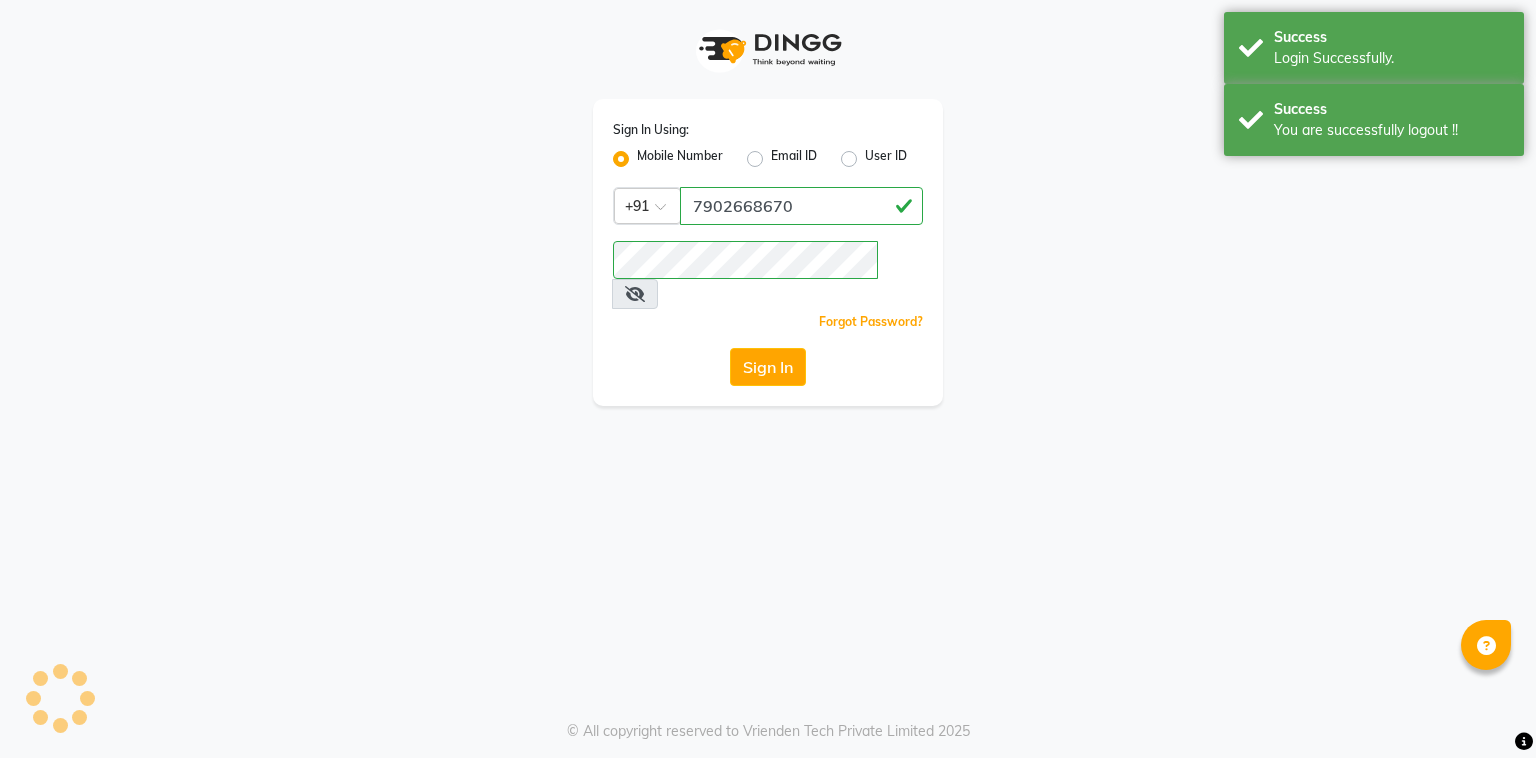 scroll, scrollTop: 0, scrollLeft: 0, axis: both 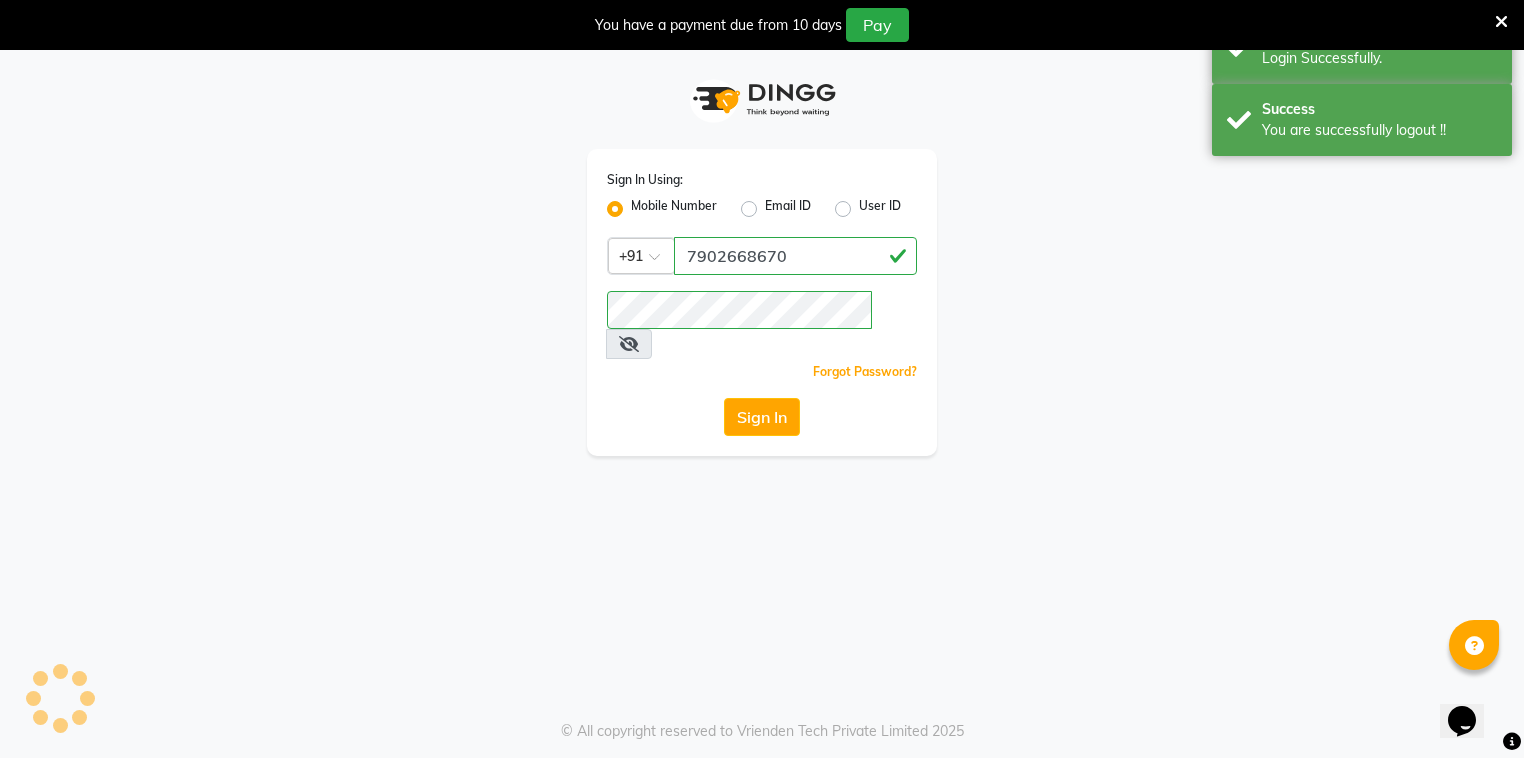 select on "service" 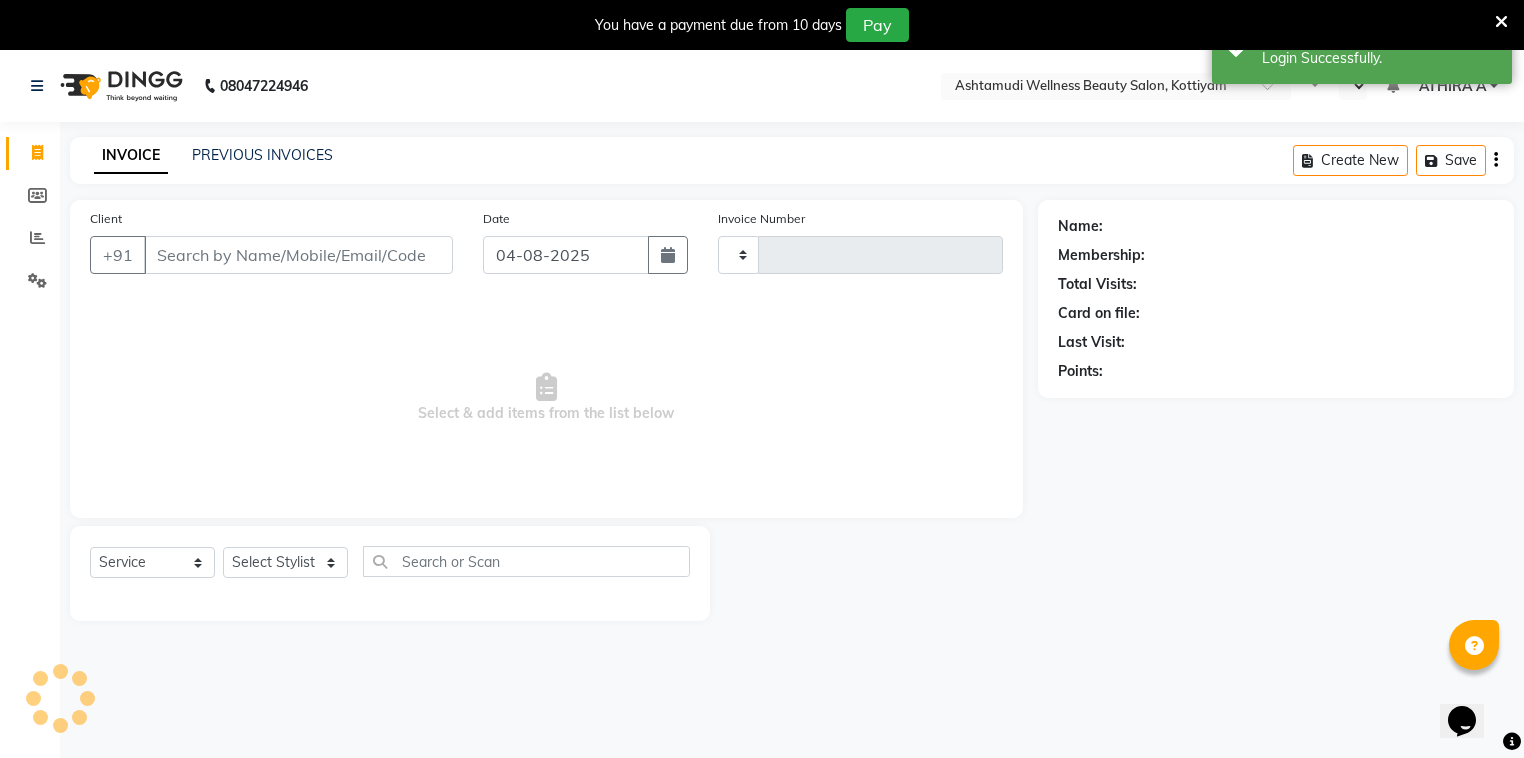 select on "en" 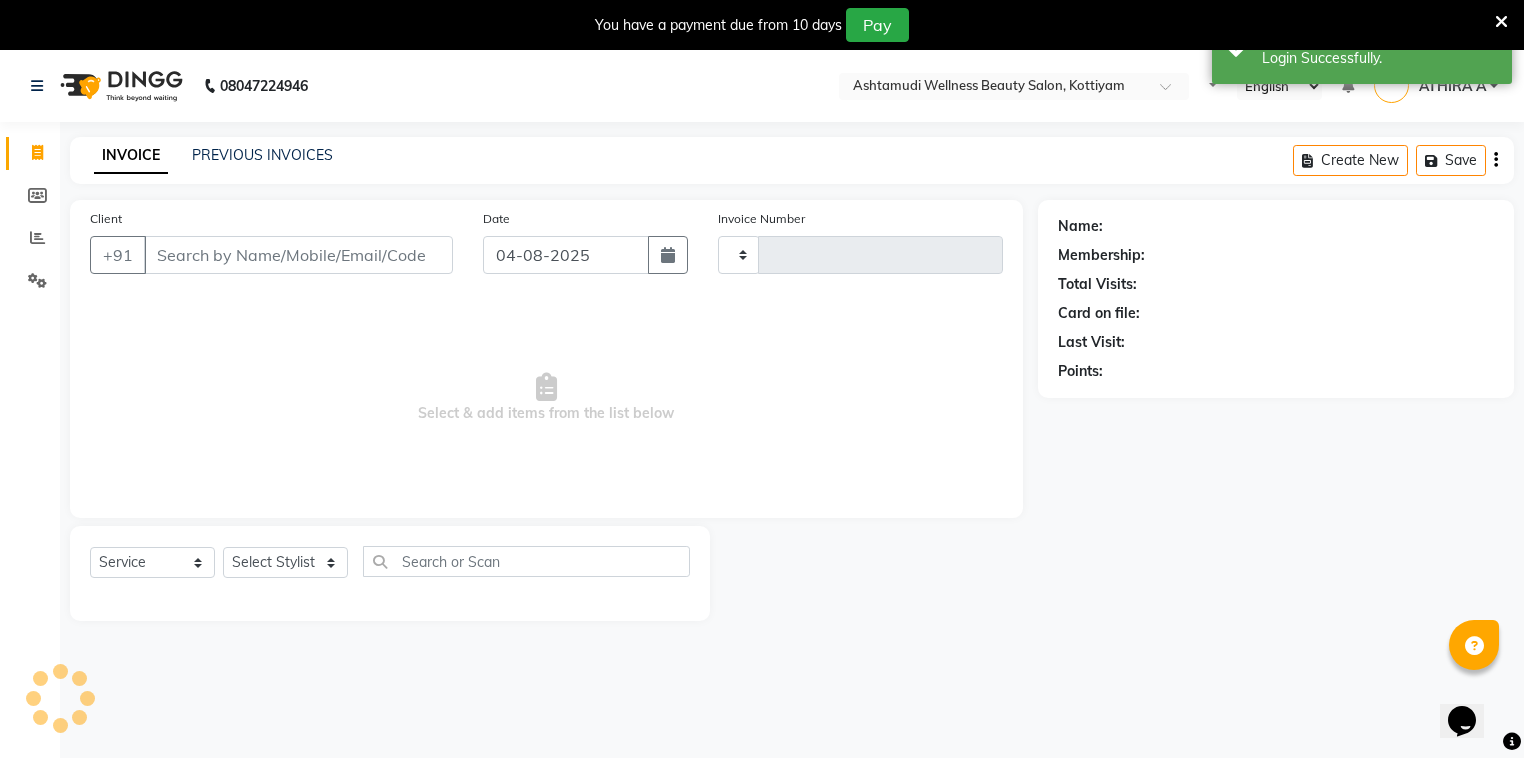 type on "2522" 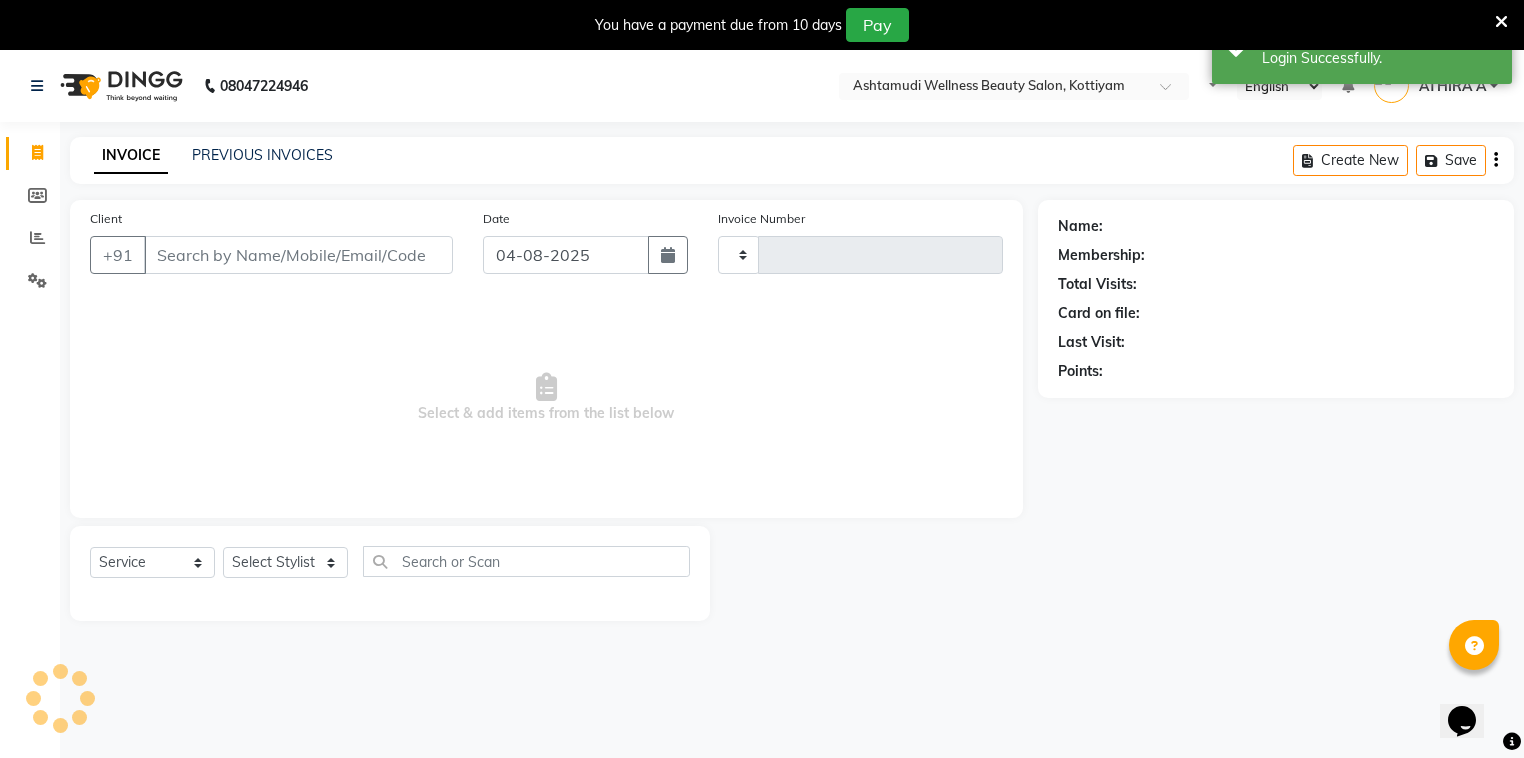 select on "4674" 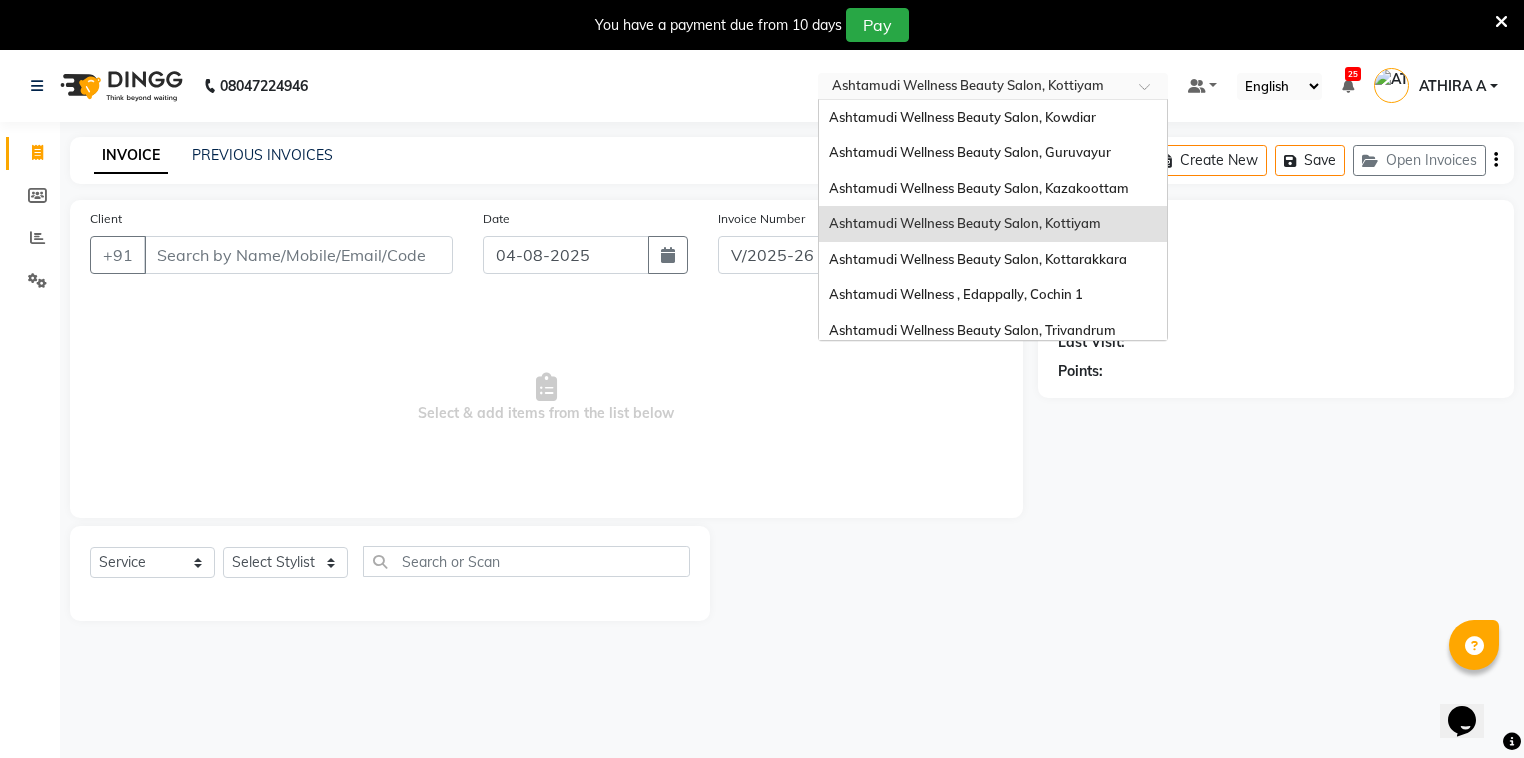 click at bounding box center (973, 88) 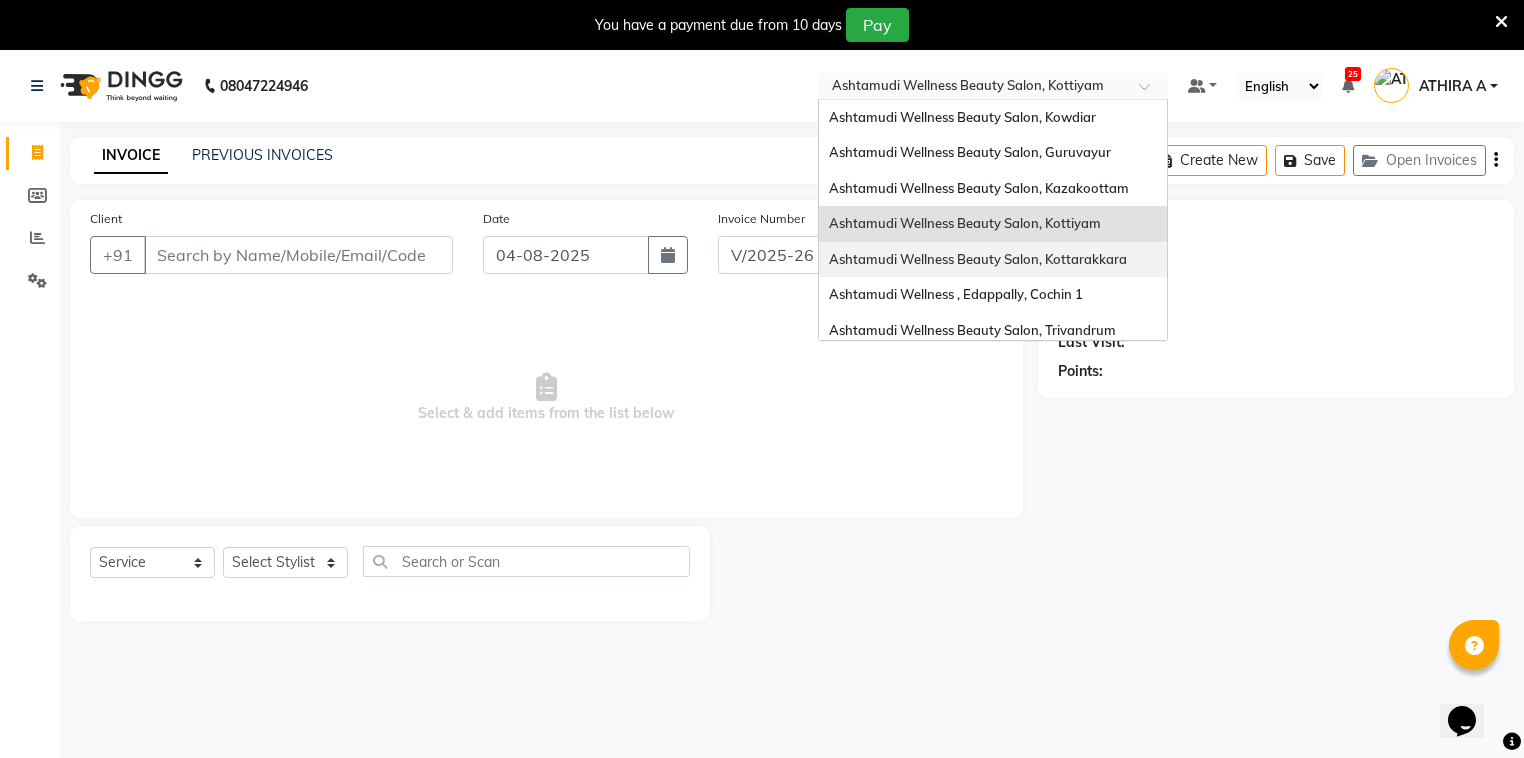 click on "Ashtamudi Wellness Beauty Salon, Kottarakkara" at bounding box center [993, 260] 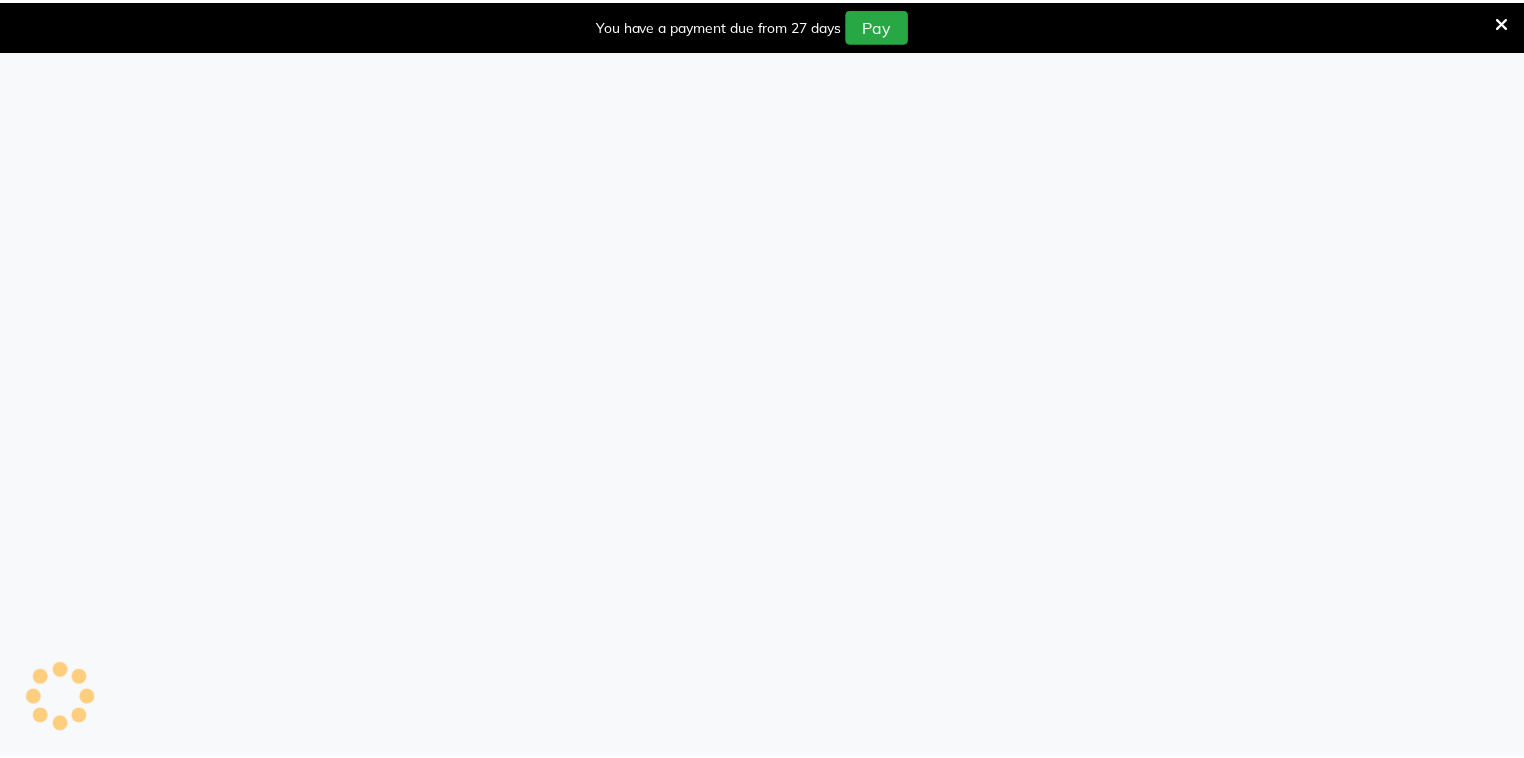 scroll, scrollTop: 0, scrollLeft: 0, axis: both 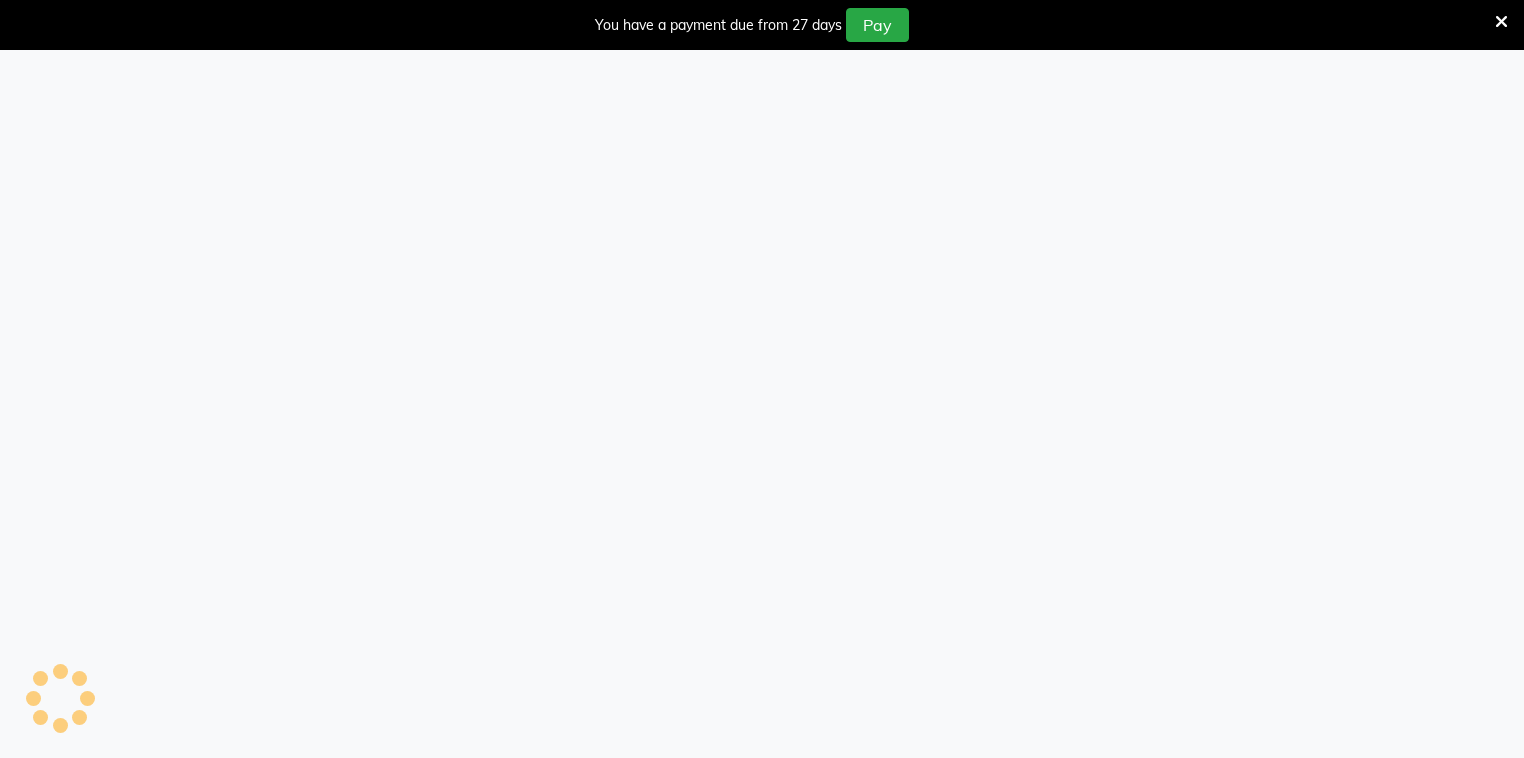select on "service" 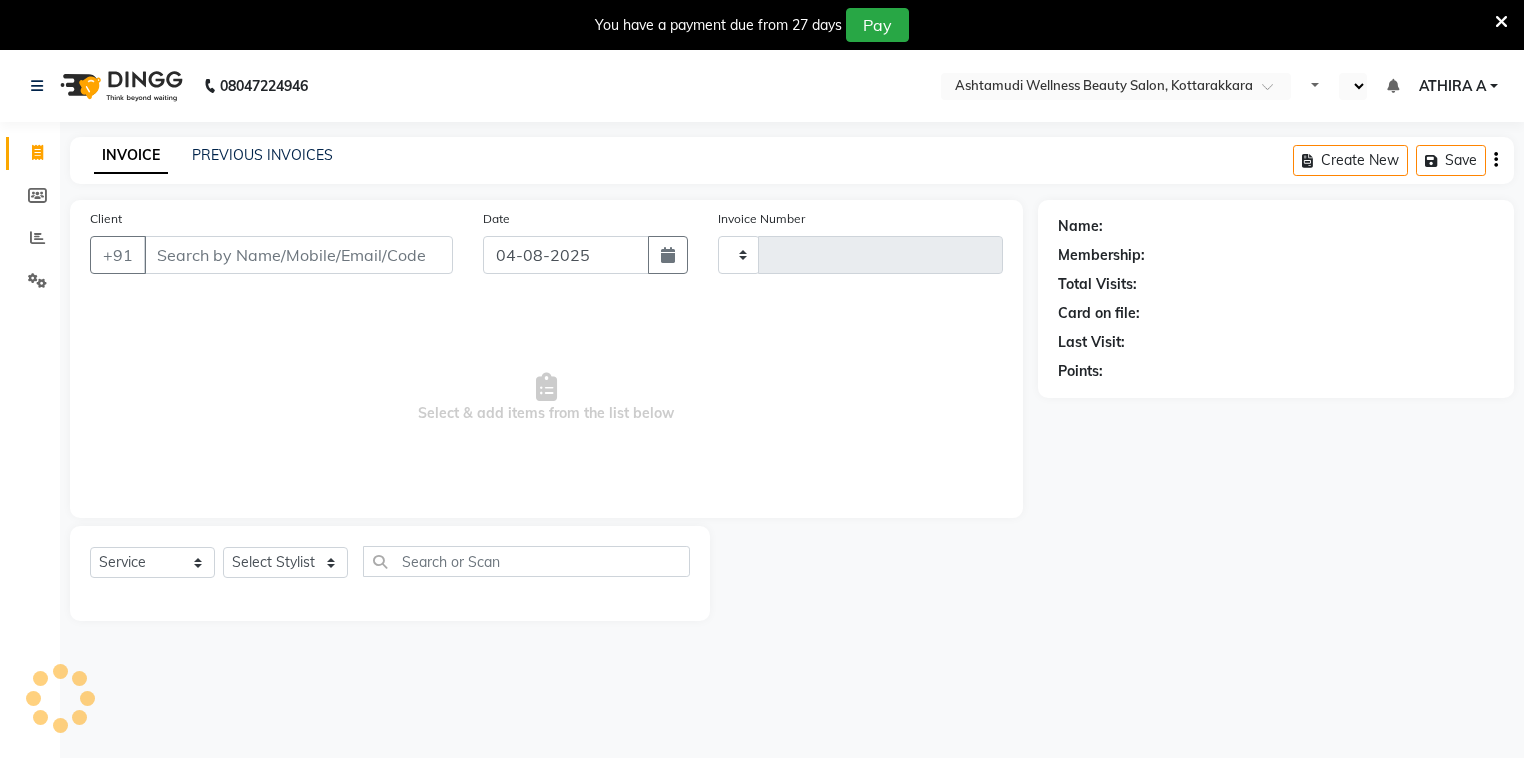 select on "en" 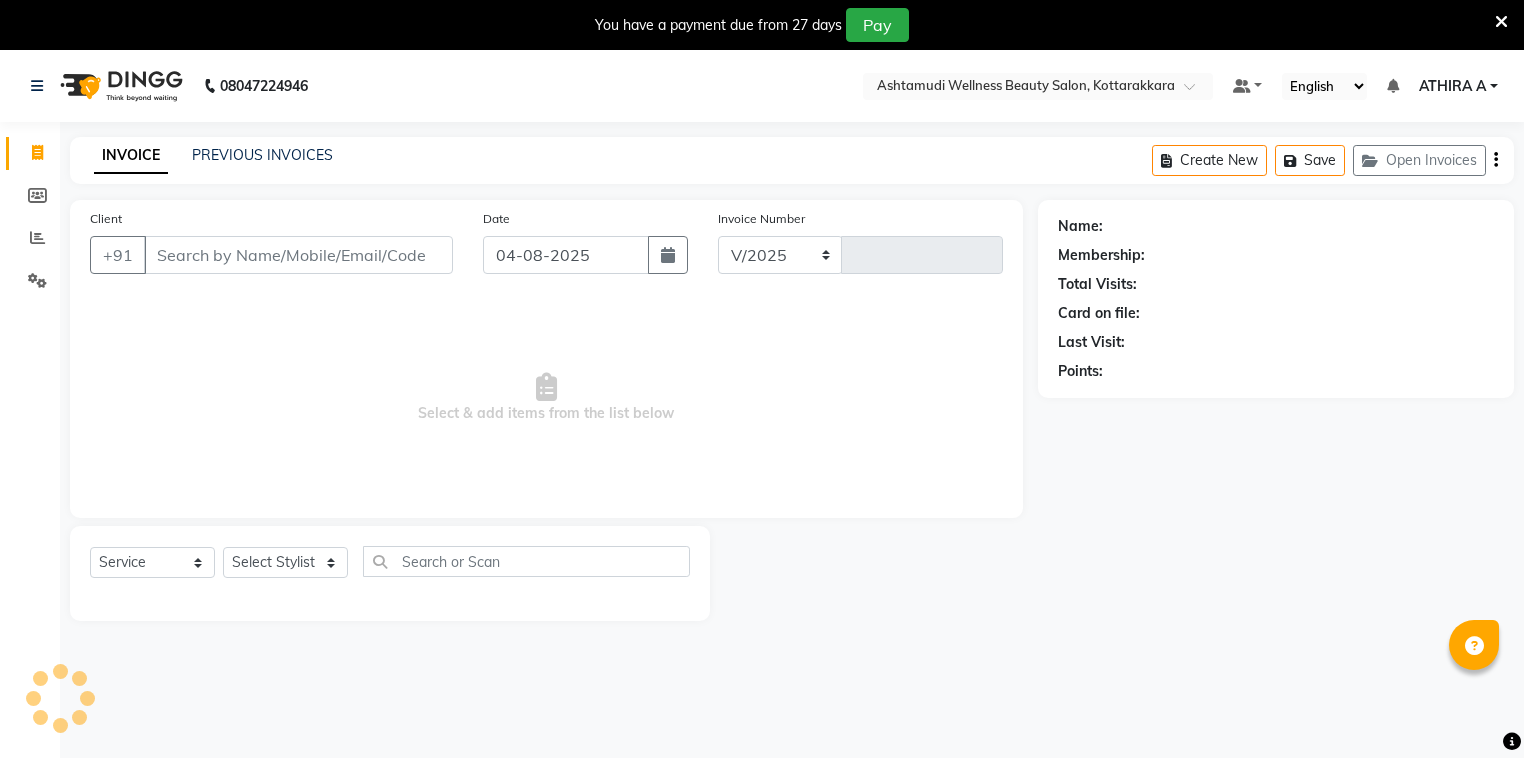 select on "4664" 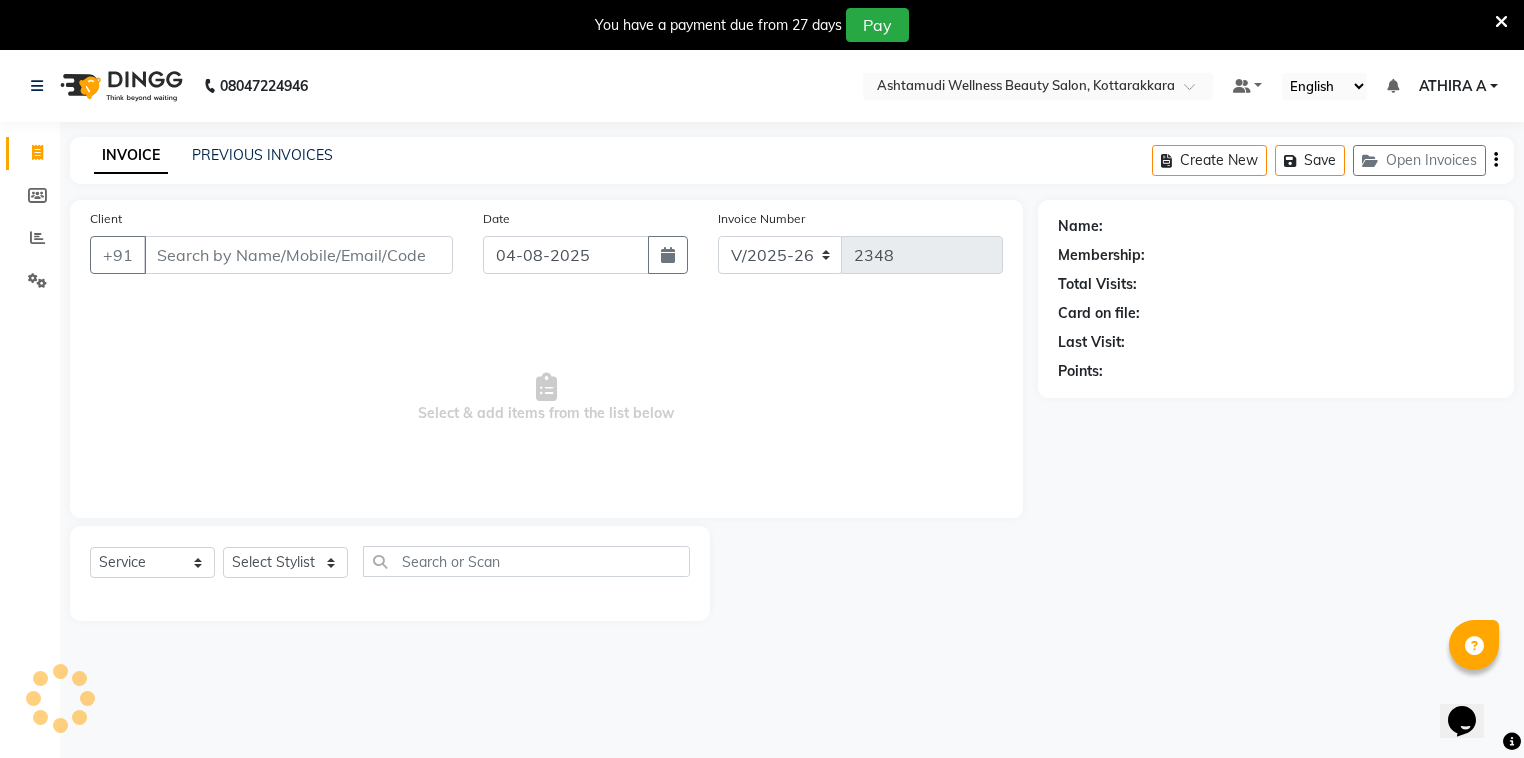scroll, scrollTop: 0, scrollLeft: 0, axis: both 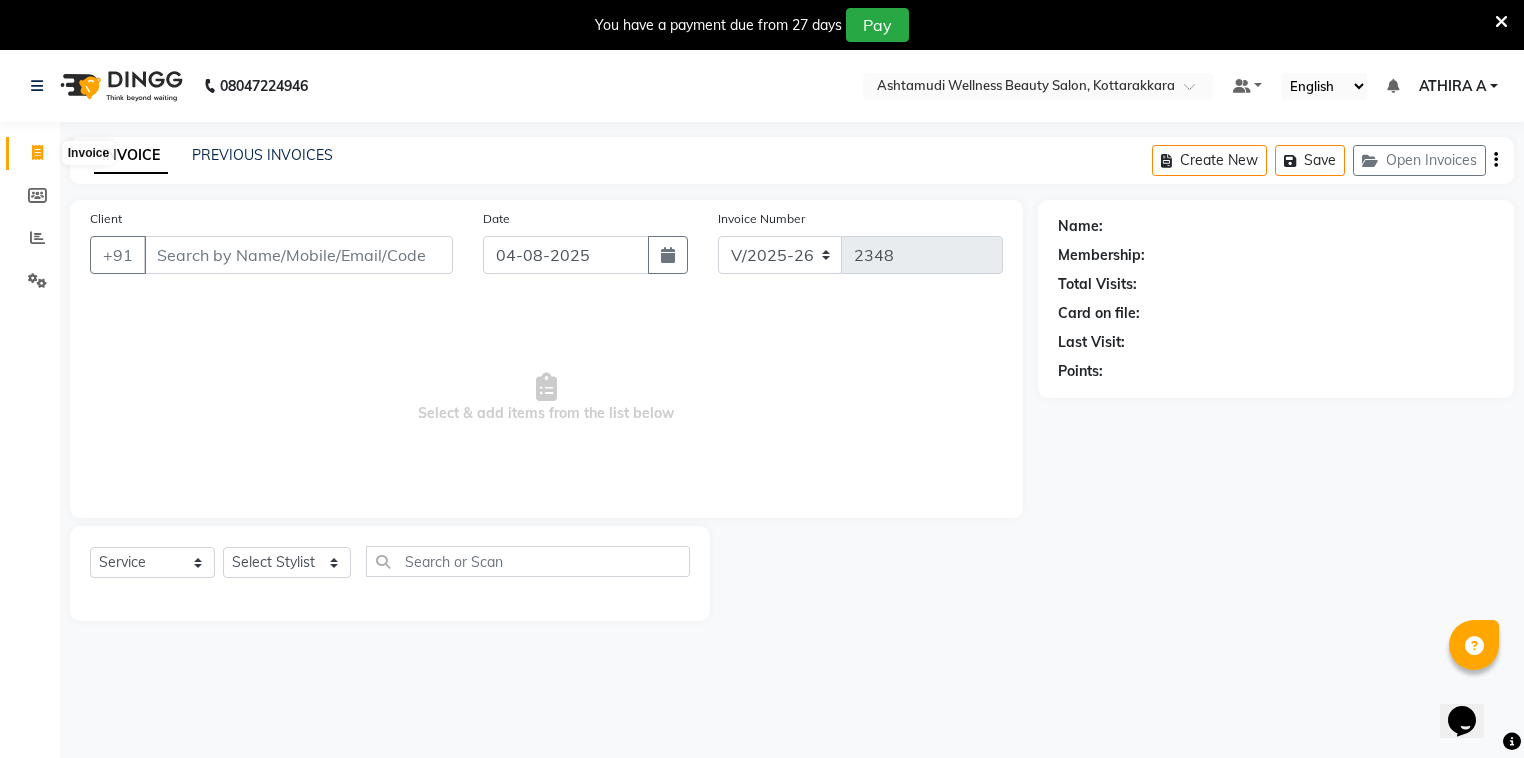 click 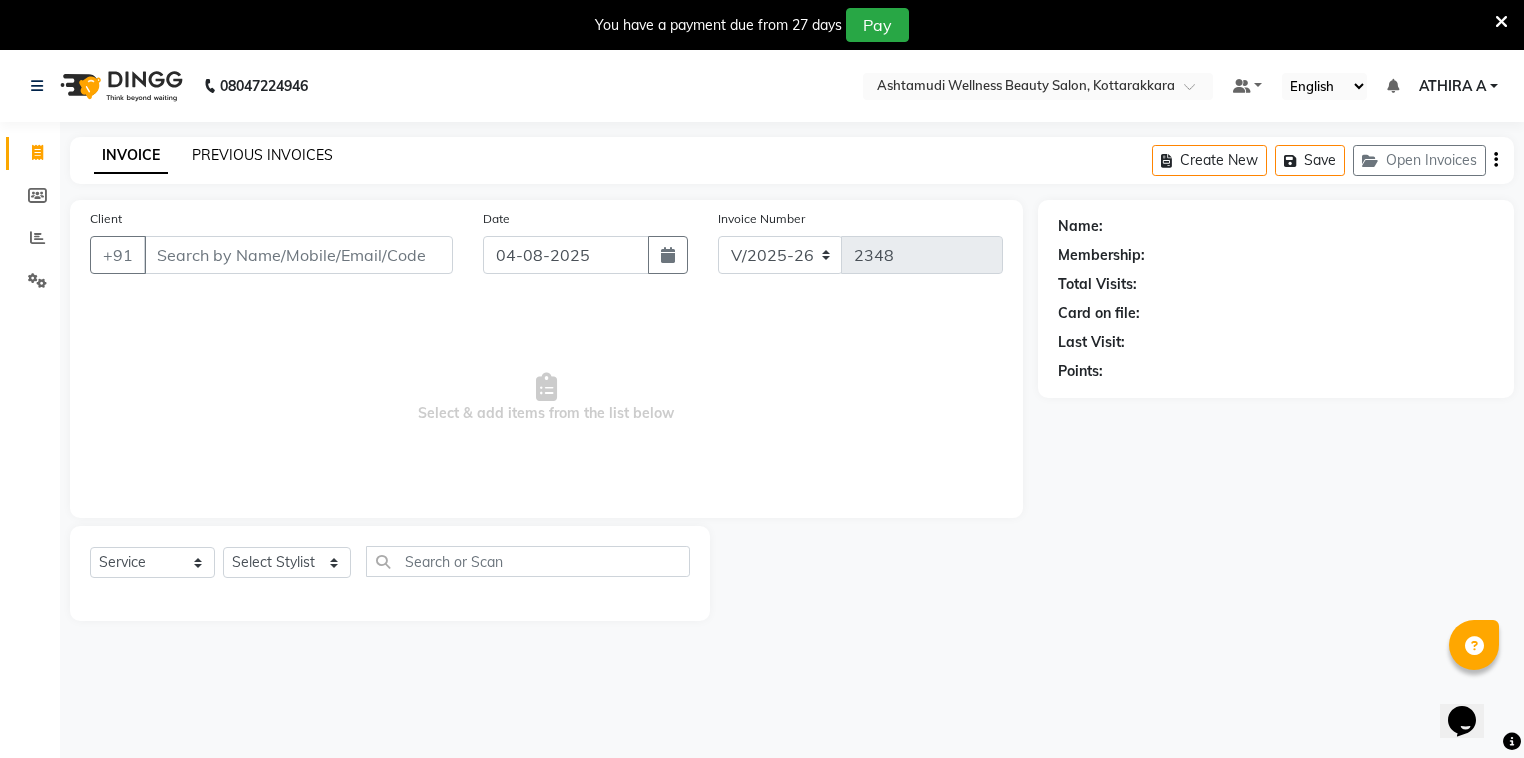 click on "PREVIOUS INVOICES" 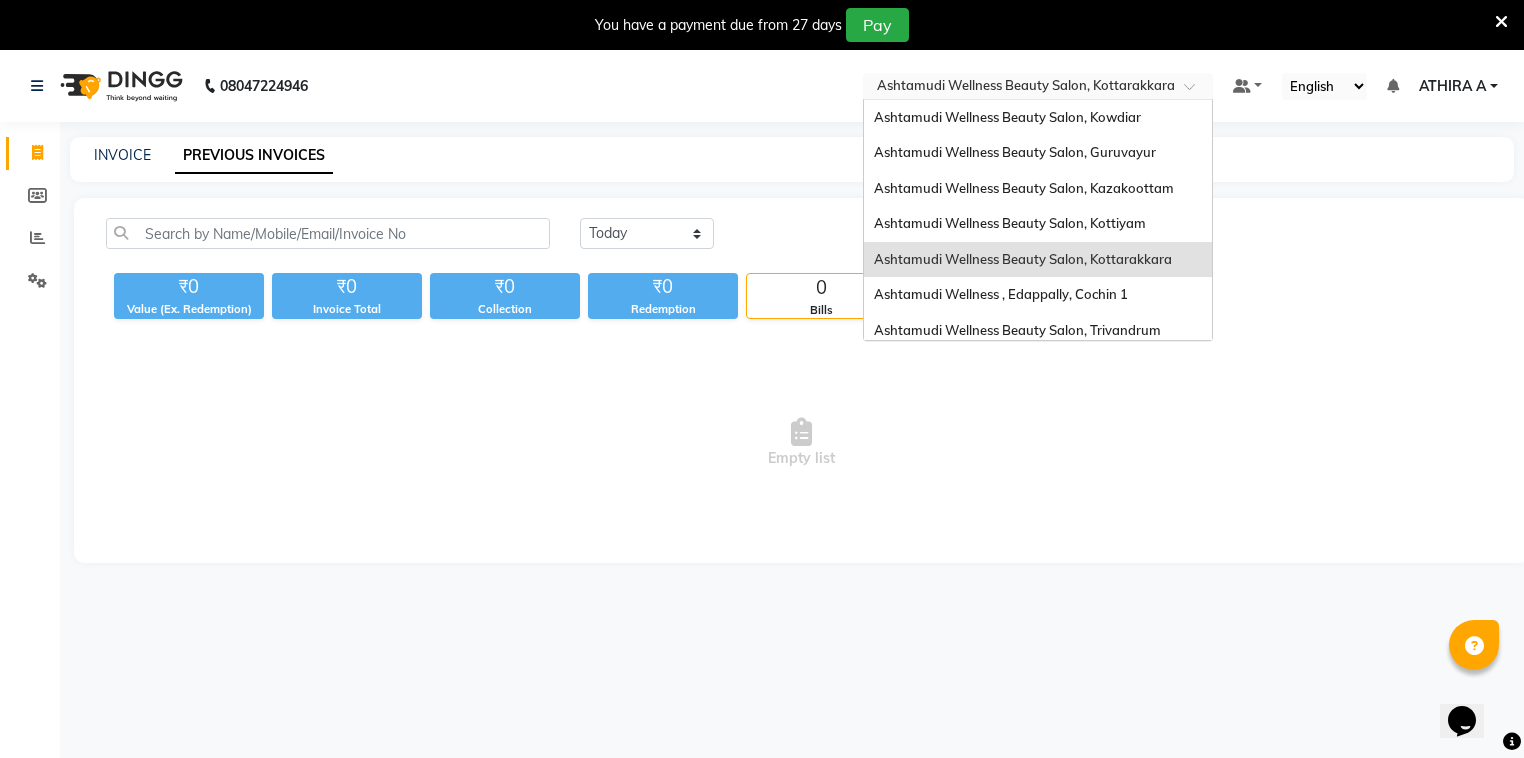 click at bounding box center [1018, 88] 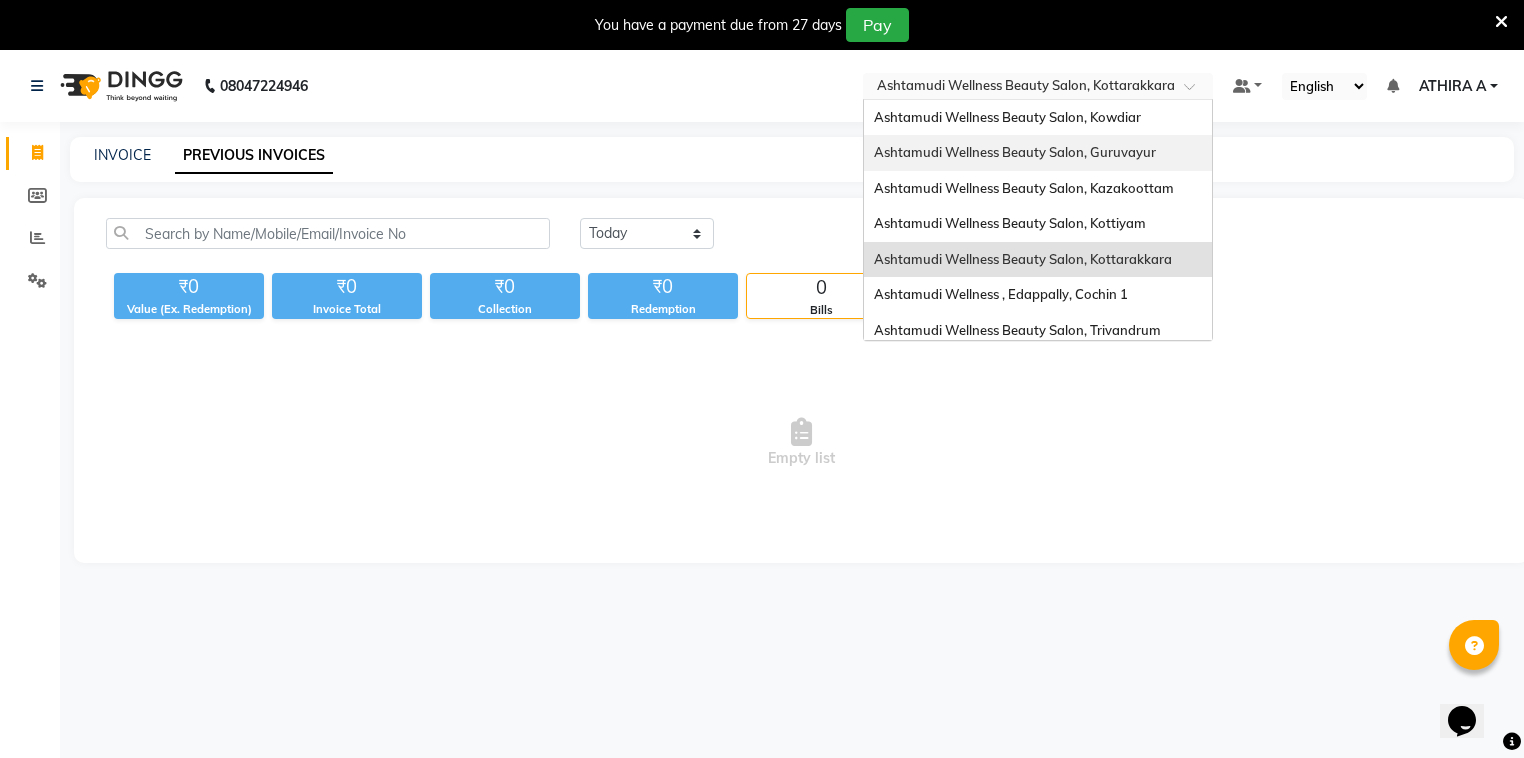 click on "Ashtamudi Wellness Beauty Salon, Guruvayur" at bounding box center [1038, 153] 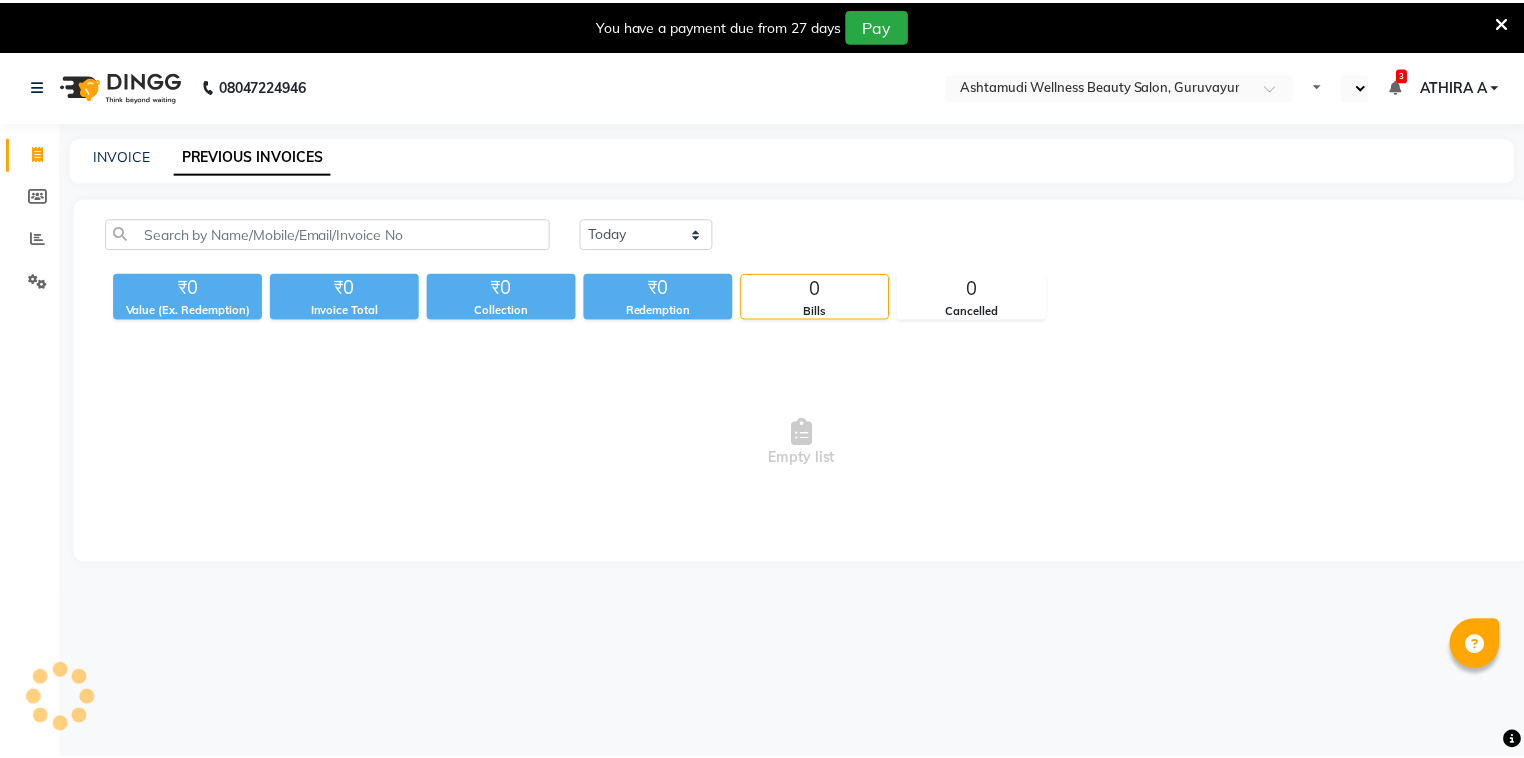 scroll, scrollTop: 0, scrollLeft: 0, axis: both 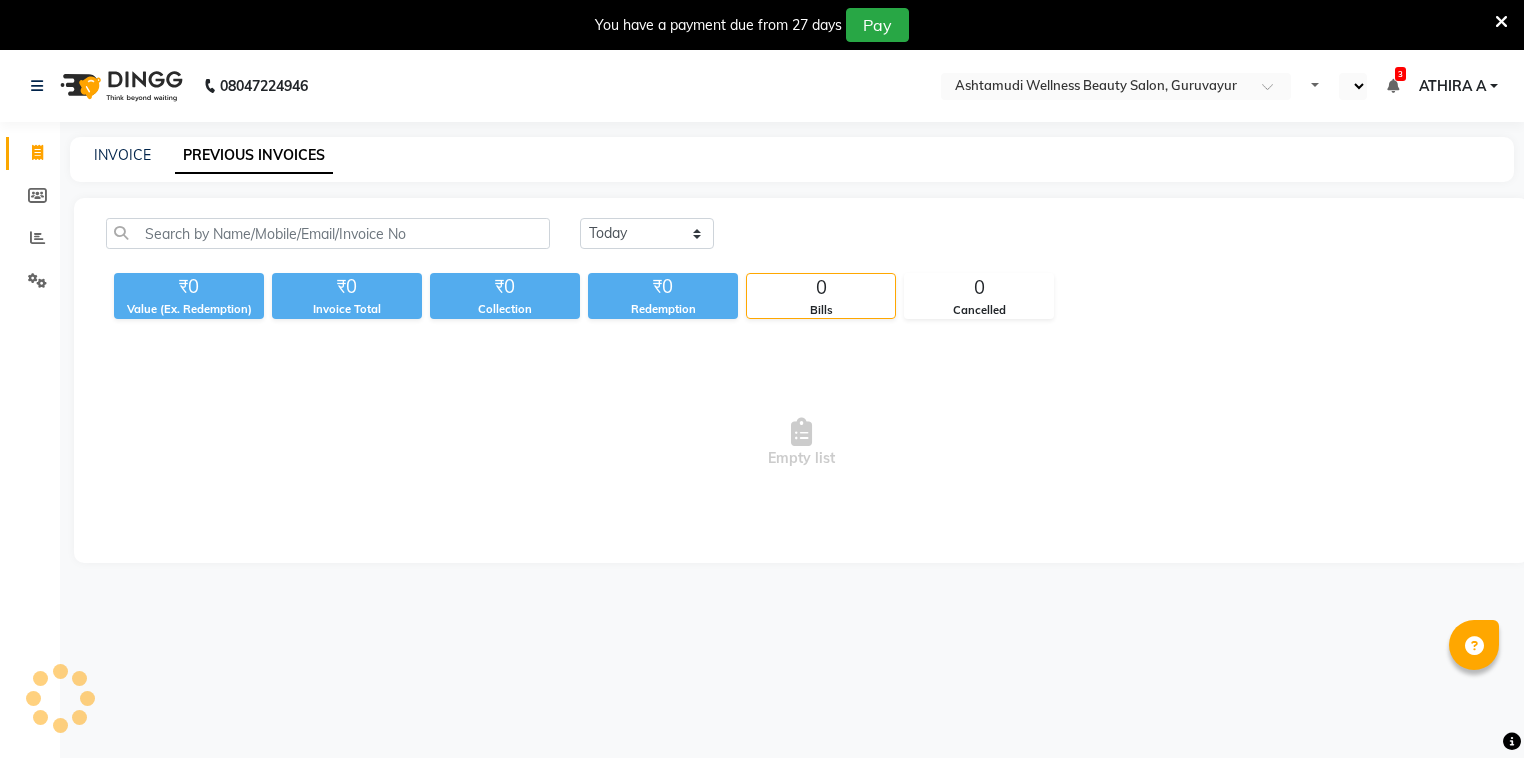 select on "en" 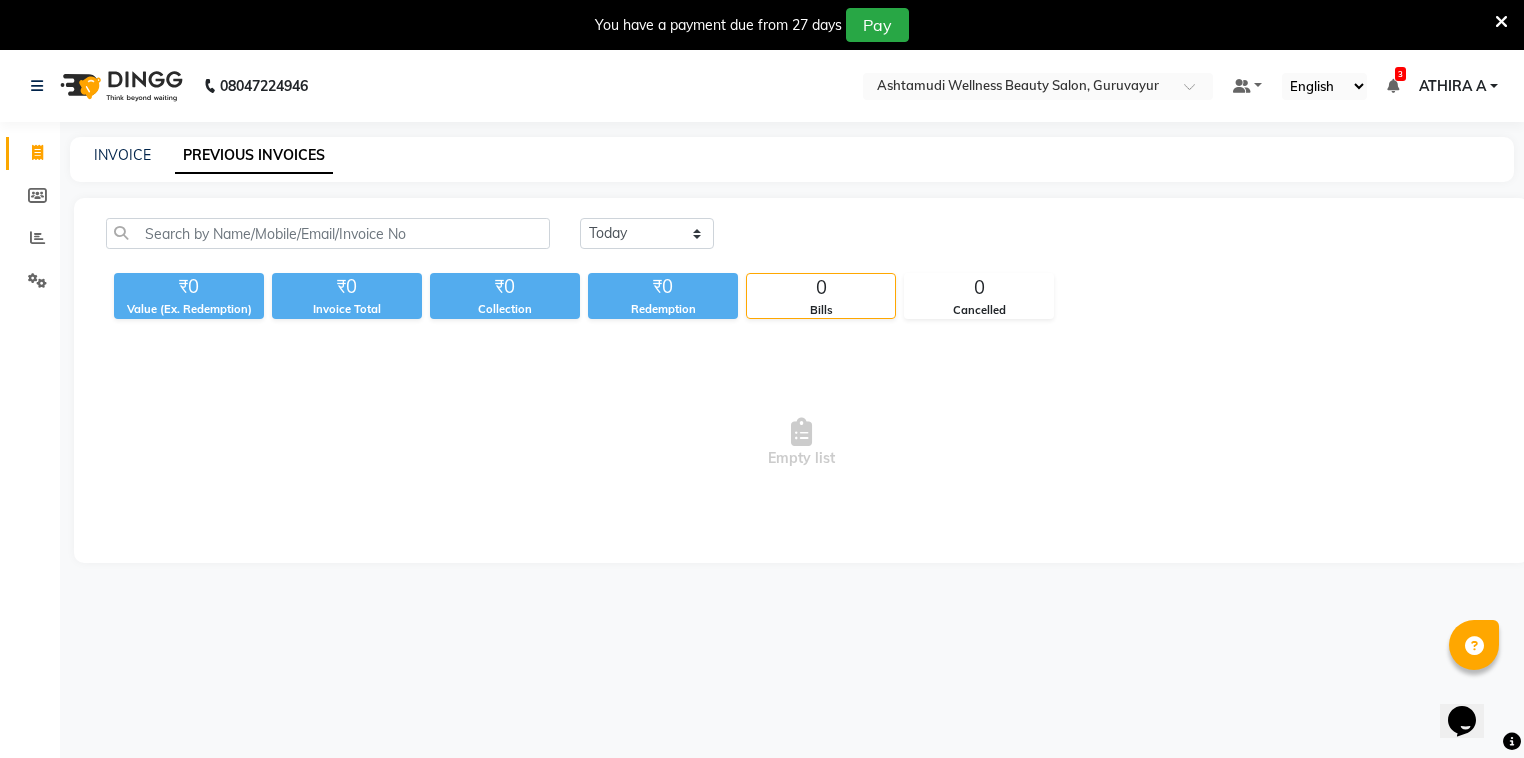 scroll, scrollTop: 0, scrollLeft: 0, axis: both 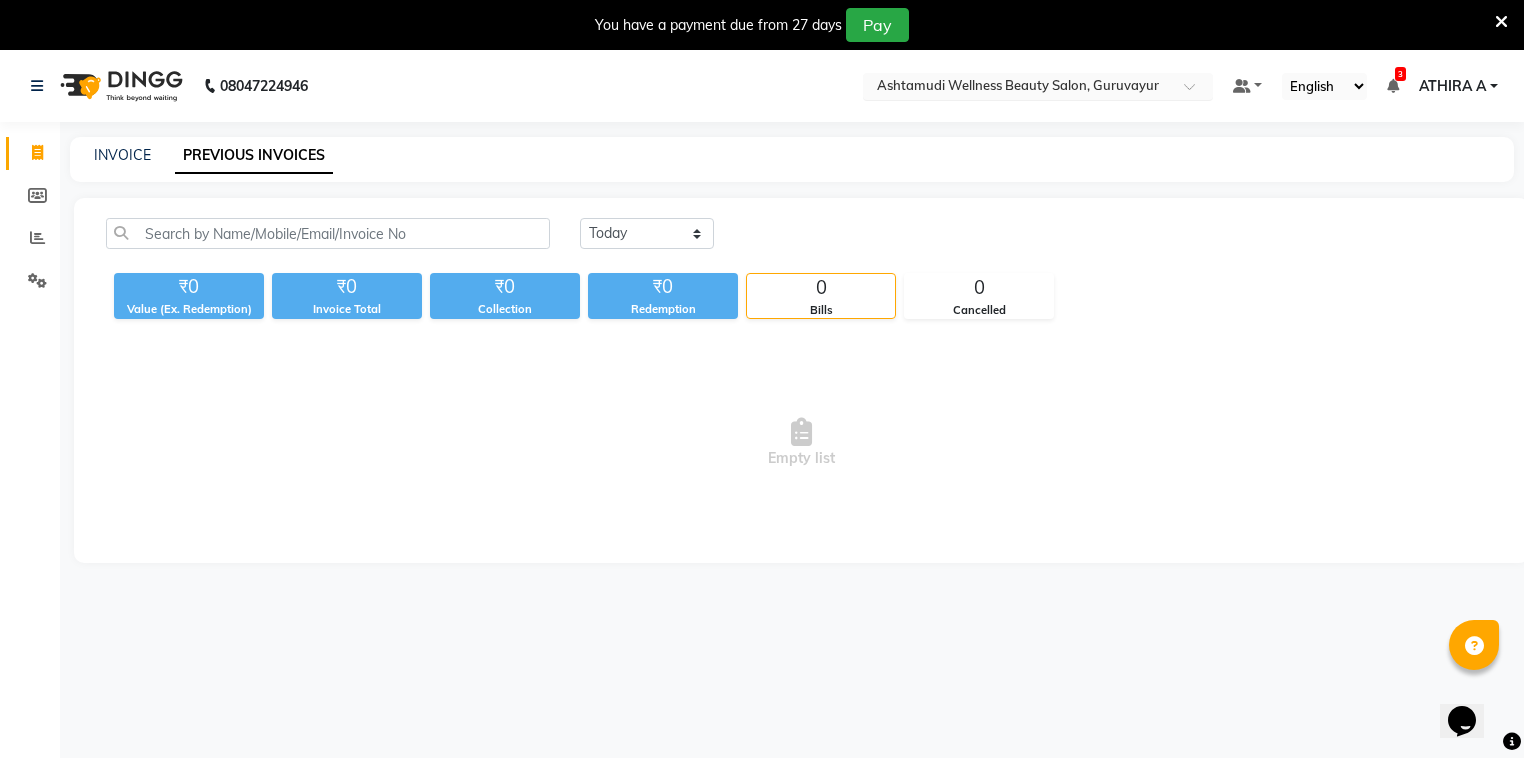 click at bounding box center (1018, 88) 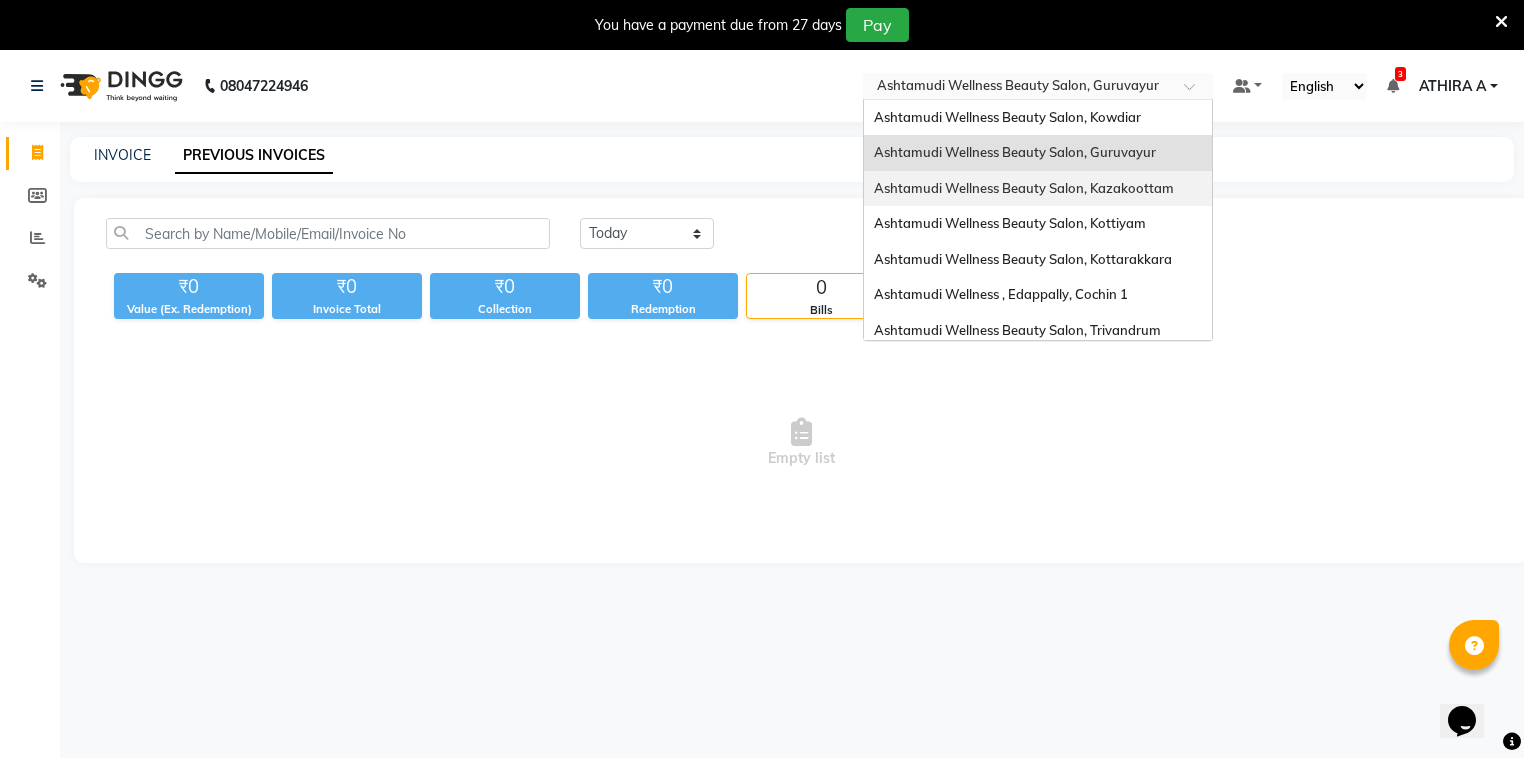 click on "Ashtamudi Wellness Beauty Salon, Kazakoottam" at bounding box center [1024, 188] 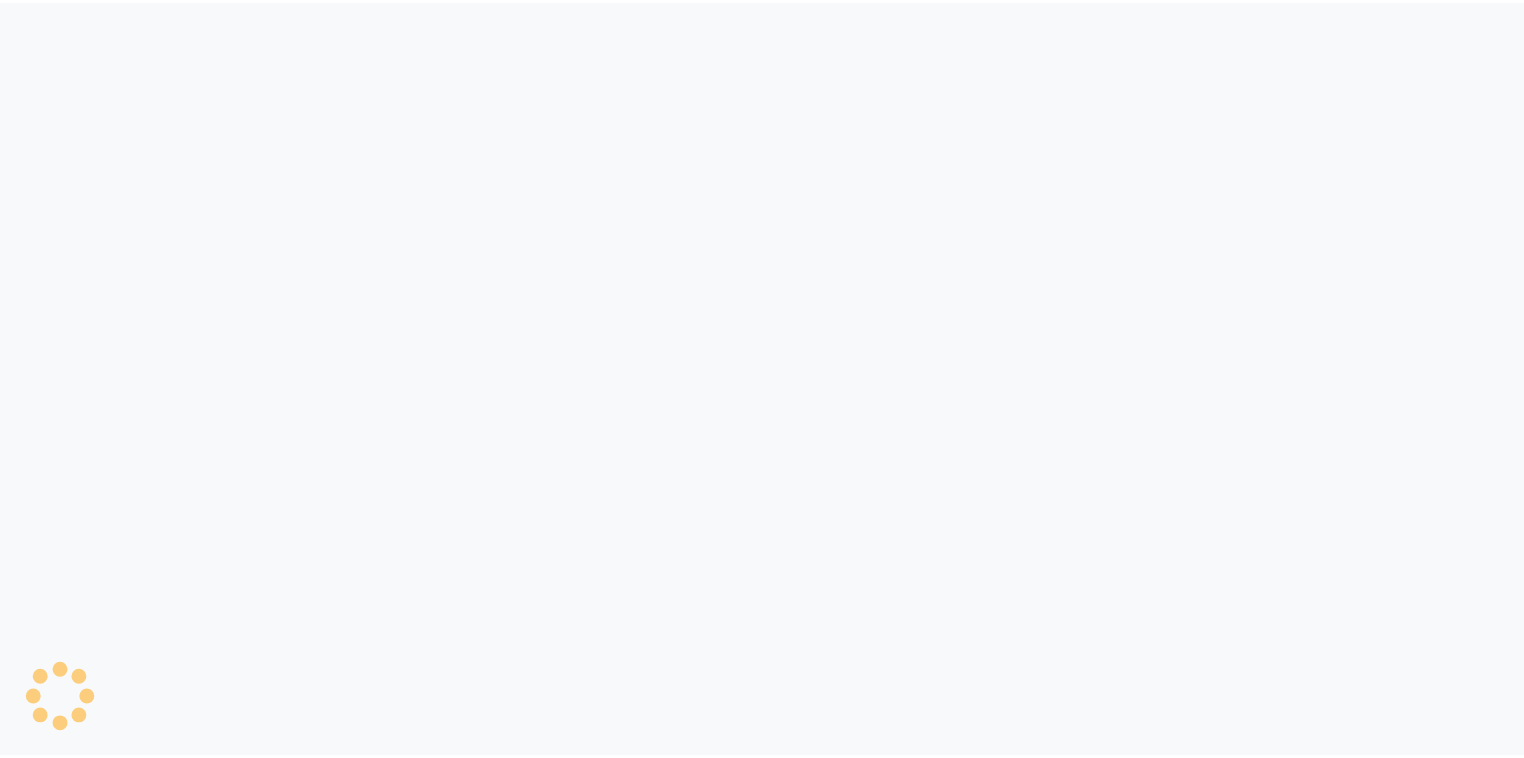 scroll, scrollTop: 0, scrollLeft: 0, axis: both 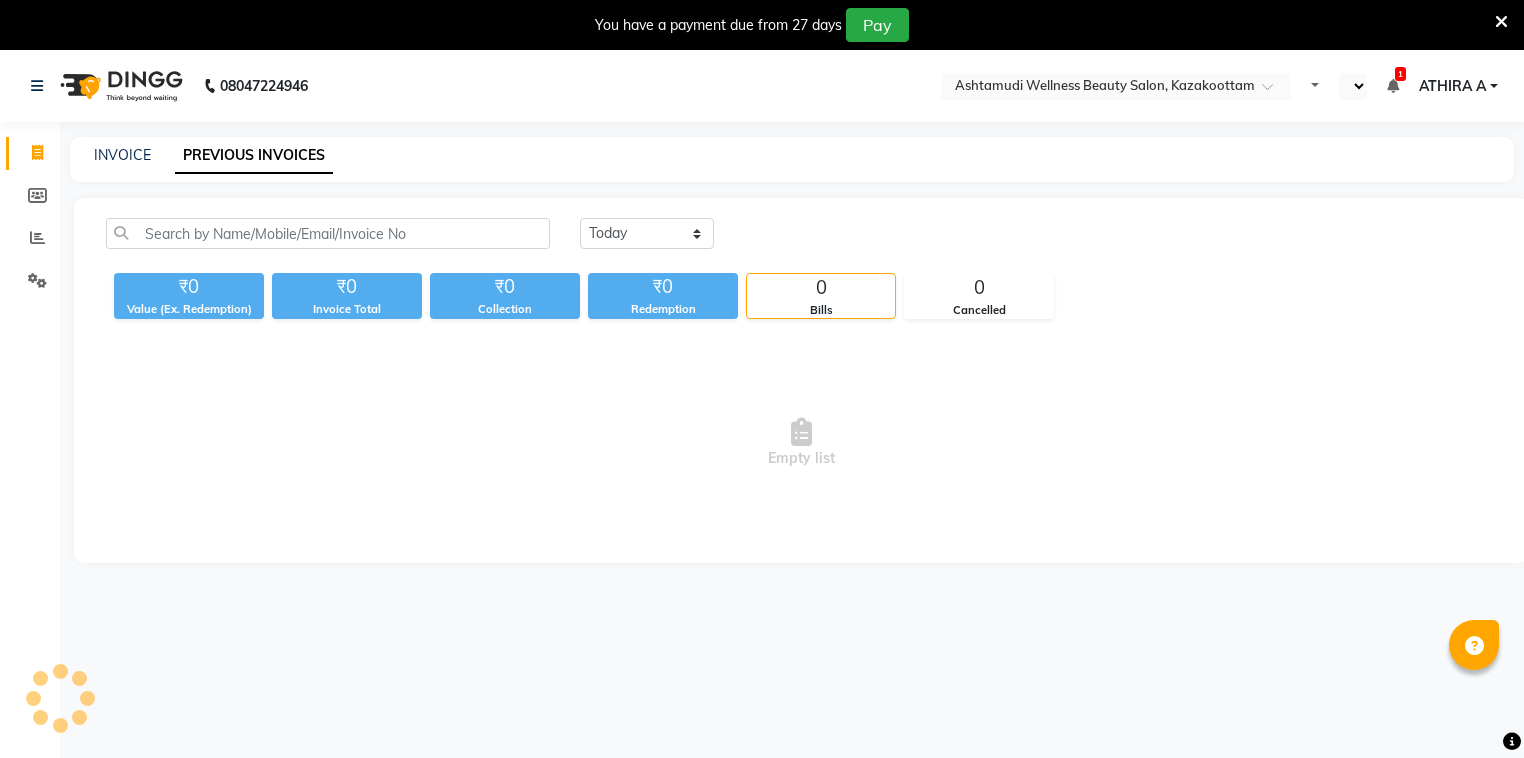 select on "en" 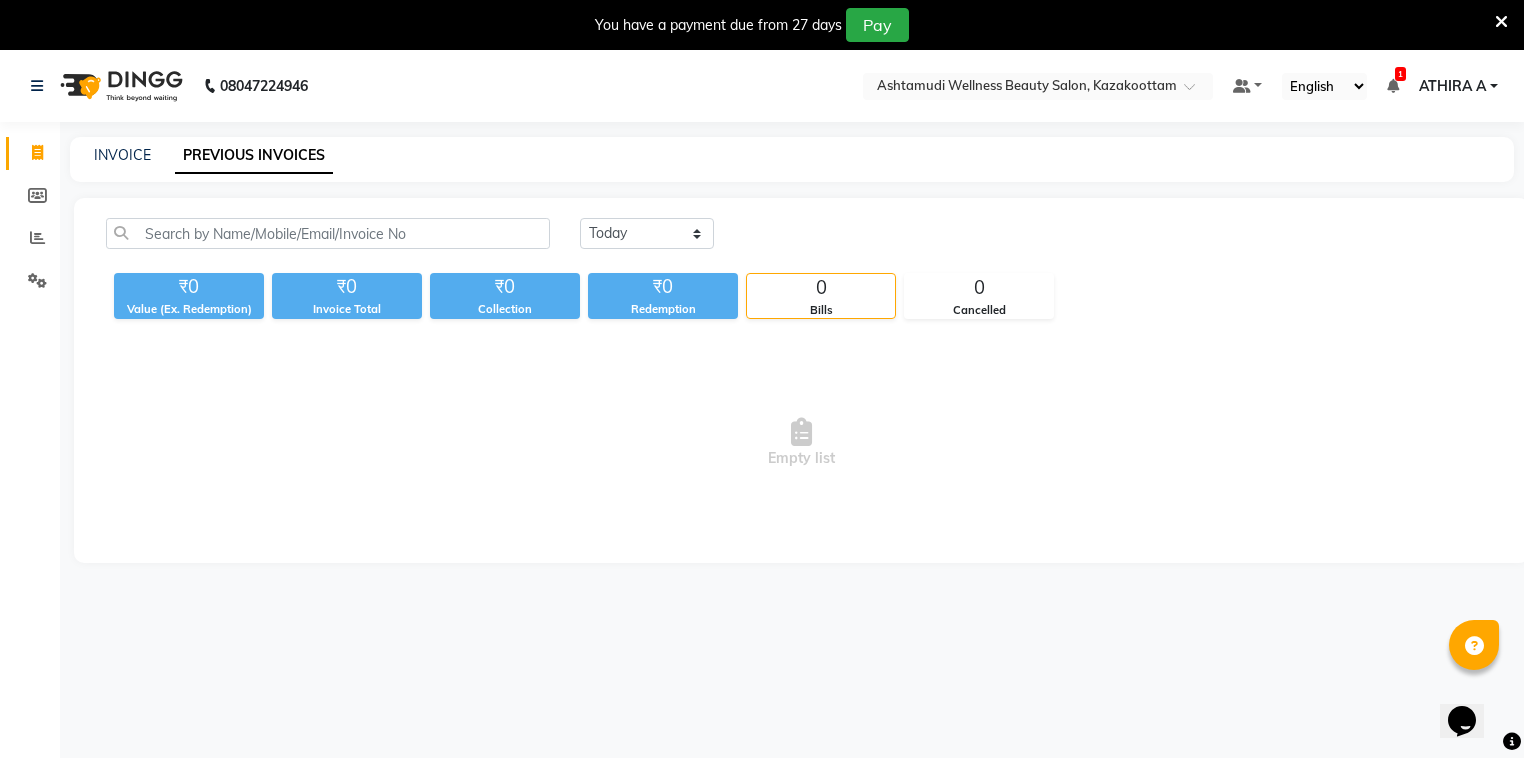 scroll, scrollTop: 0, scrollLeft: 0, axis: both 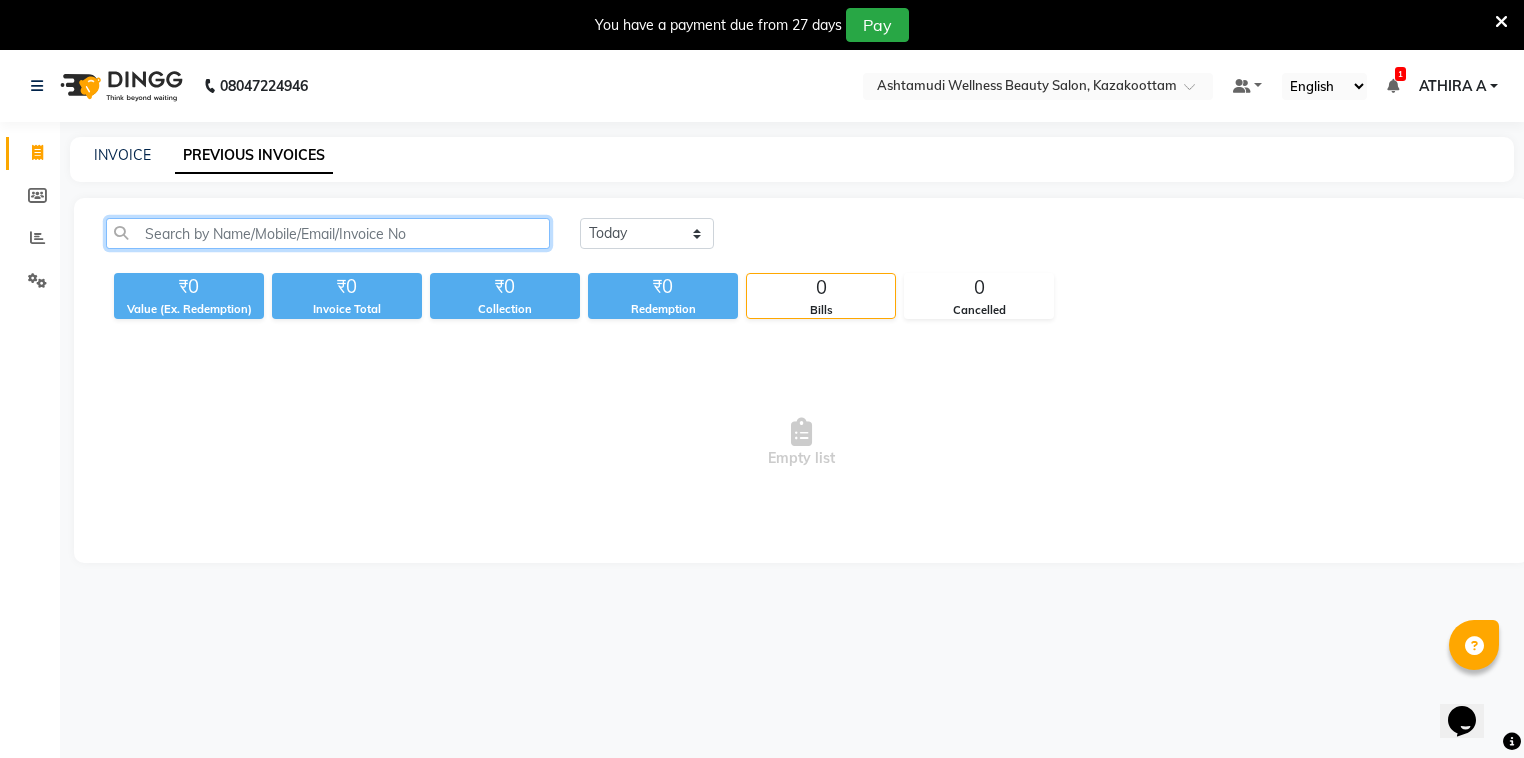 click 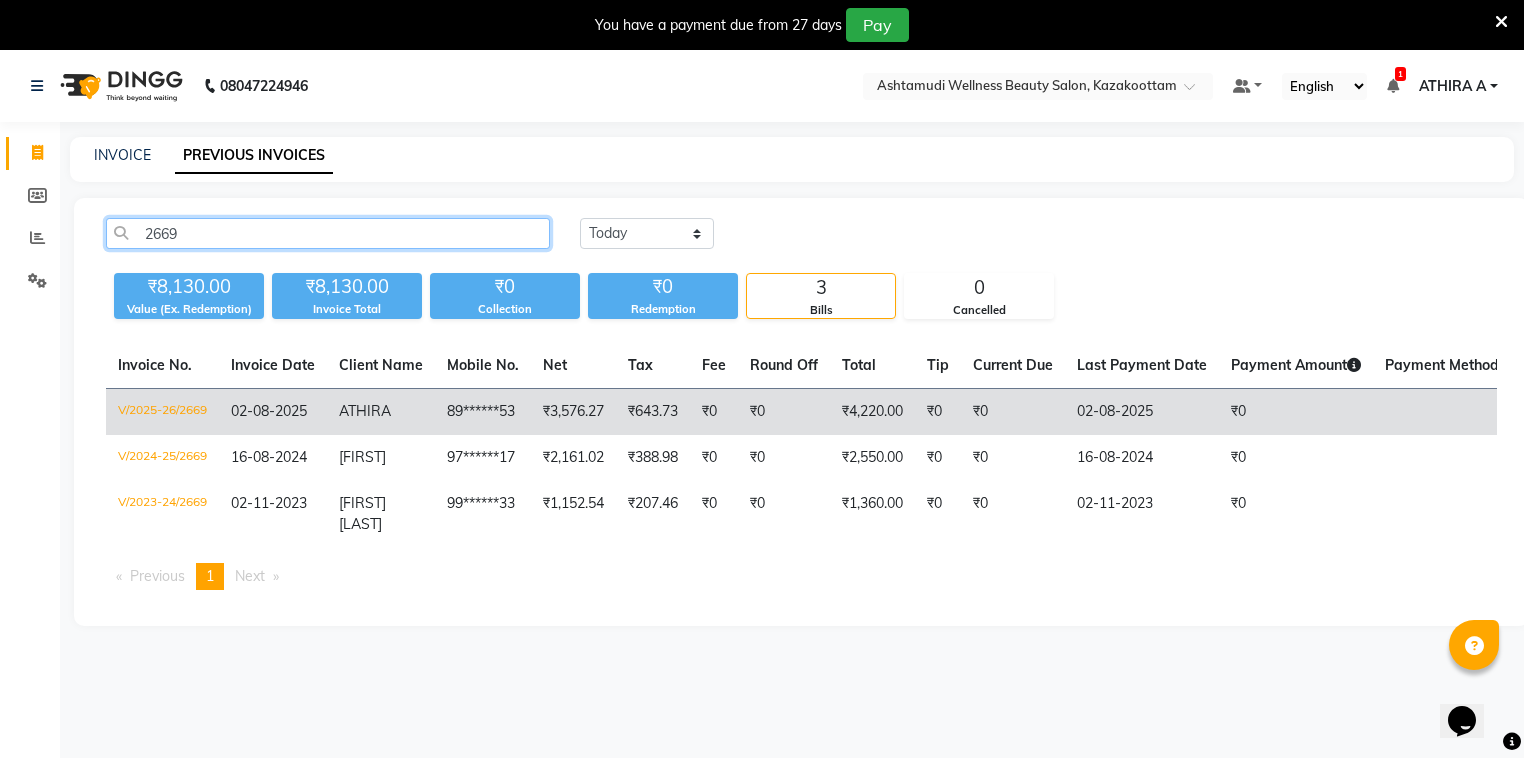 type on "2669" 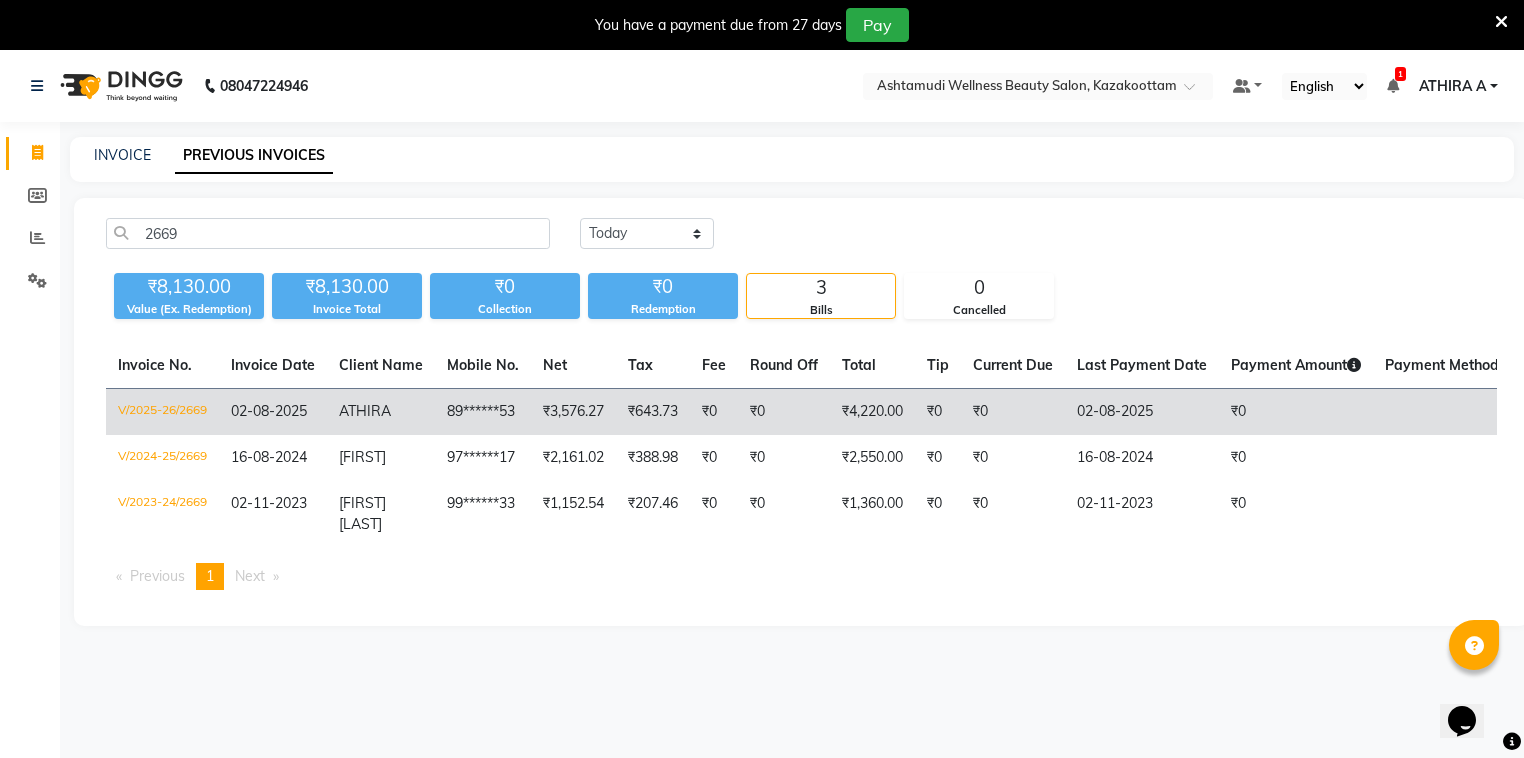 click on "02-08-2025" 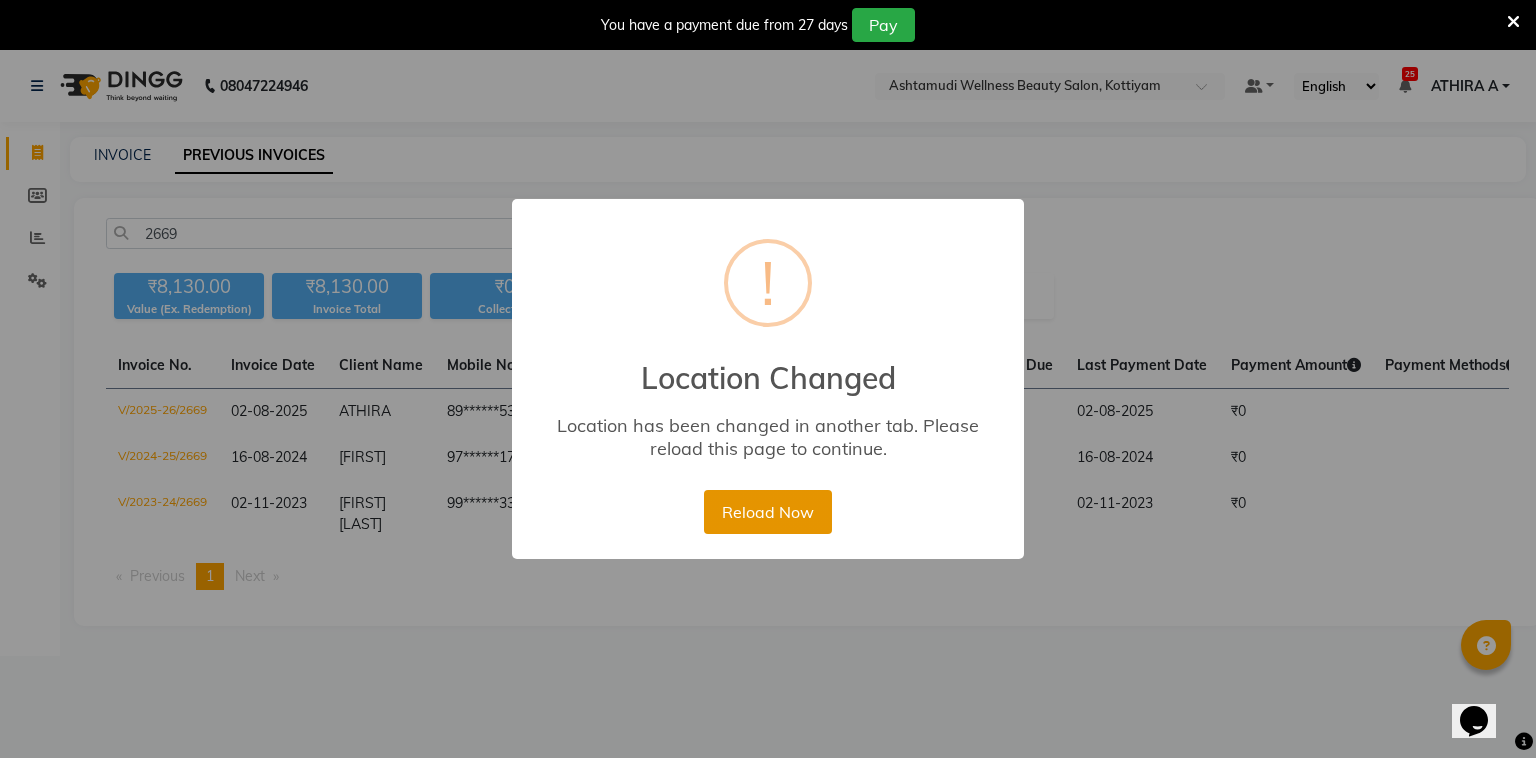click on "Reload Now" at bounding box center [767, 512] 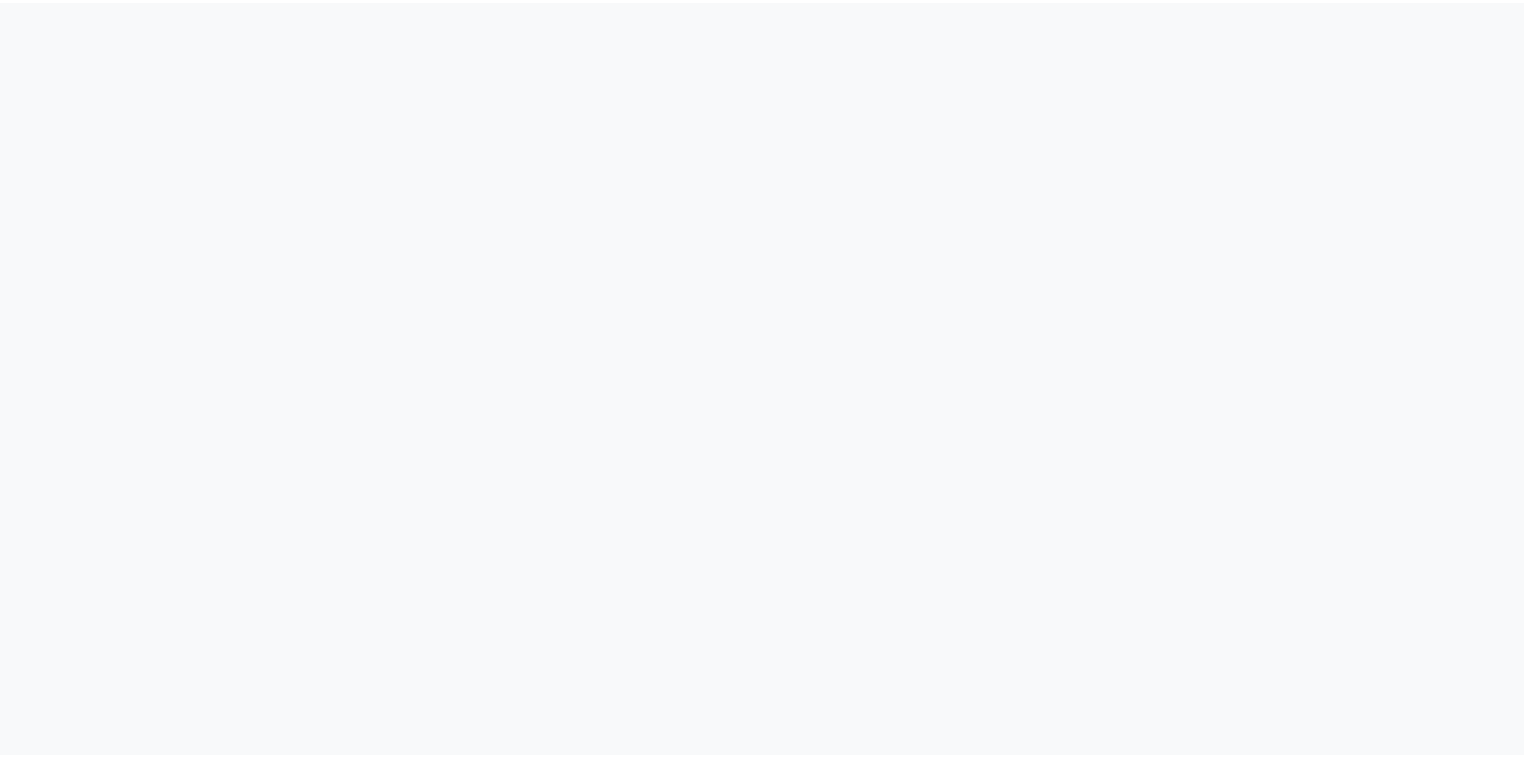 scroll, scrollTop: 0, scrollLeft: 0, axis: both 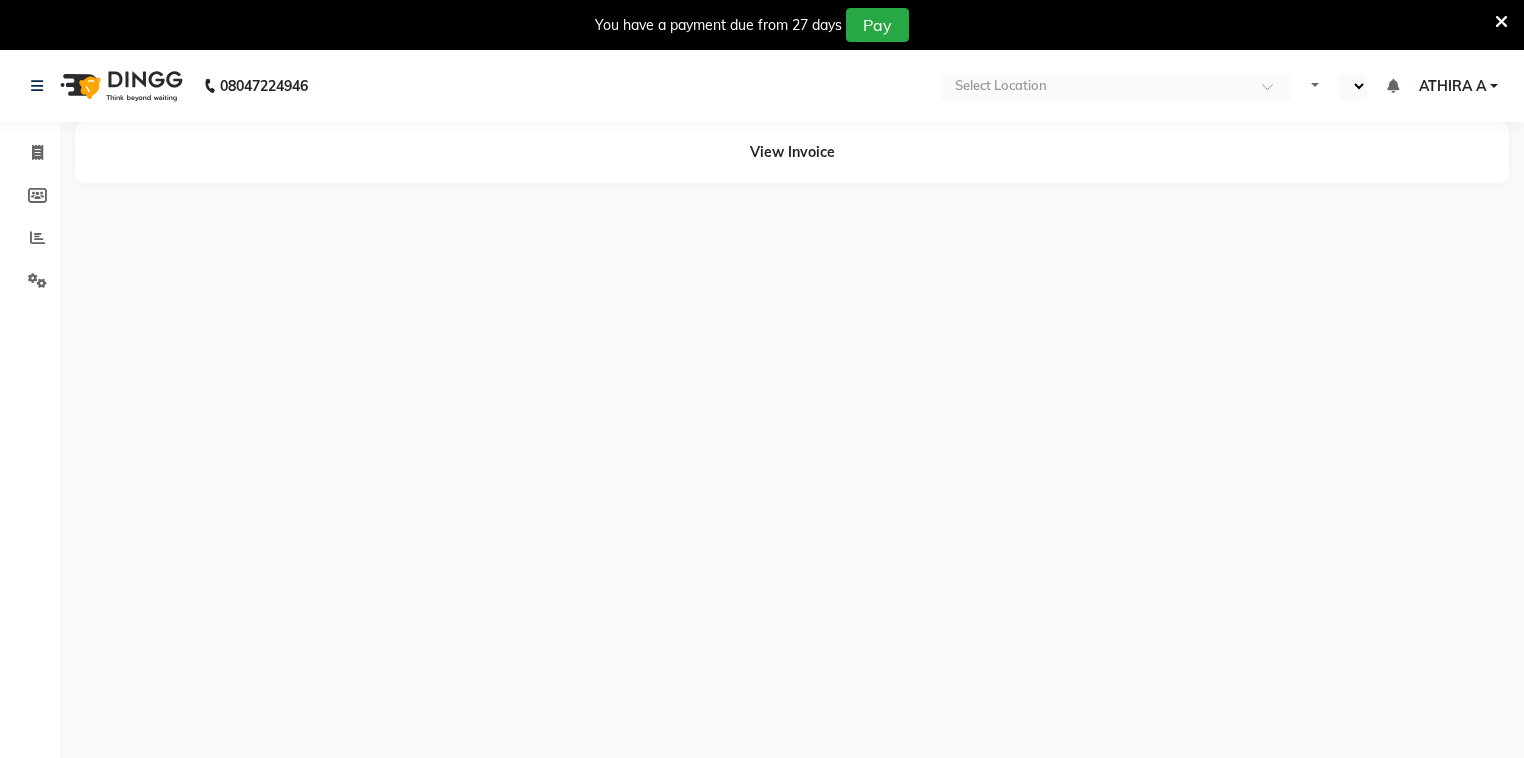 select on "en" 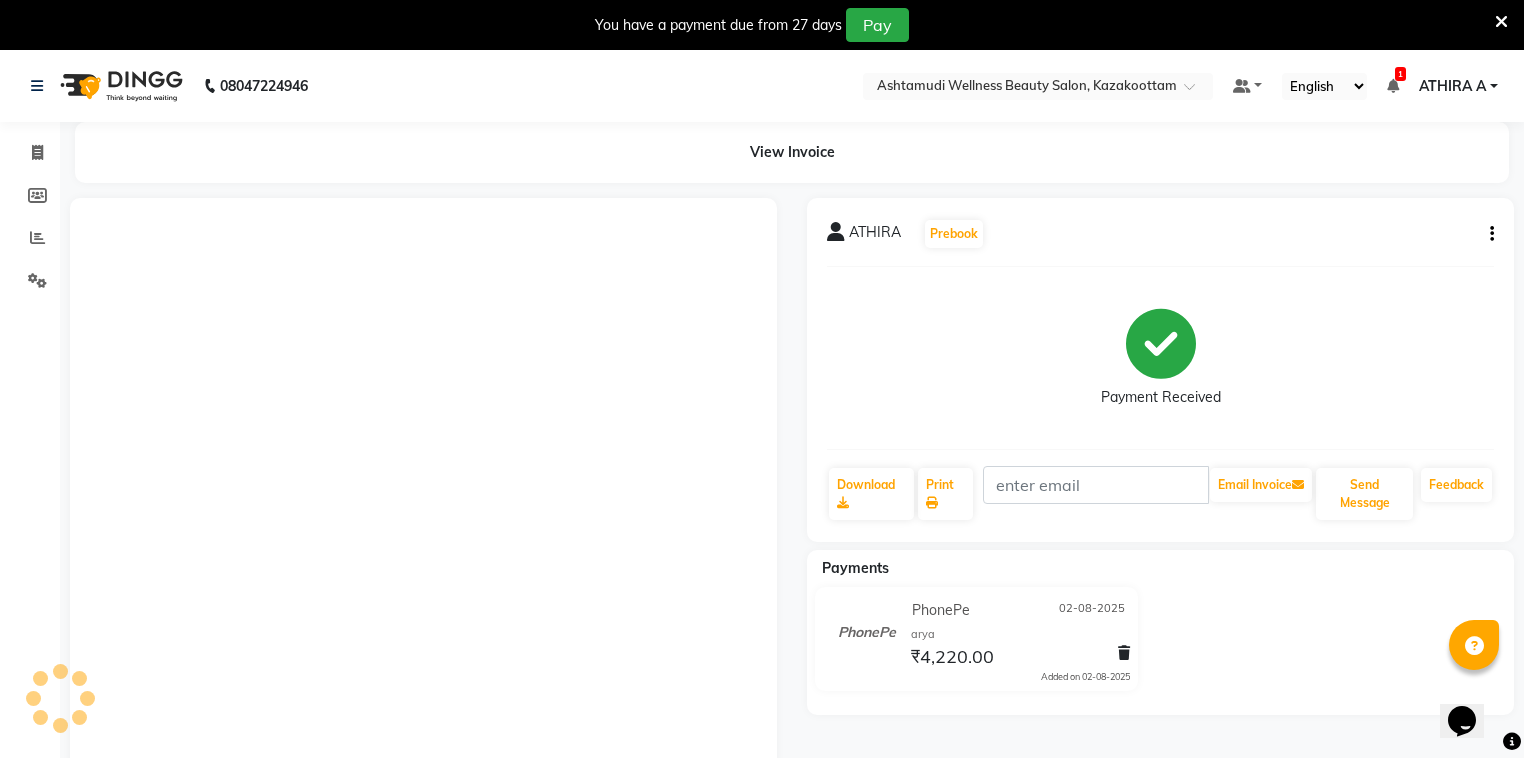 scroll, scrollTop: 0, scrollLeft: 0, axis: both 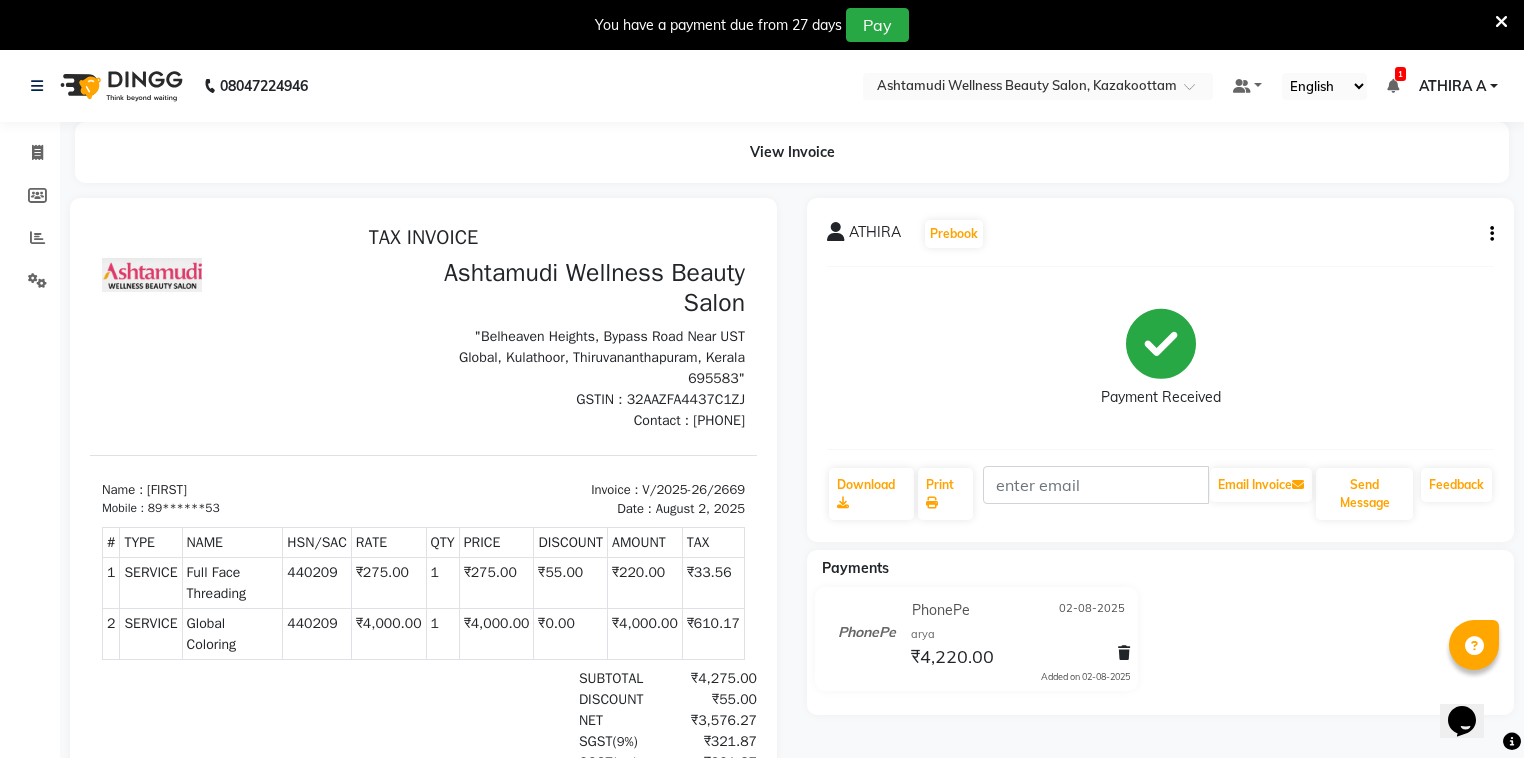 click on "ATHIRA   Prebook" 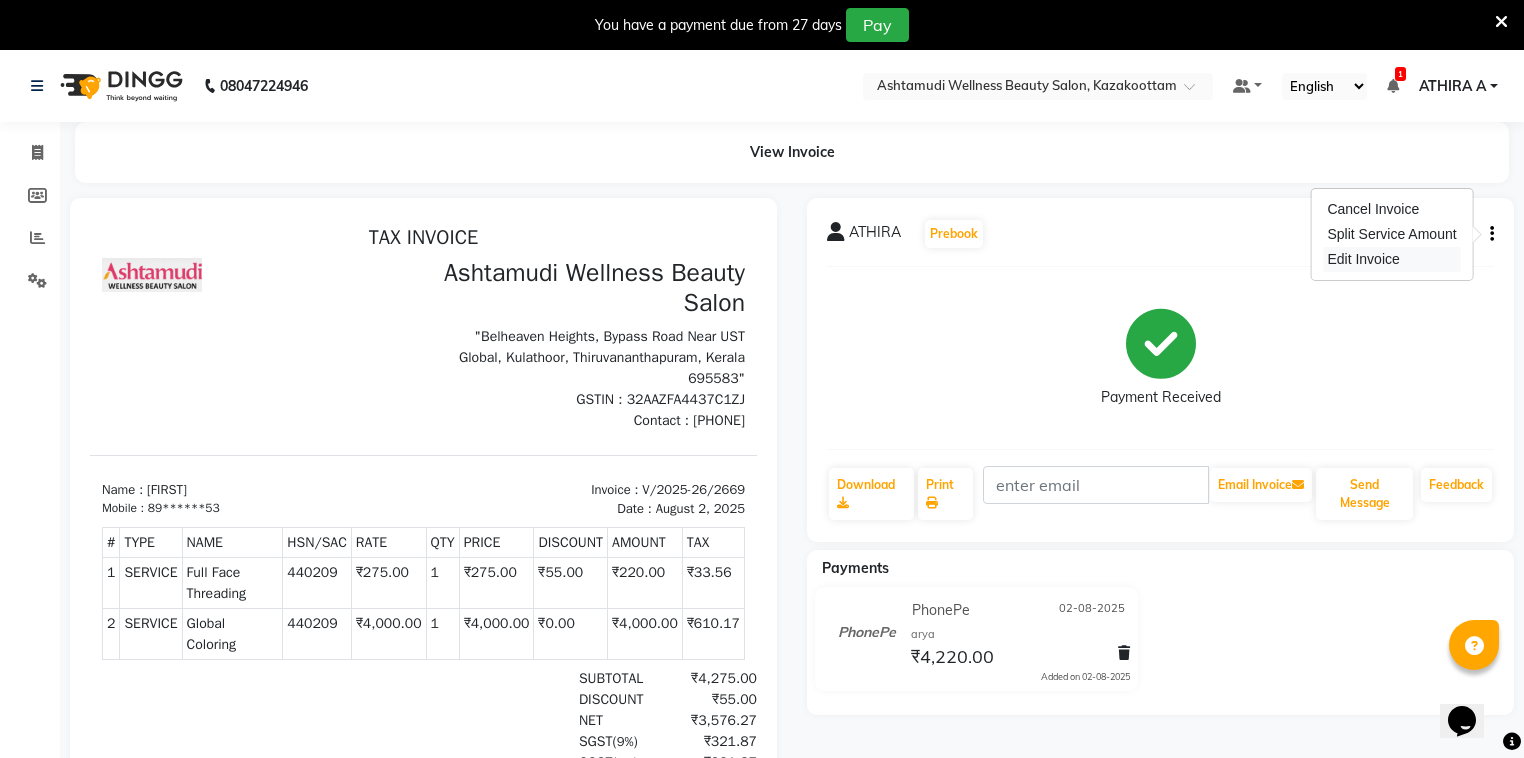 click on "Edit Invoice" at bounding box center (1391, 259) 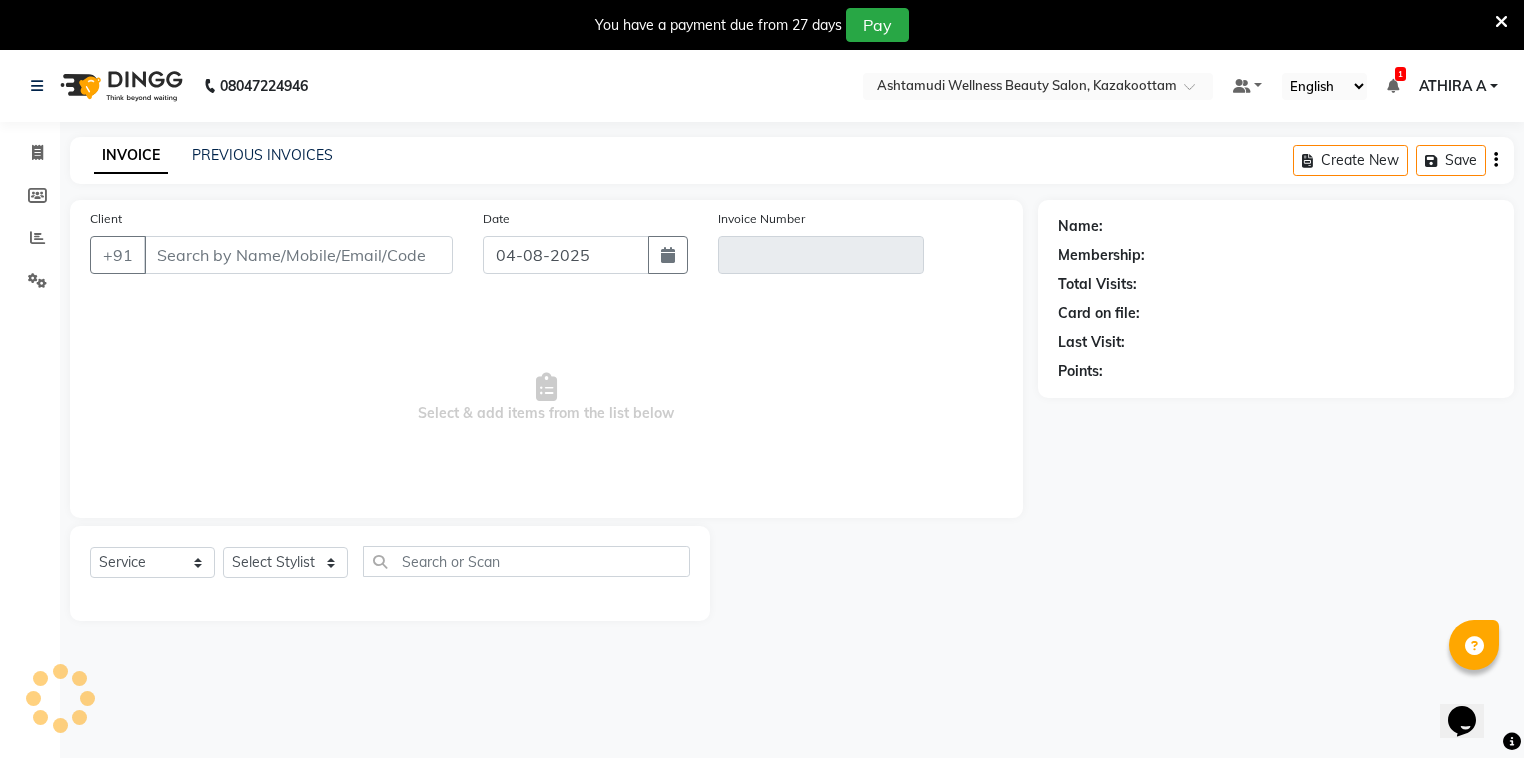 scroll, scrollTop: 50, scrollLeft: 0, axis: vertical 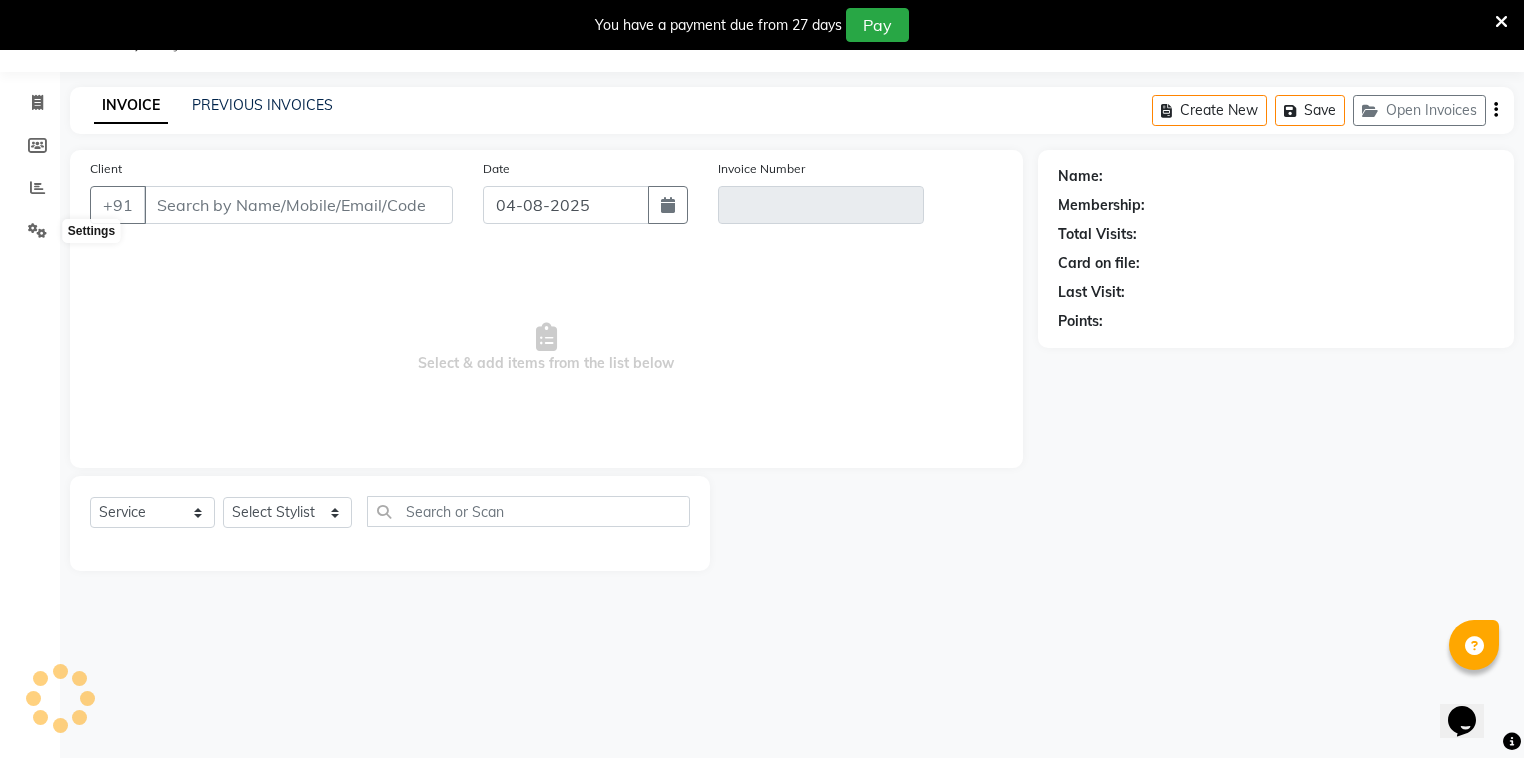 type on "89******53" 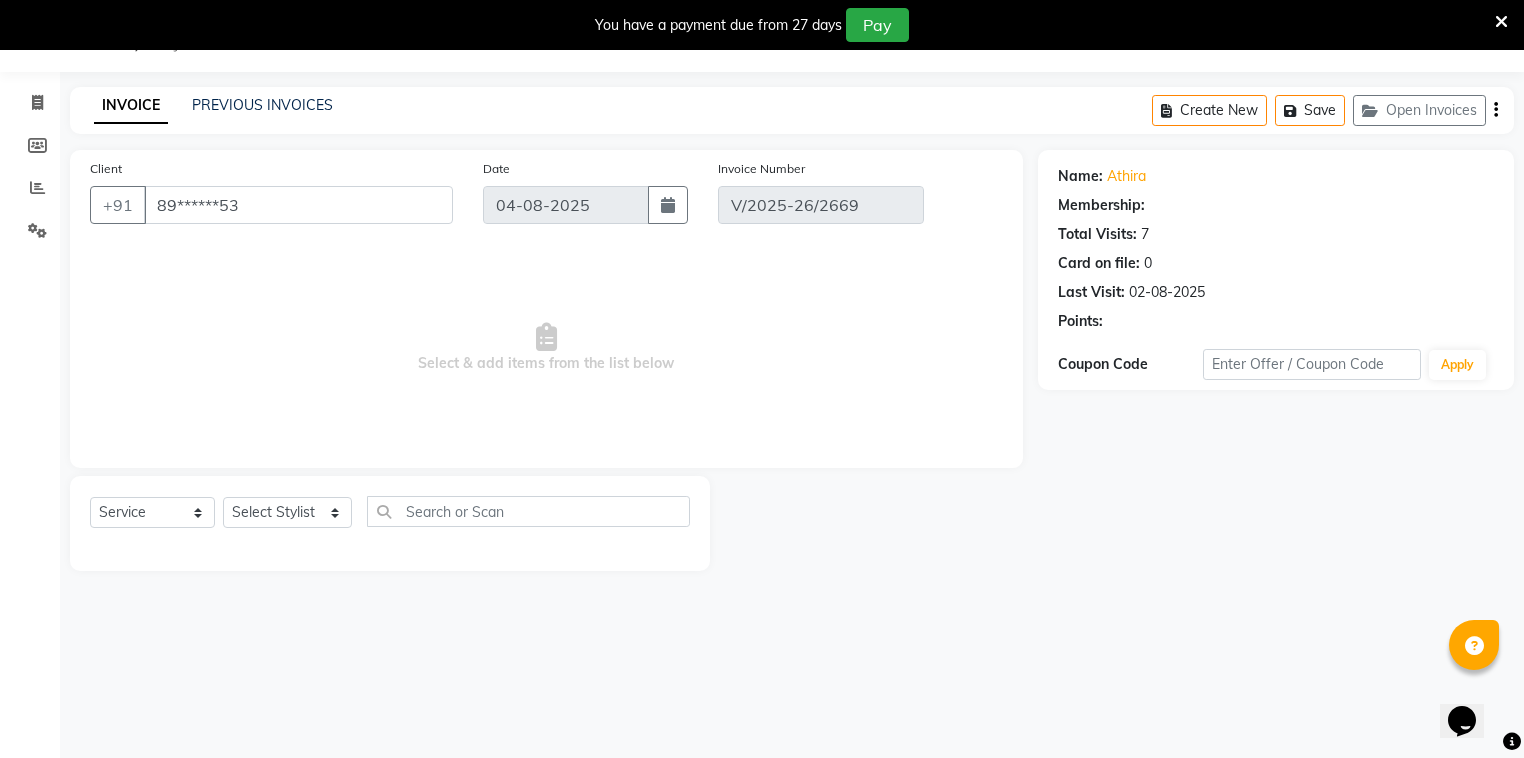 select on "1: Object" 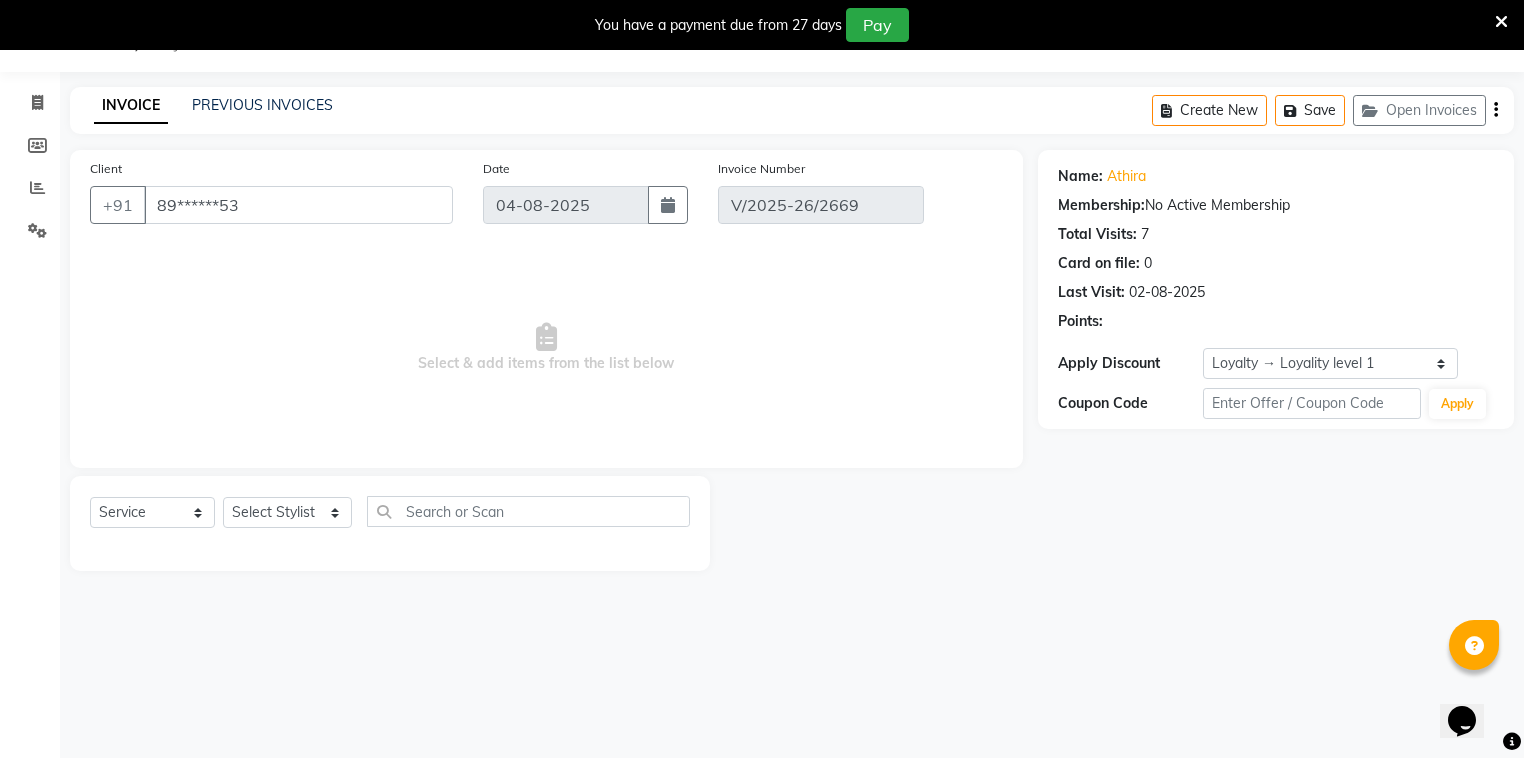 type on "02-08-2025" 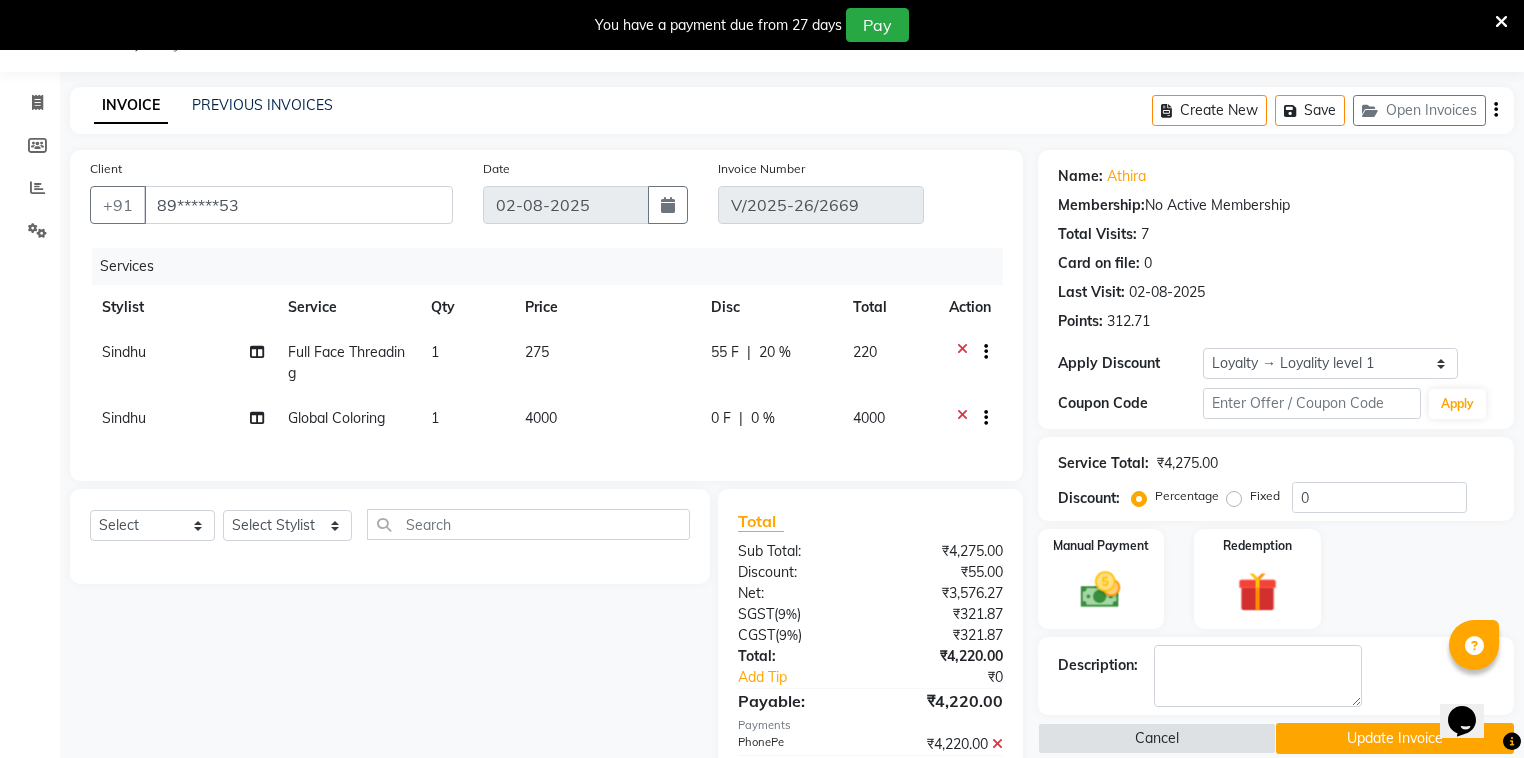 click on "Sindhu" 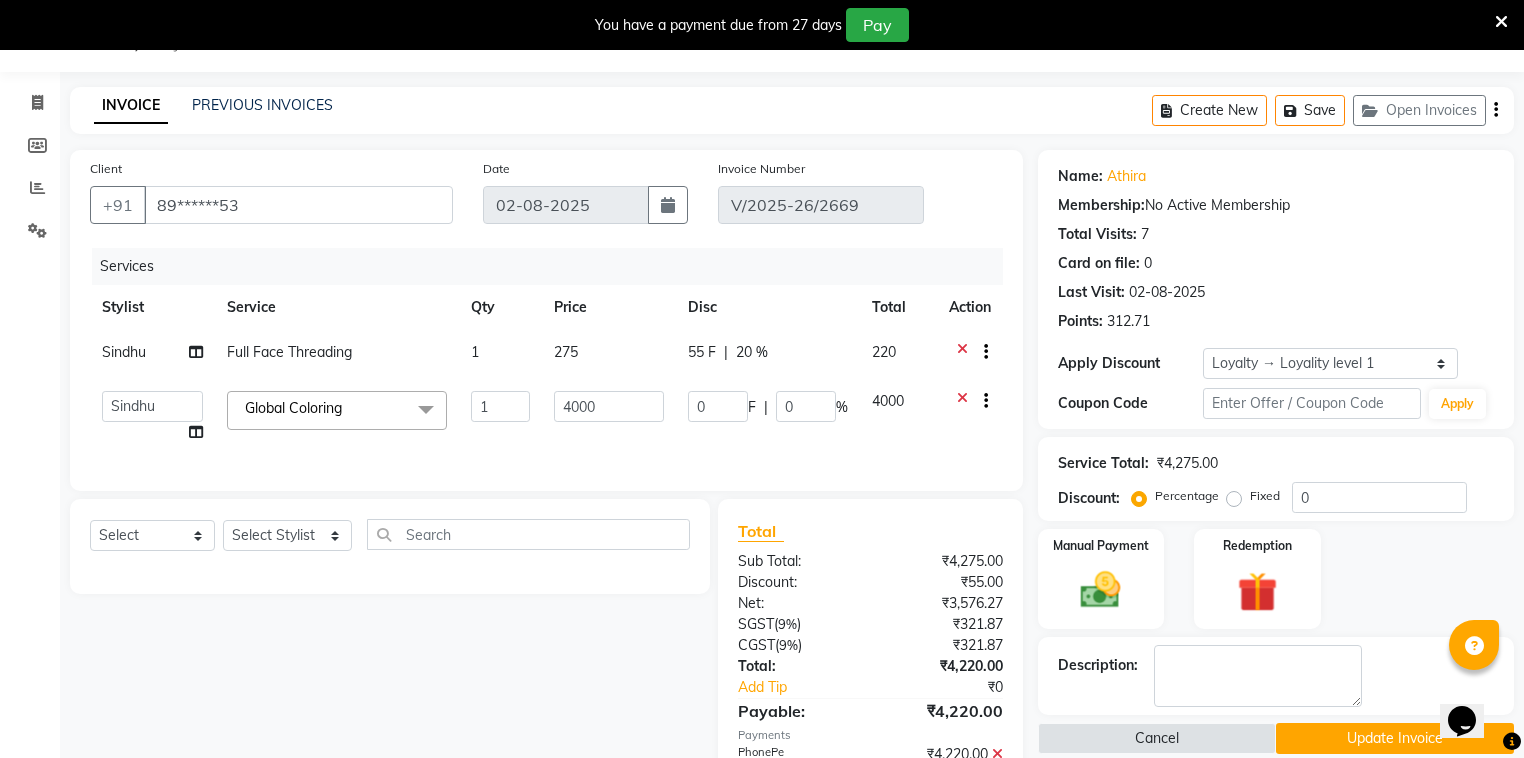 click on "Arya    CHINJU   GEETA   KAZHAKOOTTAM ASHTAMUDI   KRISHNA   LEKSHMI   MADONNA MICHAEL   MINCY VARGHESE   Poornima Gopal   PRIYA   RESHMA   ROSNI   Sindhu   SOORYAMOL" 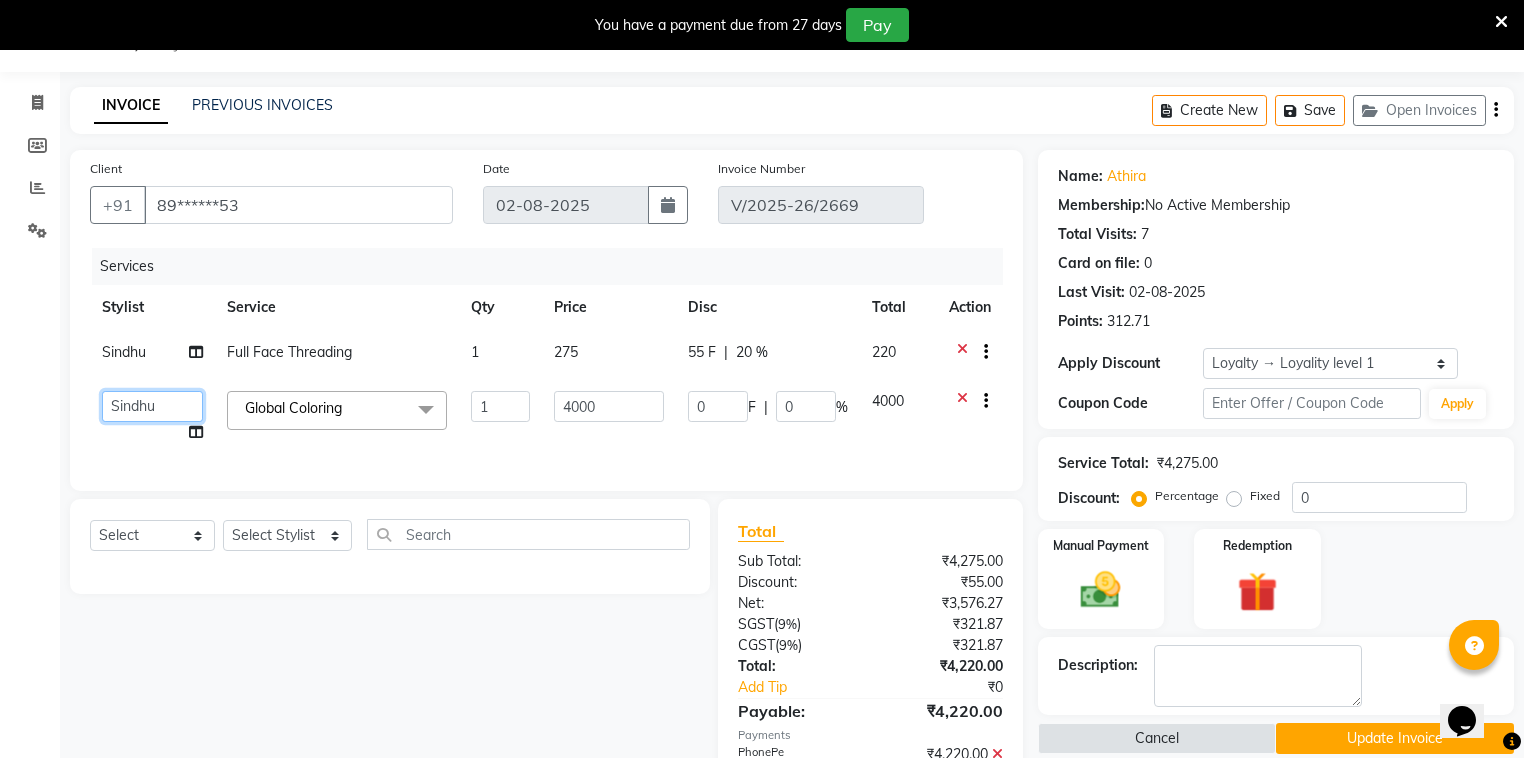 click on "Arya    CHINJU   GEETA   KAZHAKOOTTAM ASHTAMUDI   KRISHNA   LEKSHMI   MADONNA MICHAEL   MINCY VARGHESE   Poornima Gopal   PRIYA   RESHMA   ROSNI   Sindhu   SOORYAMOL" 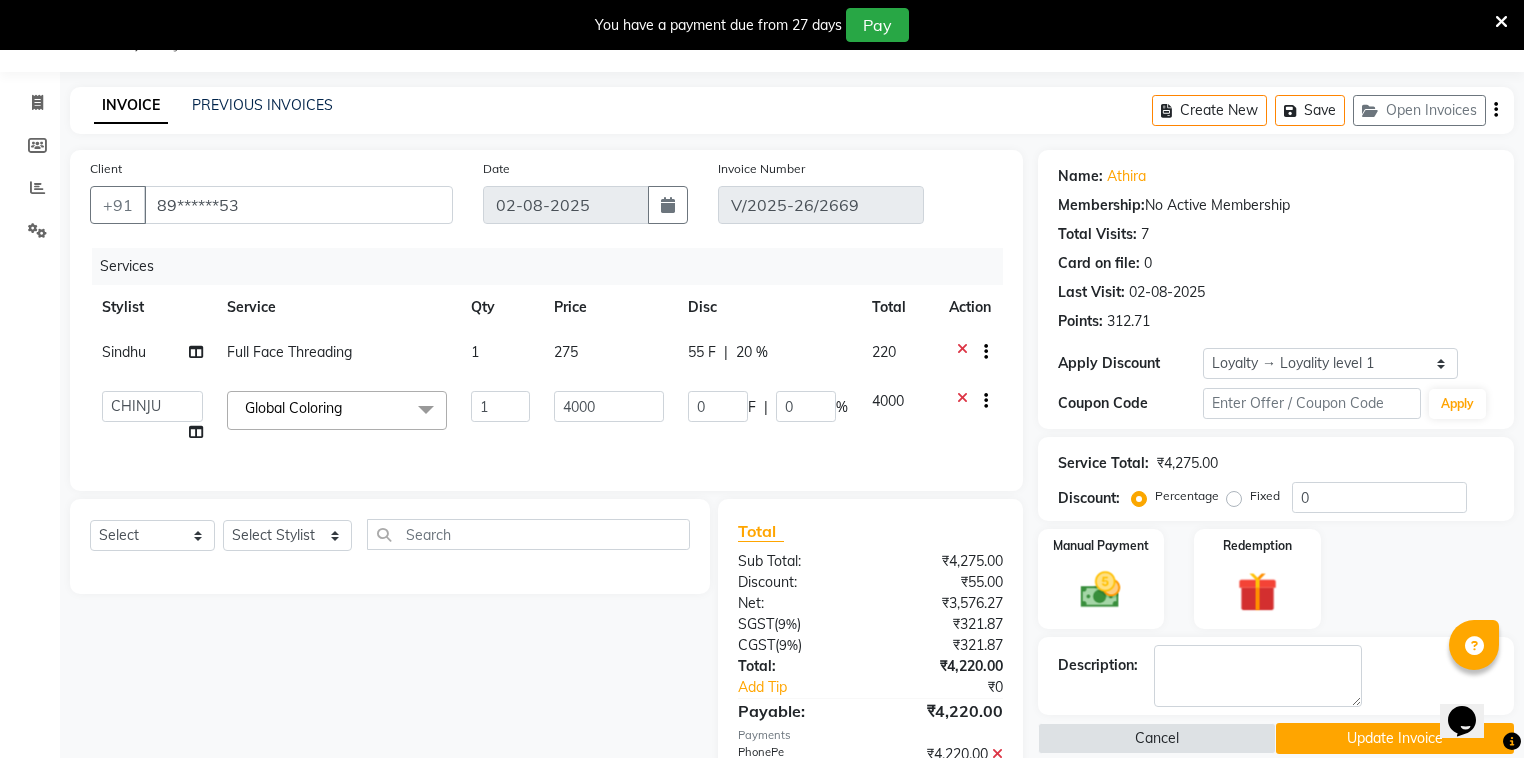 select on "28048" 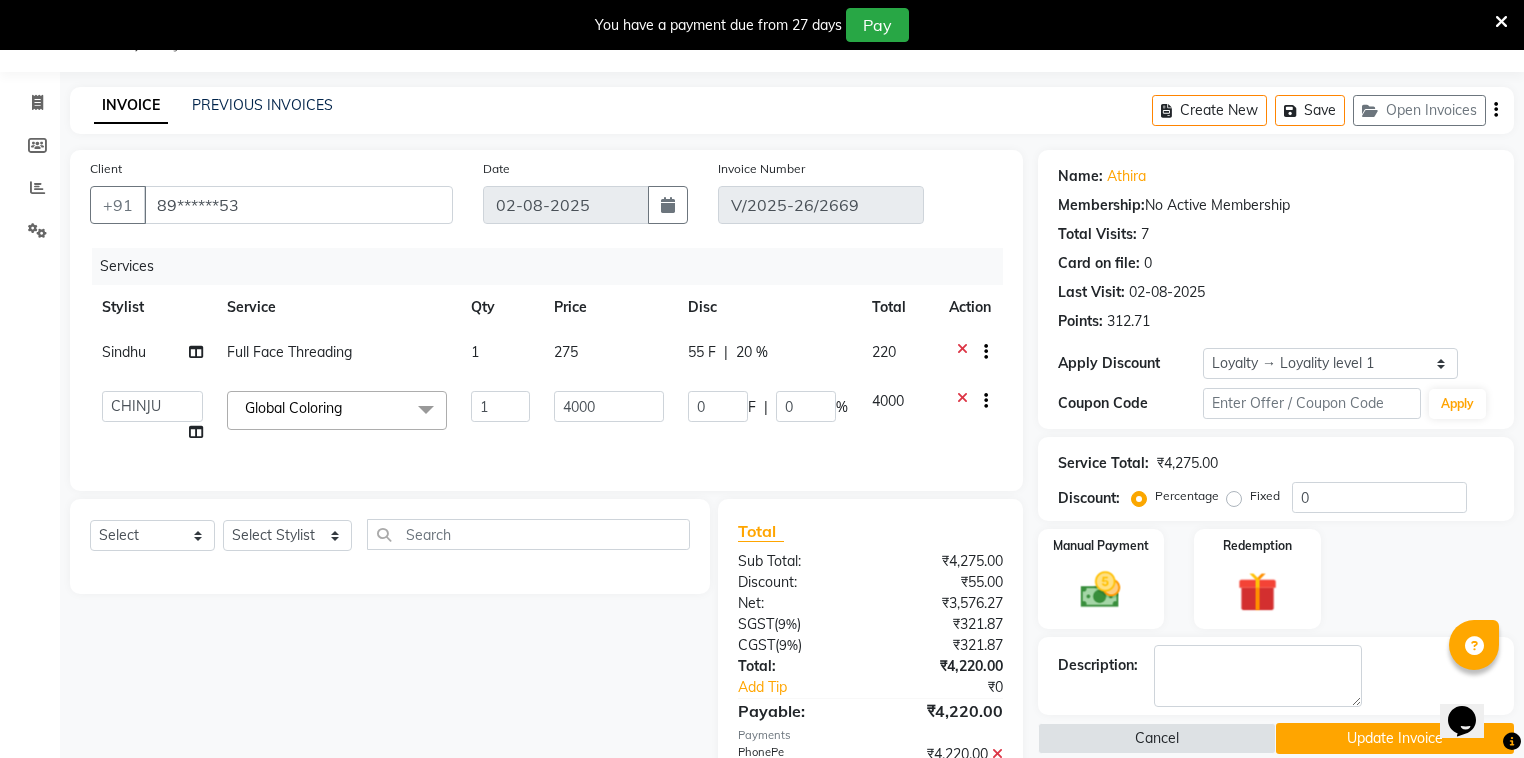 click on "Update Invoice" 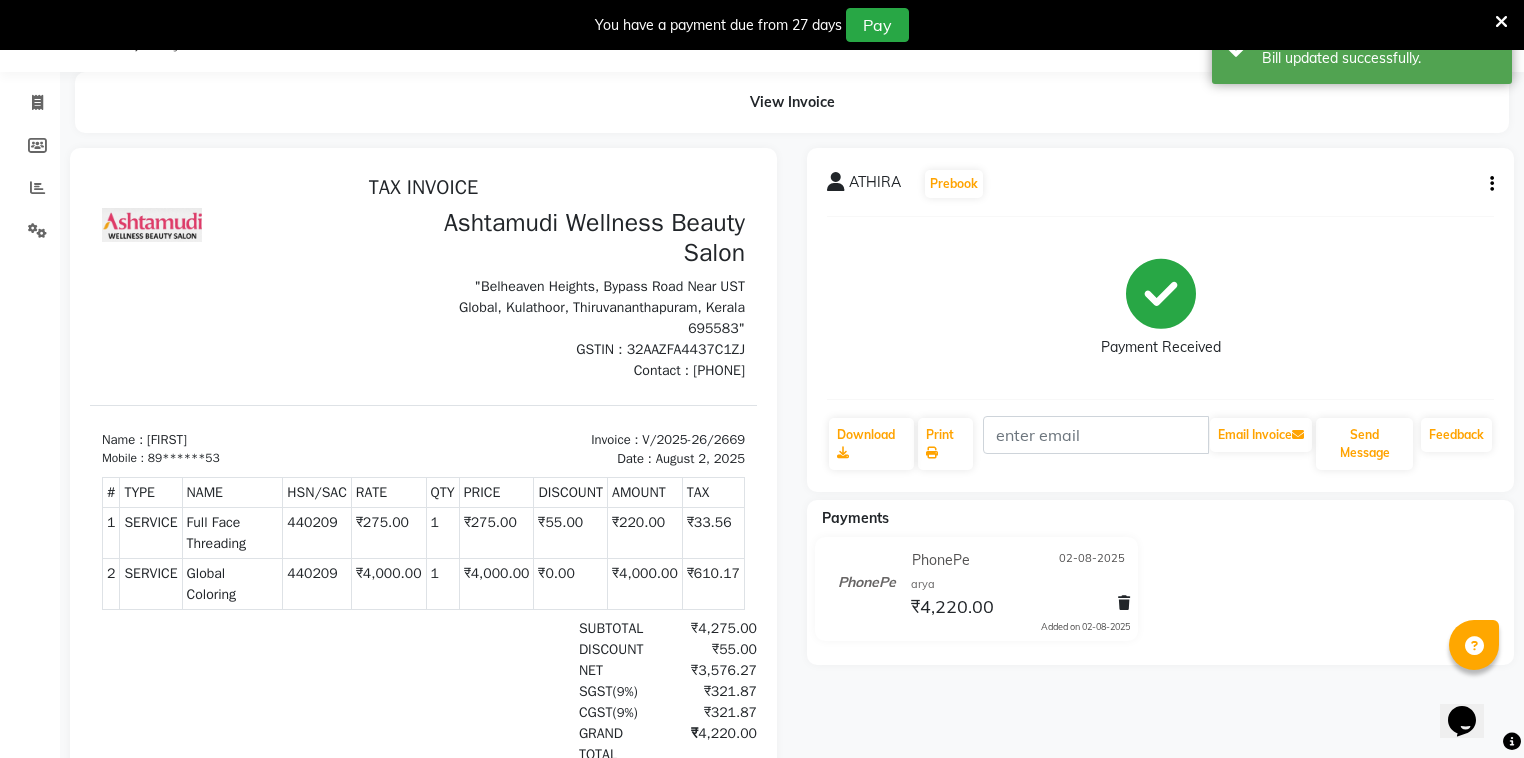 scroll, scrollTop: 0, scrollLeft: 0, axis: both 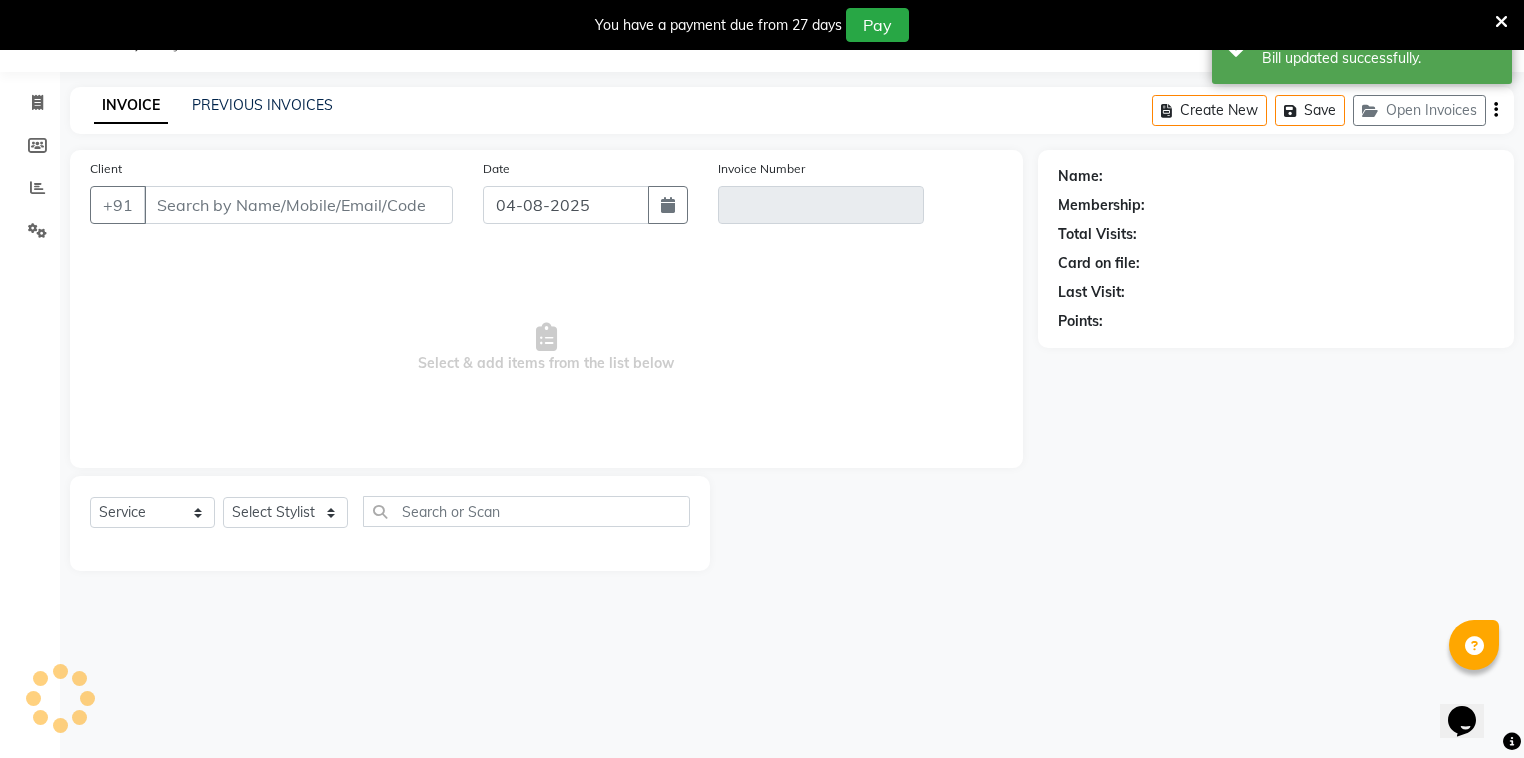 type on "89******53" 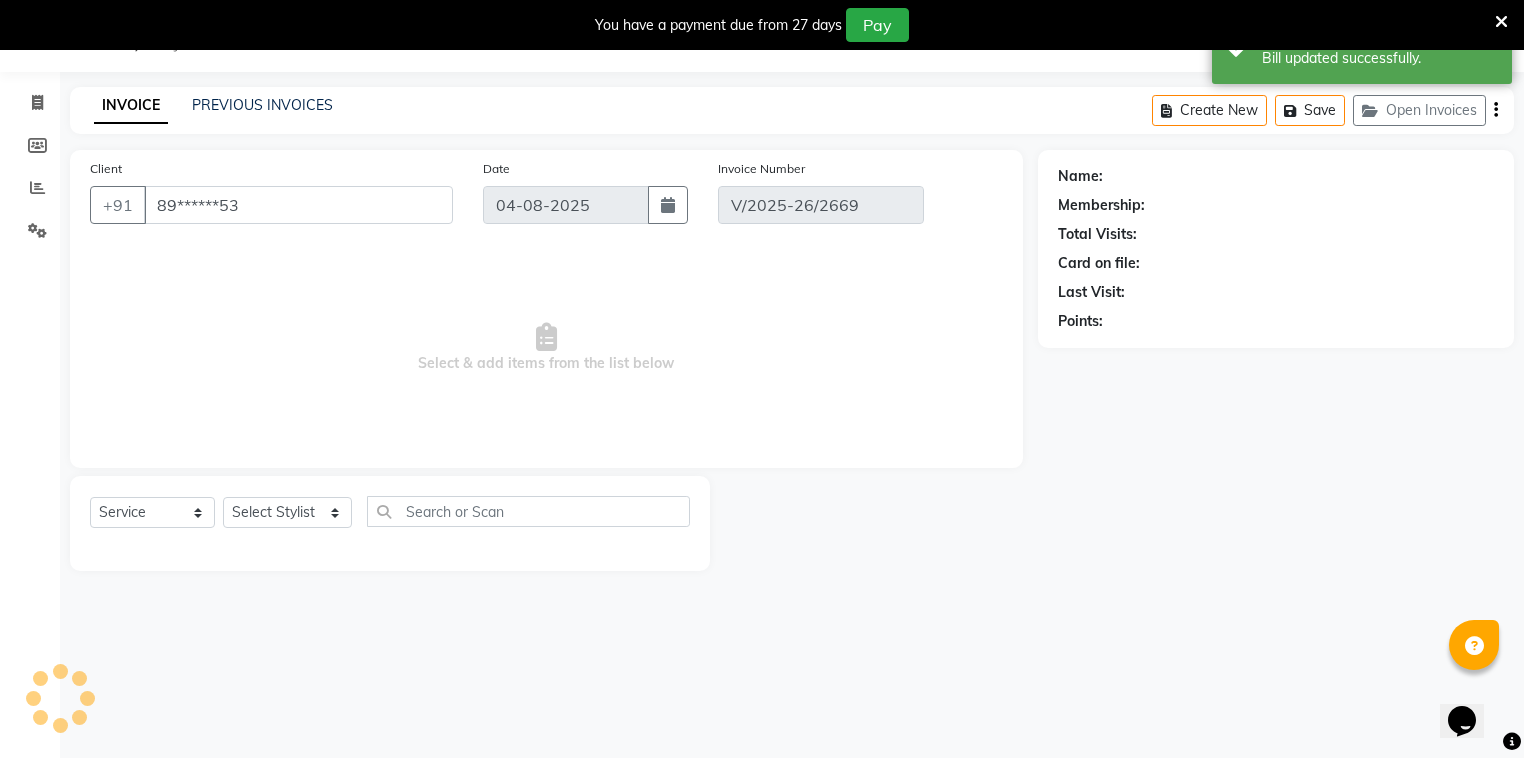 select on "1: Object" 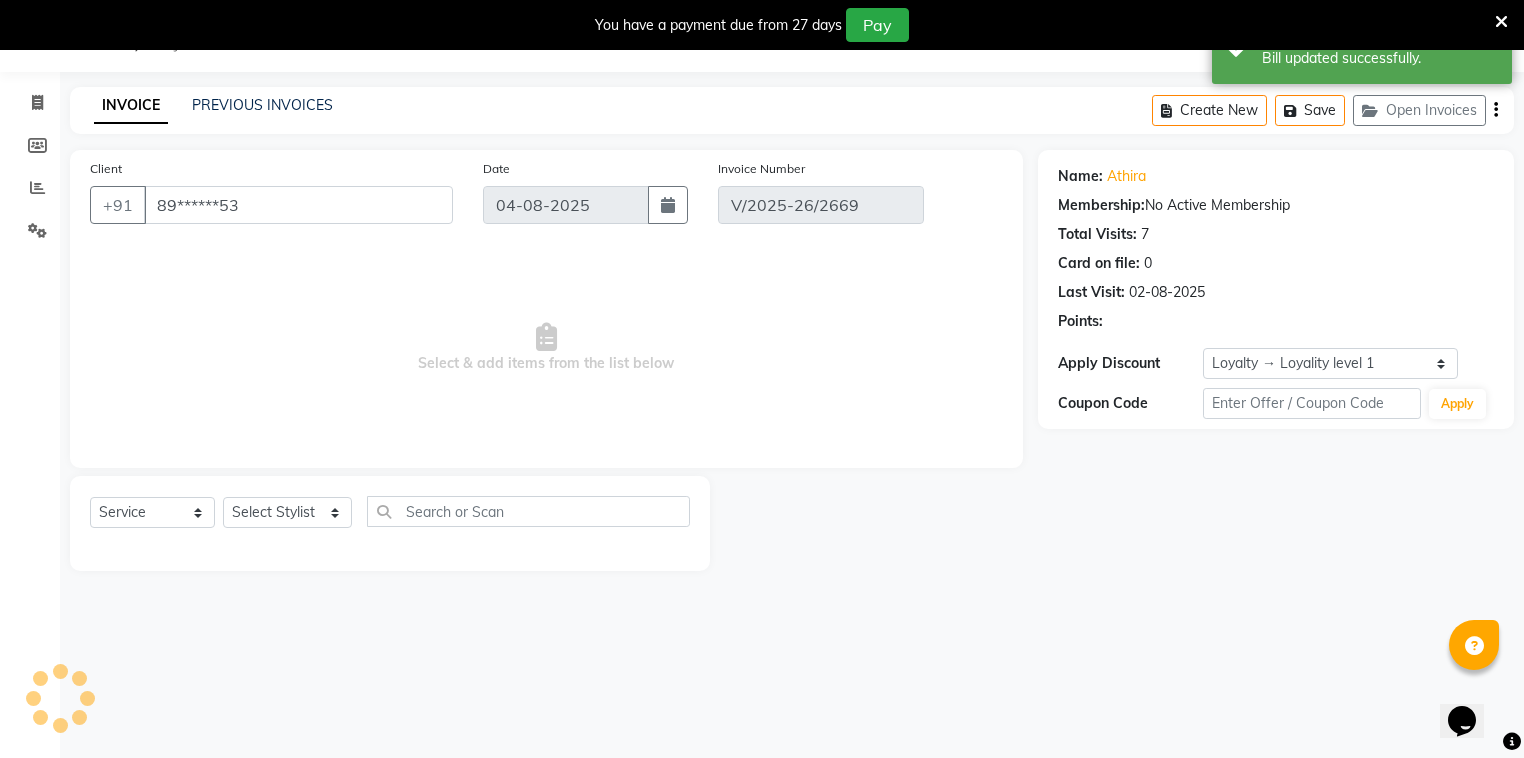 type on "02-08-2025" 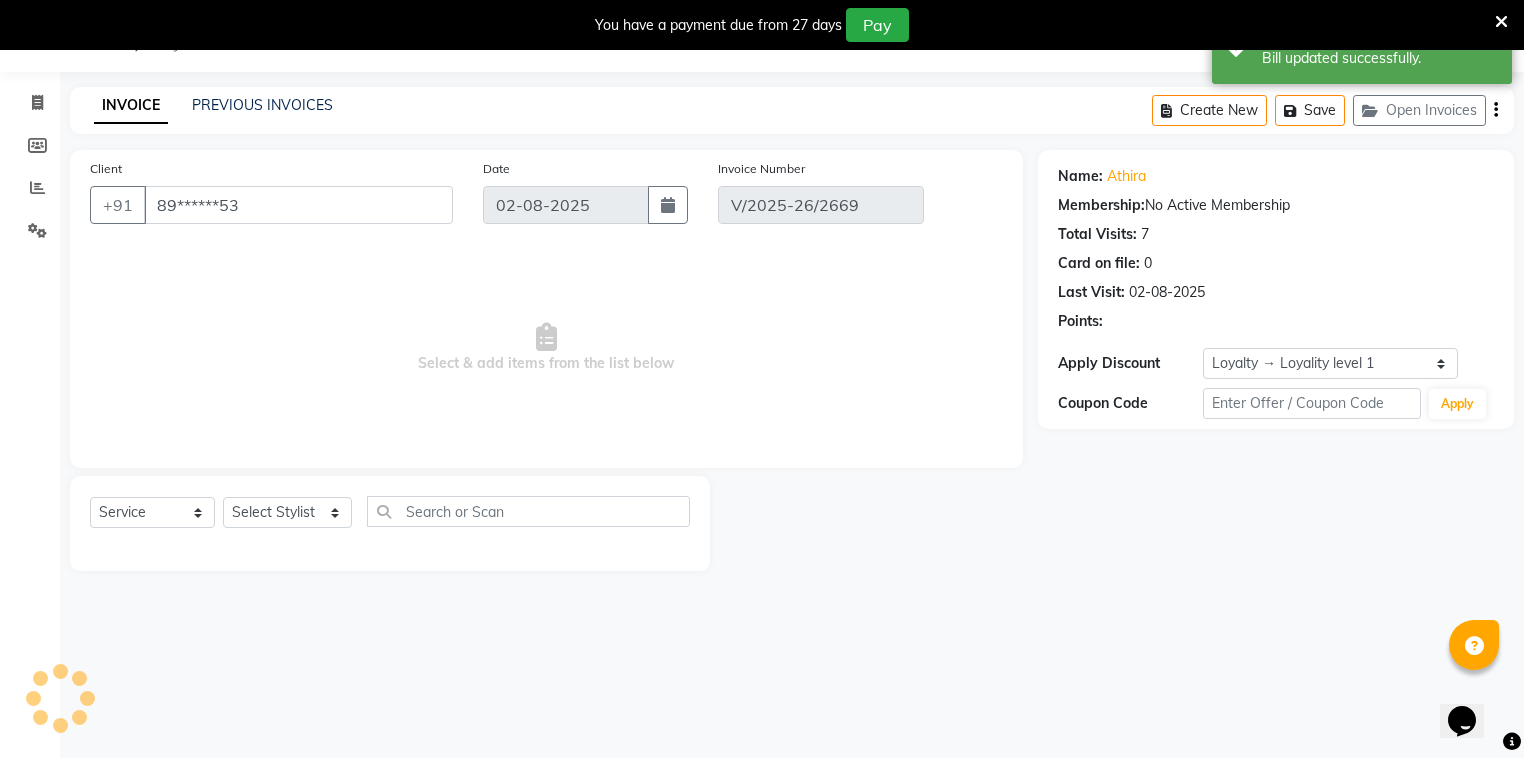 select on "select" 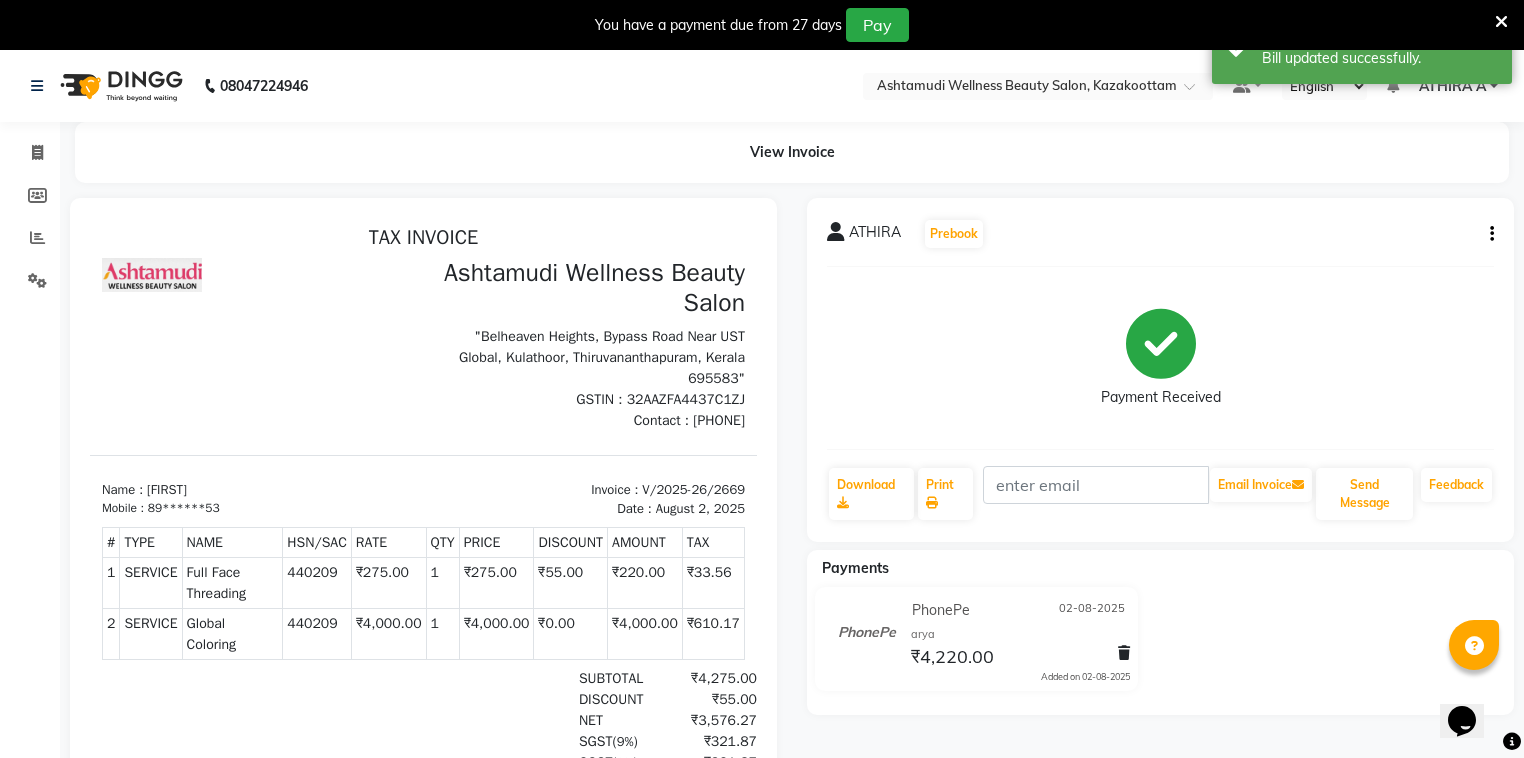 scroll, scrollTop: 0, scrollLeft: 0, axis: both 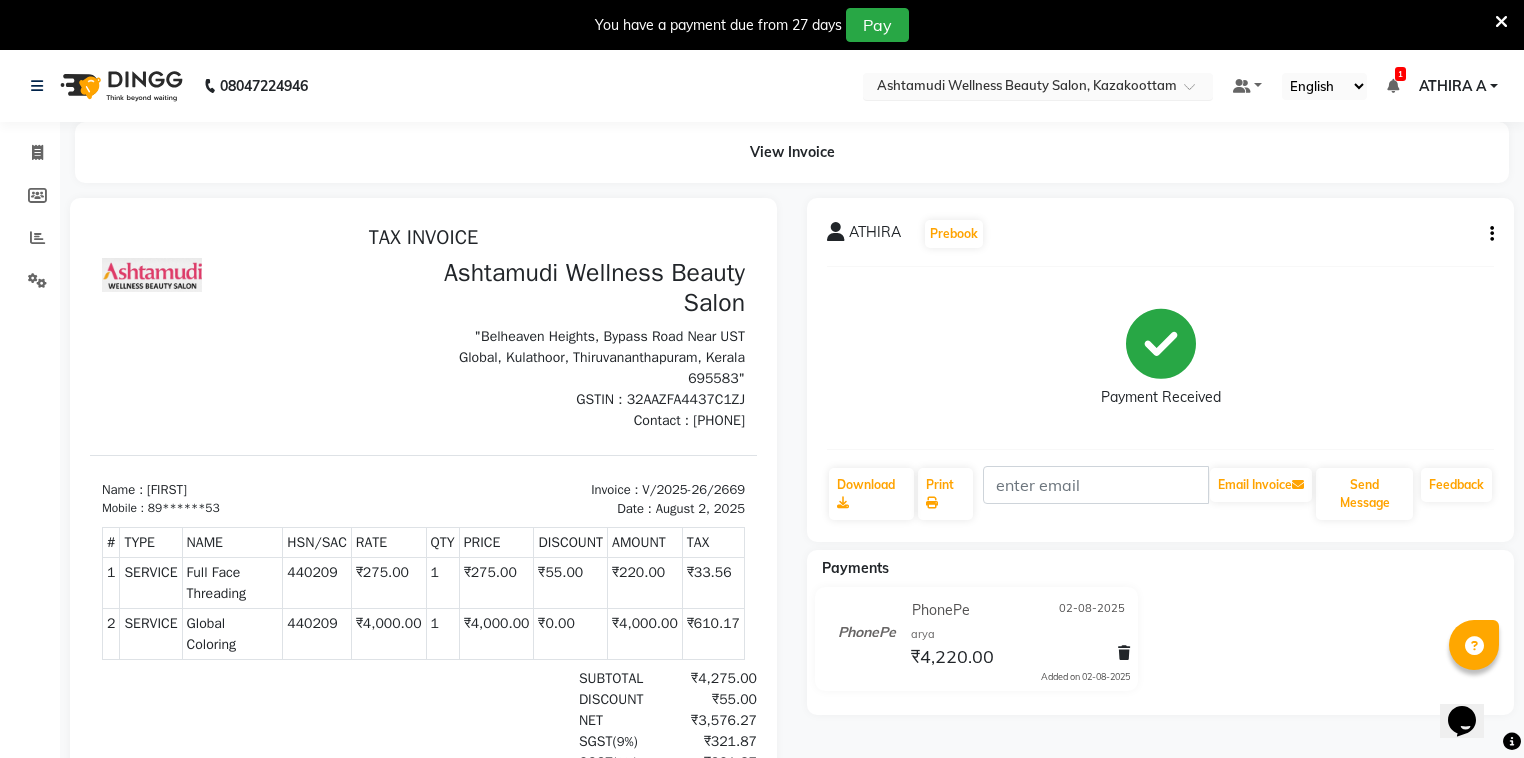 click at bounding box center (1038, 88) 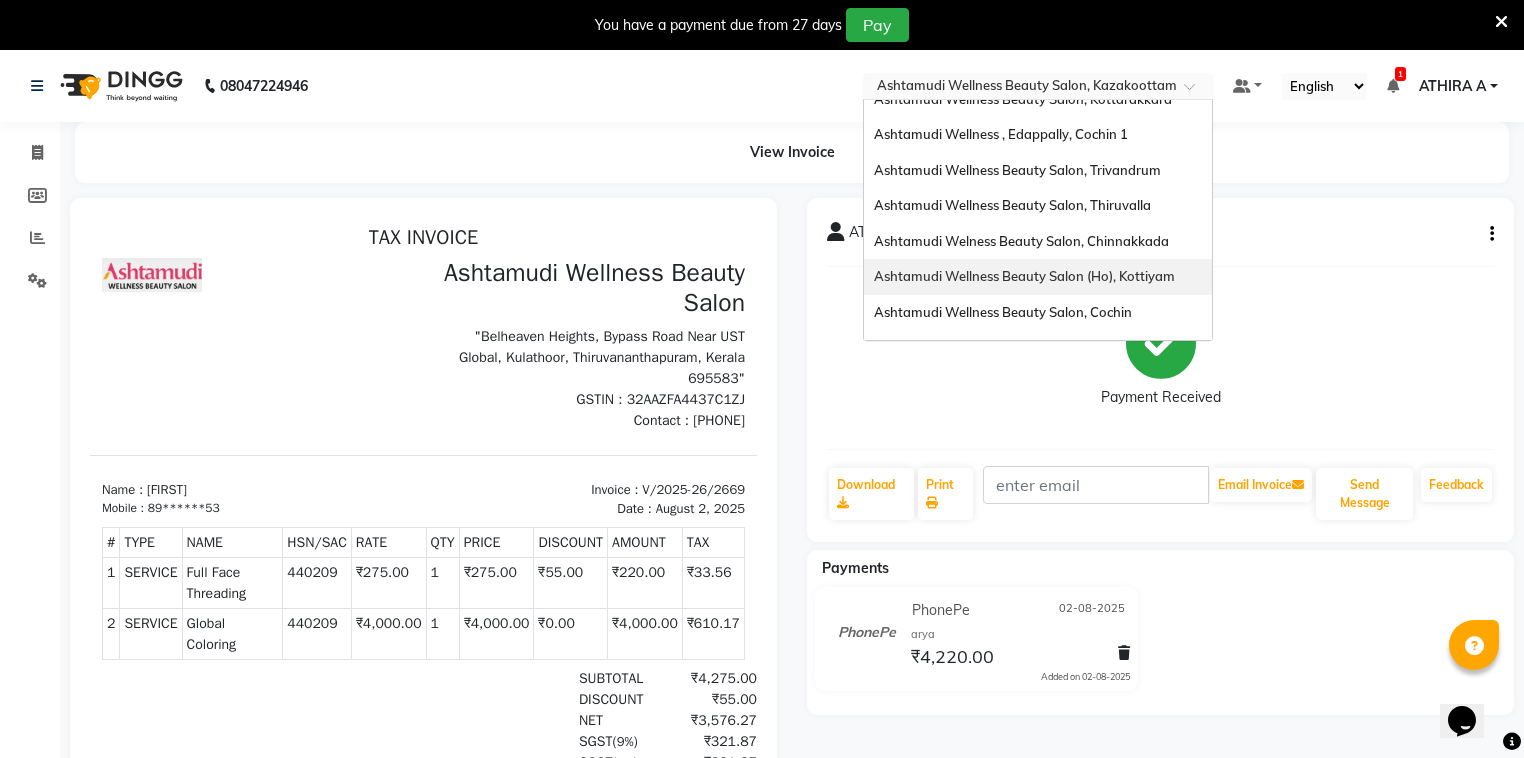 scroll, scrollTop: 0, scrollLeft: 0, axis: both 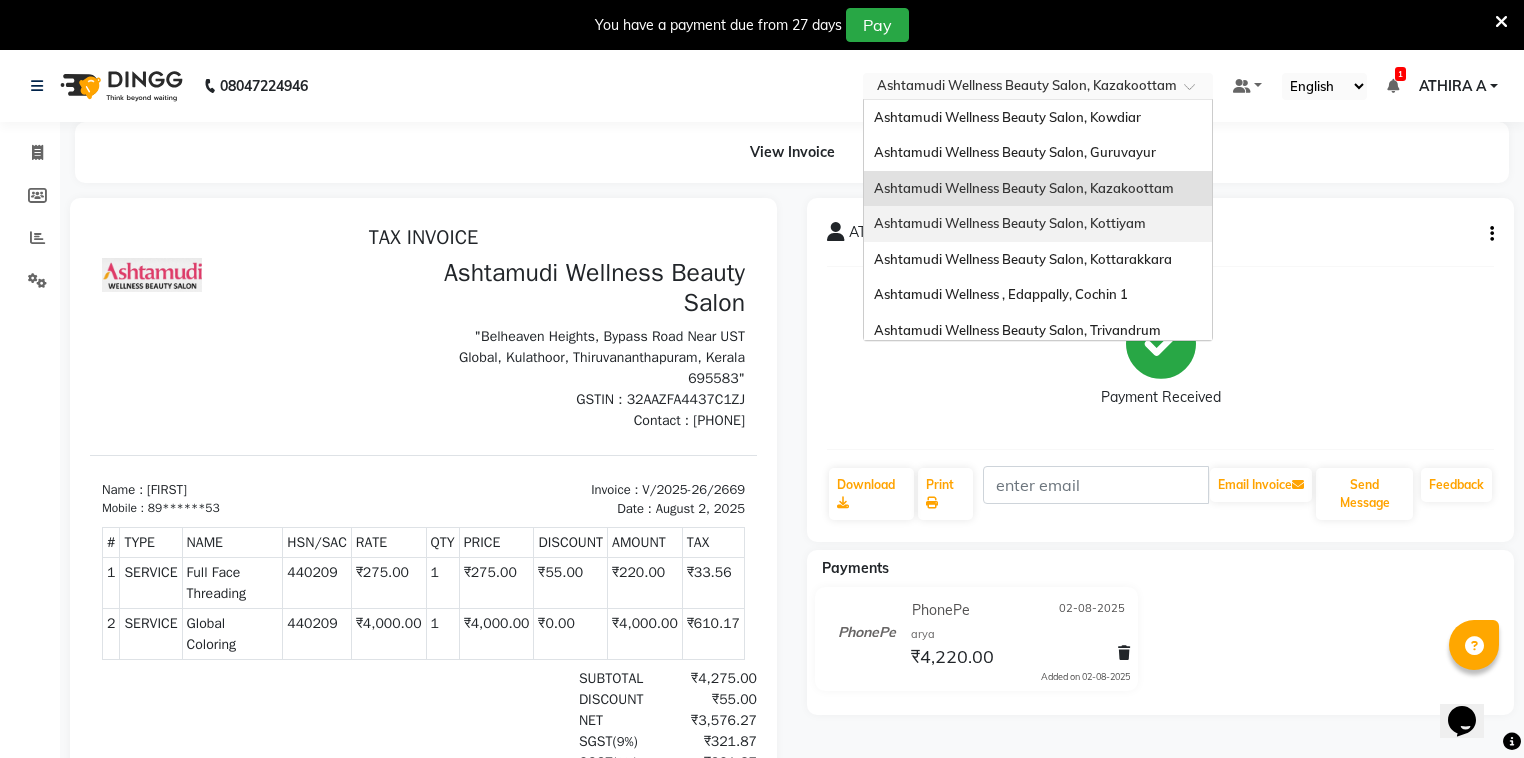 click on "Ashtamudi Wellness Beauty Salon, Kottiyam" at bounding box center (1010, 223) 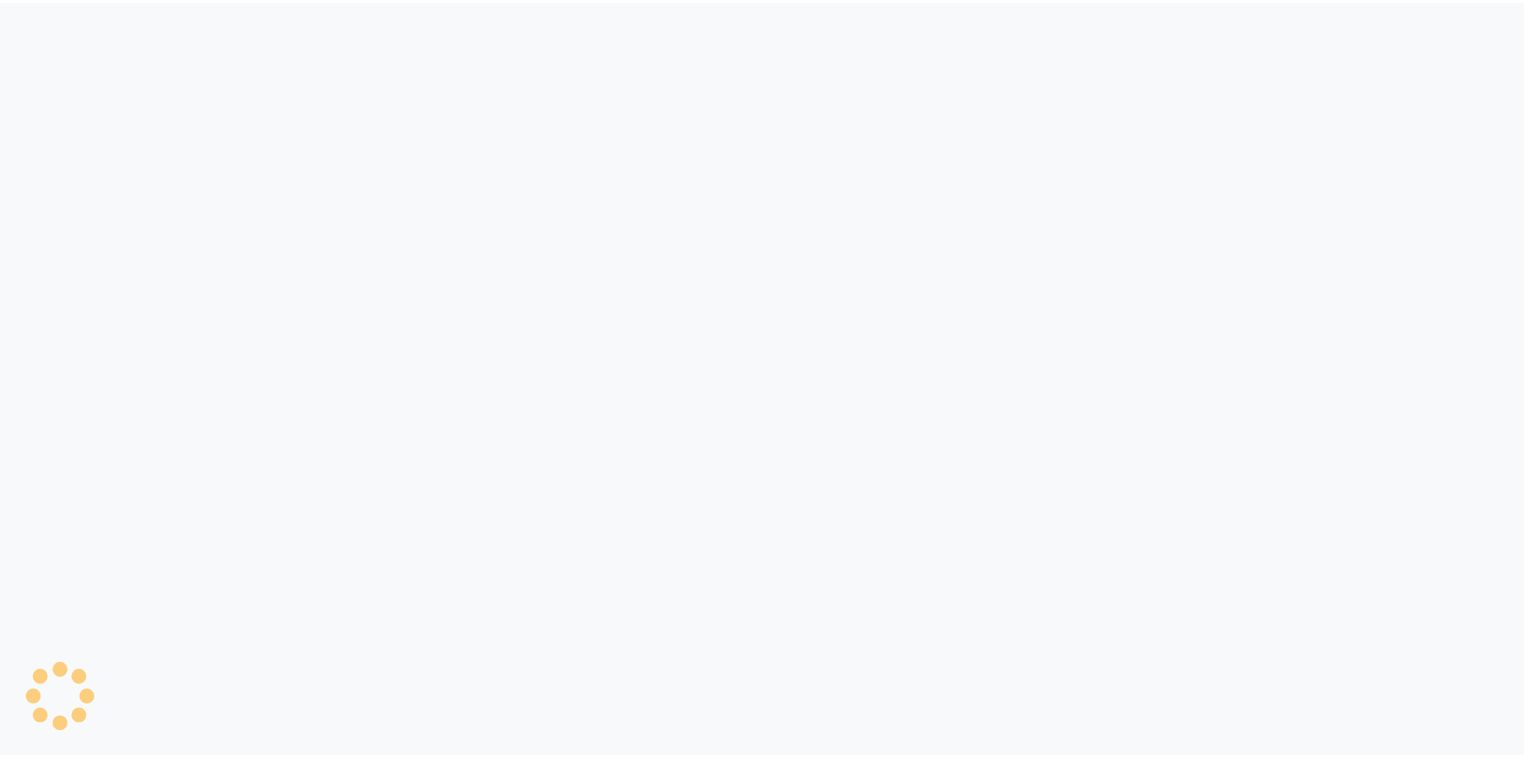 scroll, scrollTop: 0, scrollLeft: 0, axis: both 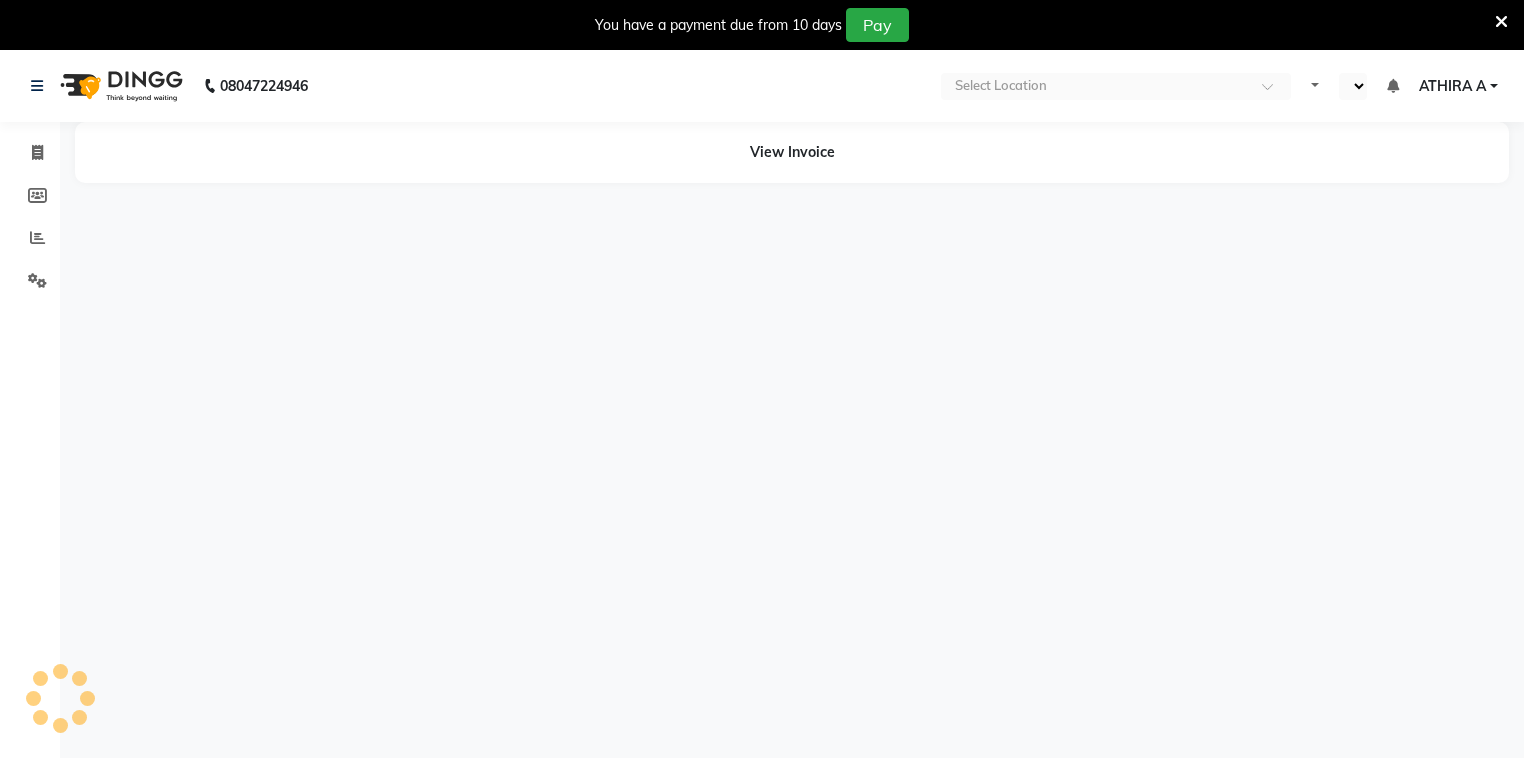 select on "en" 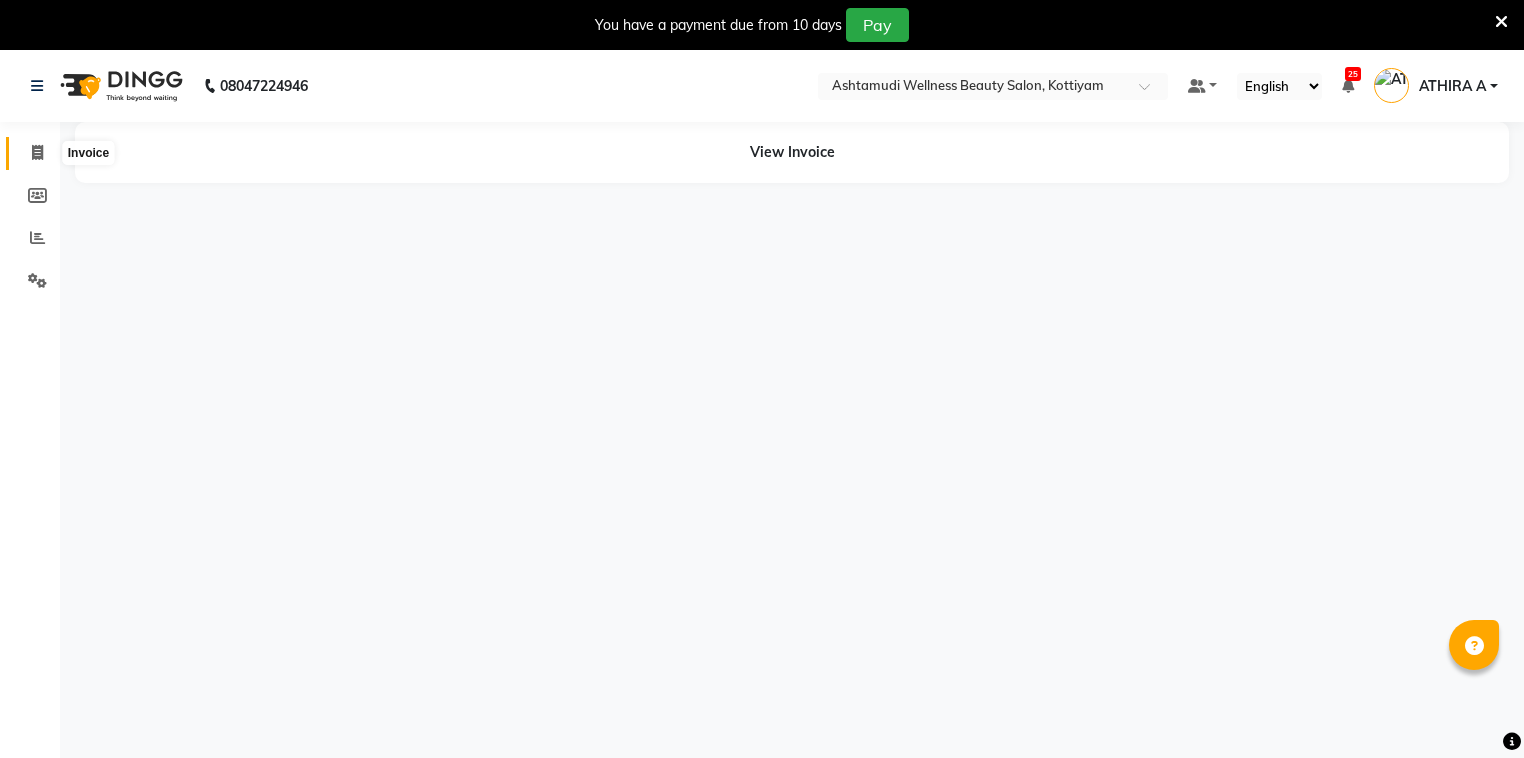click 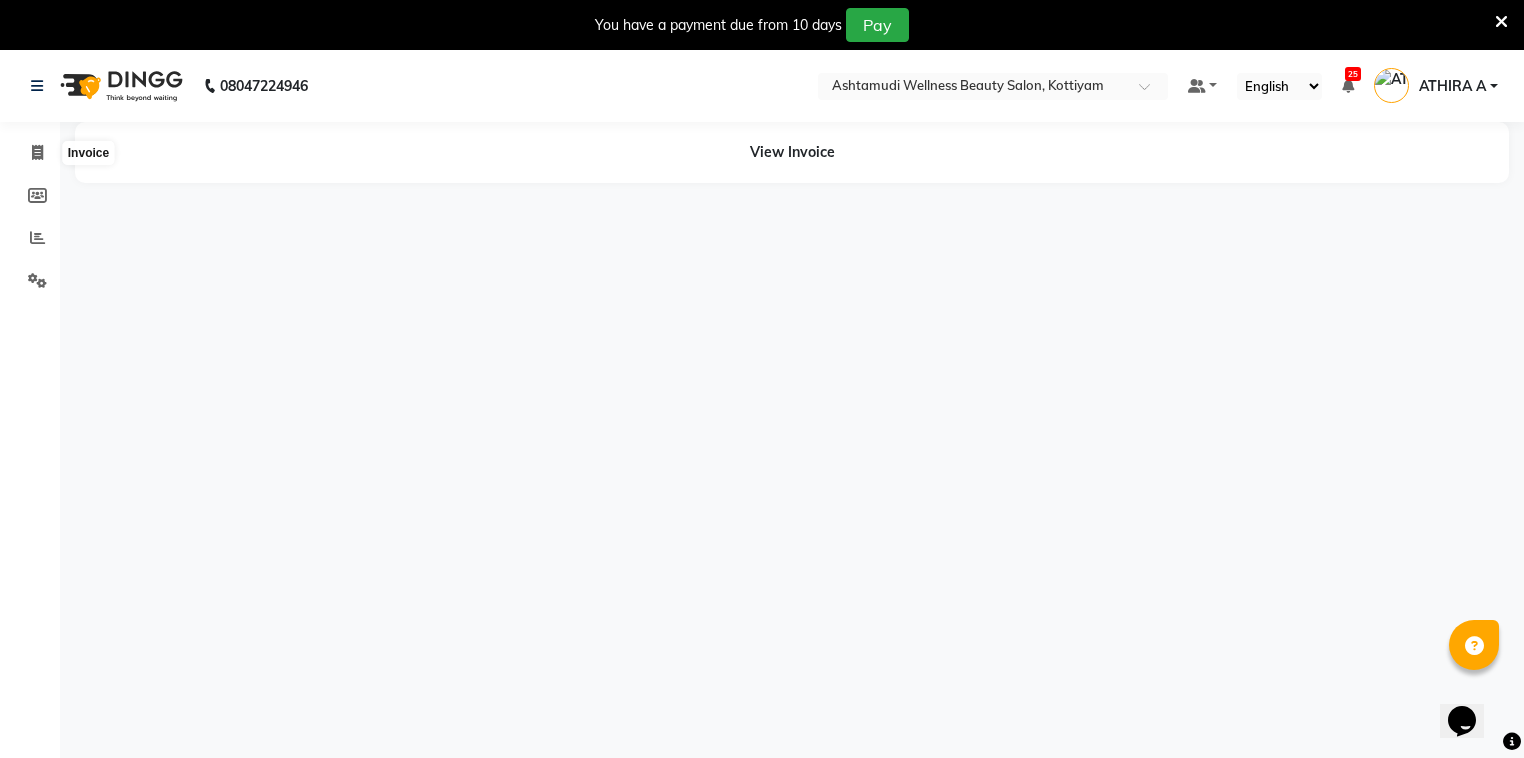 scroll, scrollTop: 0, scrollLeft: 0, axis: both 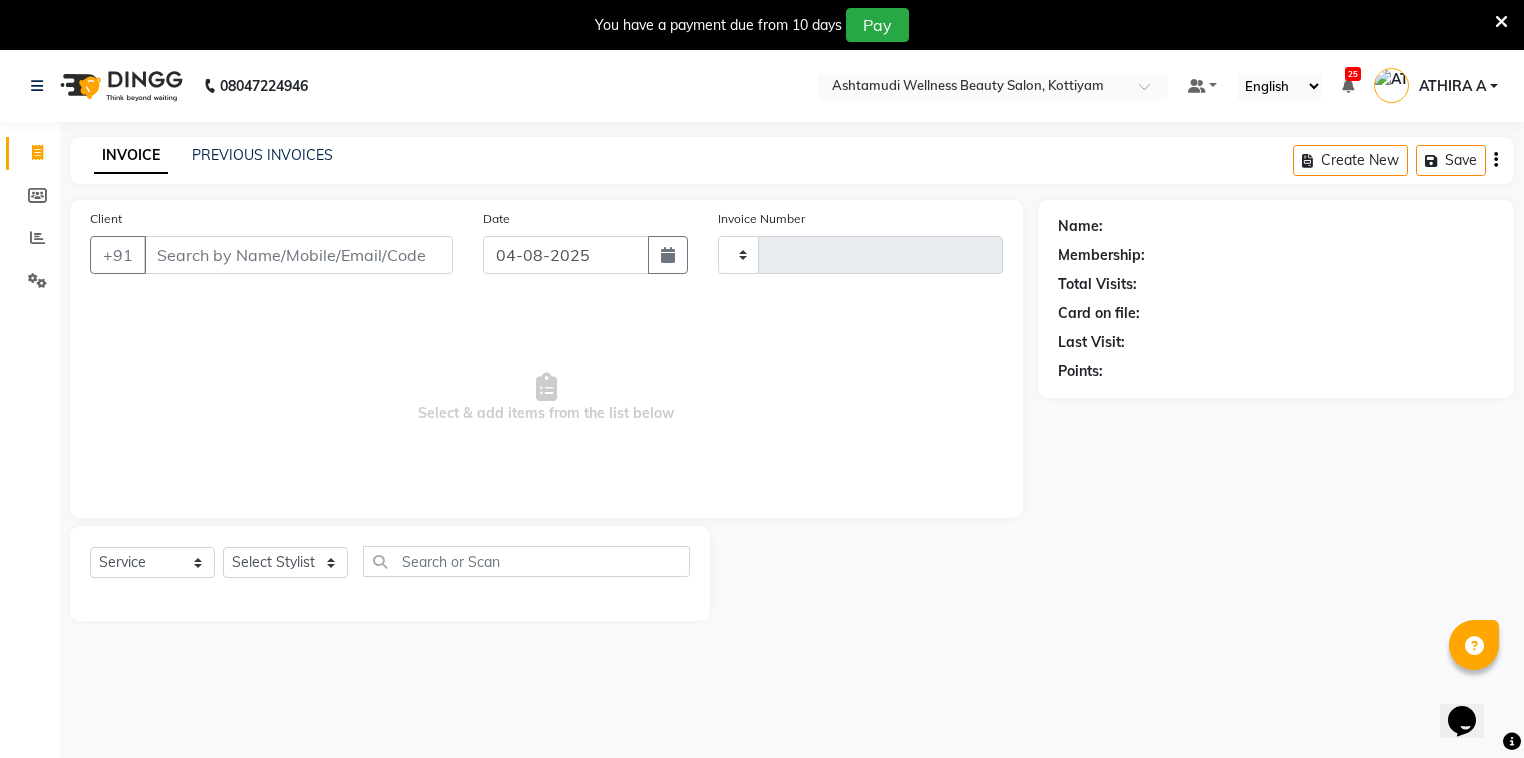 type on "2522" 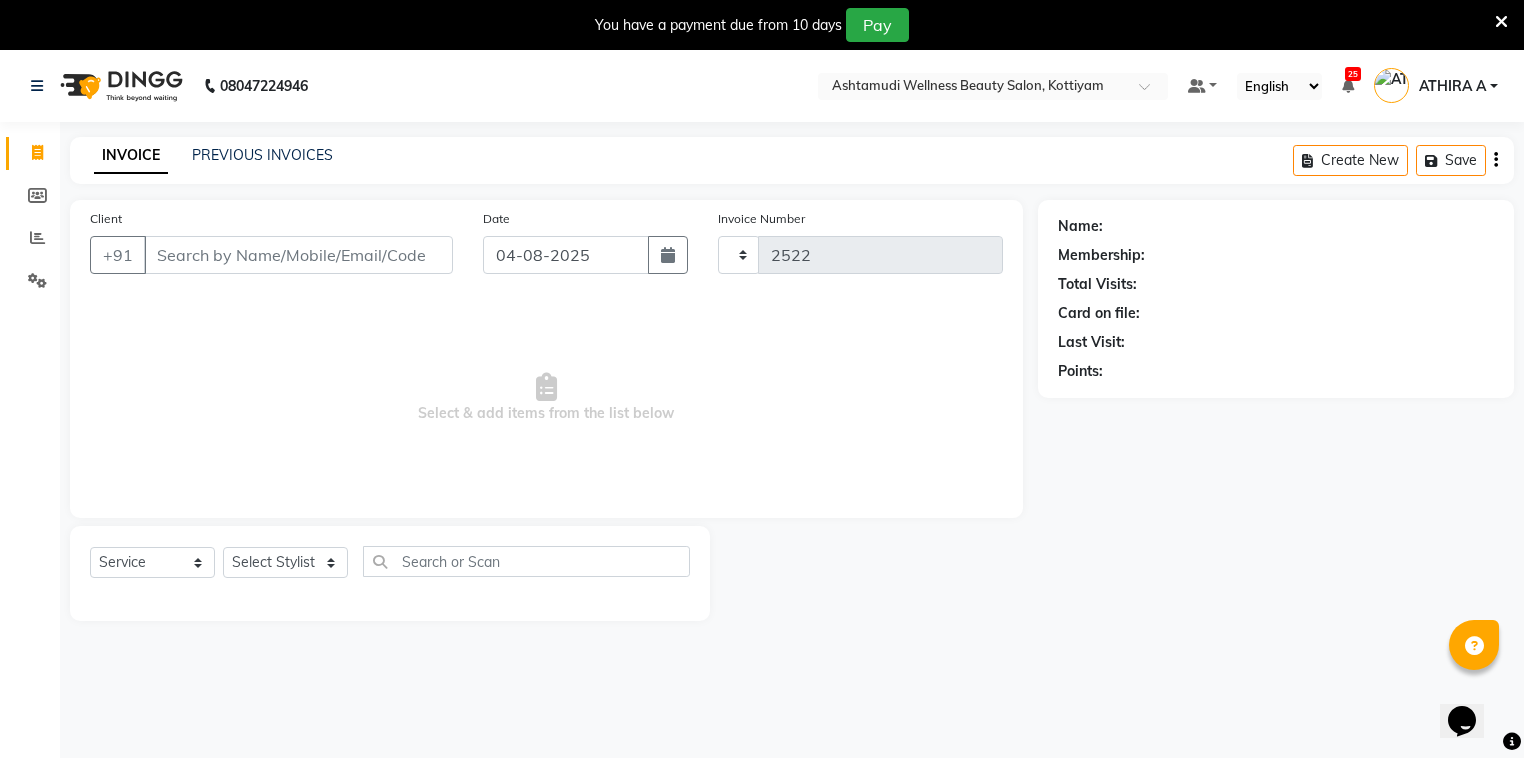 scroll, scrollTop: 0, scrollLeft: 0, axis: both 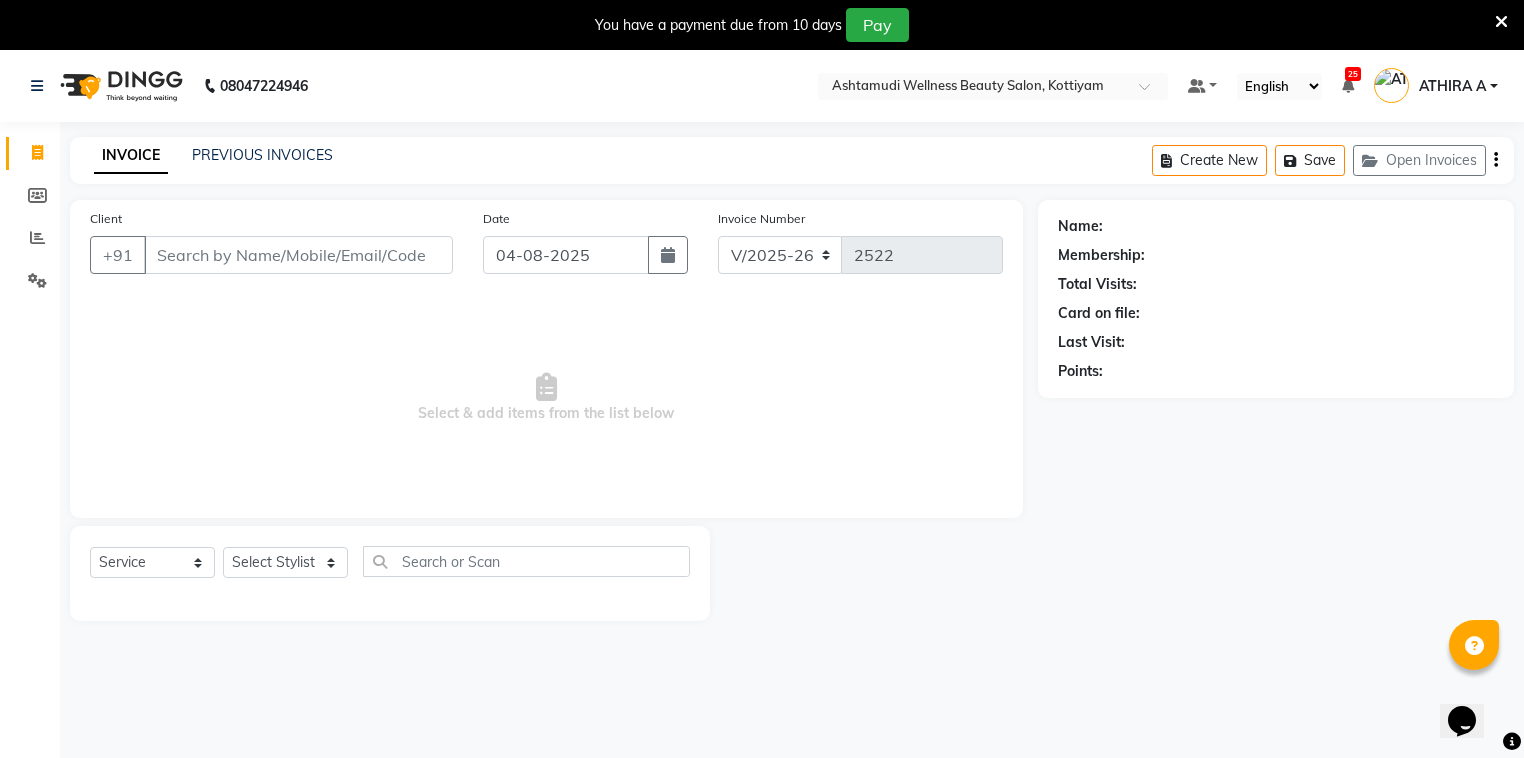 drag, startPoint x: 251, startPoint y: 134, endPoint x: 248, endPoint y: 144, distance: 10.440307 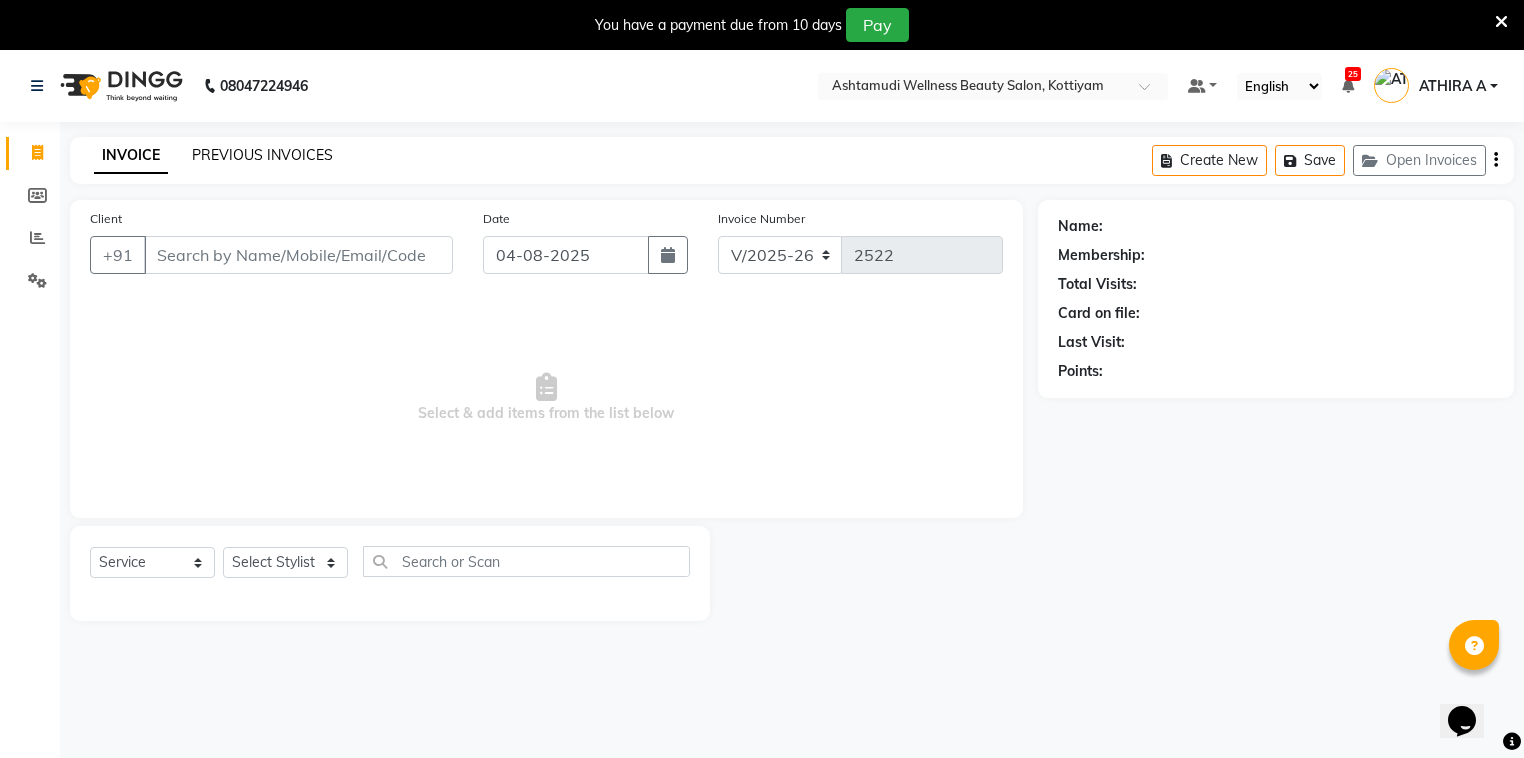 click on "PREVIOUS INVOICES" 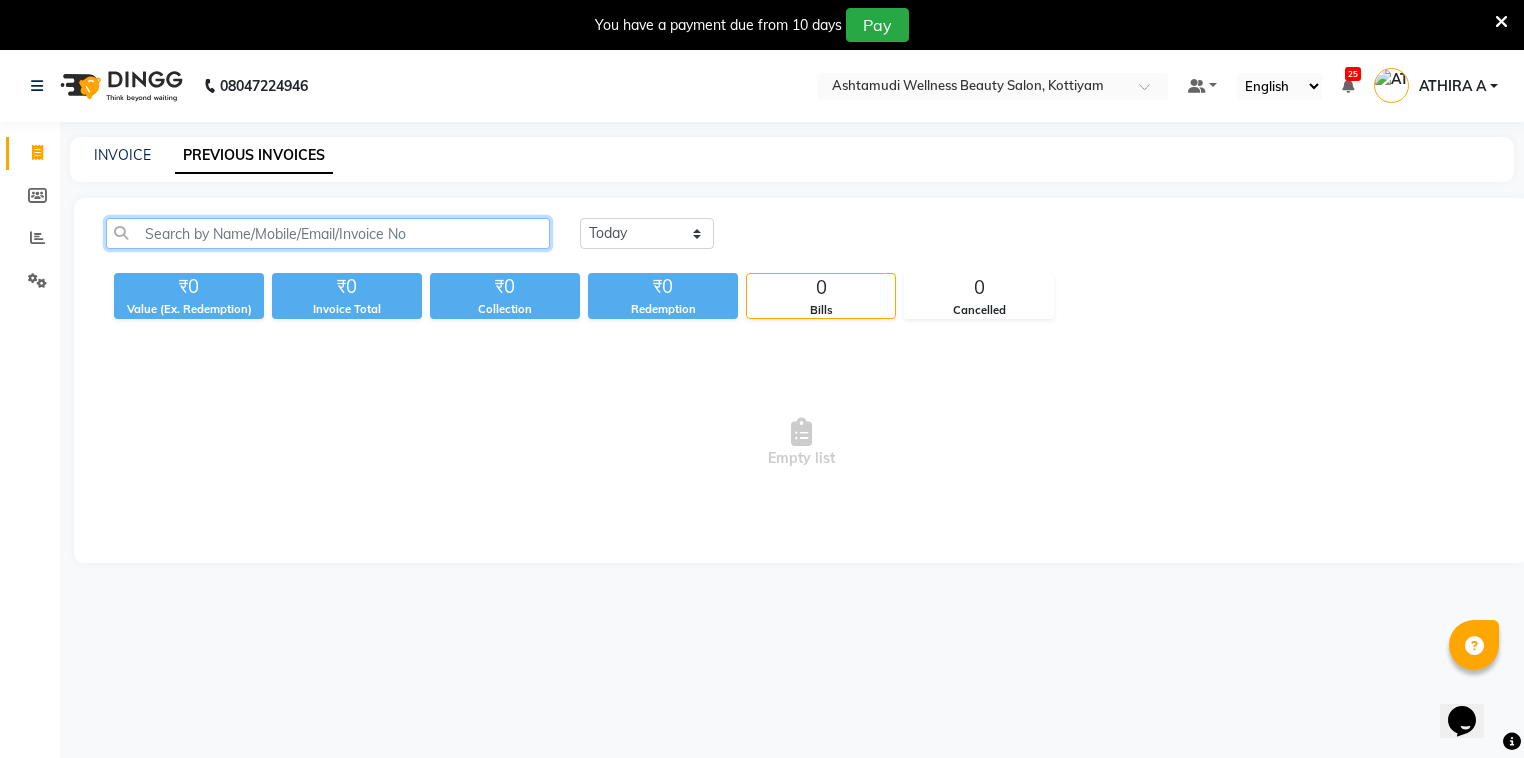 click 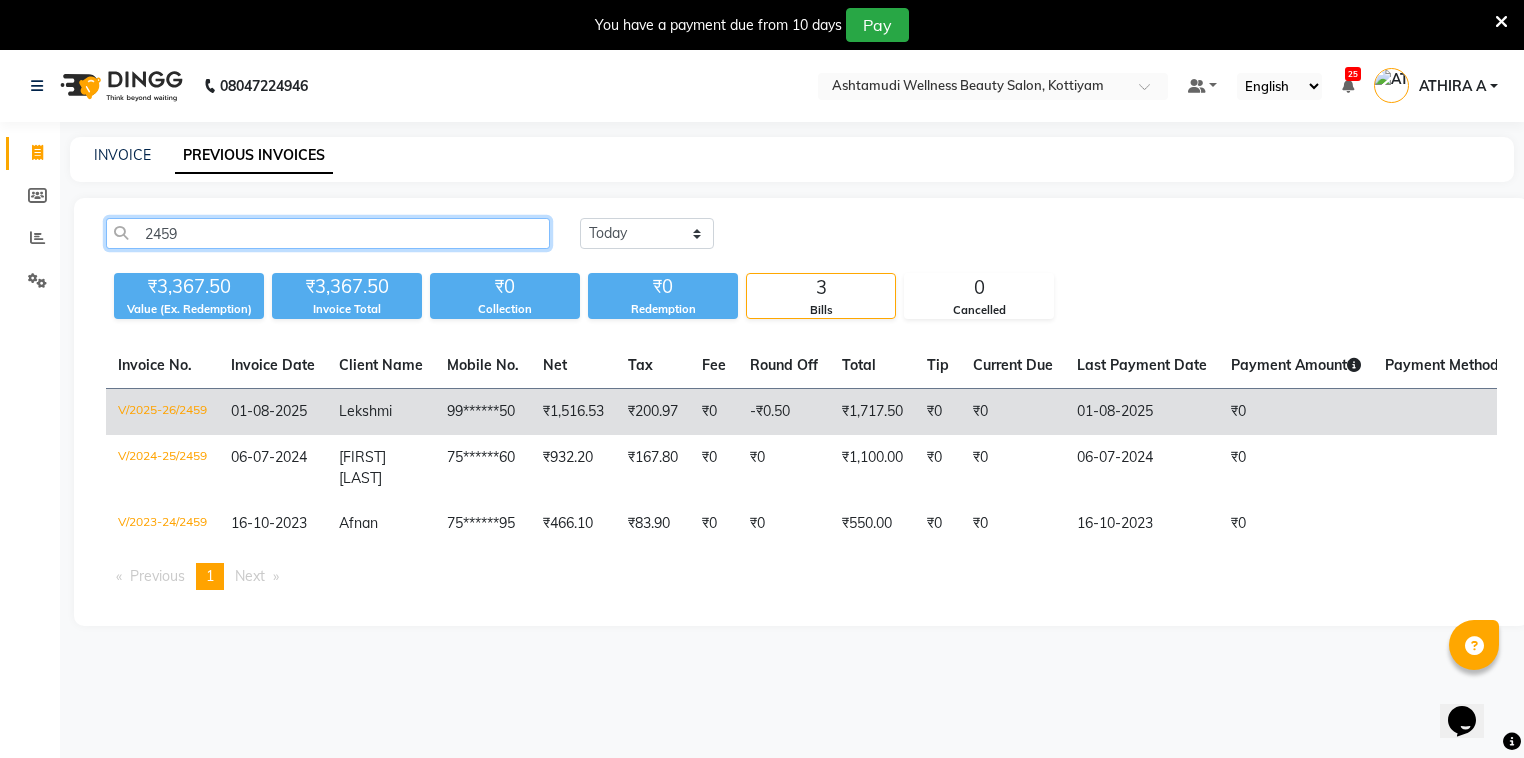 type on "2459" 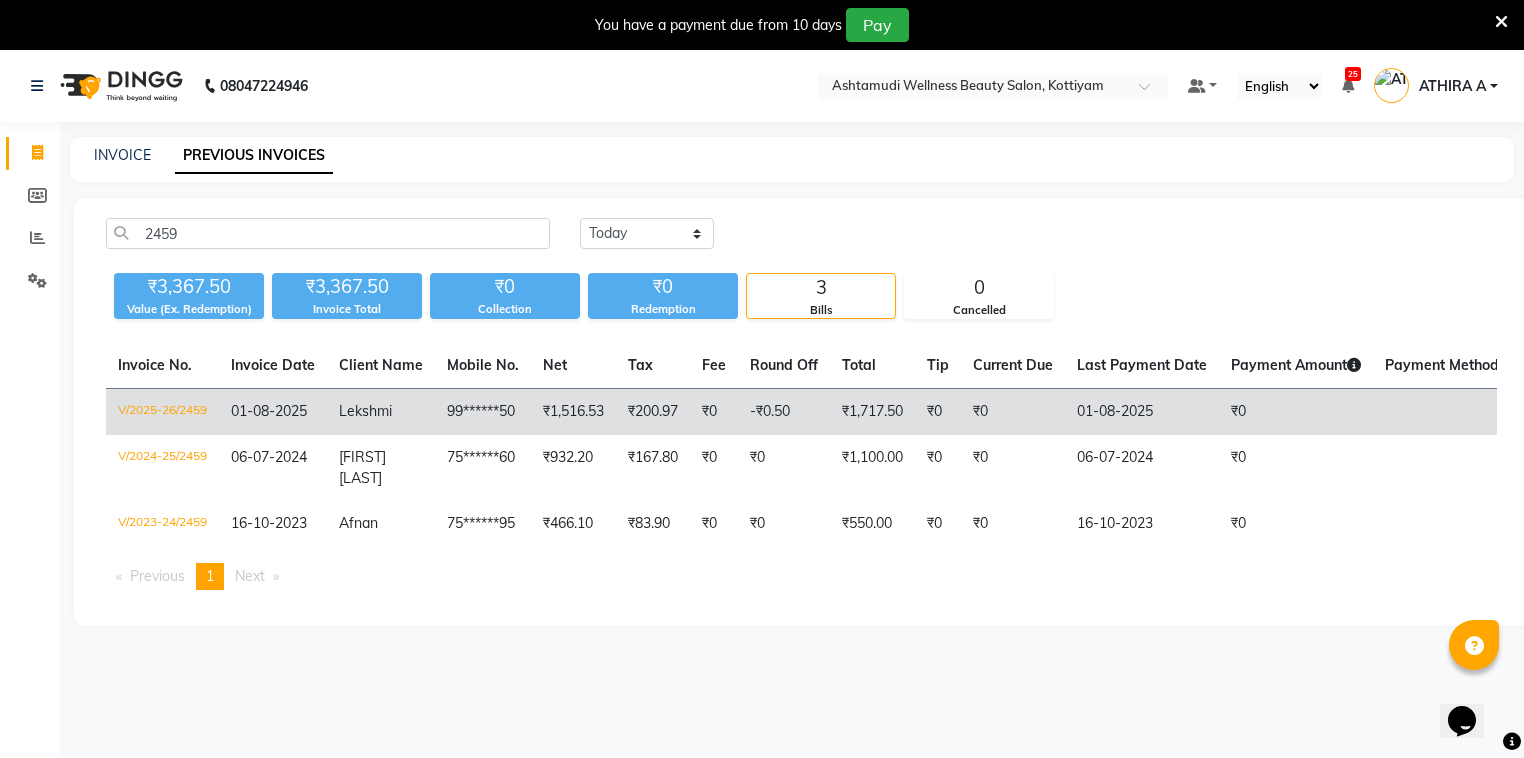 click on "V/2025-26/2459" 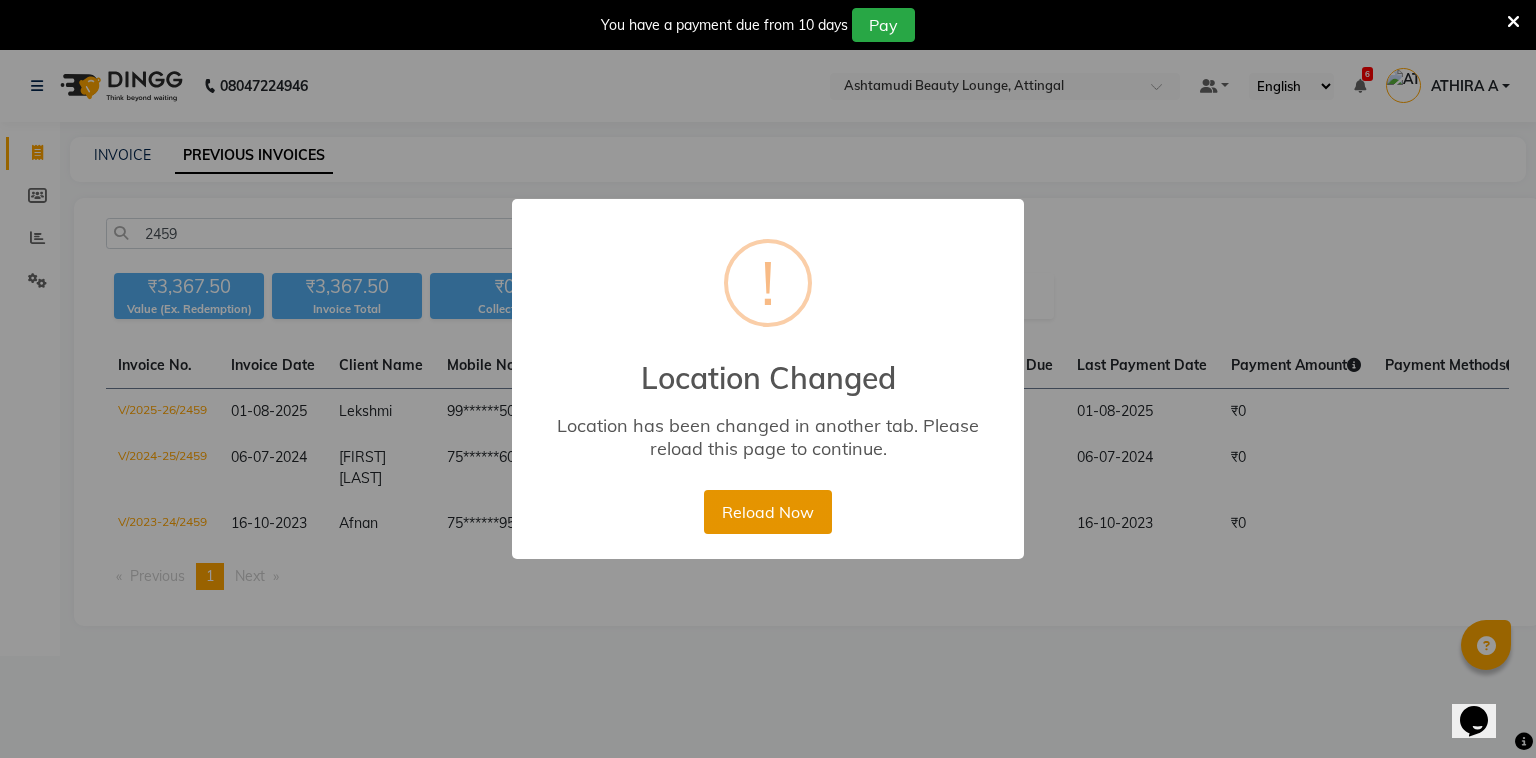 click on "Reload Now" at bounding box center (767, 512) 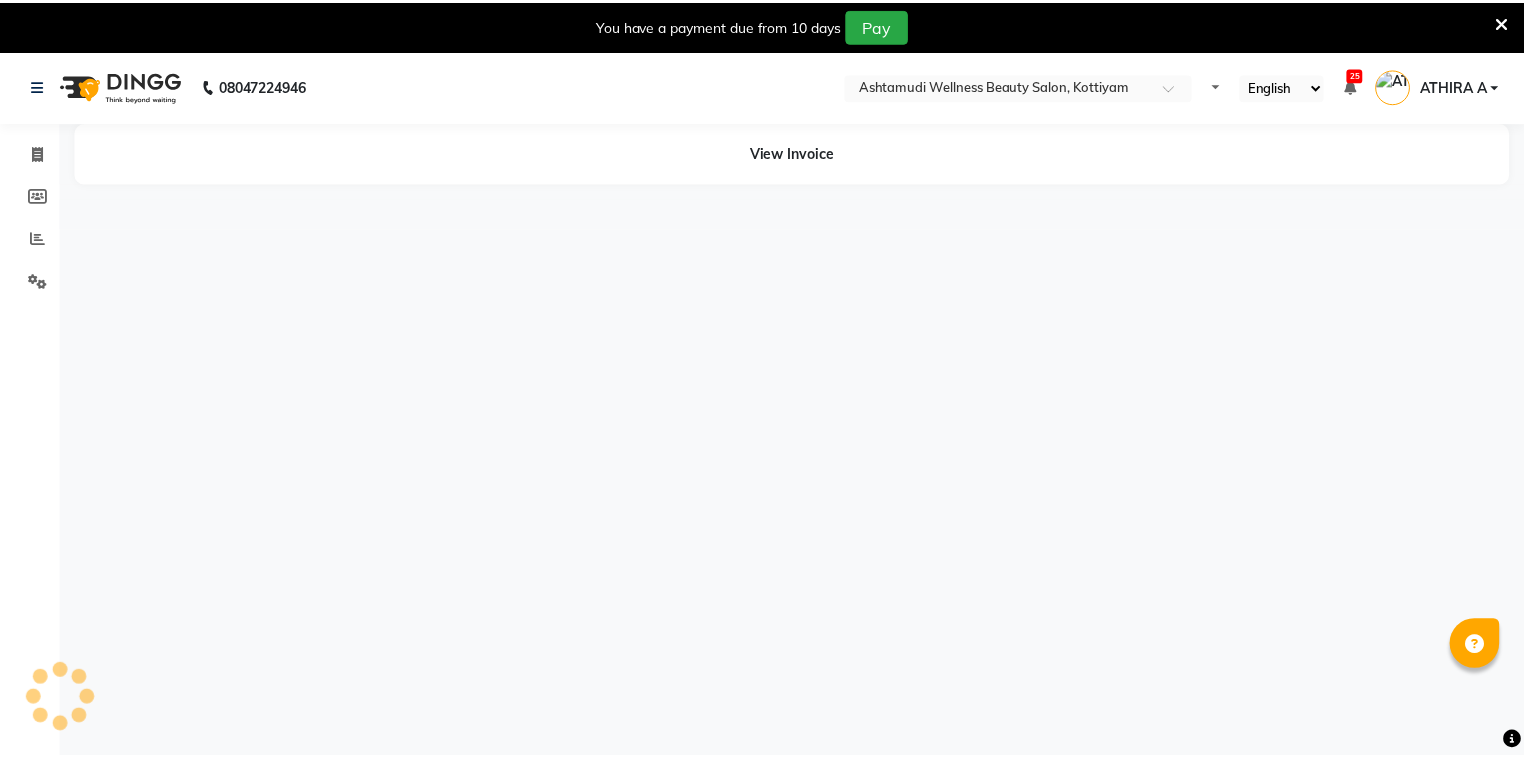 scroll, scrollTop: 0, scrollLeft: 0, axis: both 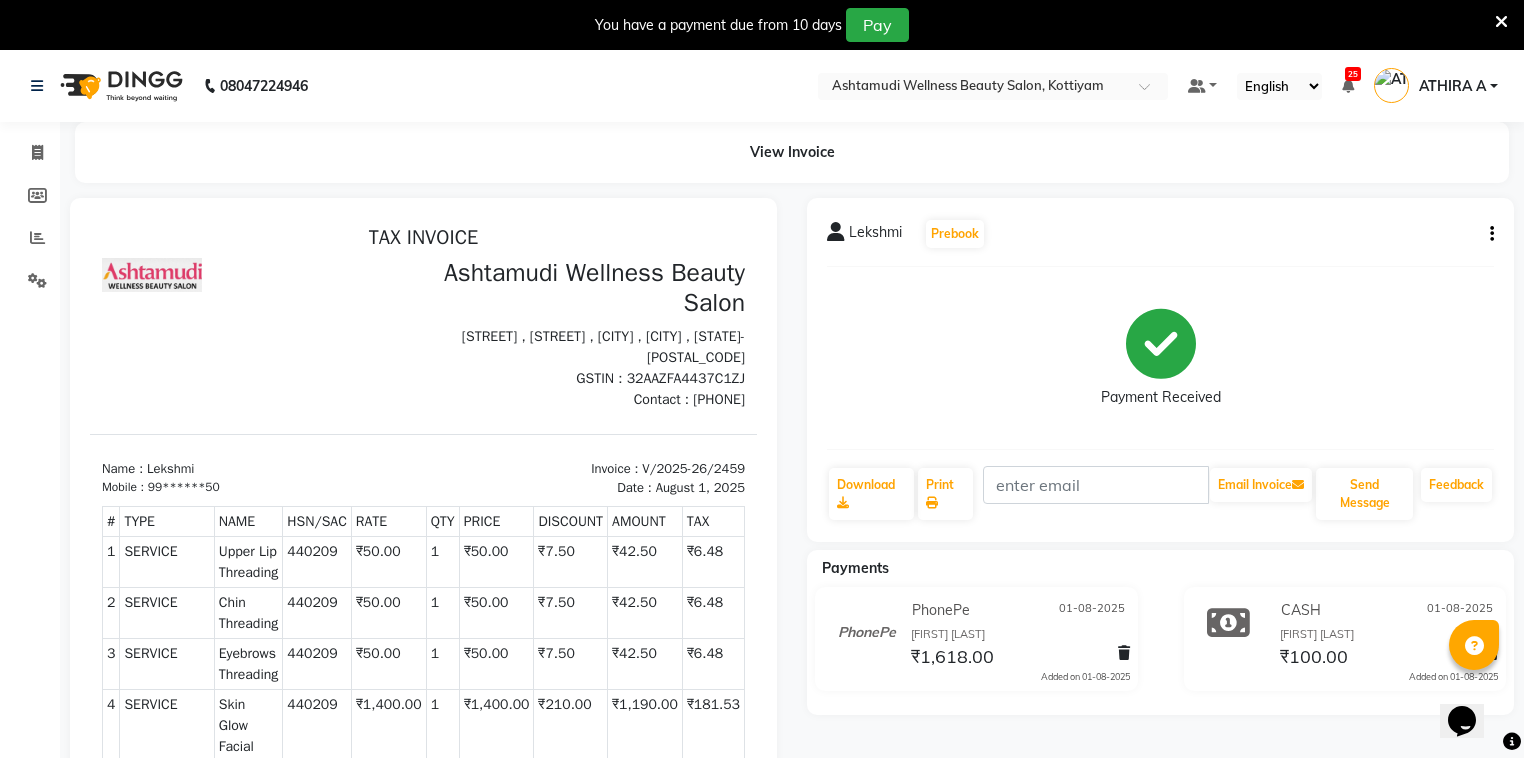 click 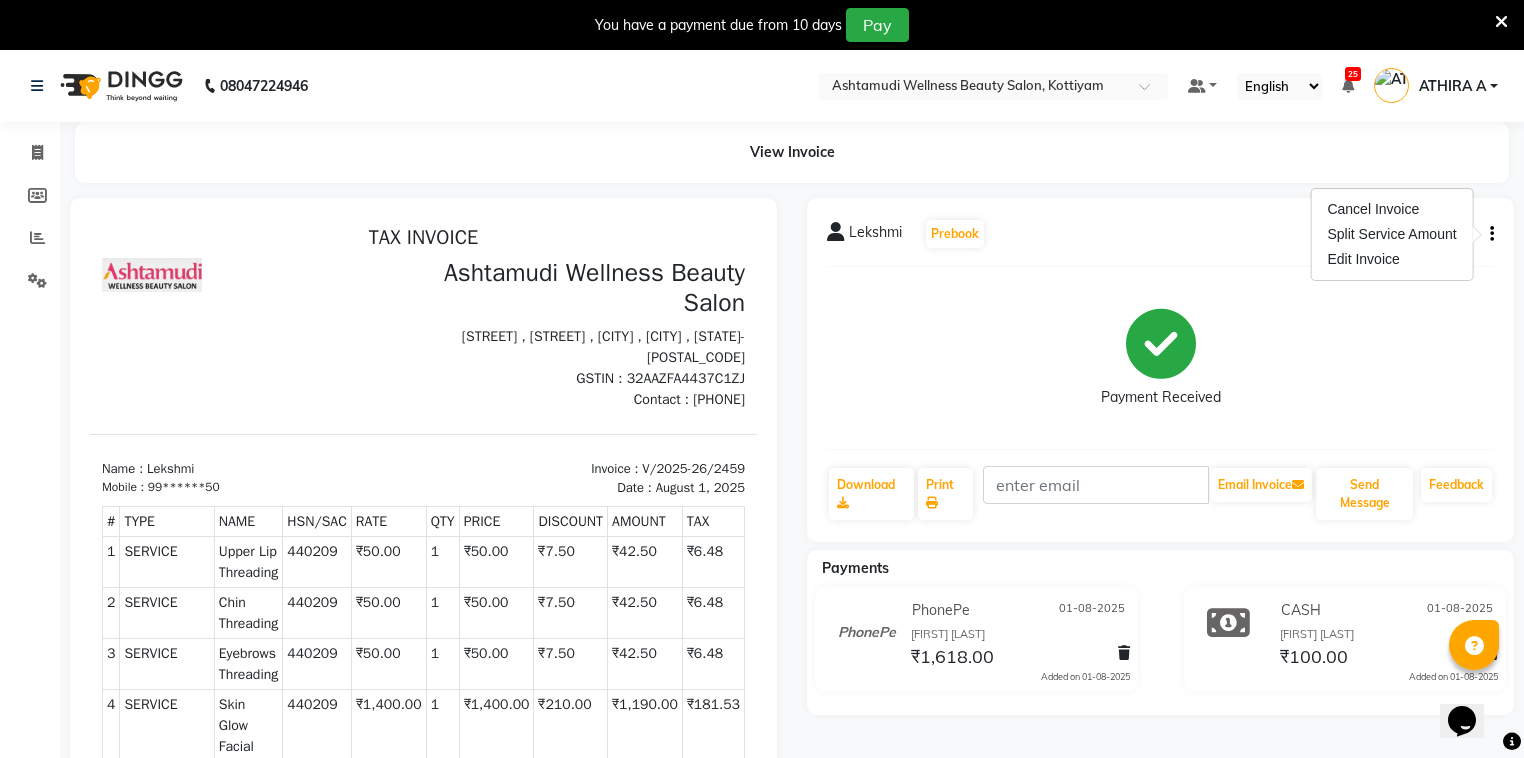 click on "Cancel Invoice   Split Service Amount   Edit Invoice" at bounding box center (1391, 234) 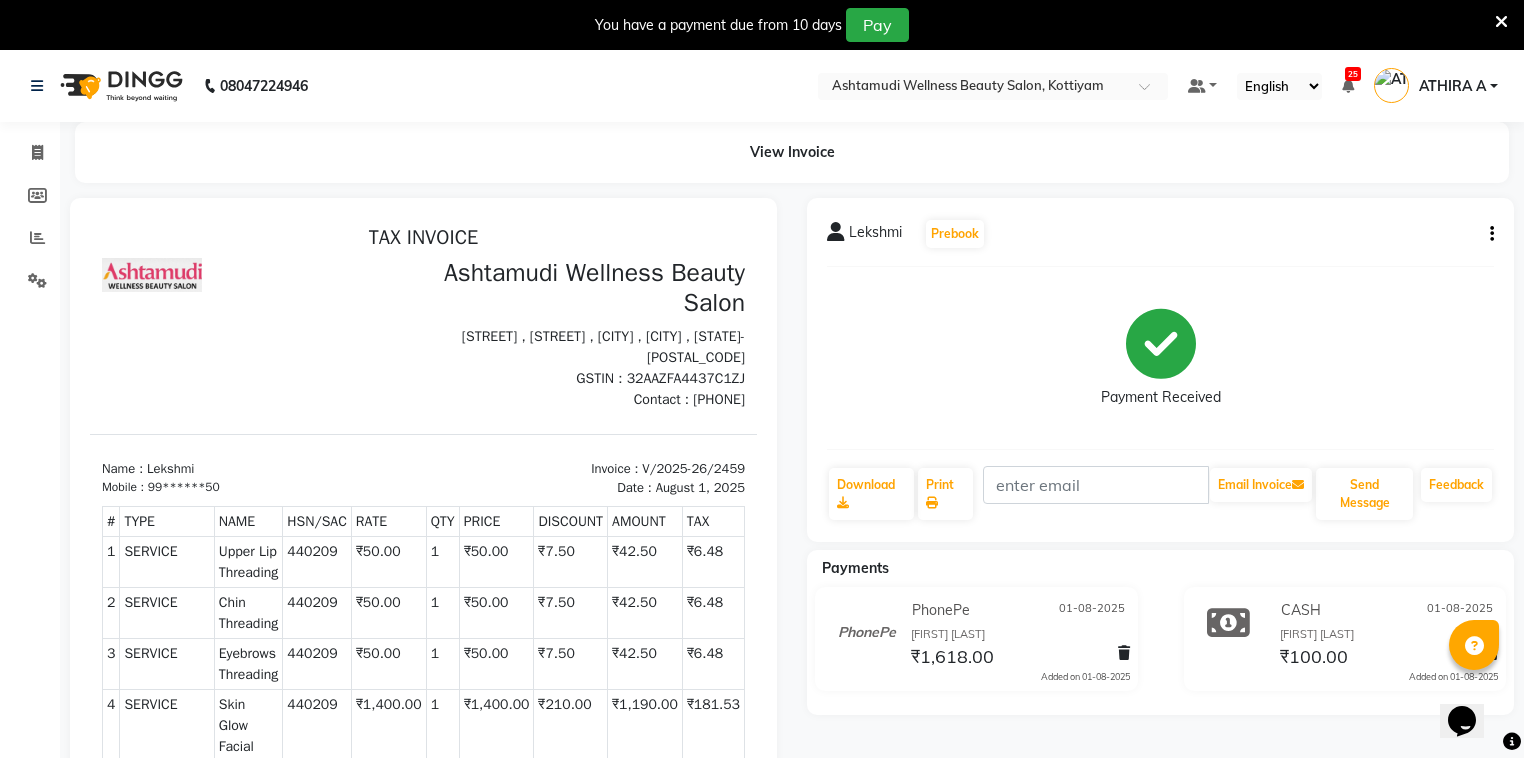 drag, startPoint x: 1491, startPoint y: 237, endPoint x: 1482, endPoint y: 248, distance: 14.21267 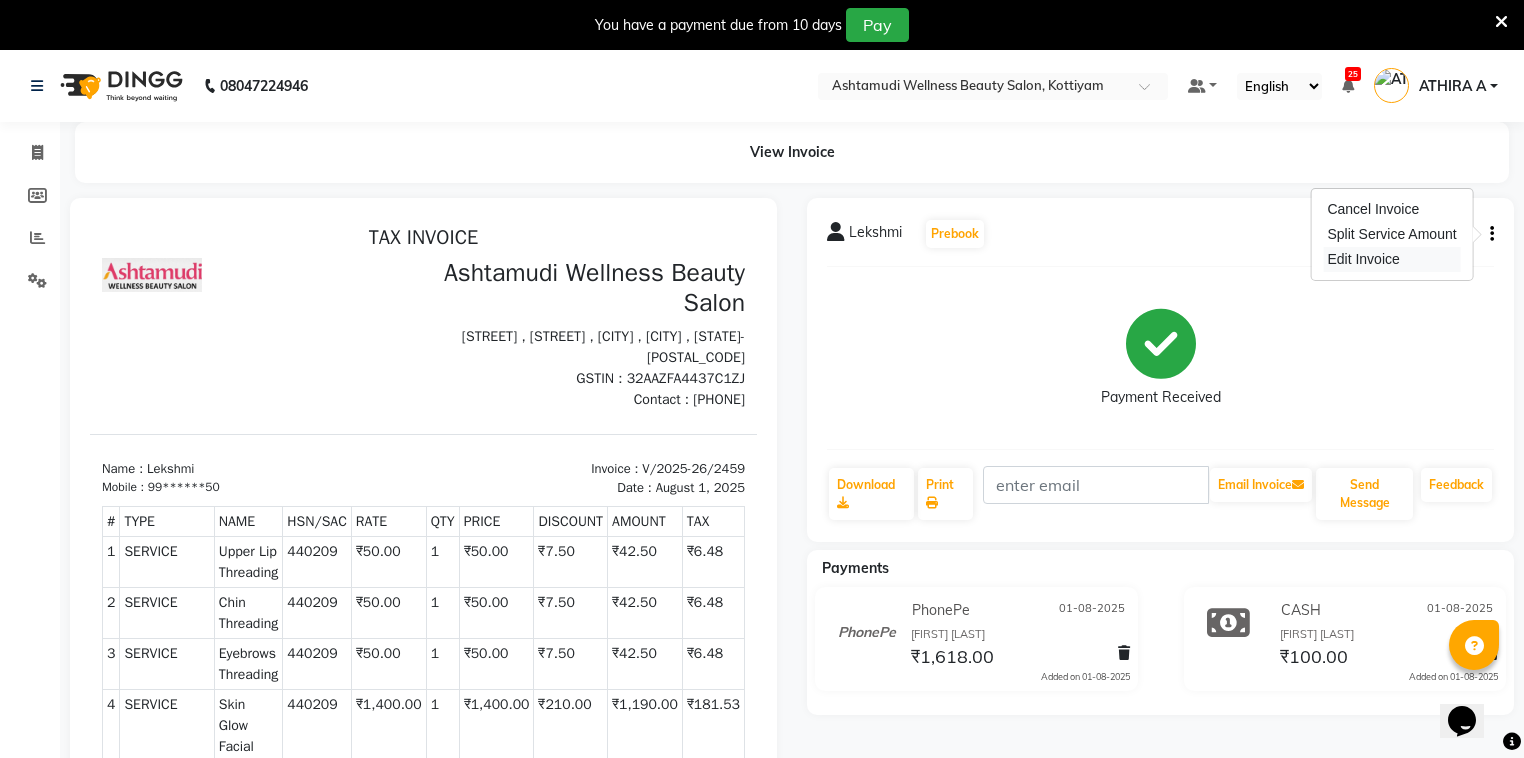 click on "Edit Invoice" at bounding box center [1391, 259] 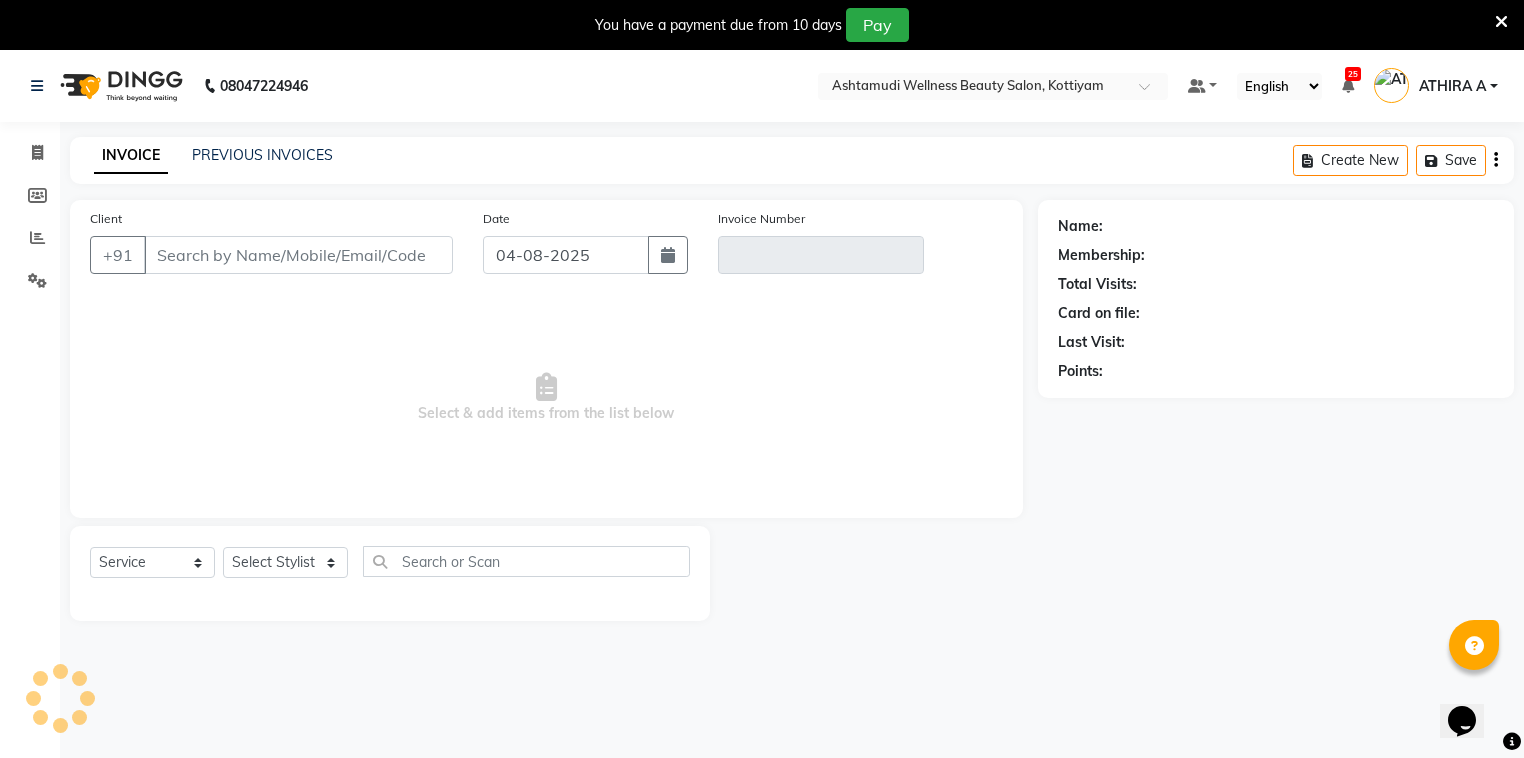 scroll, scrollTop: 50, scrollLeft: 0, axis: vertical 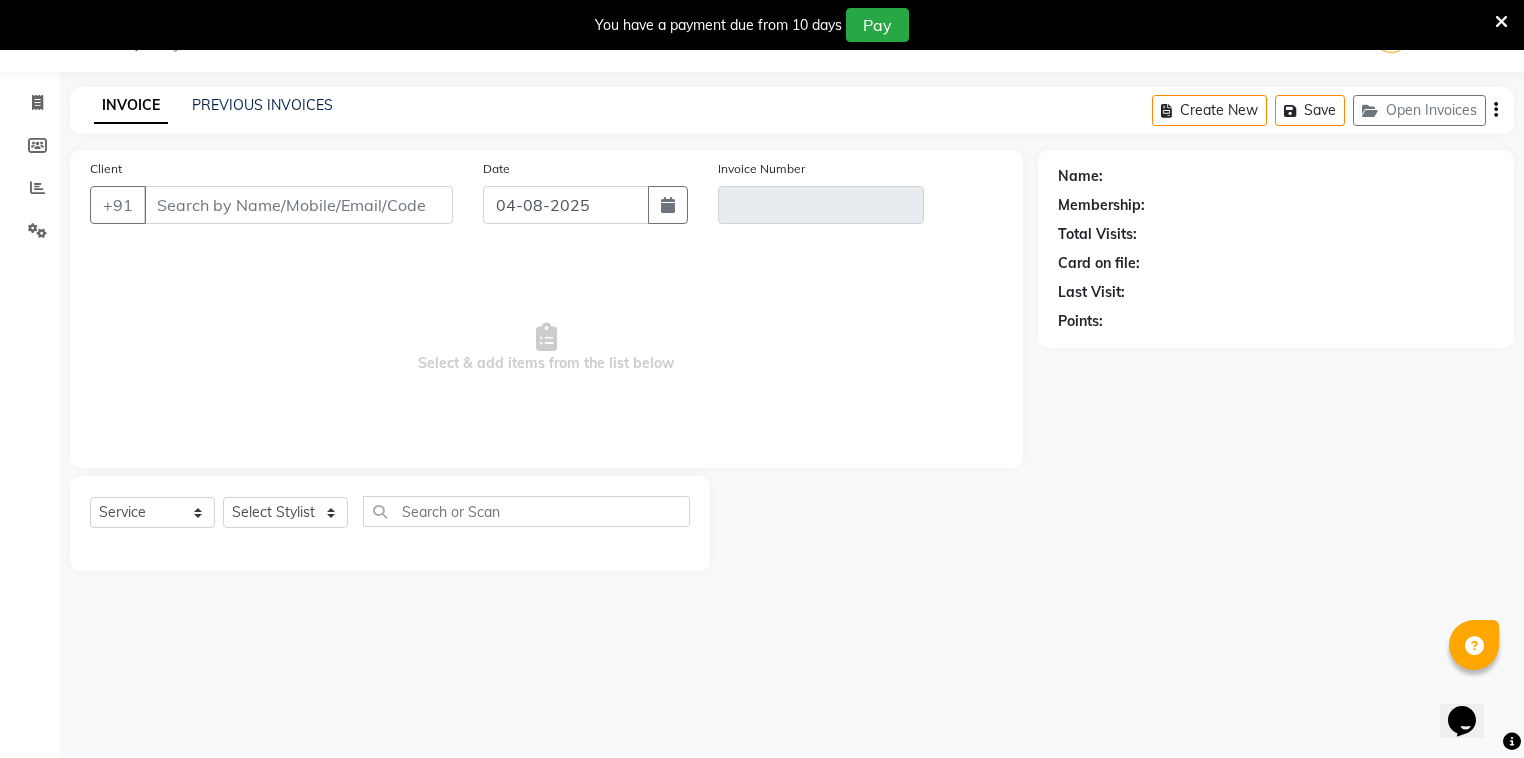 type on "99******50" 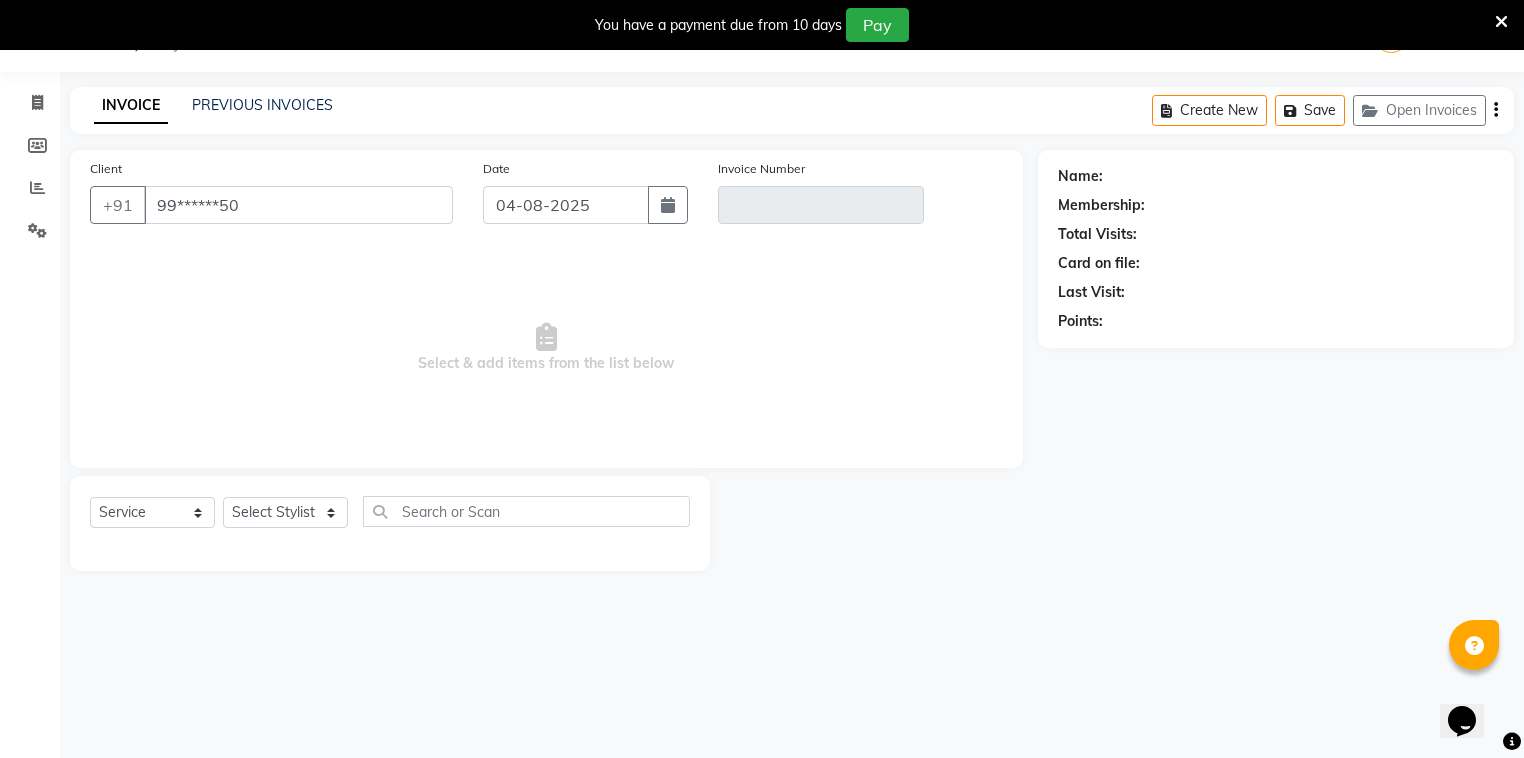 type on "V/2025-26/2459" 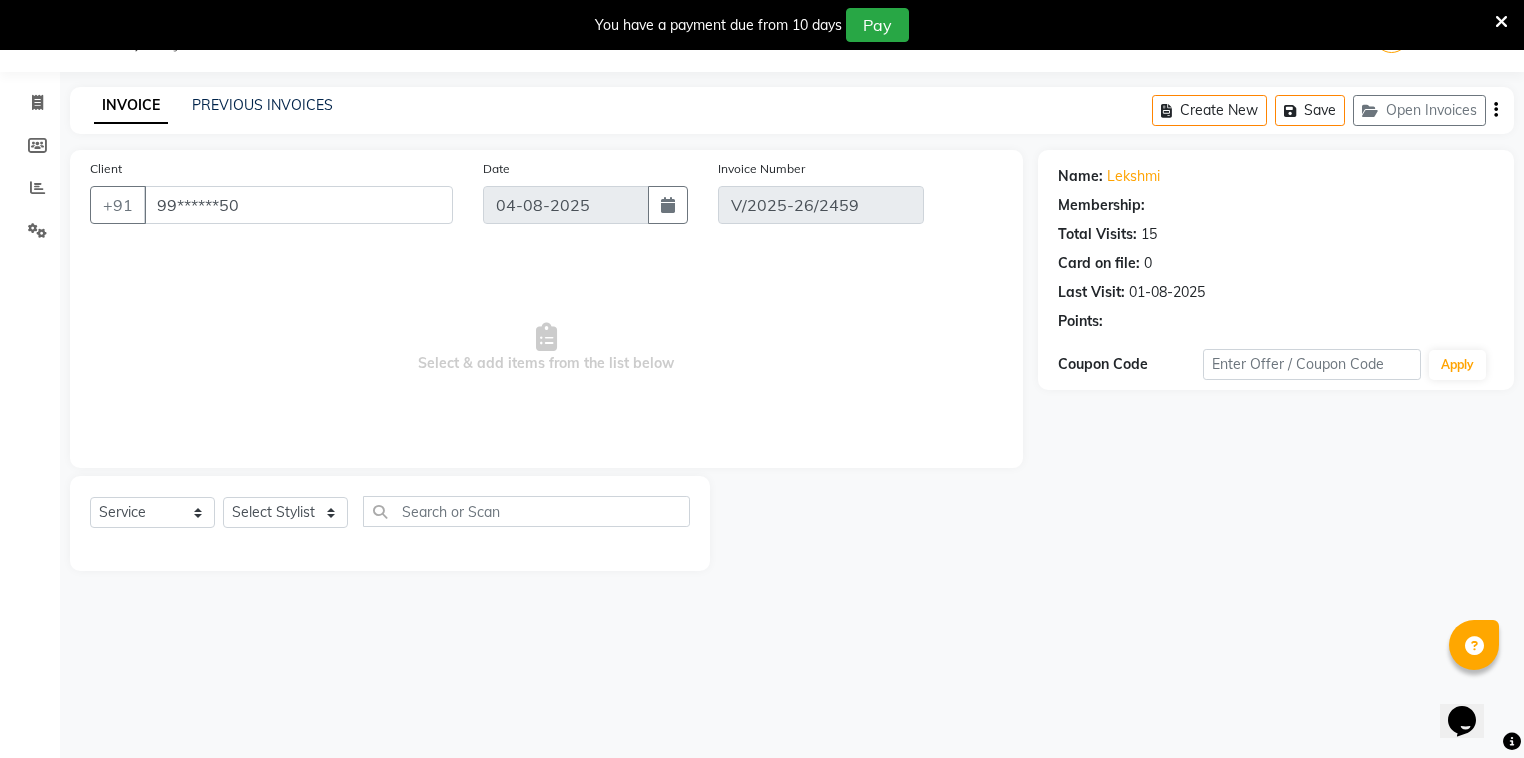 select on "2: Object" 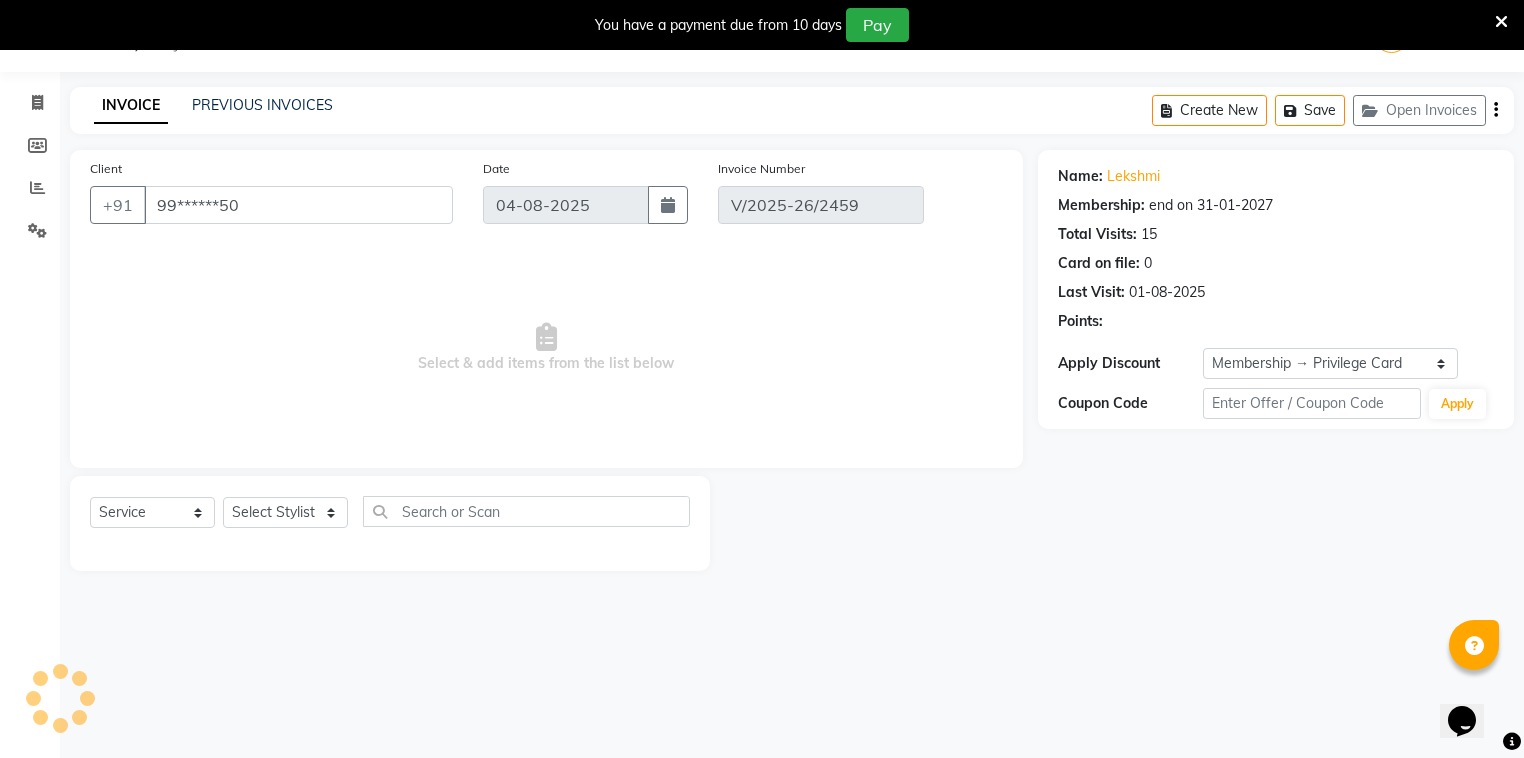 type on "01-08-2025" 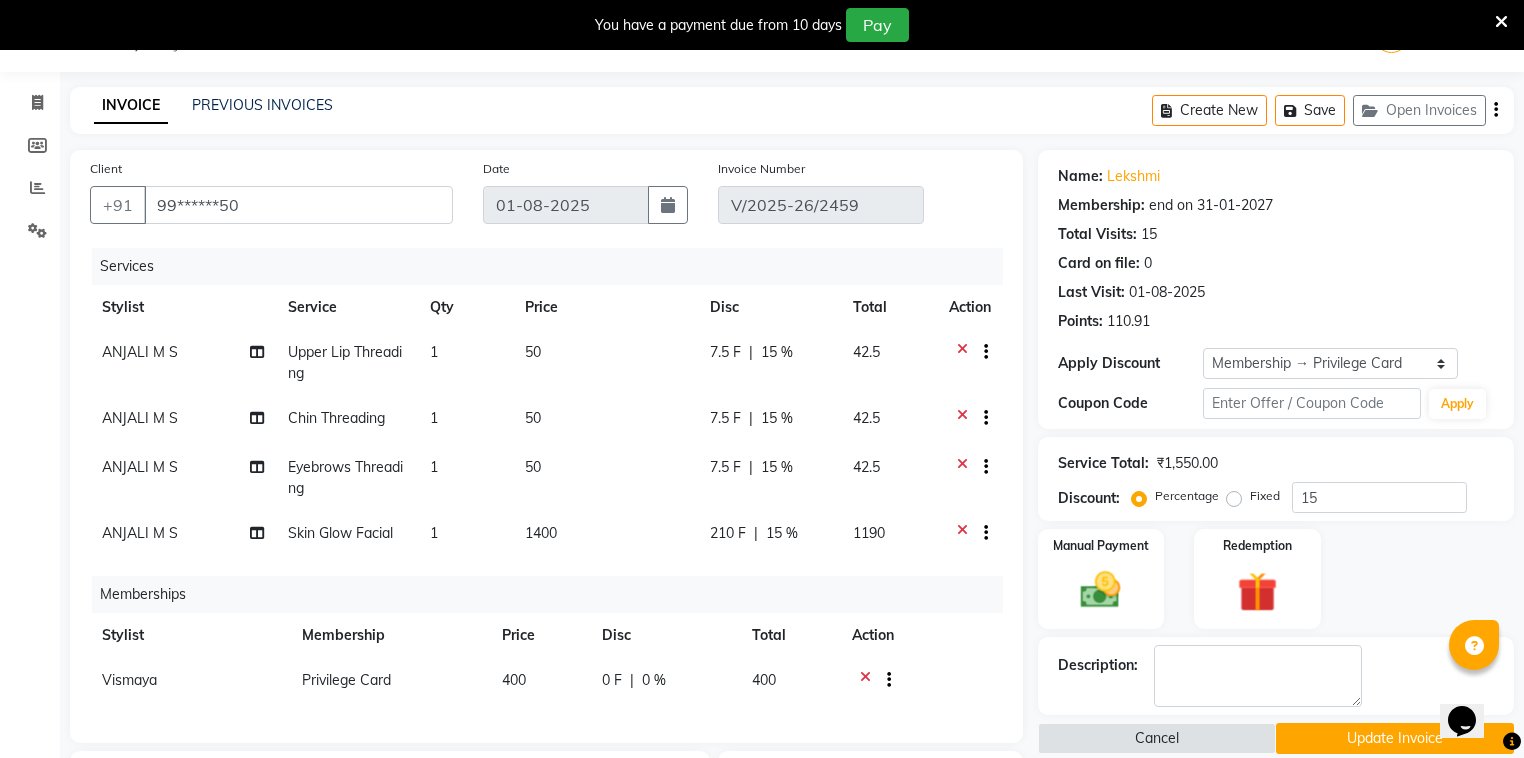 click on "ANJALI M S" 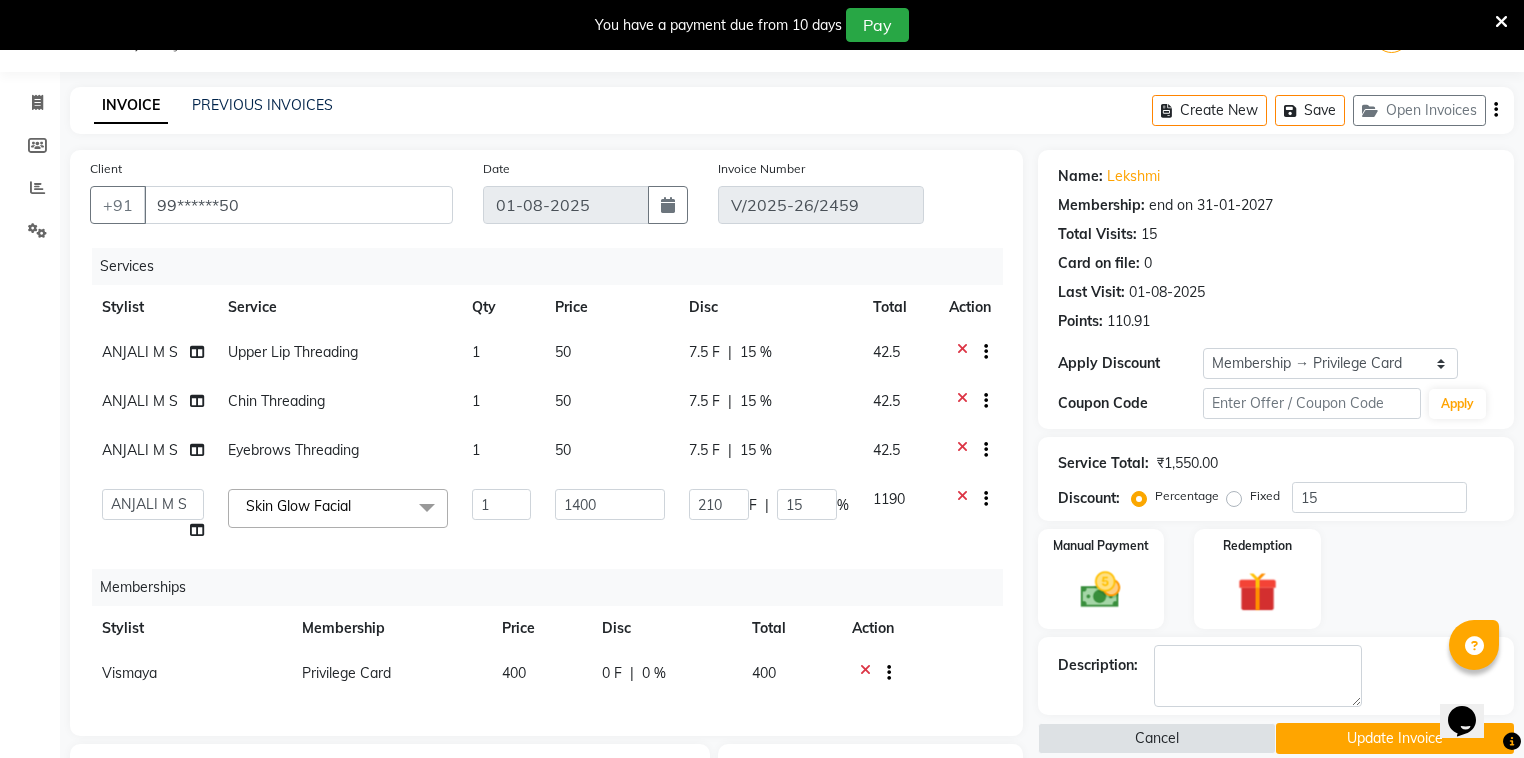 click on "ANJALI M S   ASWATHY   KOTTIYAM ASHTAMUDI   KUMARI   Muneera   RASHMI   SHEEJA ANIL   SHYNI    SINDHYA    Sona Sunil   Sreepriya   STEFFY STEPHAN   Varsha S   Vismaya" 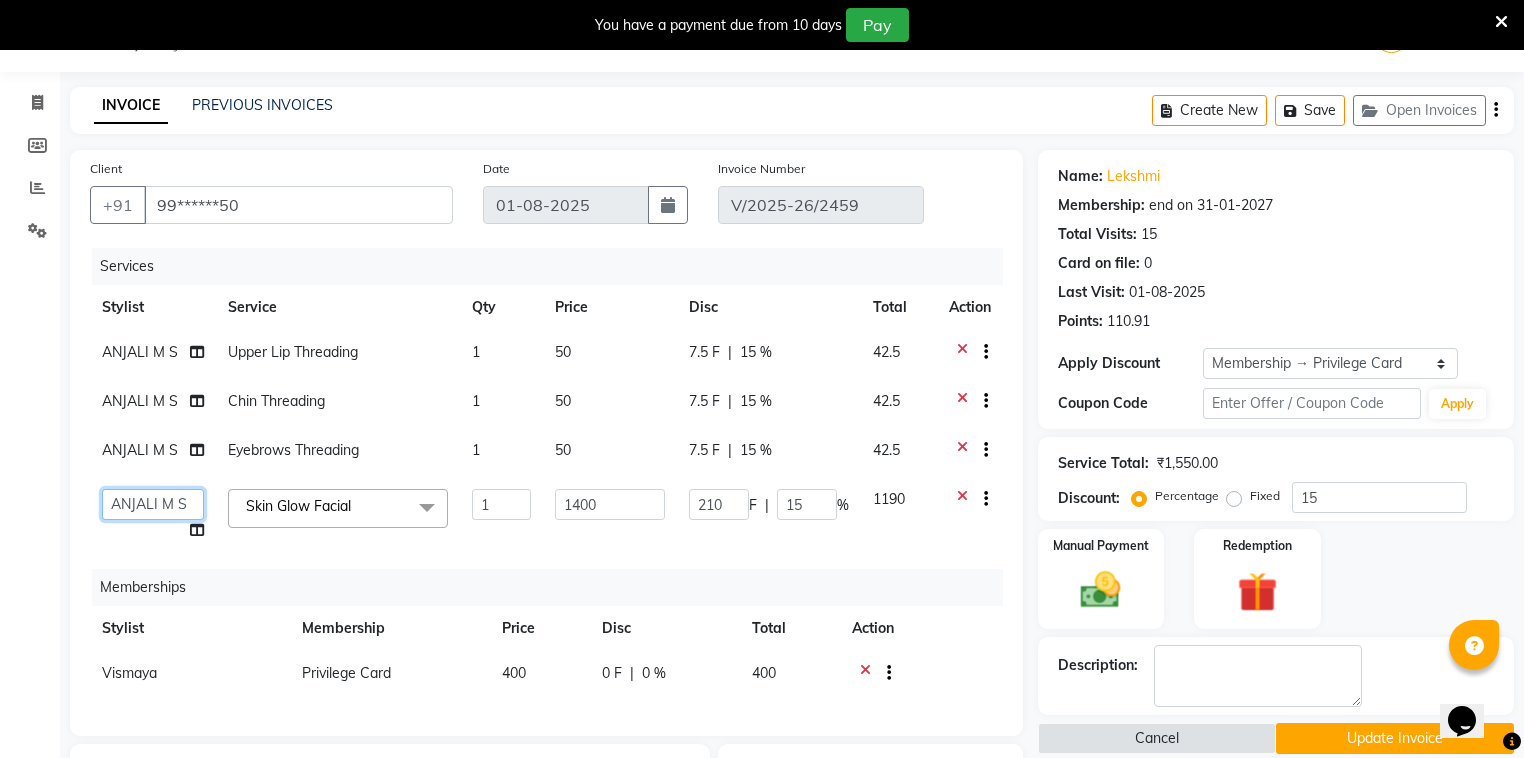 click on "ANJALI M S   ASWATHY   KOTTIYAM ASHTAMUDI   KUMARI   Muneera   RASHMI   SHEEJA ANIL   SHYNI    SINDHYA    Sona Sunil   Sreepriya   STEFFY STEPHAN   Varsha S   Vismaya" 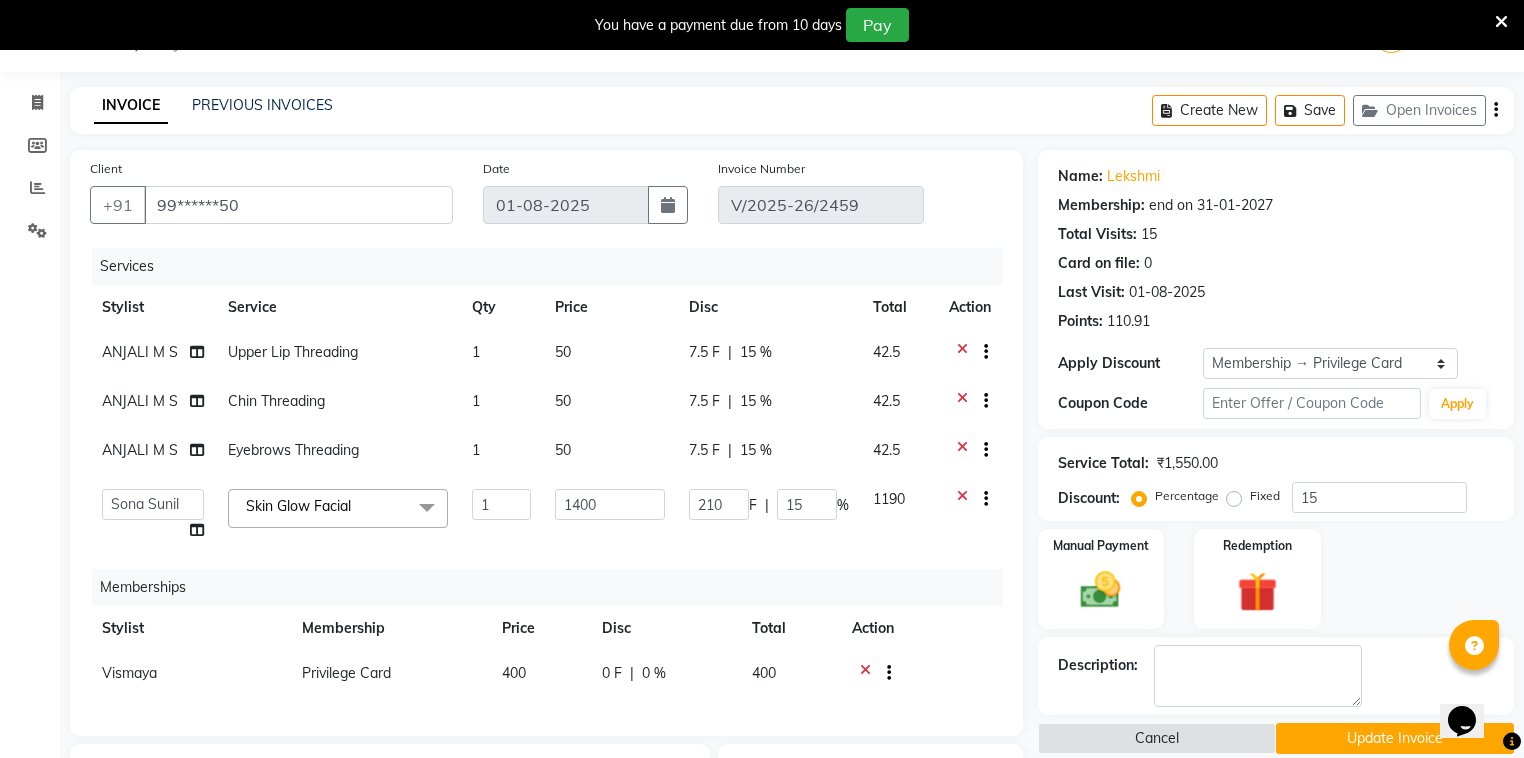 select on "71741" 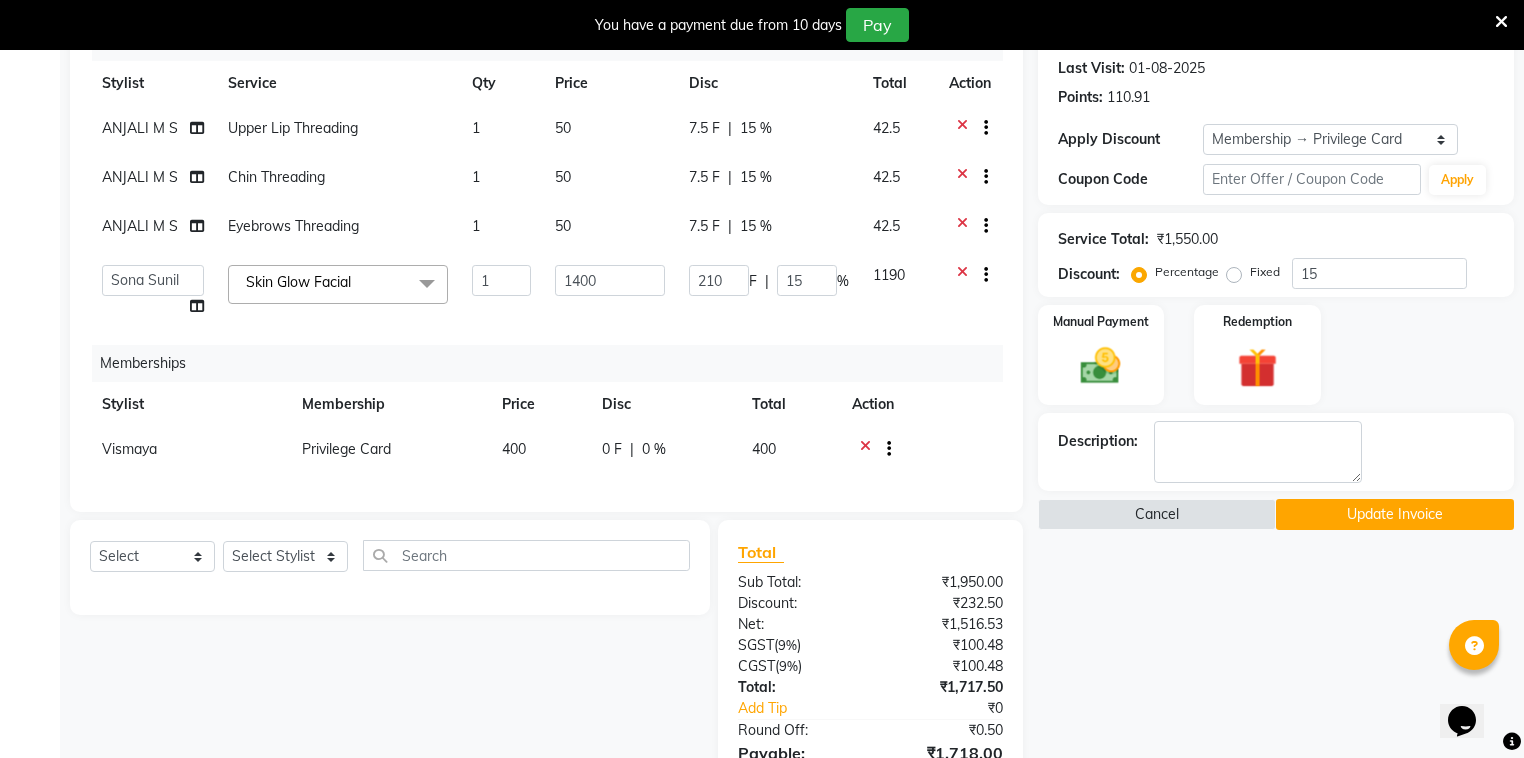 scroll, scrollTop: 450, scrollLeft: 0, axis: vertical 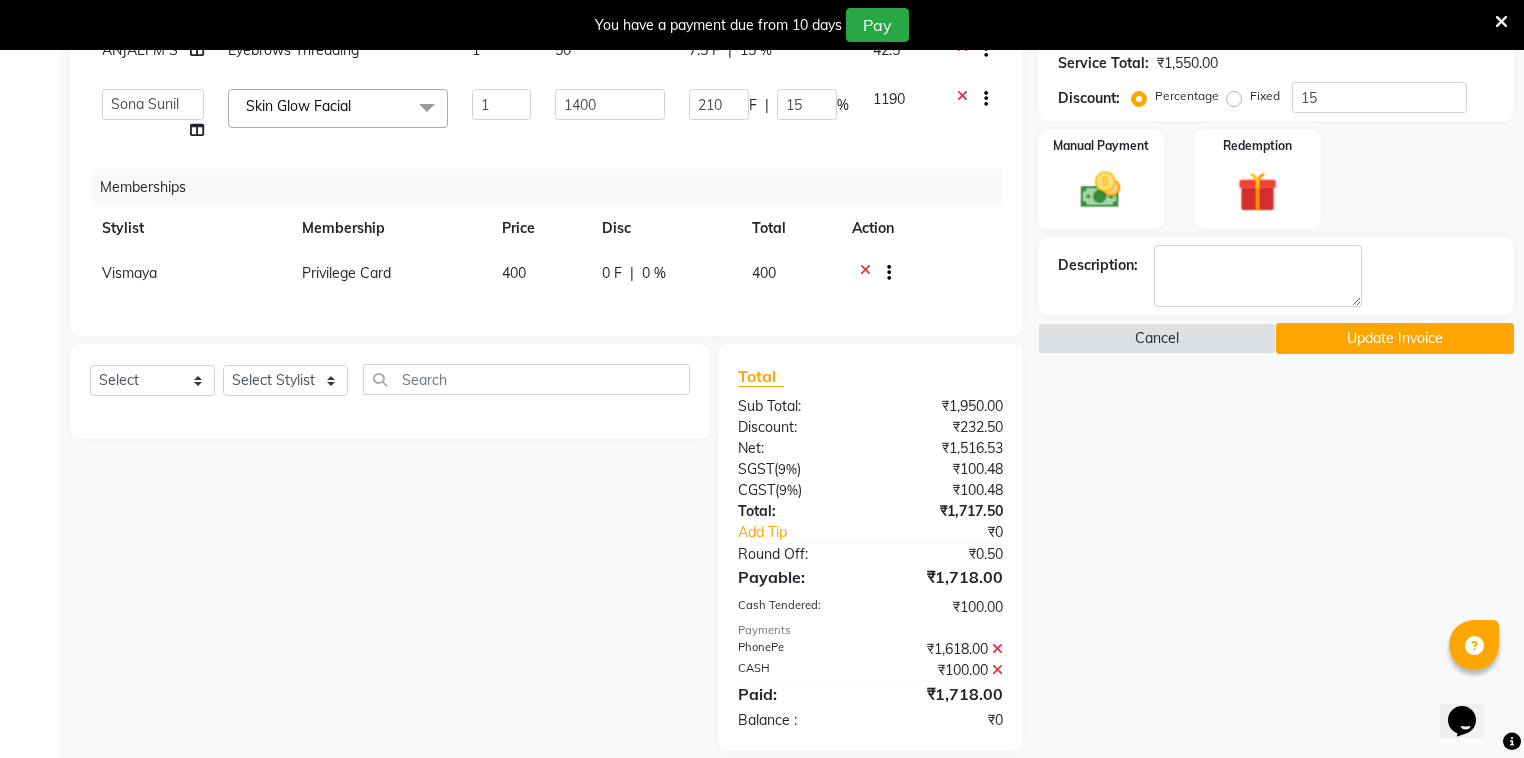 click on "Update Invoice" 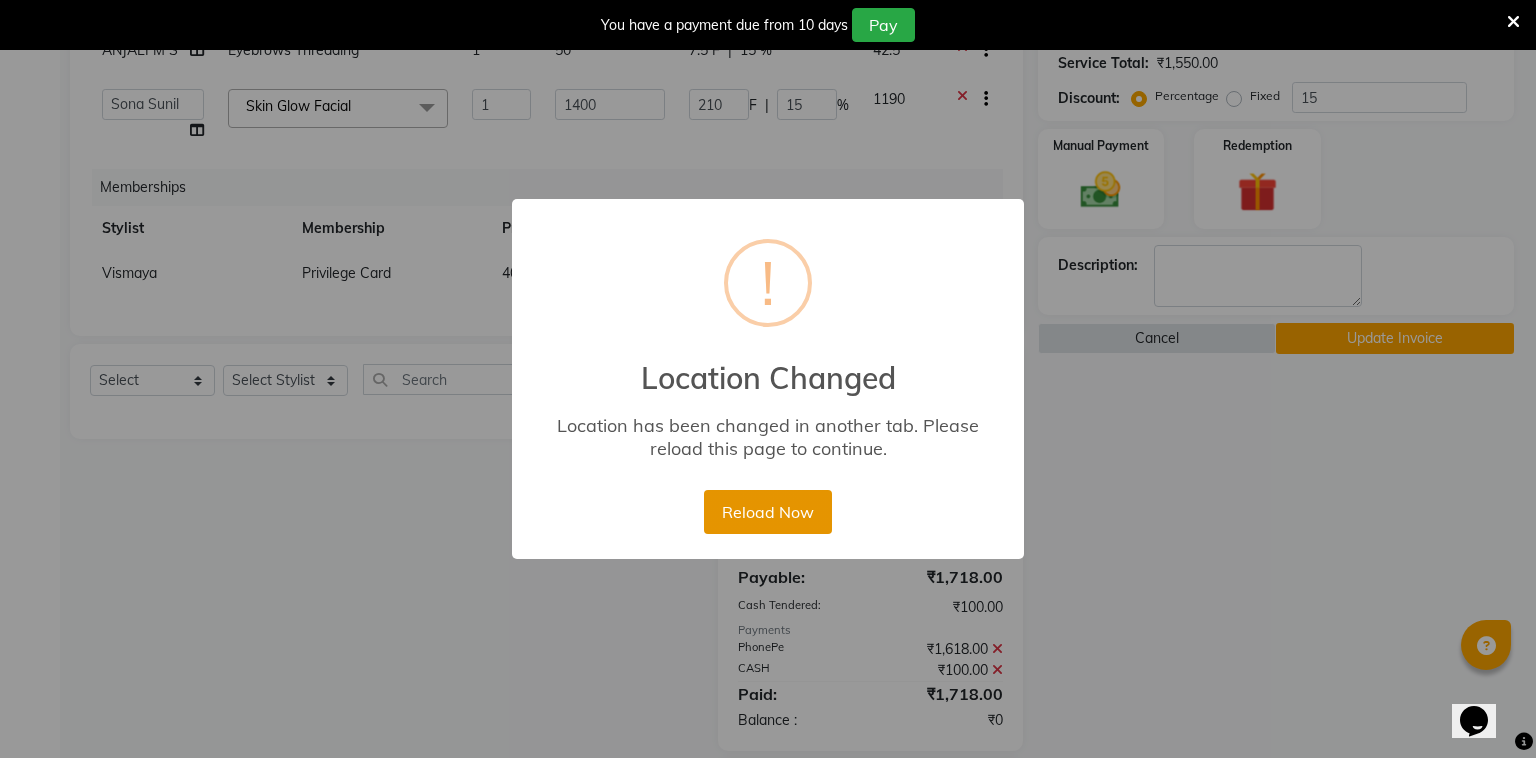 click on "Reload Now" at bounding box center (767, 512) 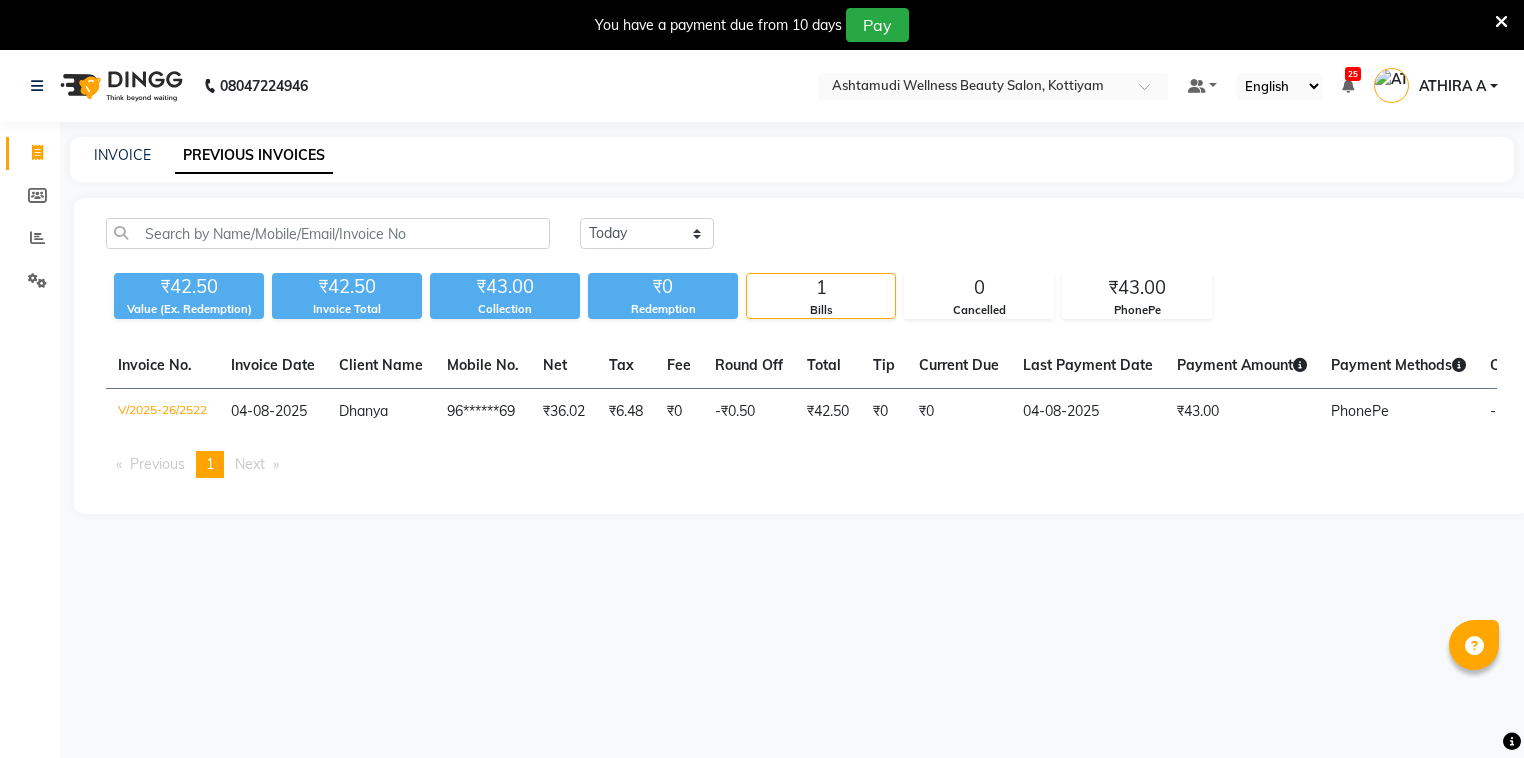 scroll, scrollTop: 0, scrollLeft: 0, axis: both 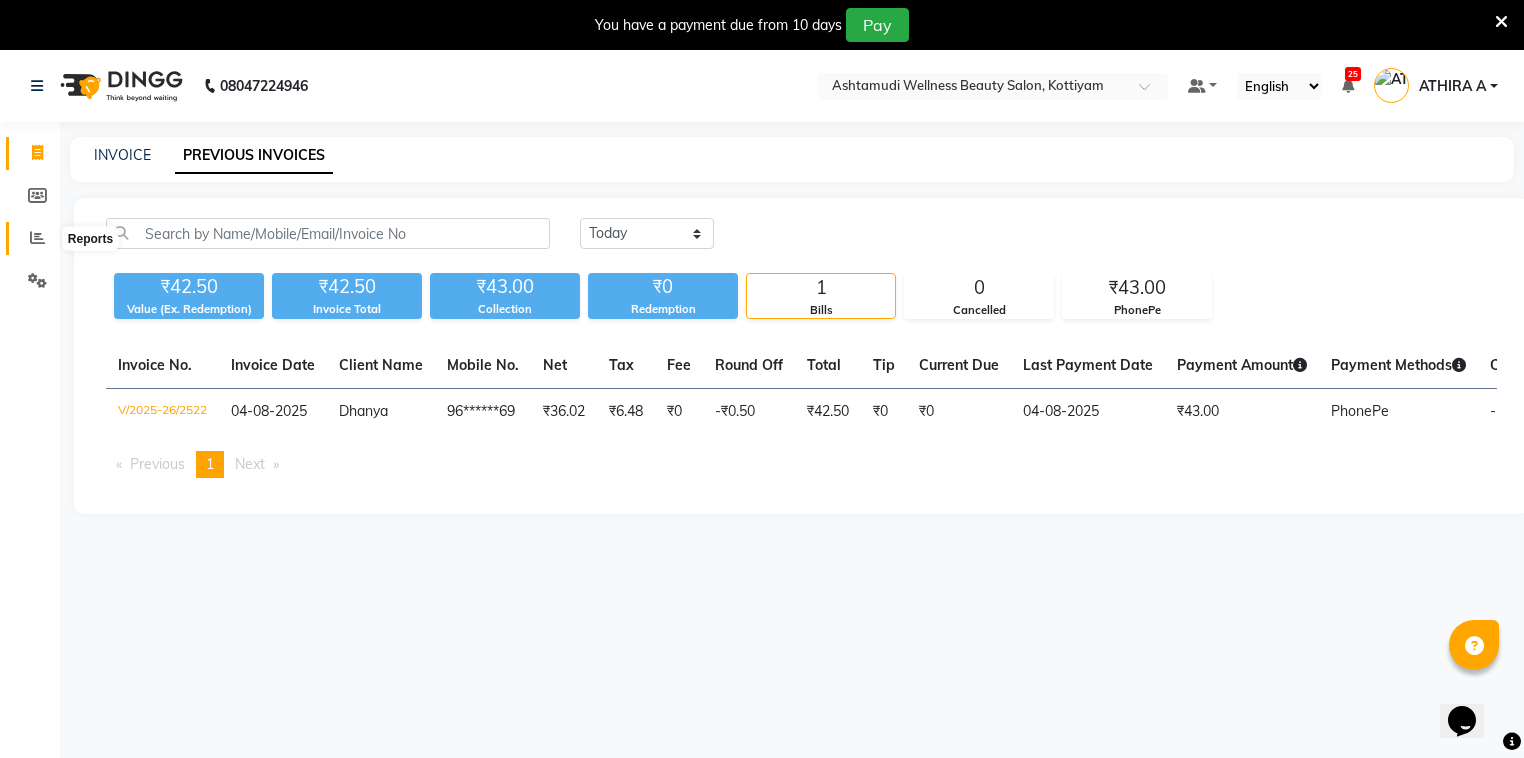 click 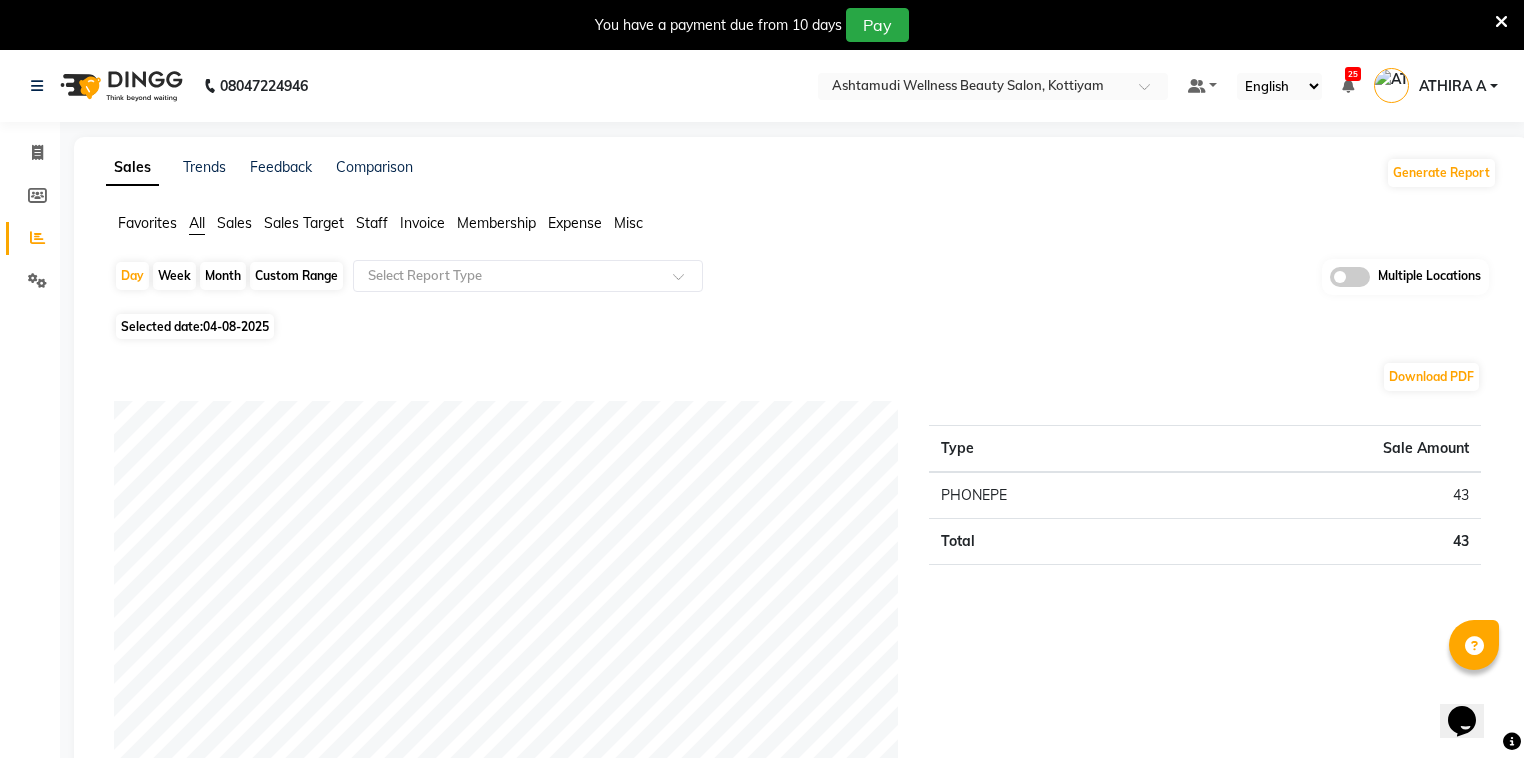 click on "43" 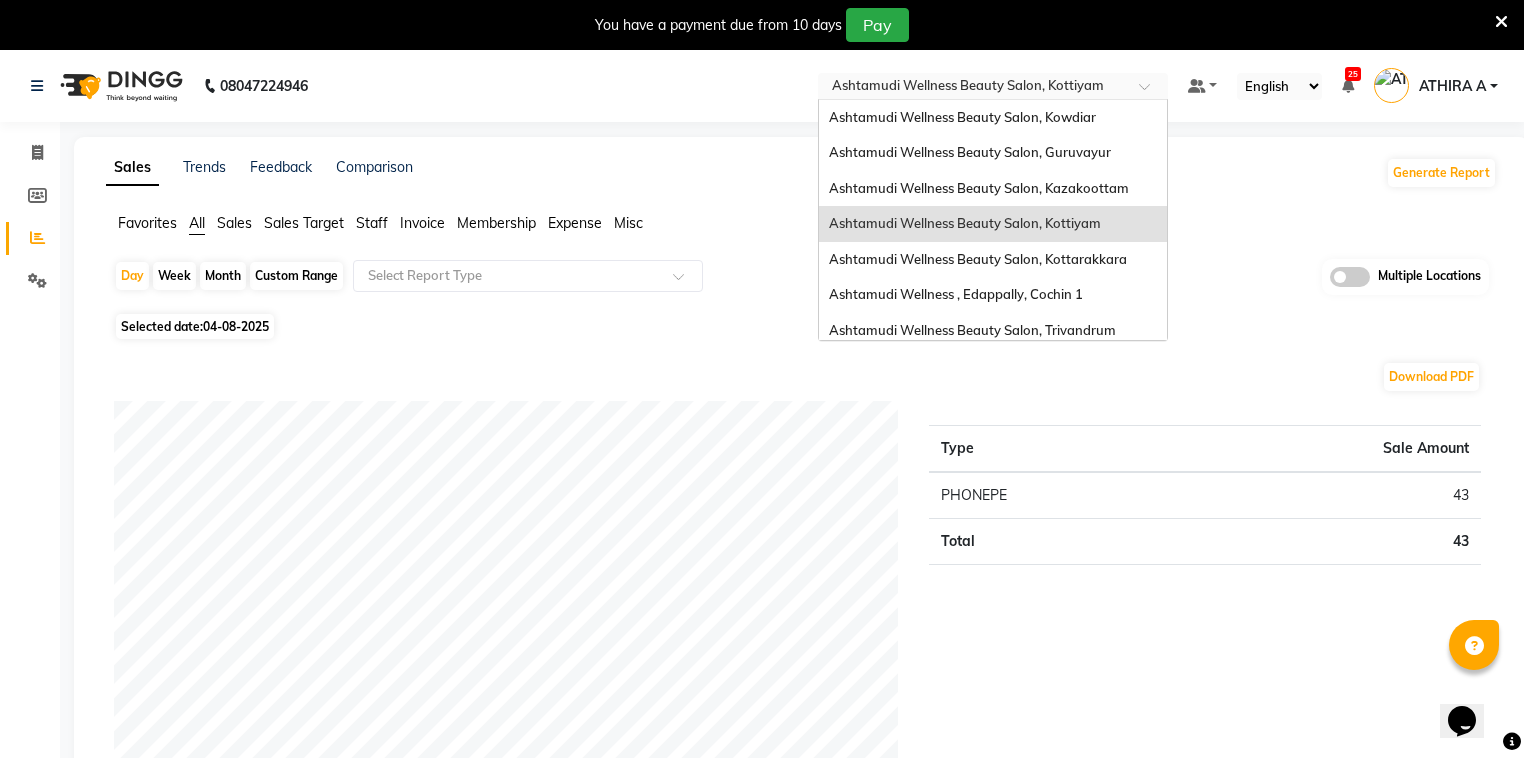 click at bounding box center (973, 88) 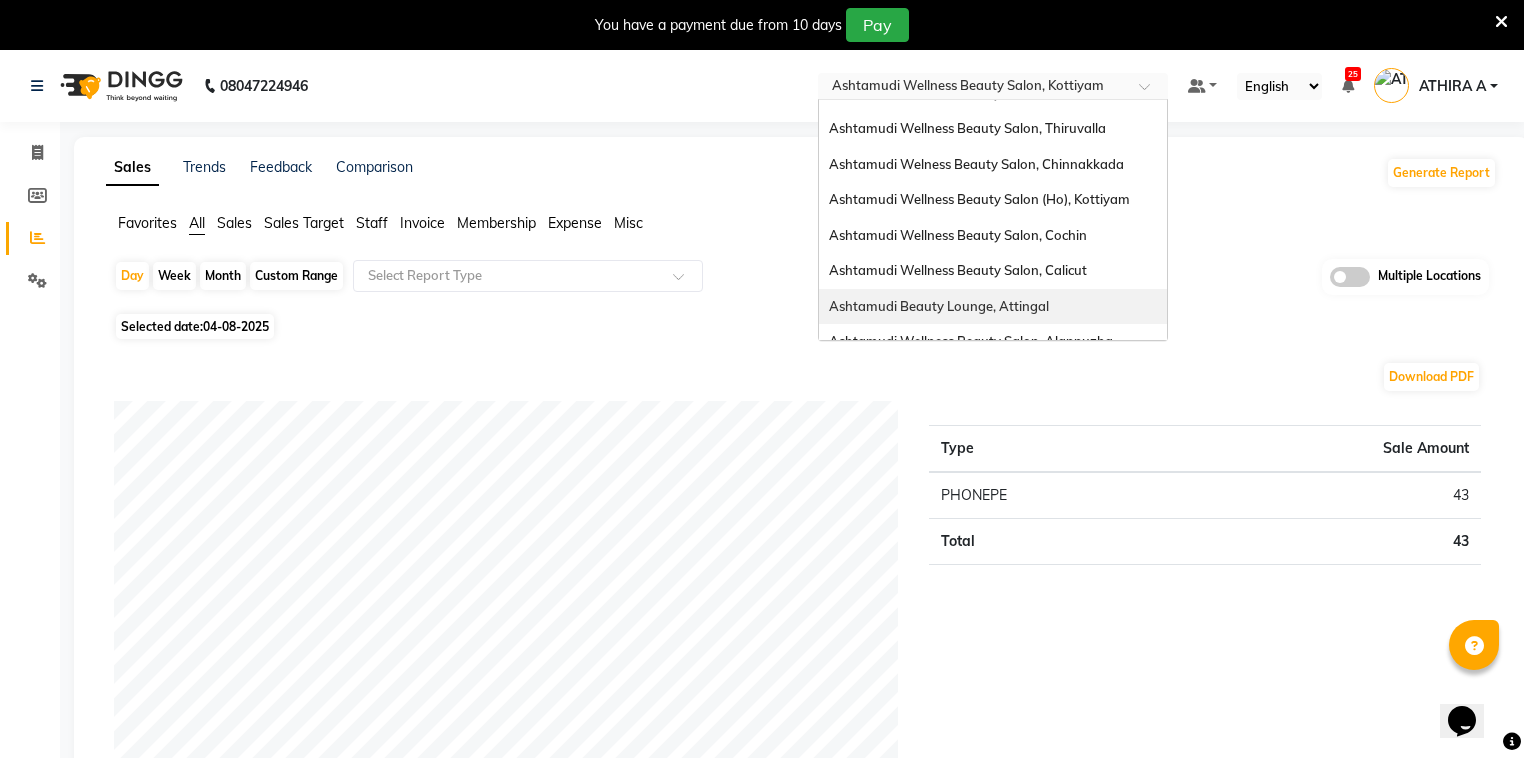 scroll, scrollTop: 240, scrollLeft: 0, axis: vertical 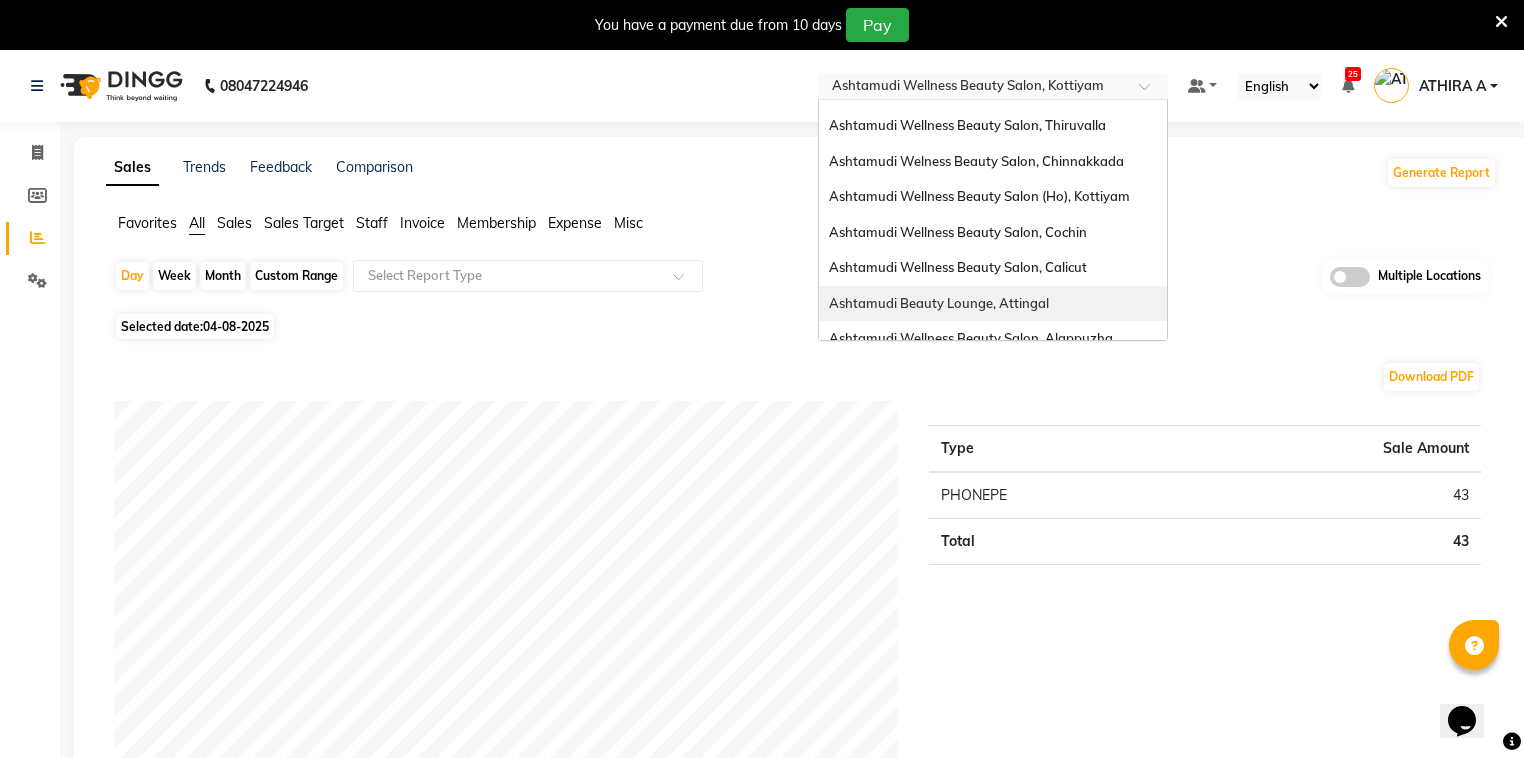 click on "Ashtamudi Wellness Beauty Salon, Alappuzha" at bounding box center [993, 339] 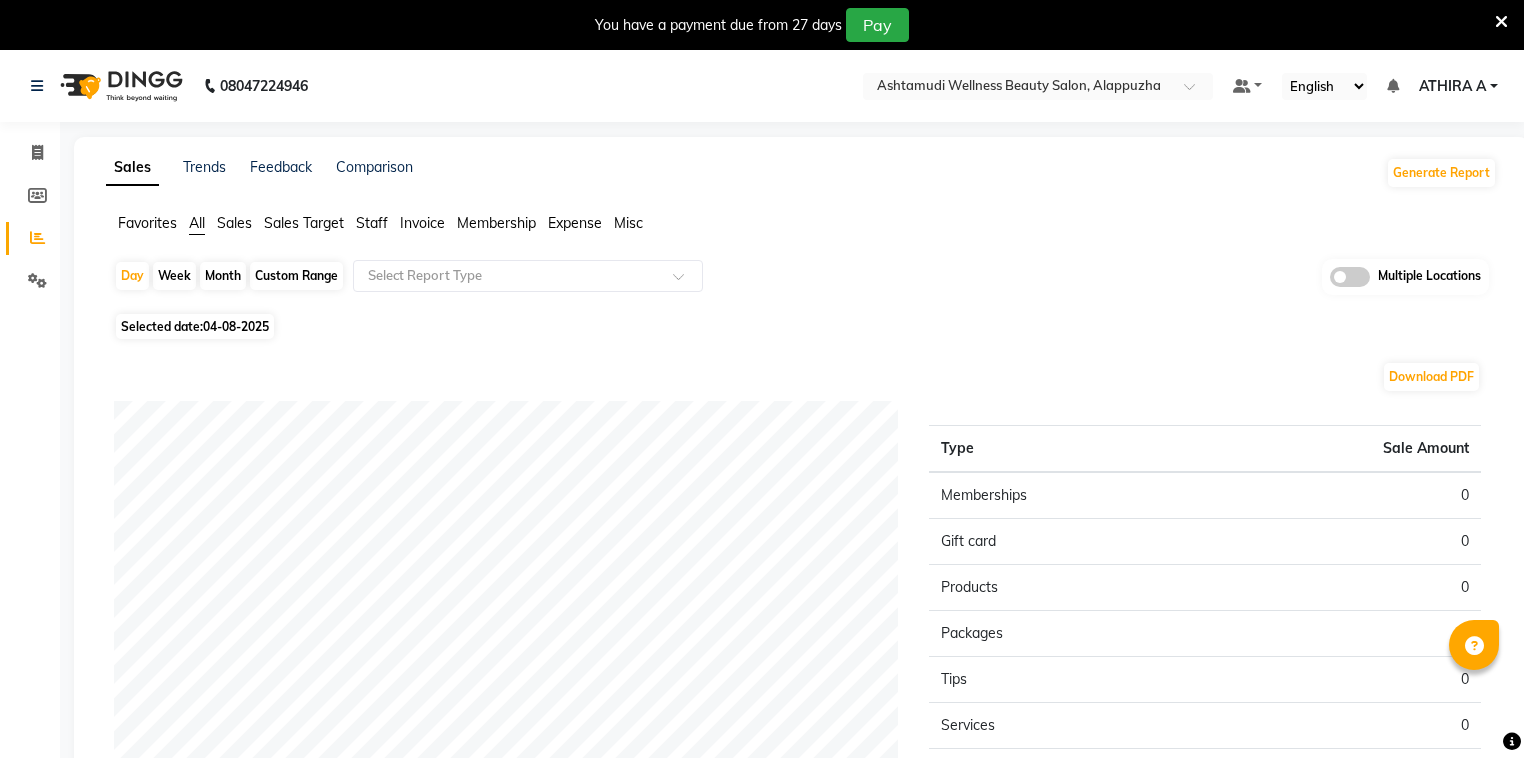scroll, scrollTop: 0, scrollLeft: 0, axis: both 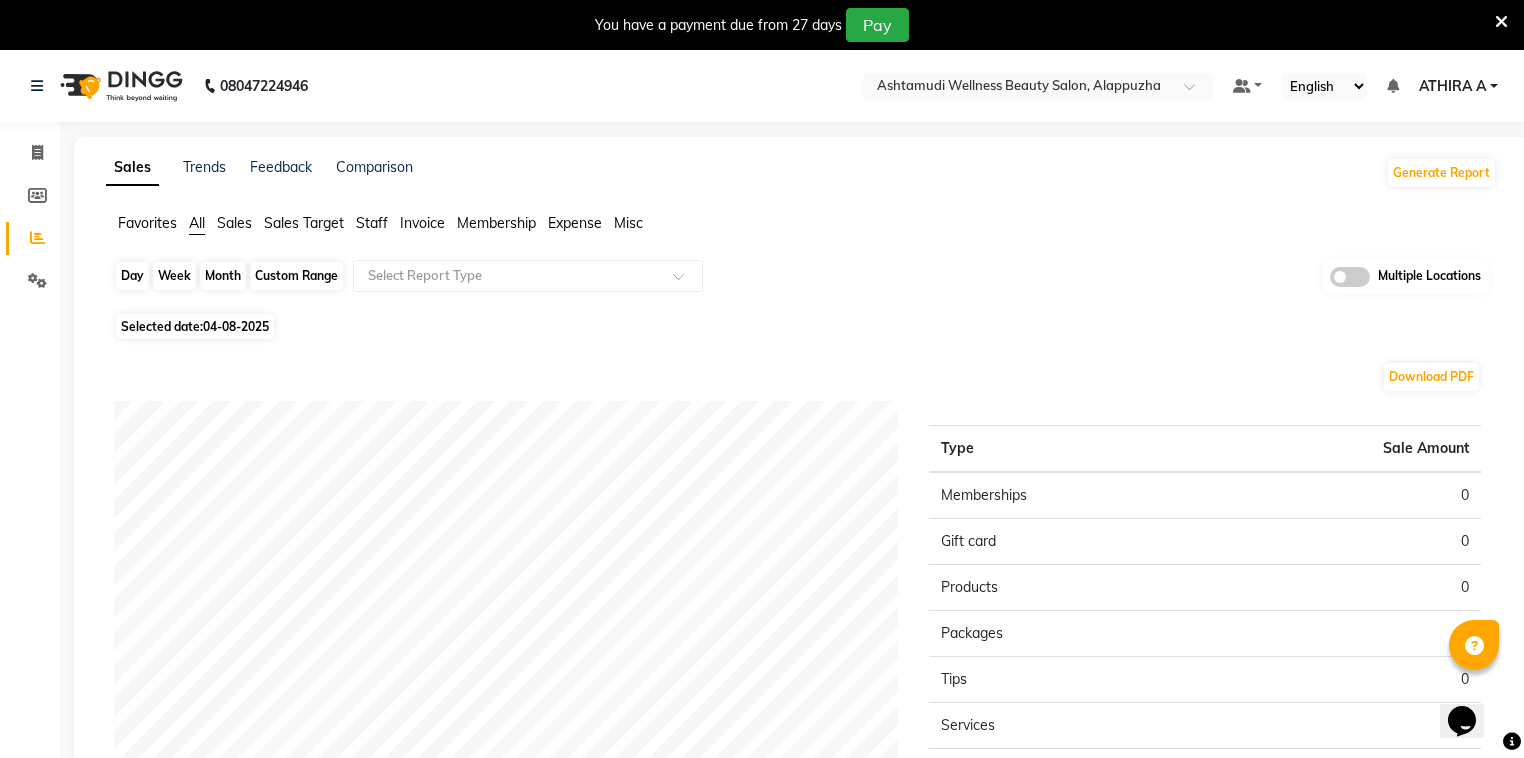 click on "Day" 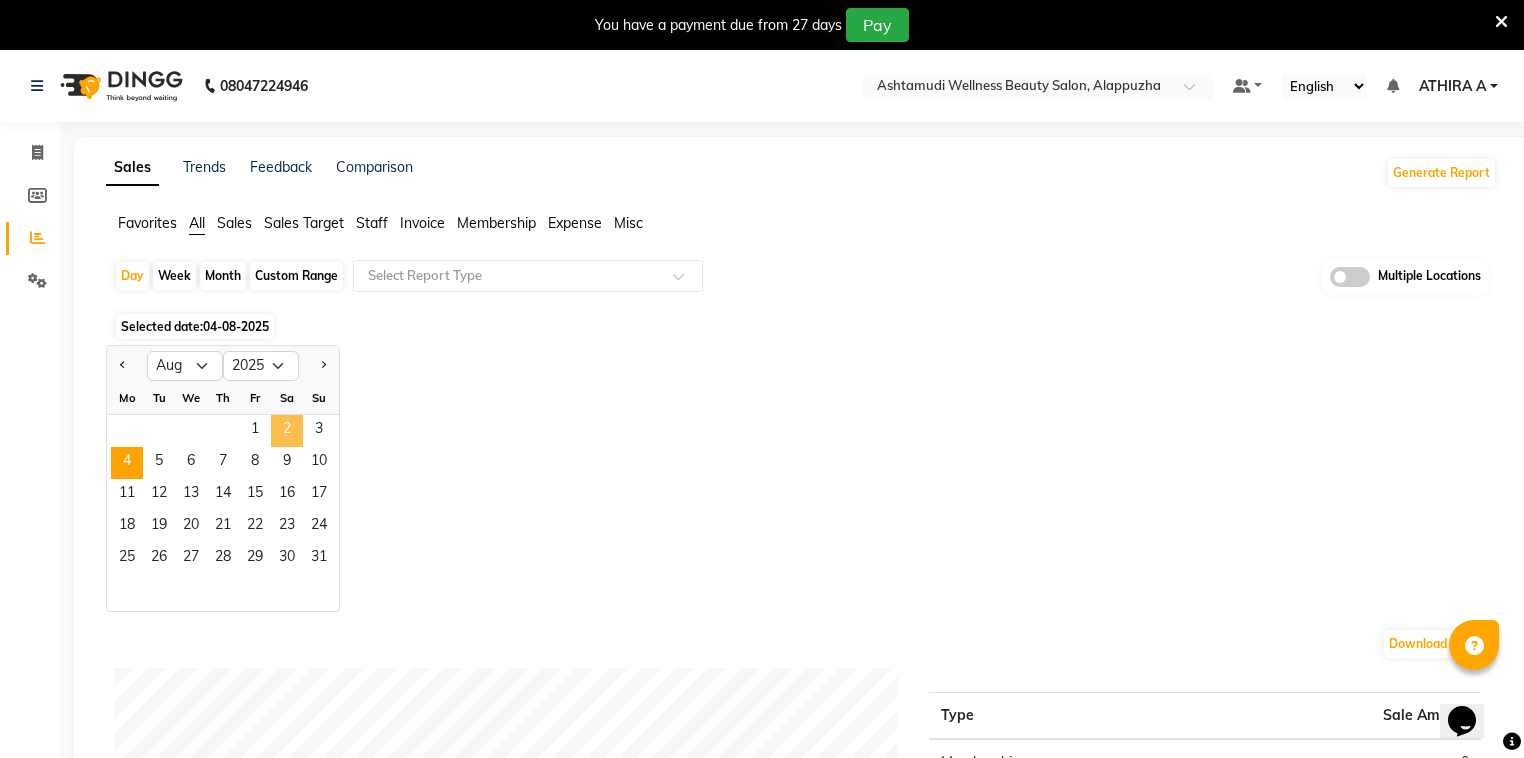 click on "2" 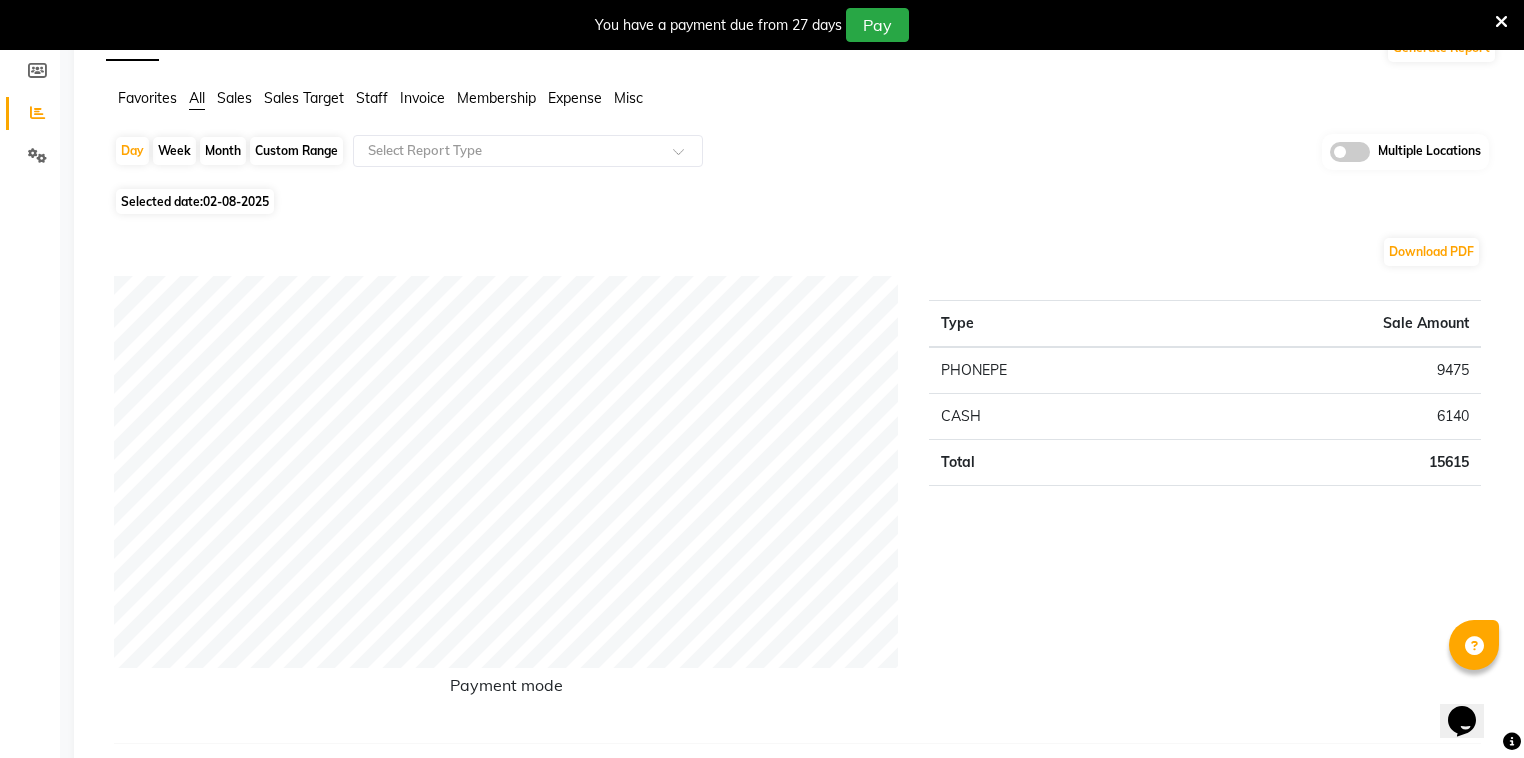 scroll, scrollTop: 0, scrollLeft: 0, axis: both 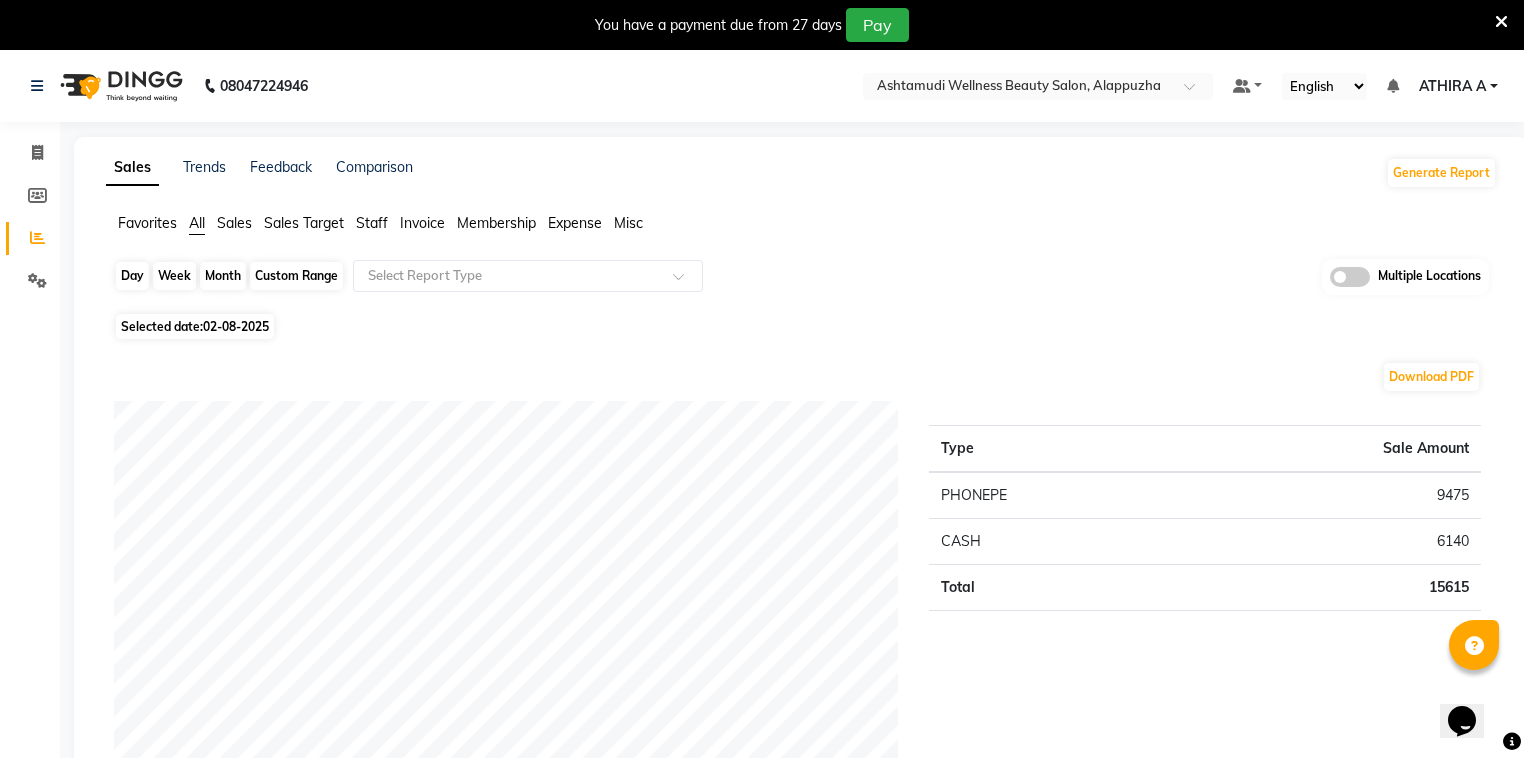 click on "Day" 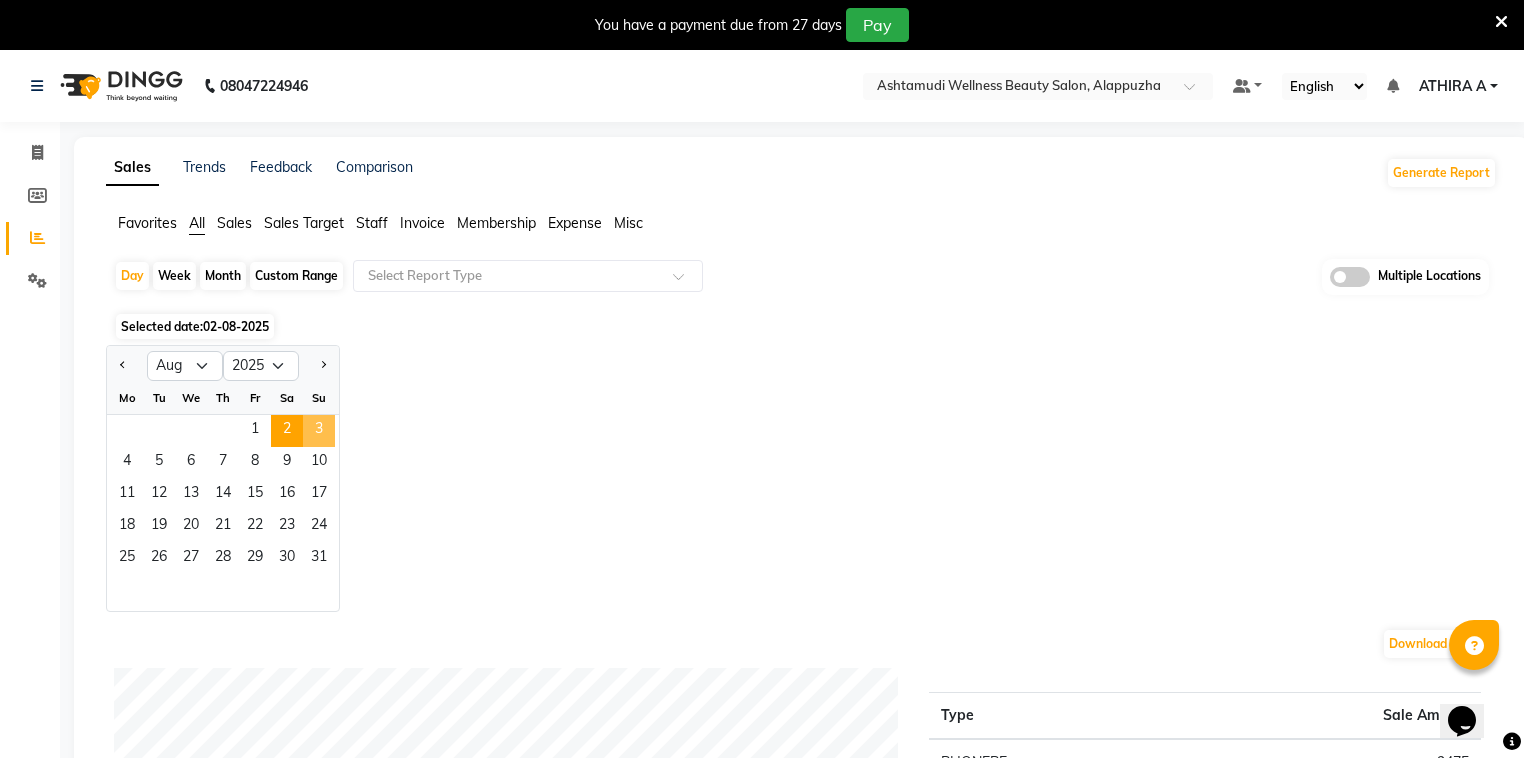 click on "3" 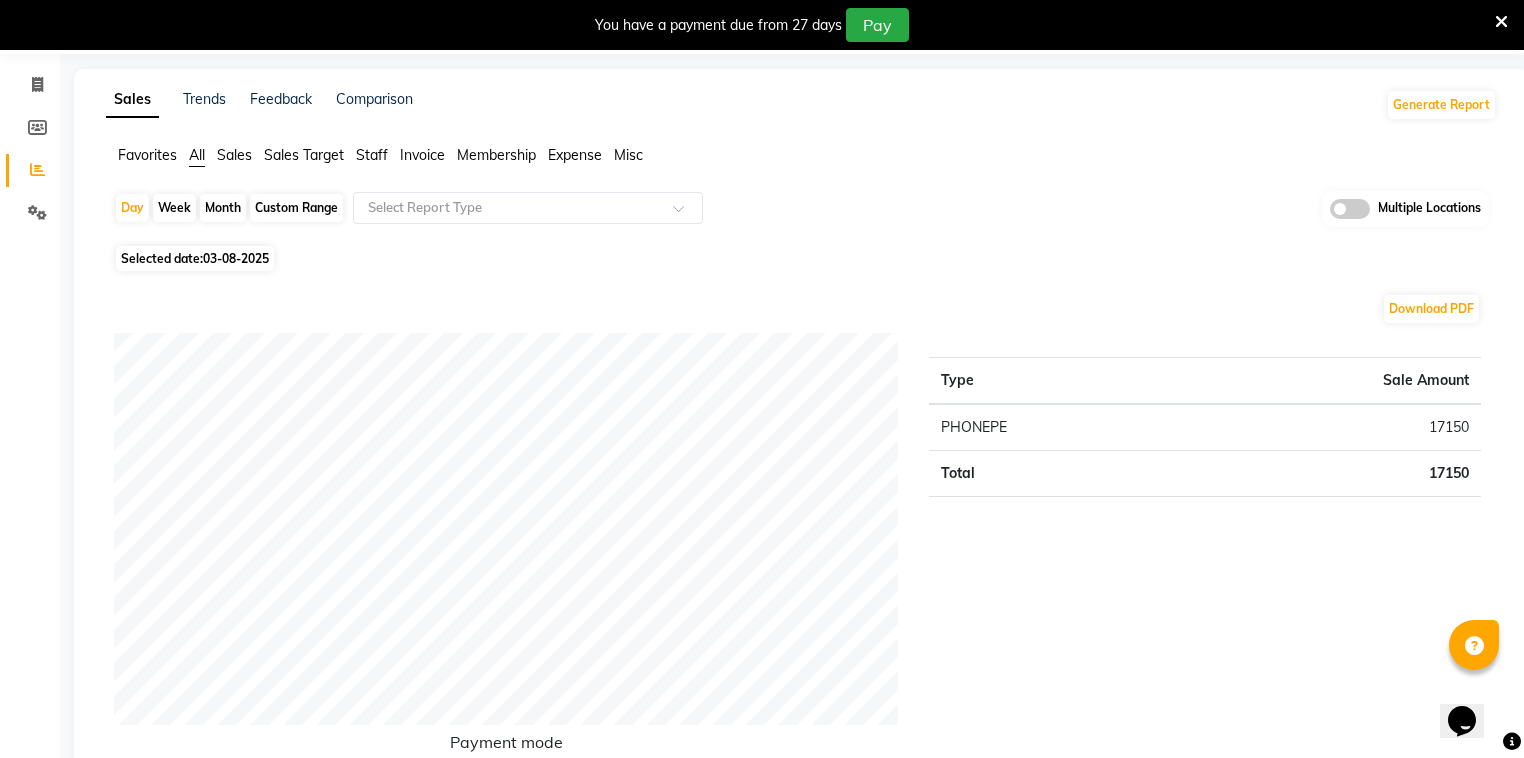 scroll, scrollTop: 0, scrollLeft: 0, axis: both 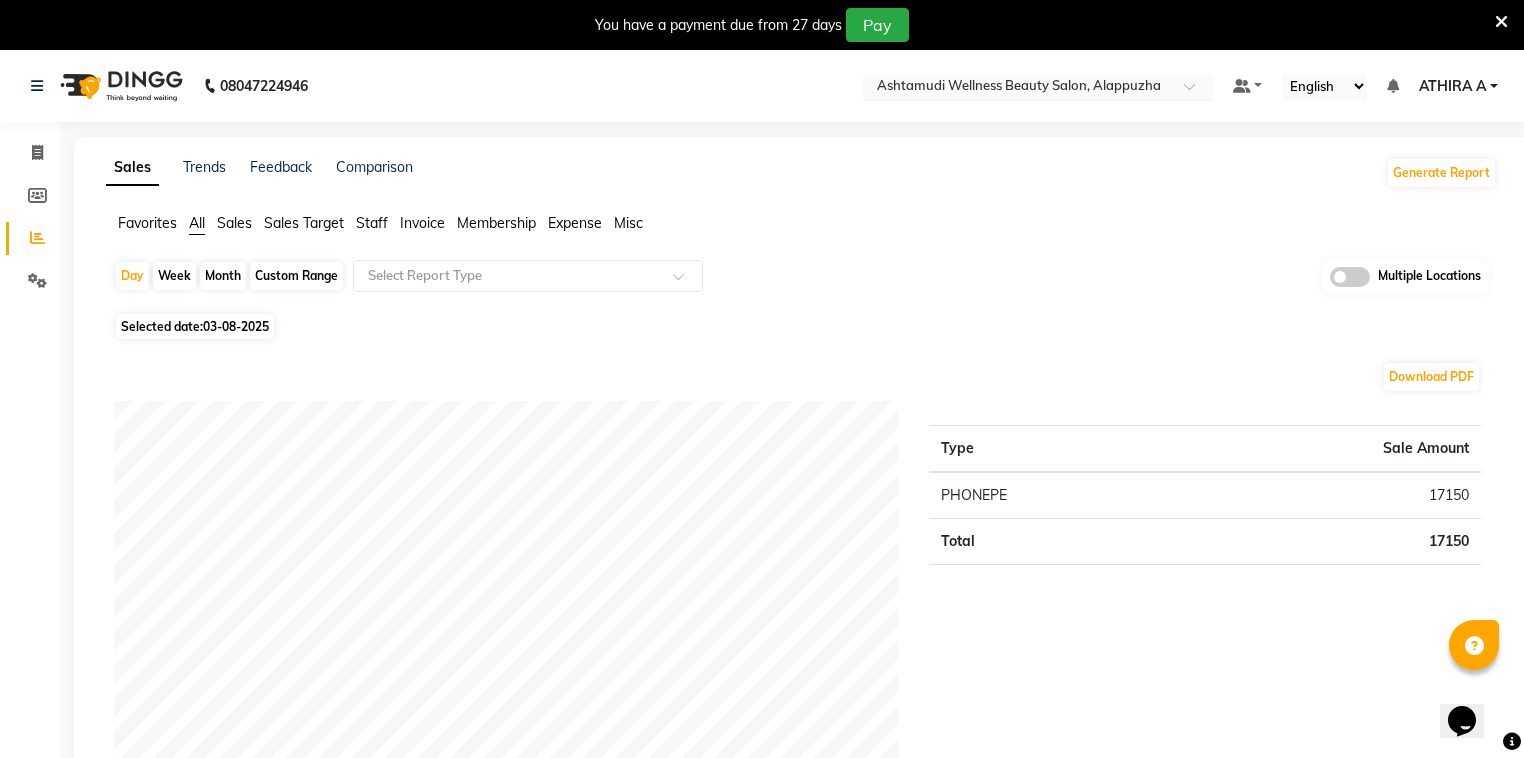 click at bounding box center (1018, 88) 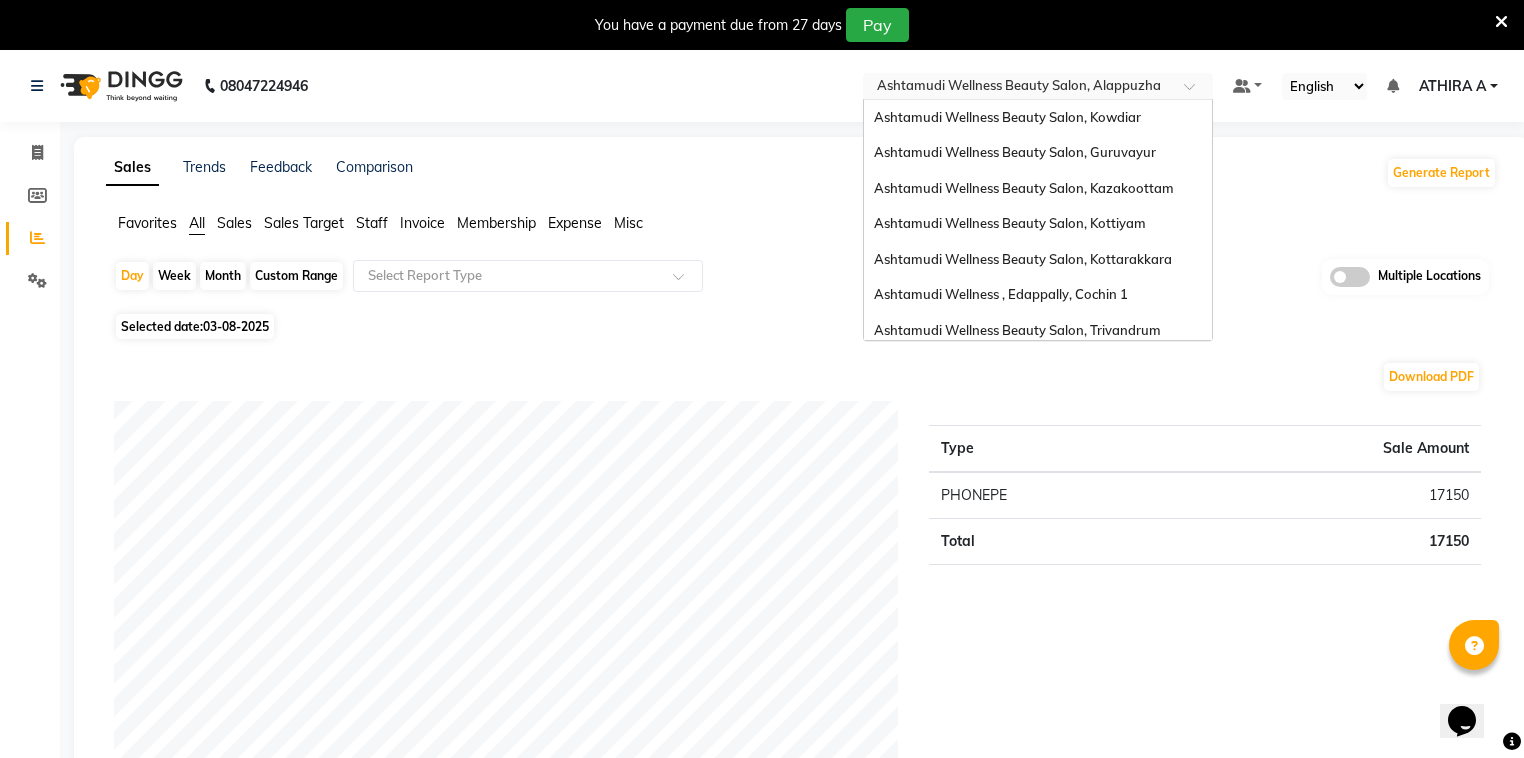 scroll, scrollTop: 312, scrollLeft: 0, axis: vertical 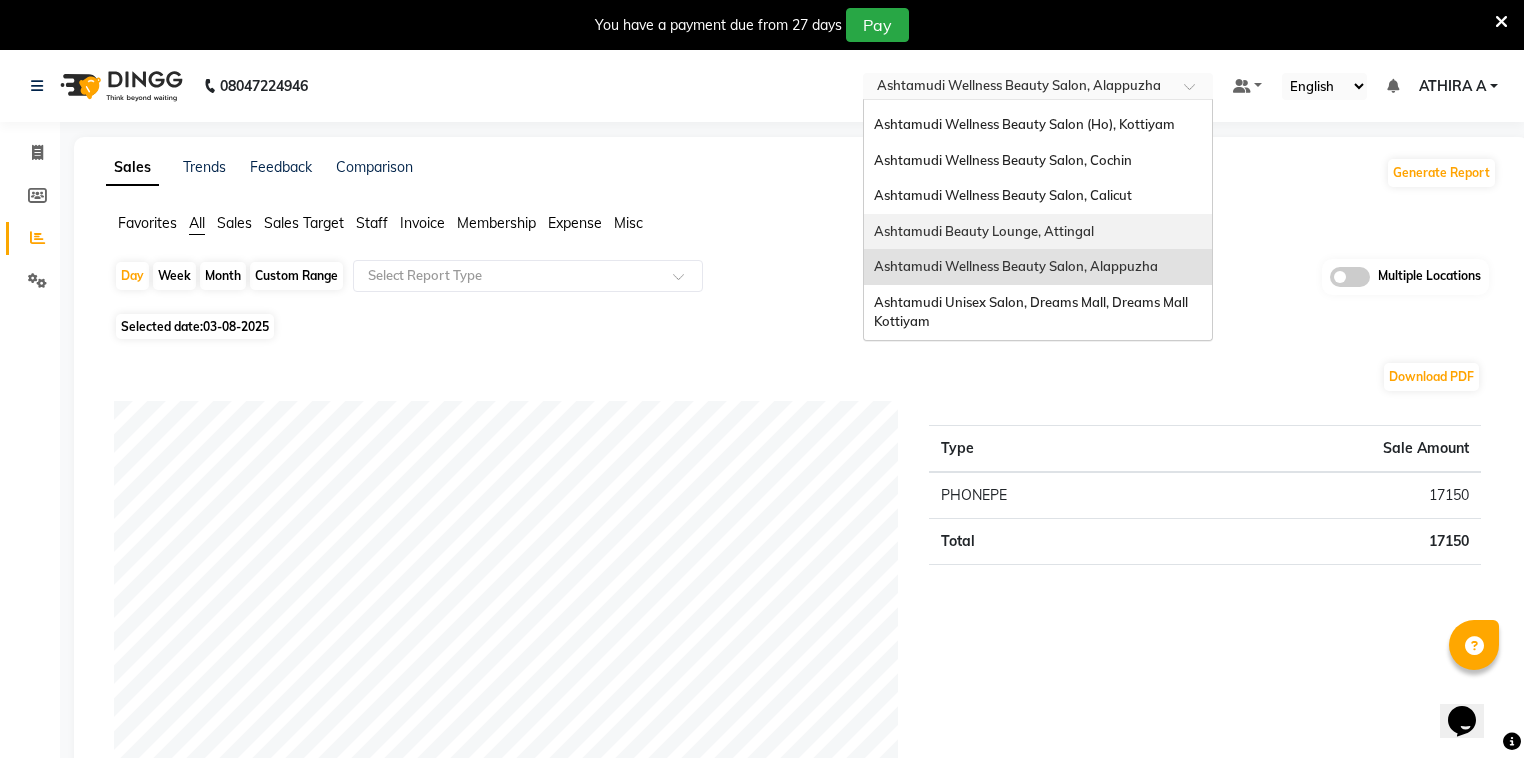 click on "Ashtamudi Beauty Lounge, Attingal" at bounding box center (1038, 232) 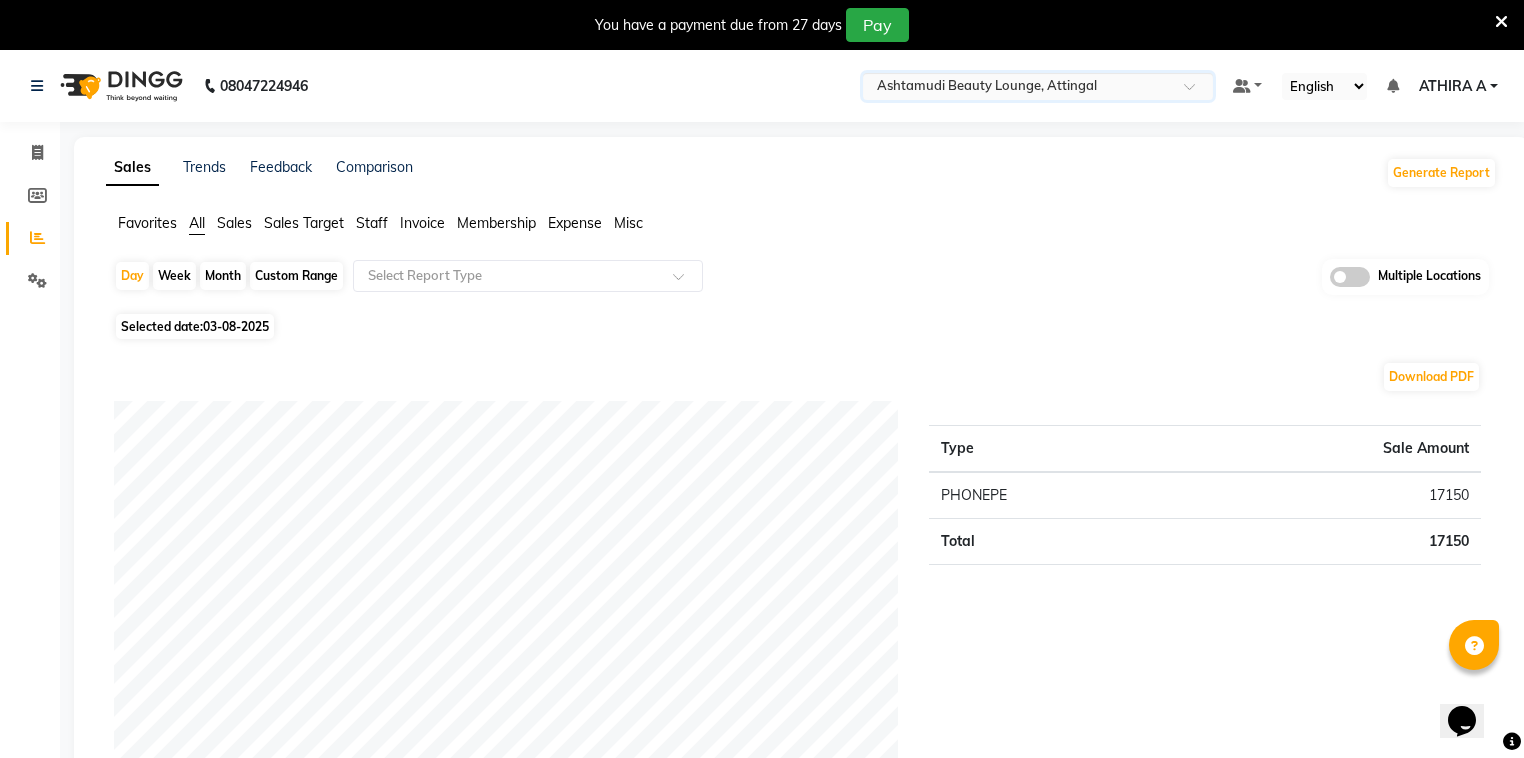 click on "You have a payment due from 27 days   Pay" at bounding box center (751, 25) 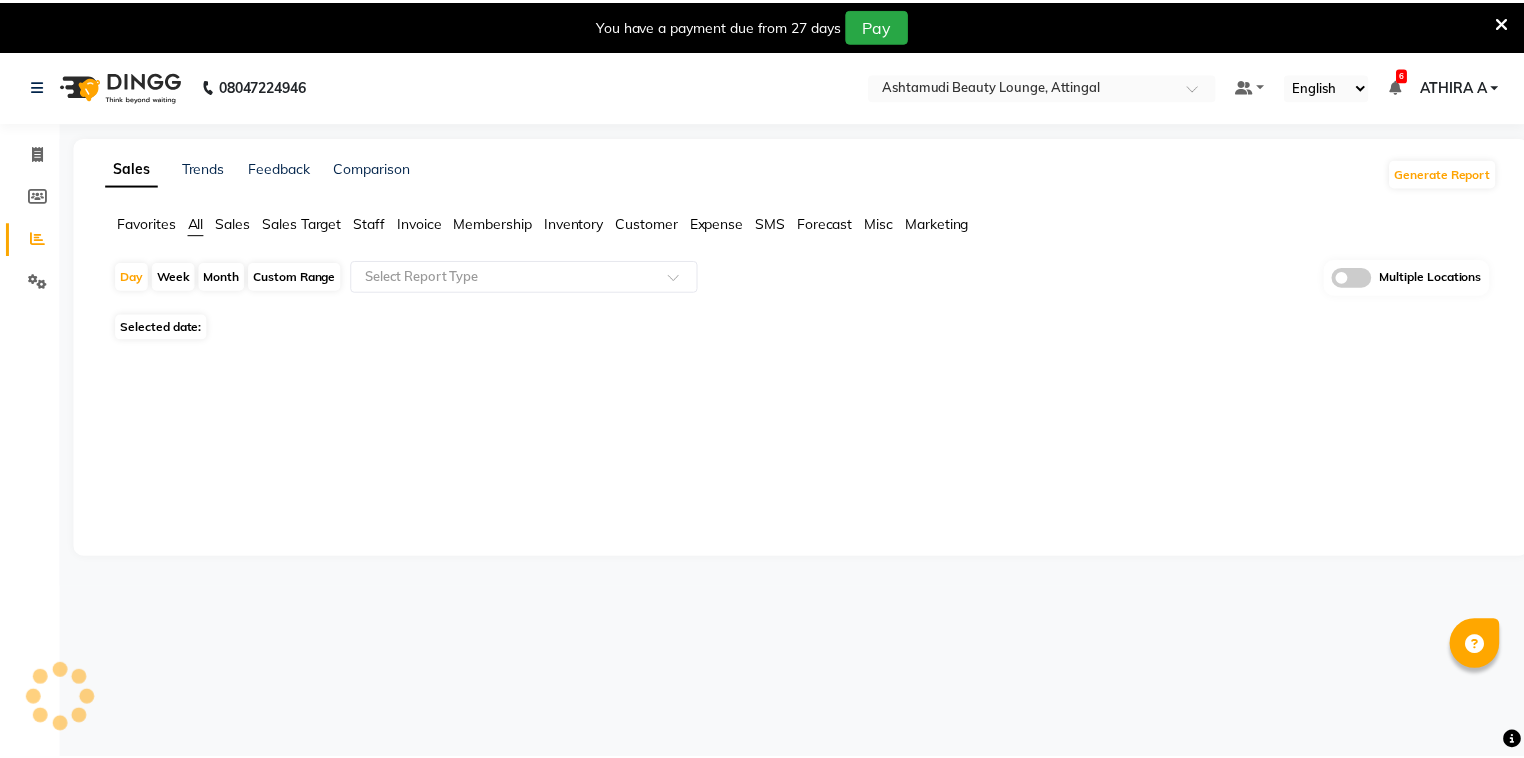 scroll, scrollTop: 0, scrollLeft: 0, axis: both 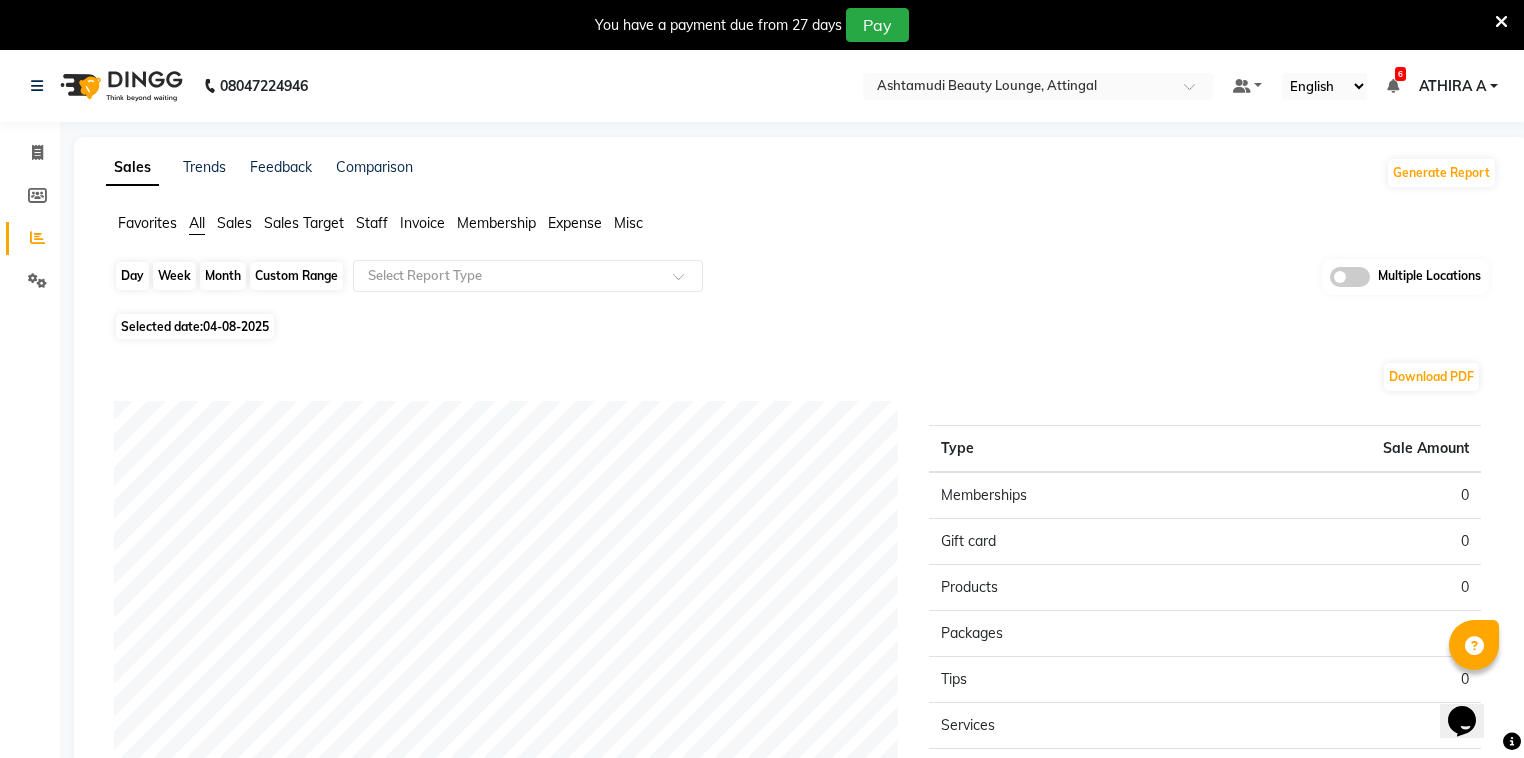 click on "Day" 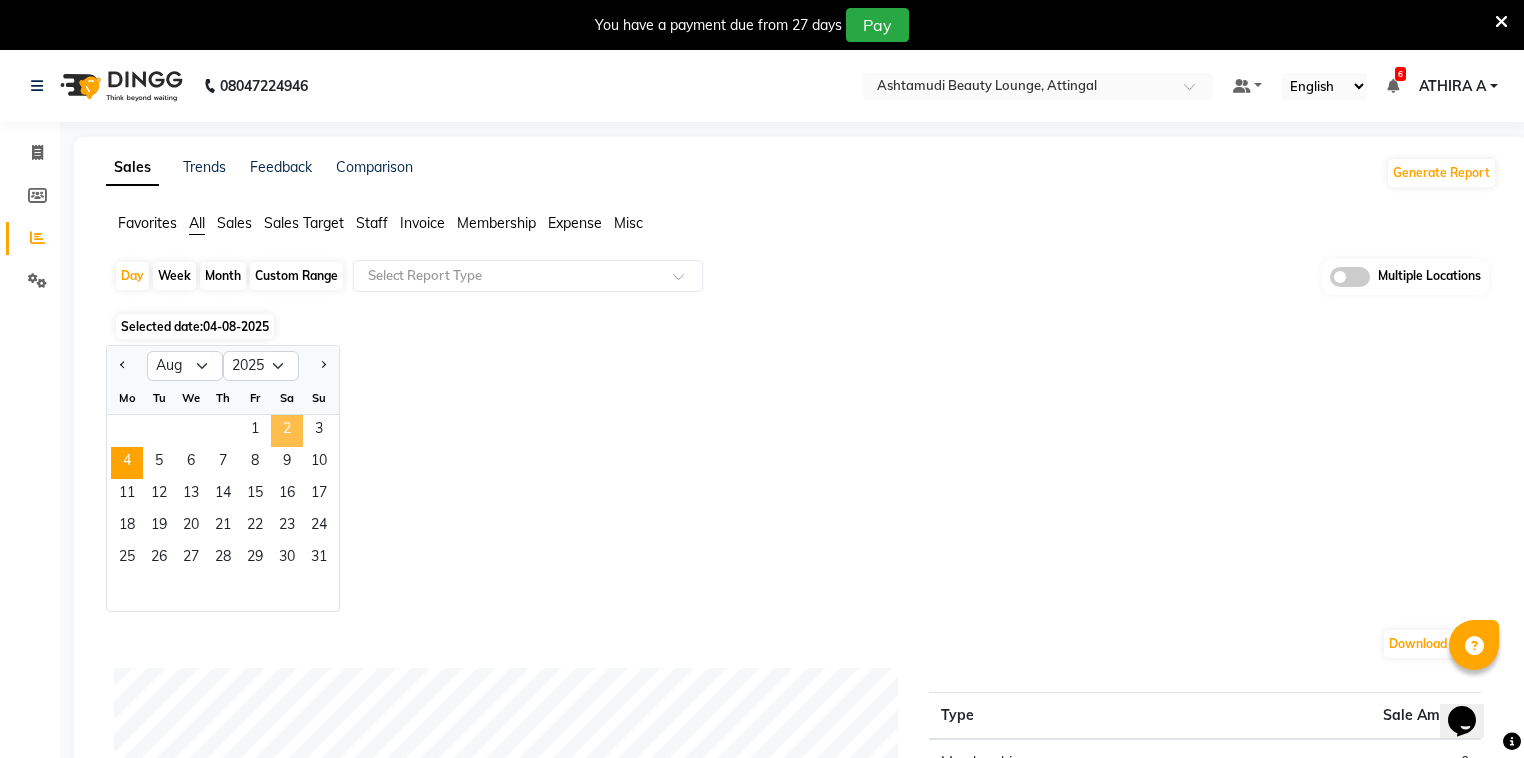 click on "2" 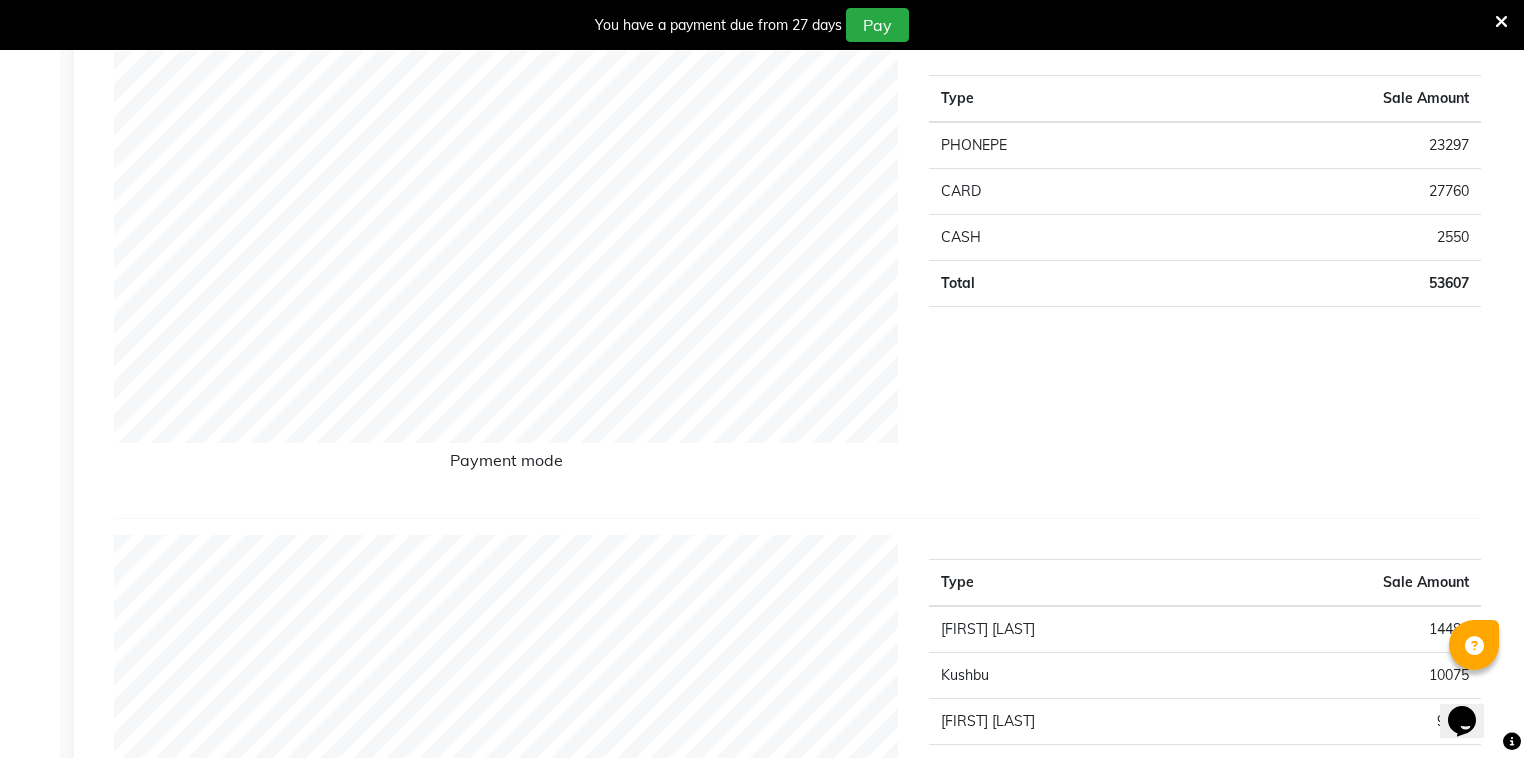 scroll, scrollTop: 160, scrollLeft: 0, axis: vertical 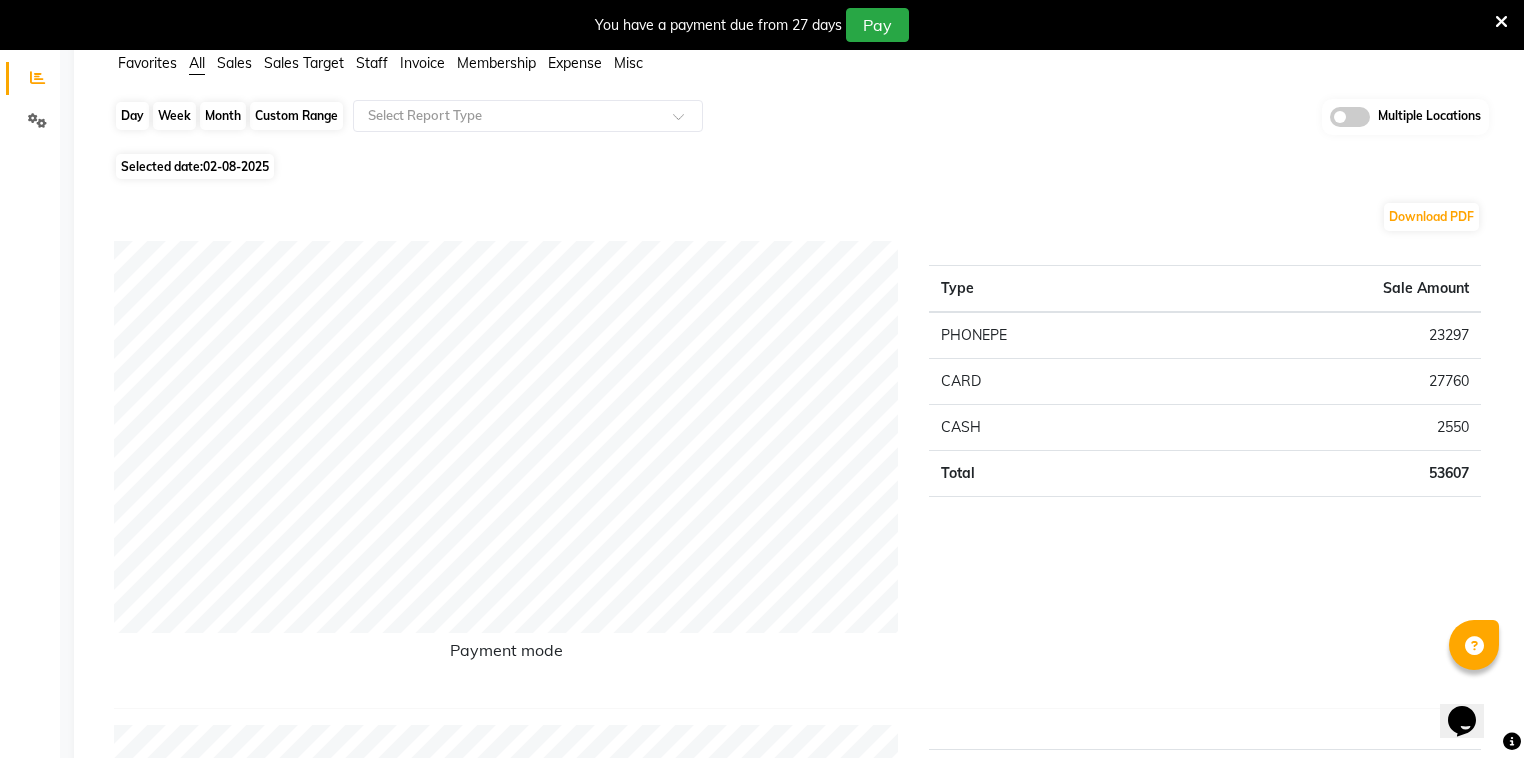 click on "Day" 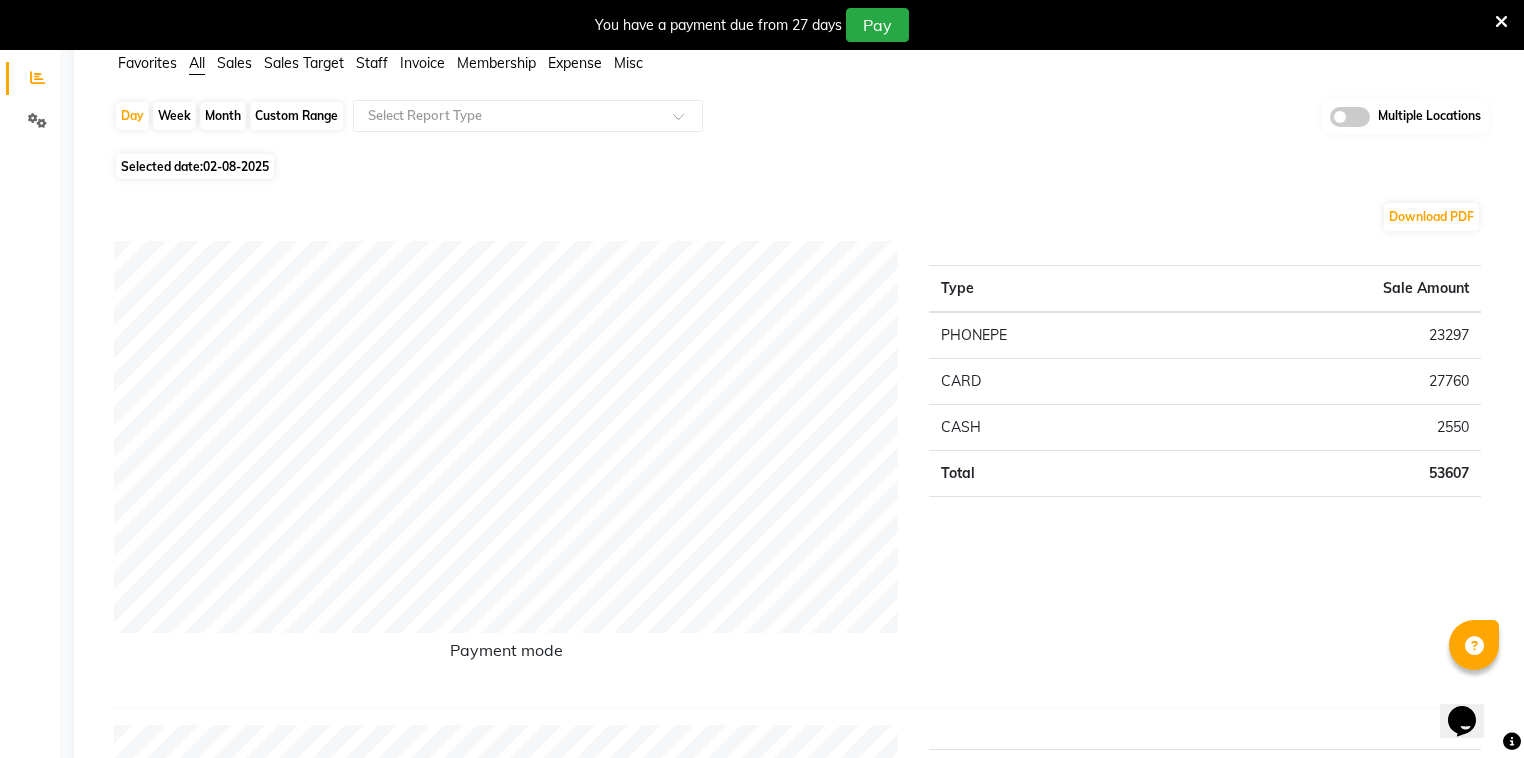select on "8" 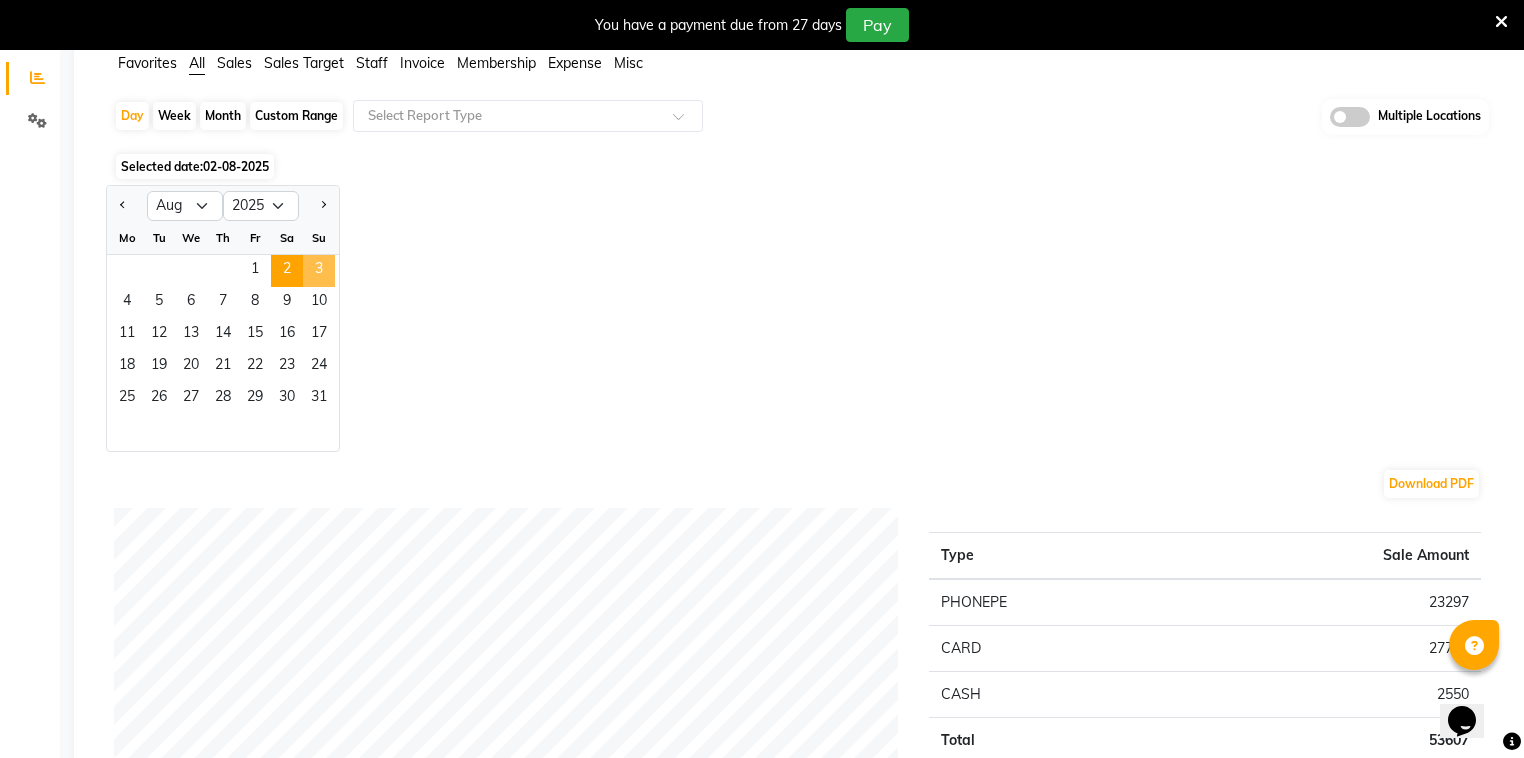 click on "3" 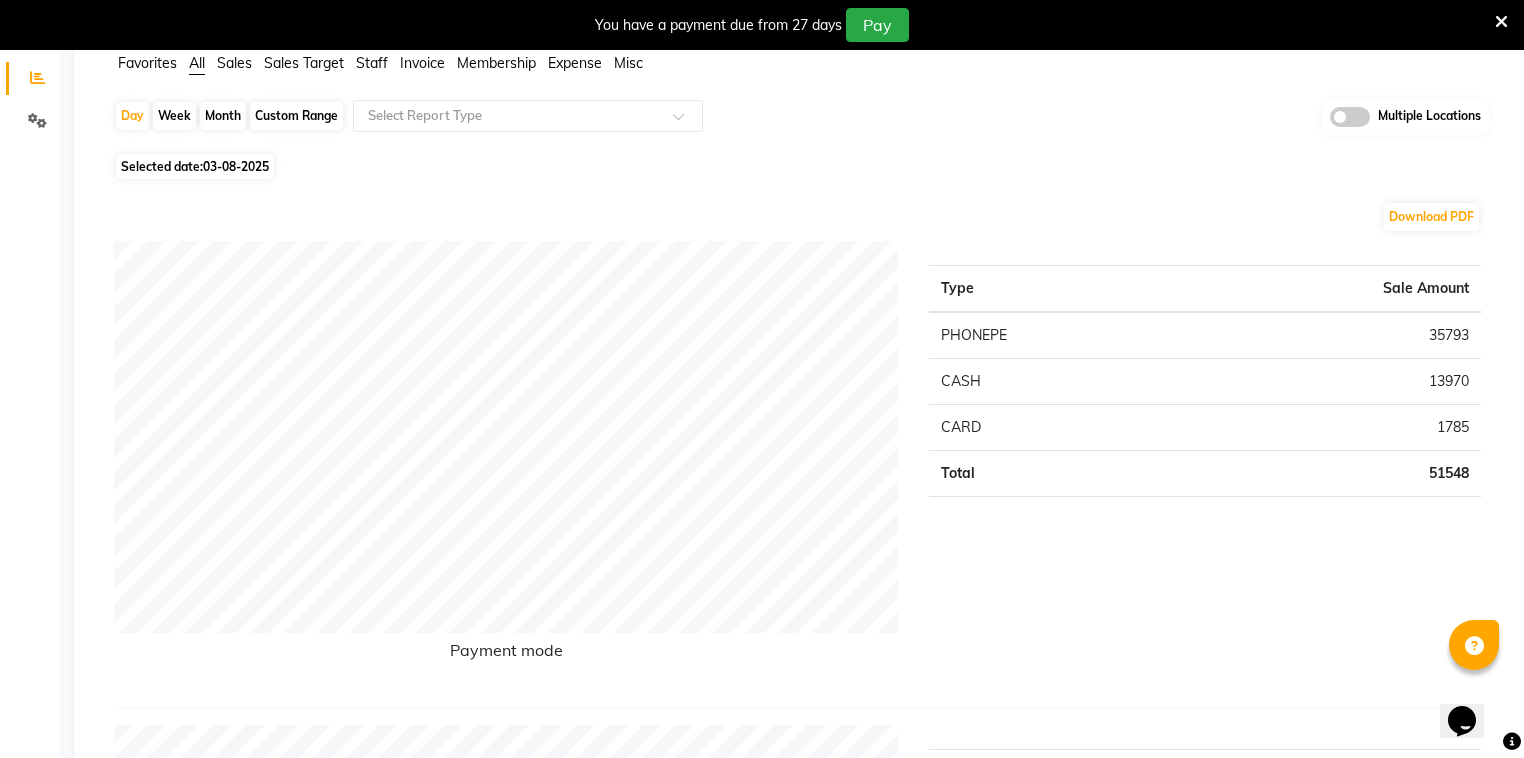 click on "Type Sale Amount PHONEPE 35793 CASH 13970 CARD 1785 Total 51548" 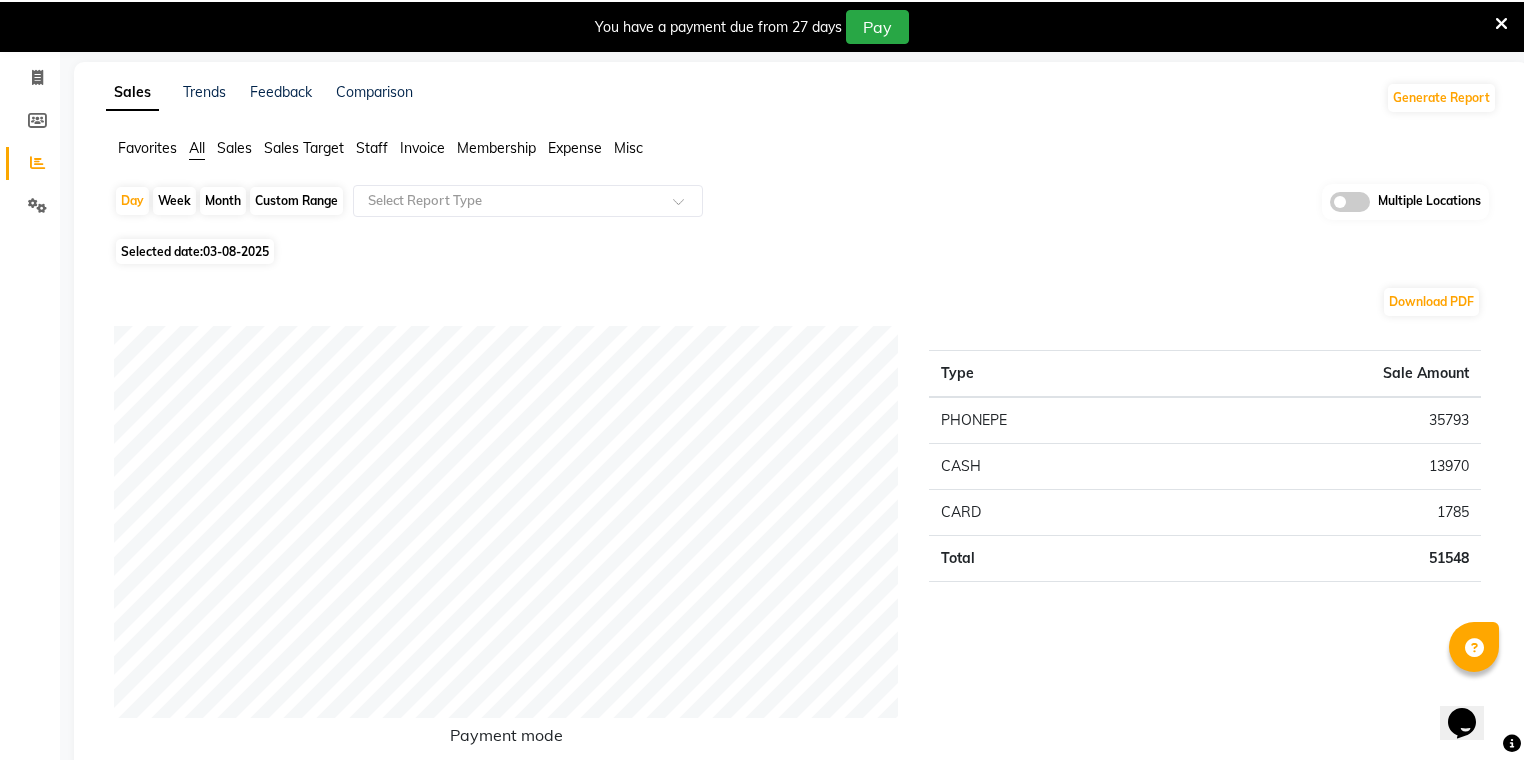 scroll, scrollTop: 0, scrollLeft: 0, axis: both 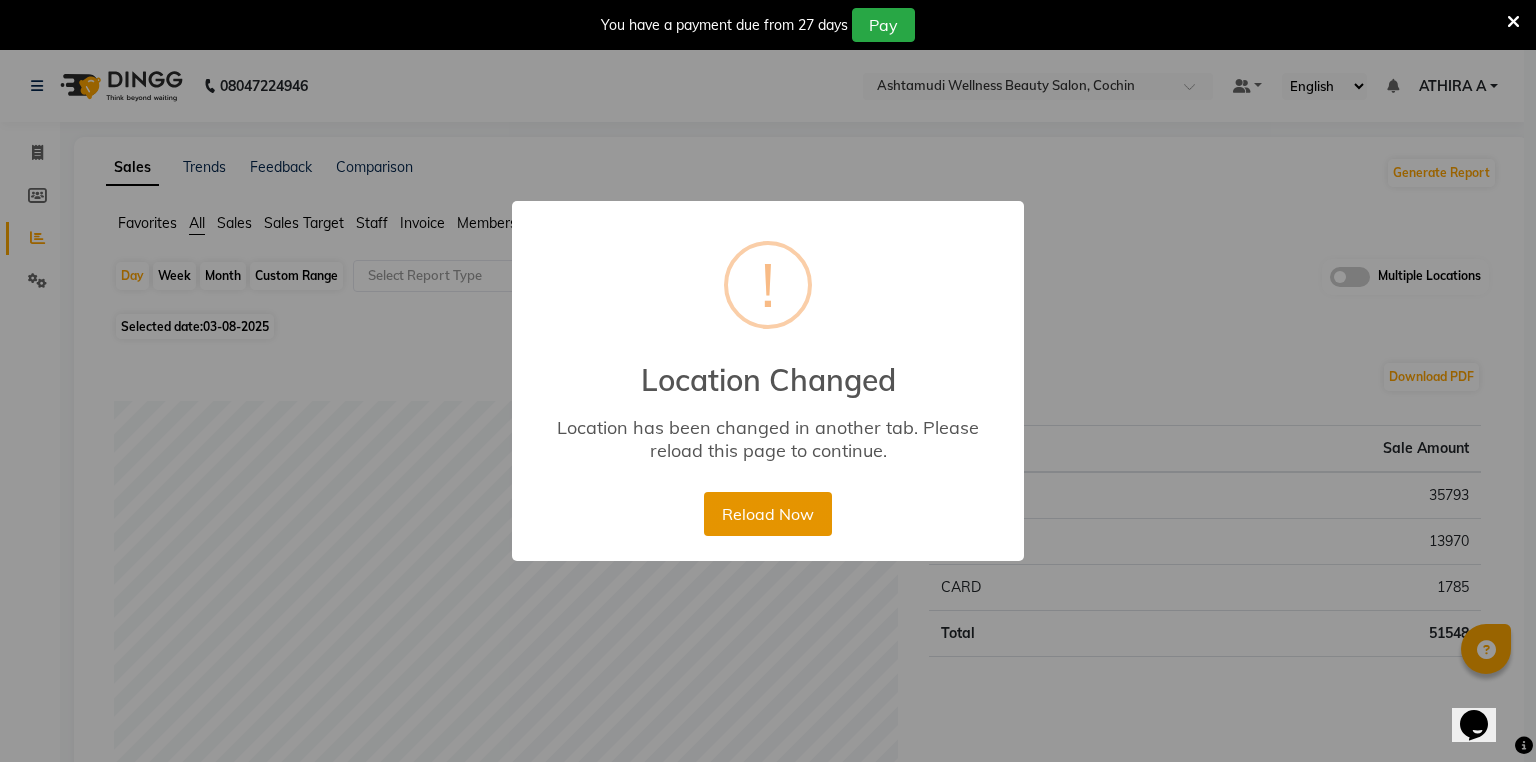 click on "Reload Now" at bounding box center (767, 514) 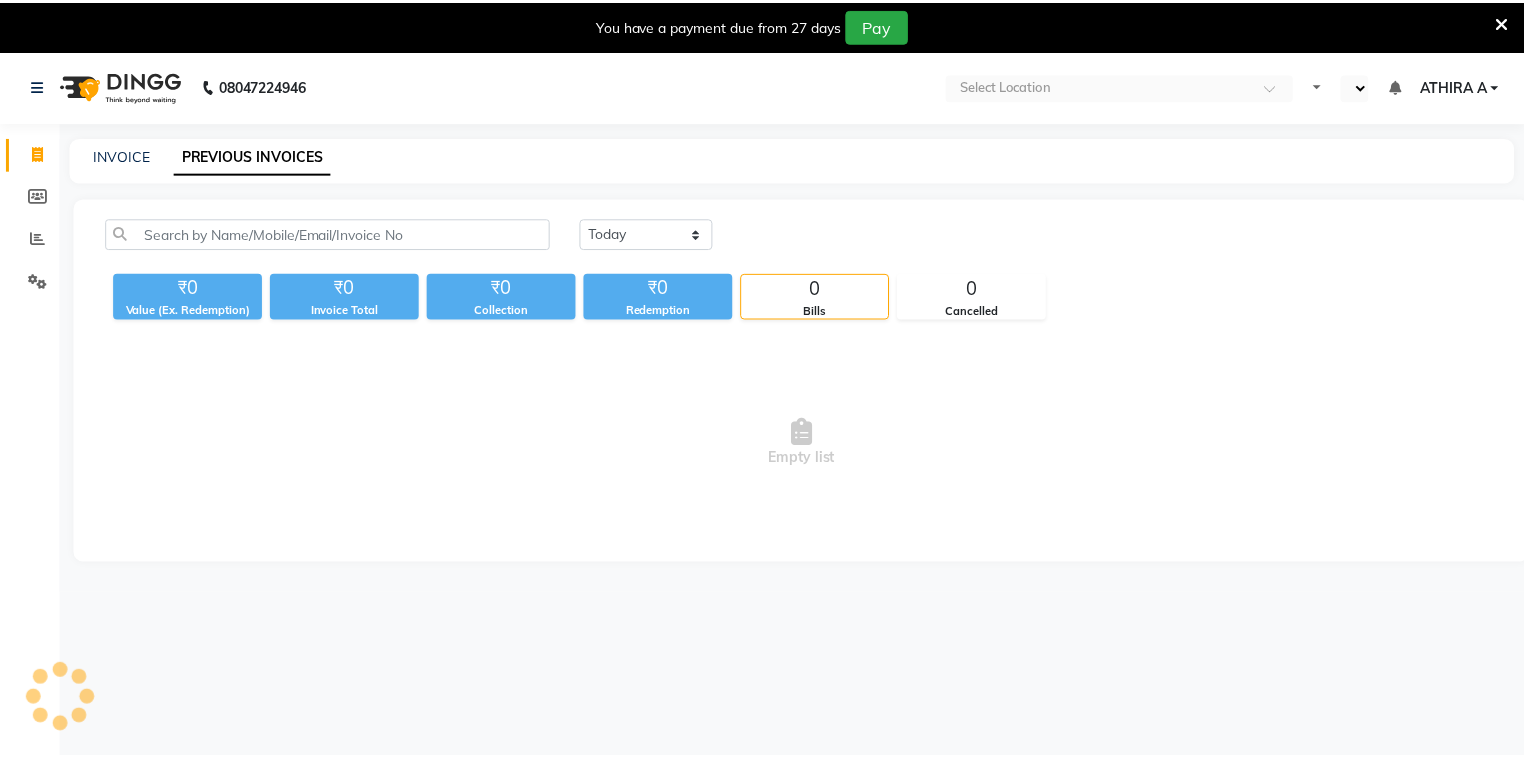 scroll, scrollTop: 0, scrollLeft: 0, axis: both 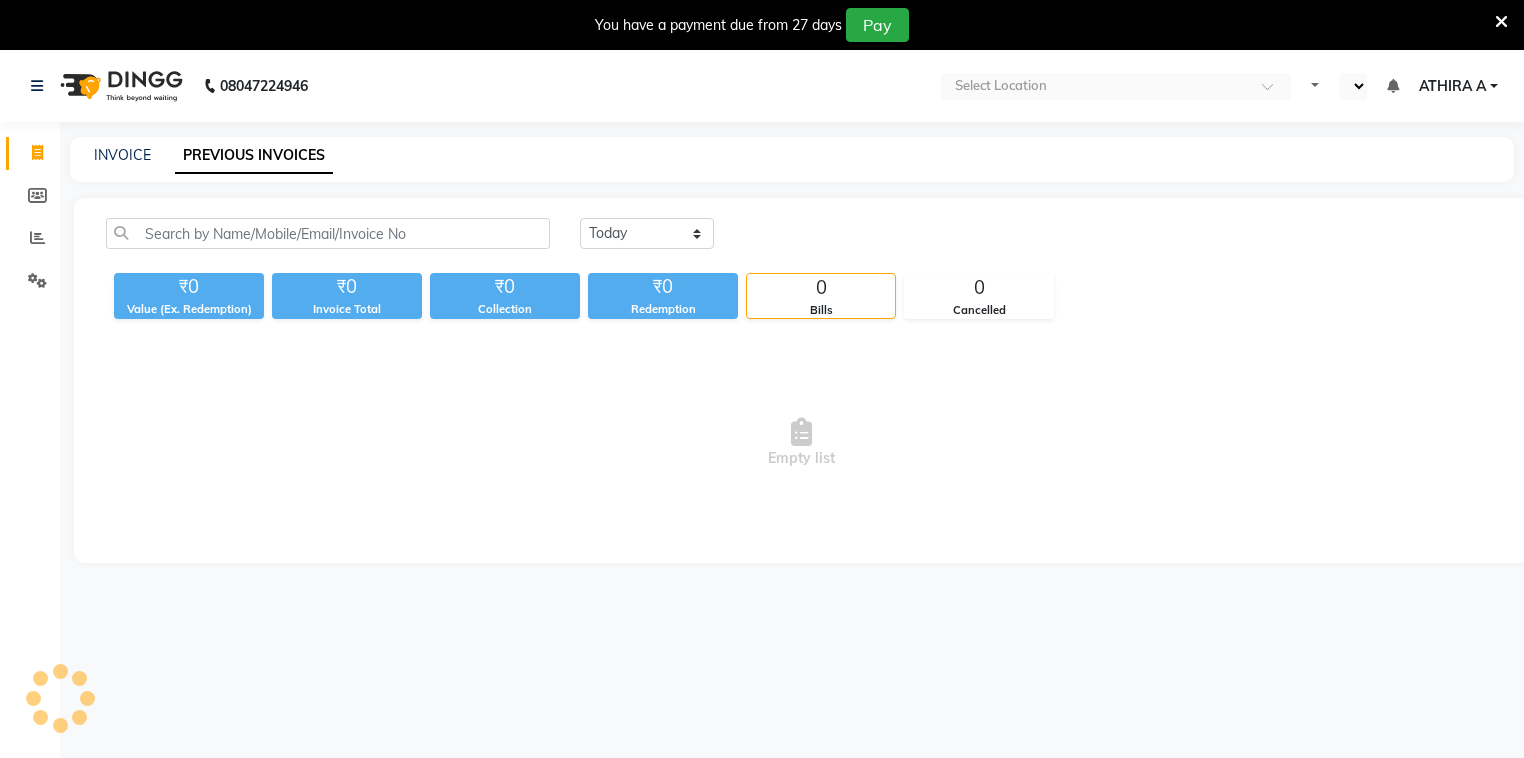 select on "en" 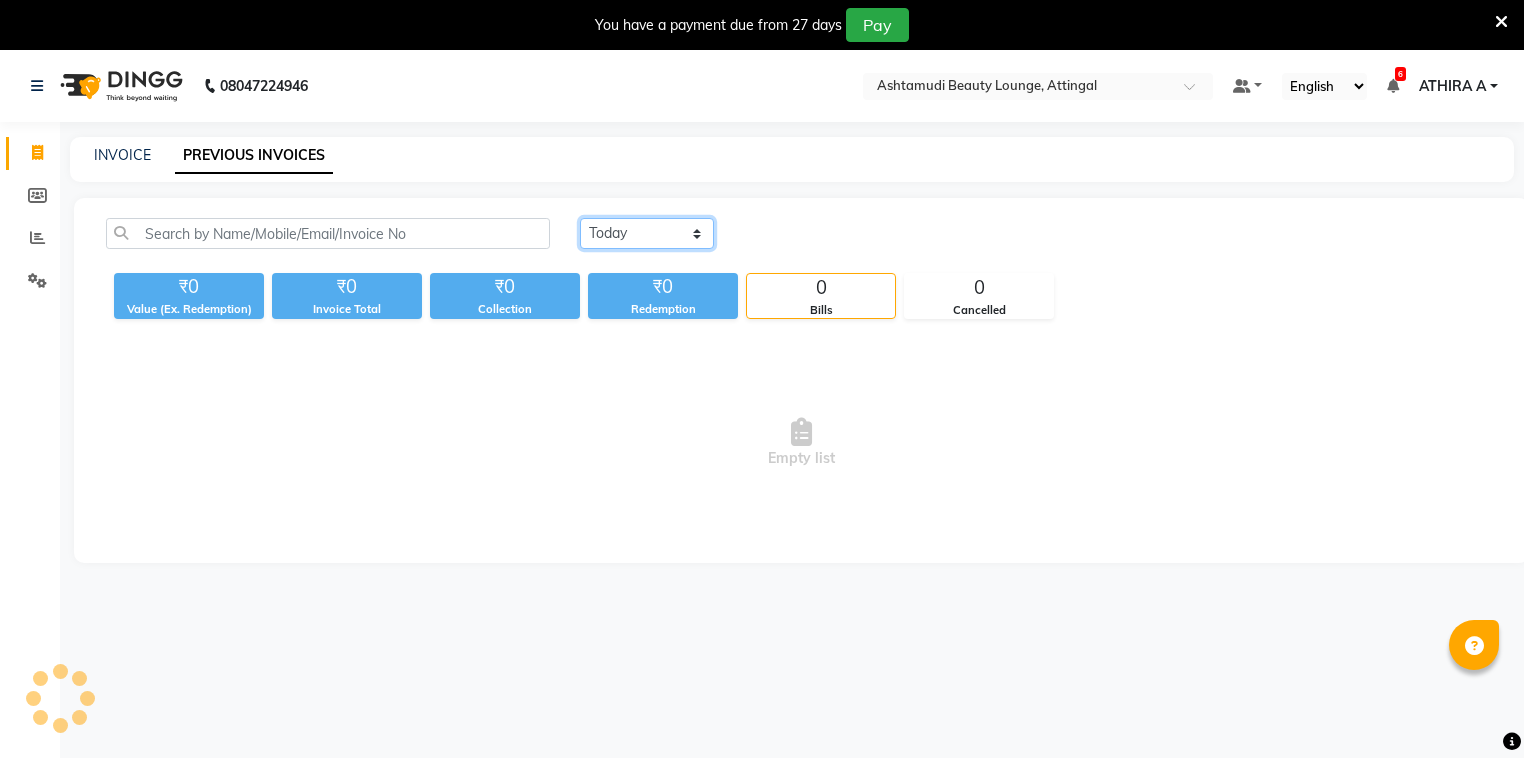 drag, startPoint x: 636, startPoint y: 226, endPoint x: 638, endPoint y: 244, distance: 18.110771 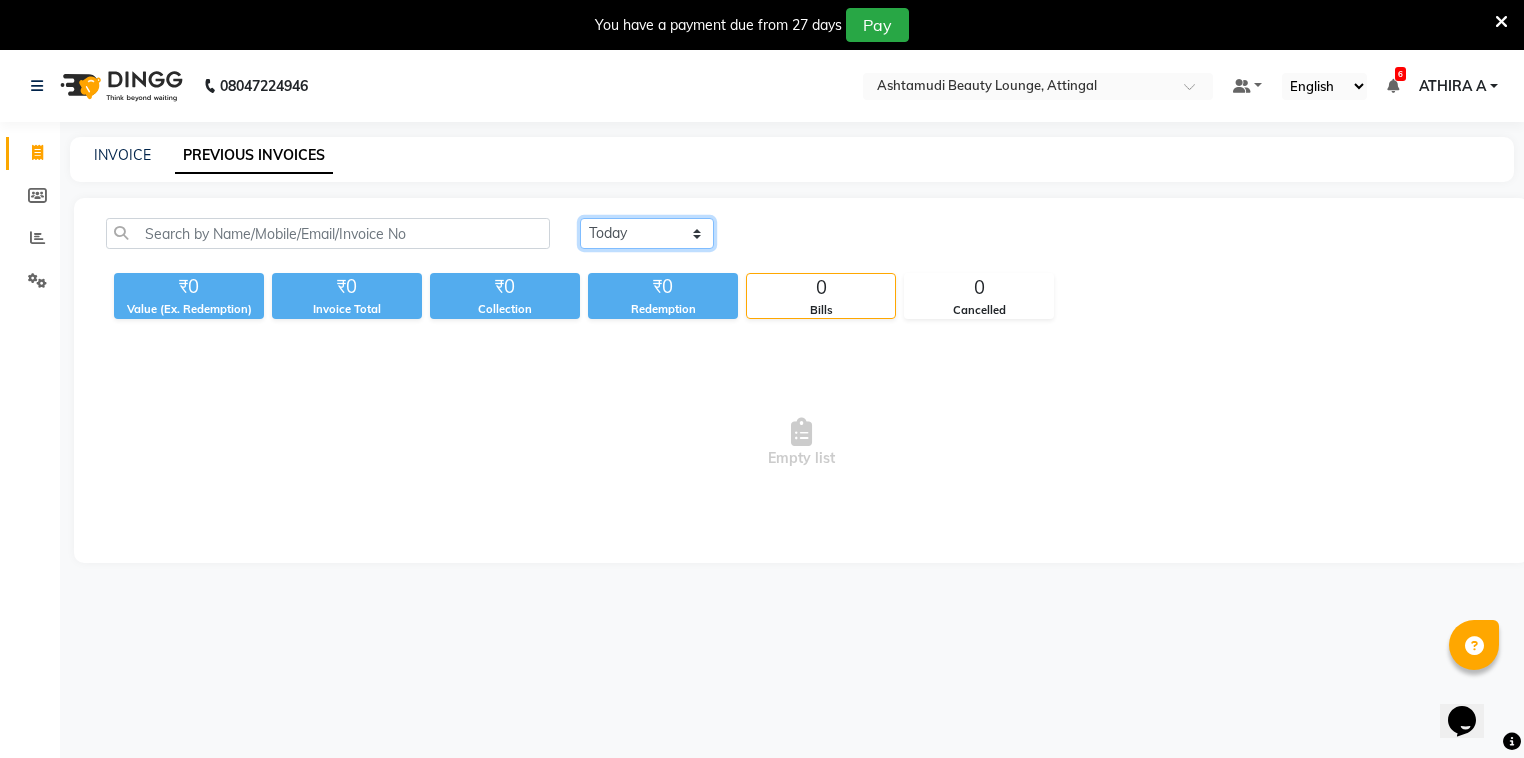 scroll, scrollTop: 0, scrollLeft: 0, axis: both 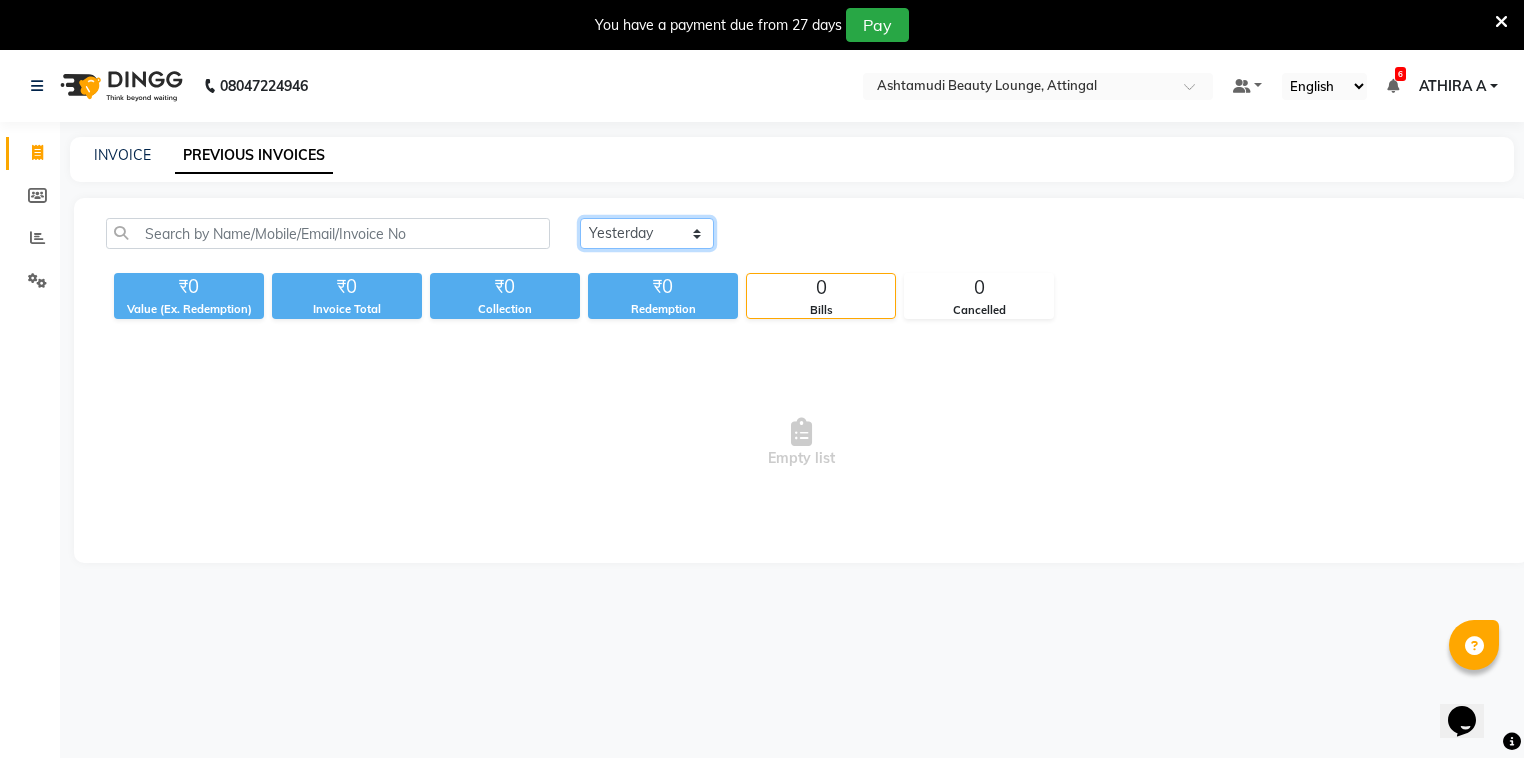 click on "Today Yesterday Custom Range" 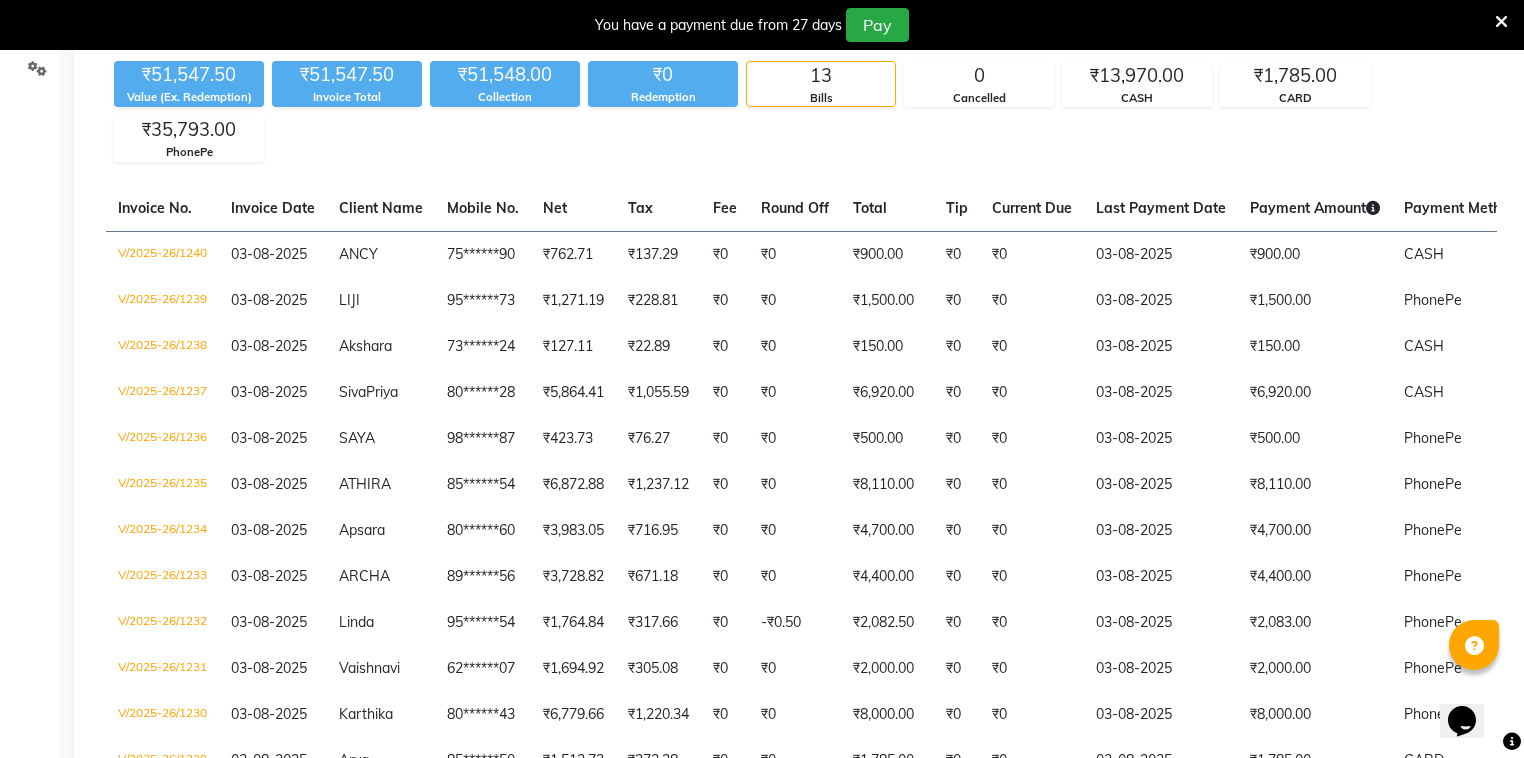 scroll, scrollTop: 0, scrollLeft: 0, axis: both 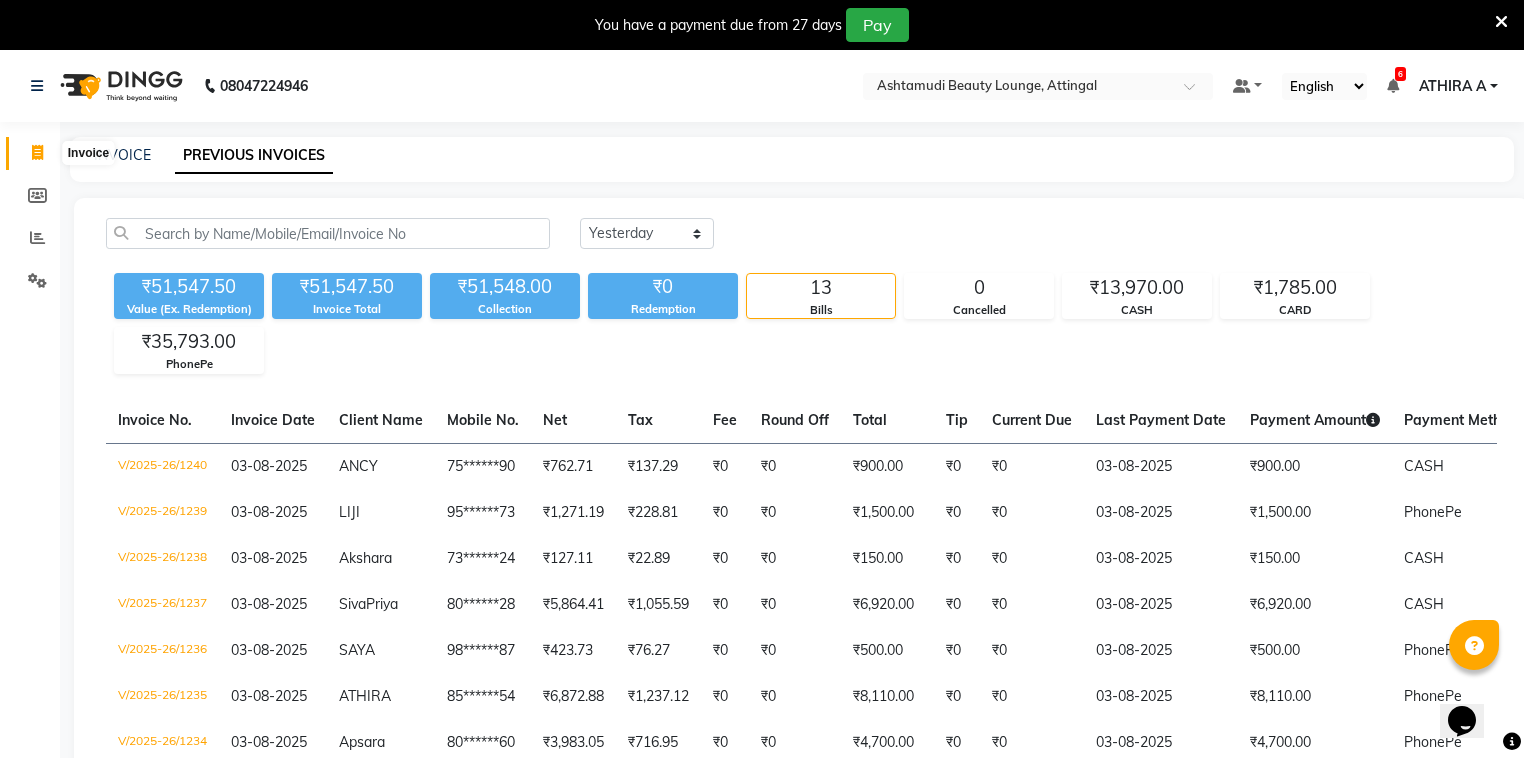 click 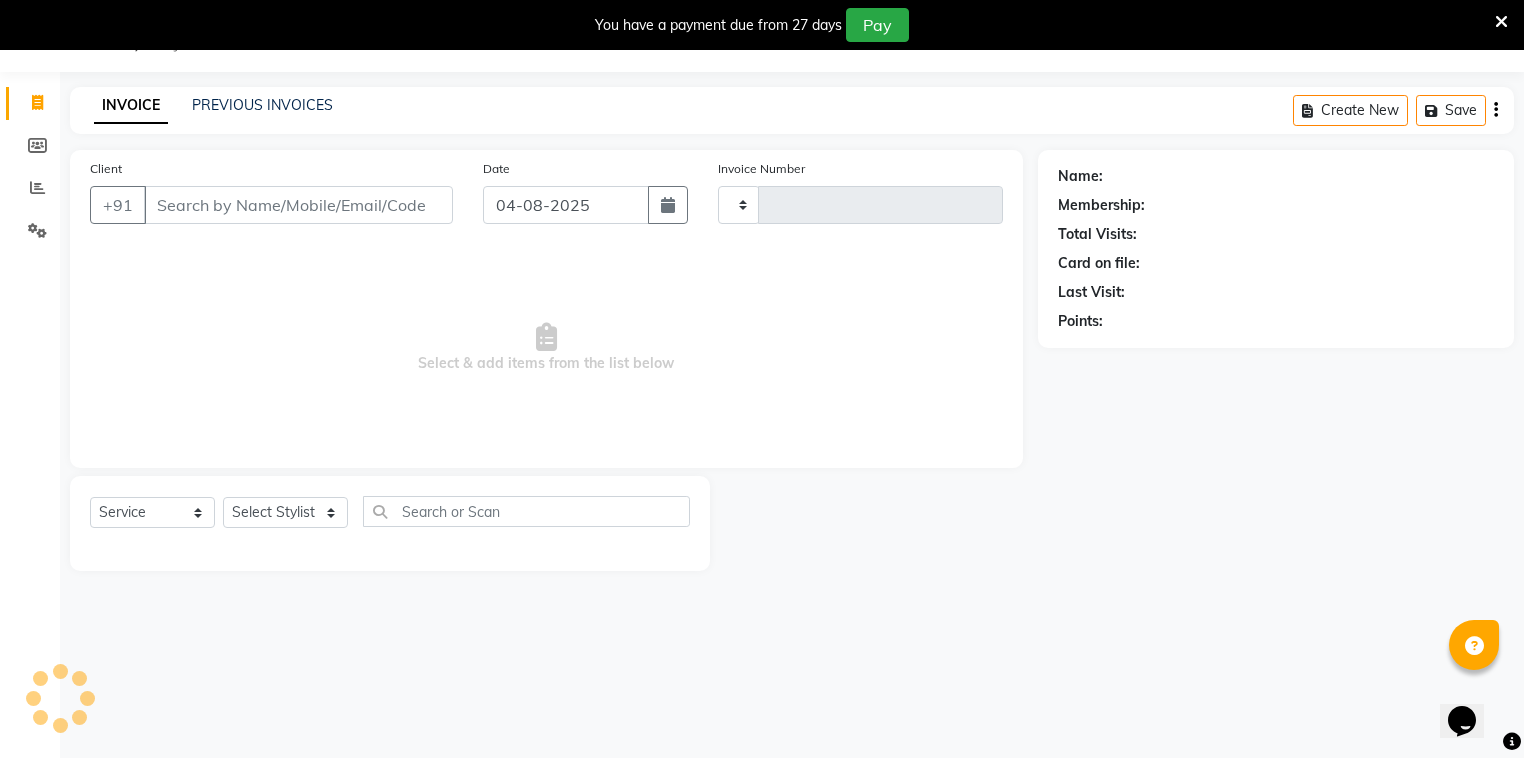 type on "1241" 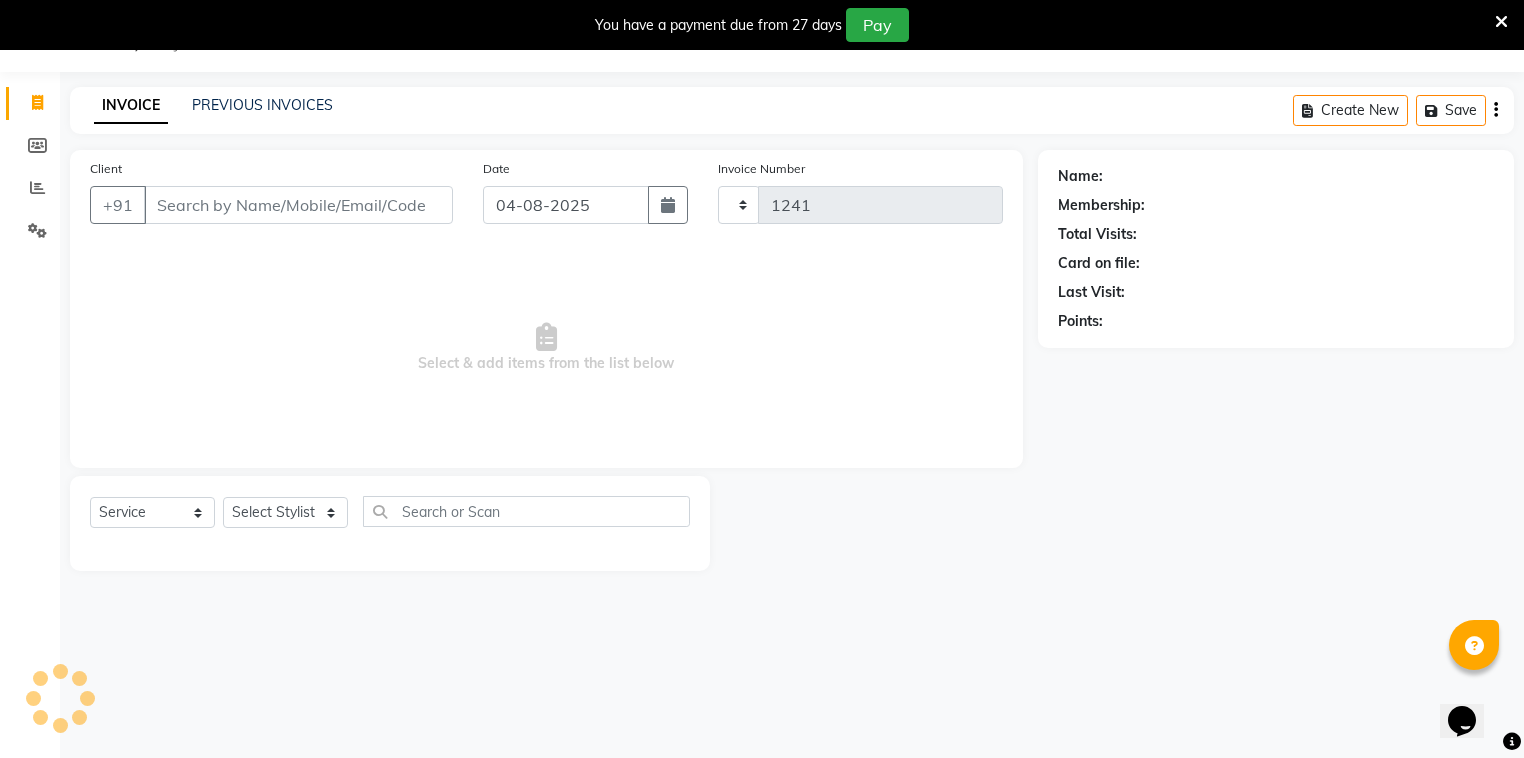 select on "4628" 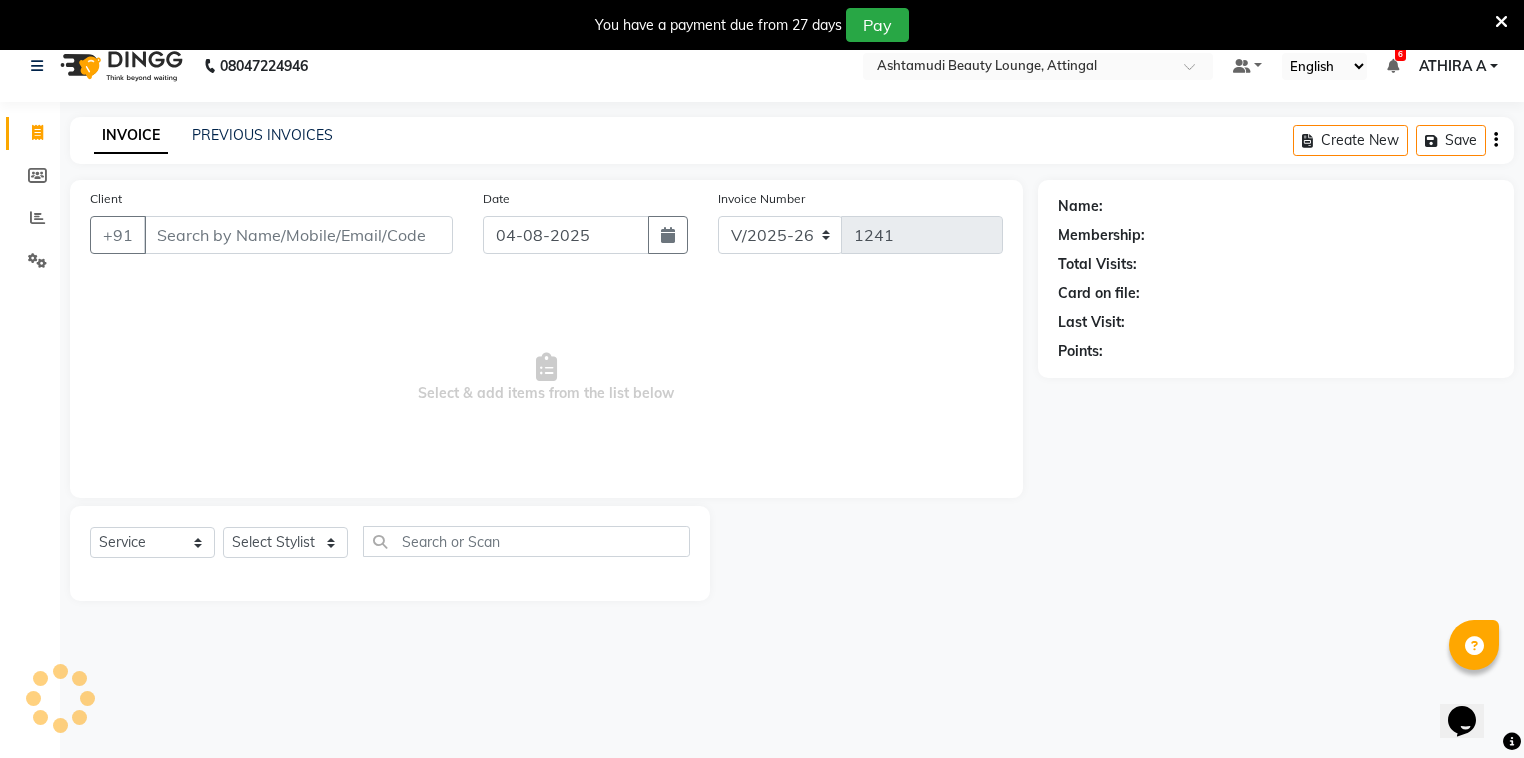 scroll, scrollTop: 0, scrollLeft: 0, axis: both 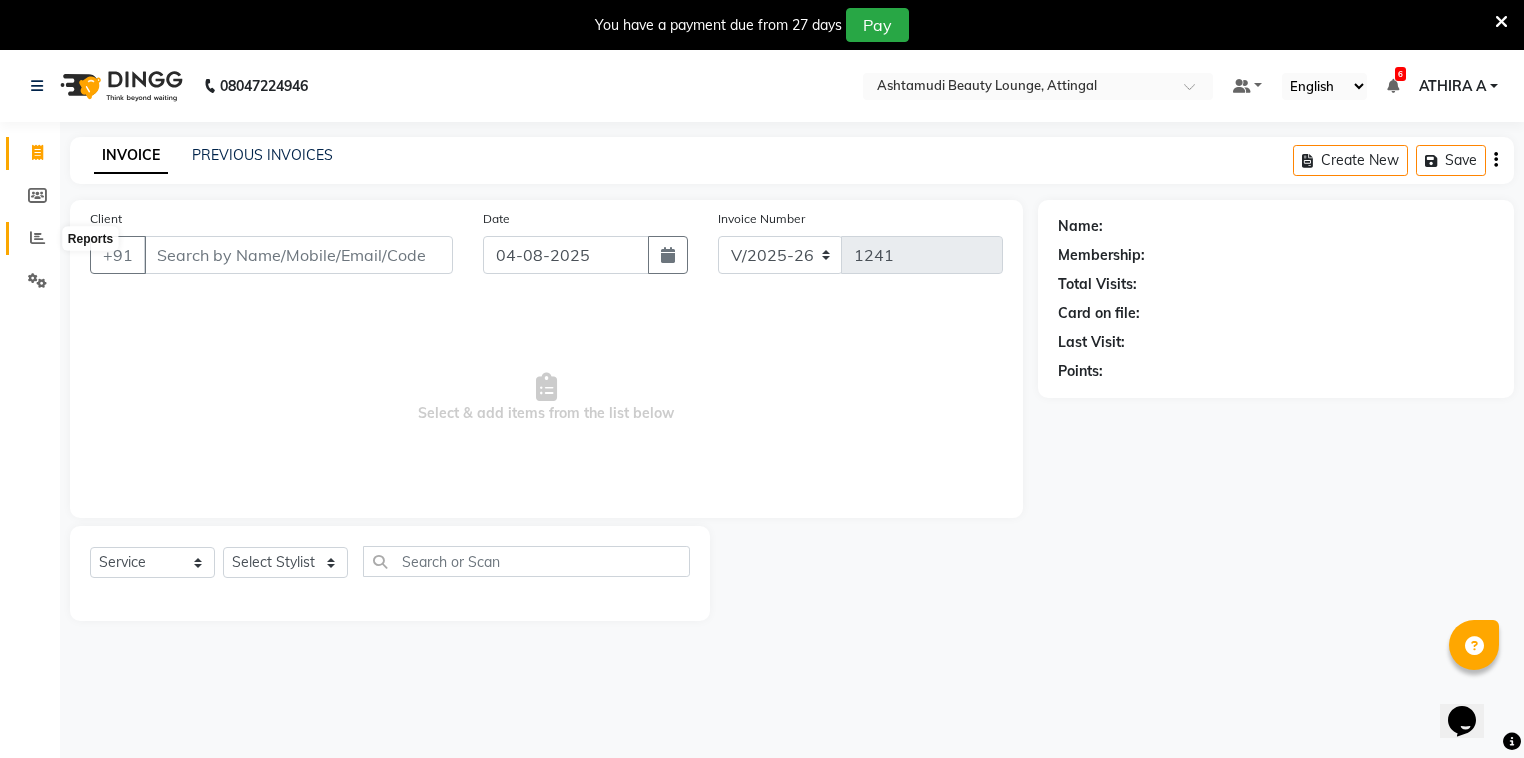 click 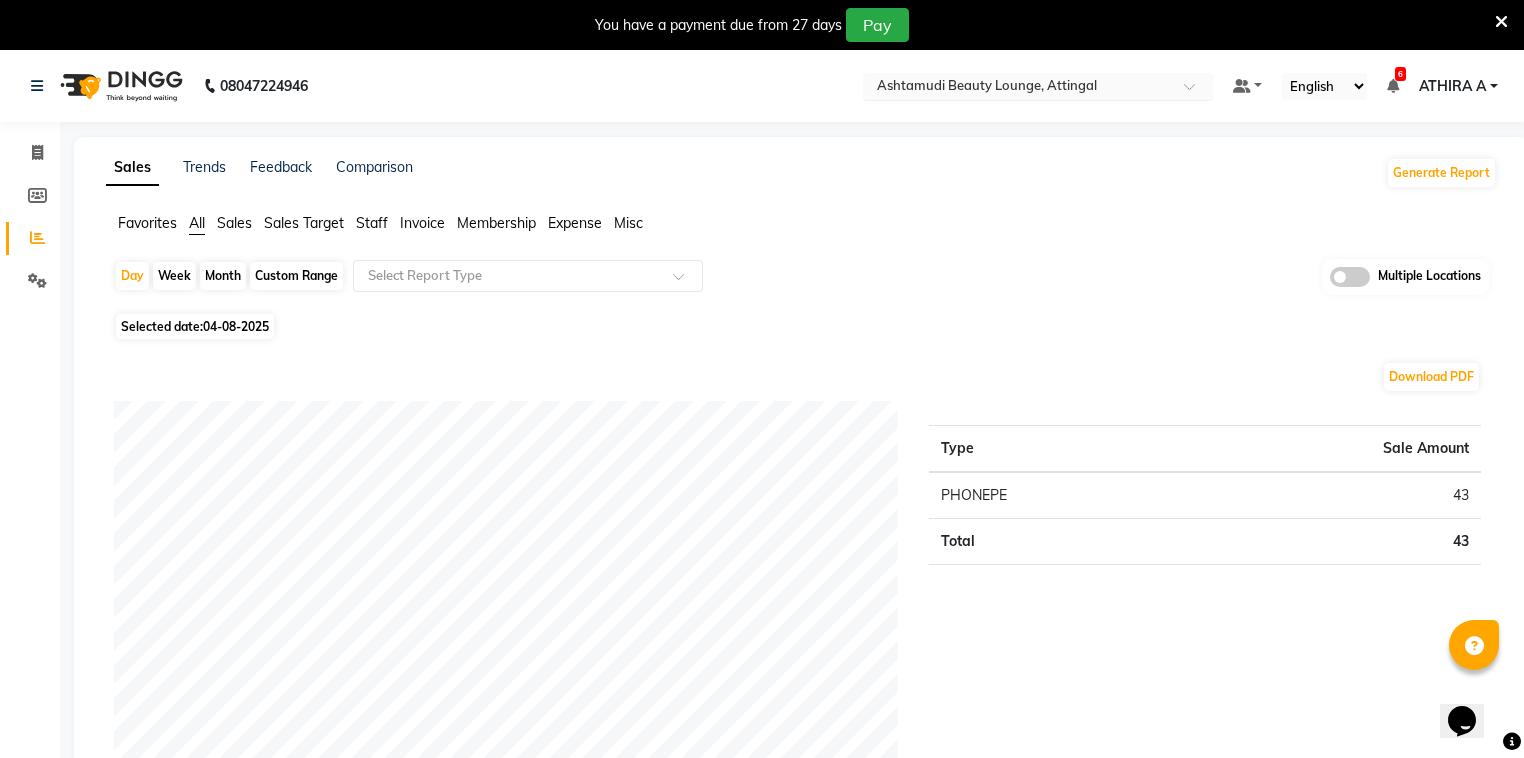 drag, startPoint x: 1175, startPoint y: 63, endPoint x: 1171, endPoint y: 83, distance: 20.396078 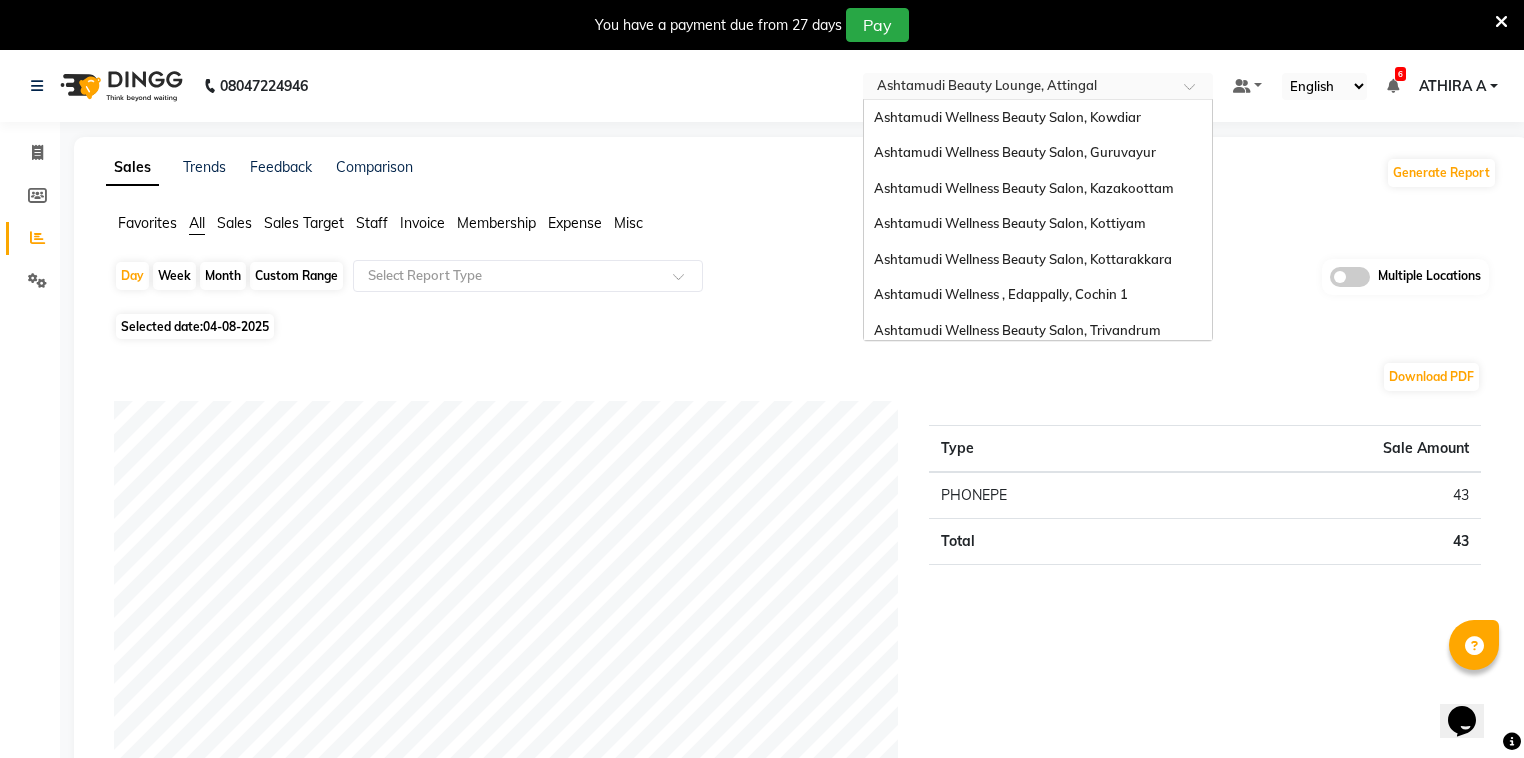 scroll, scrollTop: 312, scrollLeft: 0, axis: vertical 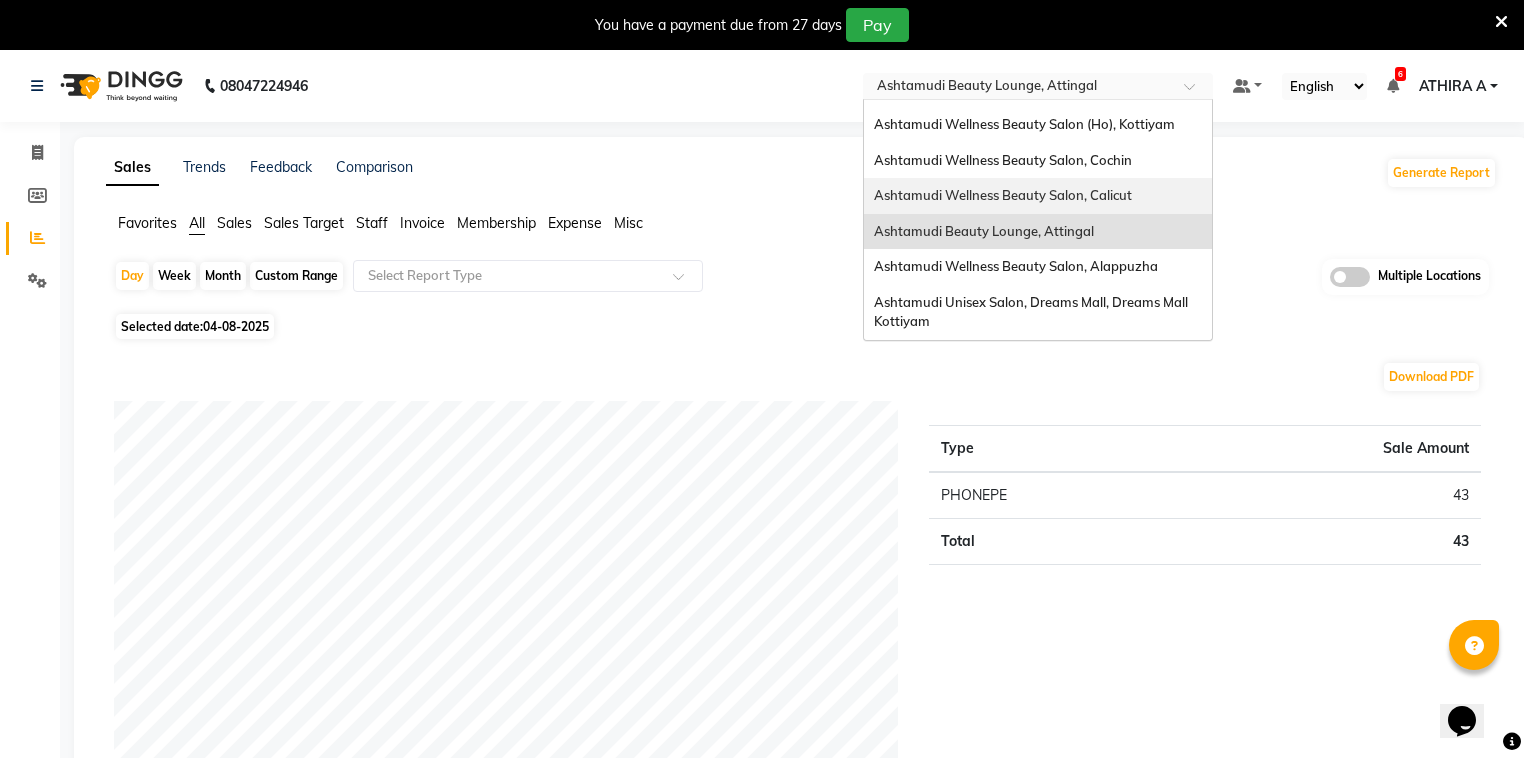 click on "Ashtamudi Wellness Beauty Salon, Calicut" at bounding box center [1038, 196] 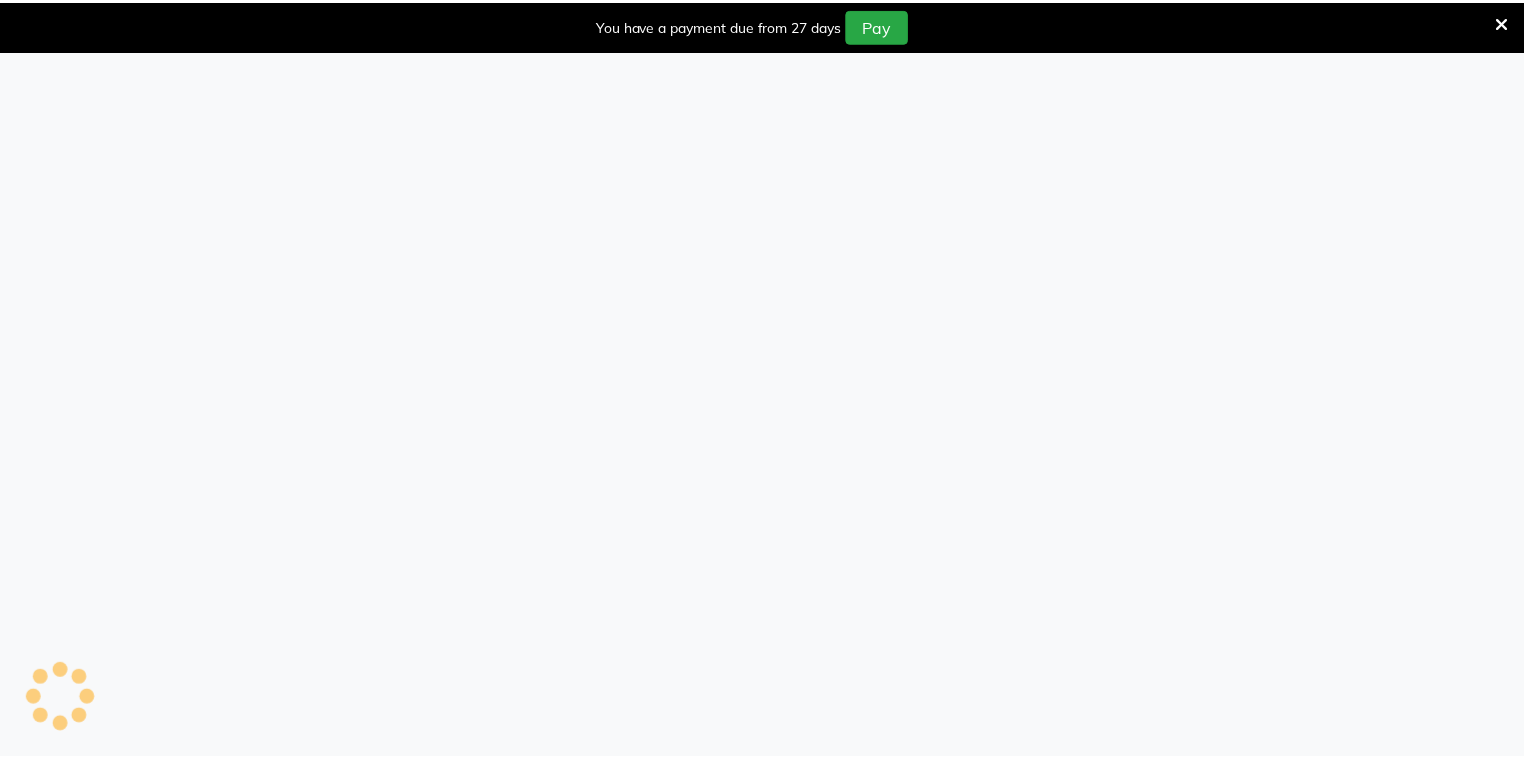 scroll, scrollTop: 0, scrollLeft: 0, axis: both 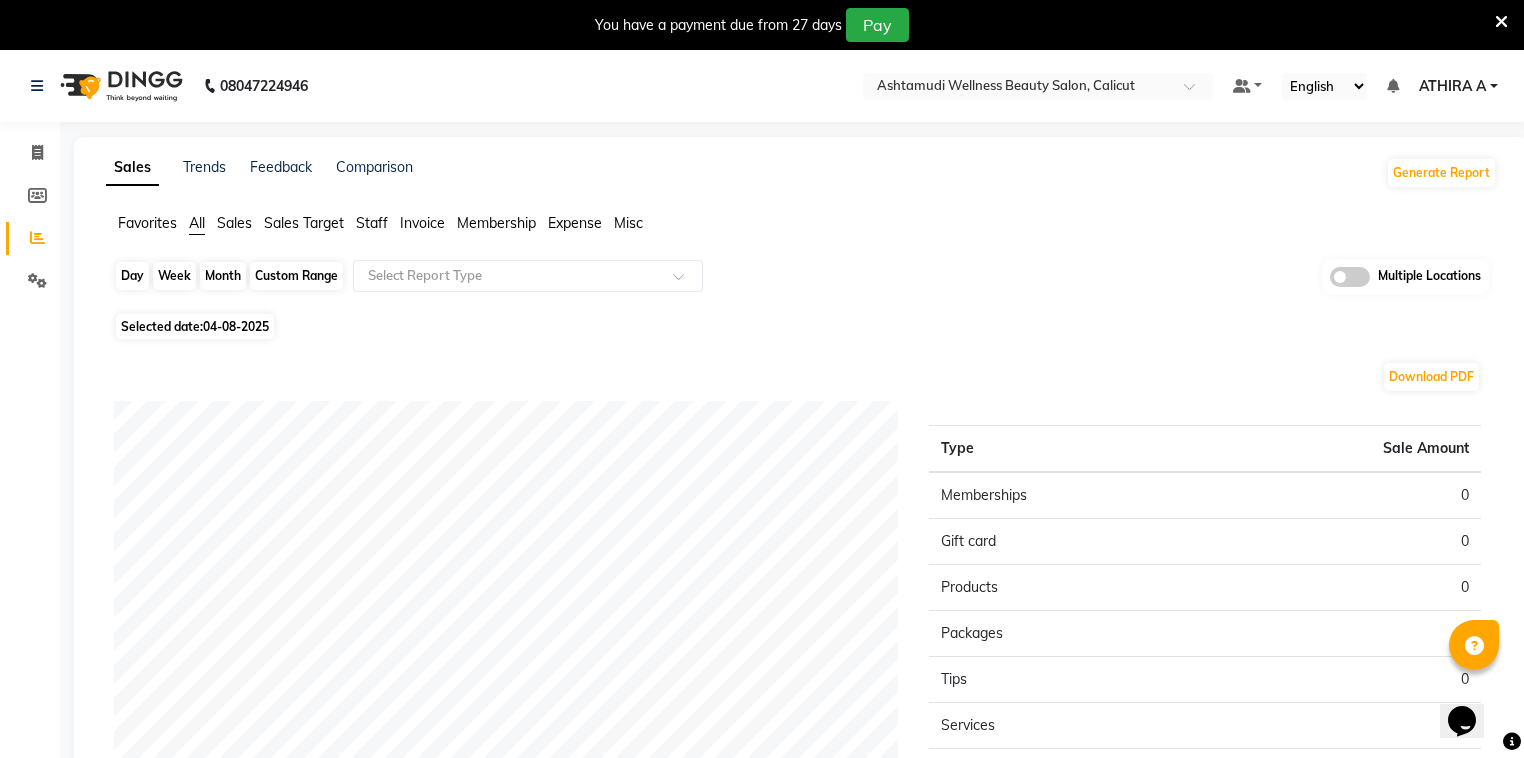 click on "Day" 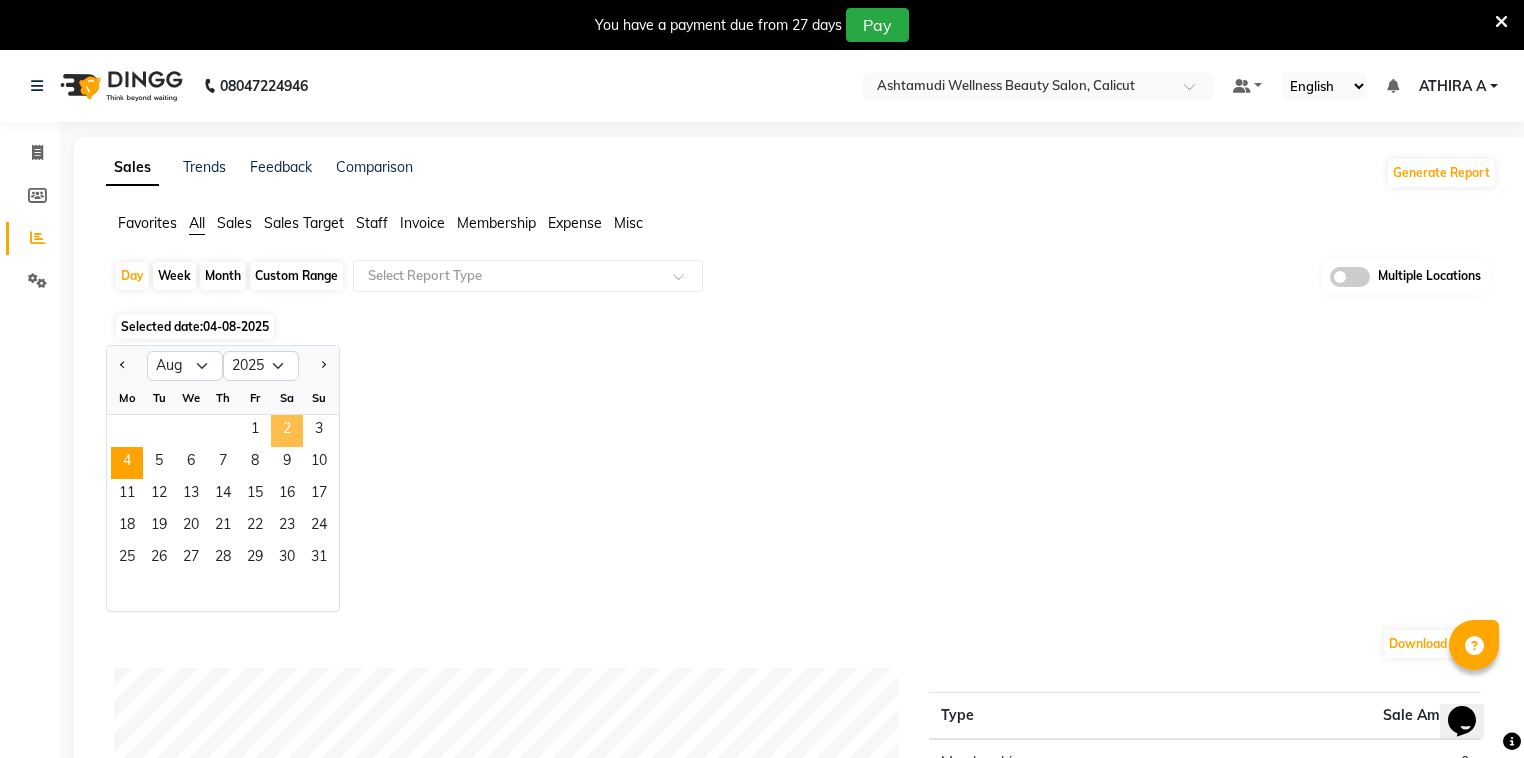 click on "2" 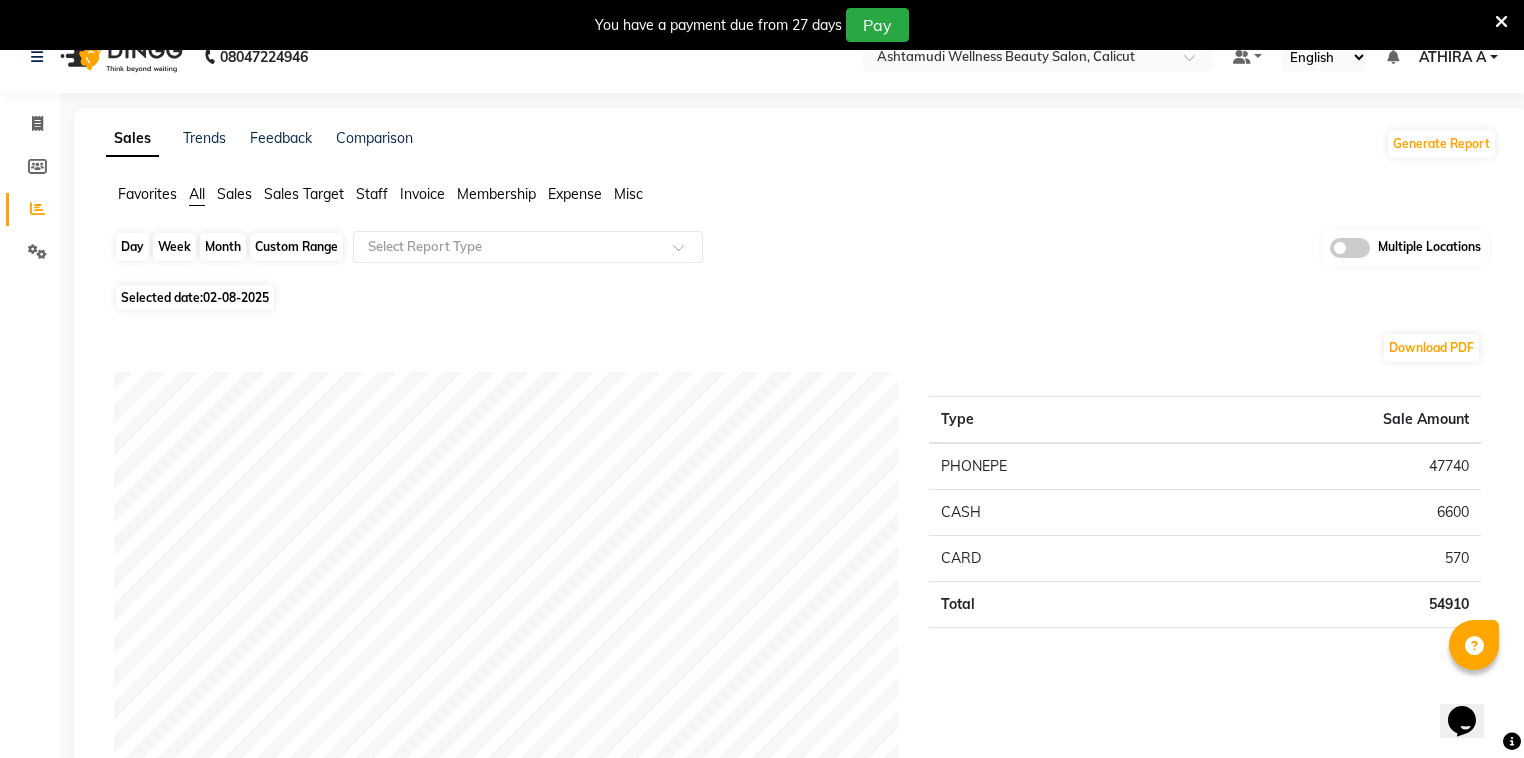 scroll, scrollTop: 0, scrollLeft: 0, axis: both 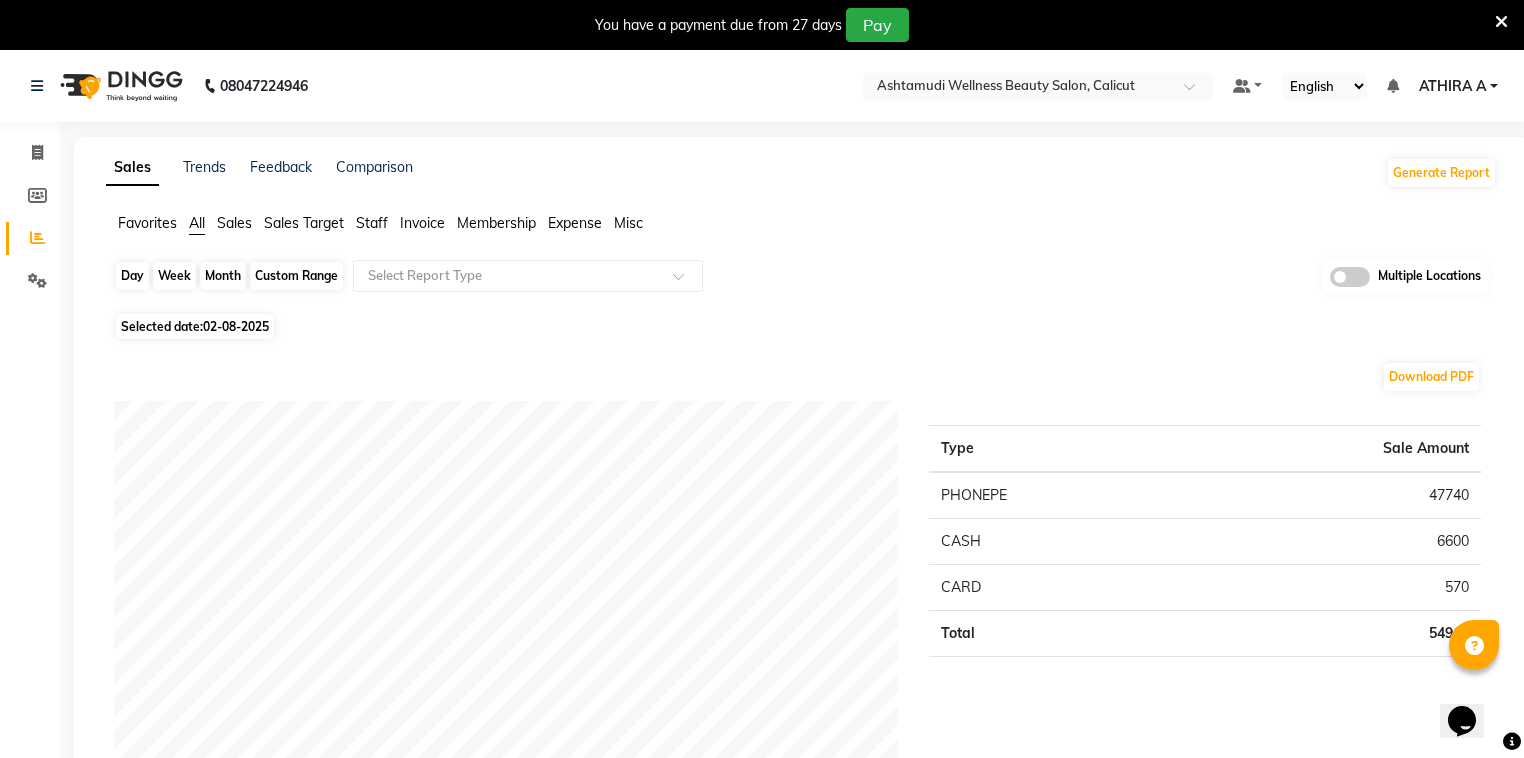 click on "Day" 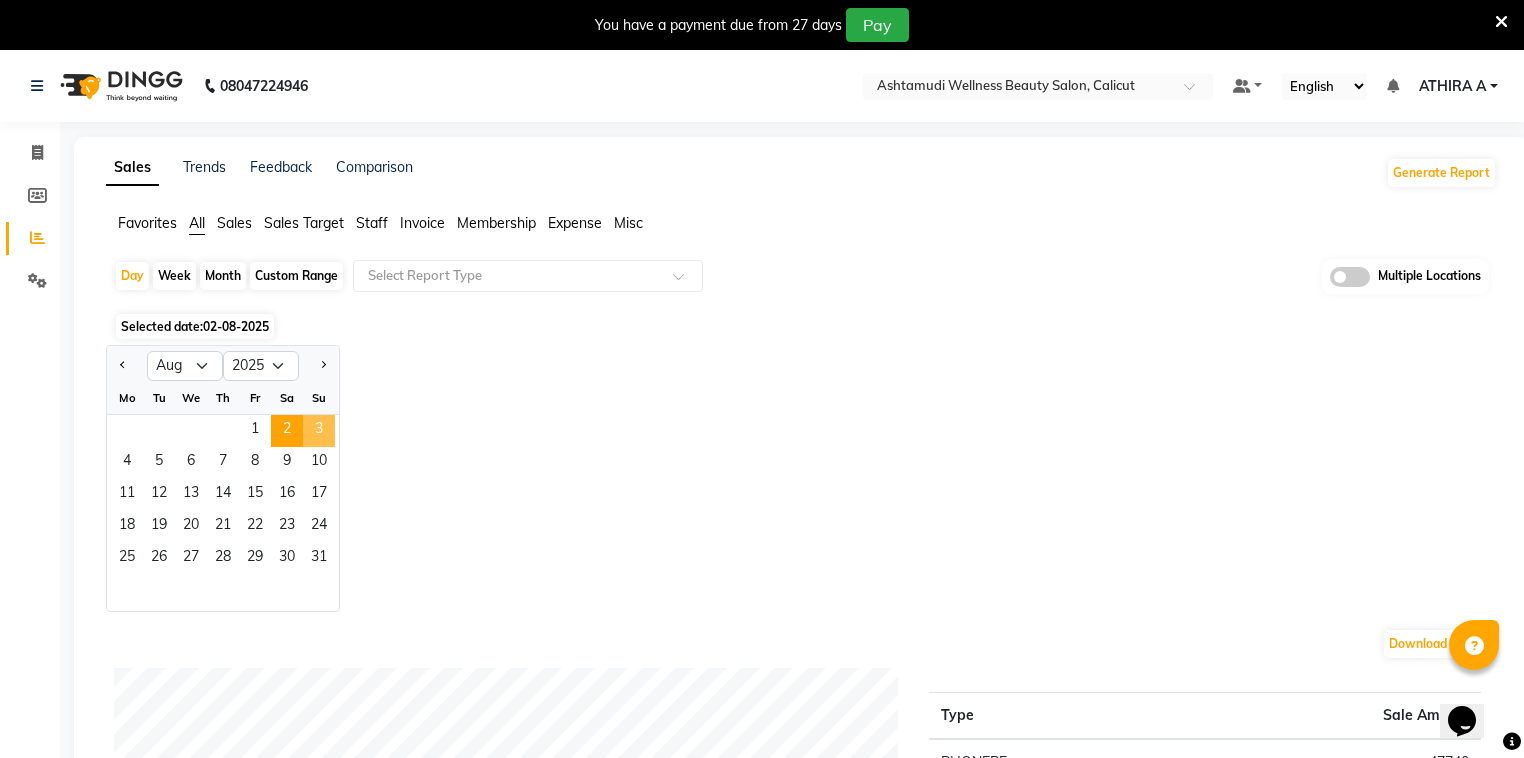 click on "3" 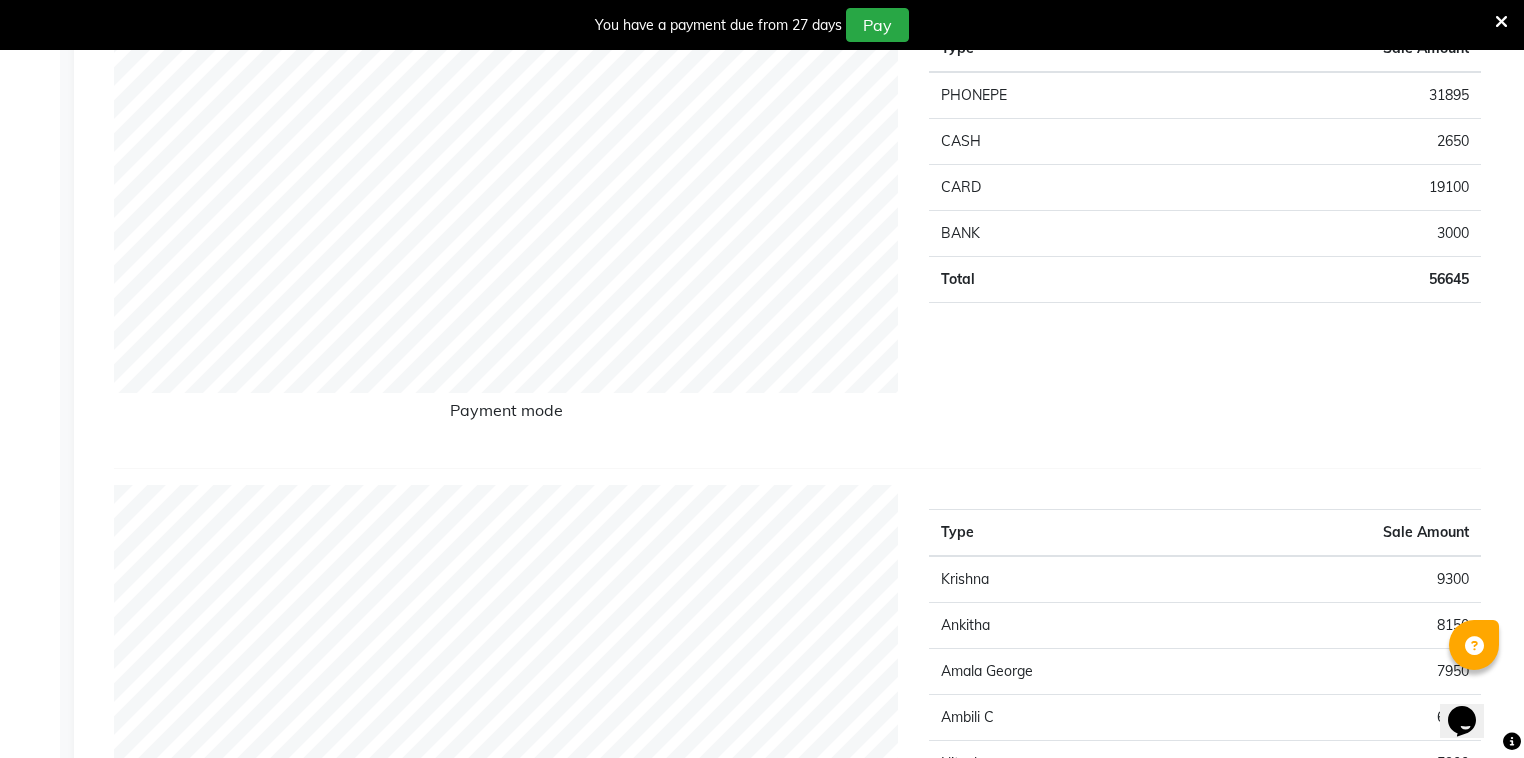 scroll, scrollTop: 0, scrollLeft: 0, axis: both 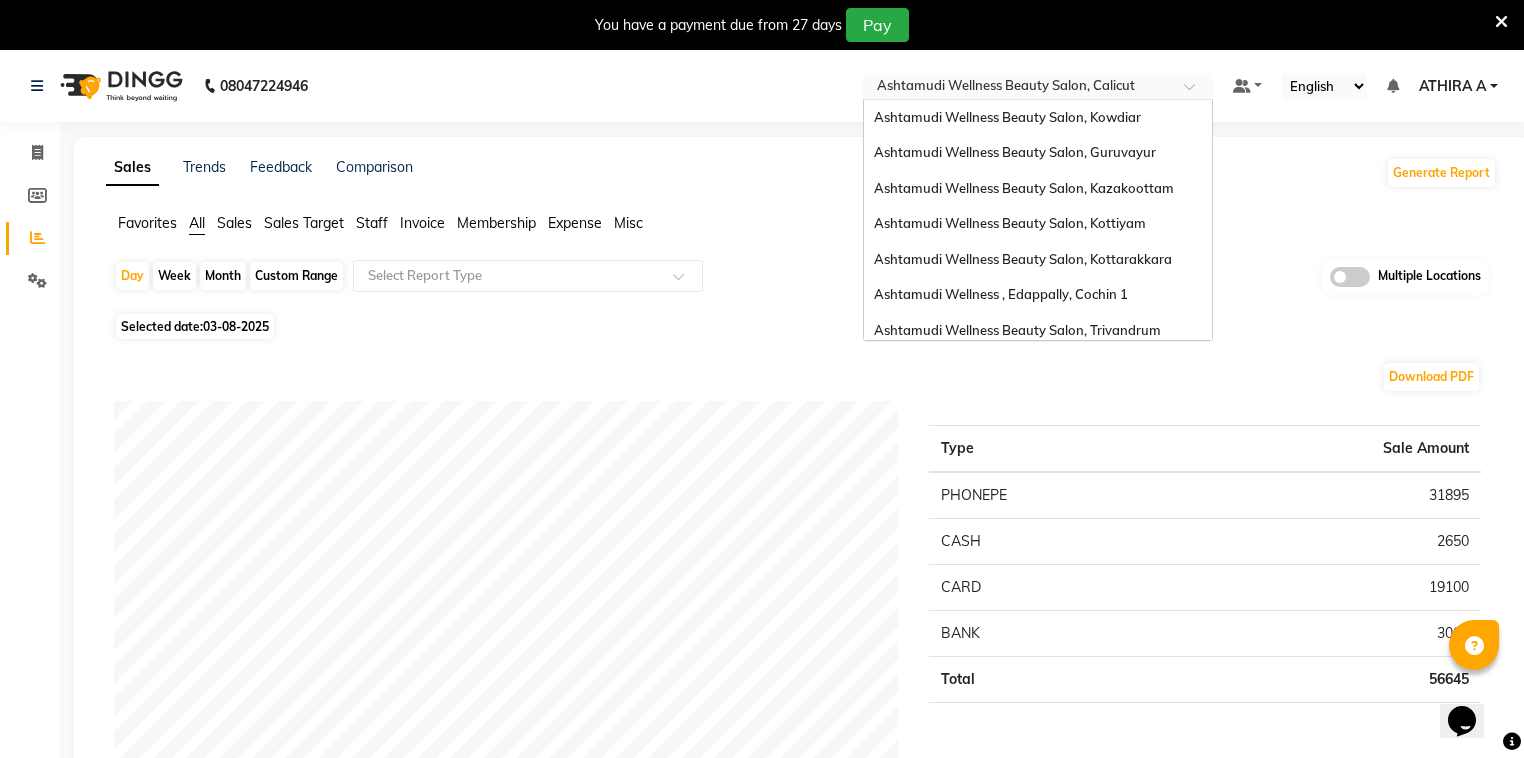 click at bounding box center (1018, 88) 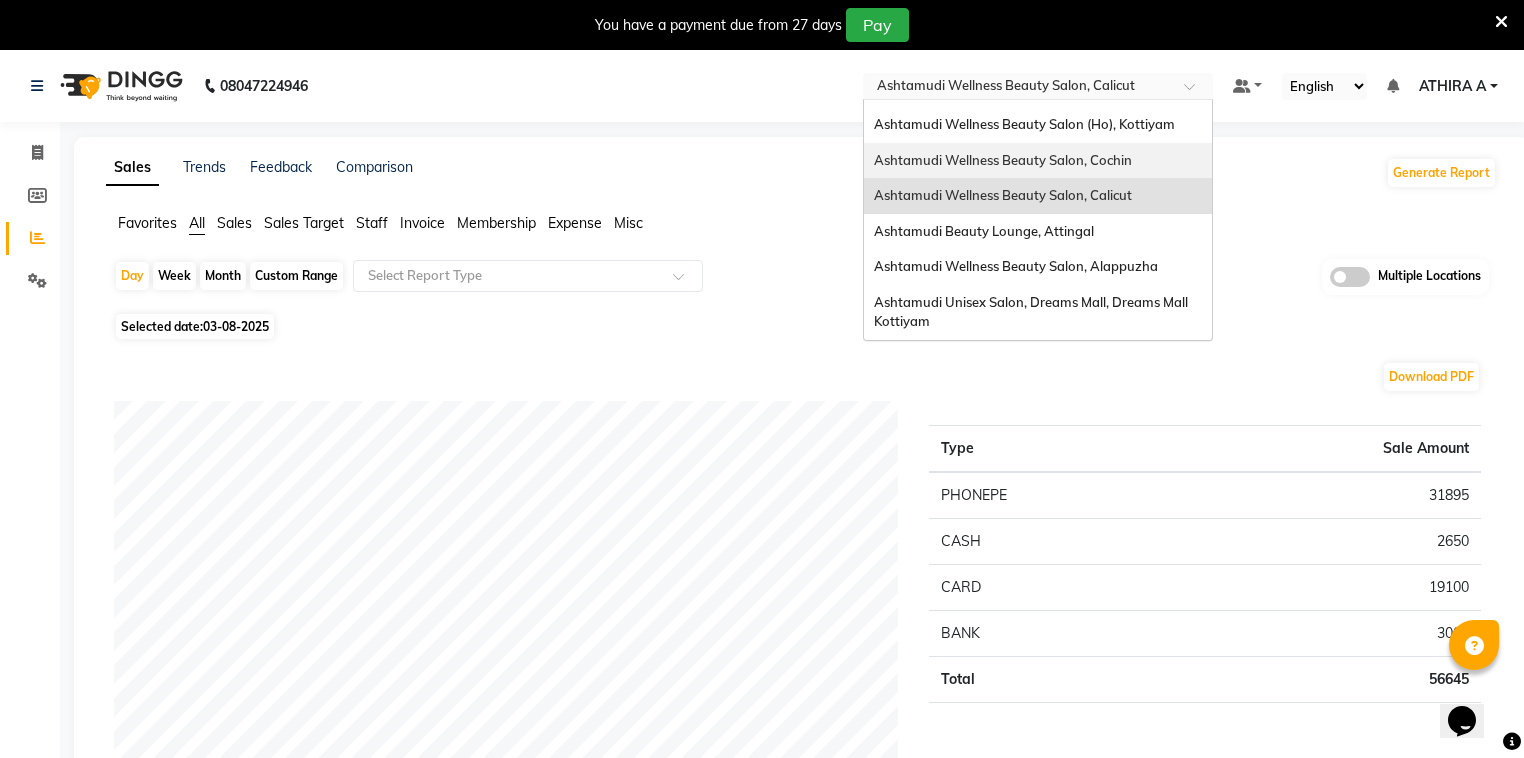 click on "Ashtamudi Wellness Beauty Salon, Calicut" at bounding box center (1038, 196) 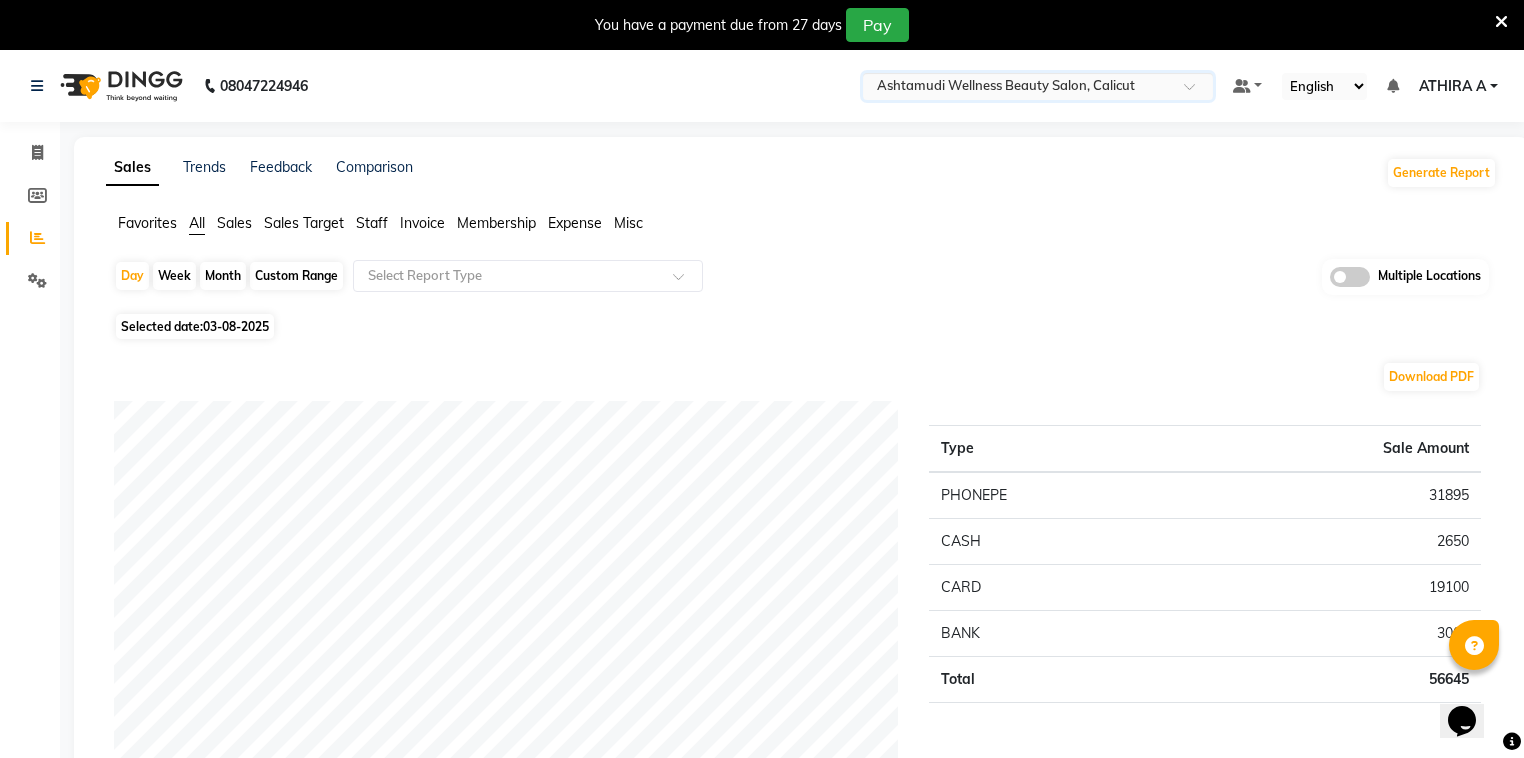 click at bounding box center (1018, 88) 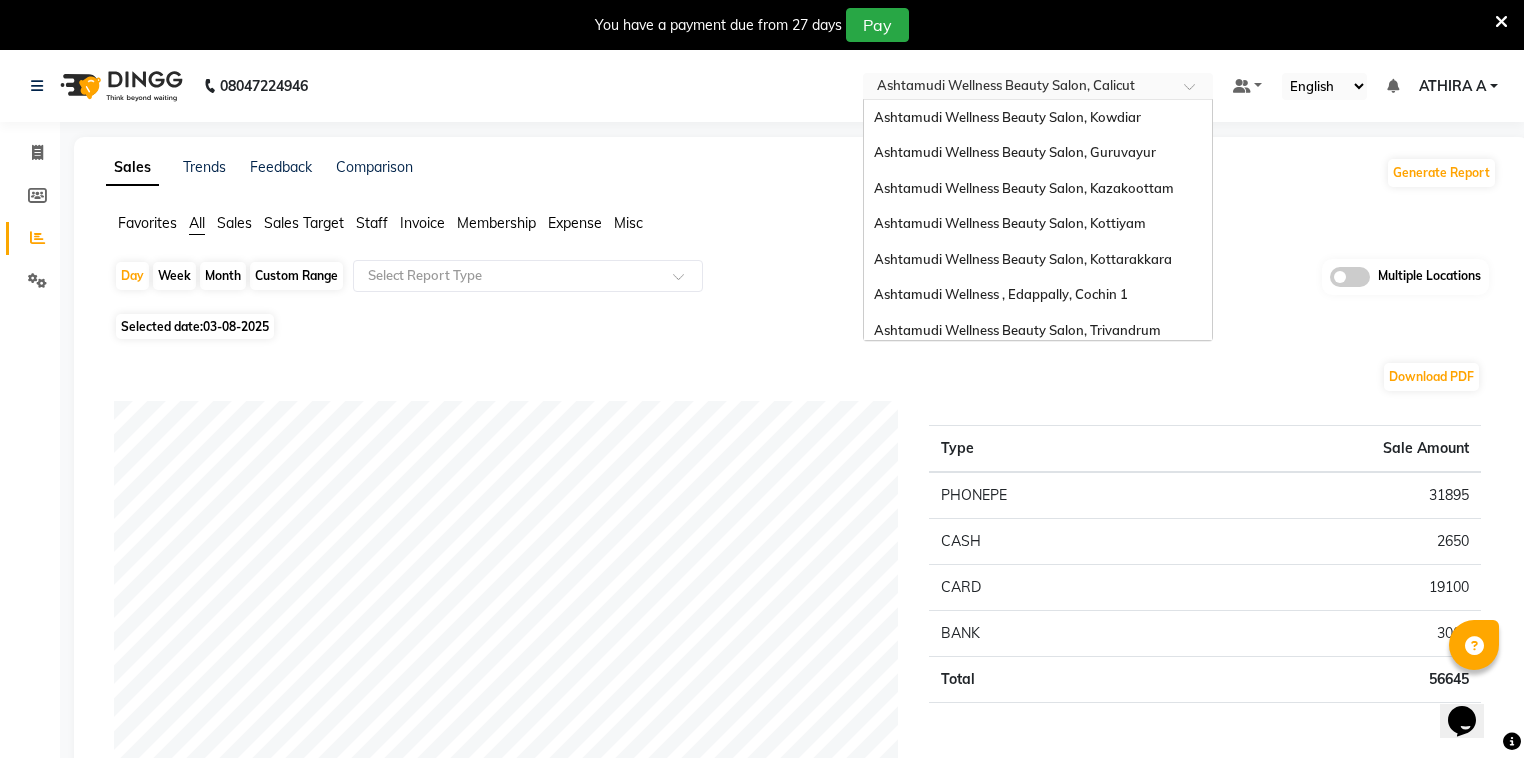 scroll, scrollTop: 312, scrollLeft: 0, axis: vertical 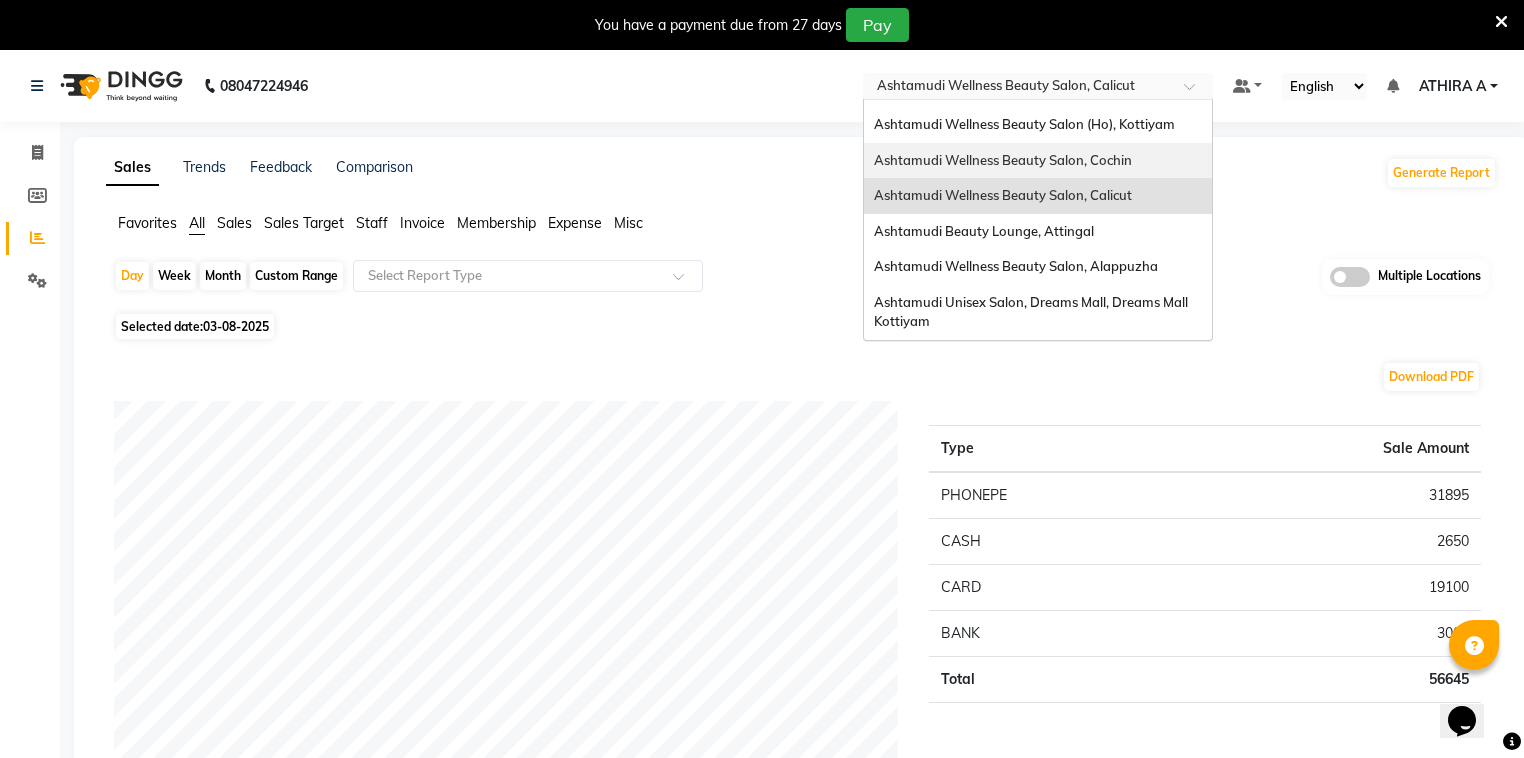 click on "Ashtamudi Wellness Beauty Salon, Cochin" at bounding box center [1038, 161] 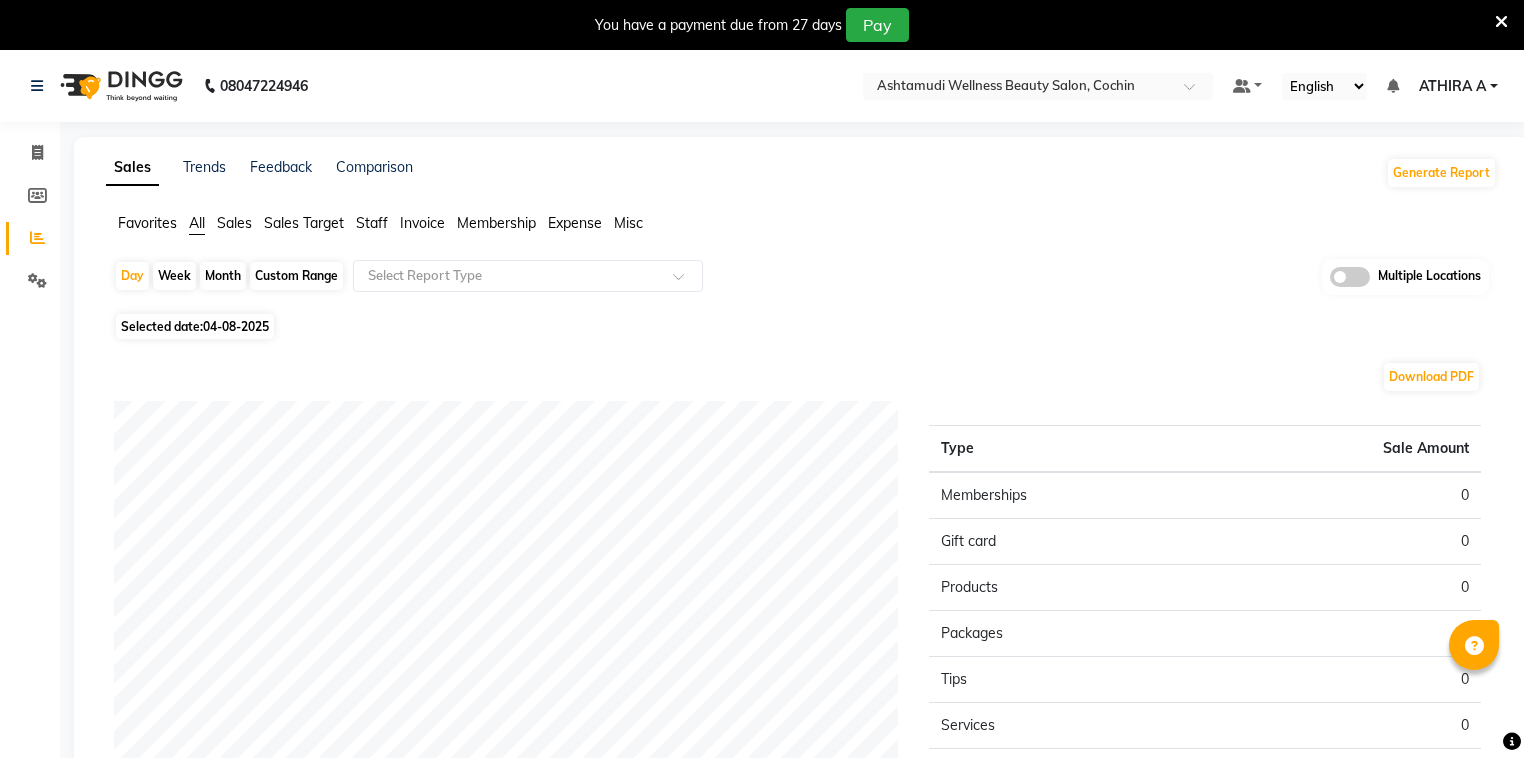 scroll, scrollTop: 0, scrollLeft: 0, axis: both 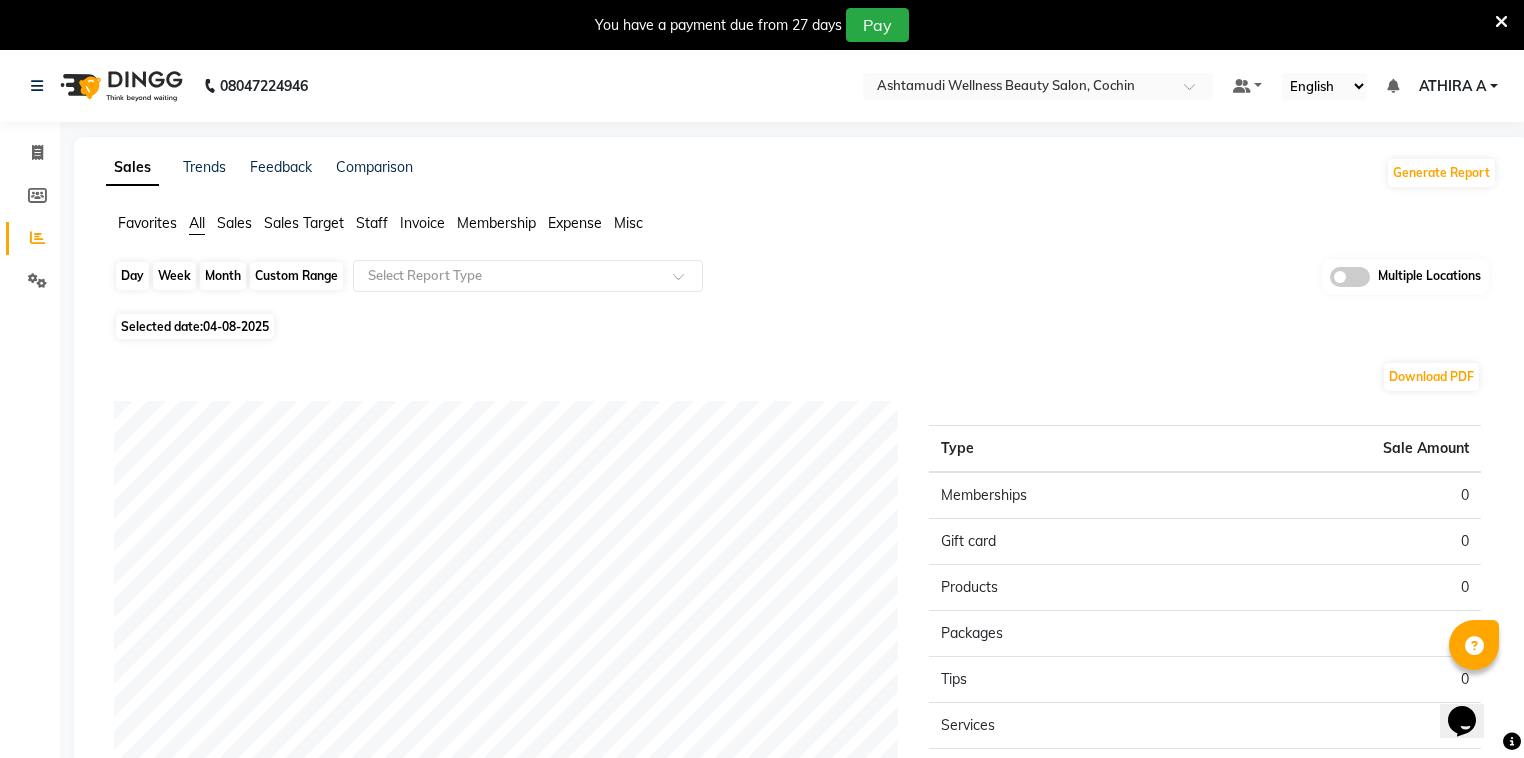 click on "Day" 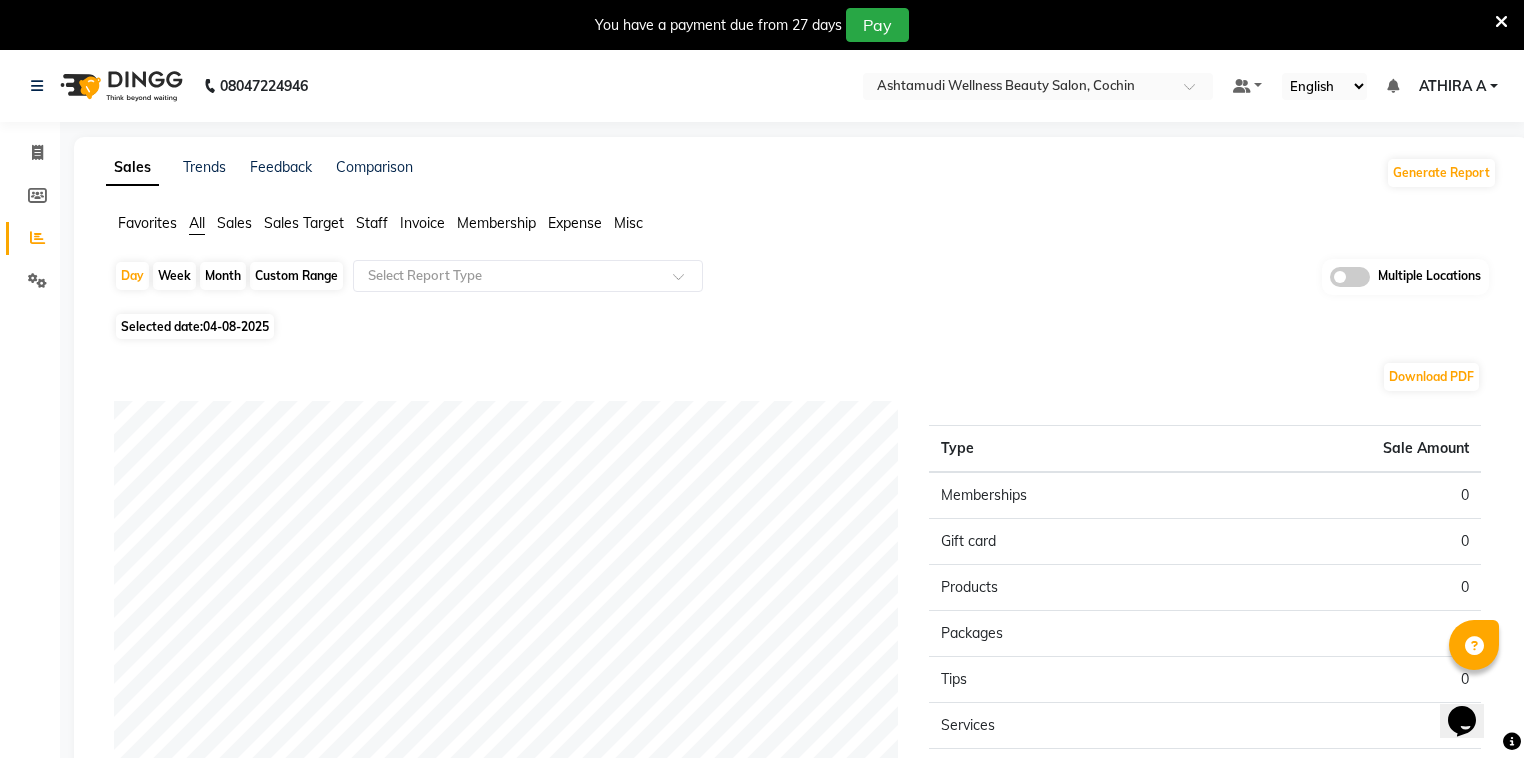select on "8" 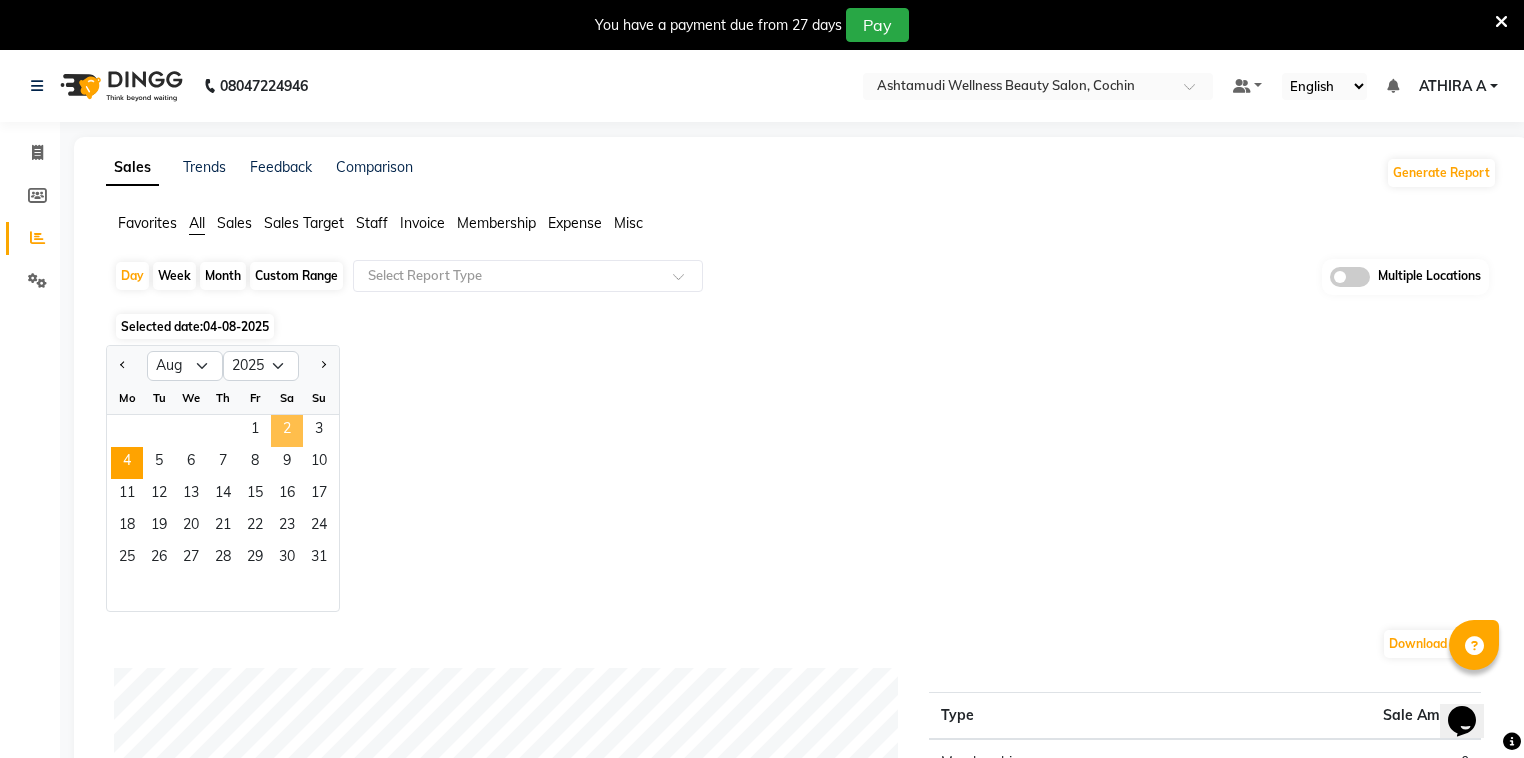 click on "2" 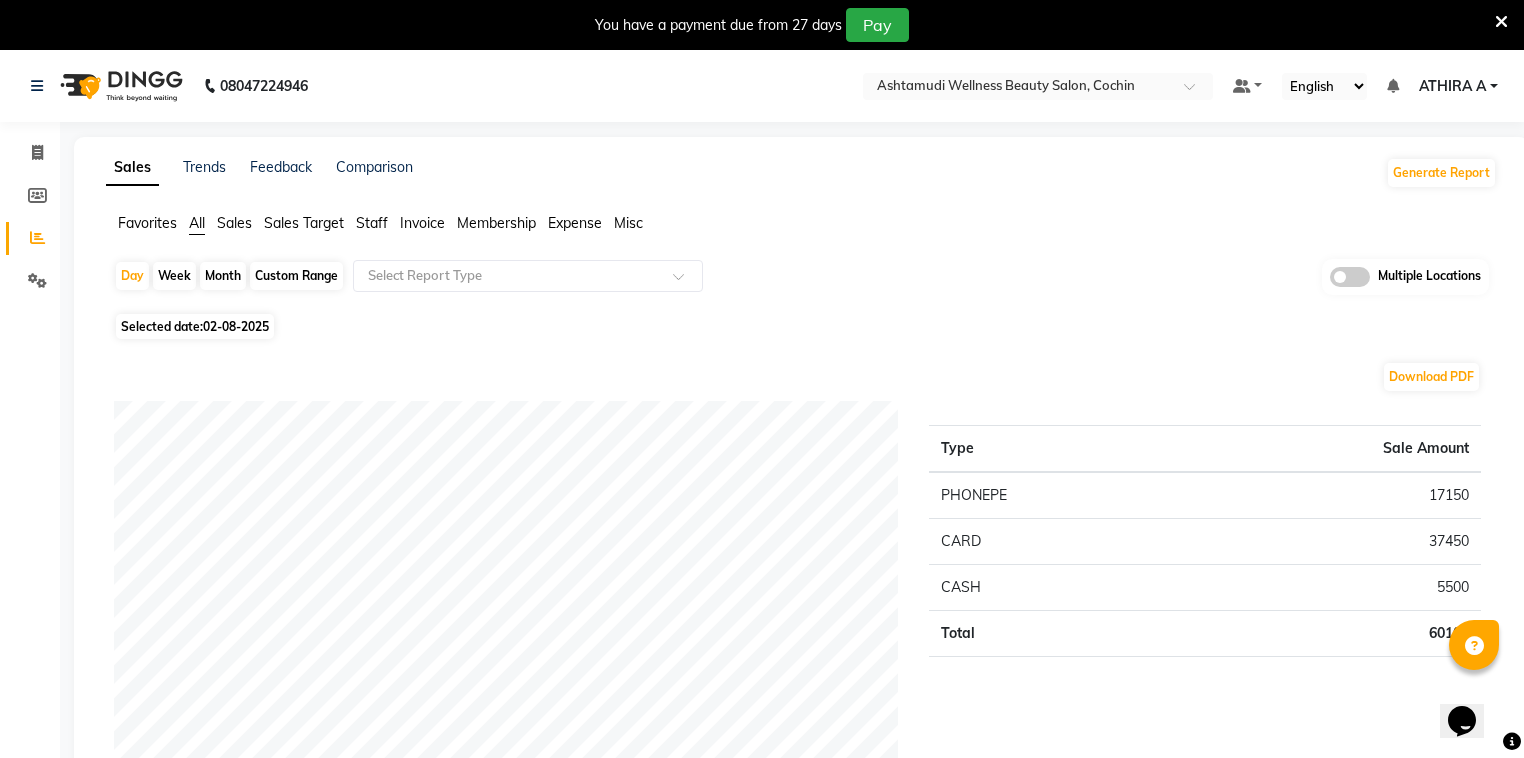 click at bounding box center (1501, 22) 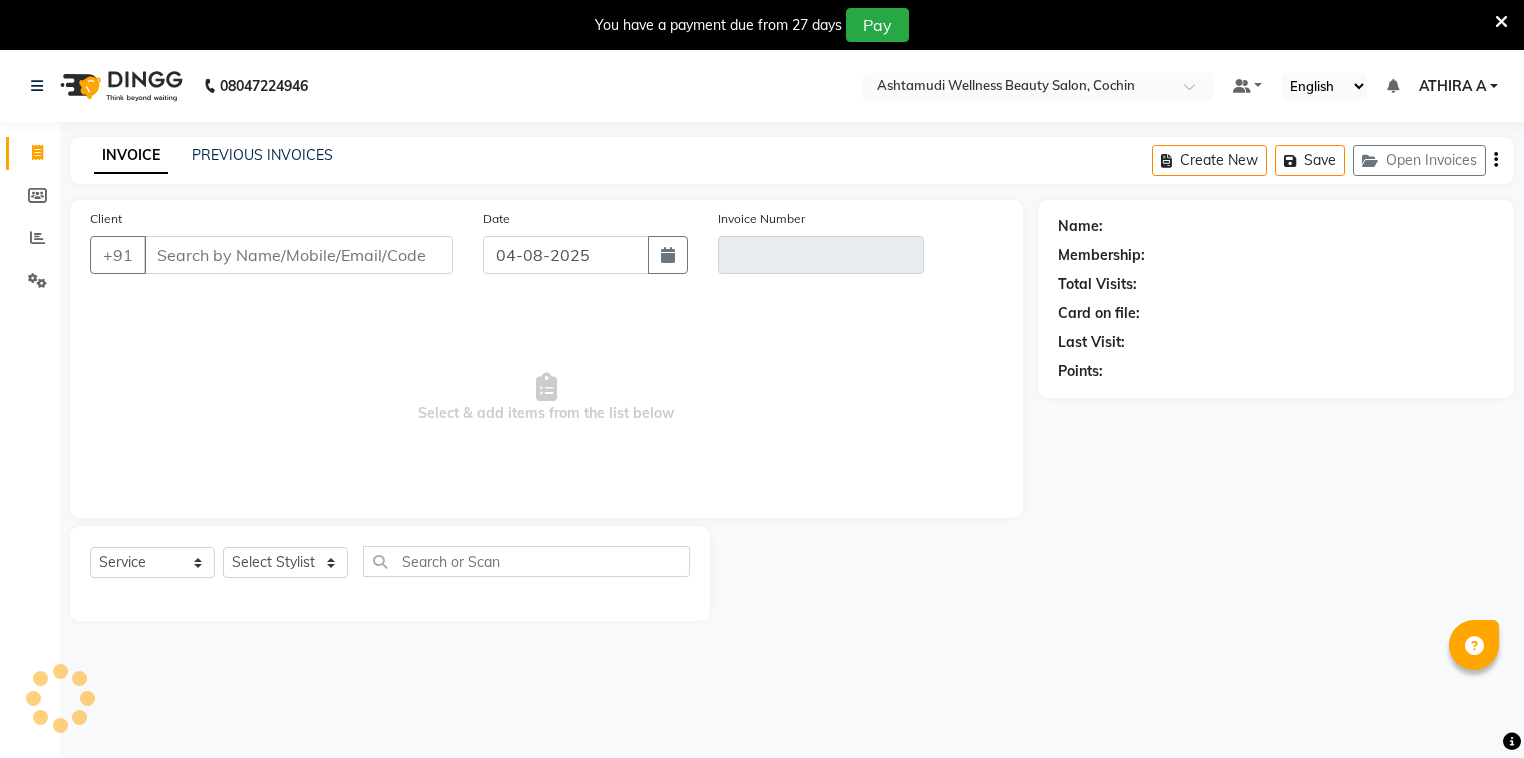select on "service" 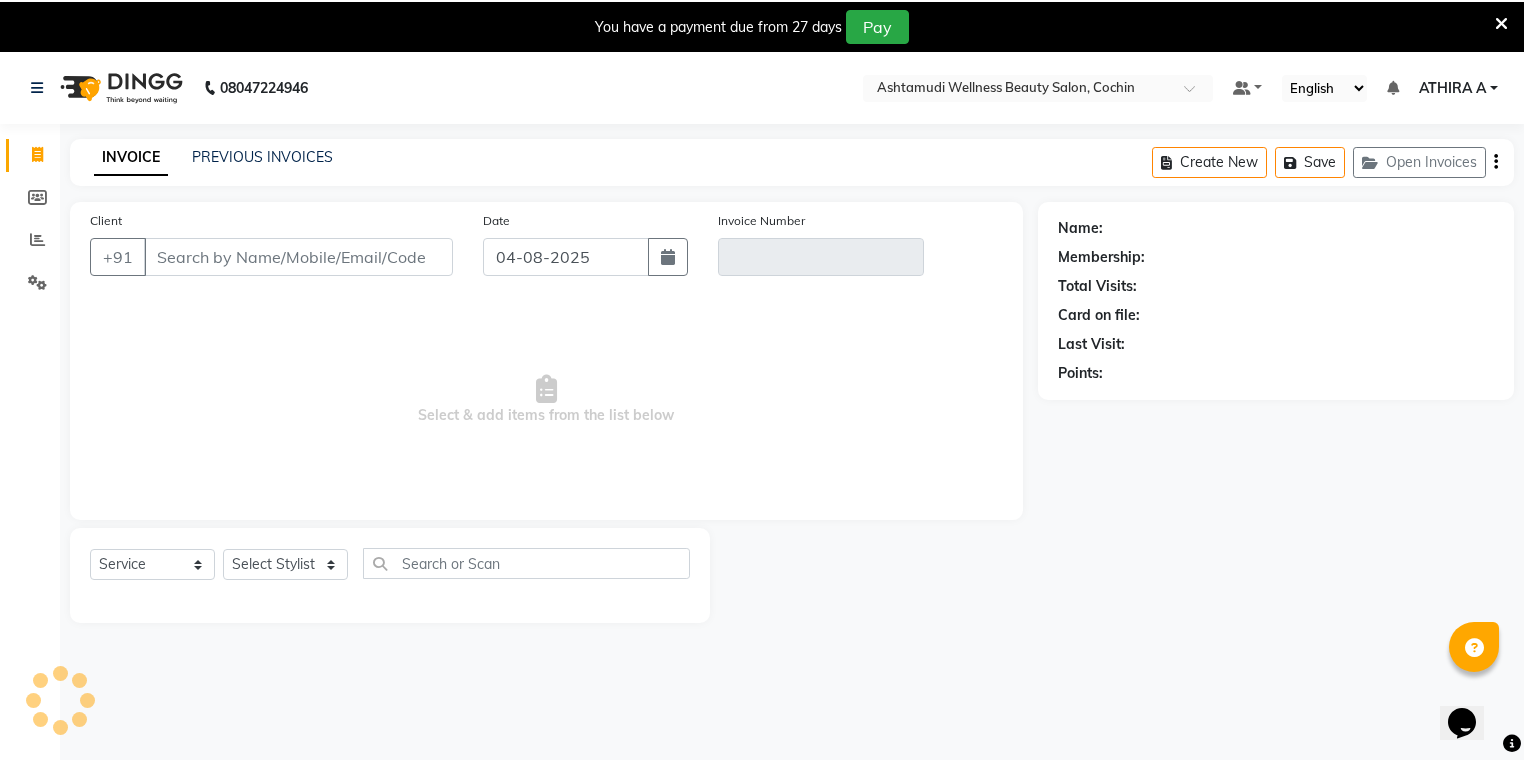 scroll, scrollTop: 0, scrollLeft: 0, axis: both 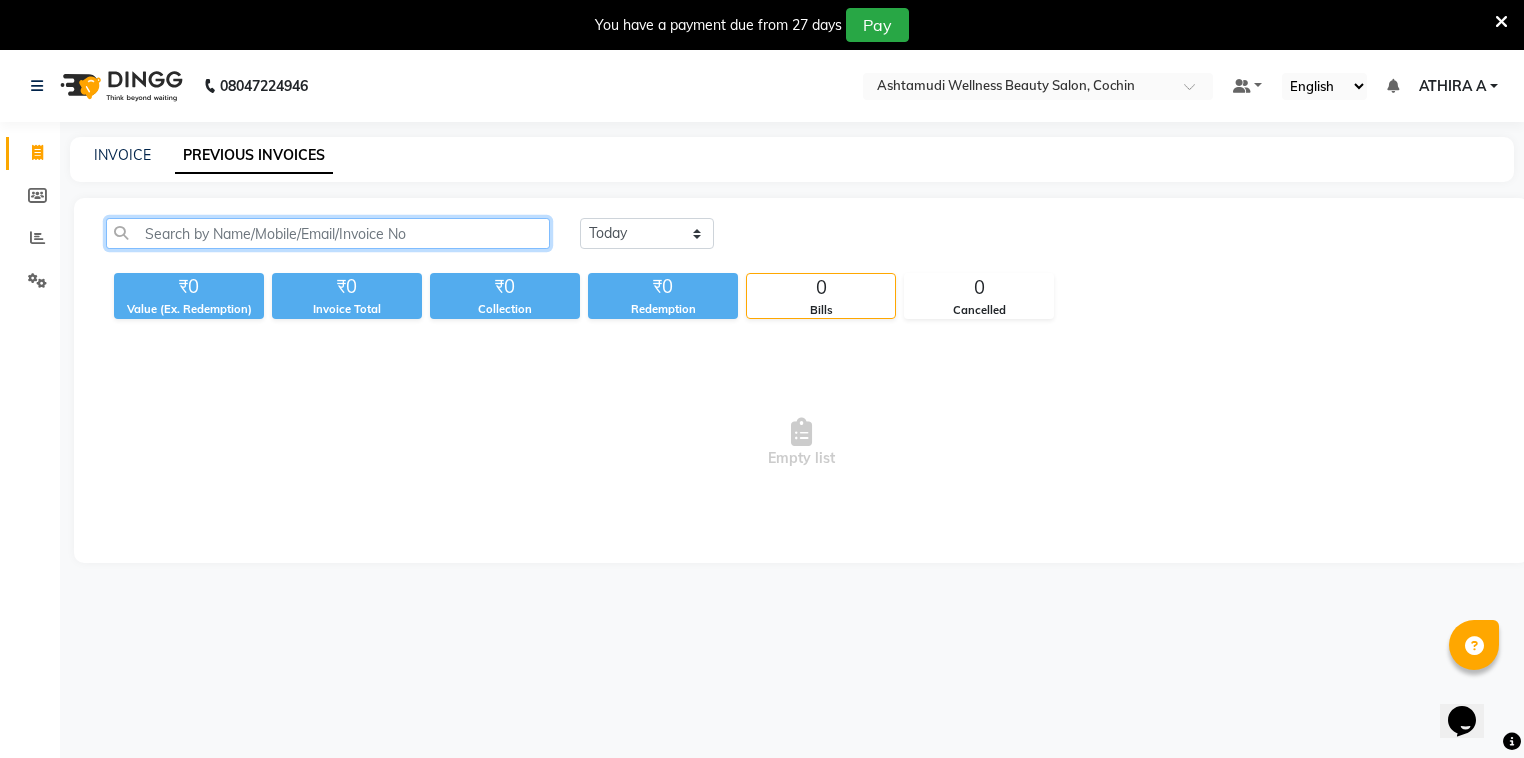 click 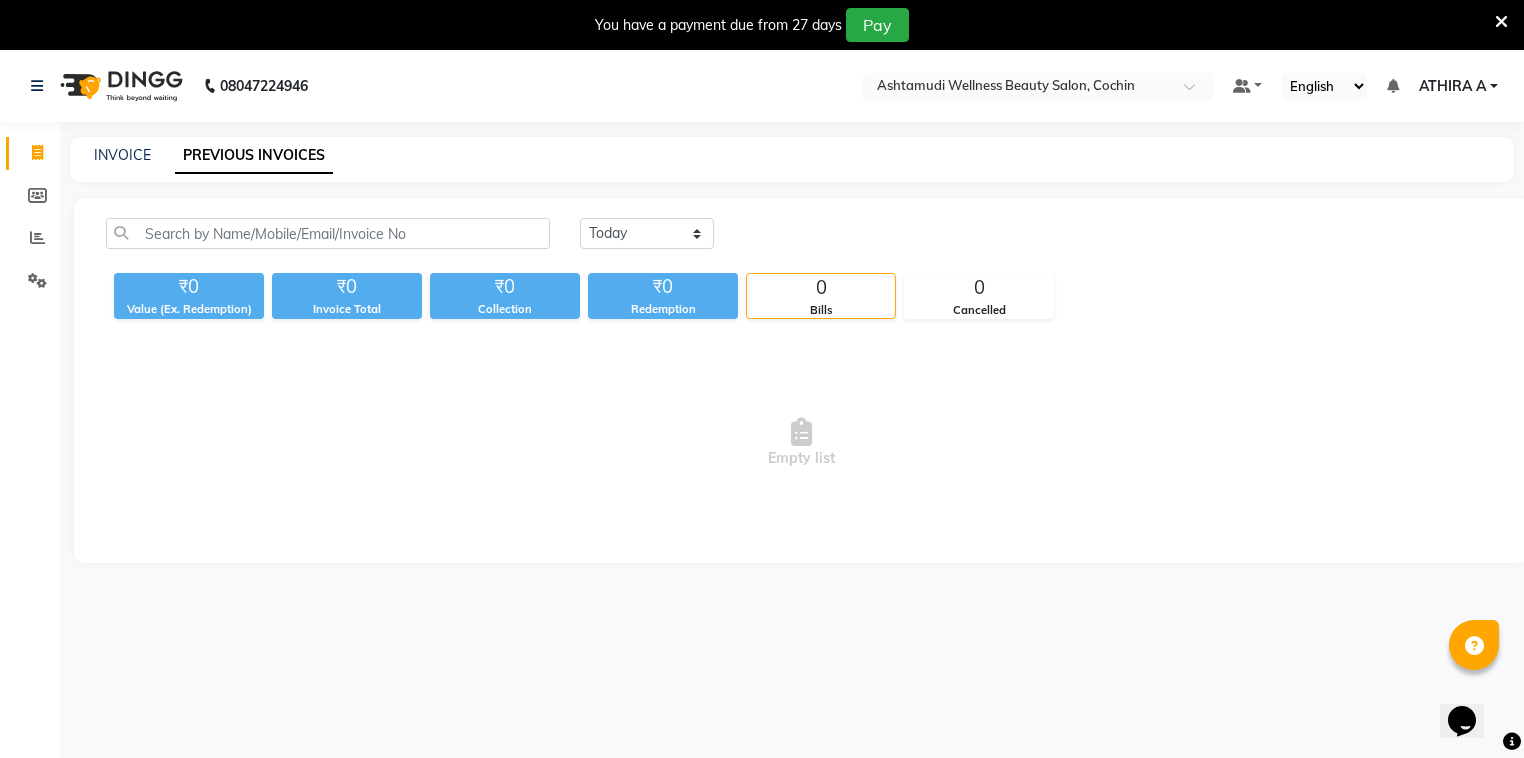 drag, startPoint x: 1327, startPoint y: 592, endPoint x: 980, endPoint y: 260, distance: 480.24265 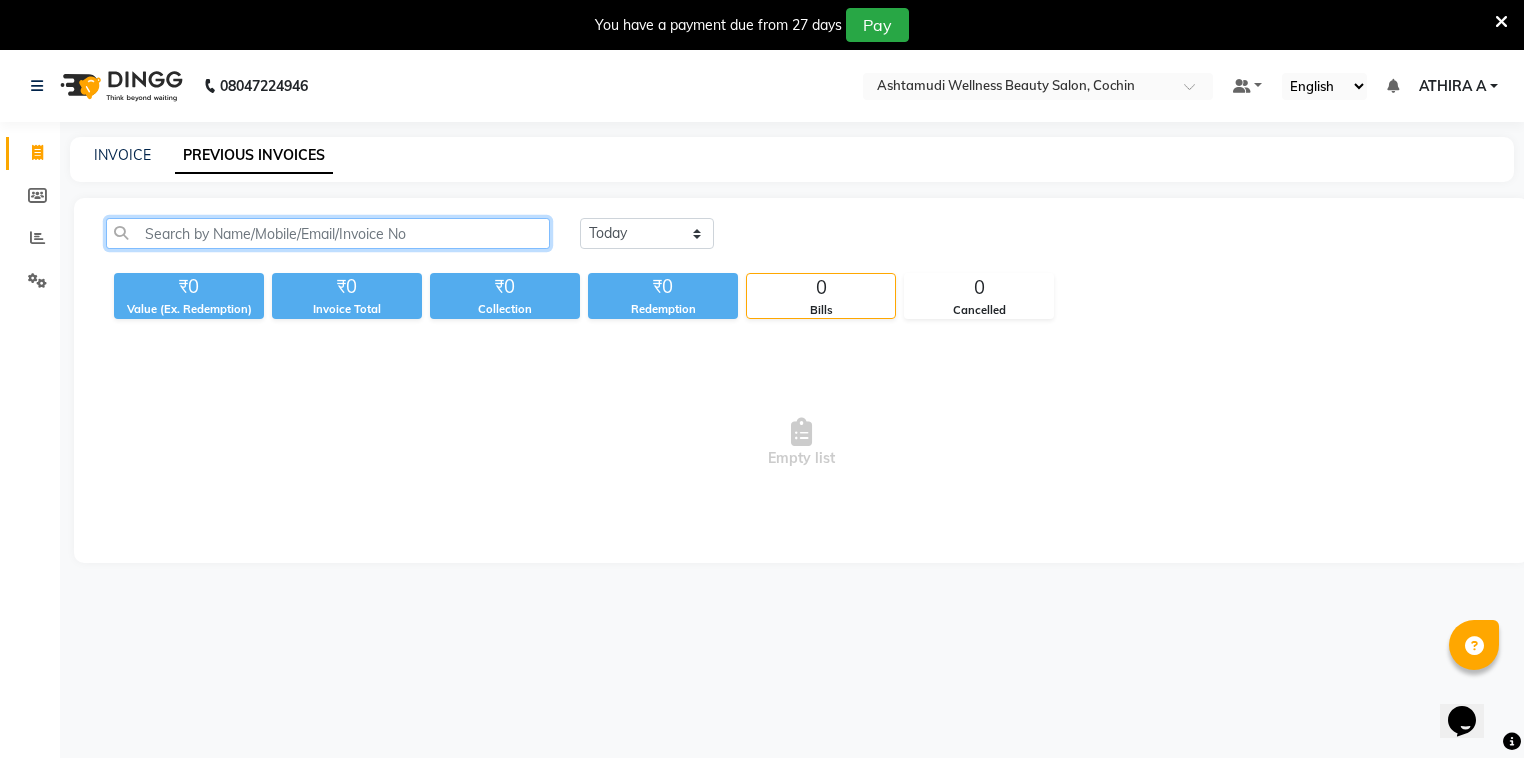 click 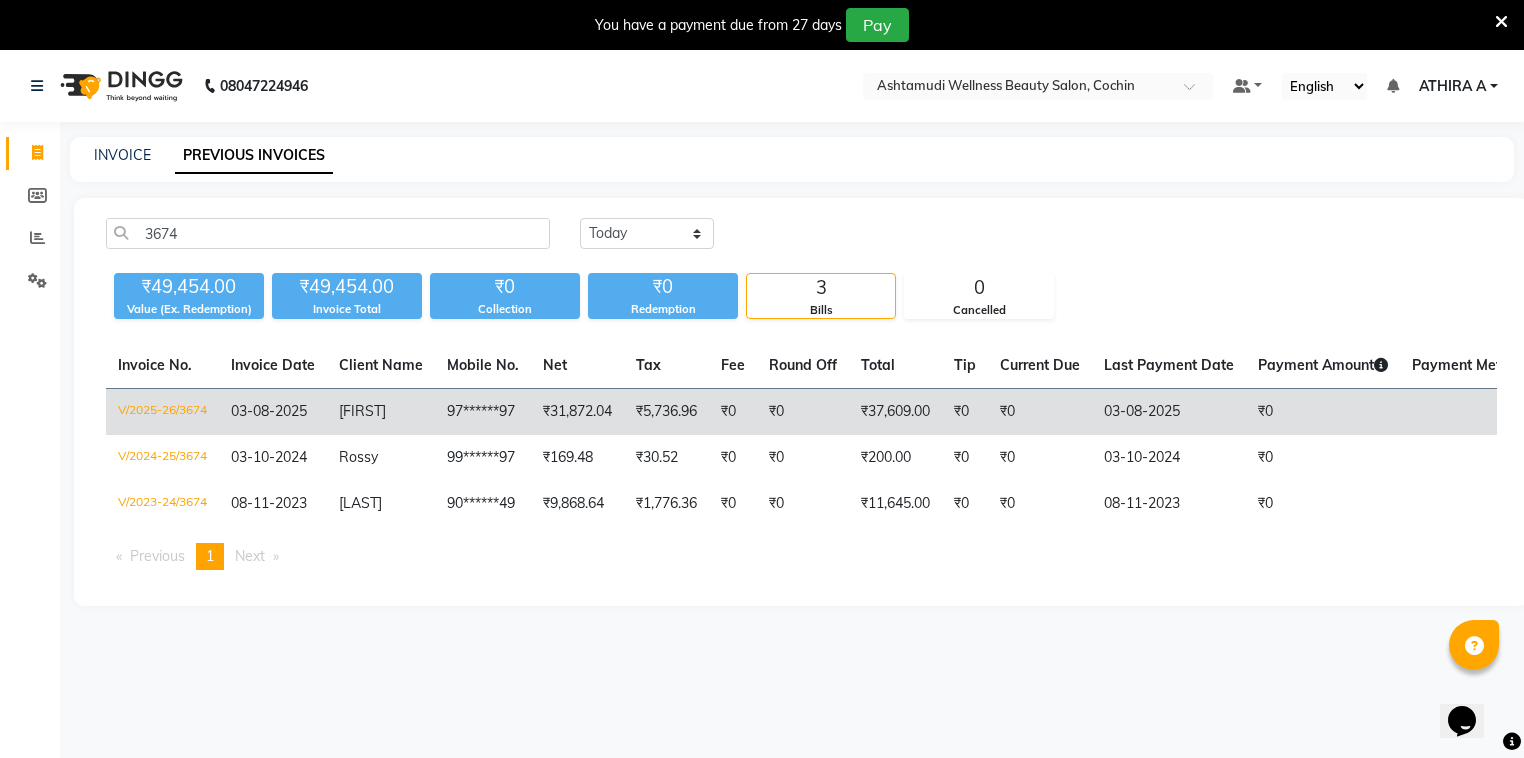 click on "[FIRST]" 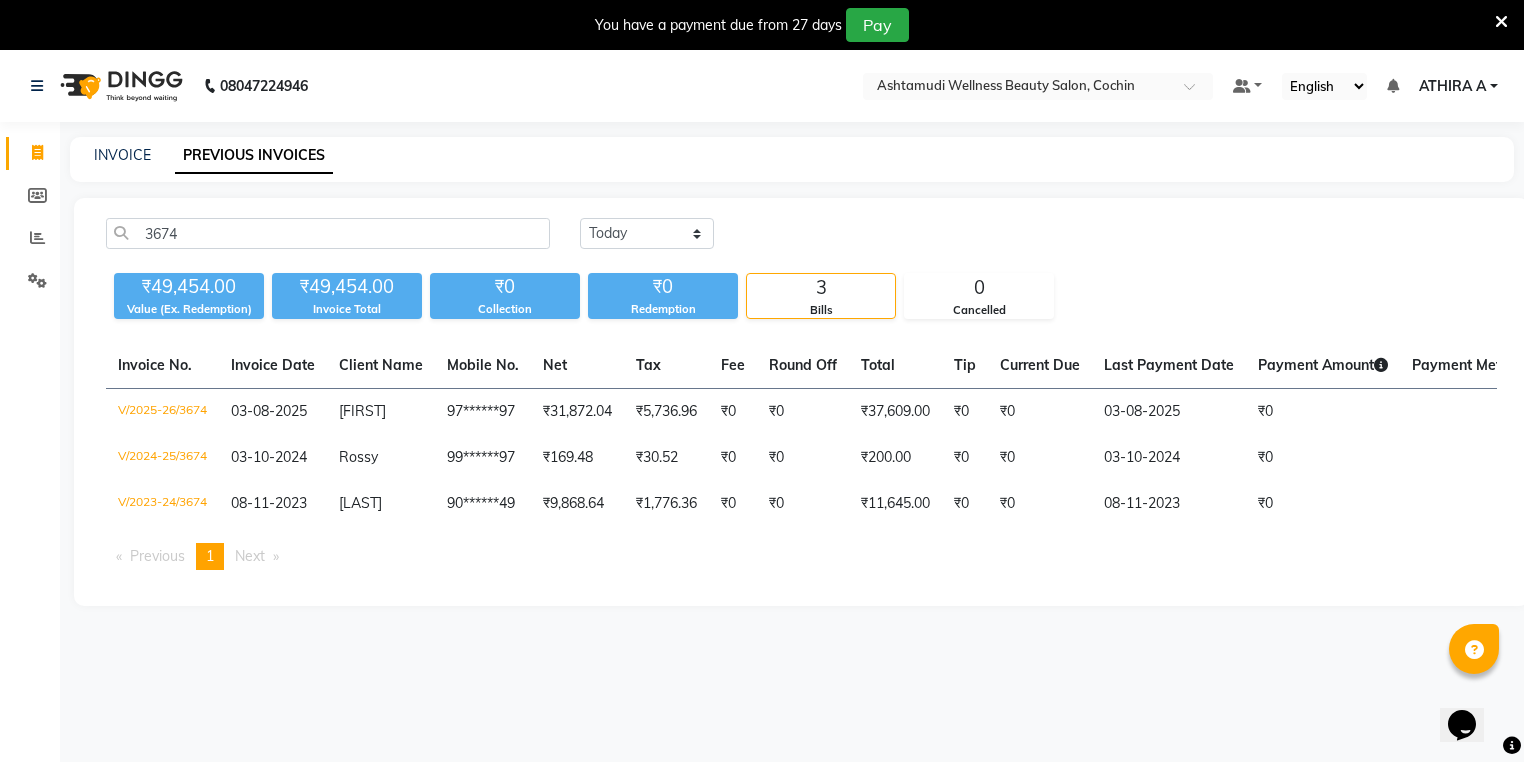 drag, startPoint x: 332, startPoint y: 205, endPoint x: 333, endPoint y: 232, distance: 27.018513 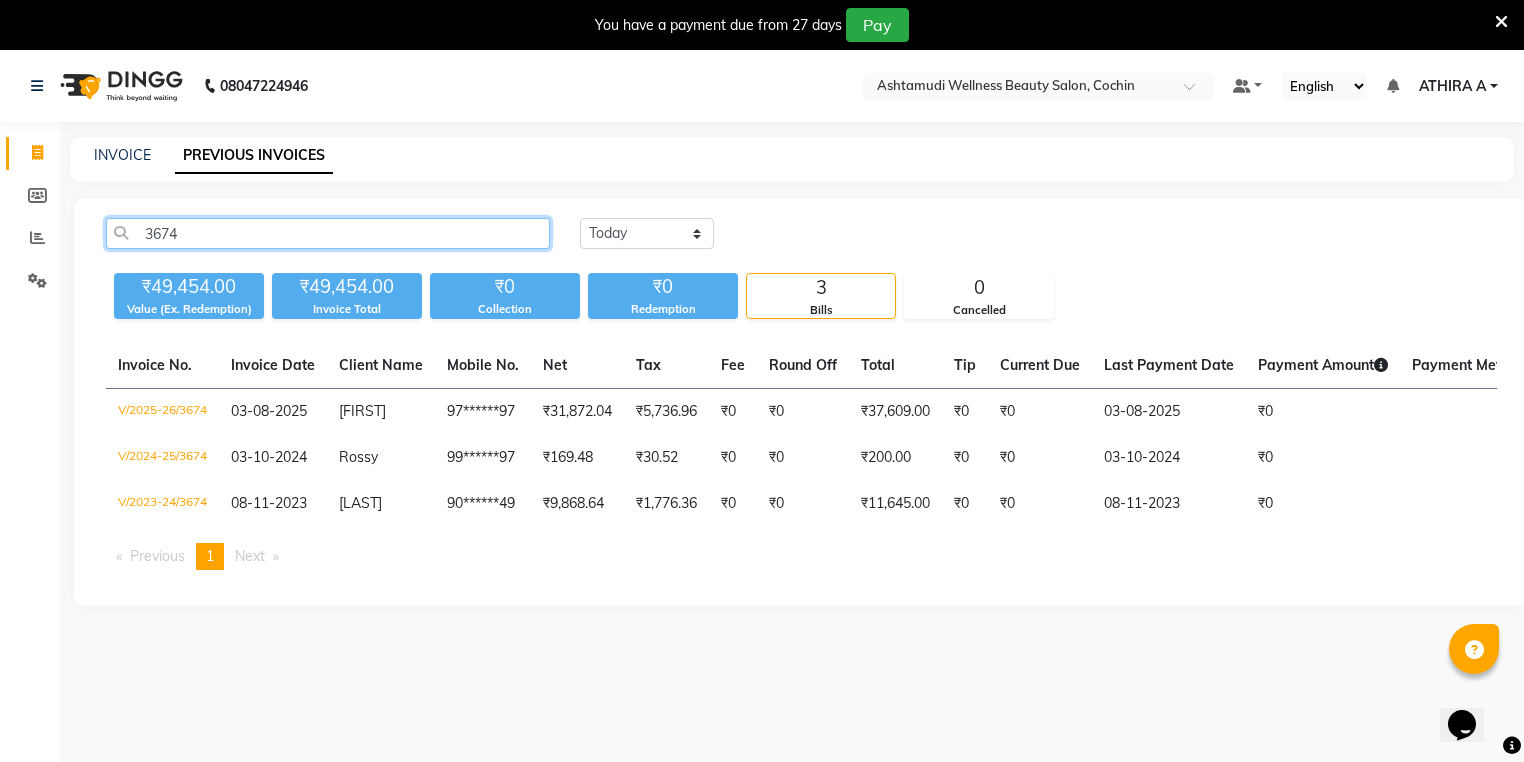 click on "3674" 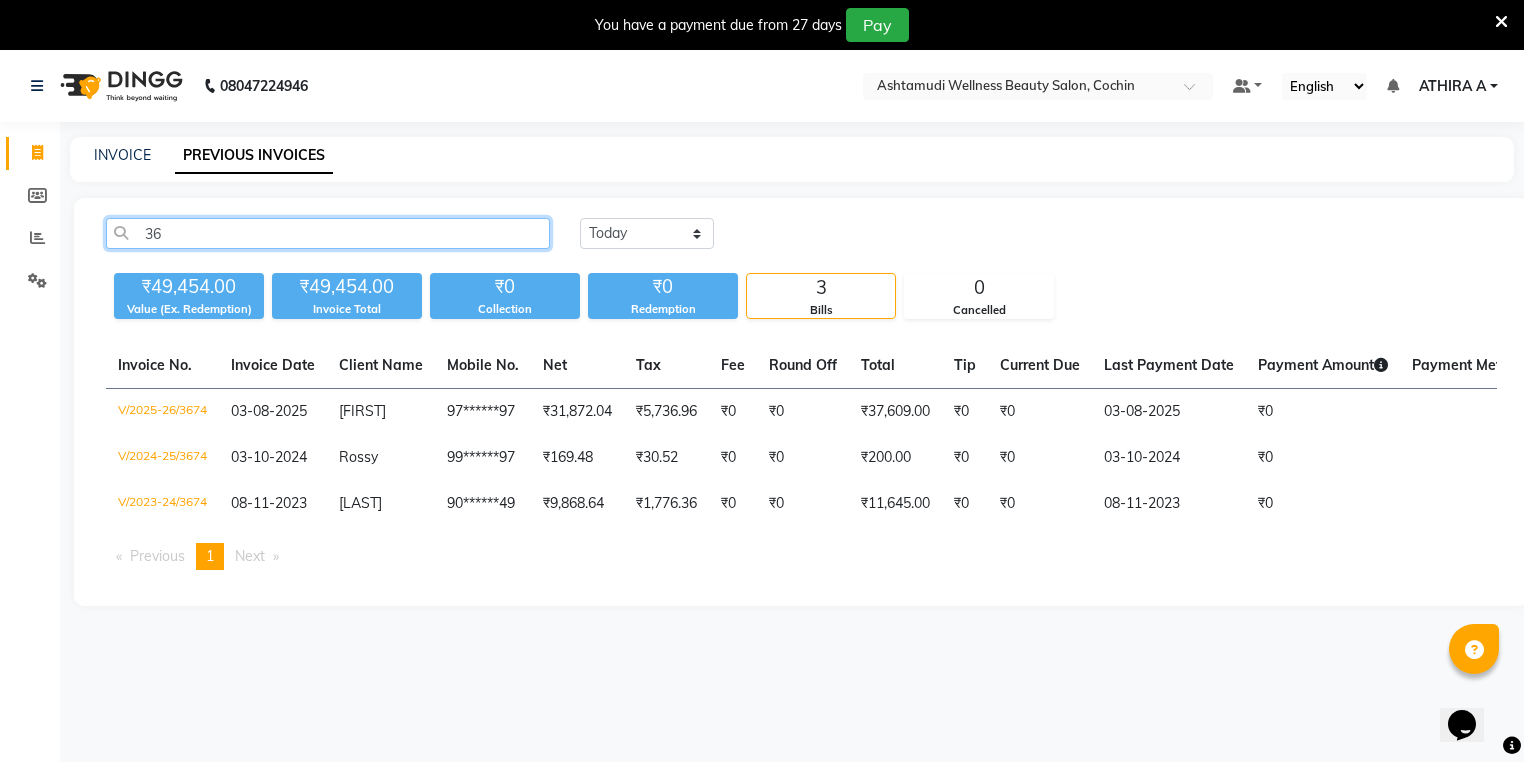 type on "3" 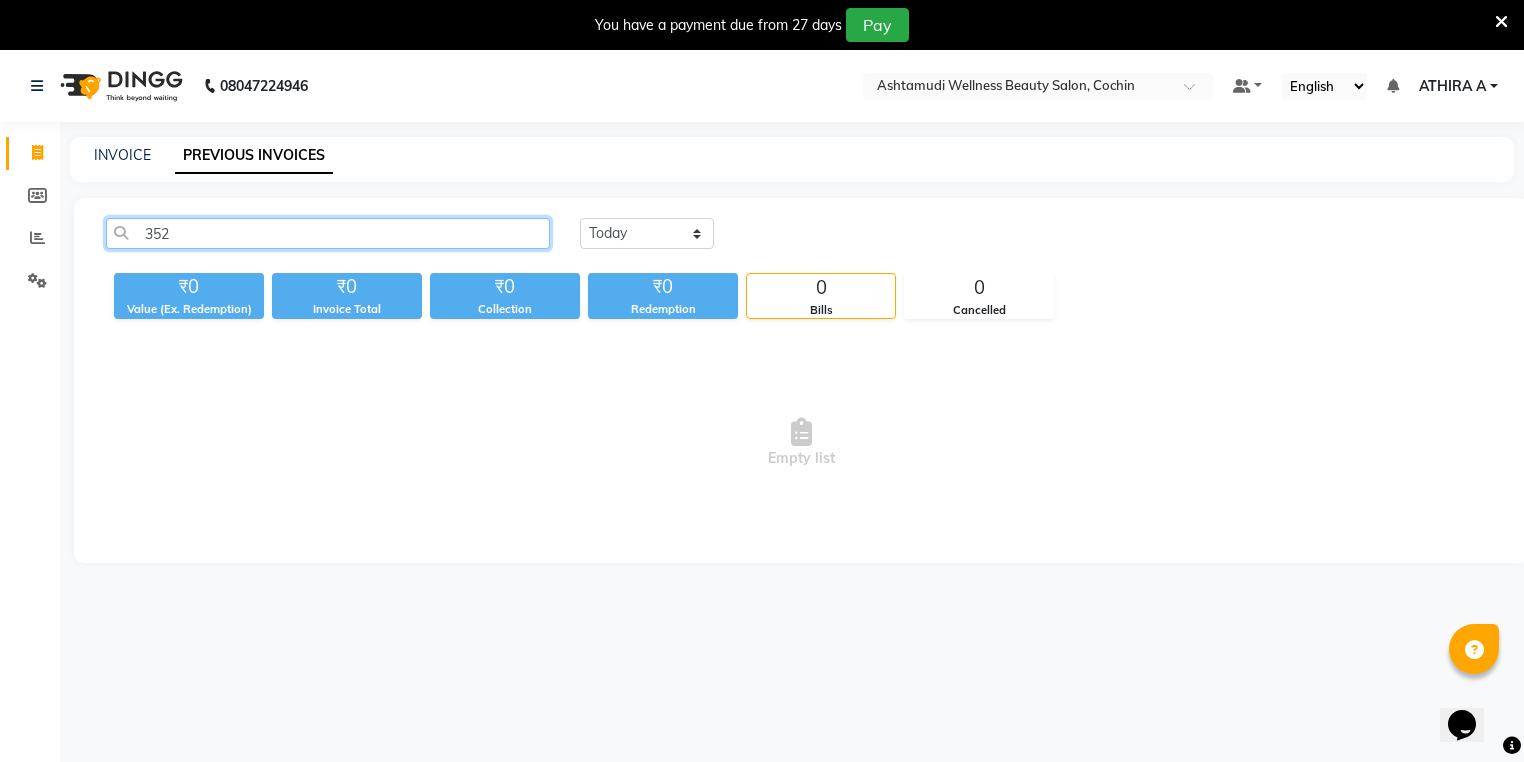 type on "3526" 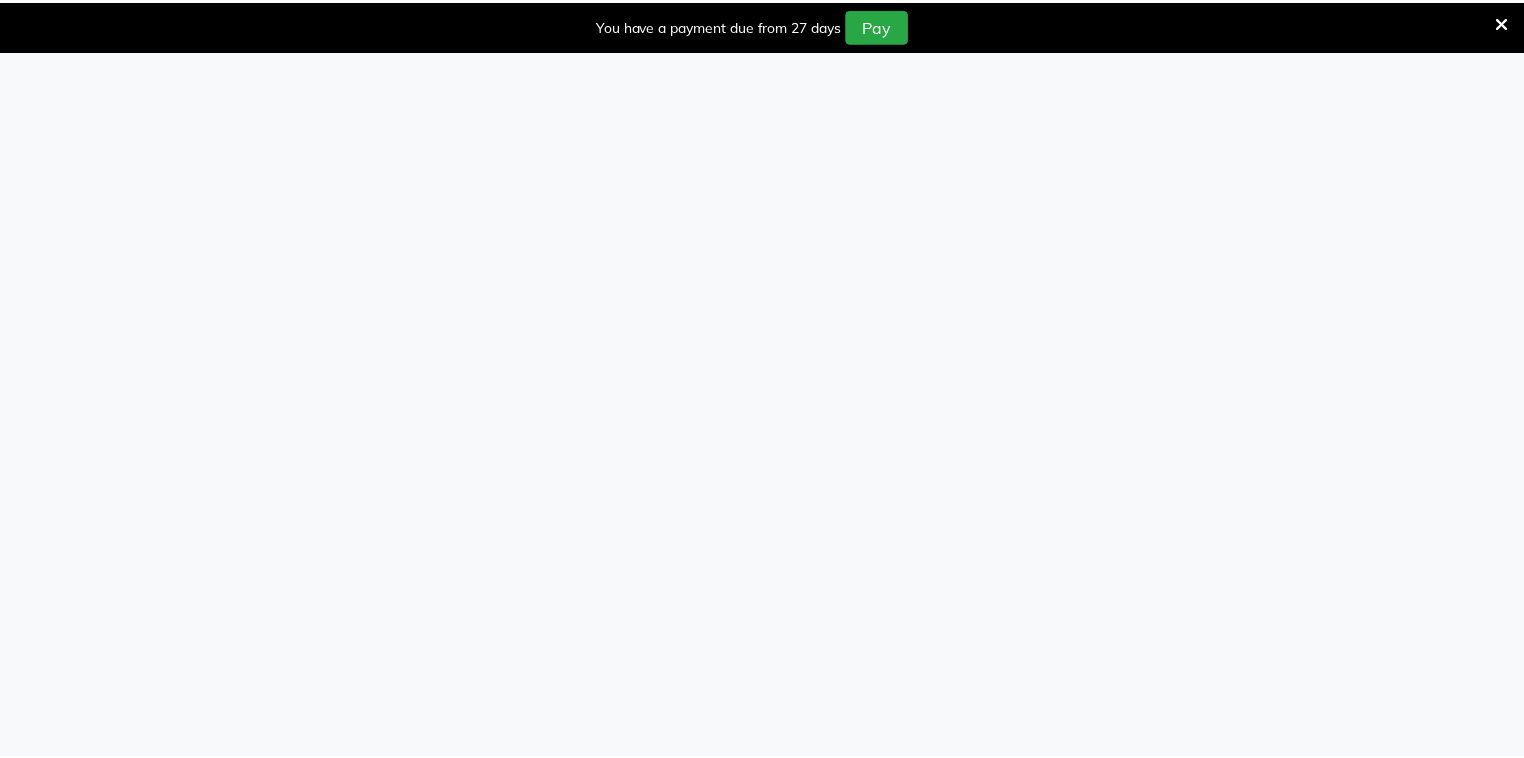scroll, scrollTop: 0, scrollLeft: 0, axis: both 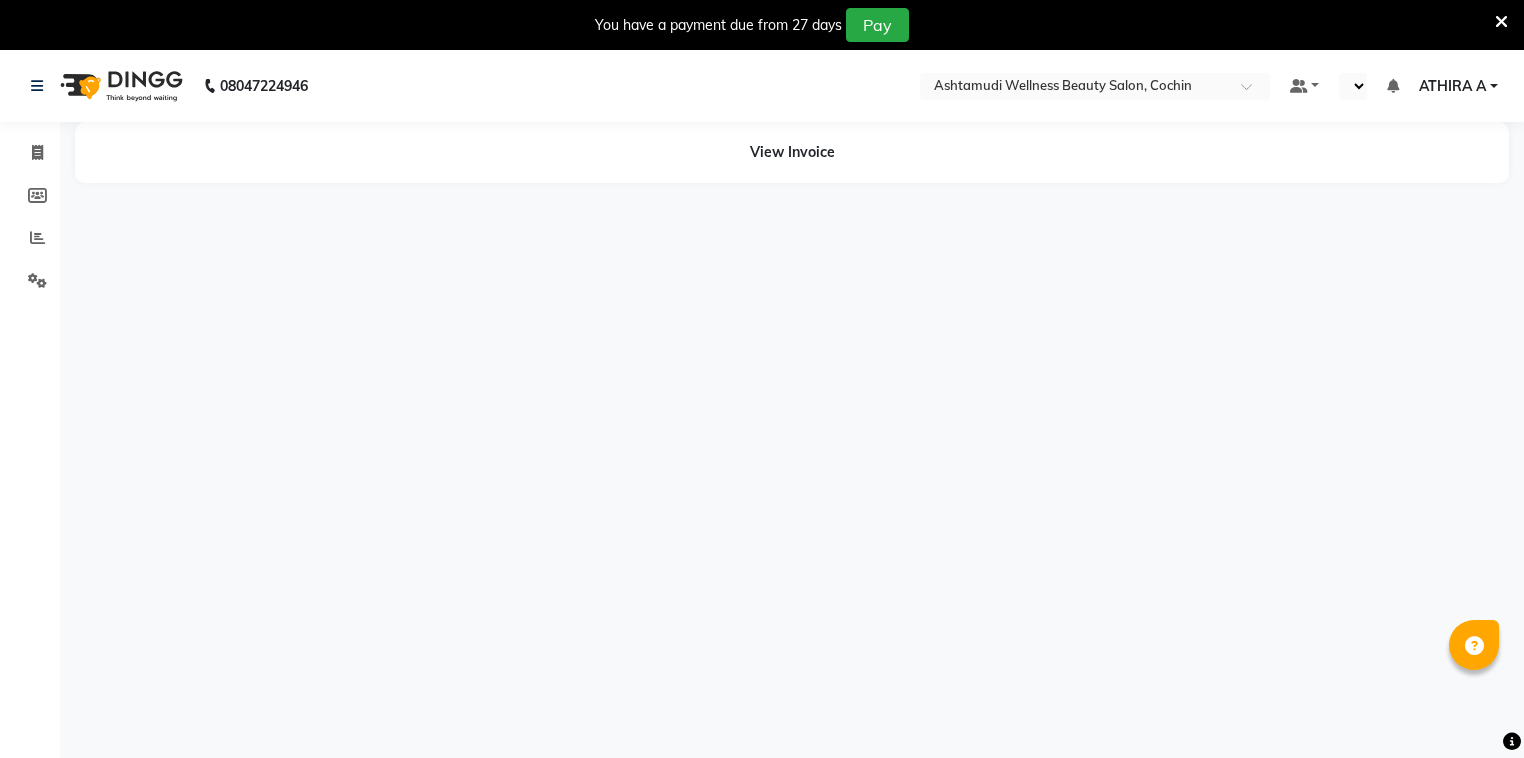 select on "en" 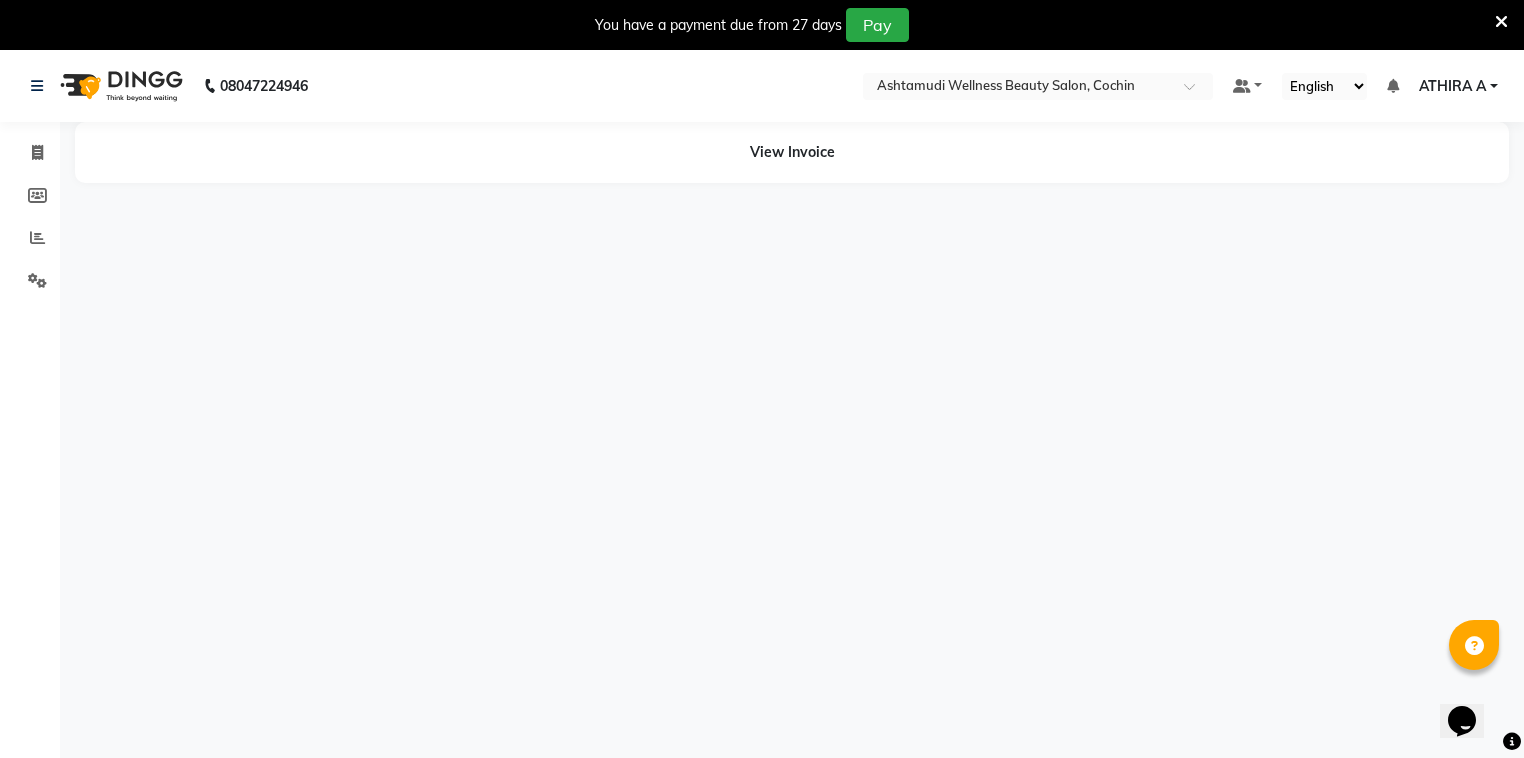 scroll, scrollTop: 0, scrollLeft: 0, axis: both 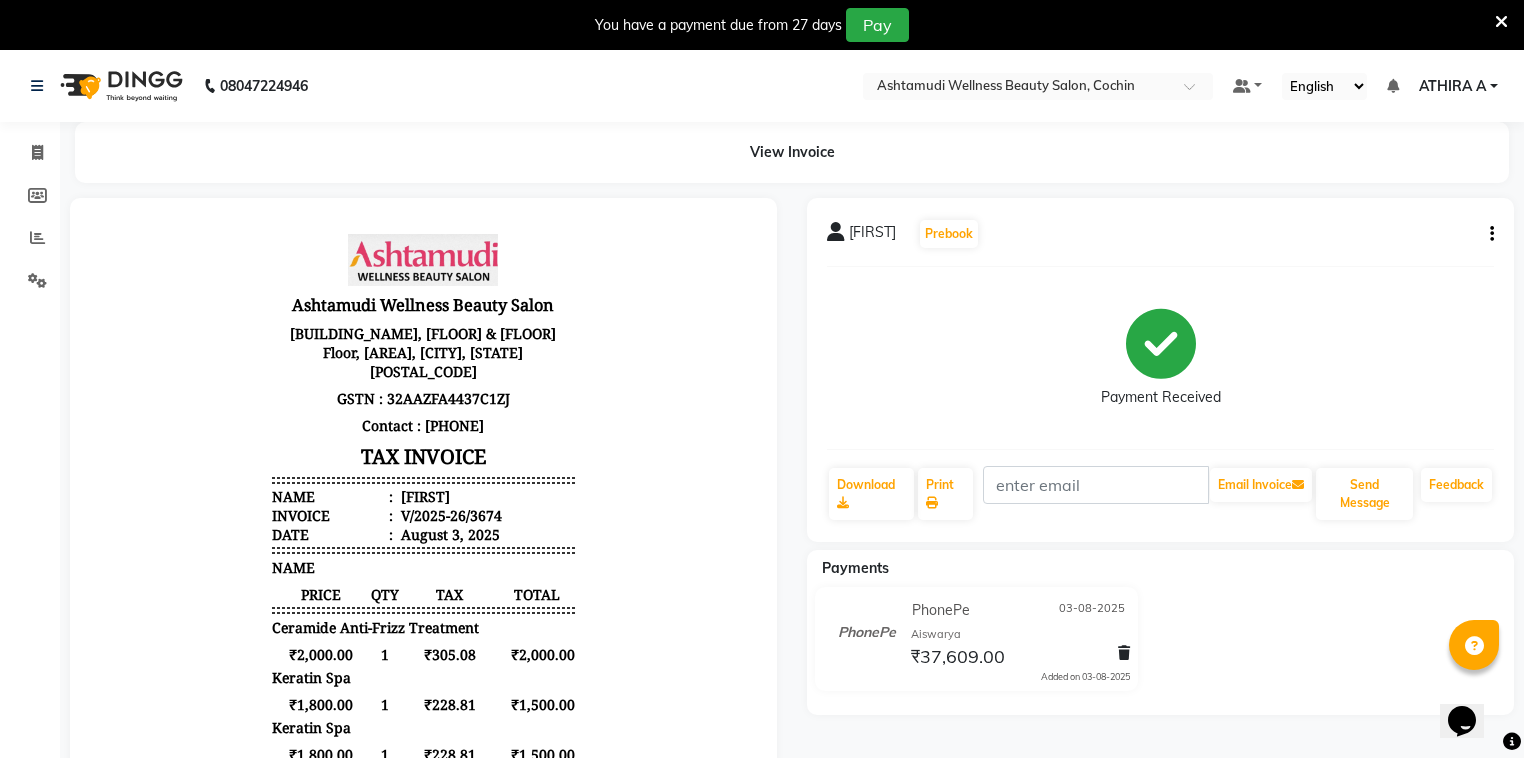 click 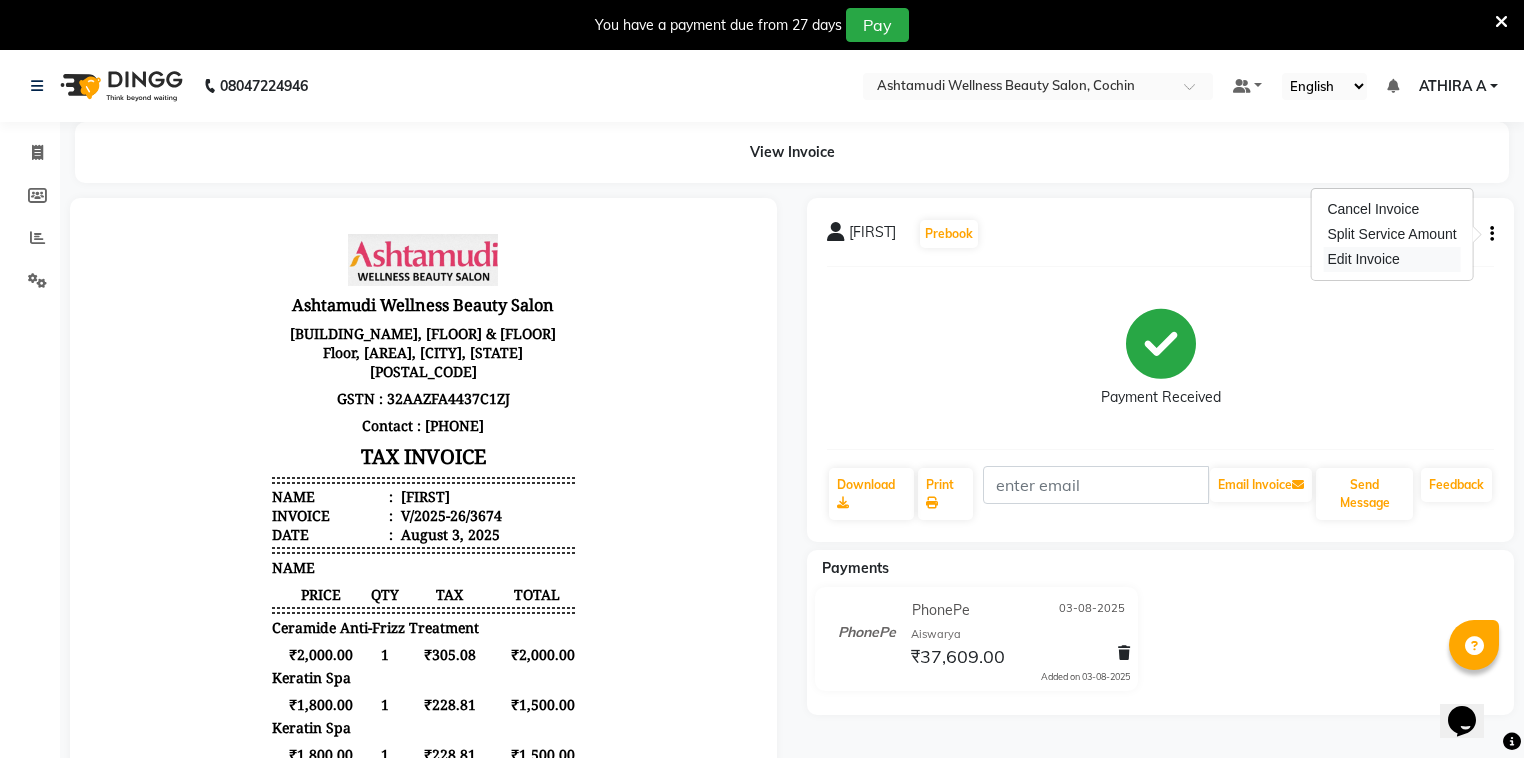 click on "Edit Invoice" at bounding box center (1391, 259) 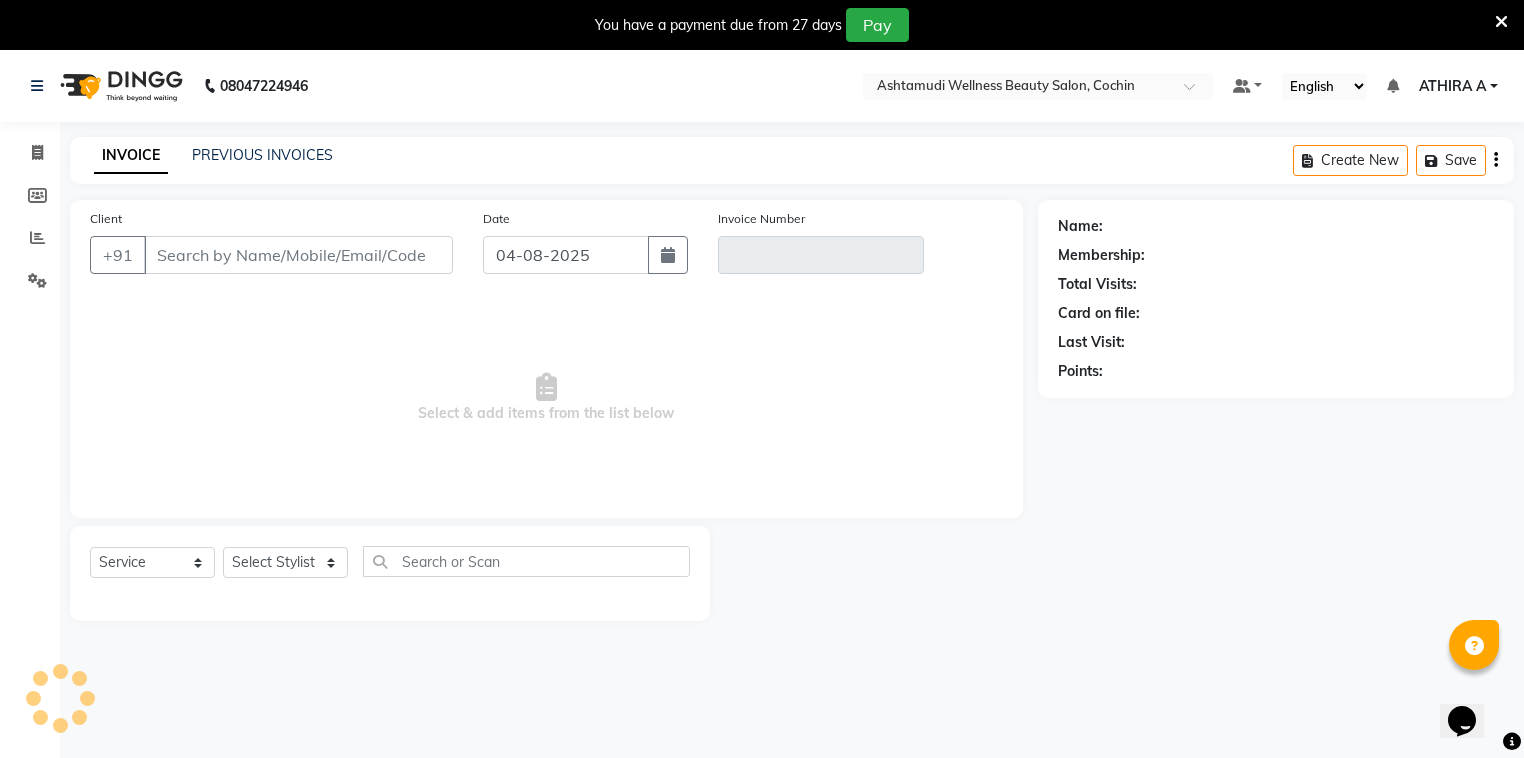 scroll, scrollTop: 50, scrollLeft: 0, axis: vertical 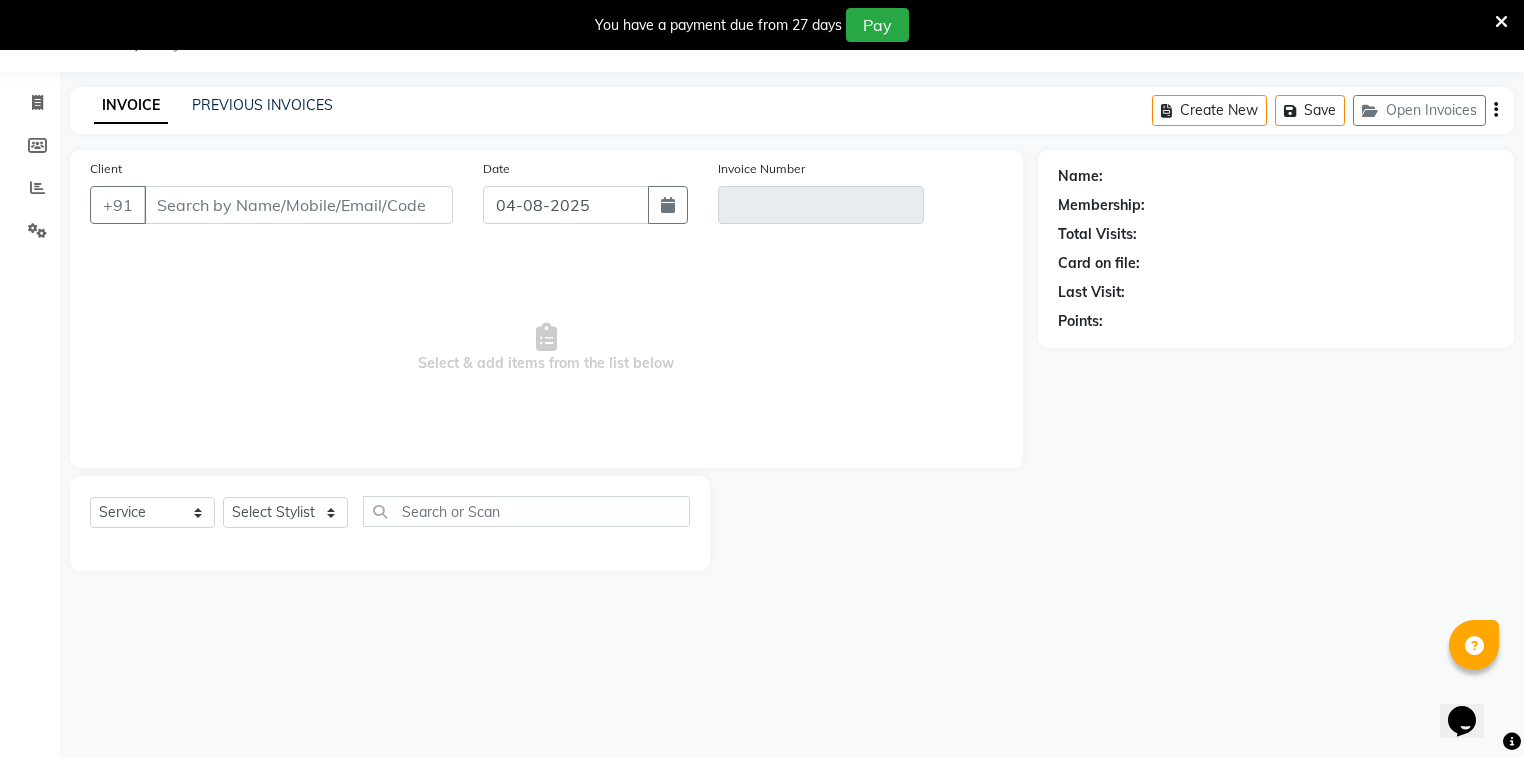 type on "97******97" 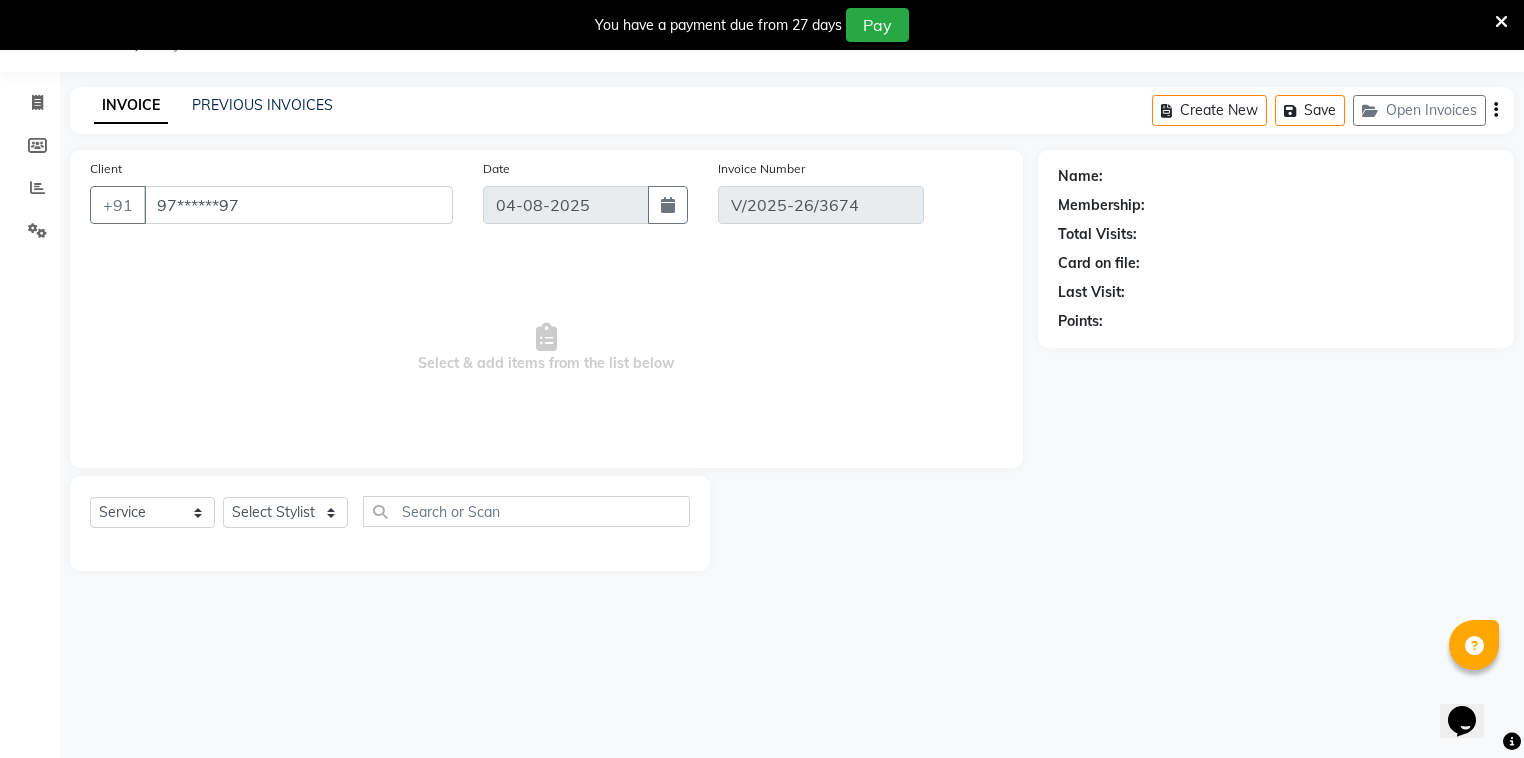 select on "1: Object" 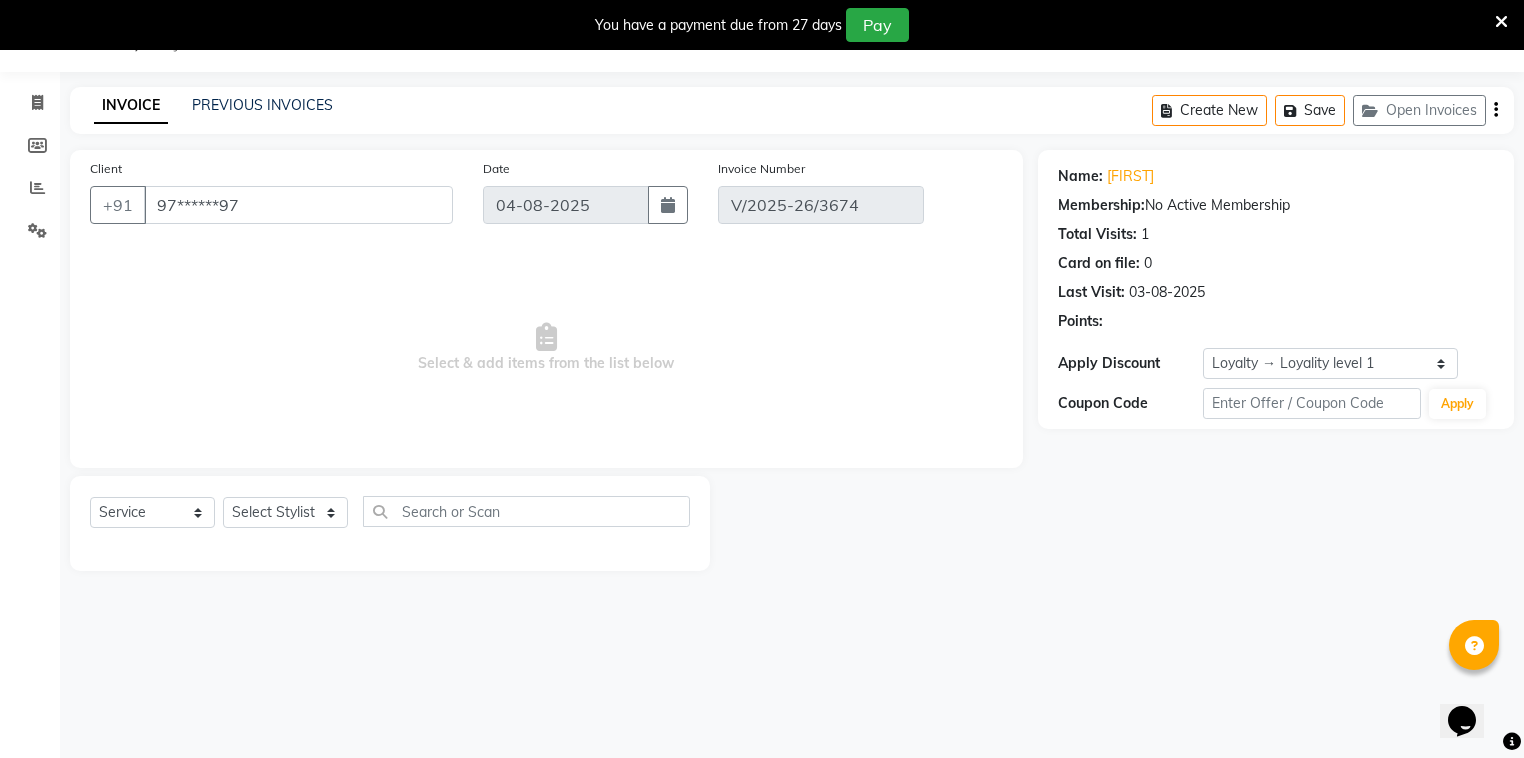 type on "03-08-2025" 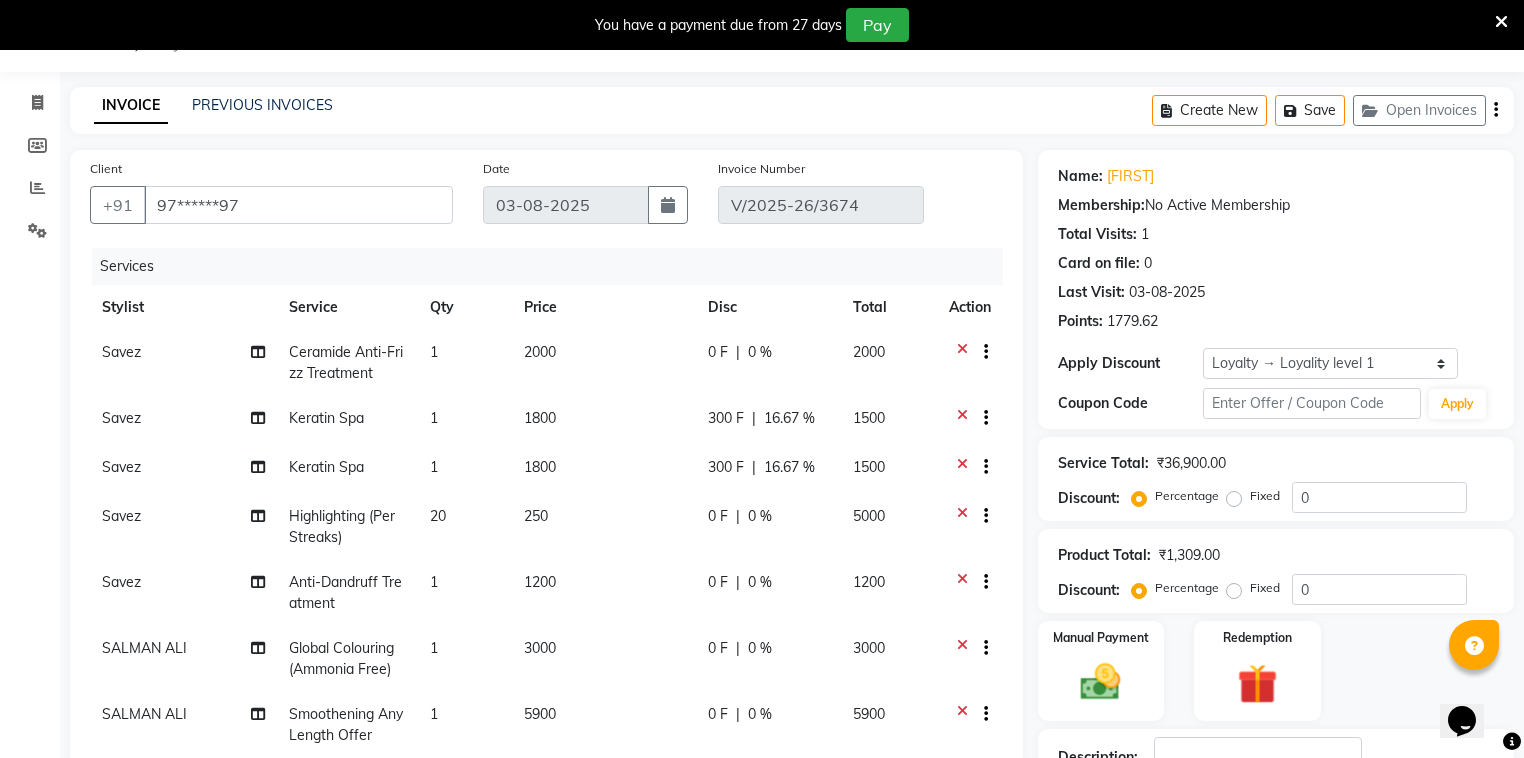 click on "INVOICE PREVIOUS INVOICES Create New   Save   Open Invoices" 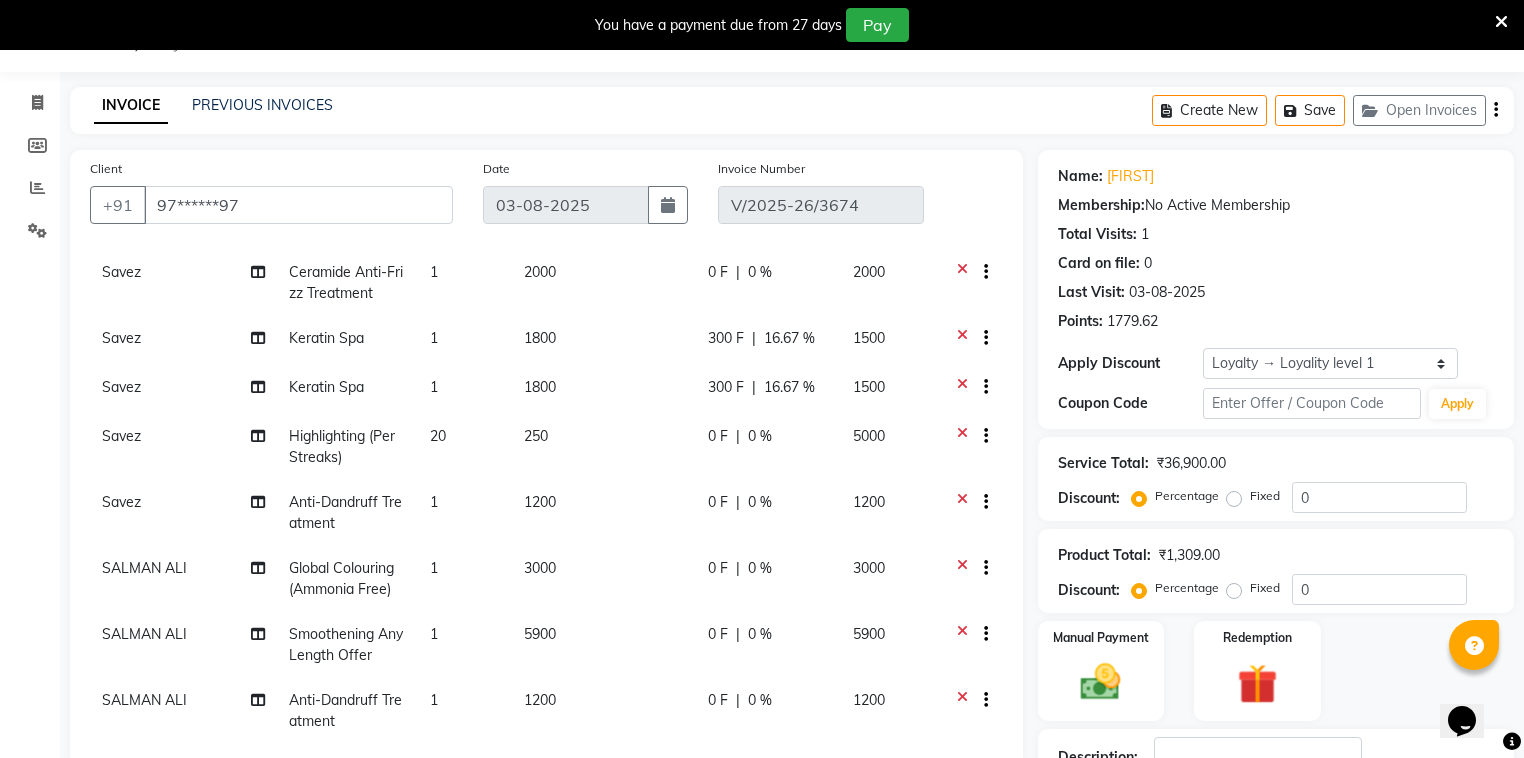 scroll, scrollTop: 160, scrollLeft: 0, axis: vertical 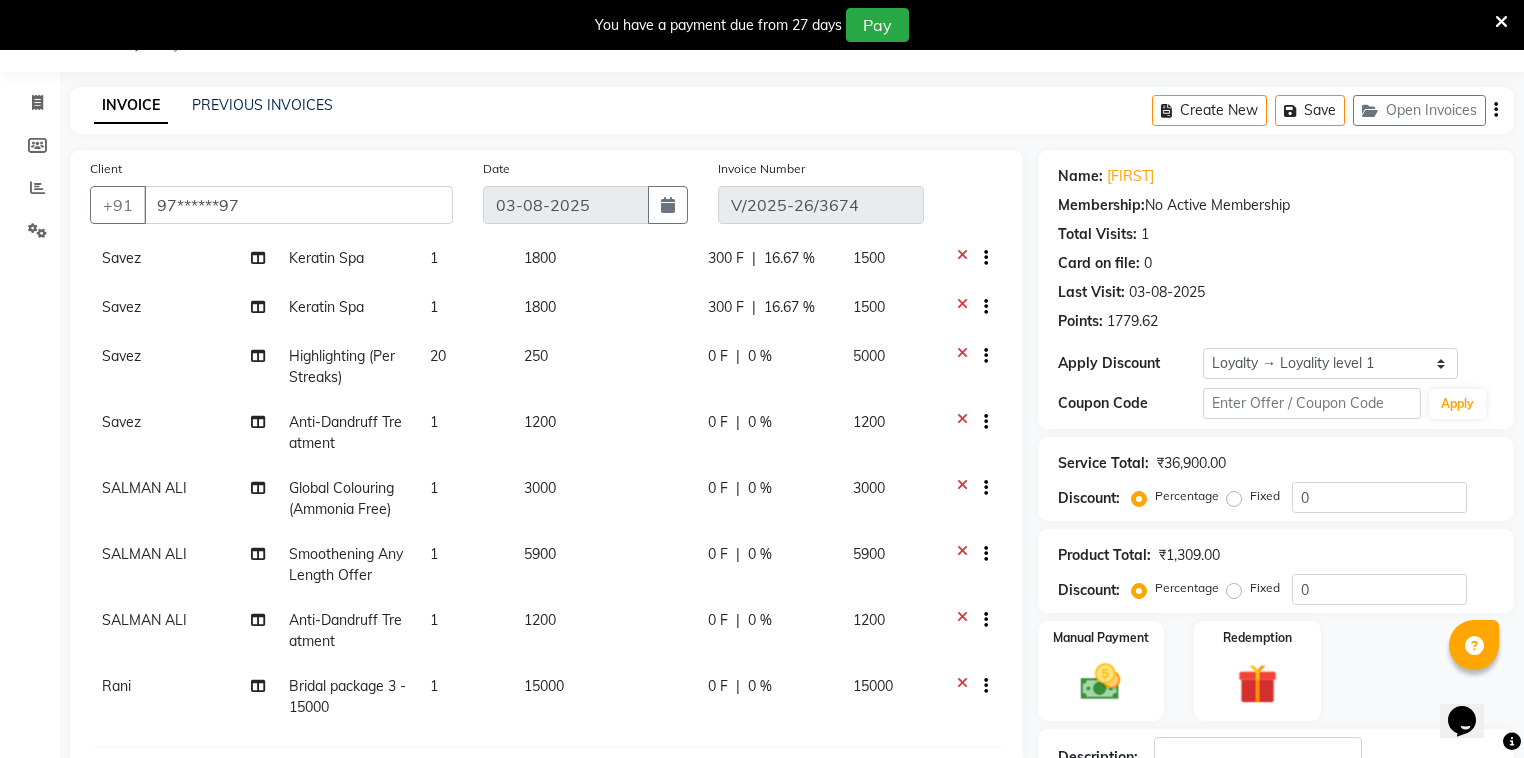 click on "Savez" 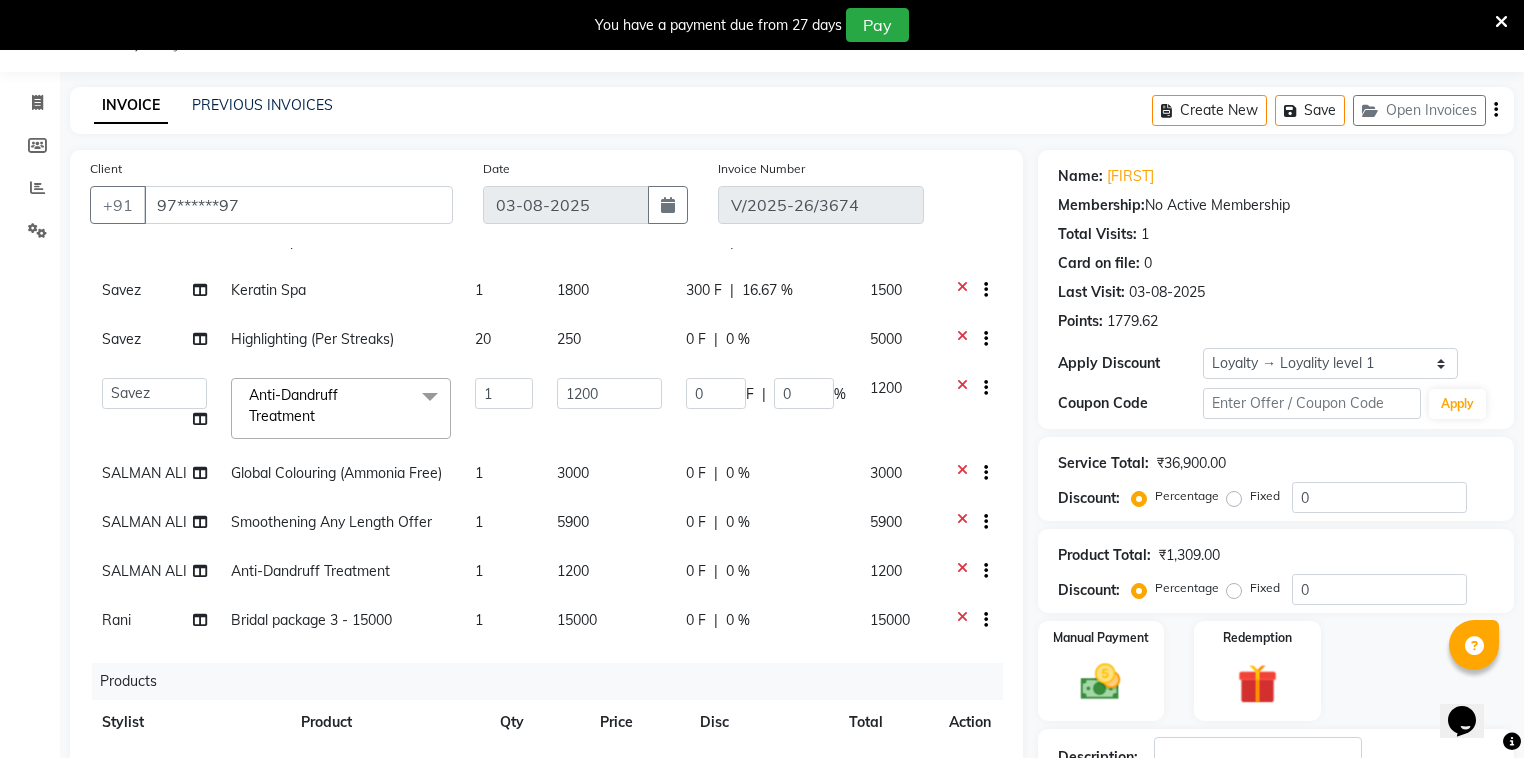 scroll, scrollTop: 143, scrollLeft: 0, axis: vertical 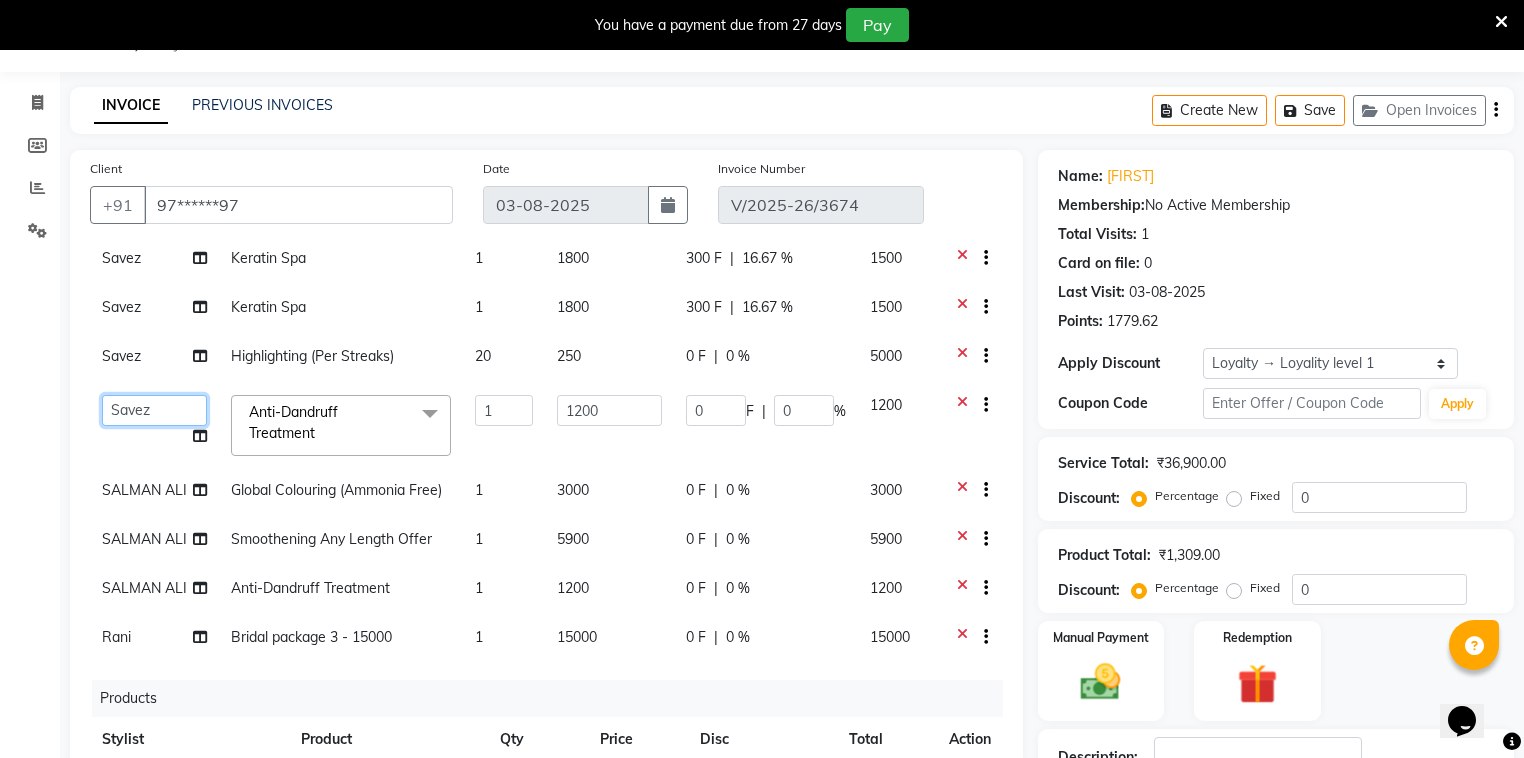 click on "Afsha   Aiswarya B   BINU MANGAR   COCHIN ASHTAMUDI   Danish   Diksha Thapa (Anamika)   Fousiya   Jishan   Priyanka rathi chowdhury    RAGHI FERNANDEZ   Rani   RASIYA    SALMAN ALI   Savez" 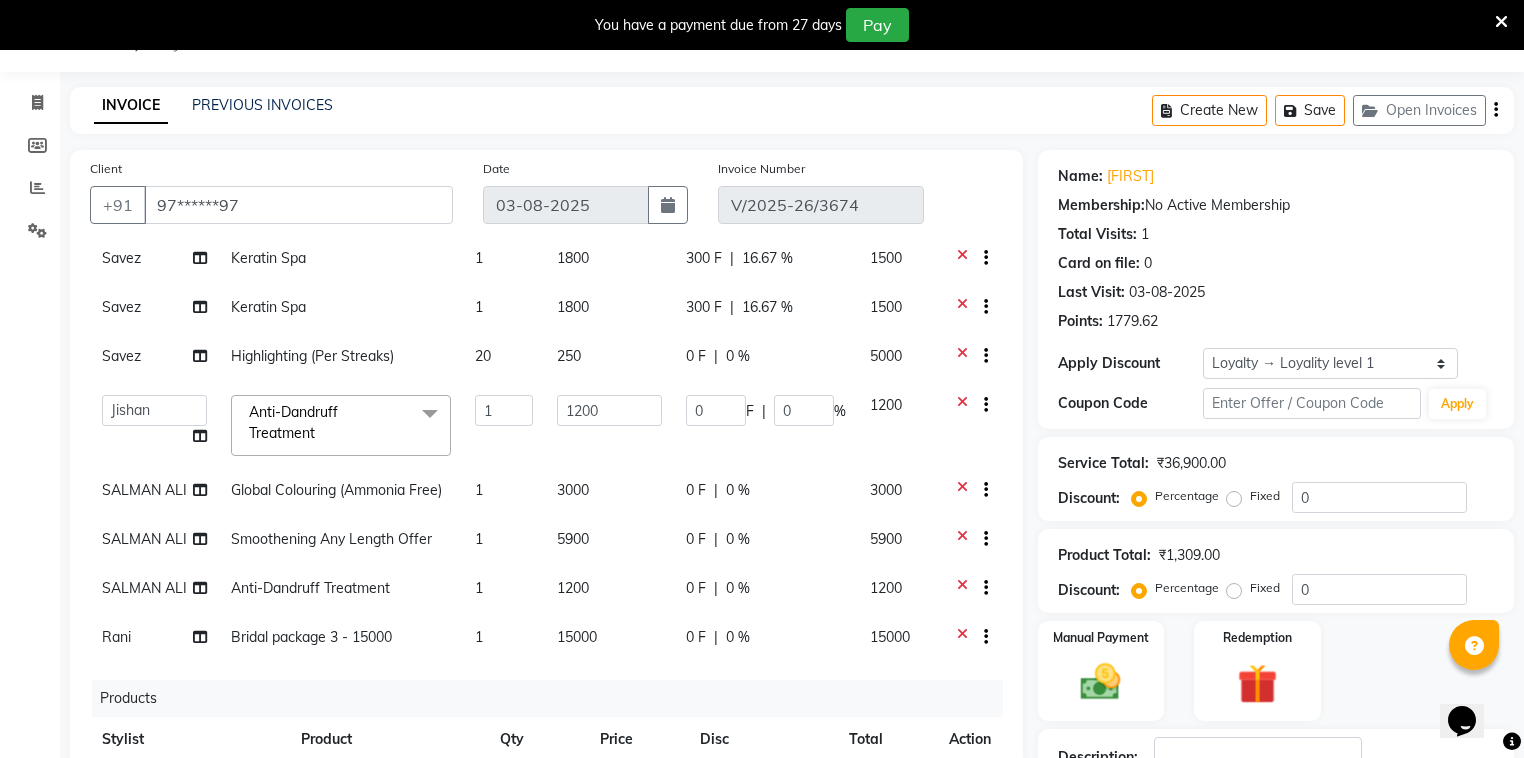 select on "80731" 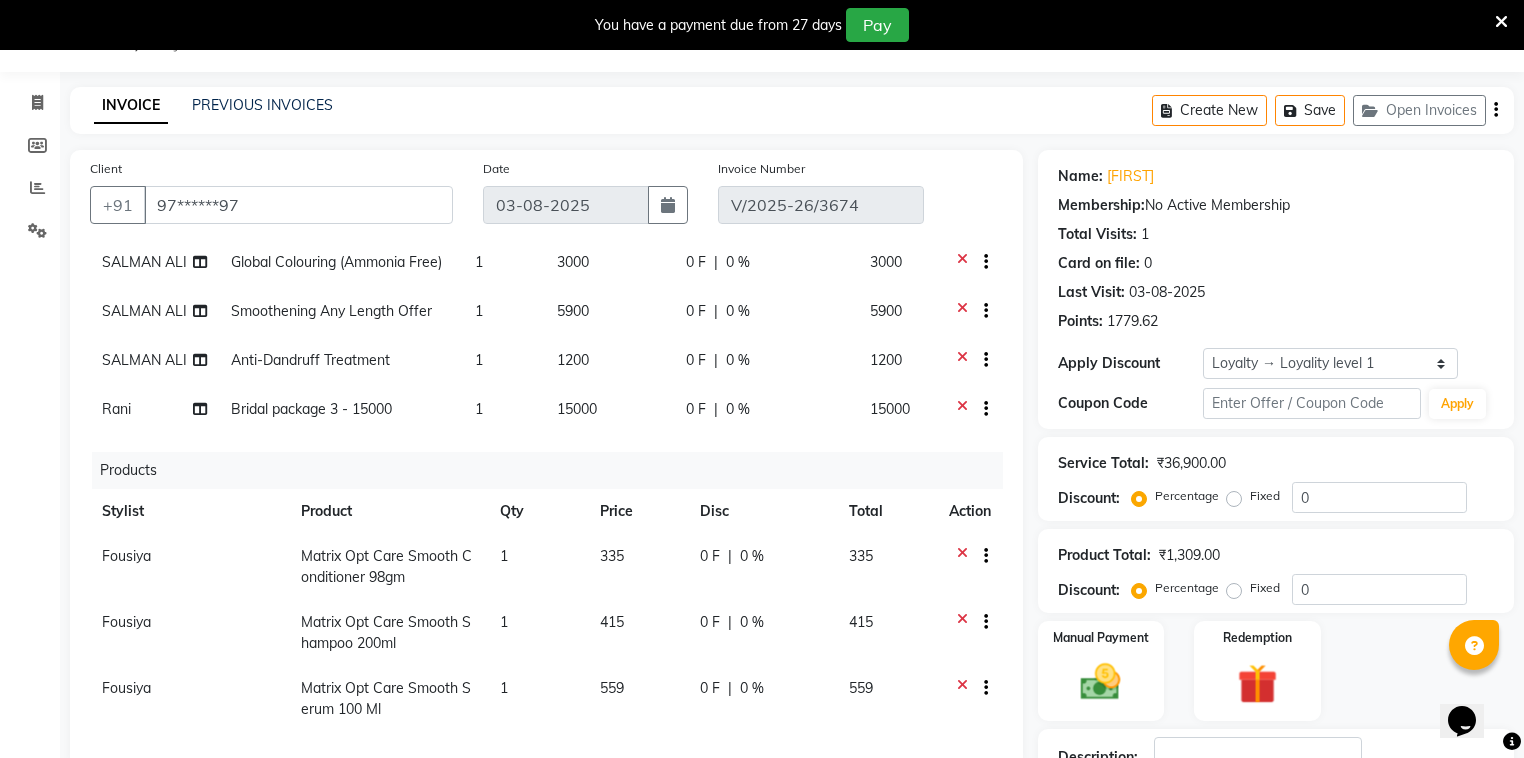 scroll, scrollTop: 432, scrollLeft: 0, axis: vertical 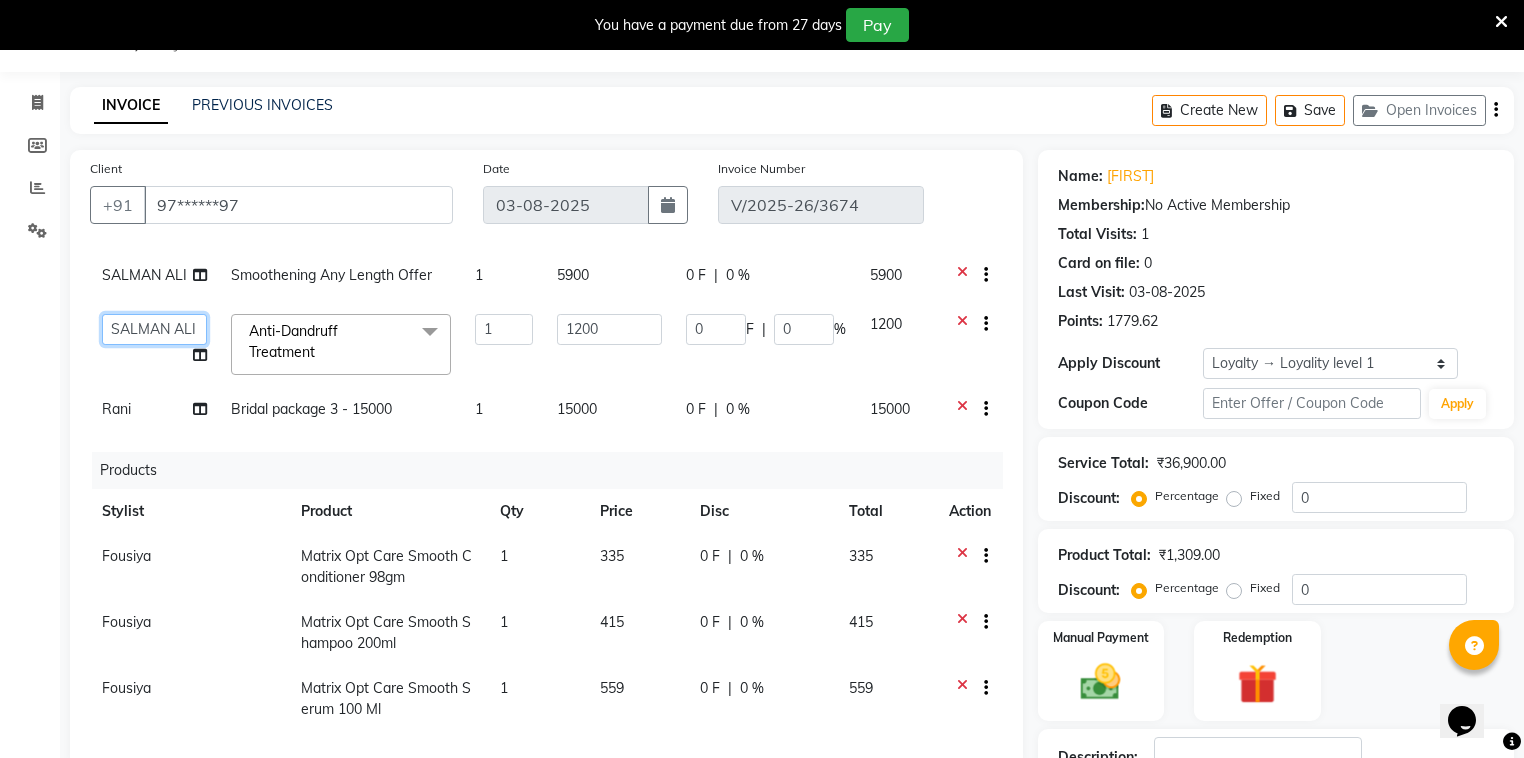 click on "Afsha   Aiswarya B   BINU MANGAR   COCHIN ASHTAMUDI   Danish   Diksha Thapa (Anamika)   Fousiya   Jishan   Priyanka rathi chowdhury    RAGHI FERNANDEZ   Rani   RASIYA    SALMAN ALI   Savez" 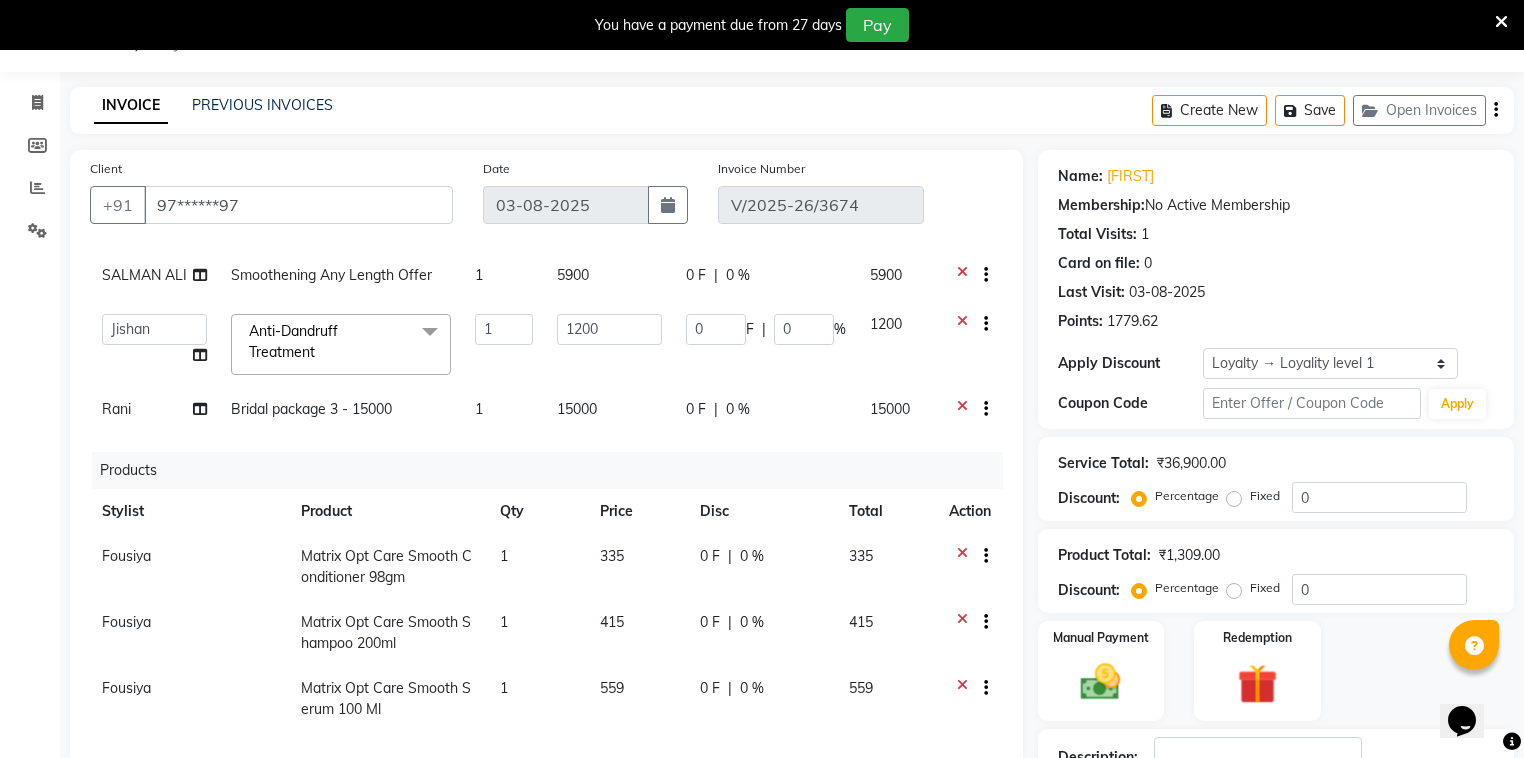 select on "80731" 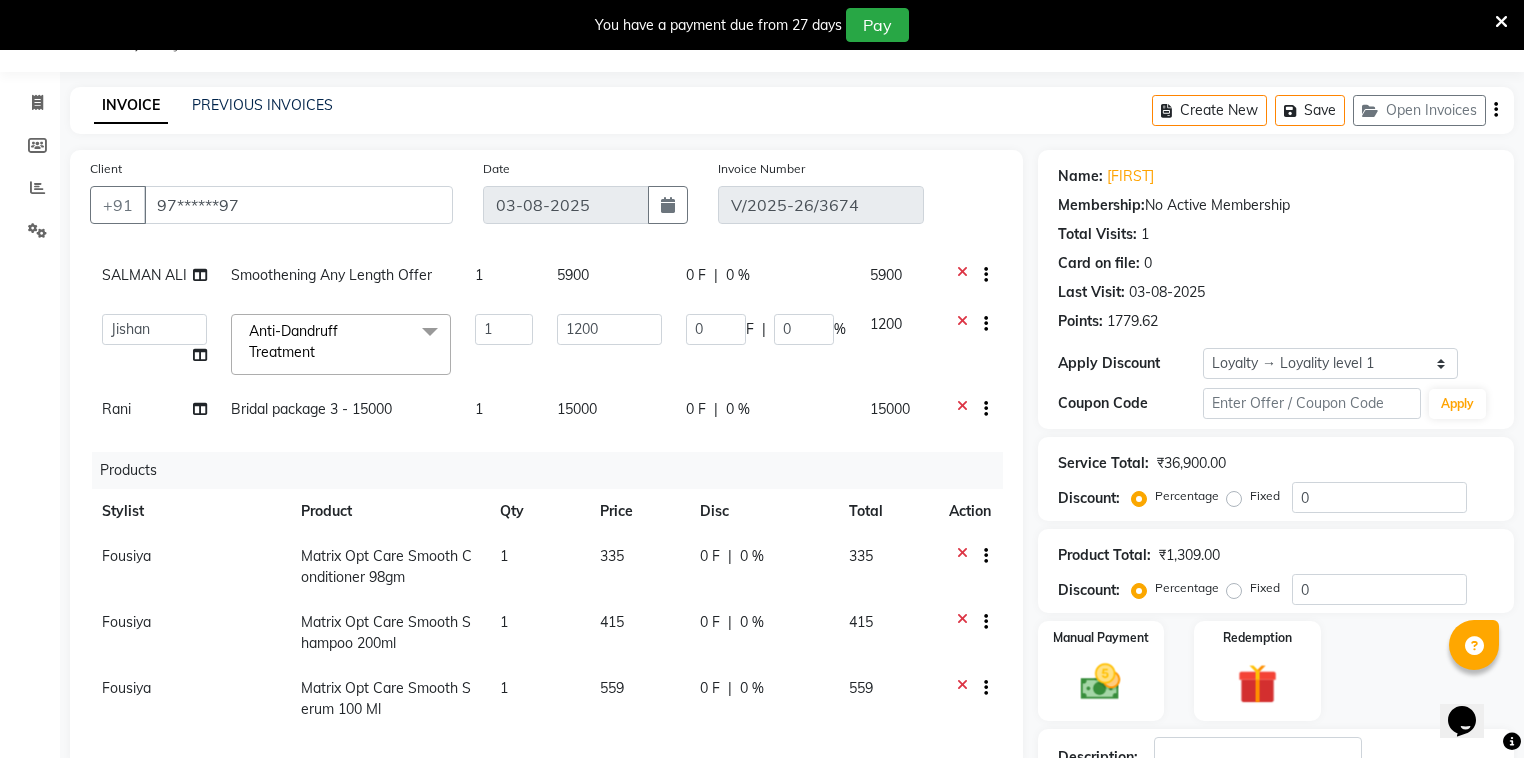 scroll, scrollTop: 370, scrollLeft: 0, axis: vertical 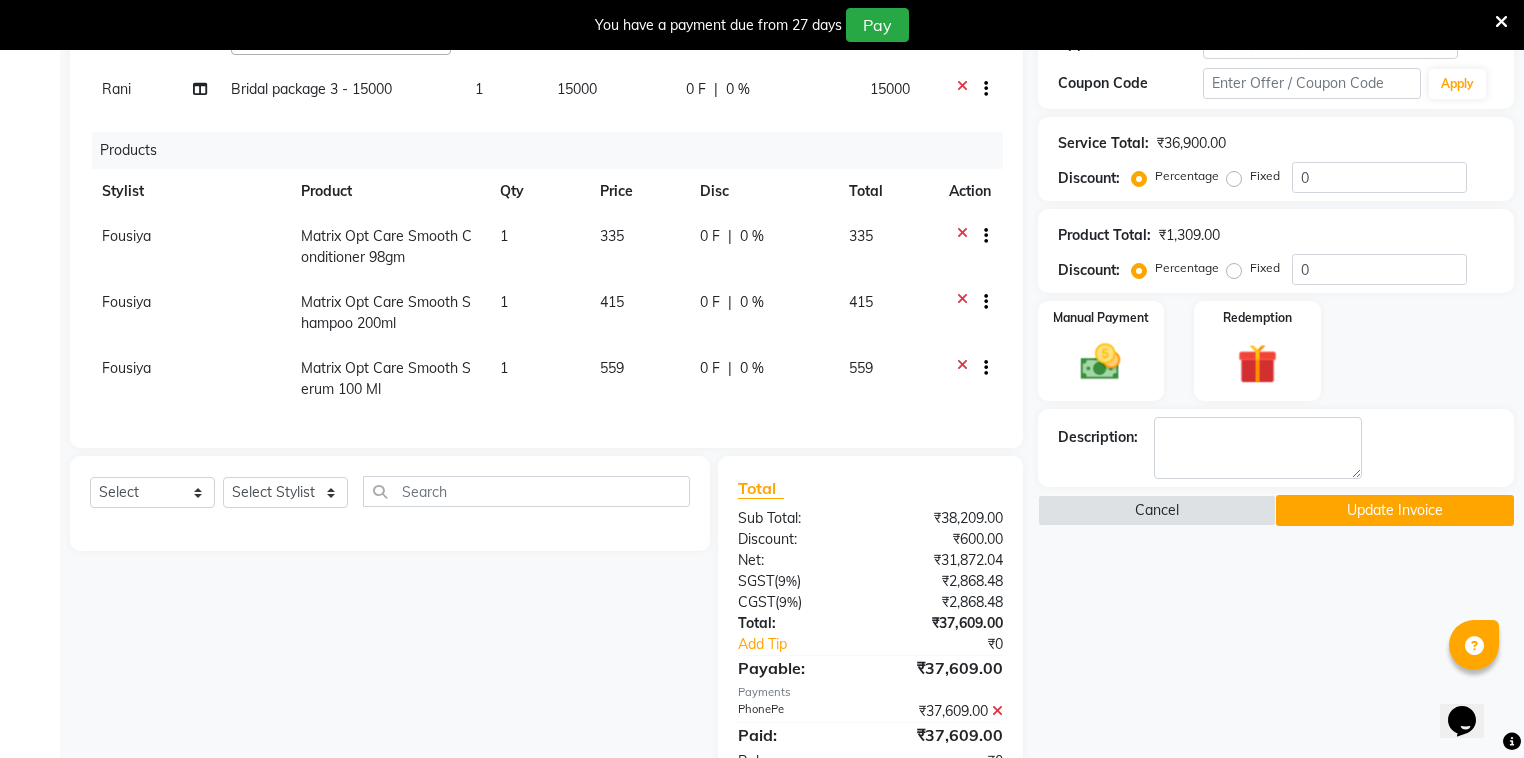 click on "Update Invoice" 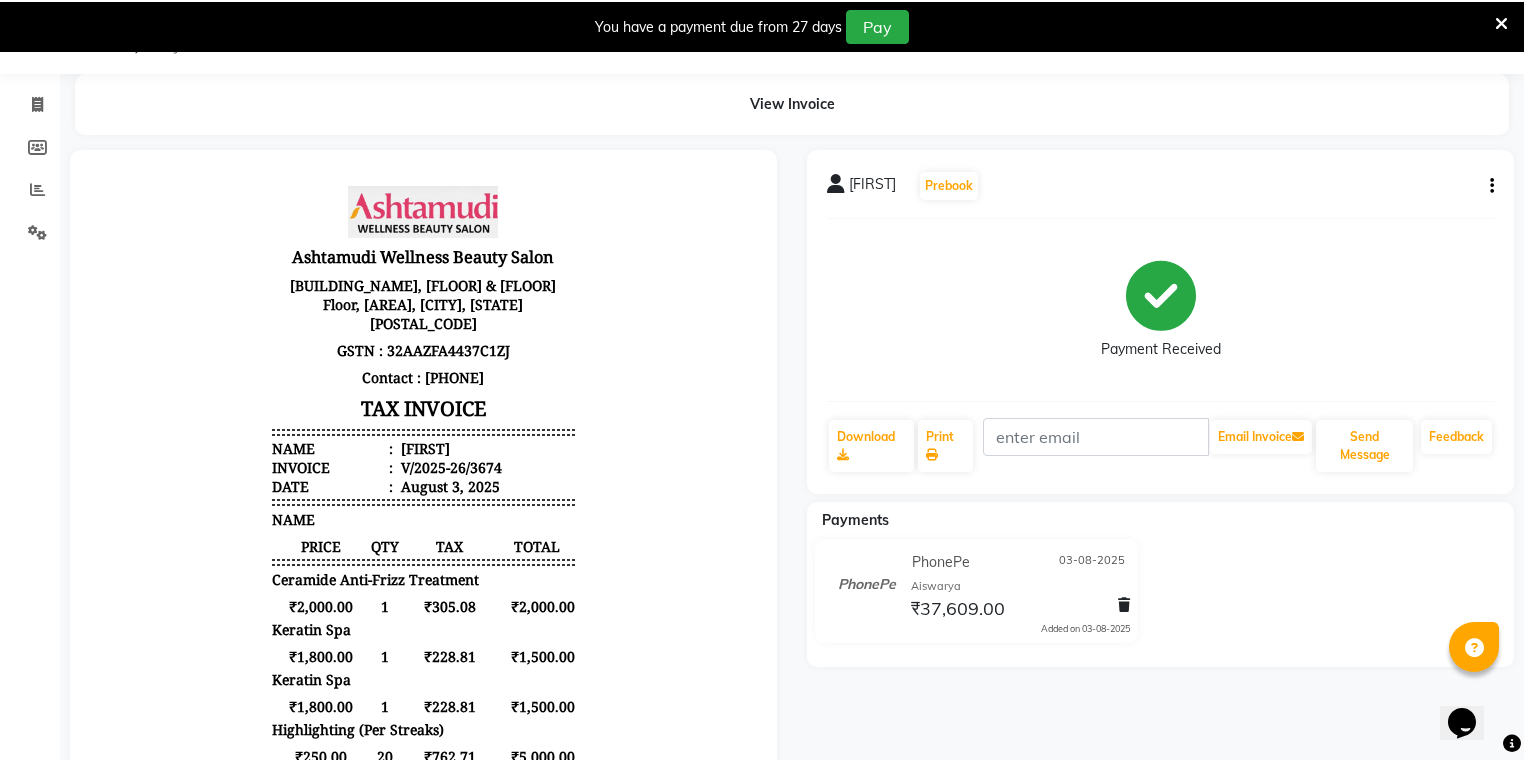 scroll, scrollTop: 0, scrollLeft: 0, axis: both 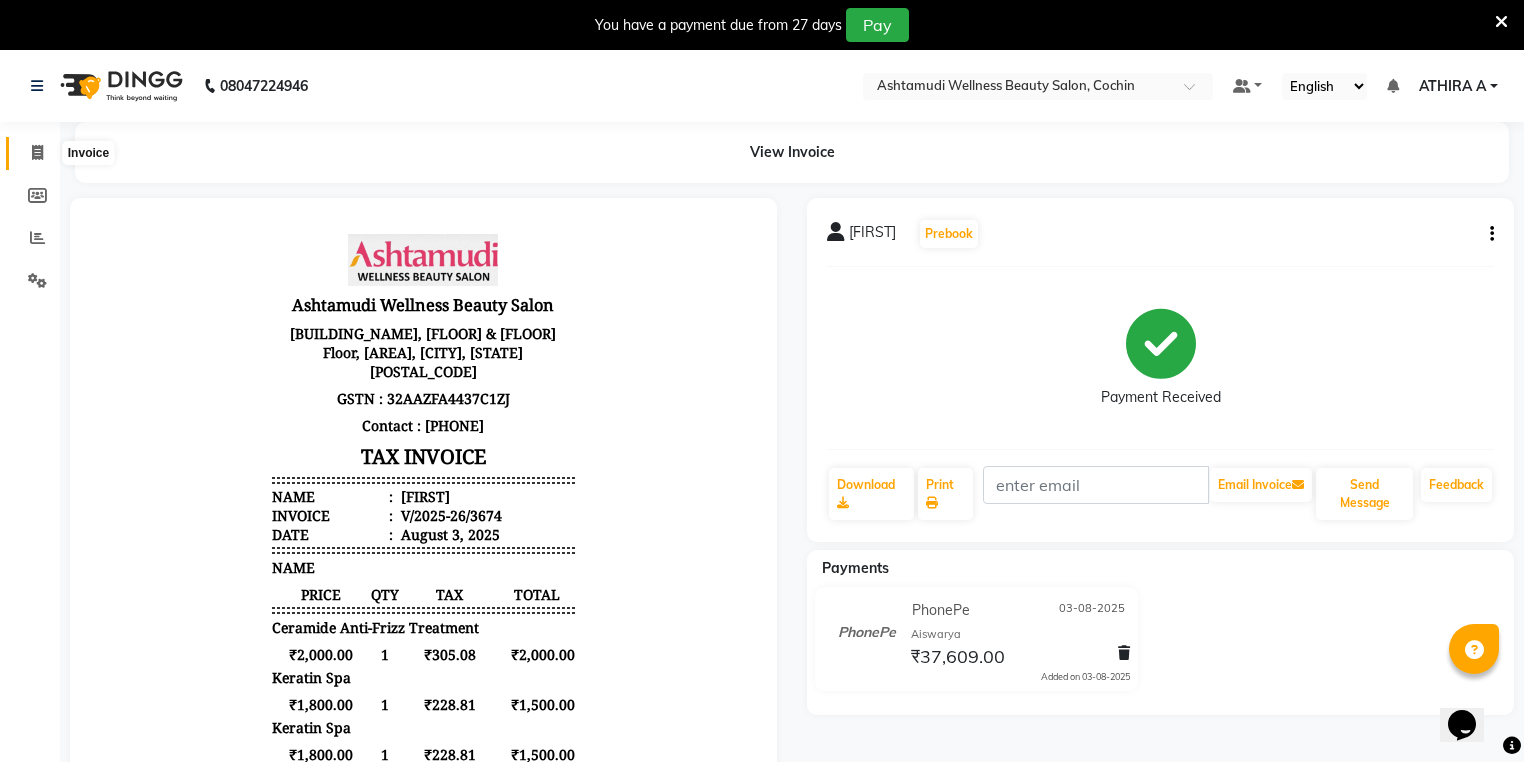 click 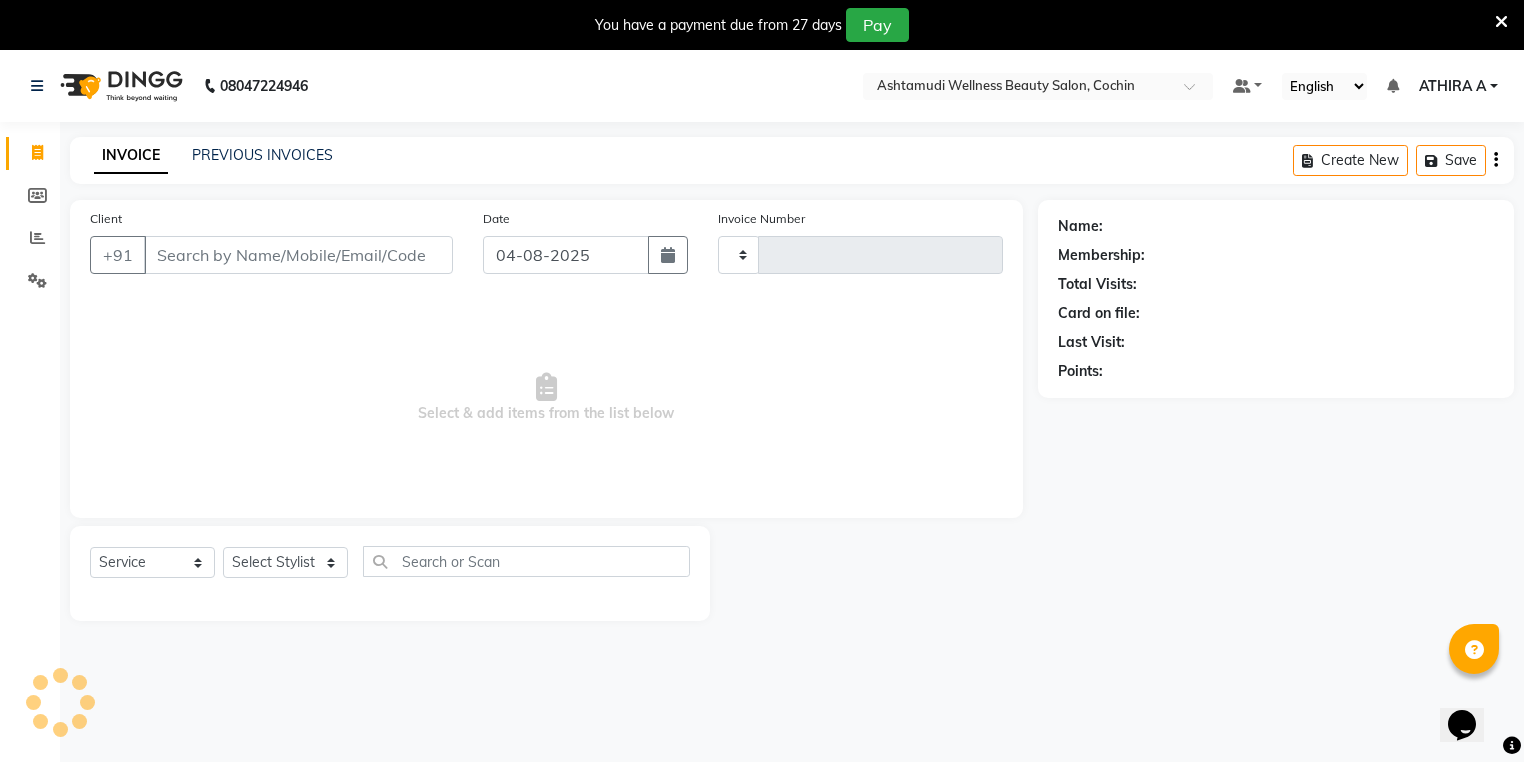scroll, scrollTop: 50, scrollLeft: 0, axis: vertical 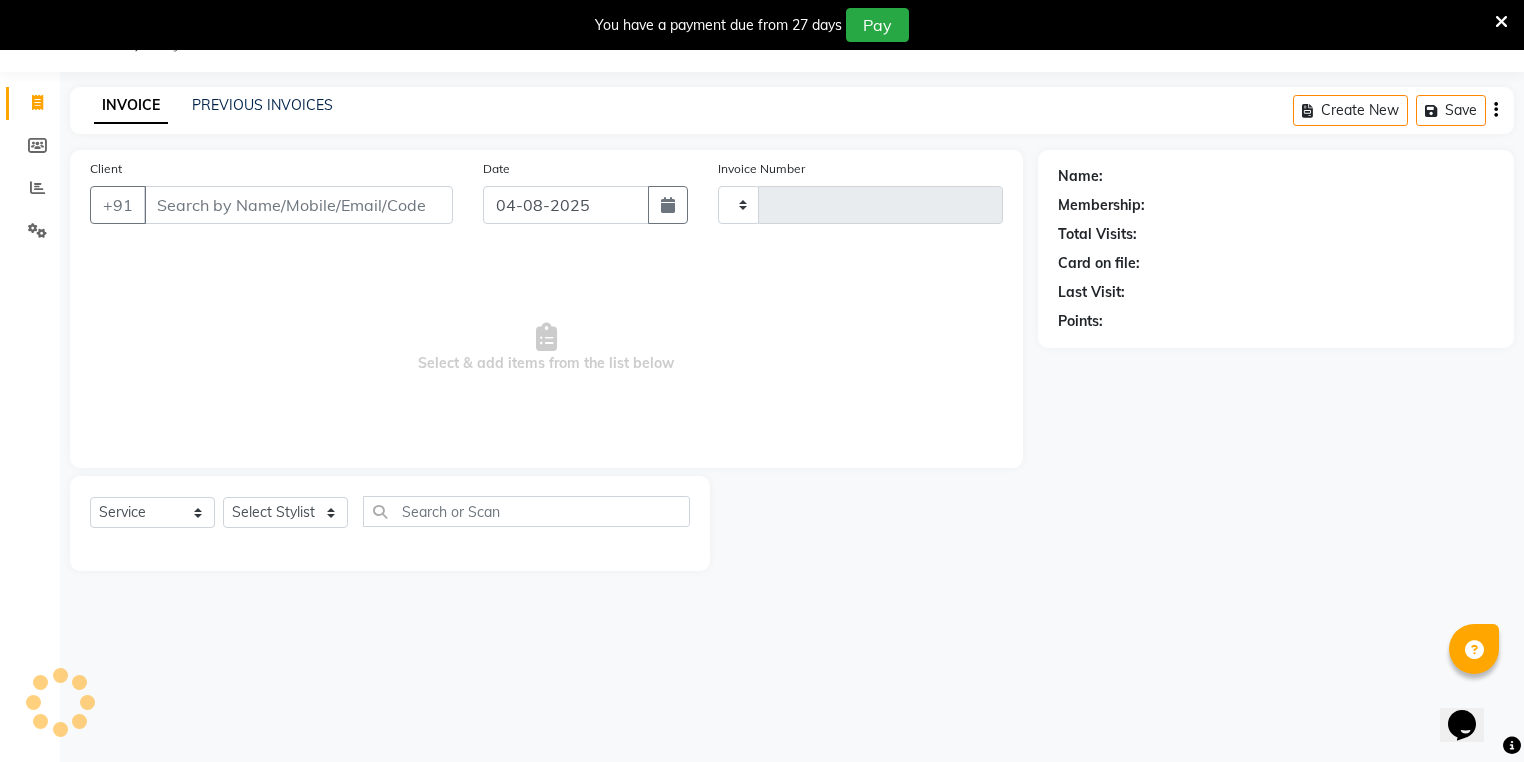 type on "3680" 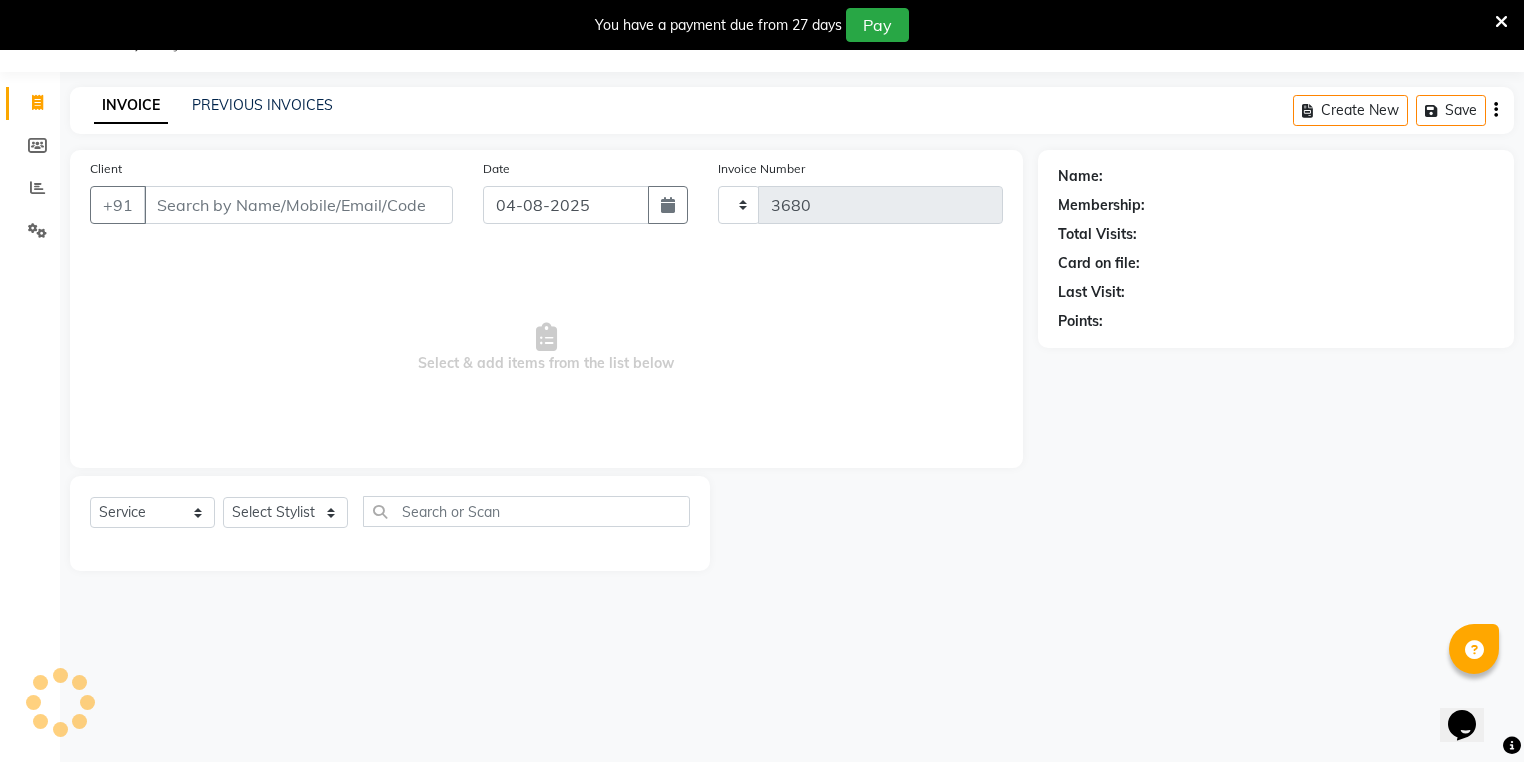 select on "4632" 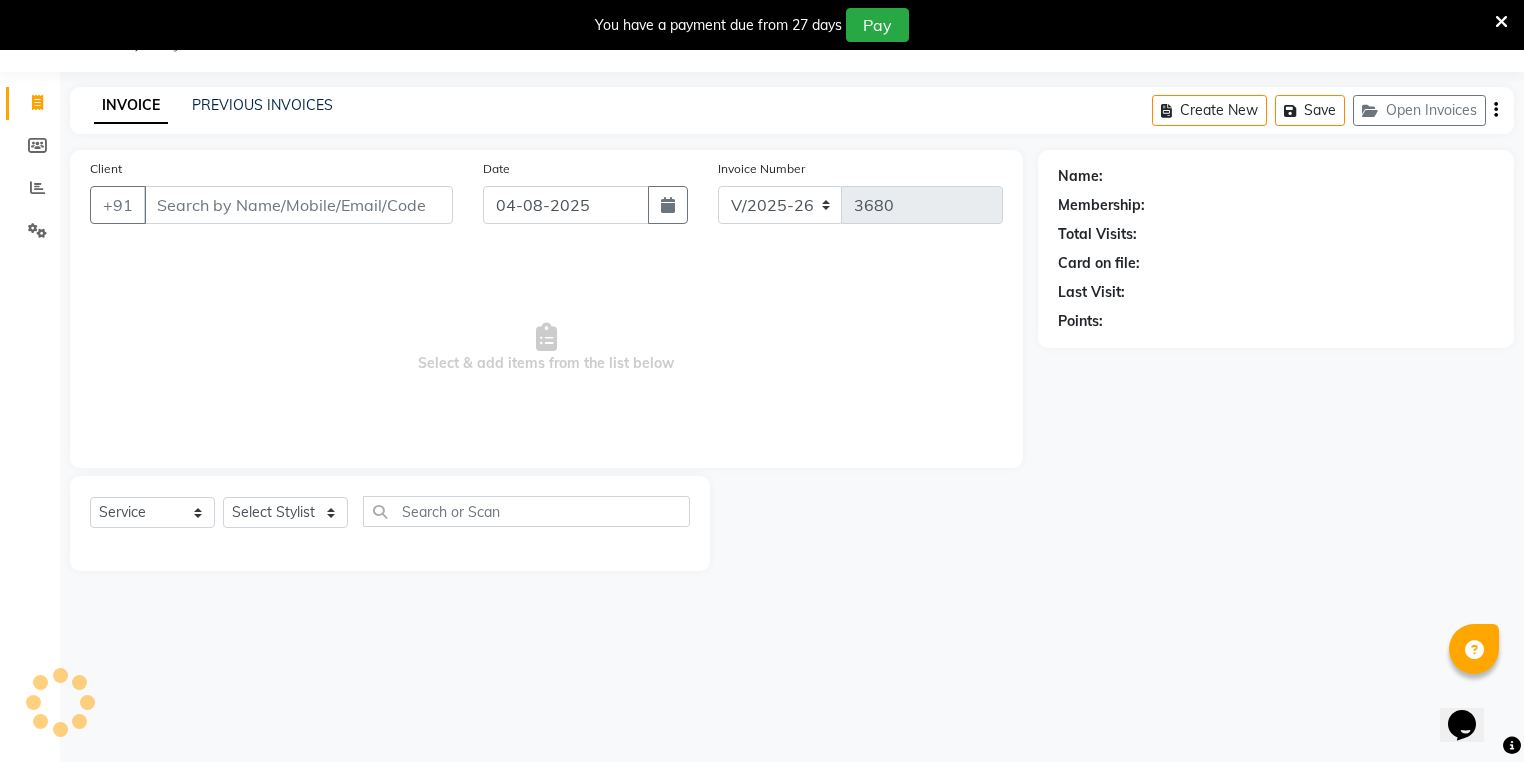 click on "INVOICE PREVIOUS INVOICES Create New   Save   Open Invoices" 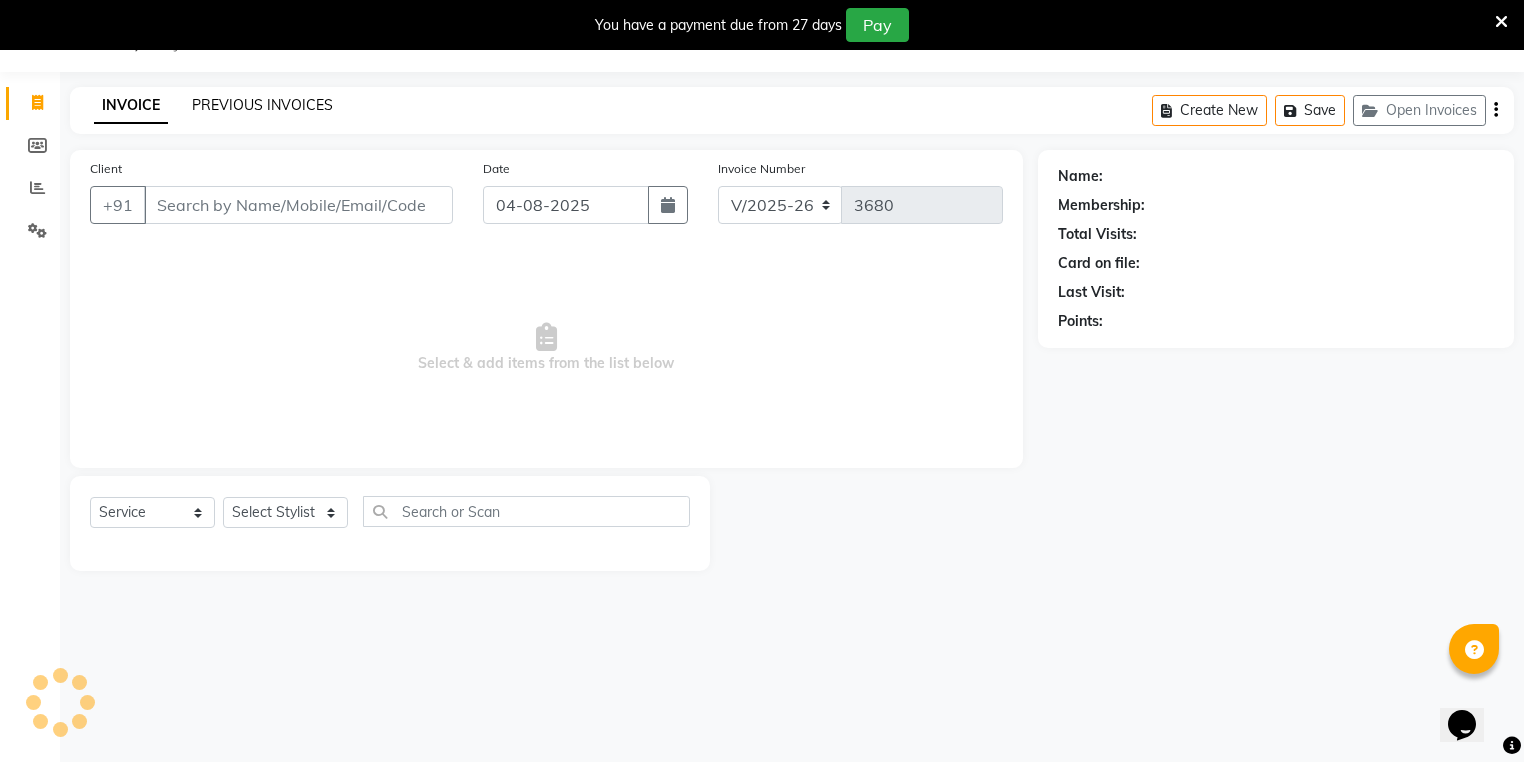 click on "PREVIOUS INVOICES" 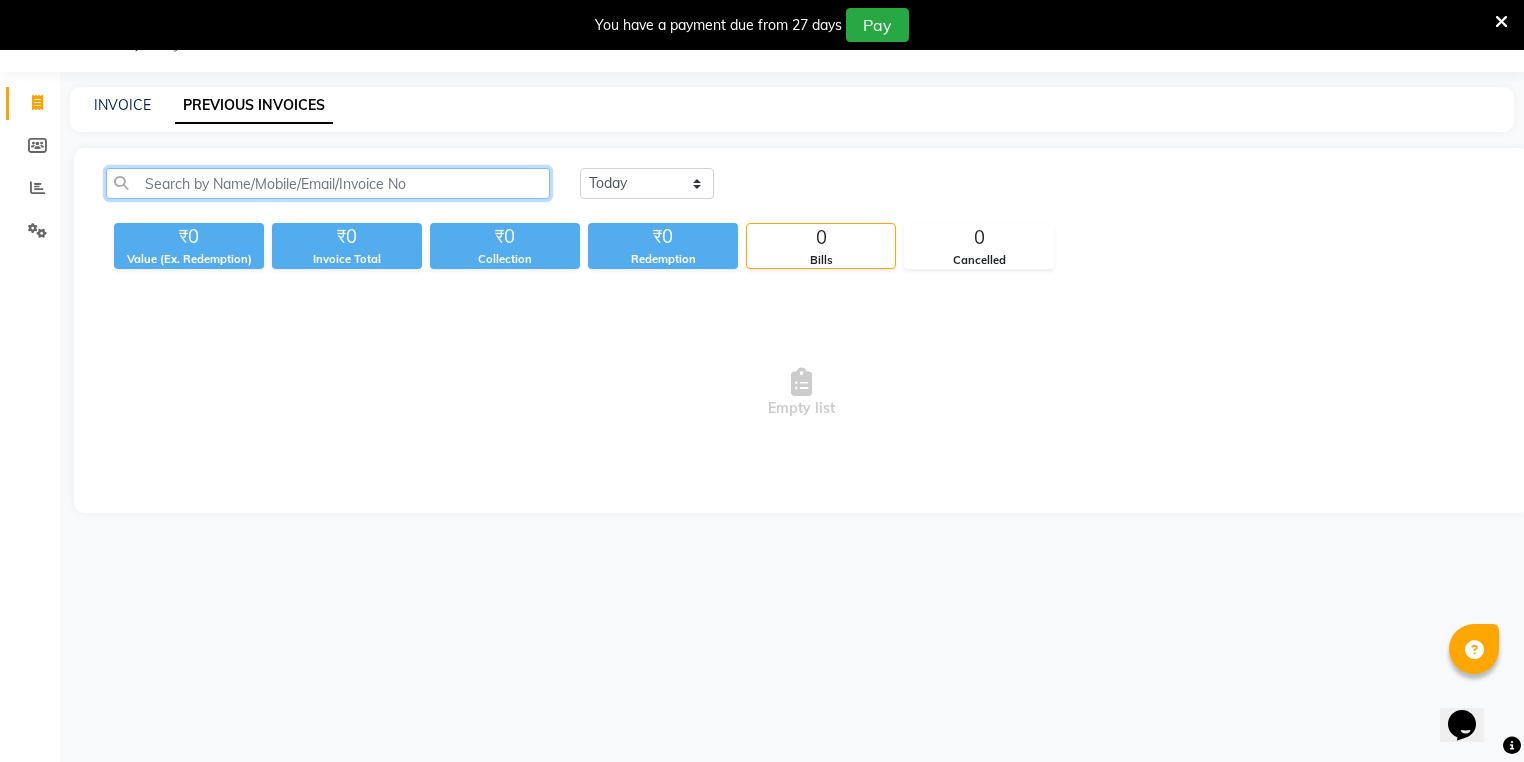 click 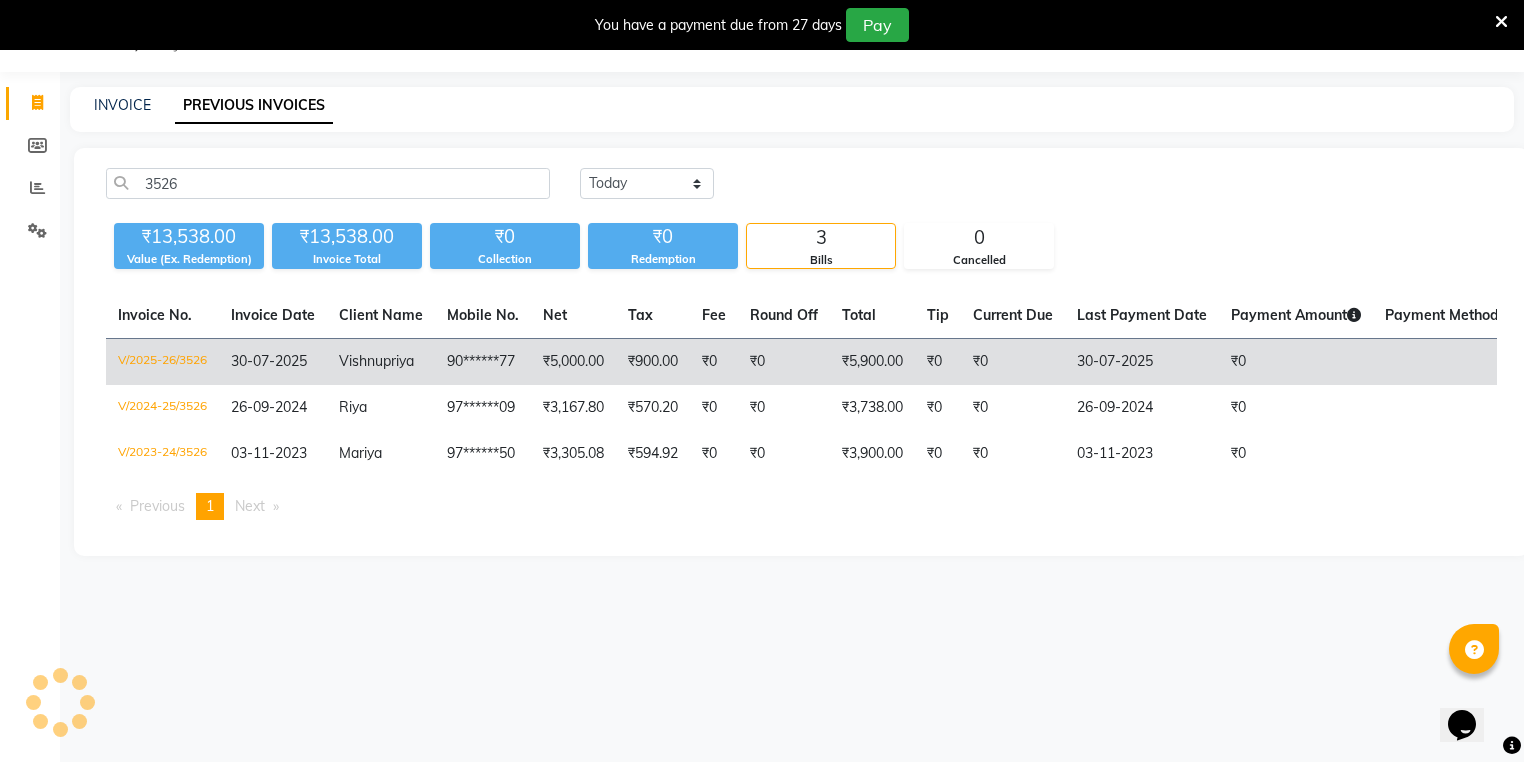 click on "V/2025-26/3526" 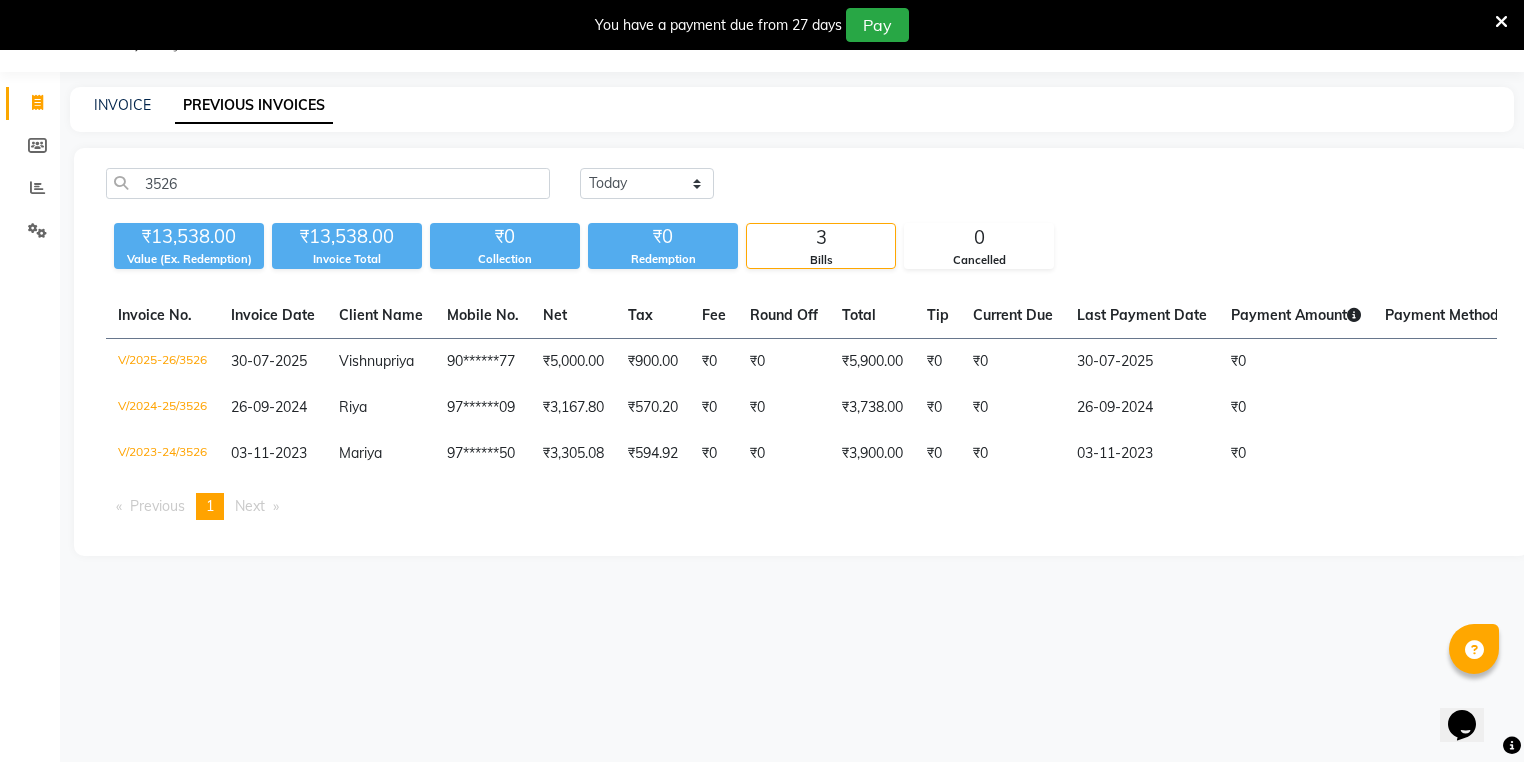 click on "3526 Today Yesterday Custom Range" 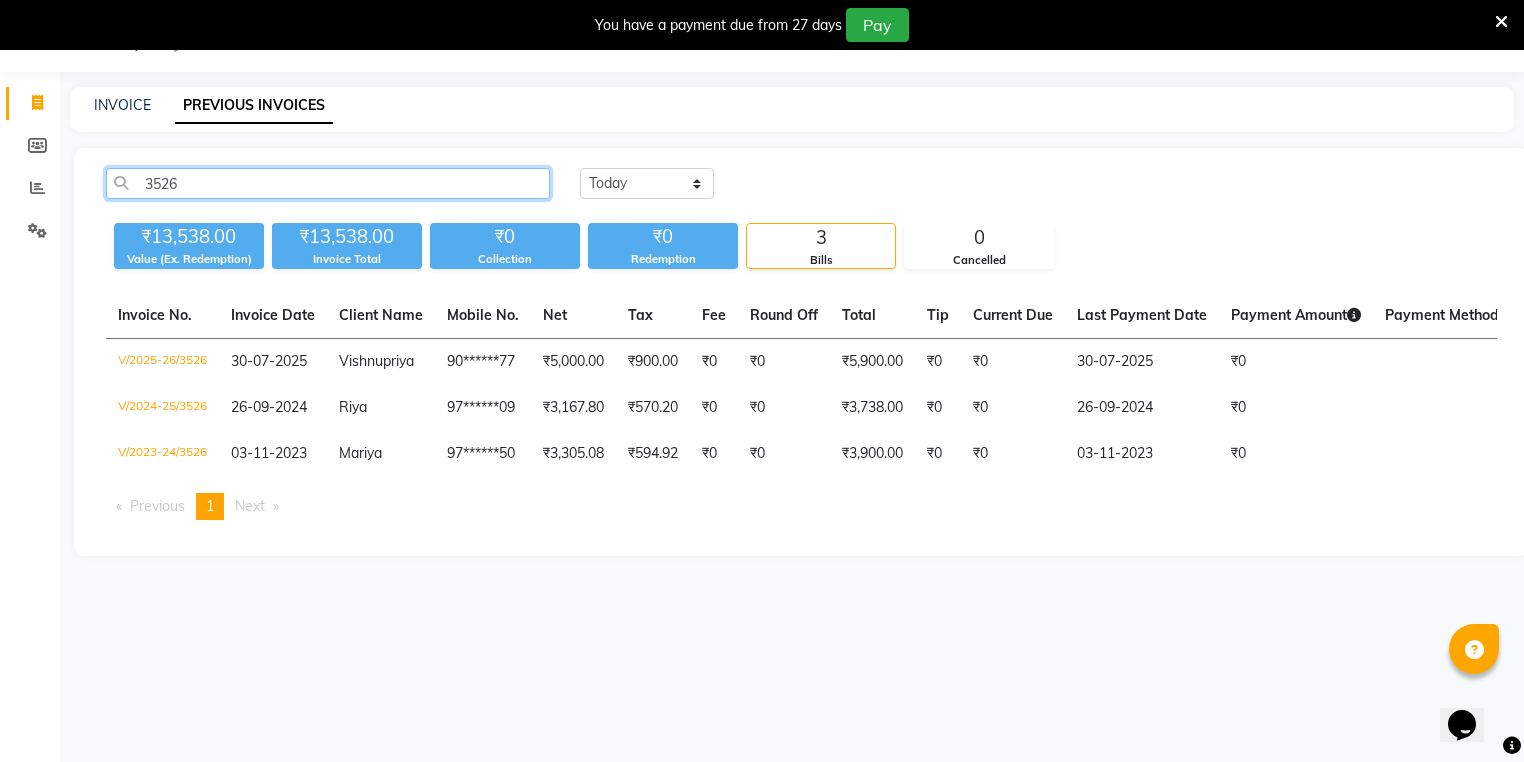 click on "3526" 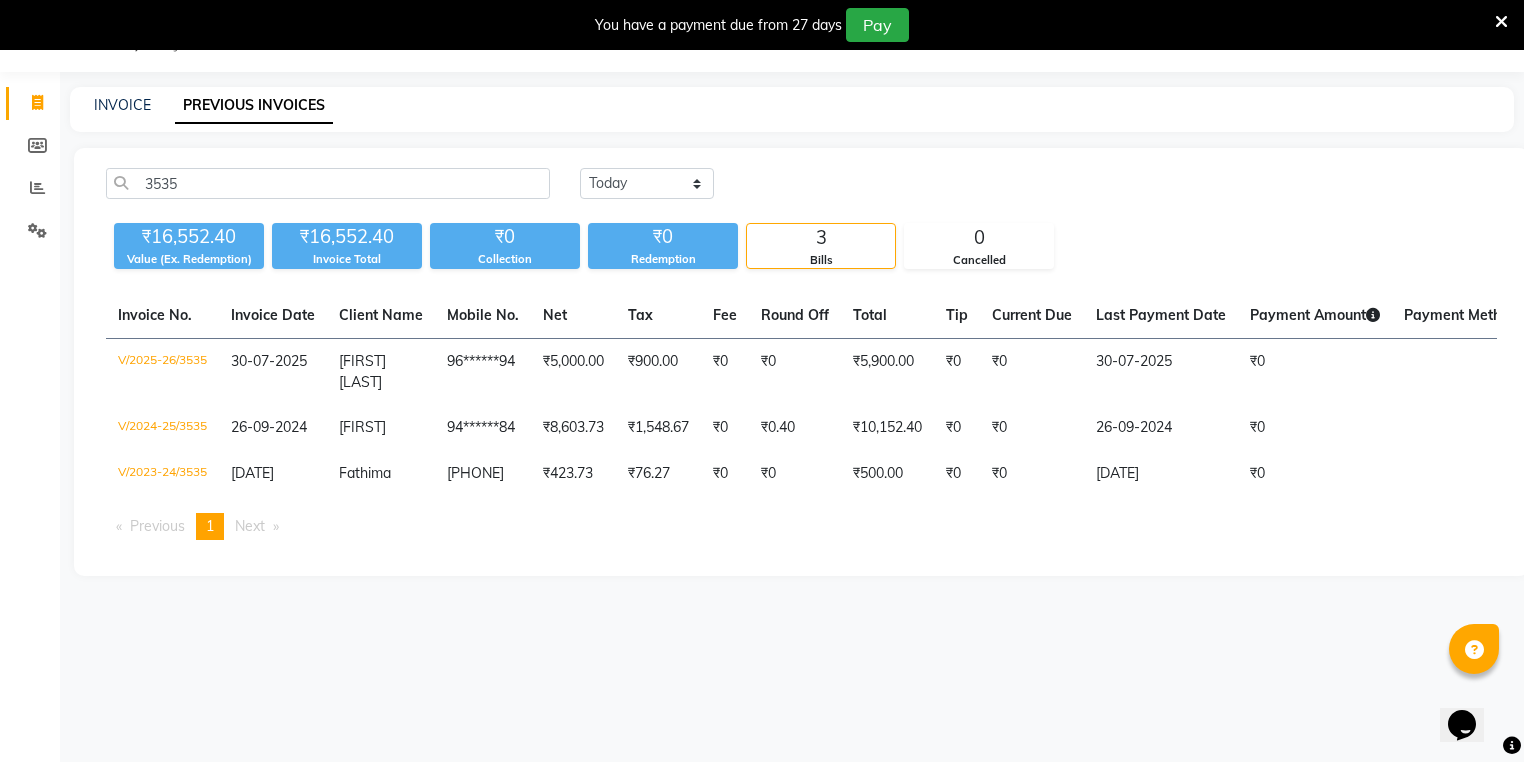 click on "V/2025-26/3535" 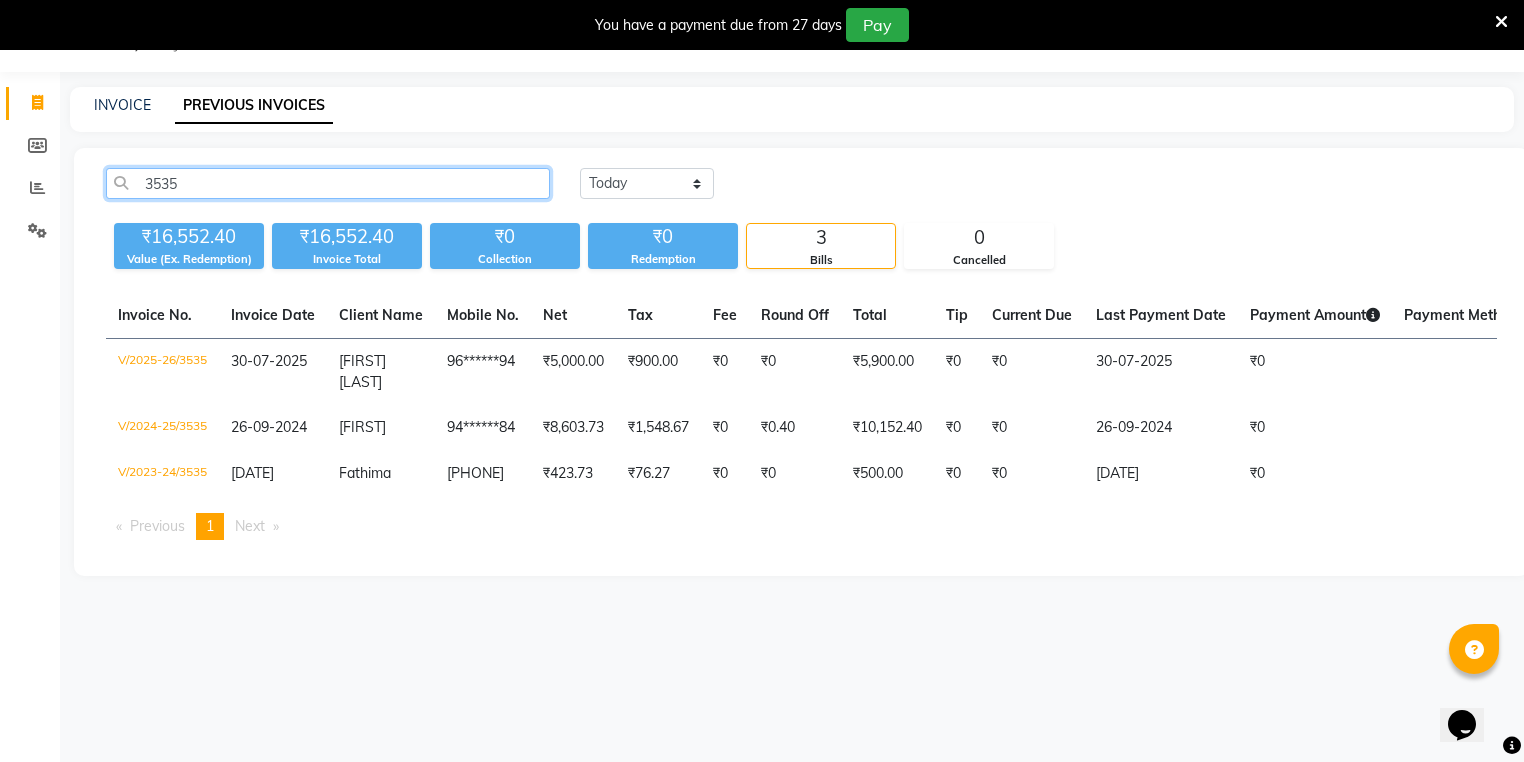 click on "3535" 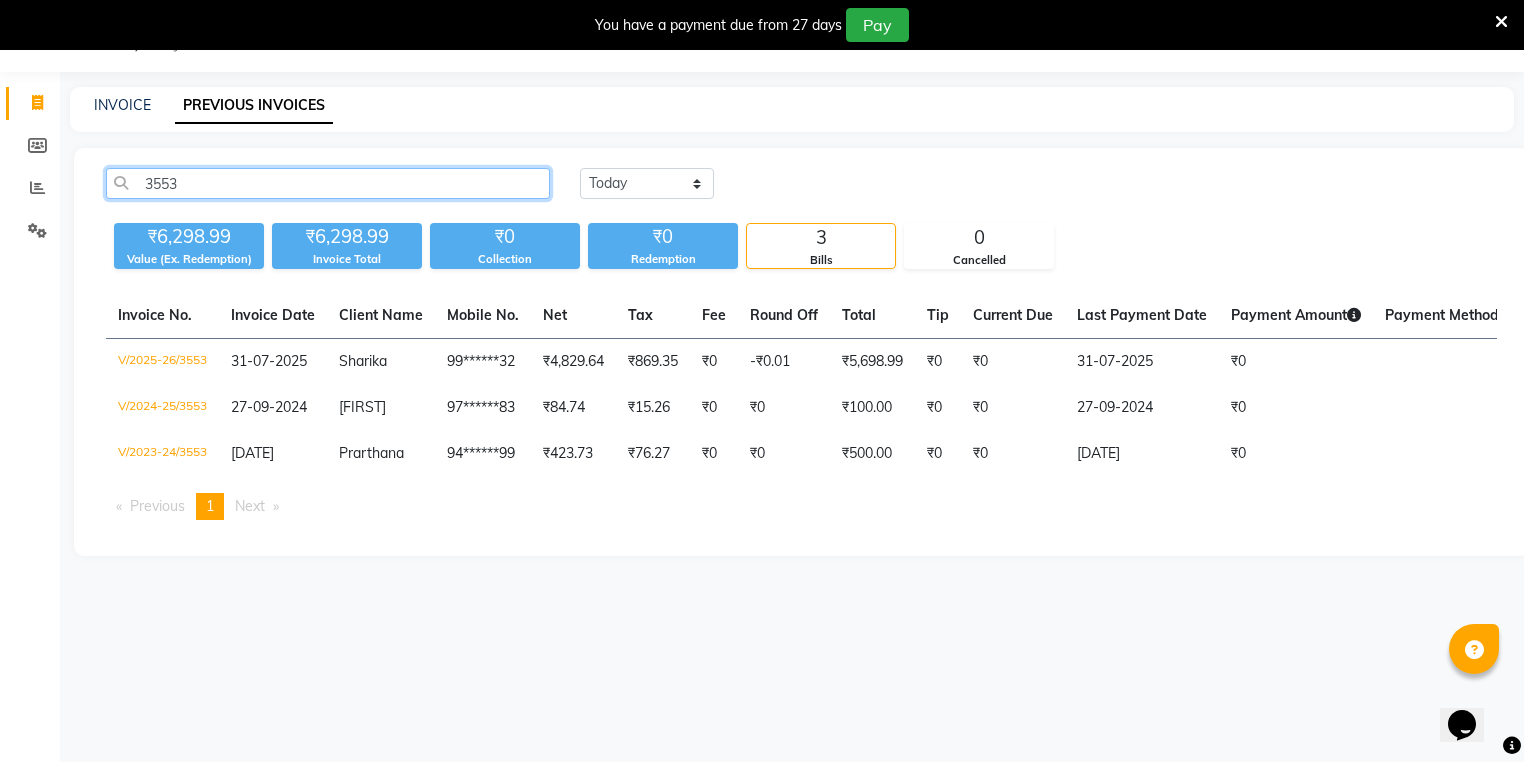 type on "3553" 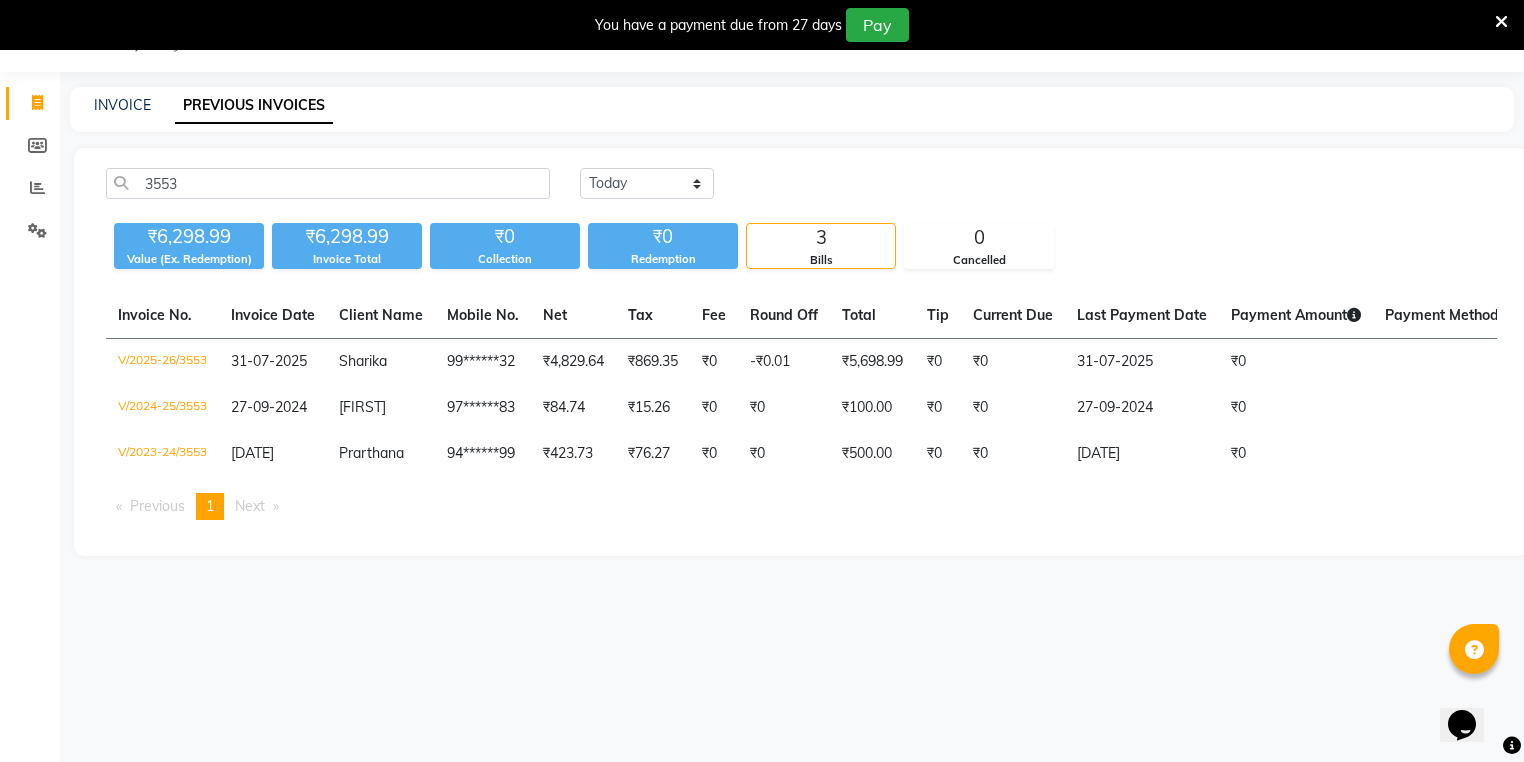 click on "31-07-2025" 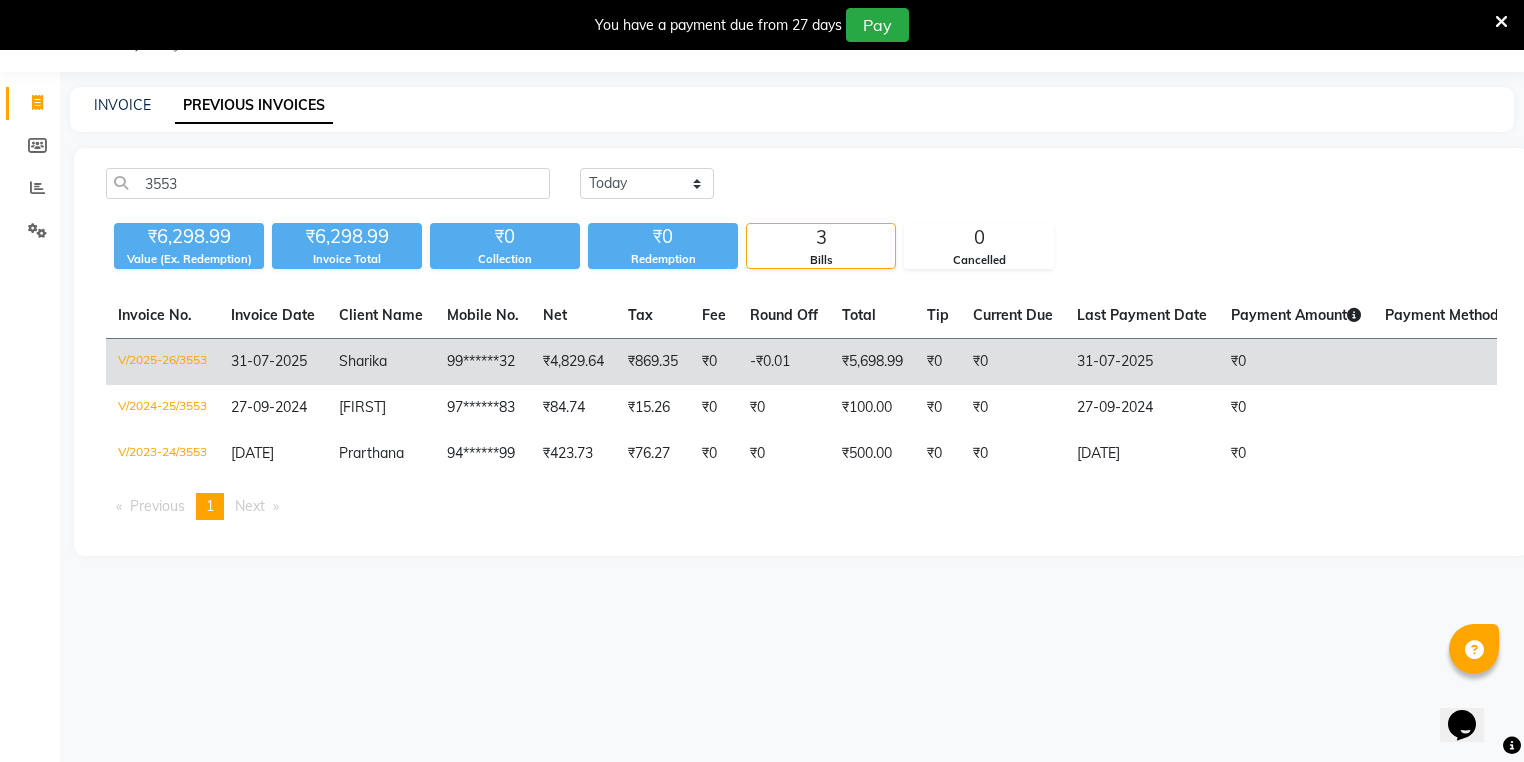 click on "31-07-2025" 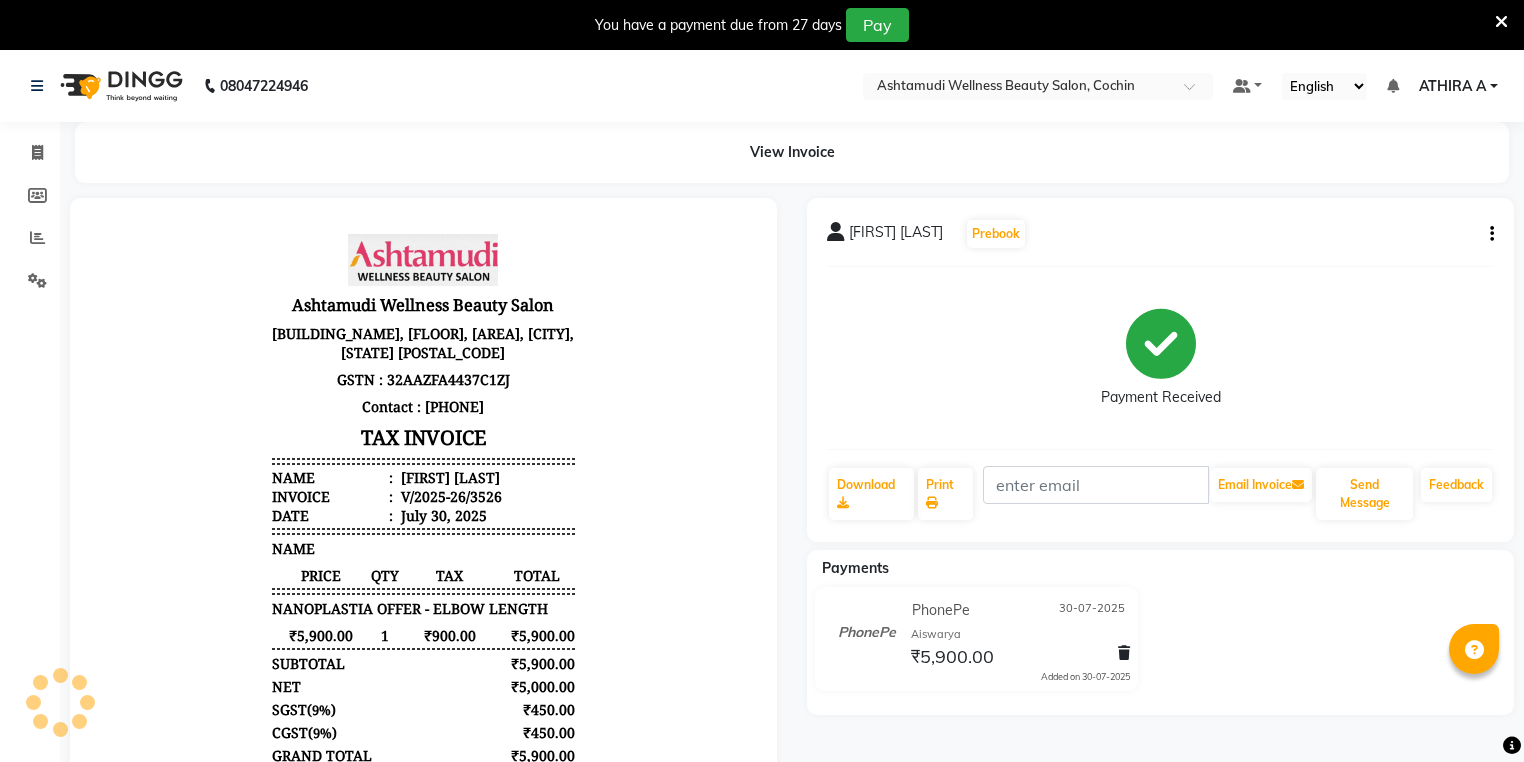 scroll, scrollTop: 0, scrollLeft: 0, axis: both 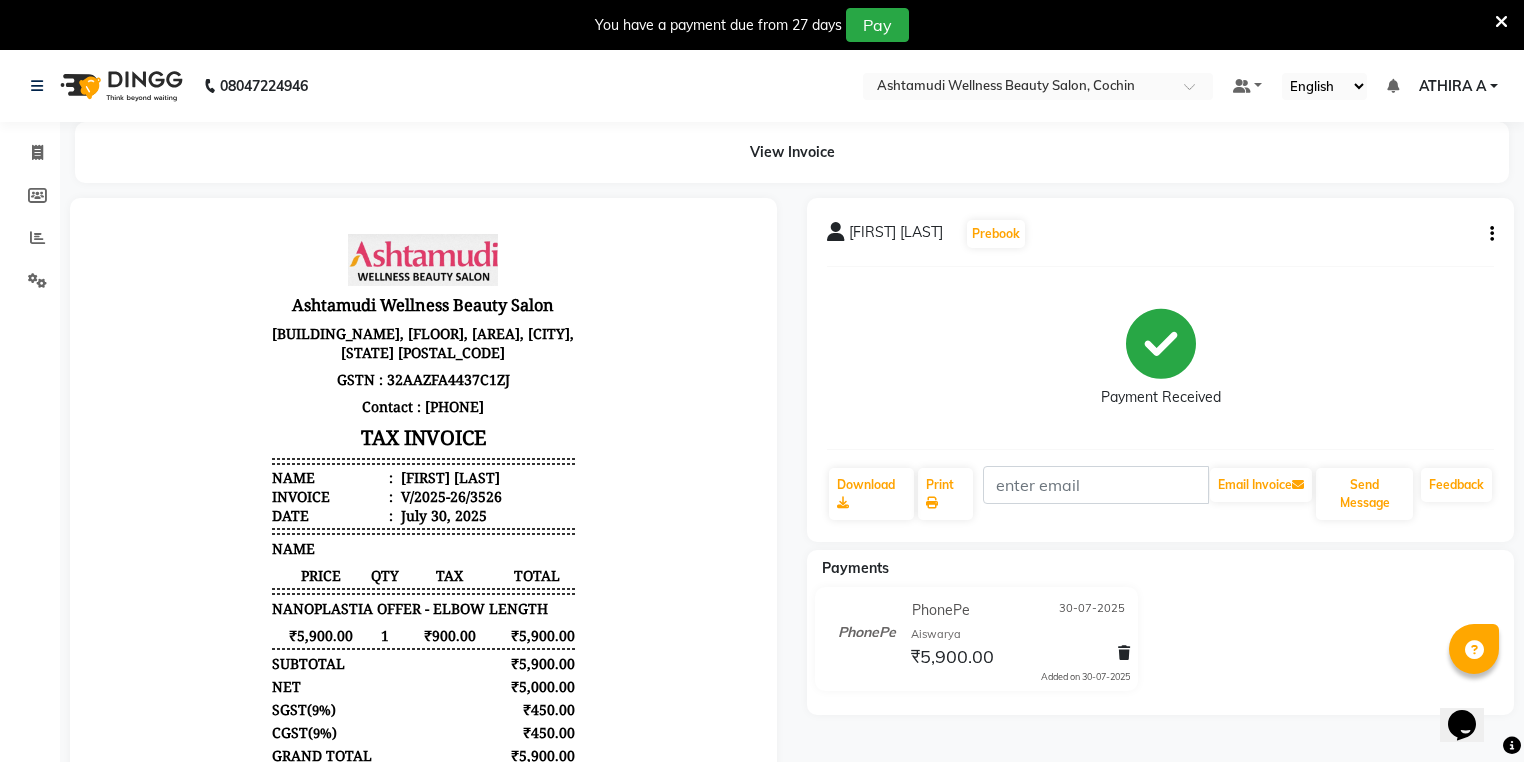 click on "Vishnu priya  Prebook" 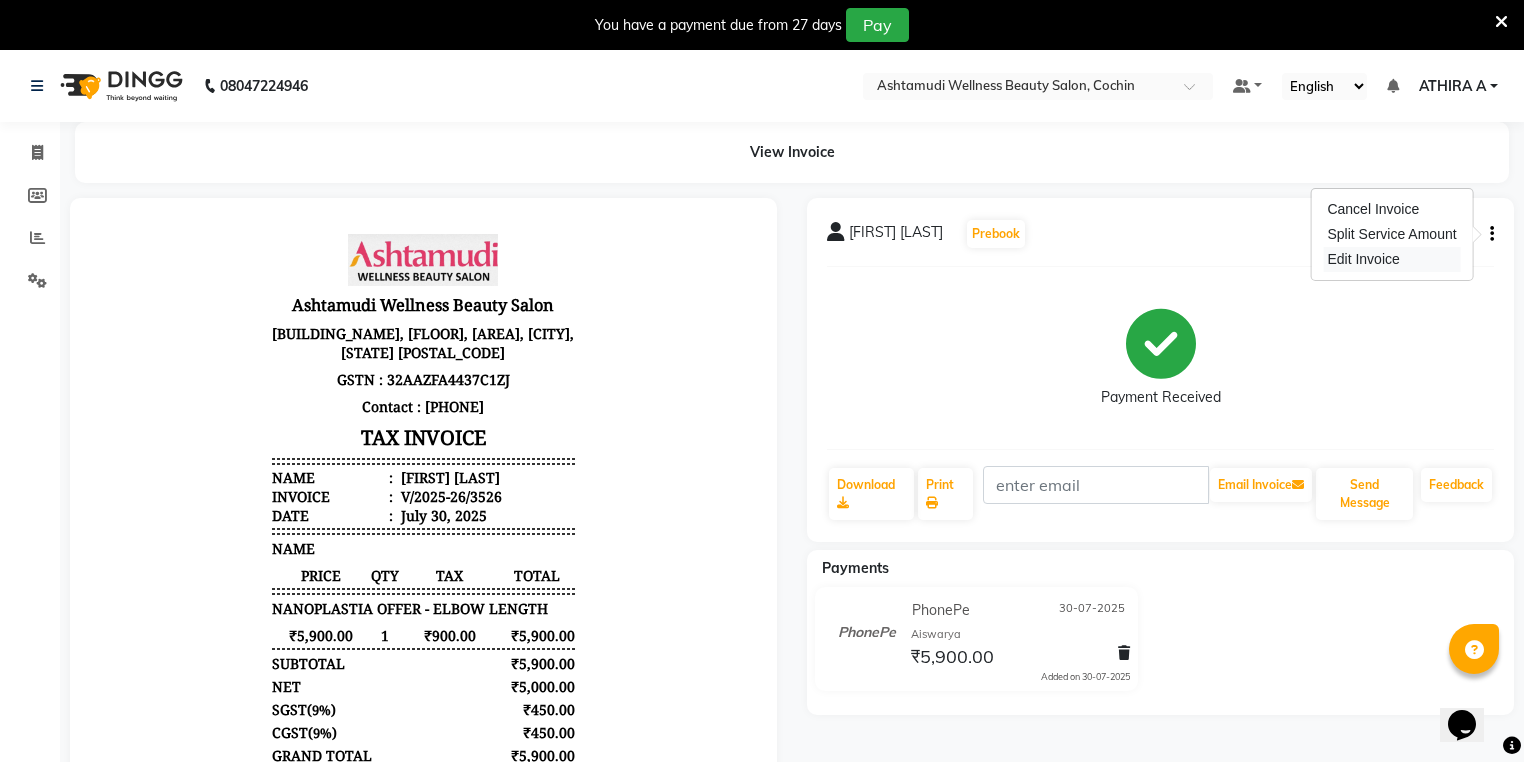 click on "Edit Invoice" at bounding box center [1391, 259] 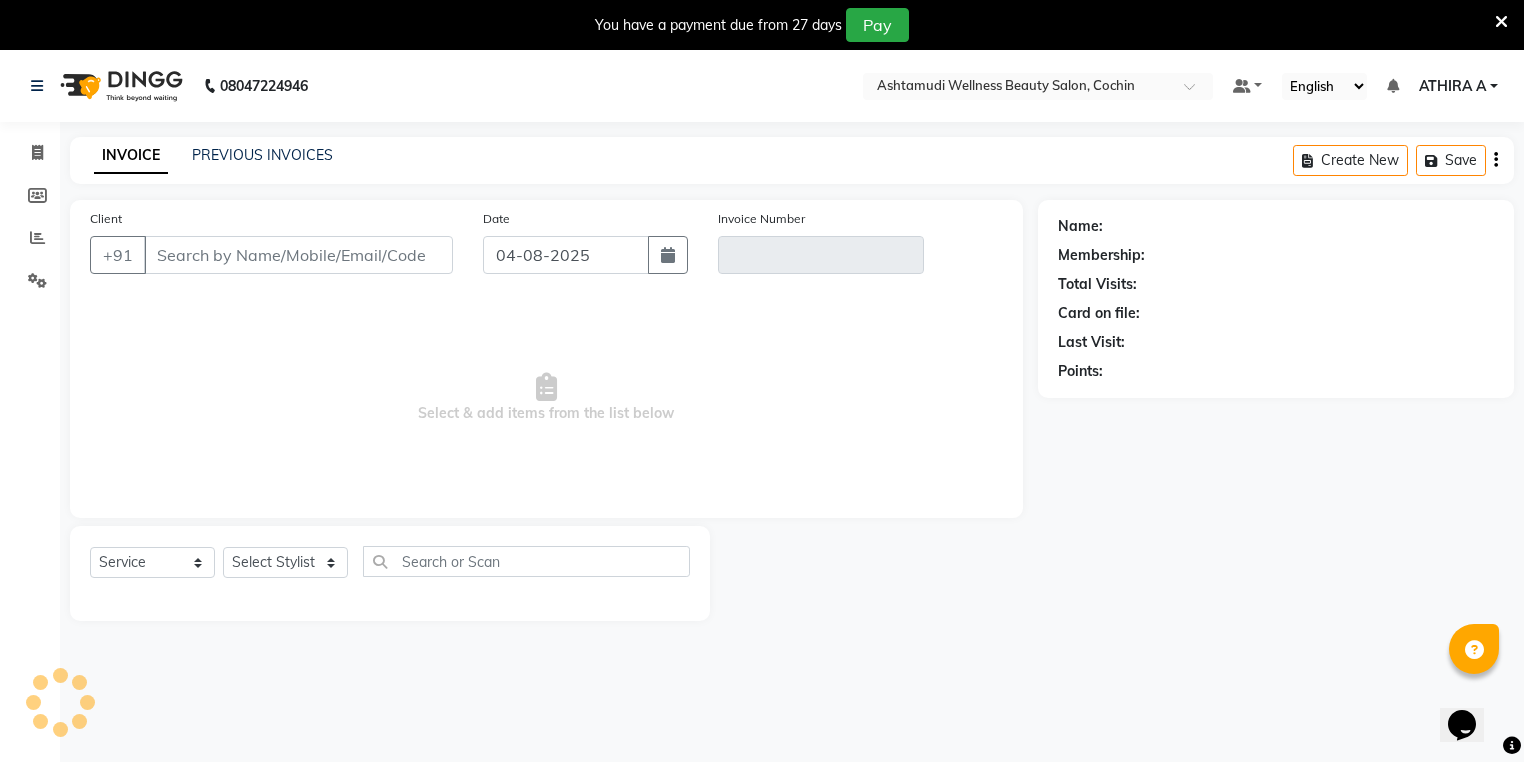 scroll, scrollTop: 50, scrollLeft: 0, axis: vertical 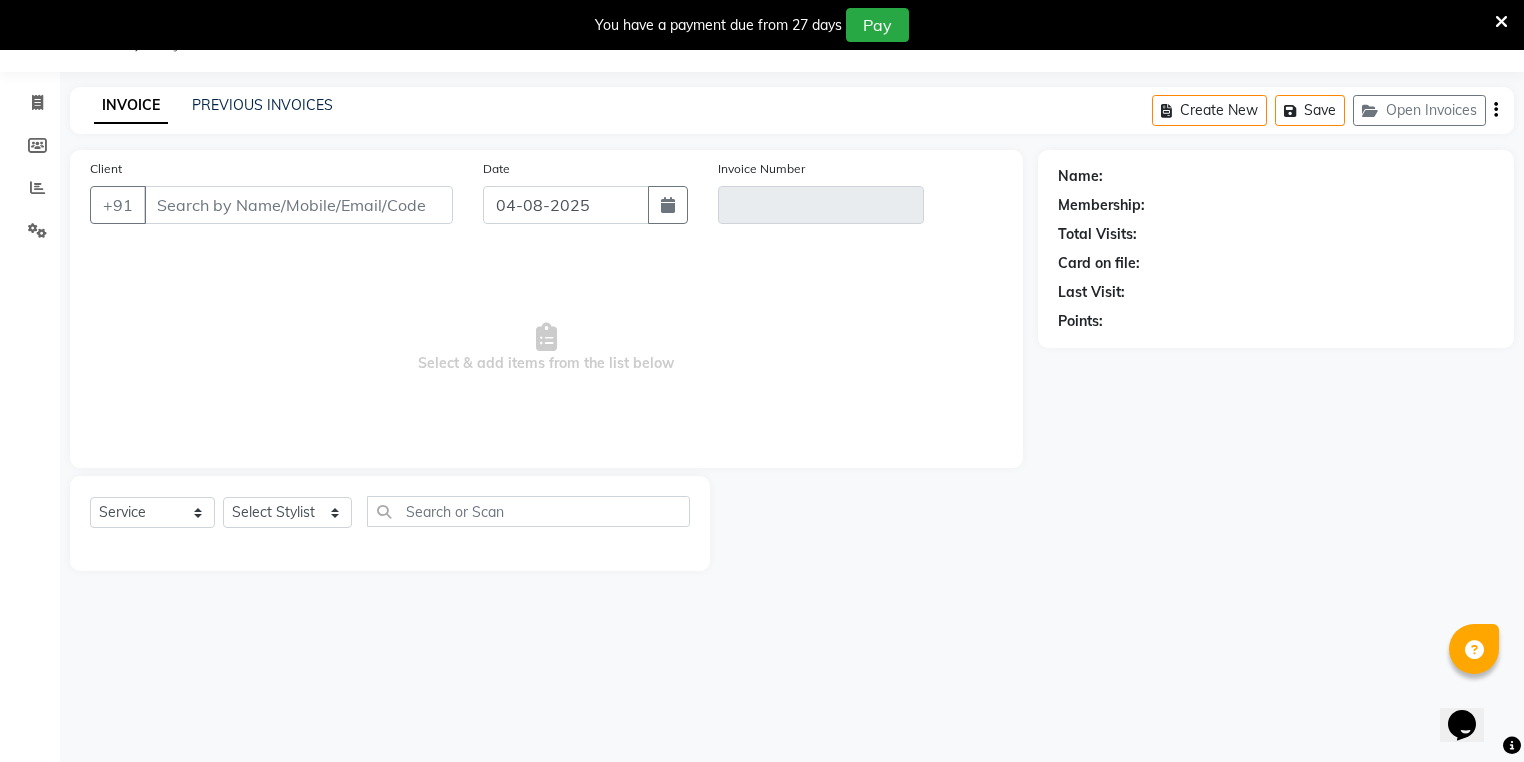 type on "90******77" 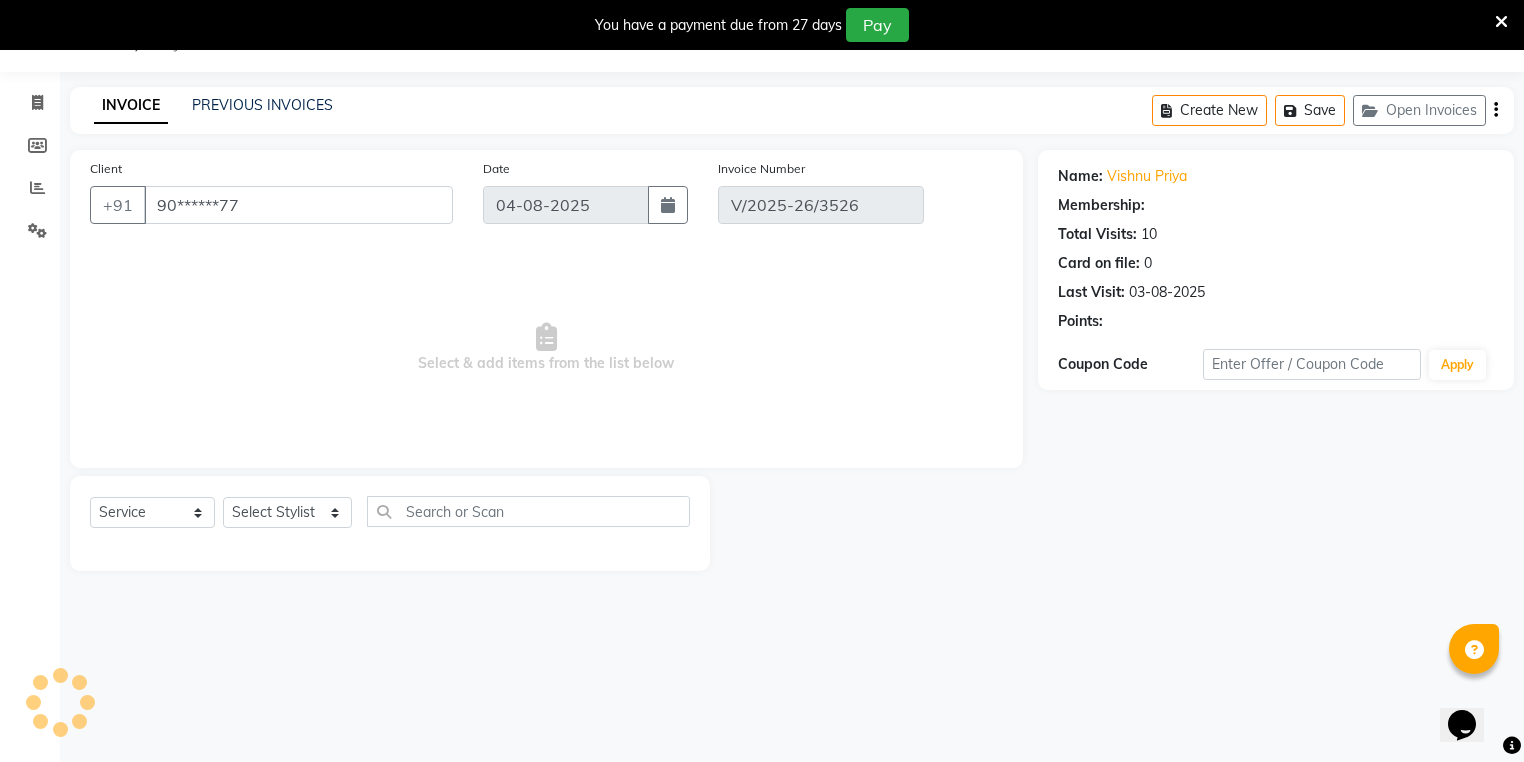 type on "30-07-2025" 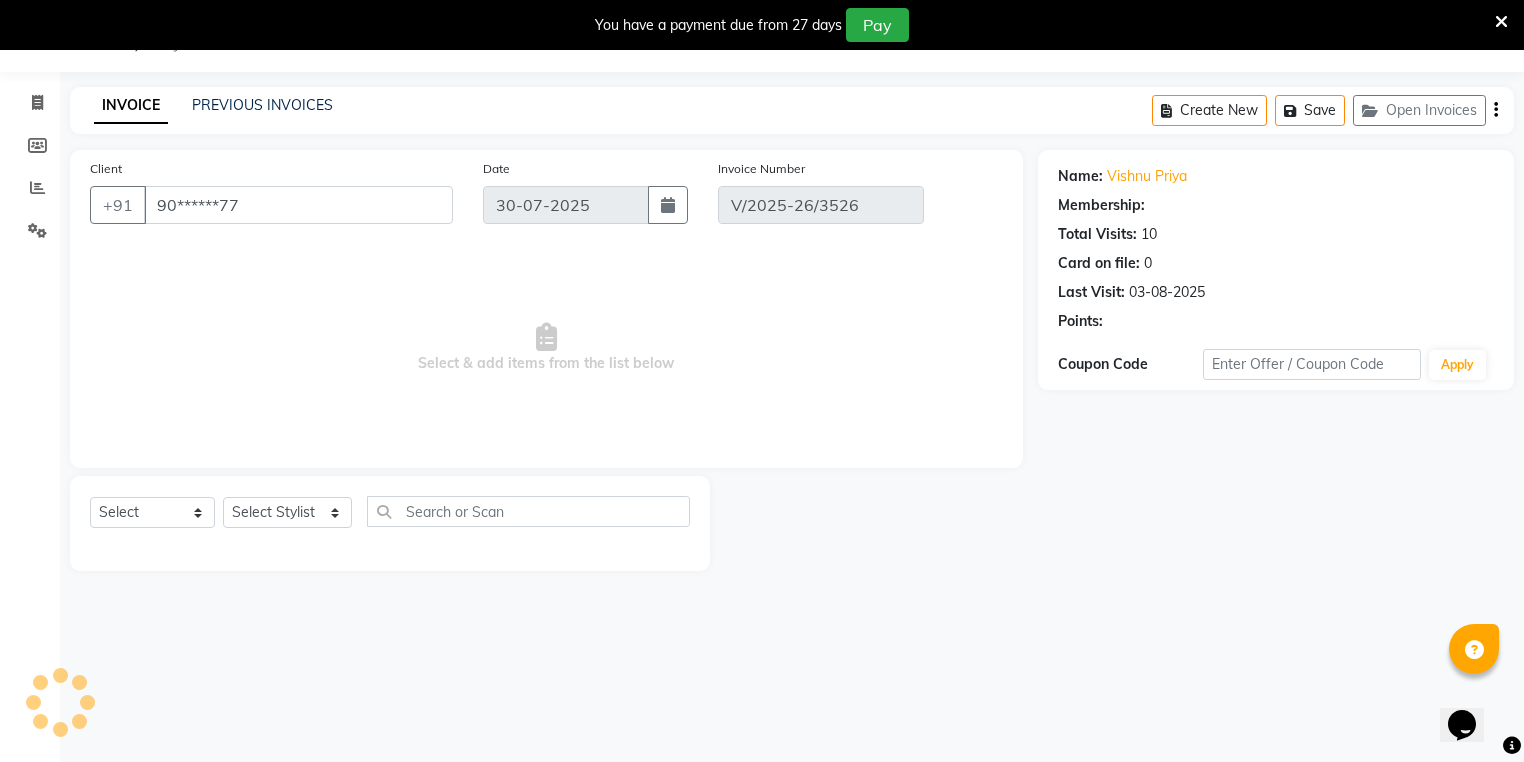 select on "1: Object" 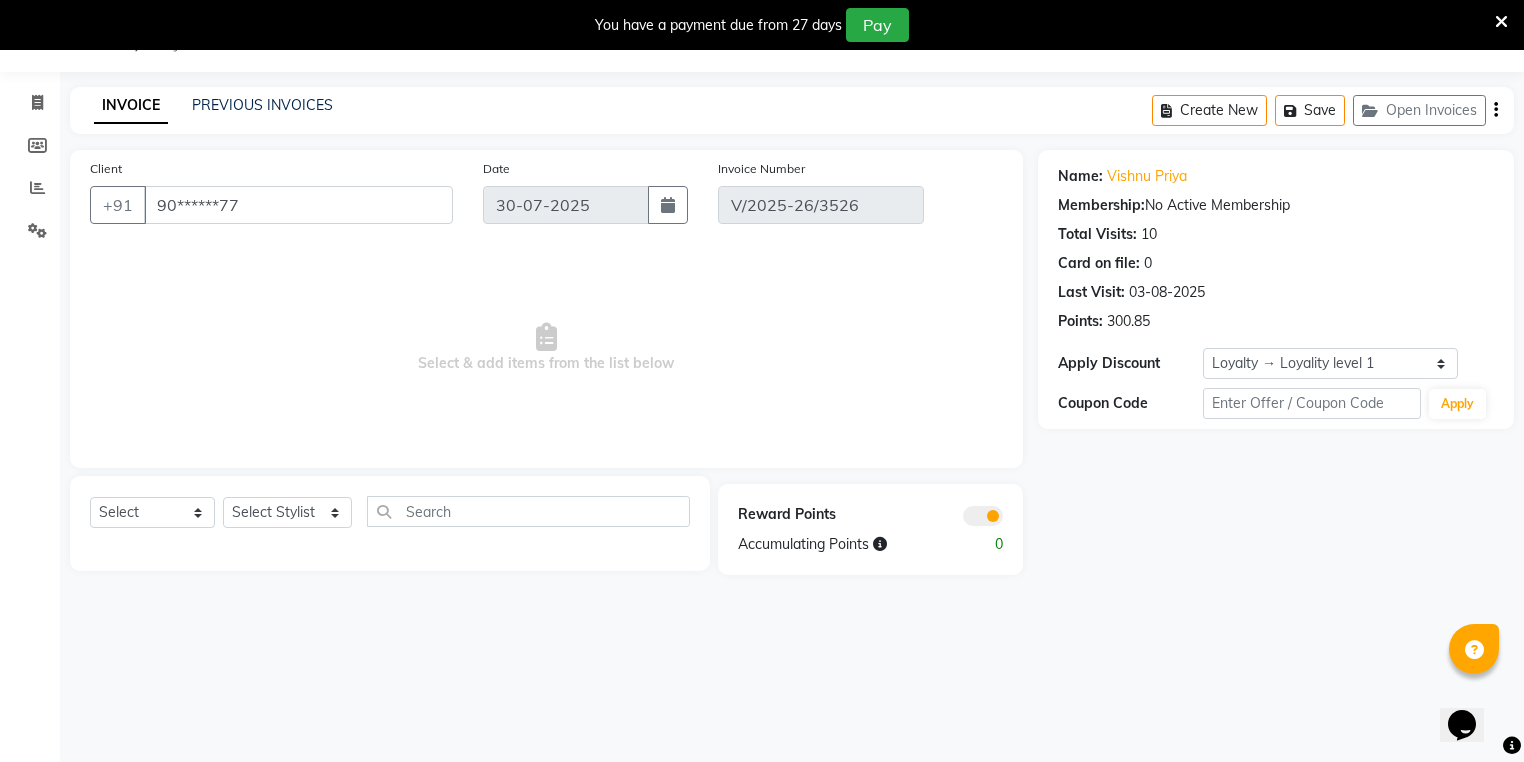 click on "Name: Vishnu Priya Membership:  No Active Membership  Total Visits:  10 Card on file:  0 Last Visit:   03-08-2025 Points:   300.85  Apply Discount Select  Loyalty → Loyality level 1  Coupon Code Apply" 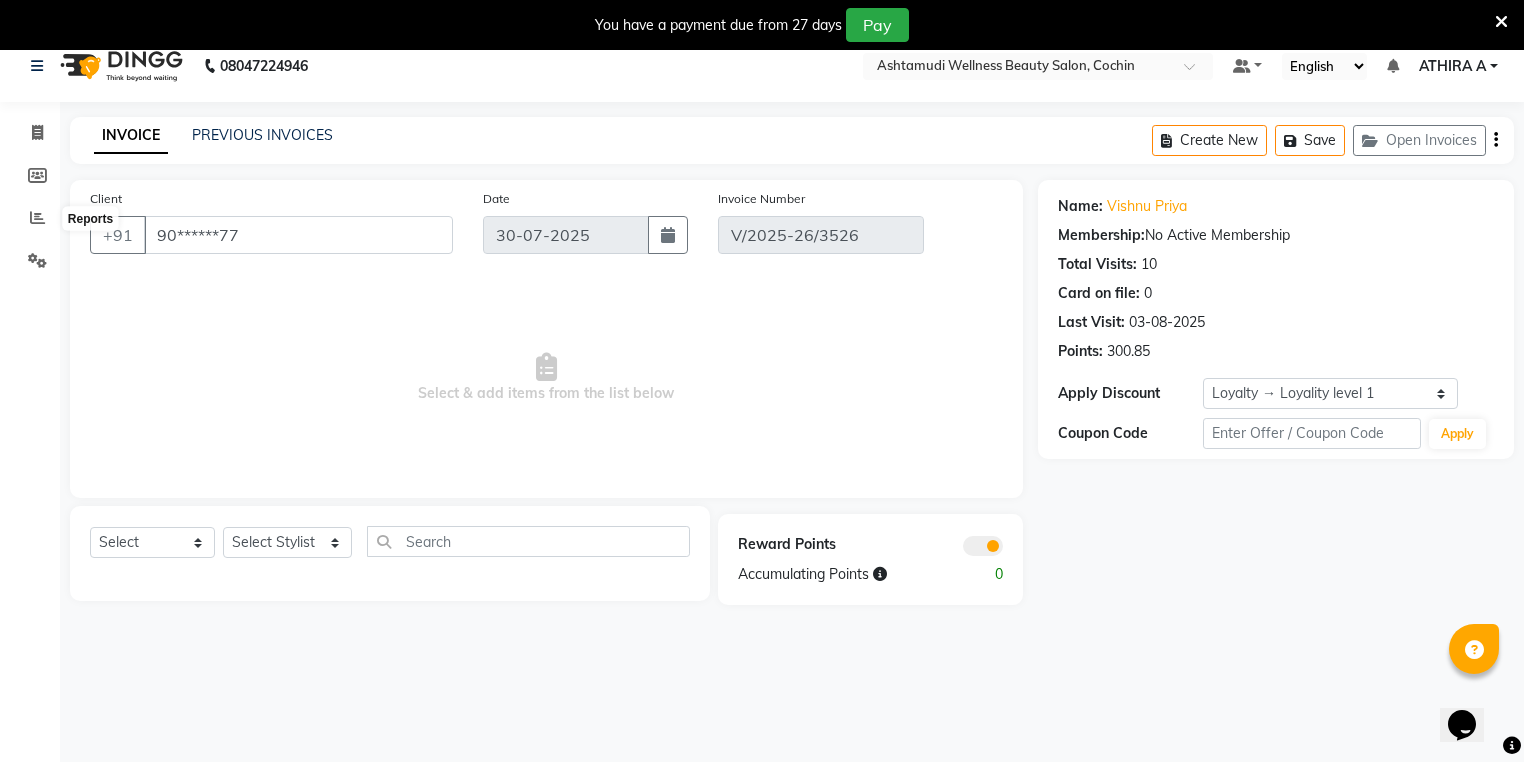 scroll, scrollTop: 0, scrollLeft: 0, axis: both 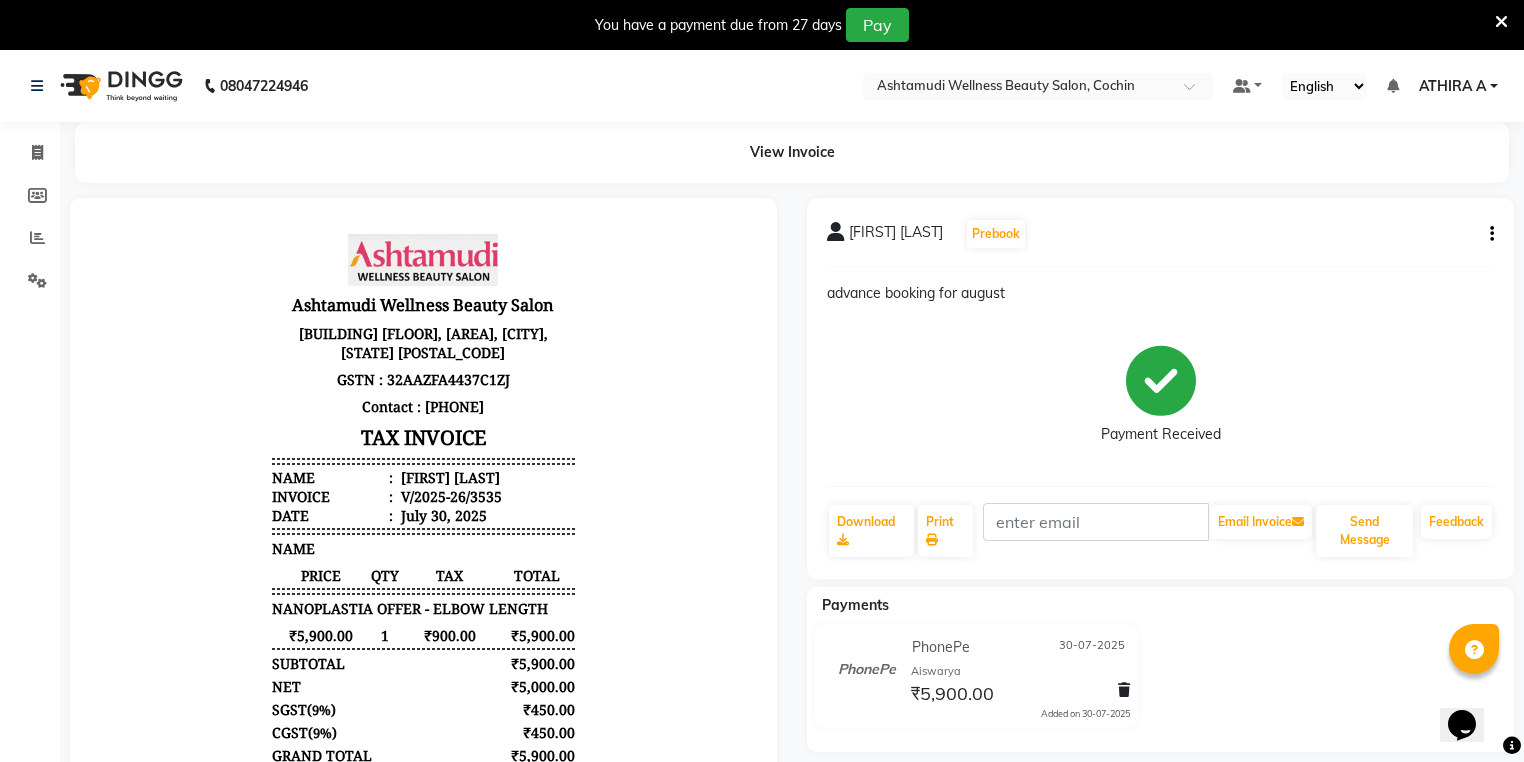 click on "[FIRST] [LAST]   Prebook" 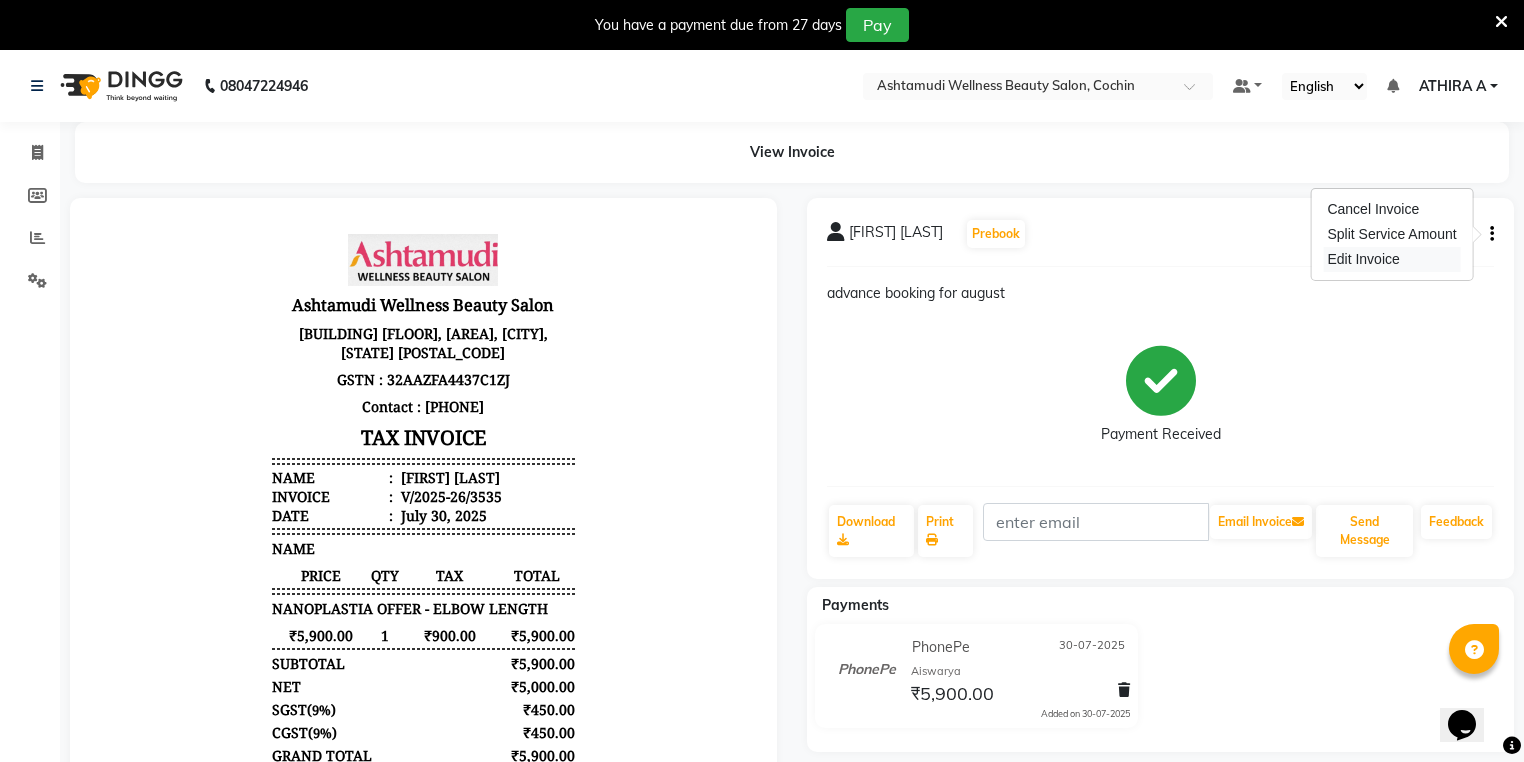 click on "Edit Invoice" at bounding box center [1391, 259] 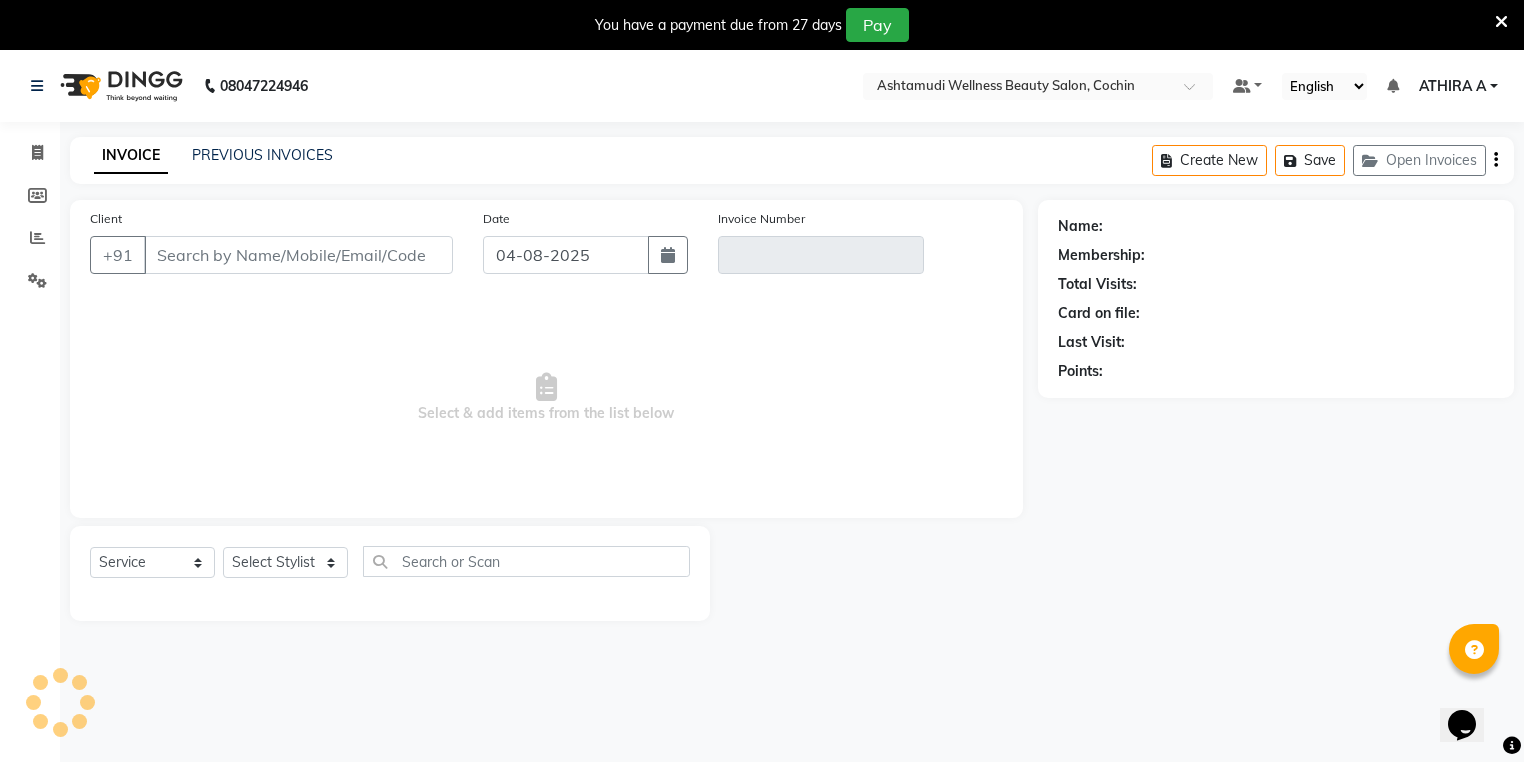 scroll, scrollTop: 50, scrollLeft: 0, axis: vertical 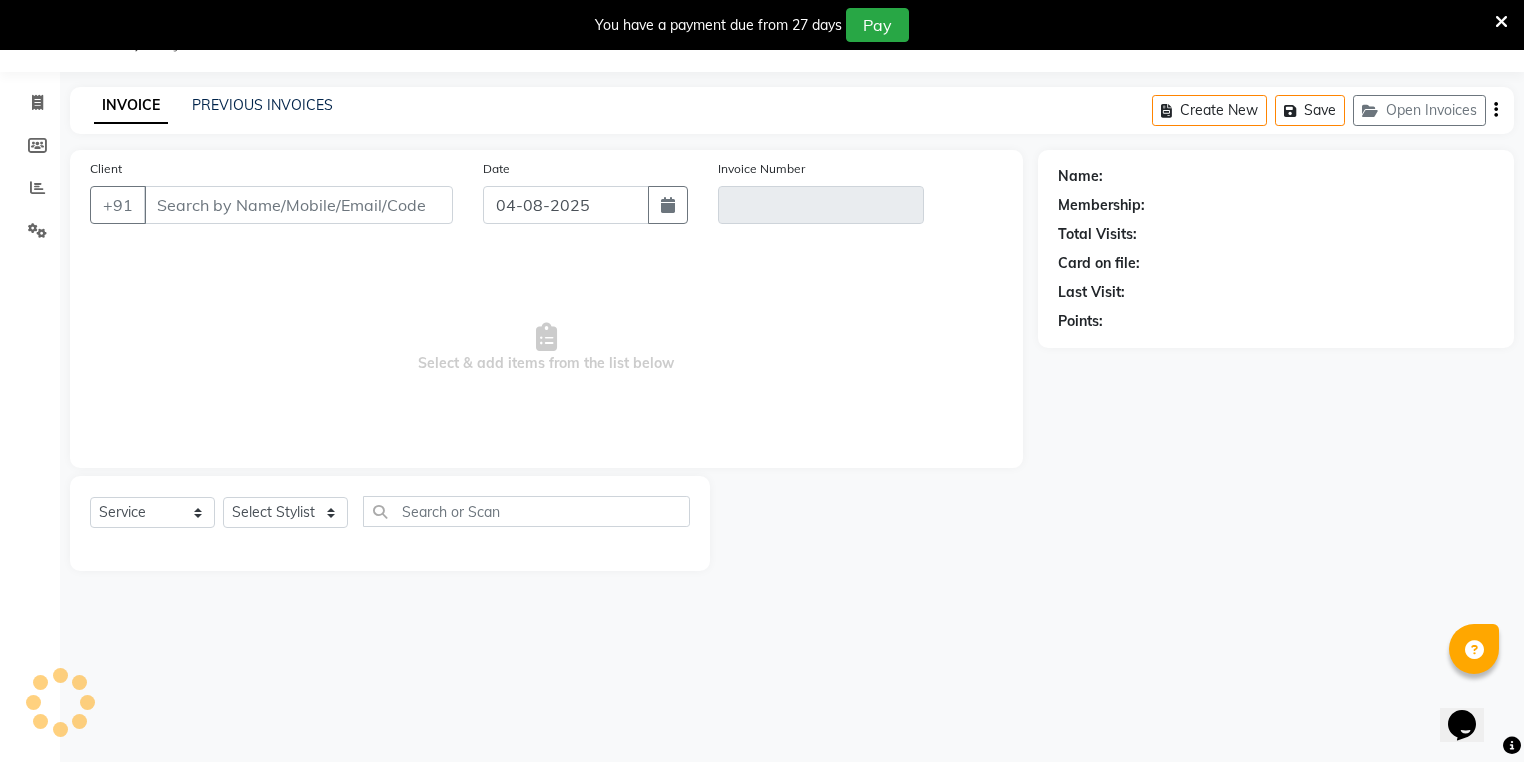 type on "96******94" 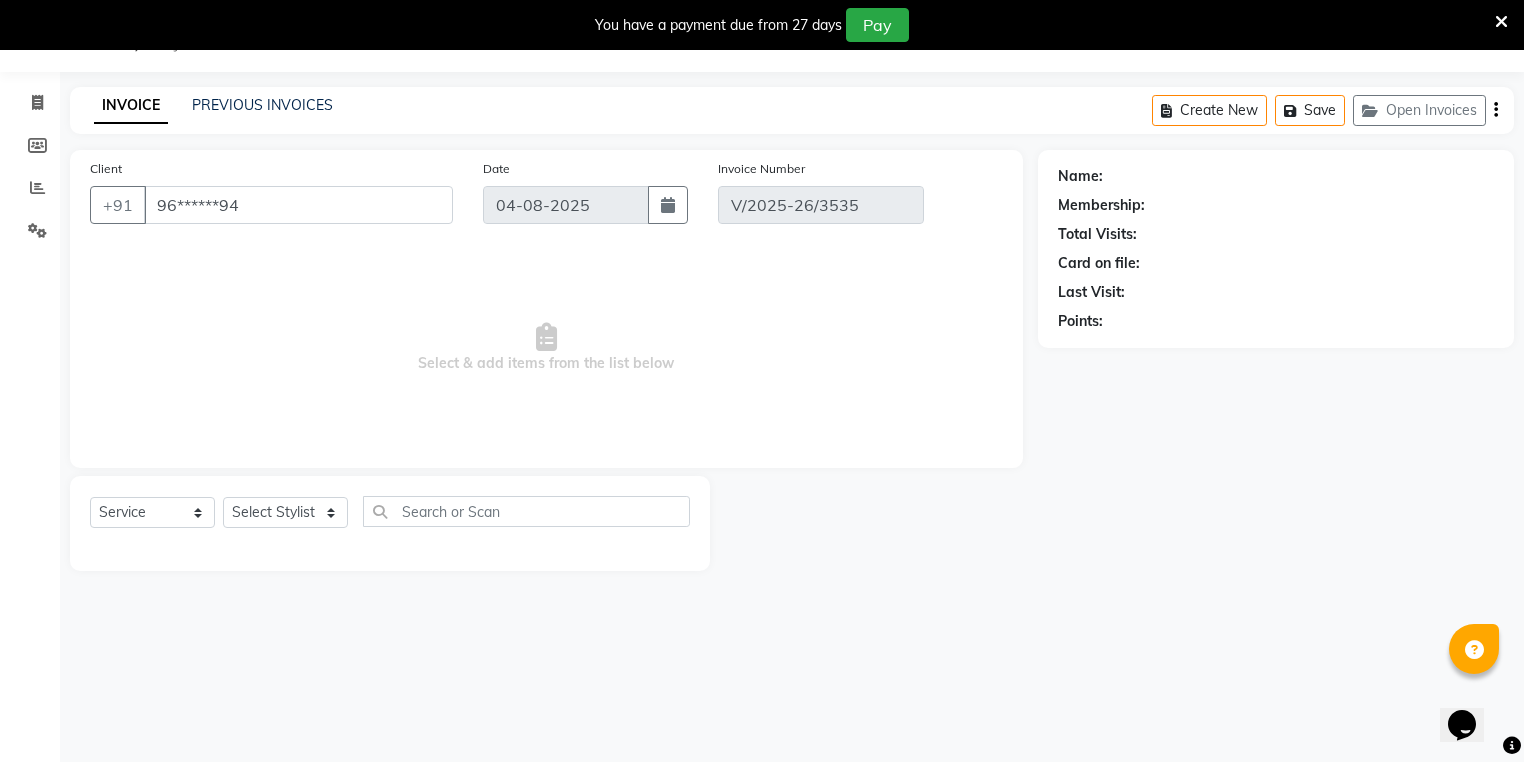 select on "1: Object" 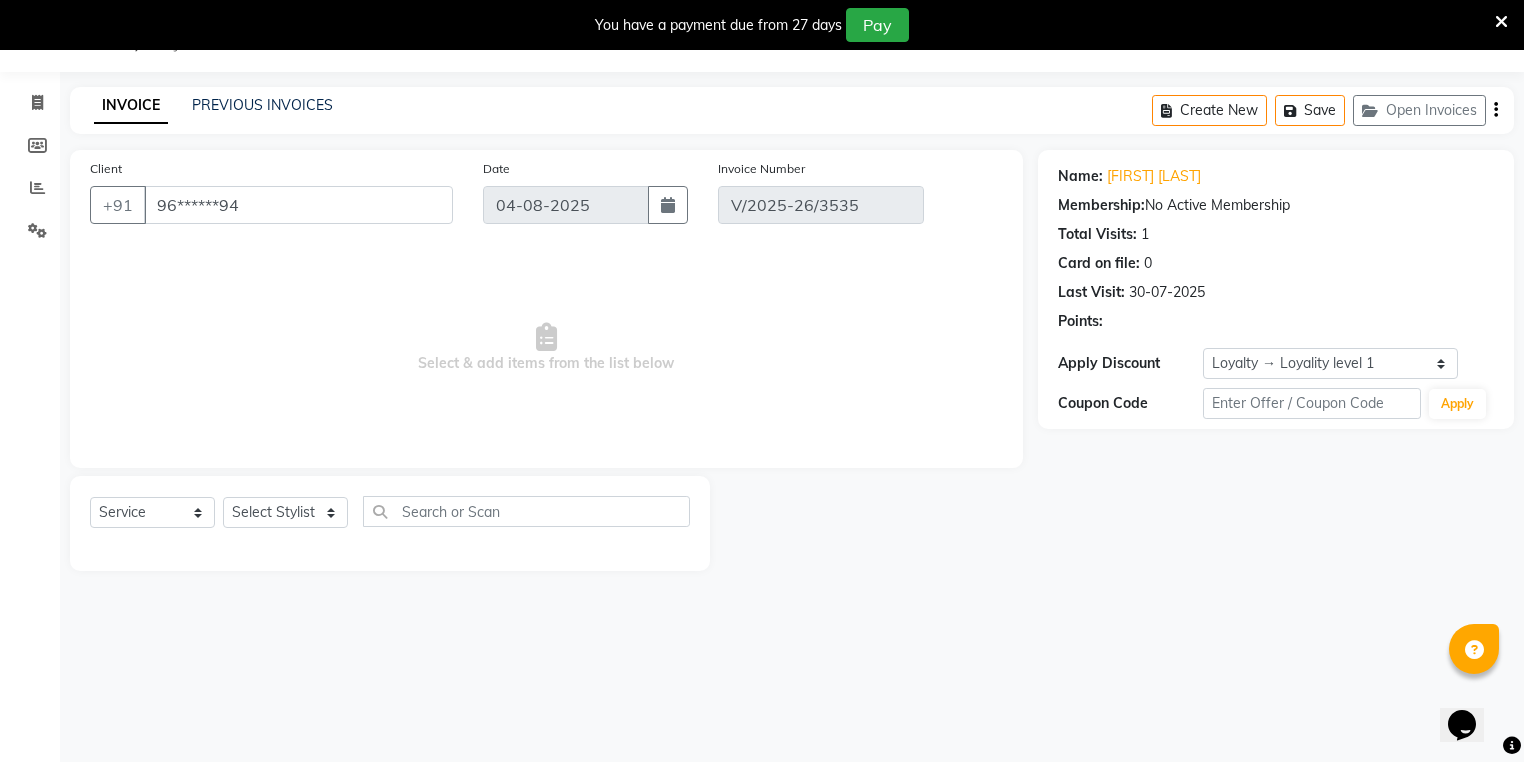 type on "30-07-2025" 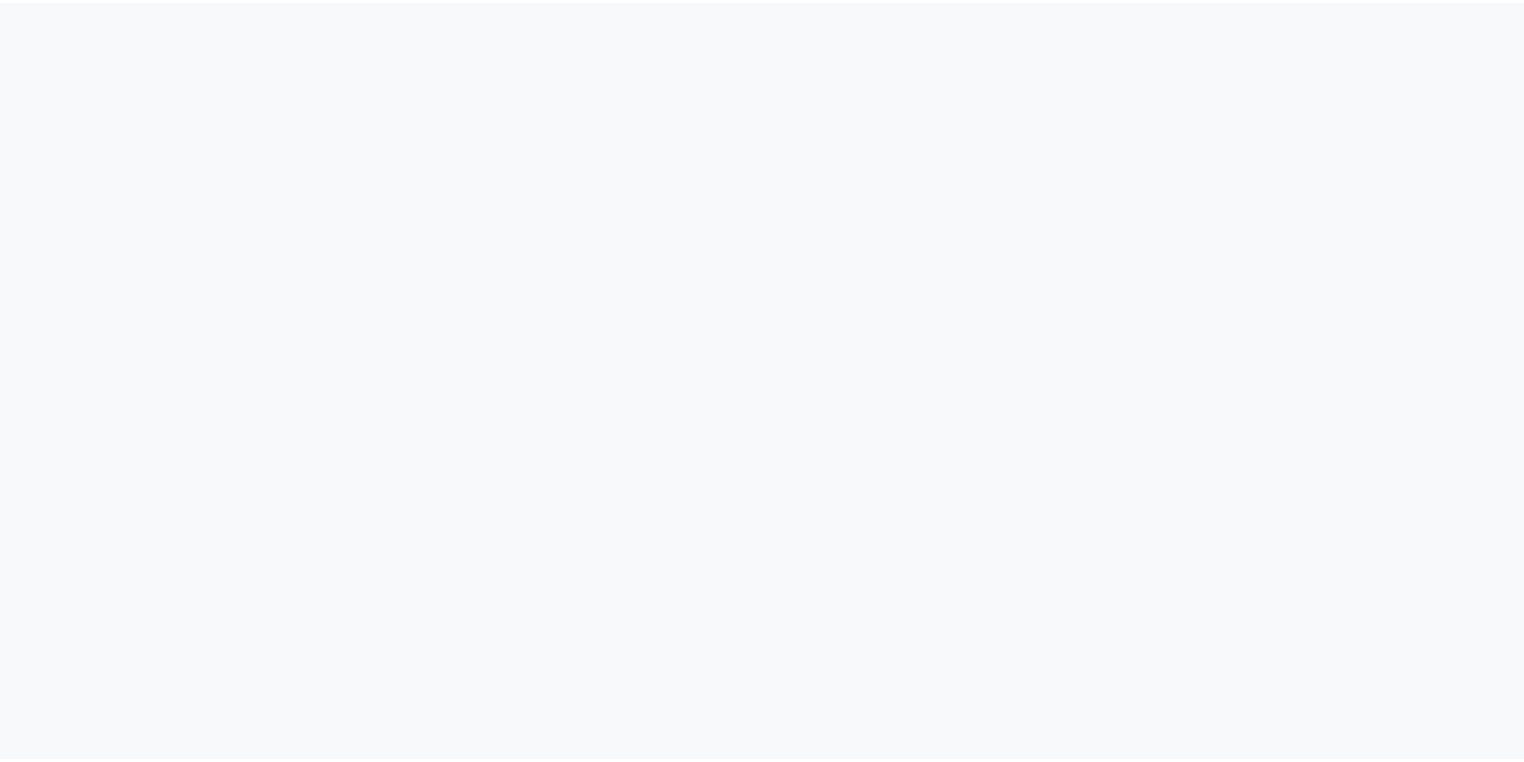 scroll, scrollTop: 0, scrollLeft: 0, axis: both 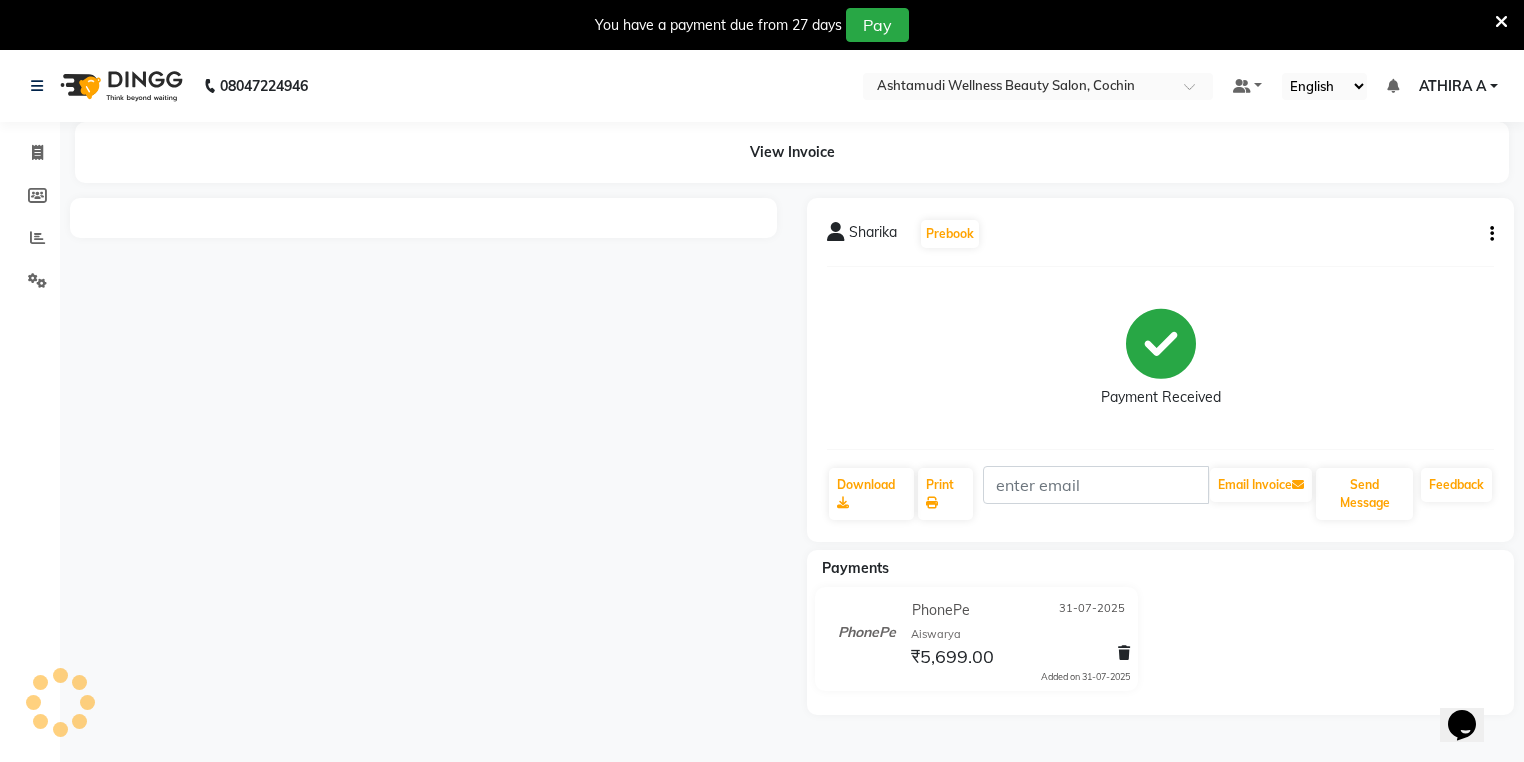 click 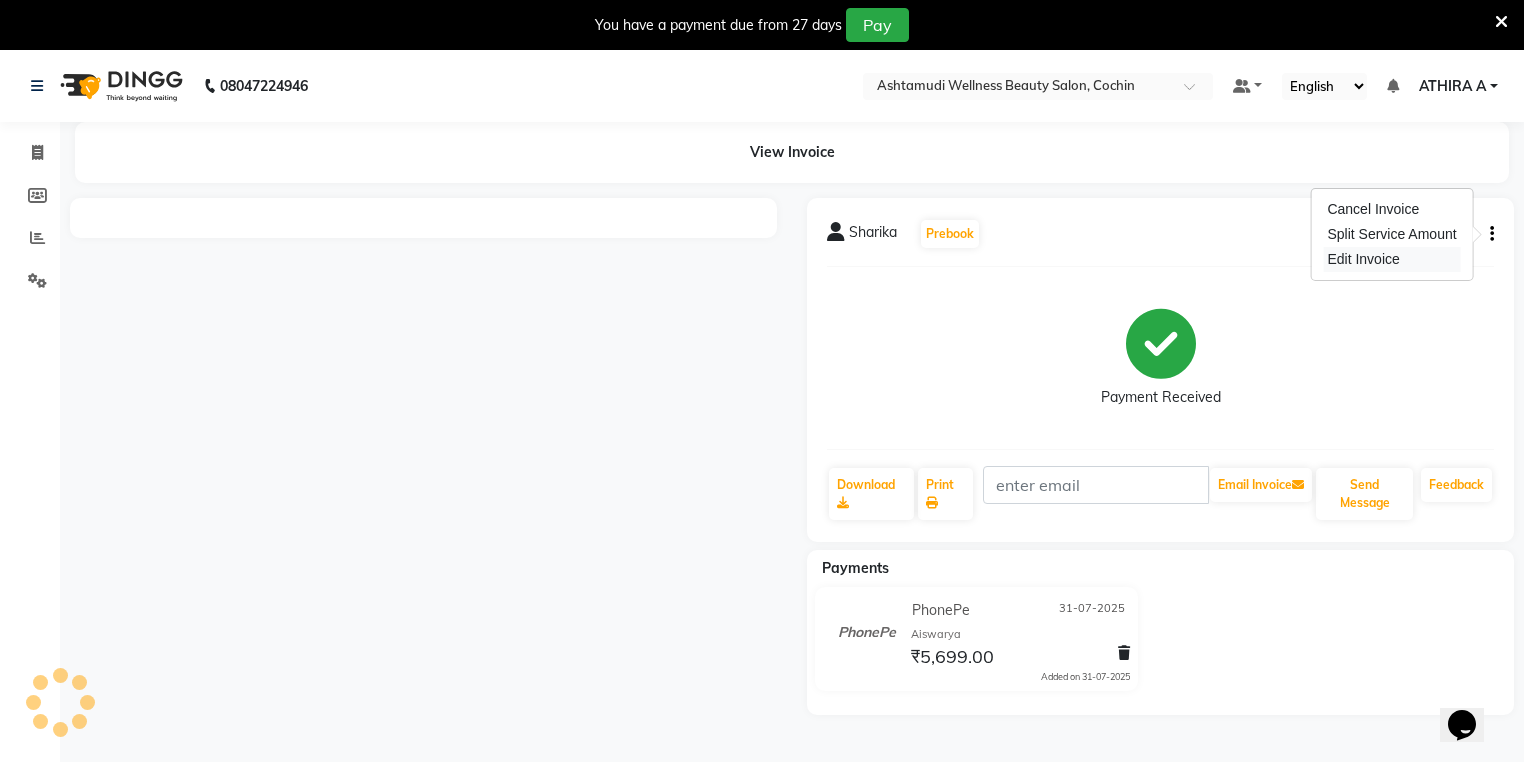click on "Edit Invoice" at bounding box center (1391, 259) 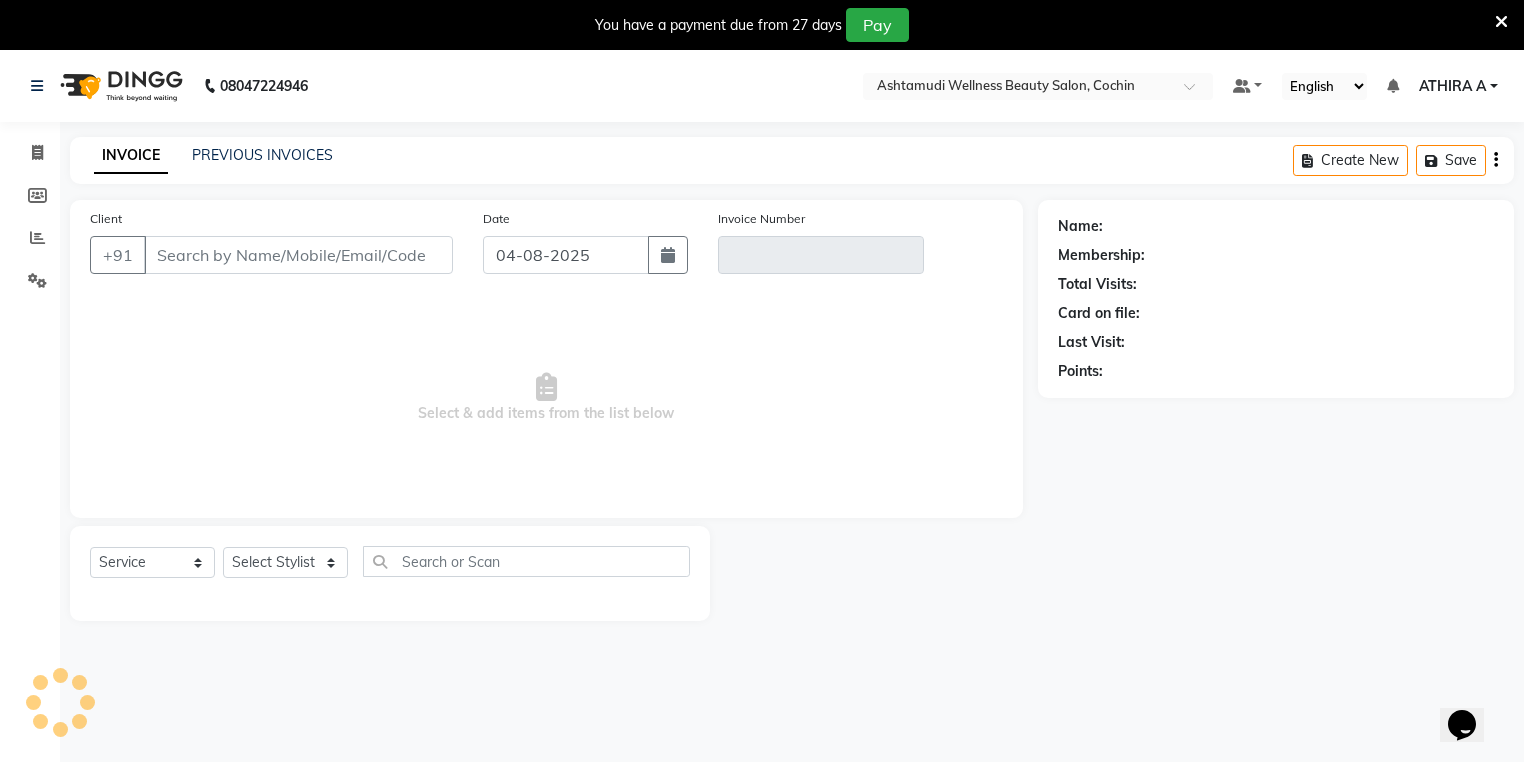 scroll, scrollTop: 50, scrollLeft: 0, axis: vertical 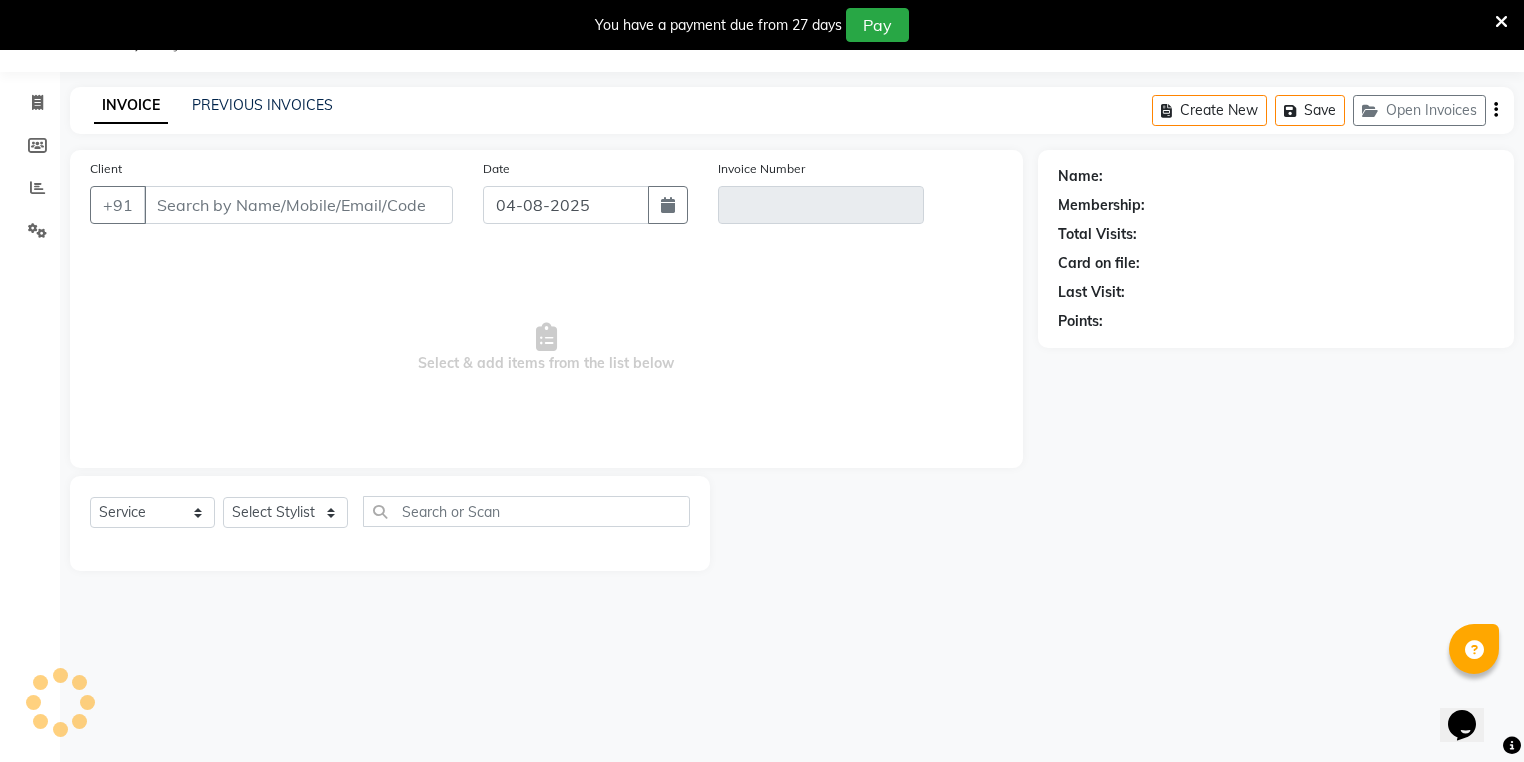 type on "99******32" 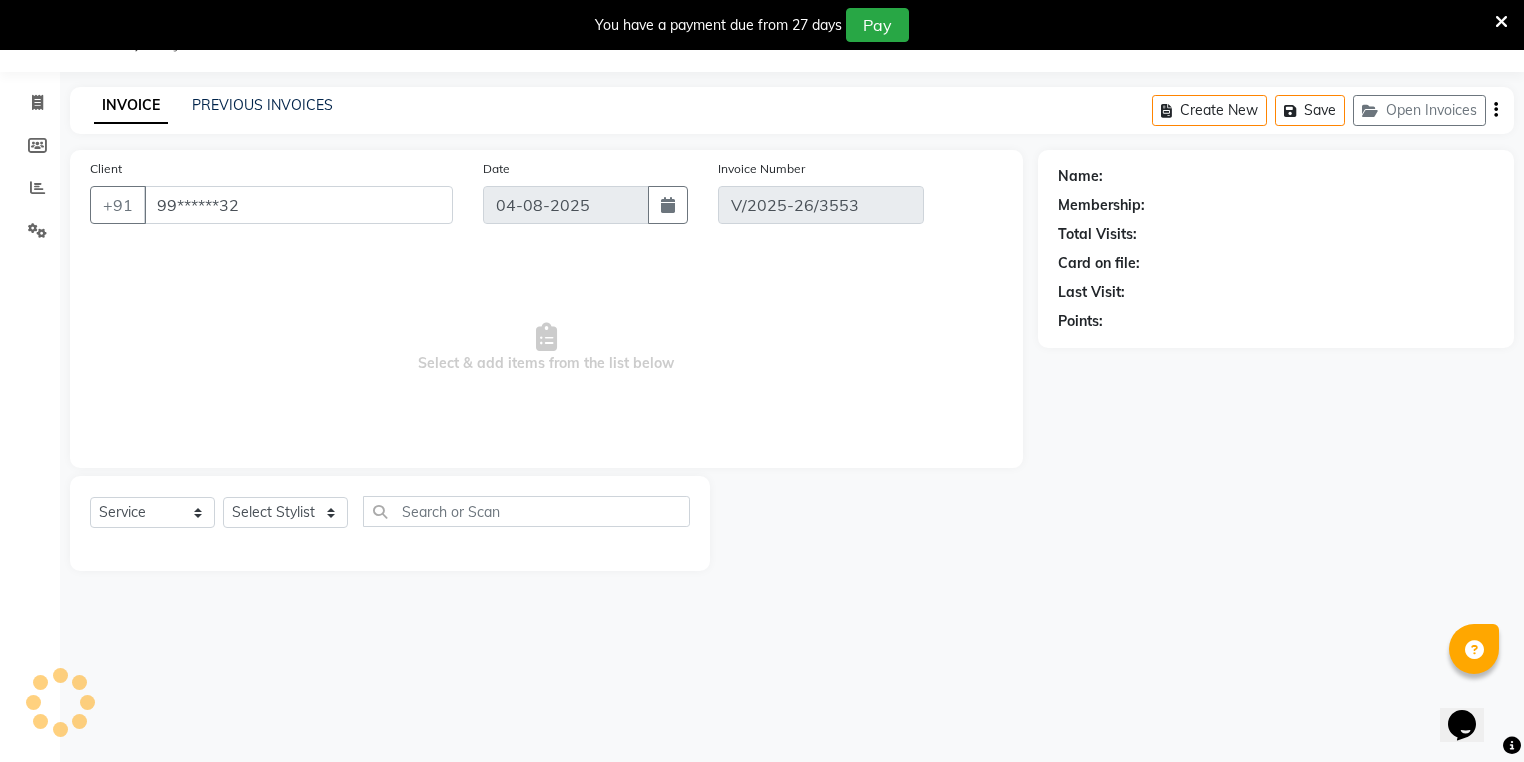 select on "2: Object" 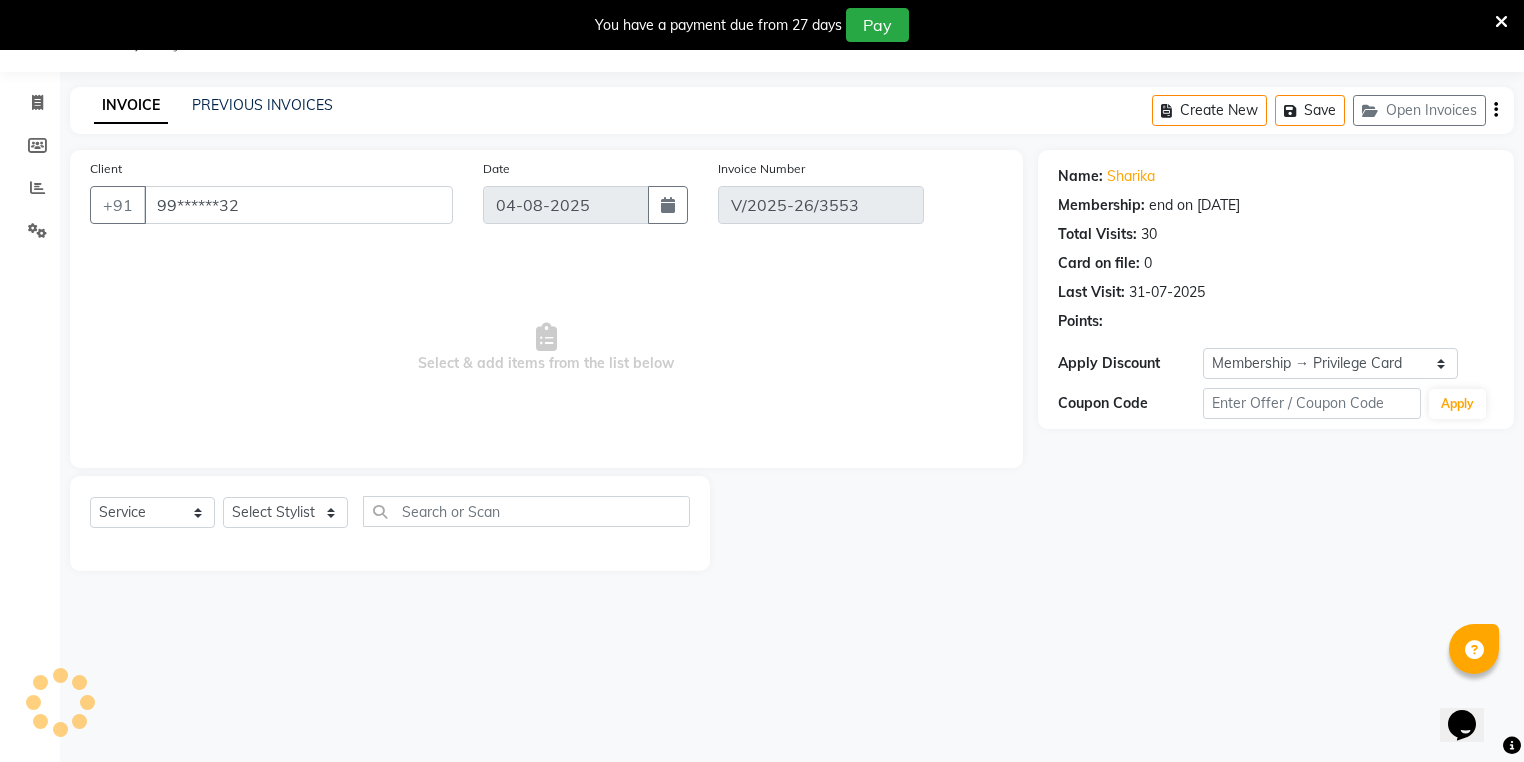 type on "31-07-2025" 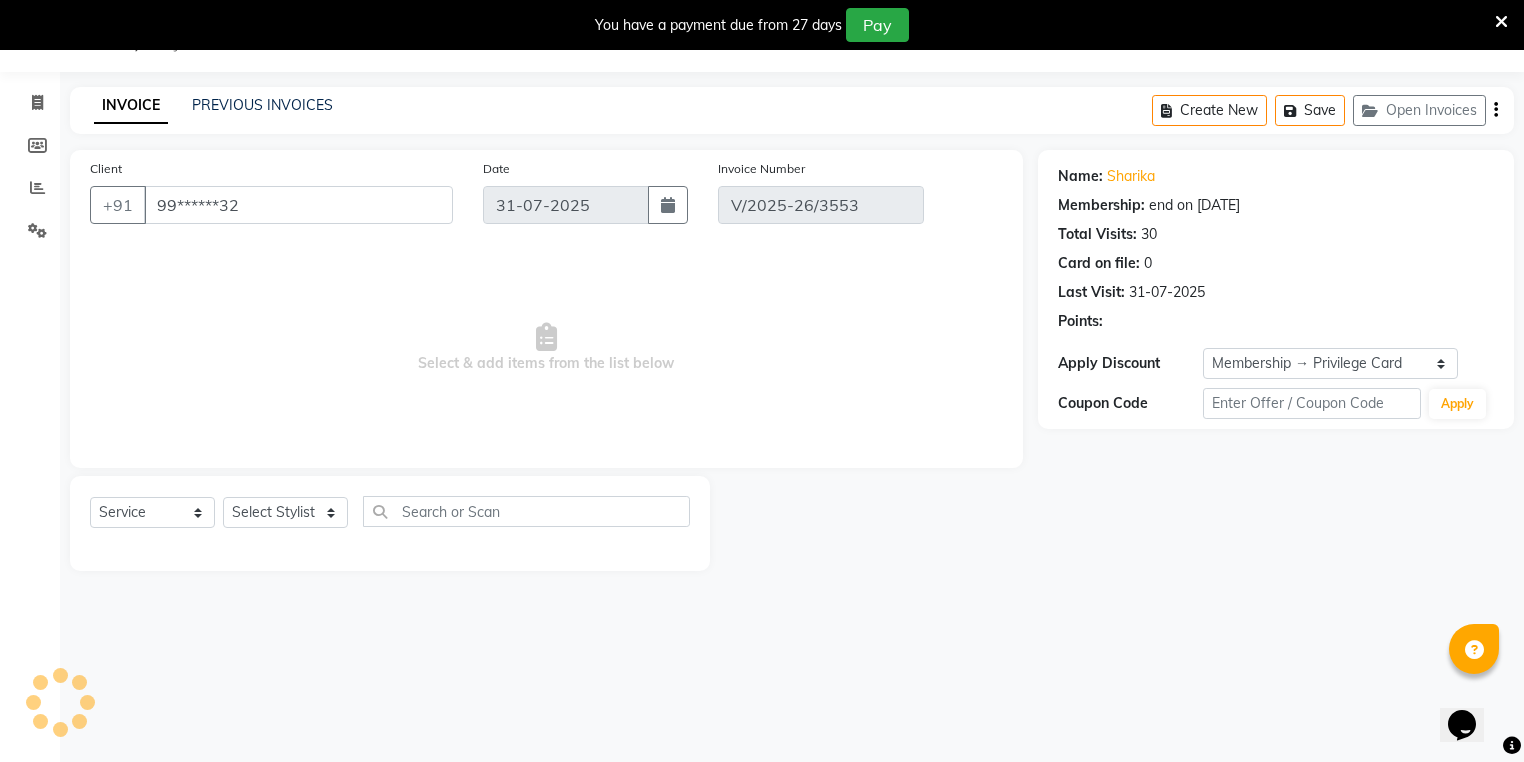 select on "select" 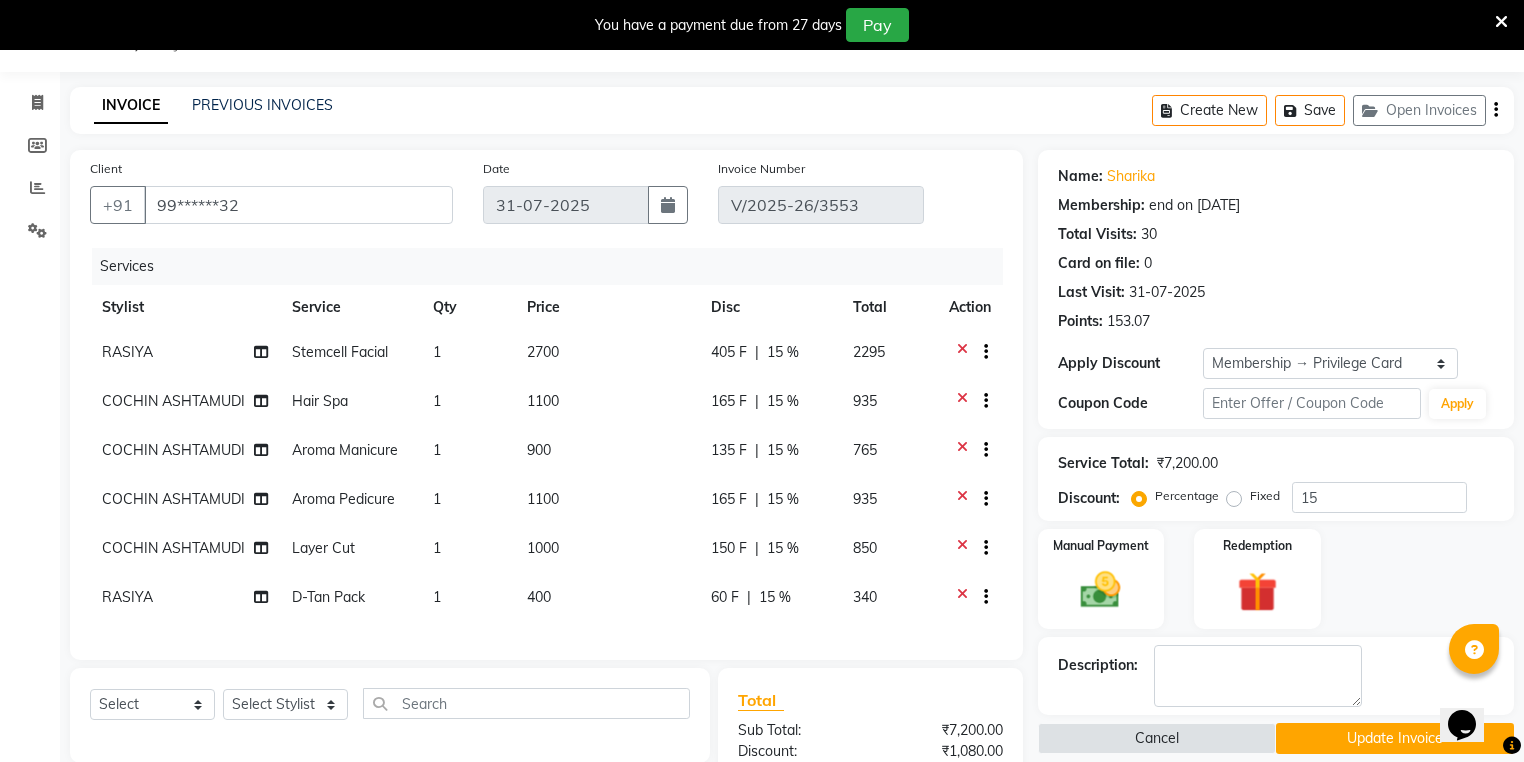 click on "COCHIN ASHTAMUDI" 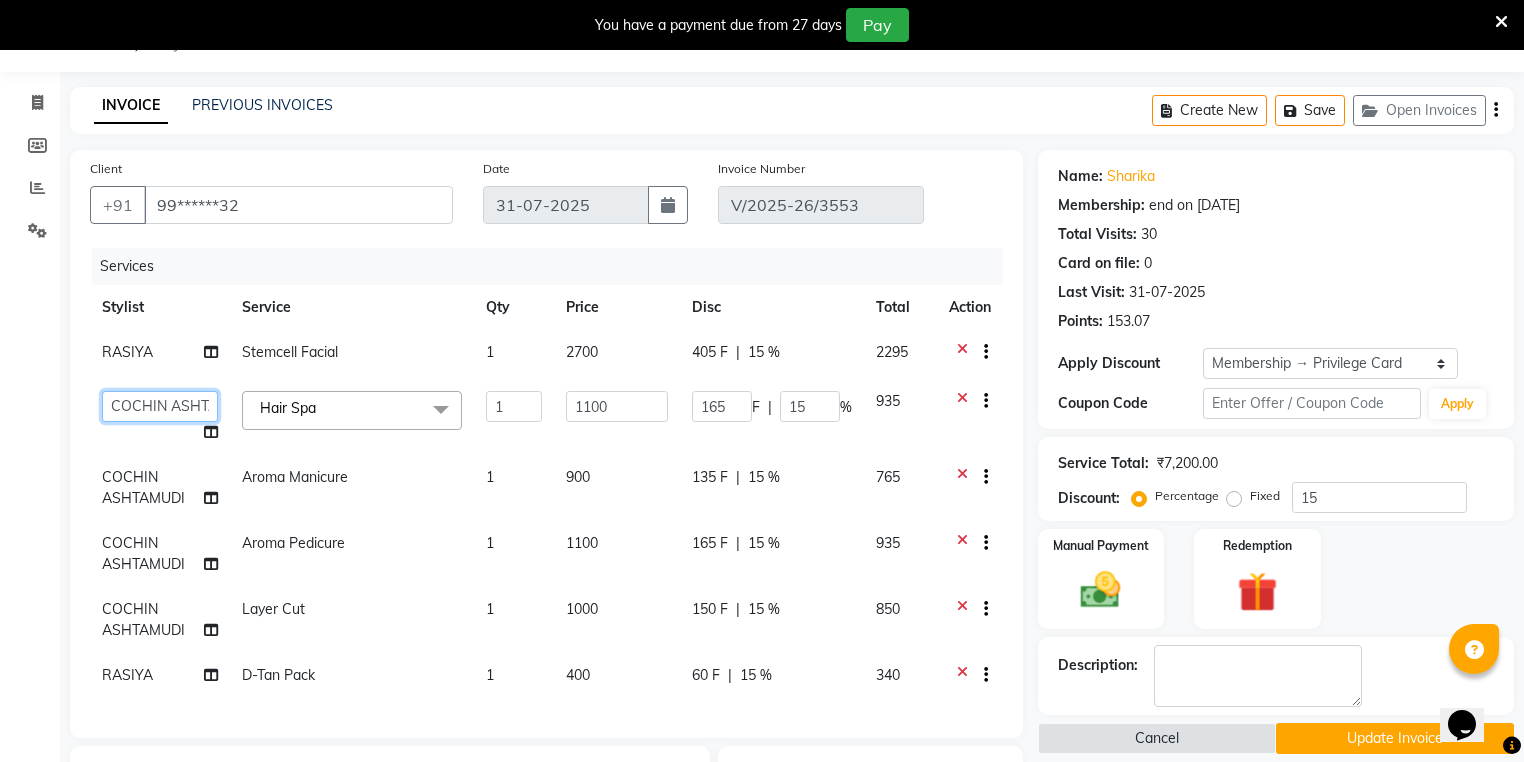 click on "[FIRST]   [FIRST] [LAST]   [FIRST] [LAST]   [CITY] [LOCATION]   [FIRST]   [FIRST] [LAST] ([ALIAS])   [FIRST]   [FIRST]   [FIRST] [LAST]    [FIRST] [LAST]   [FIRST]   [FIRST]    [FIRST] [LAST]   [FIRST]" 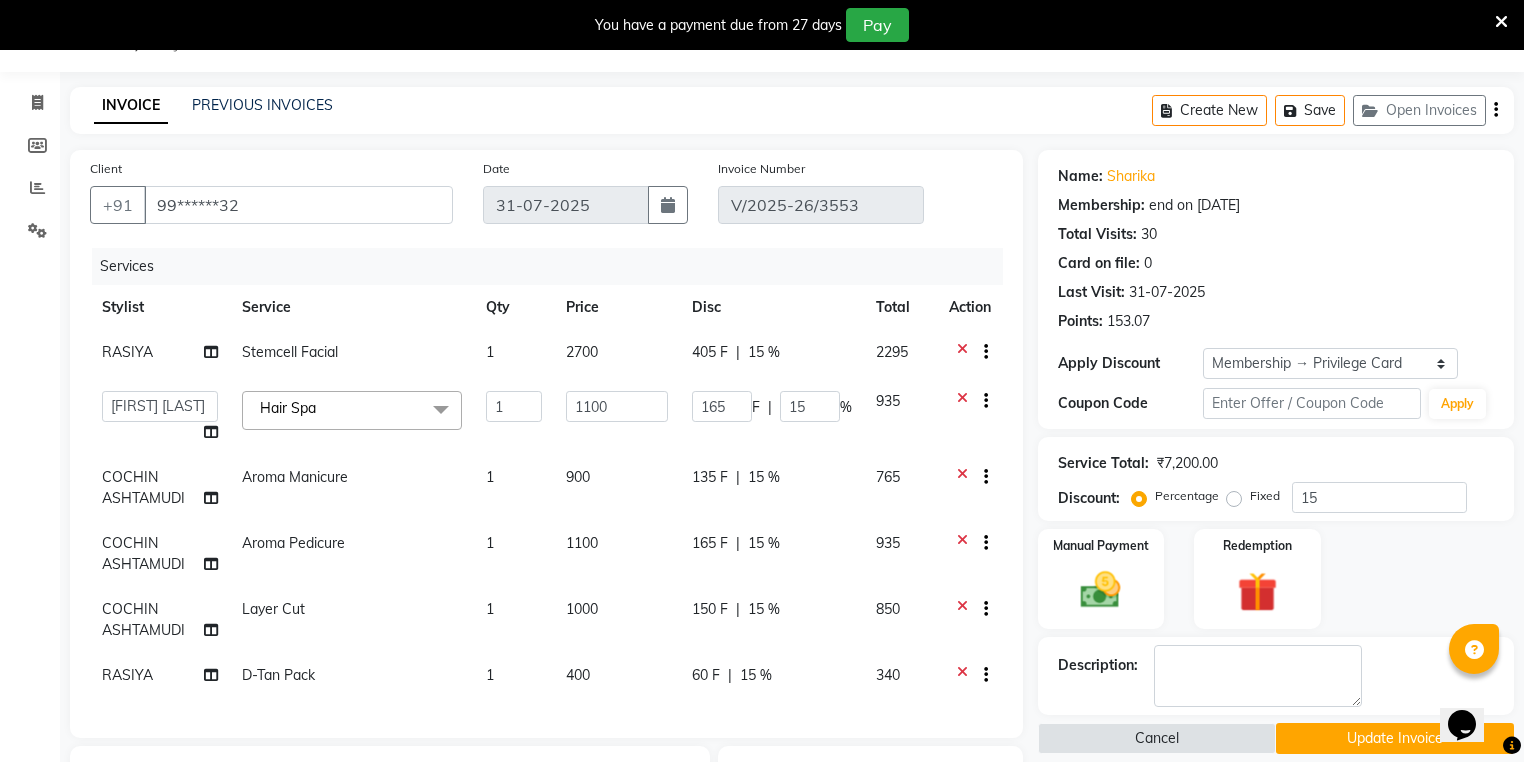 select on "45927" 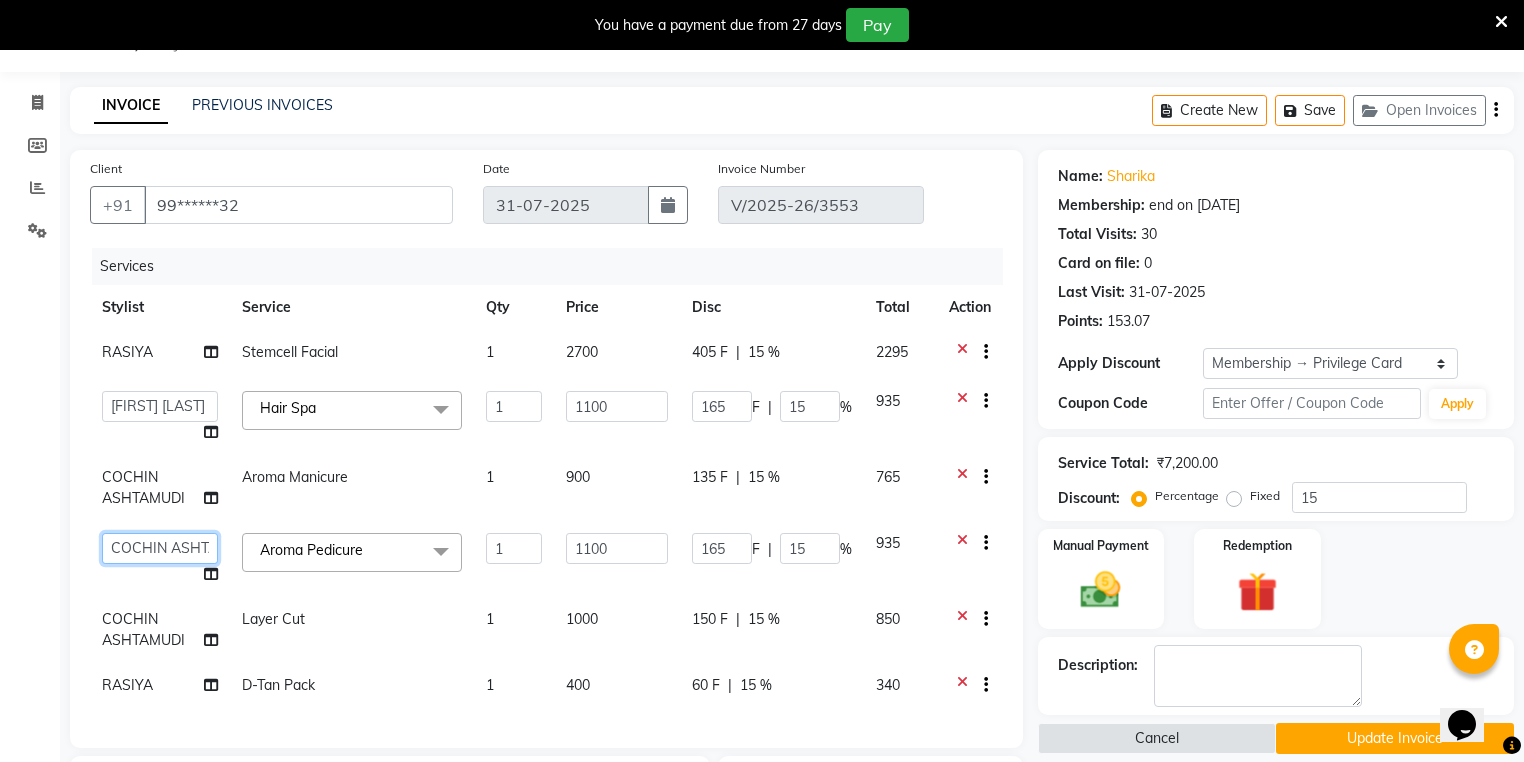 click on "[FIRST]   [FIRST] [LAST]   [FIRST] [LAST]   [CITY] [LOCATION]   [FIRST]   [FIRST] [LAST] ([ALIAS])   [FIRST]   [FIRST]   [FIRST] [LAST]    [FIRST] [LAST]   [FIRST]   [FIRST]    [FIRST] [LAST]   [FIRST]" 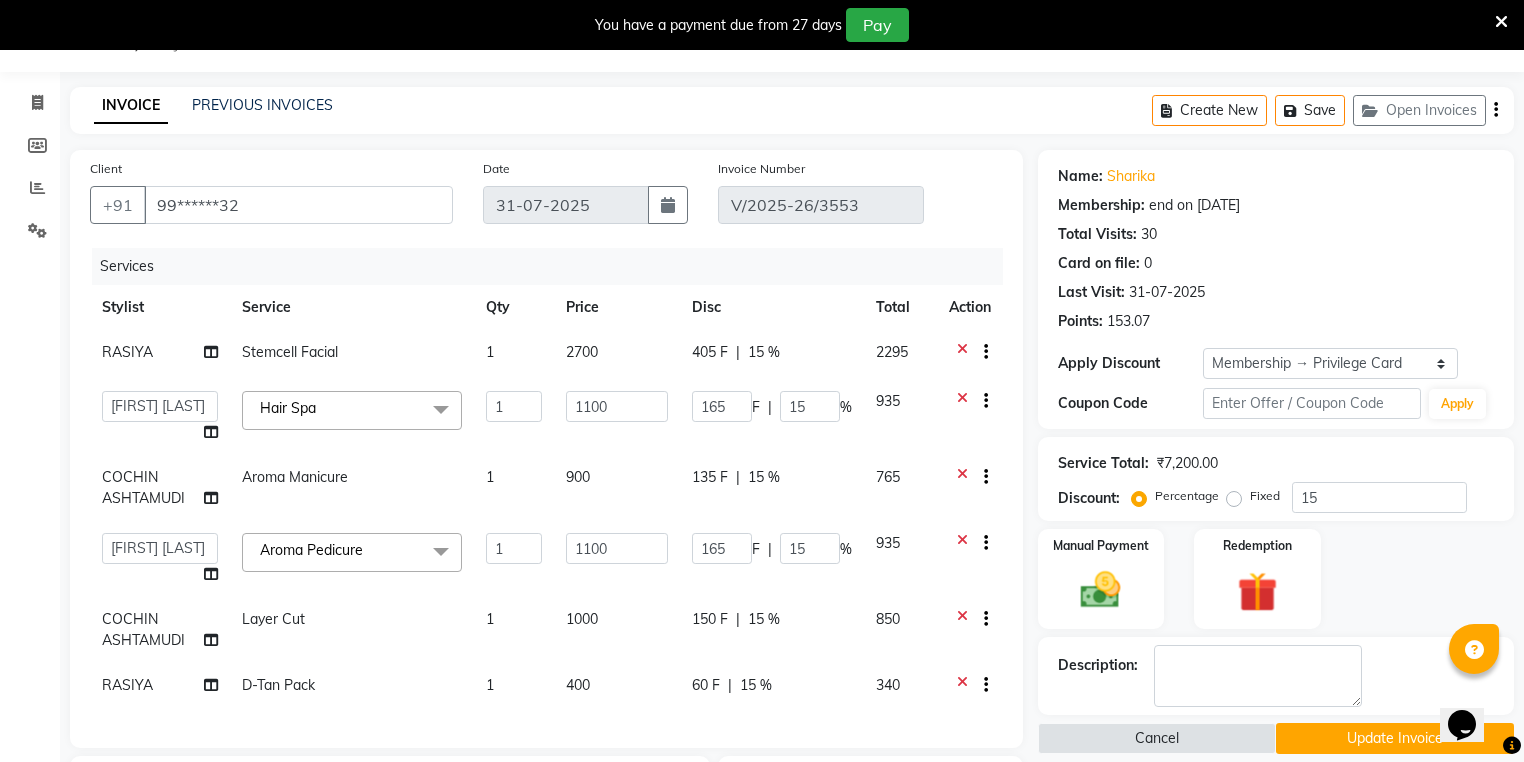 select on "45927" 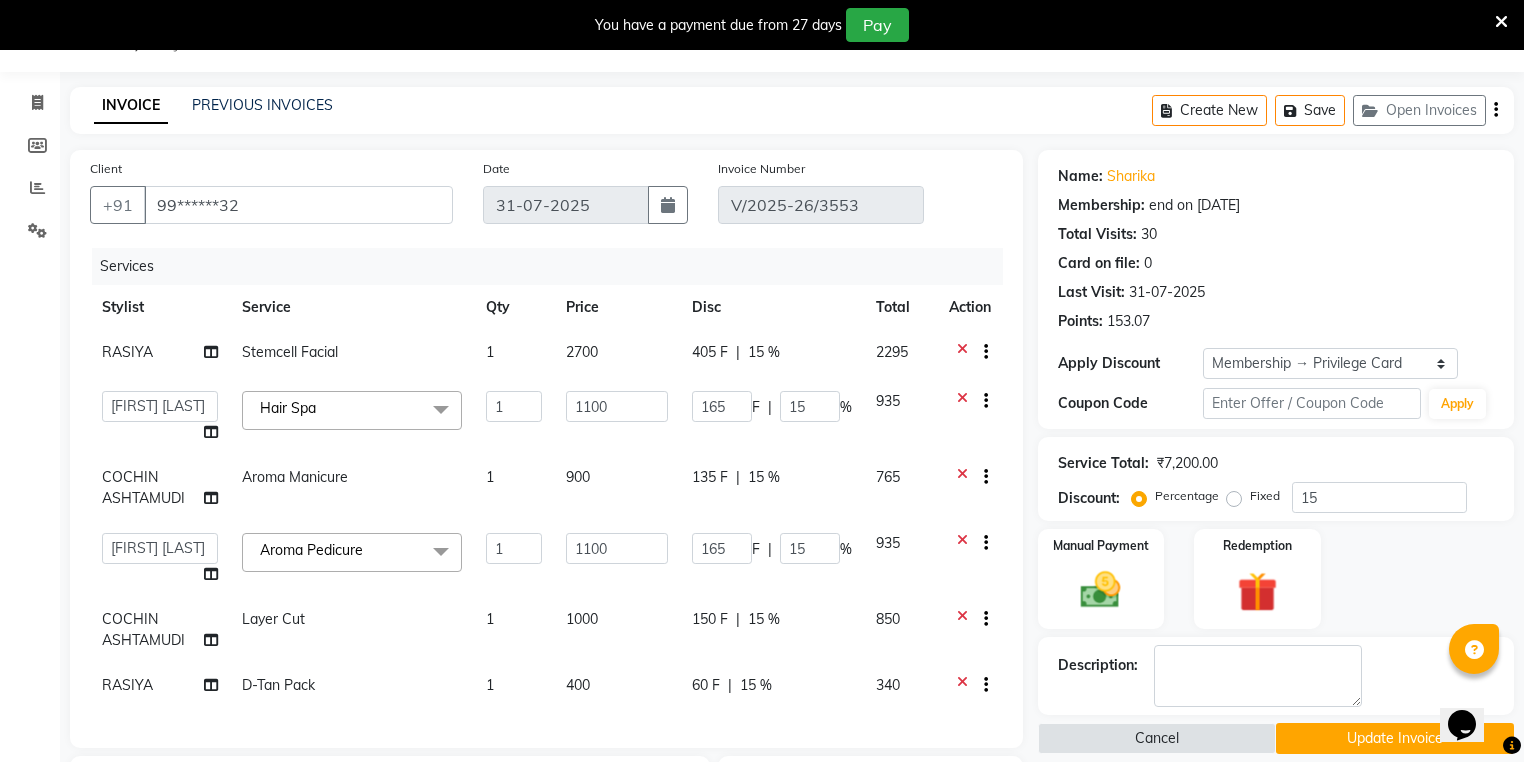 click on "Update Invoice" 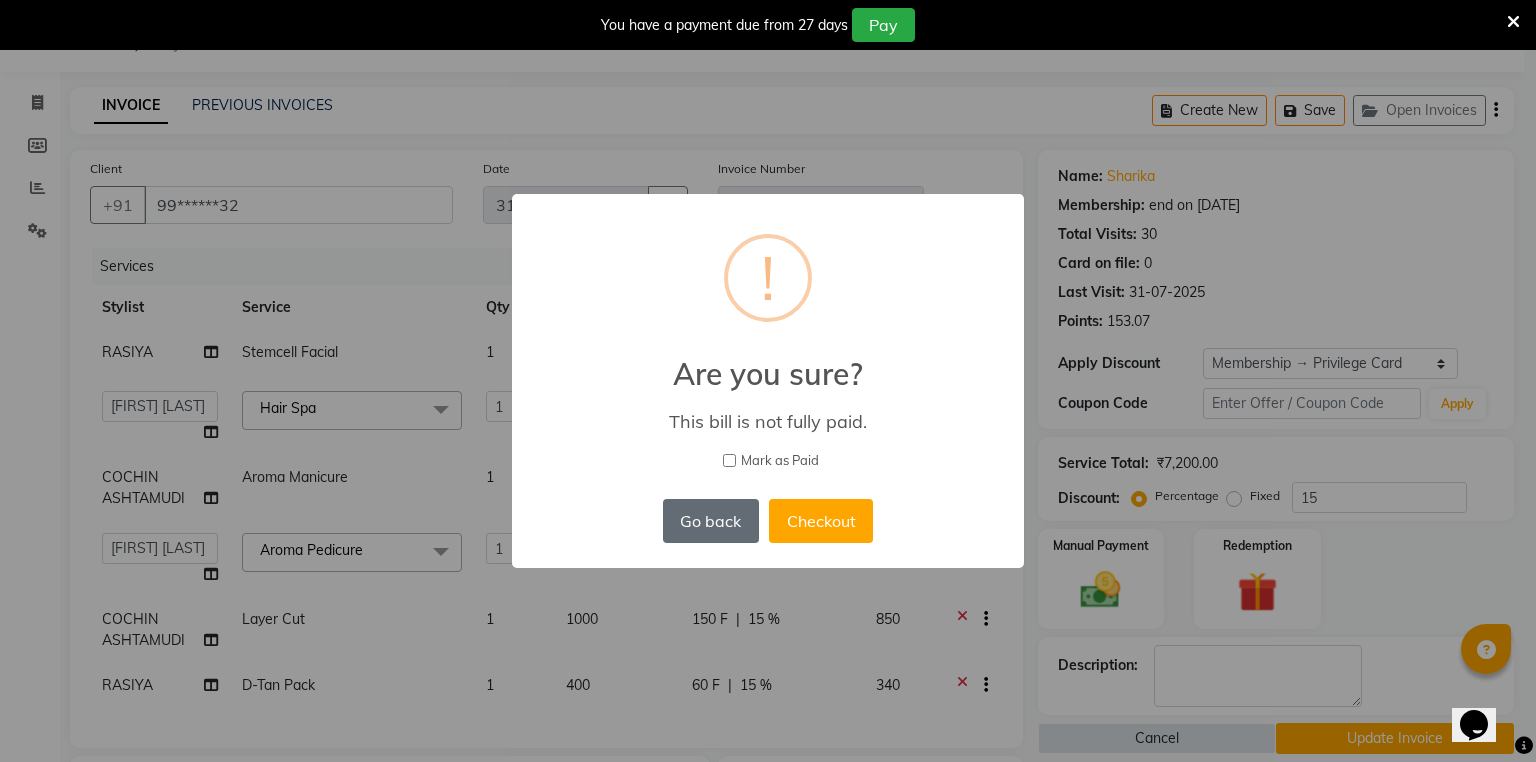 click on "Go back" at bounding box center [711, 521] 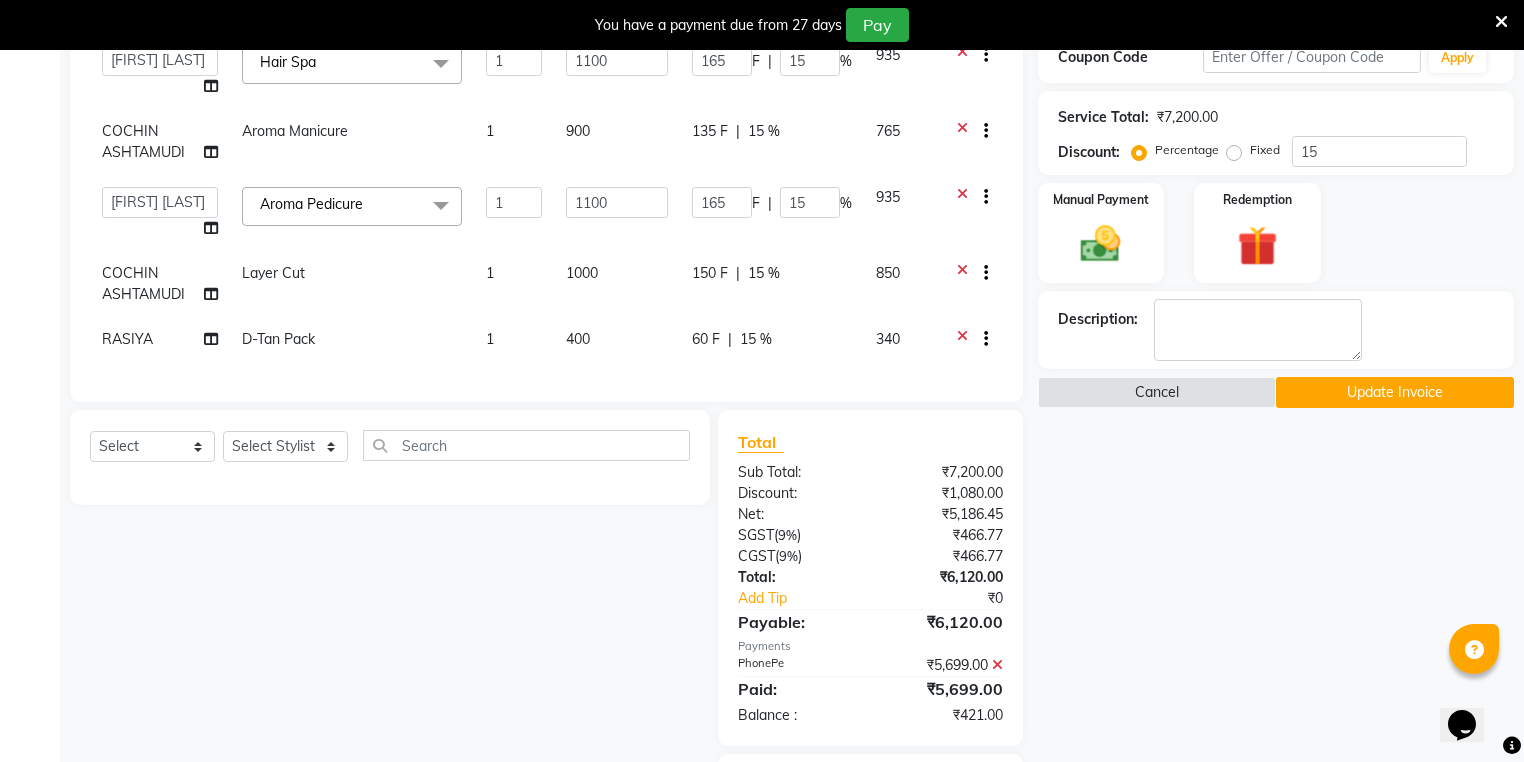 scroll, scrollTop: 290, scrollLeft: 0, axis: vertical 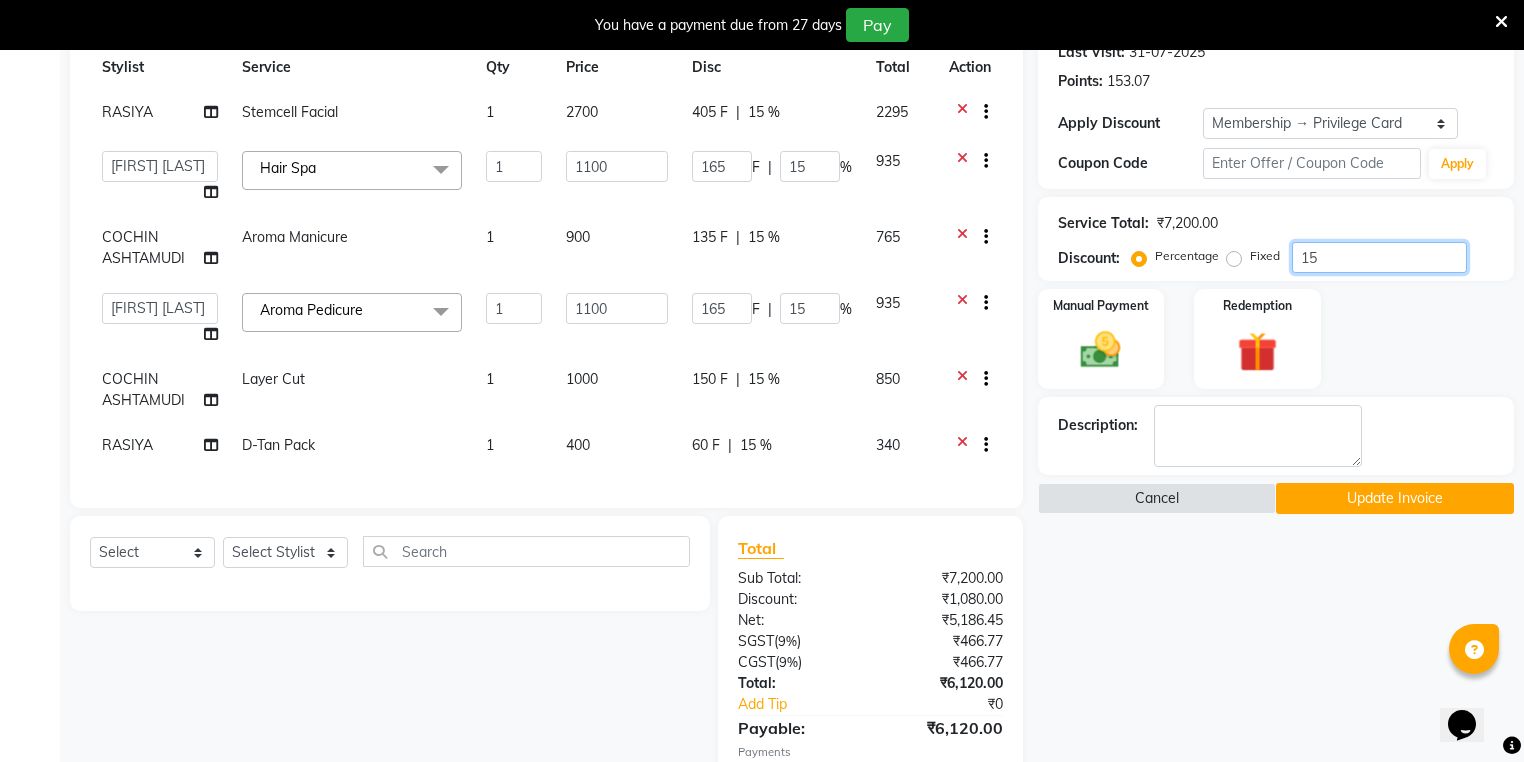 click on "15" 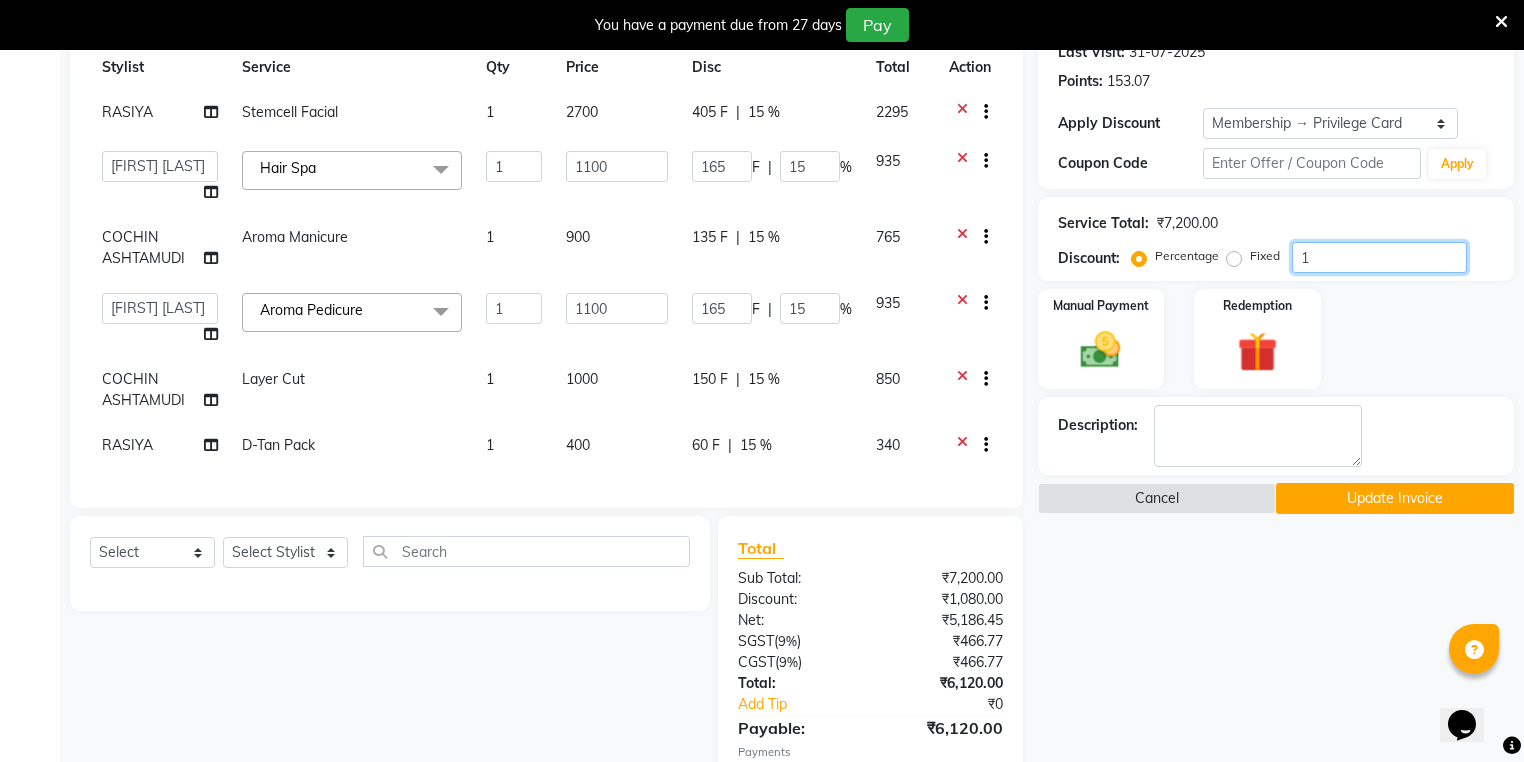 type on "11" 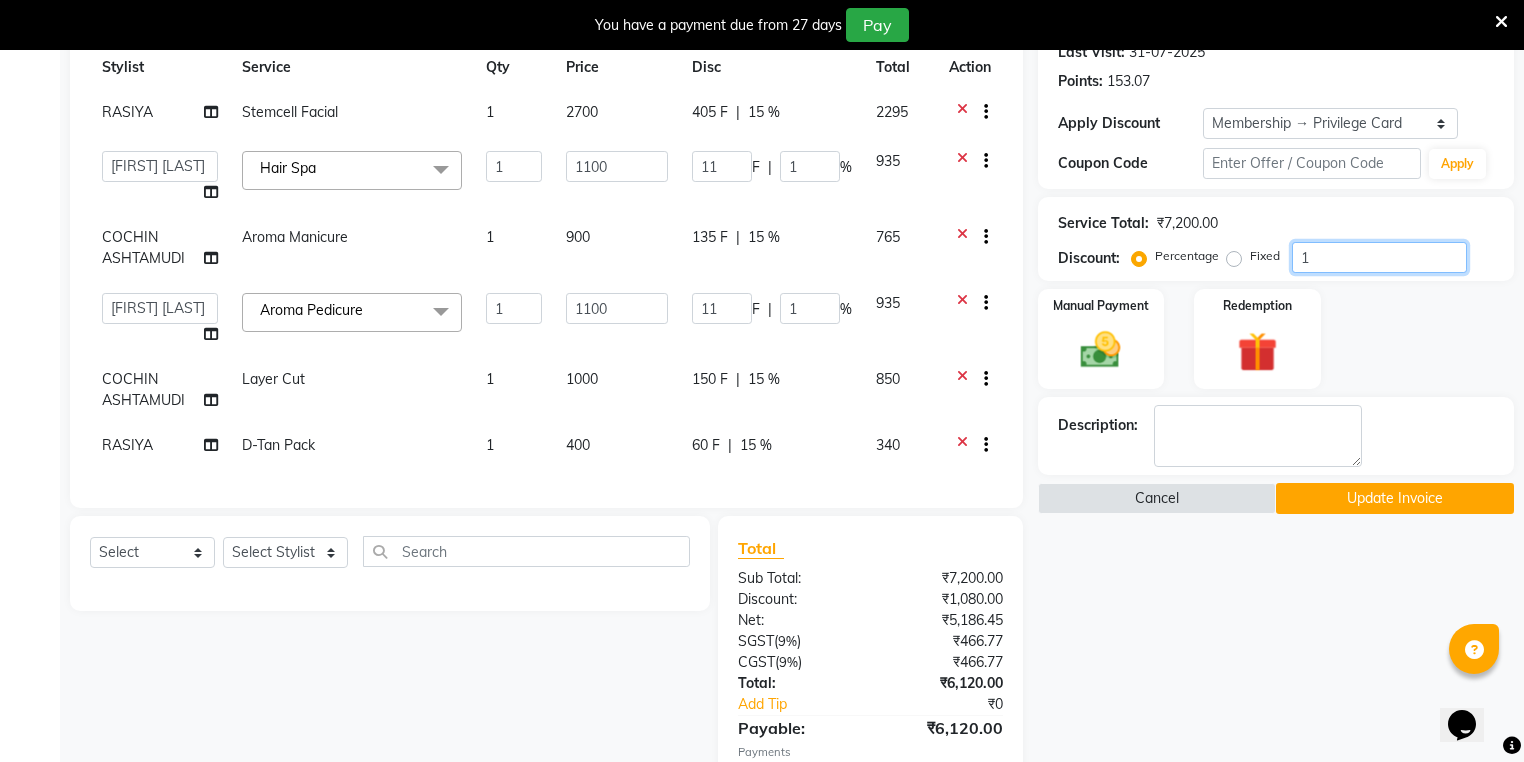 type 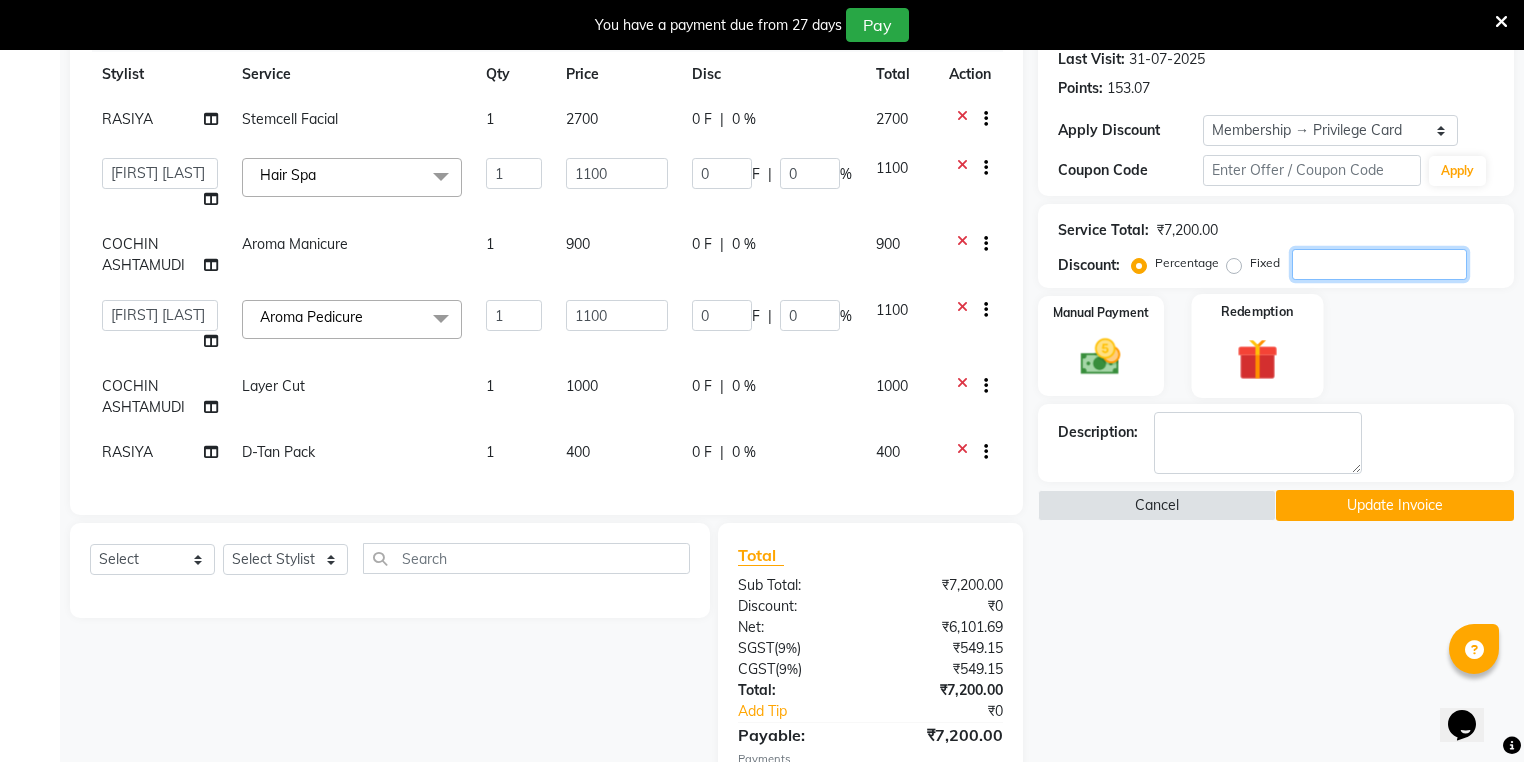 scroll, scrollTop: 93, scrollLeft: 0, axis: vertical 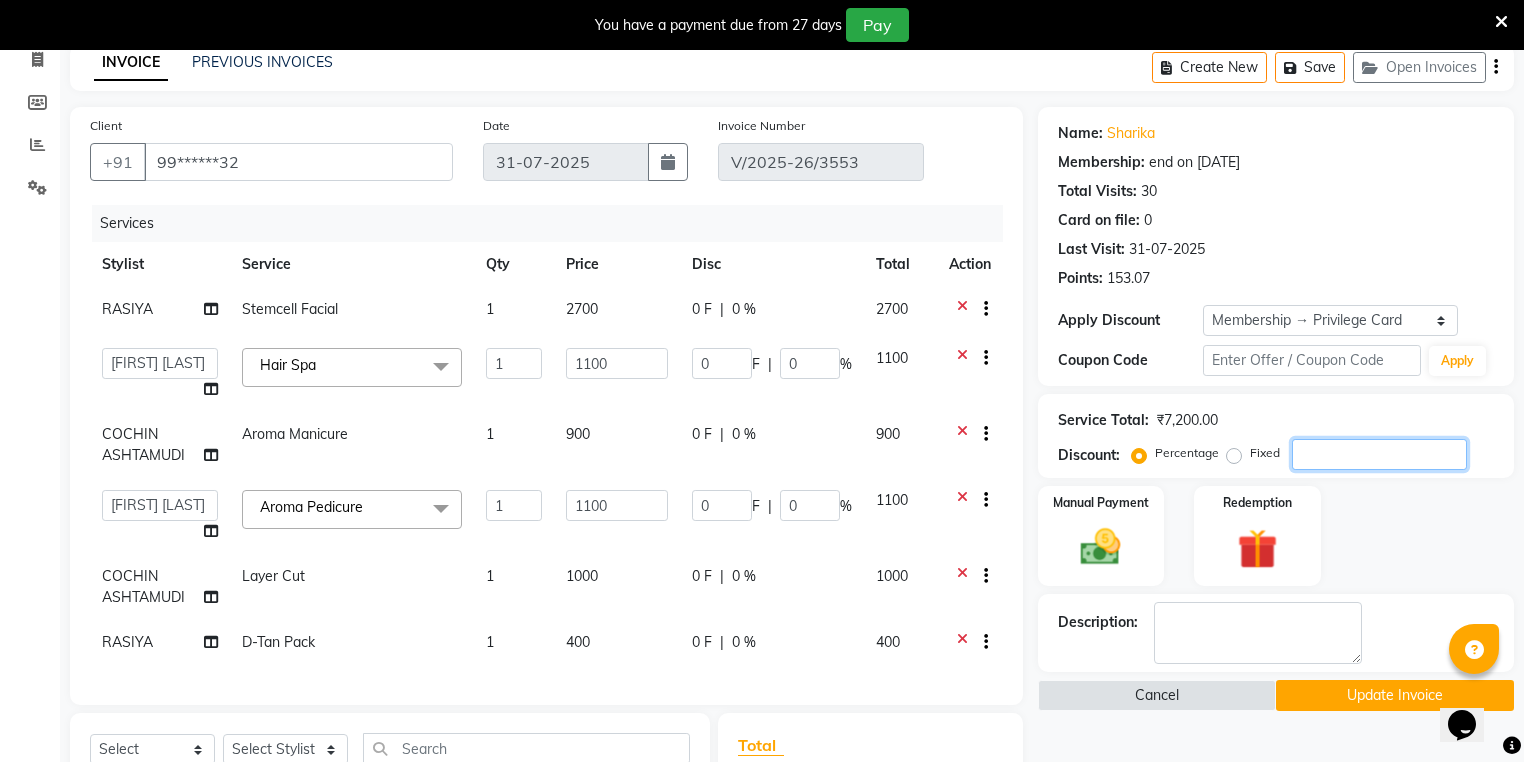 type on "1" 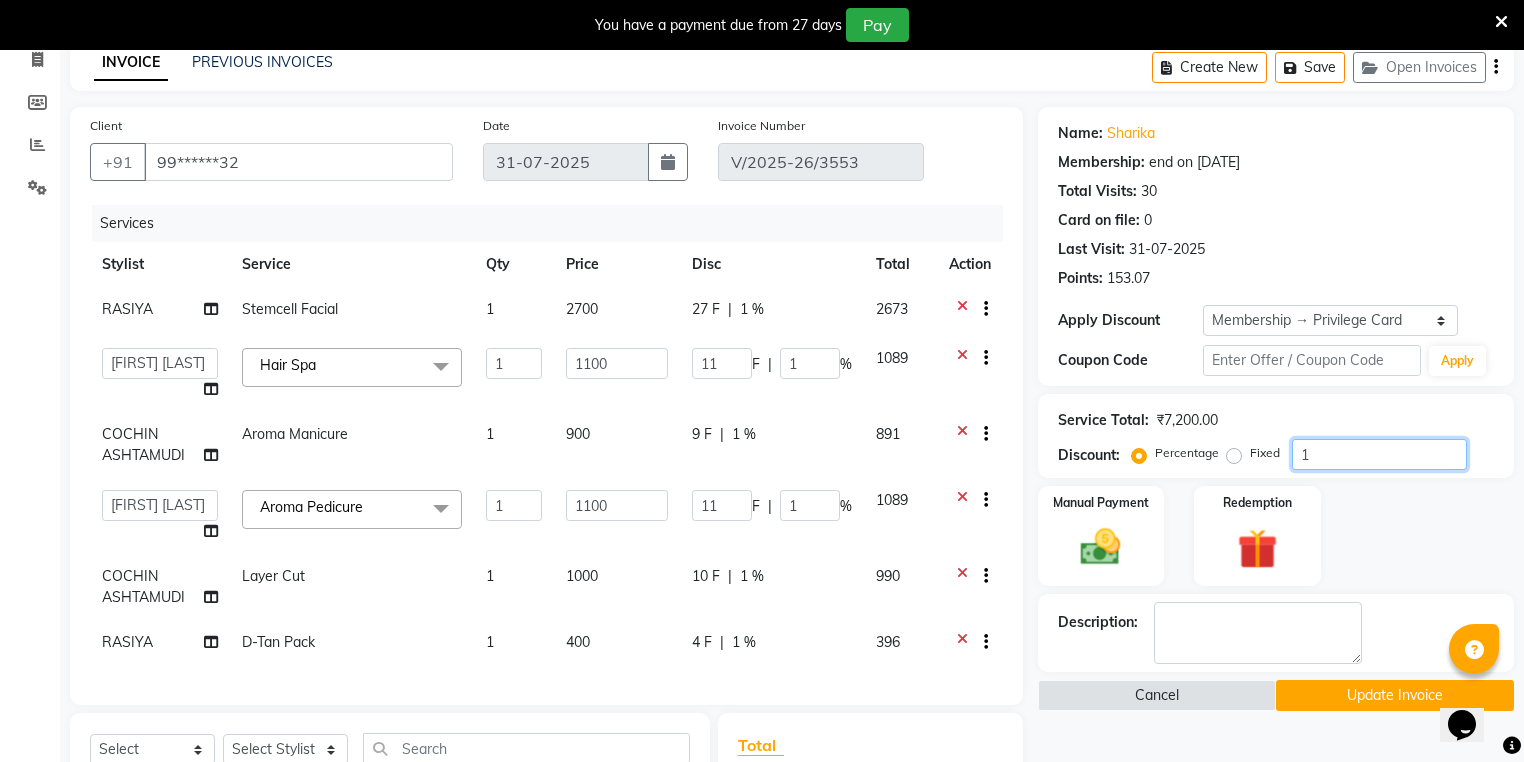 type on "15" 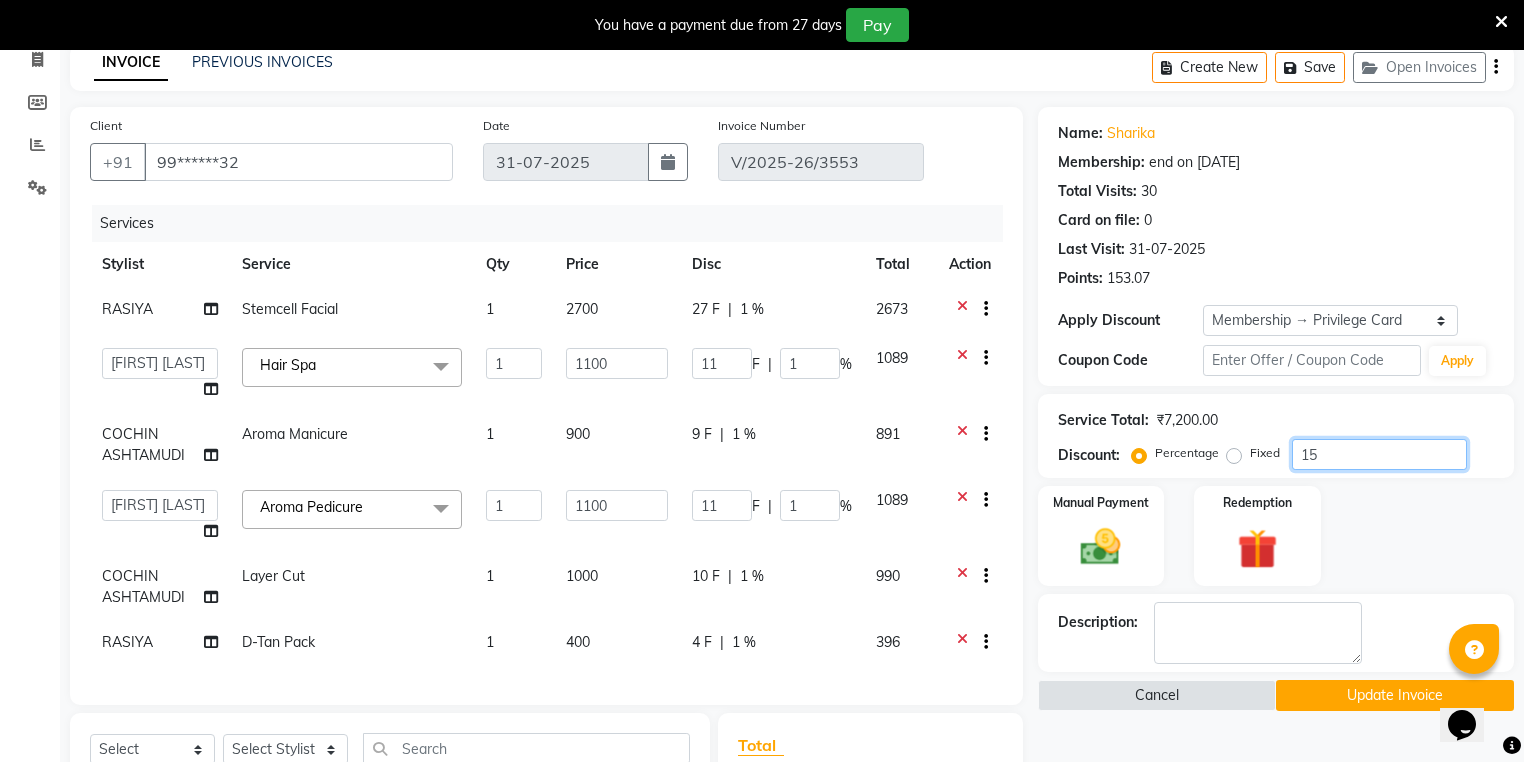 type on "165" 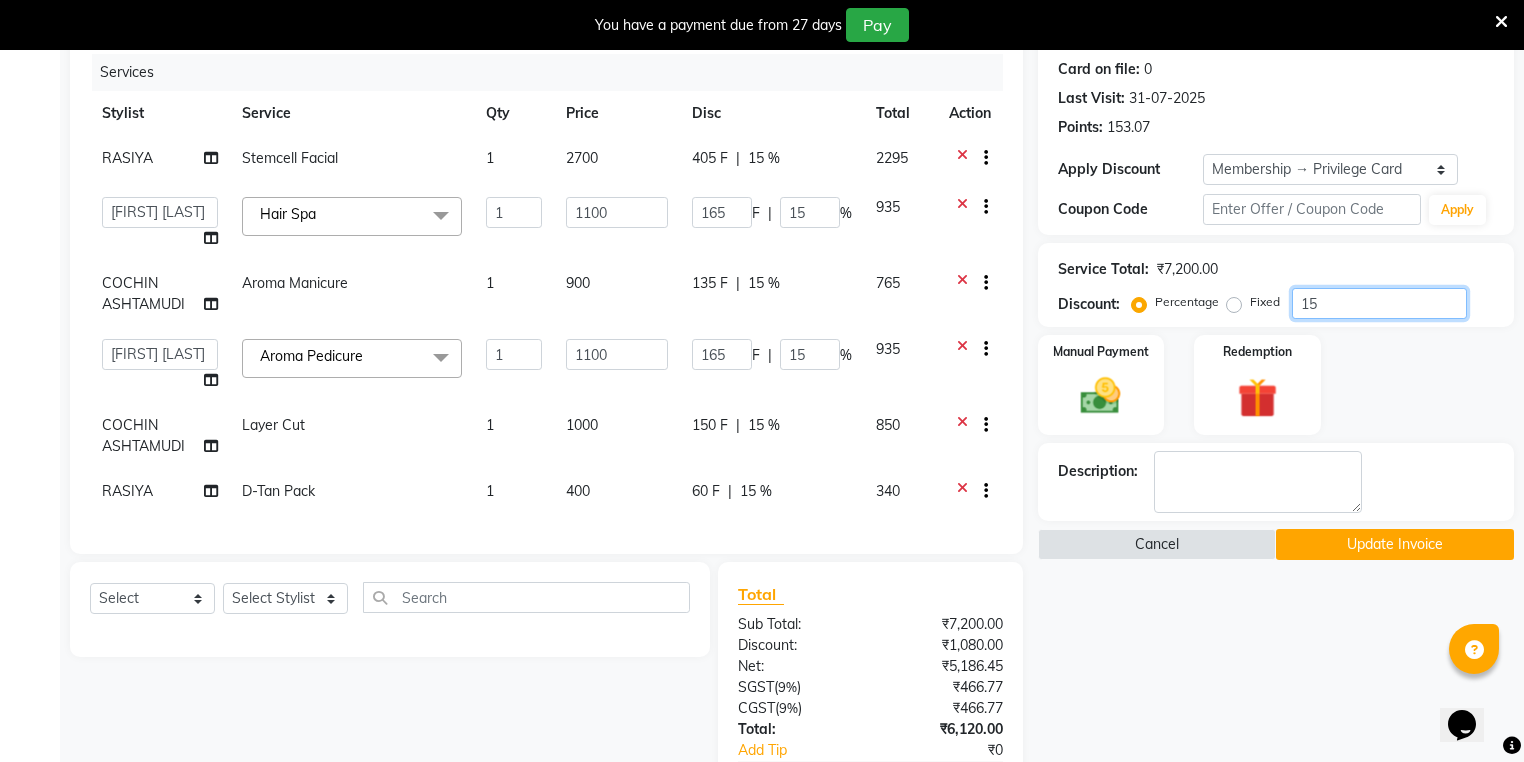 scroll, scrollTop: 333, scrollLeft: 0, axis: vertical 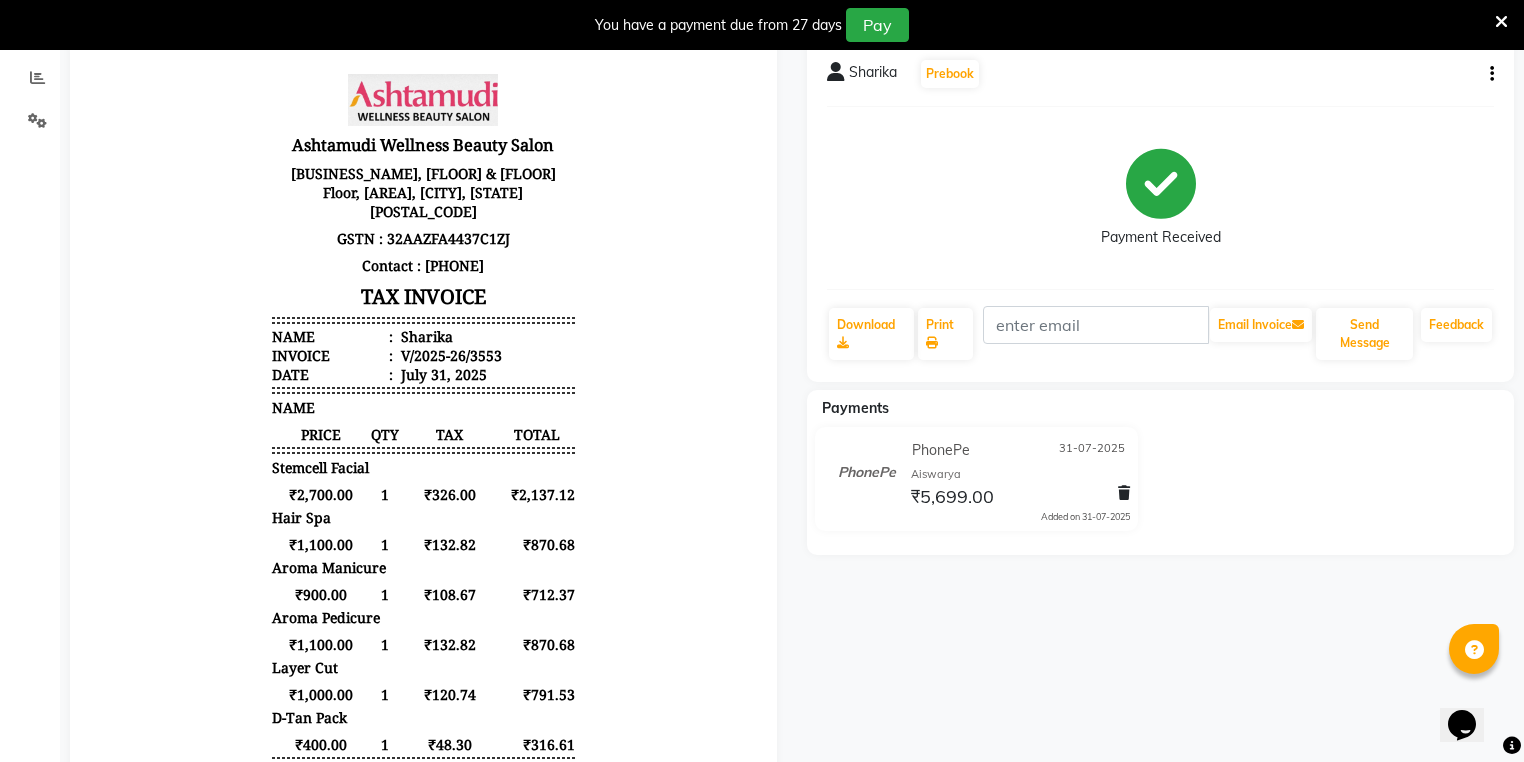 click 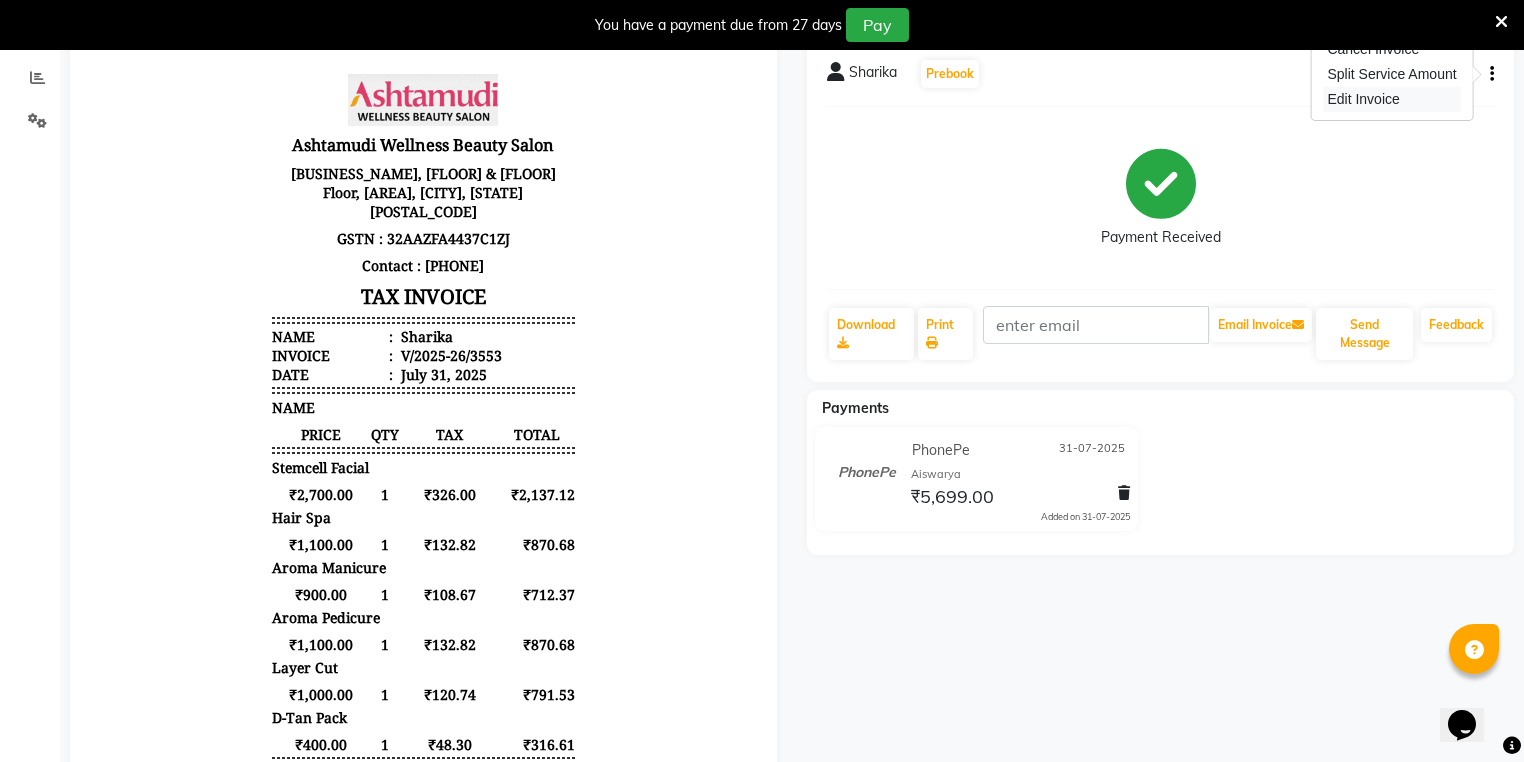 click on "Edit Invoice" at bounding box center [1391, 99] 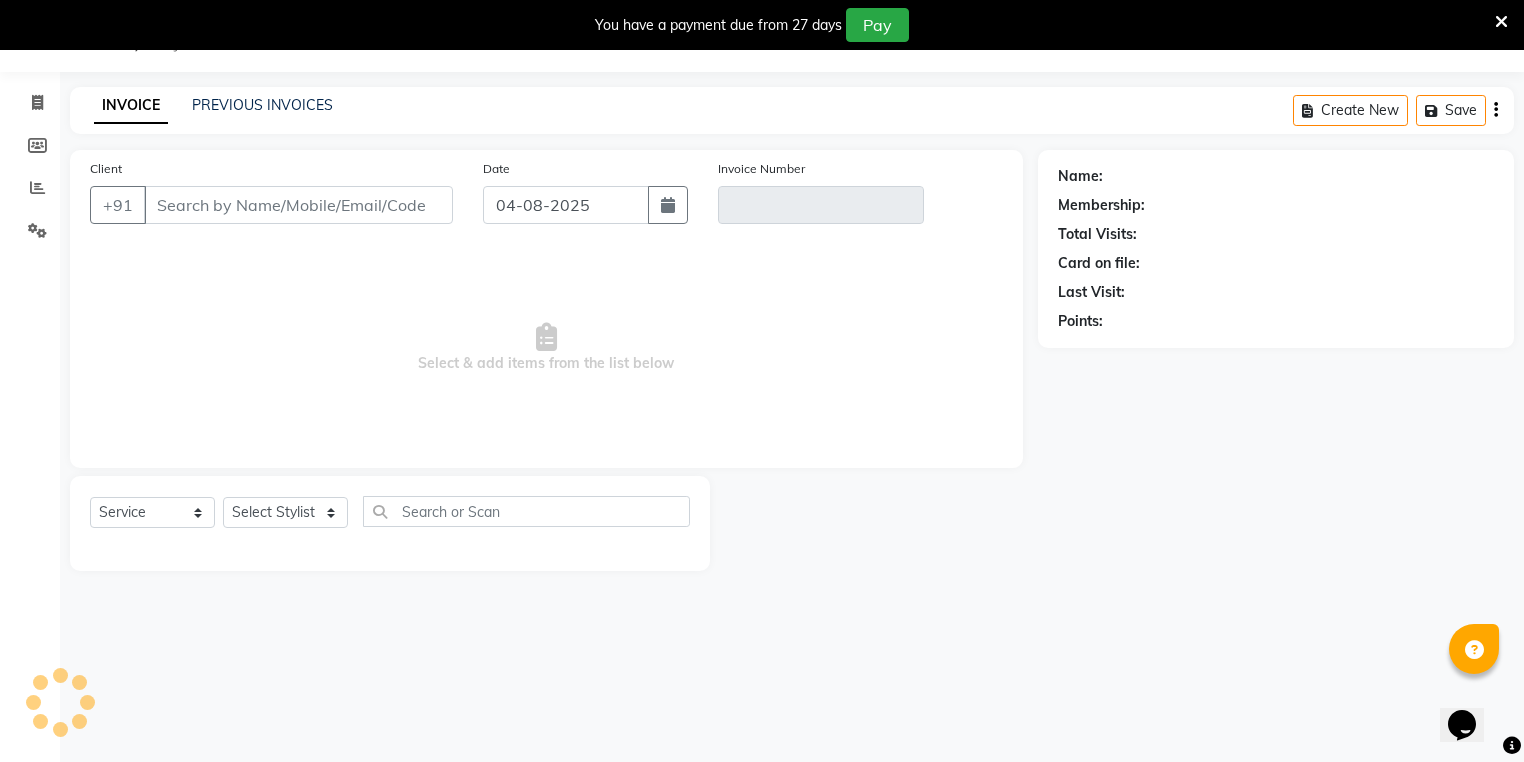 scroll, scrollTop: 50, scrollLeft: 0, axis: vertical 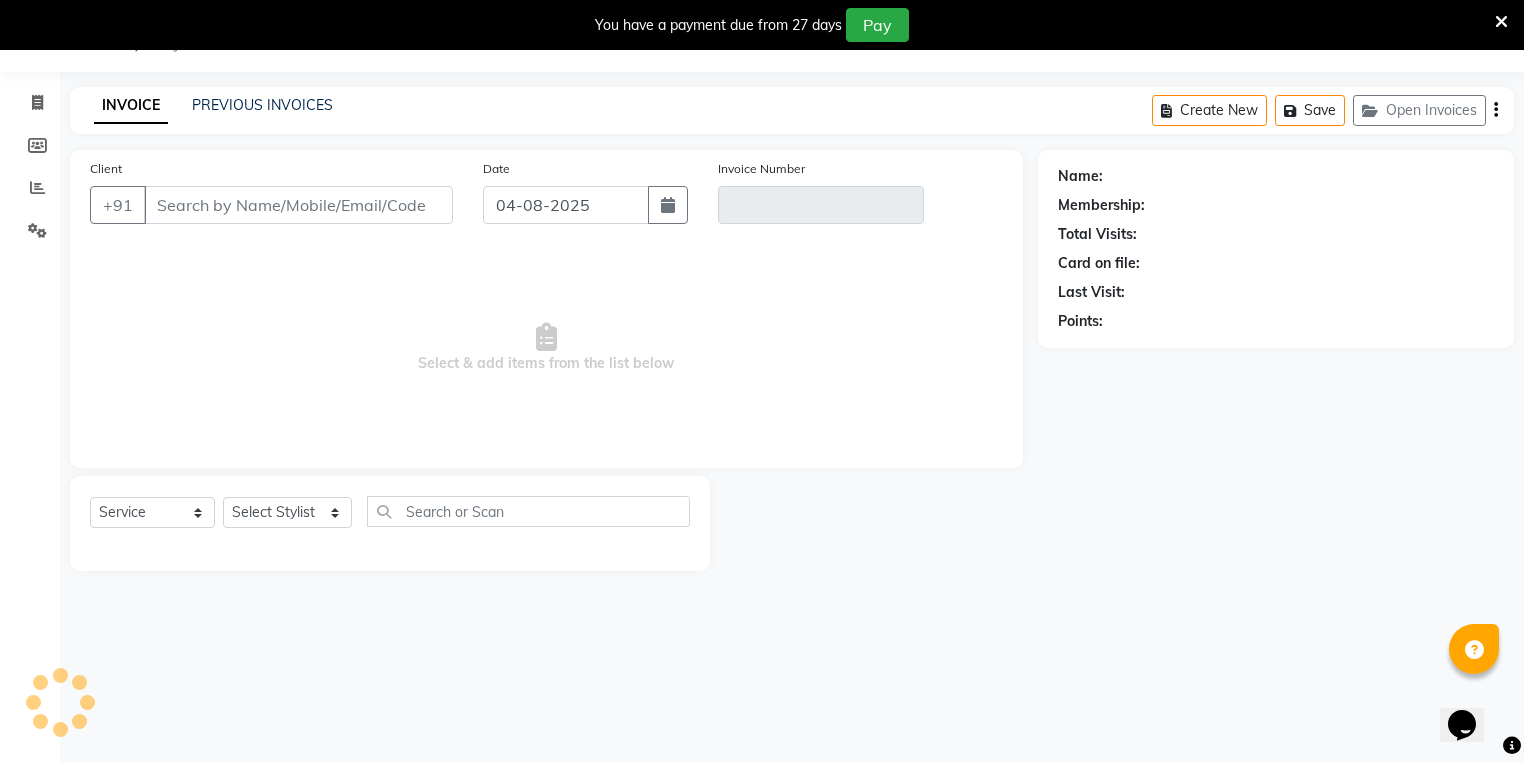 type on "99******32" 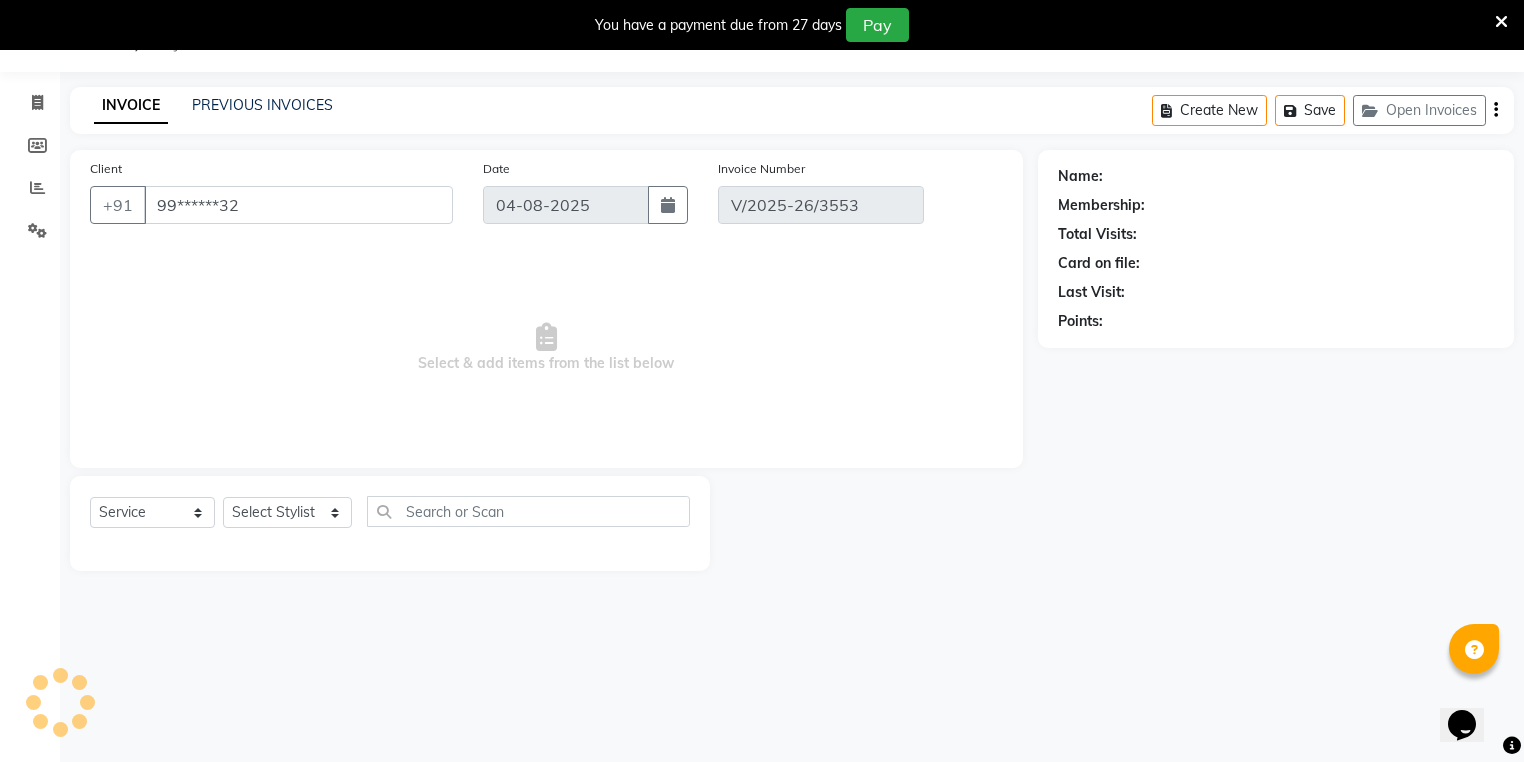 select on "2: Object" 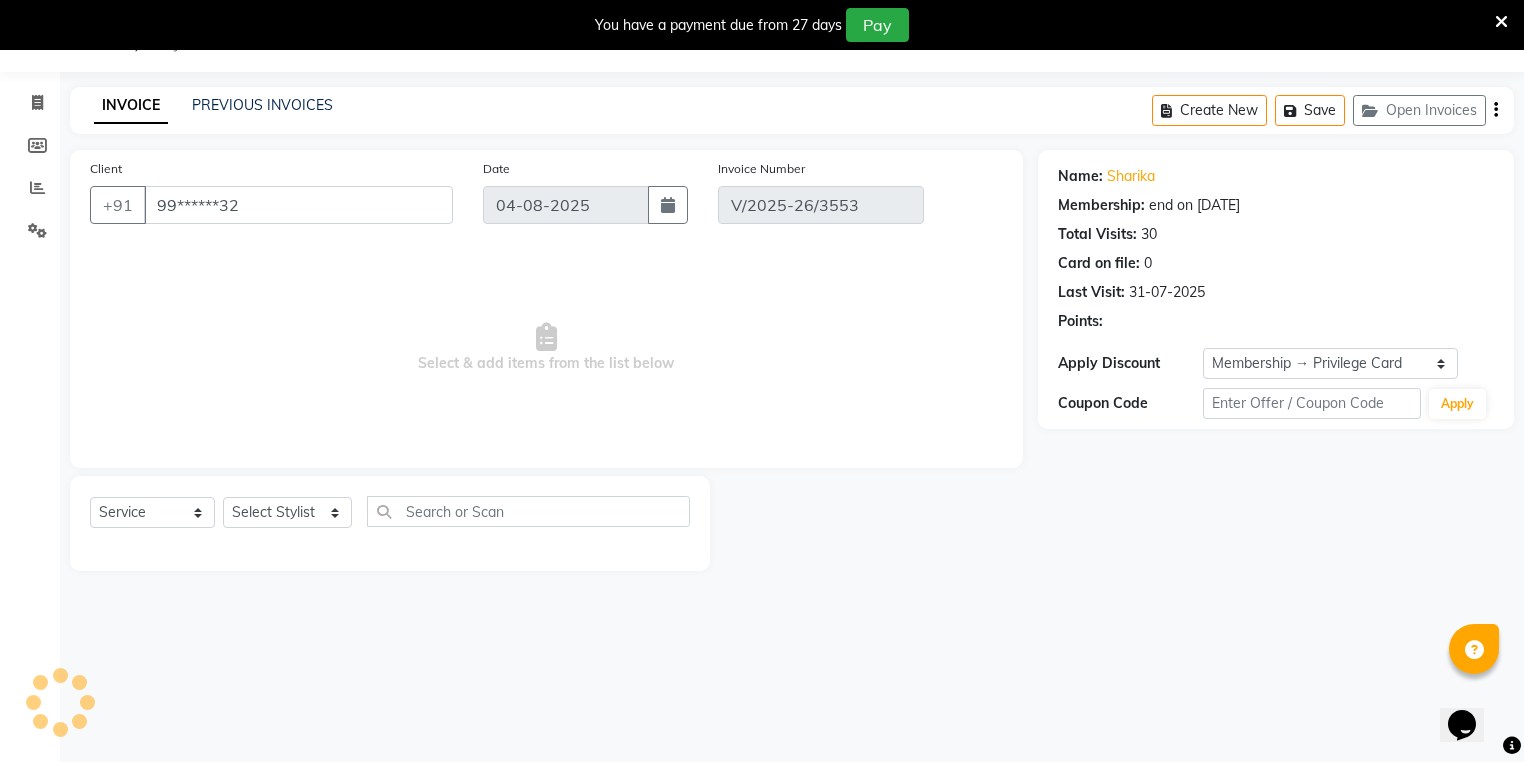type on "31-07-2025" 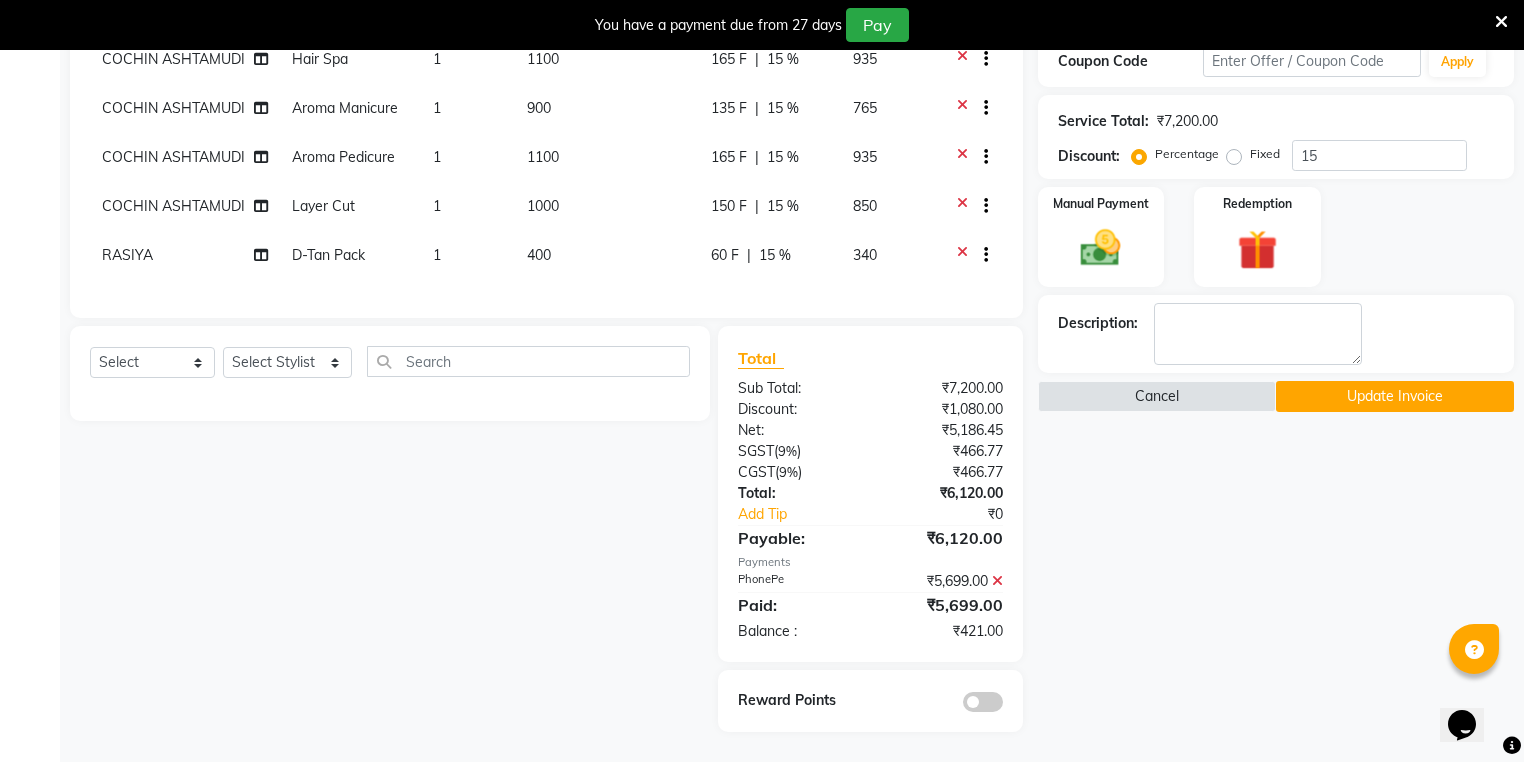 scroll, scrollTop: 0, scrollLeft: 0, axis: both 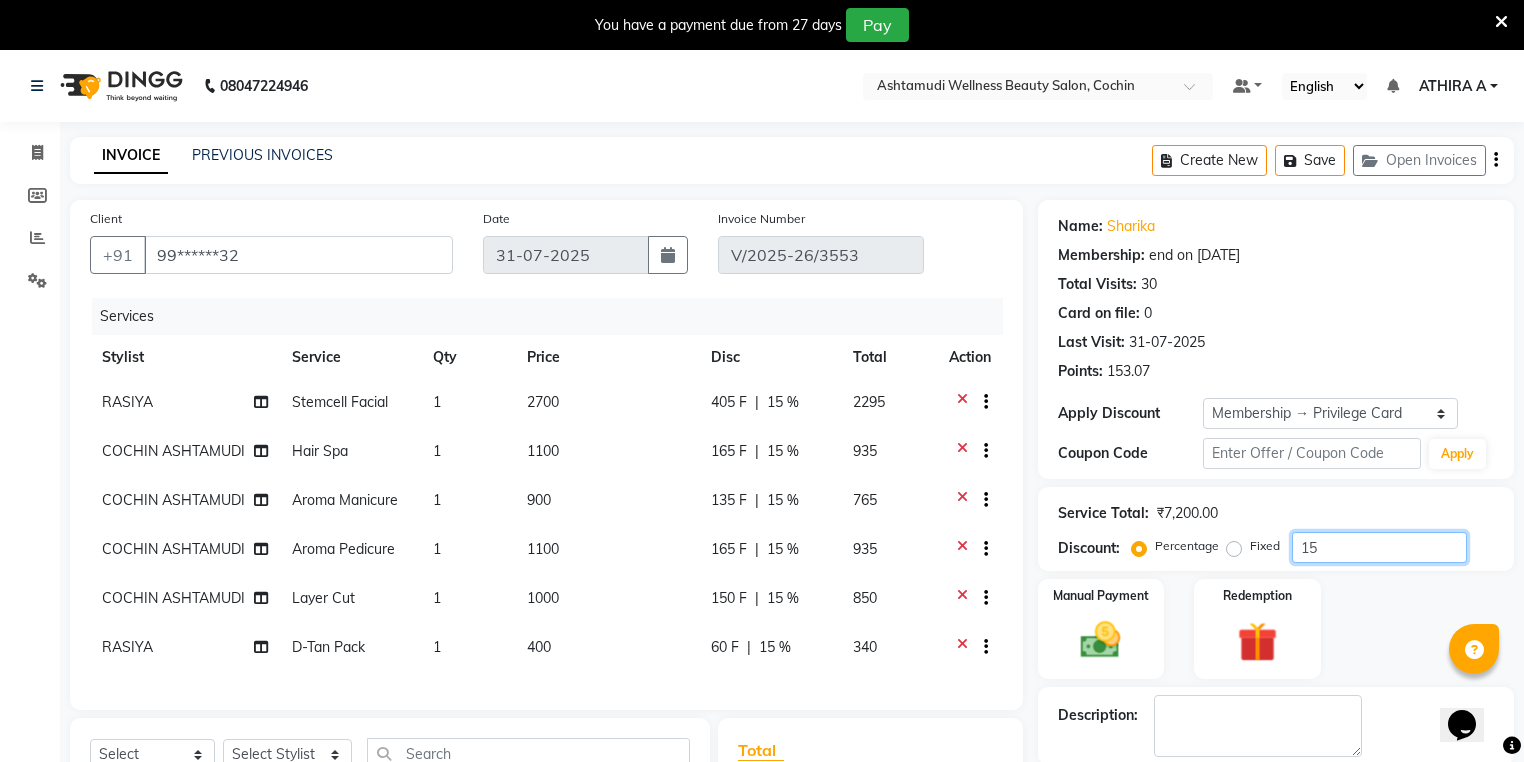 click on "15" 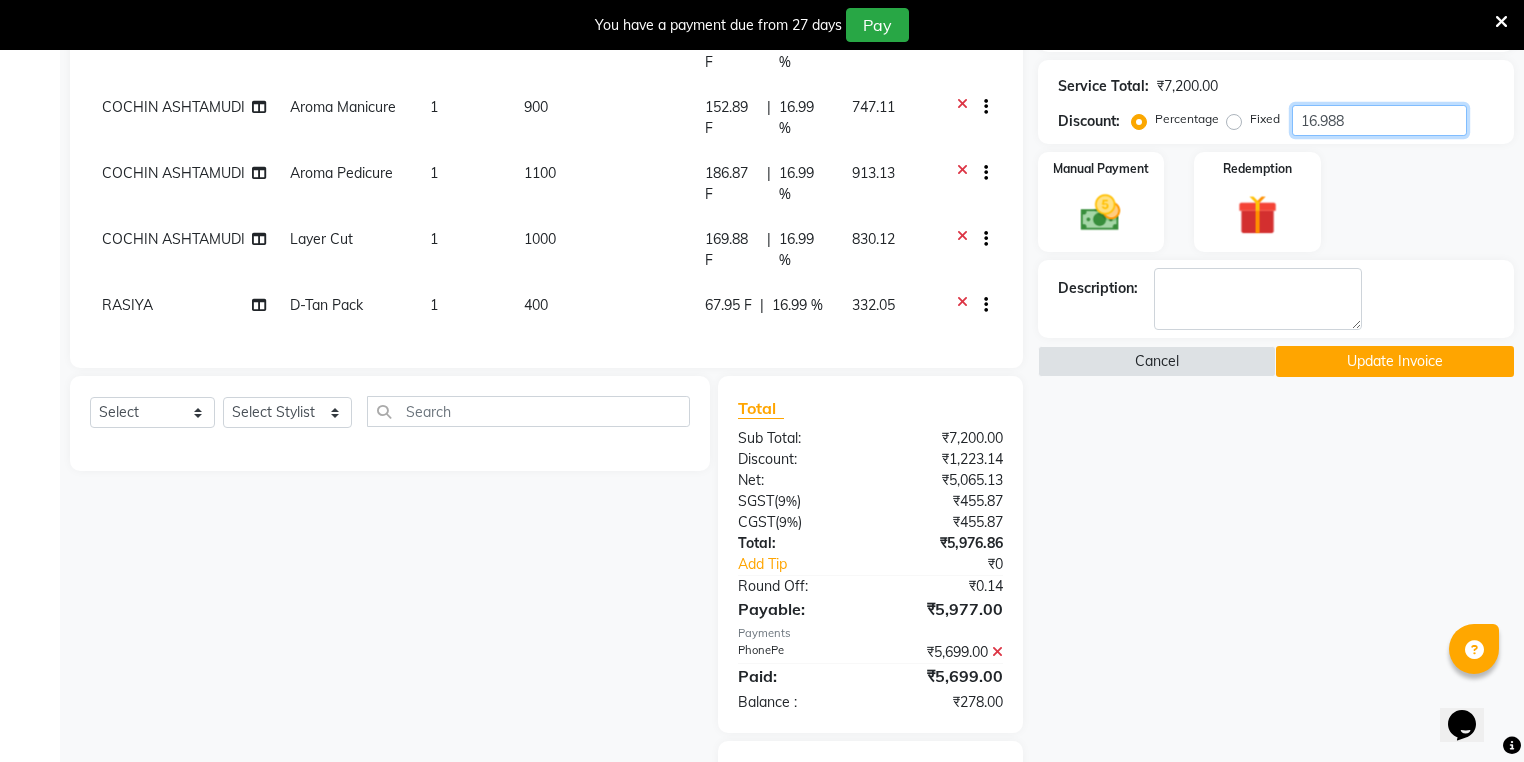 scroll, scrollTop: 202, scrollLeft: 0, axis: vertical 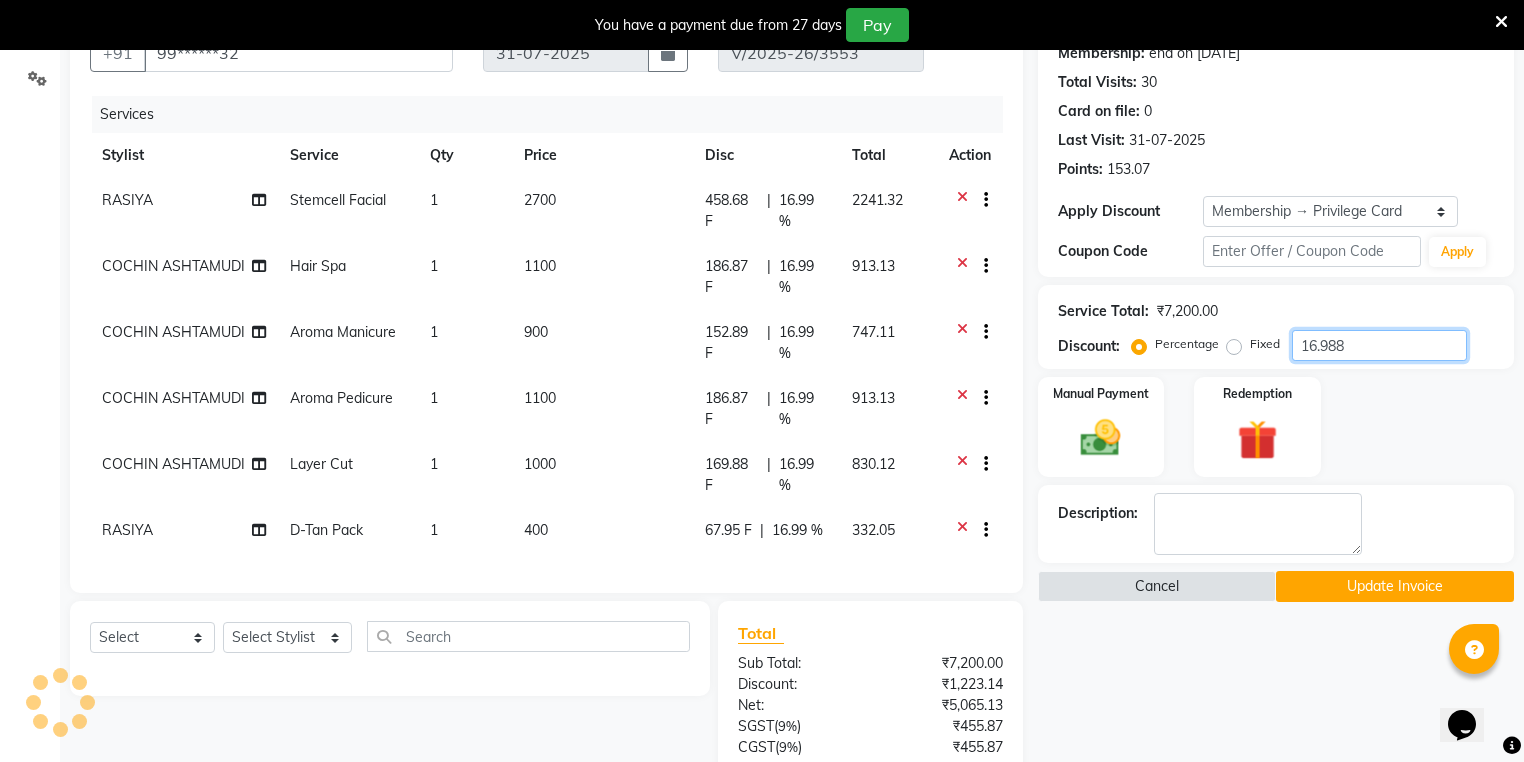 click on "16.988" 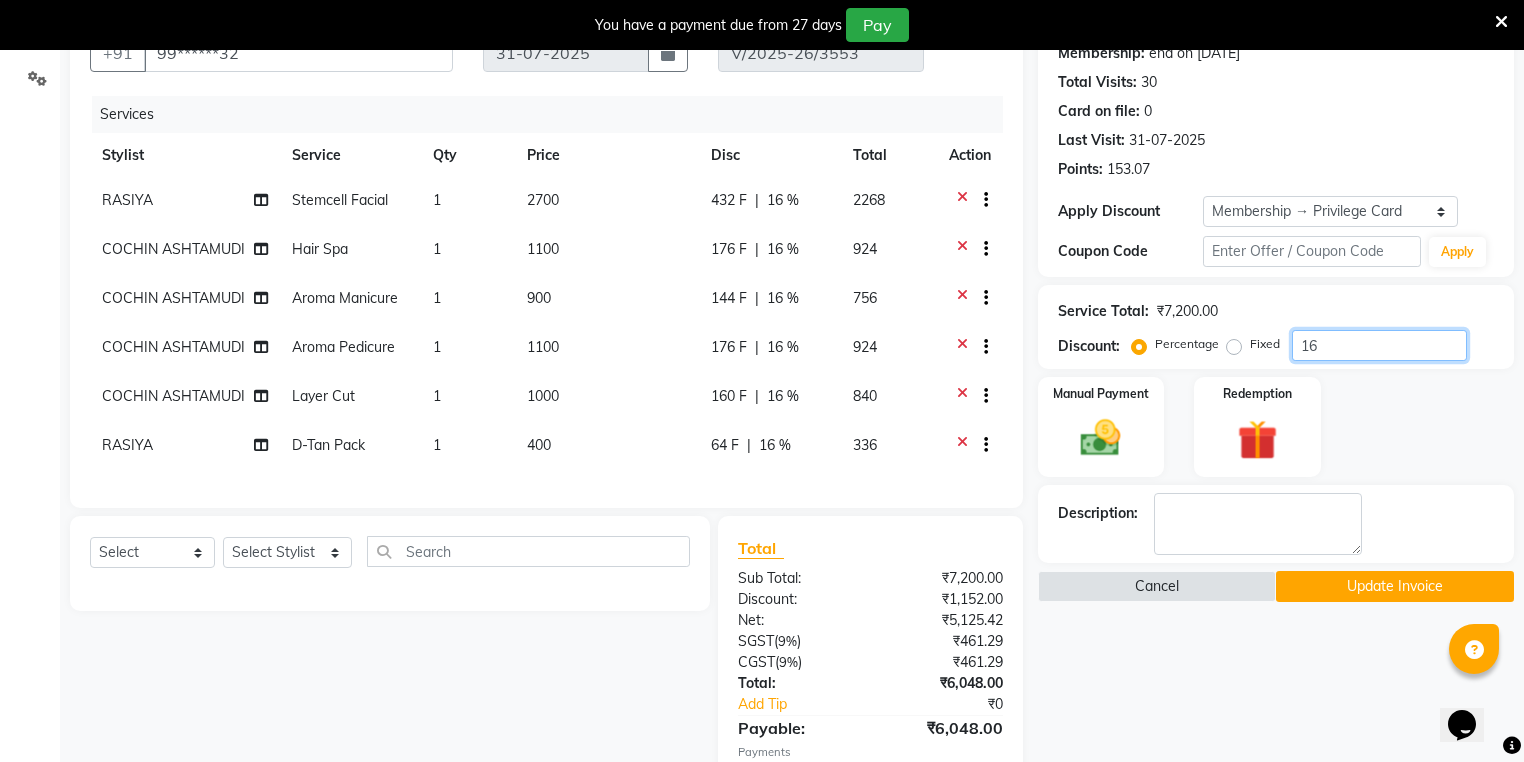 type on "1" 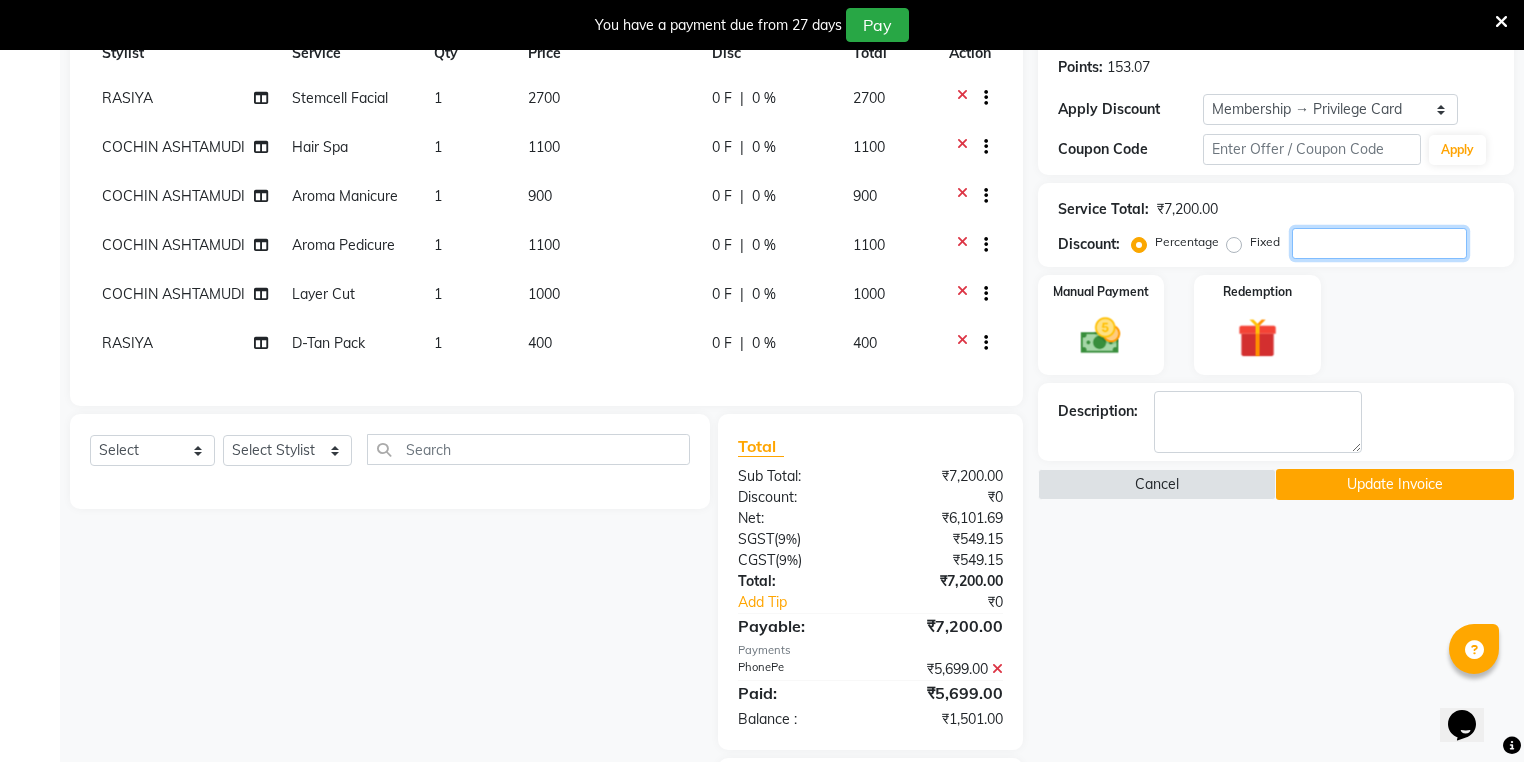 scroll, scrollTop: 405, scrollLeft: 0, axis: vertical 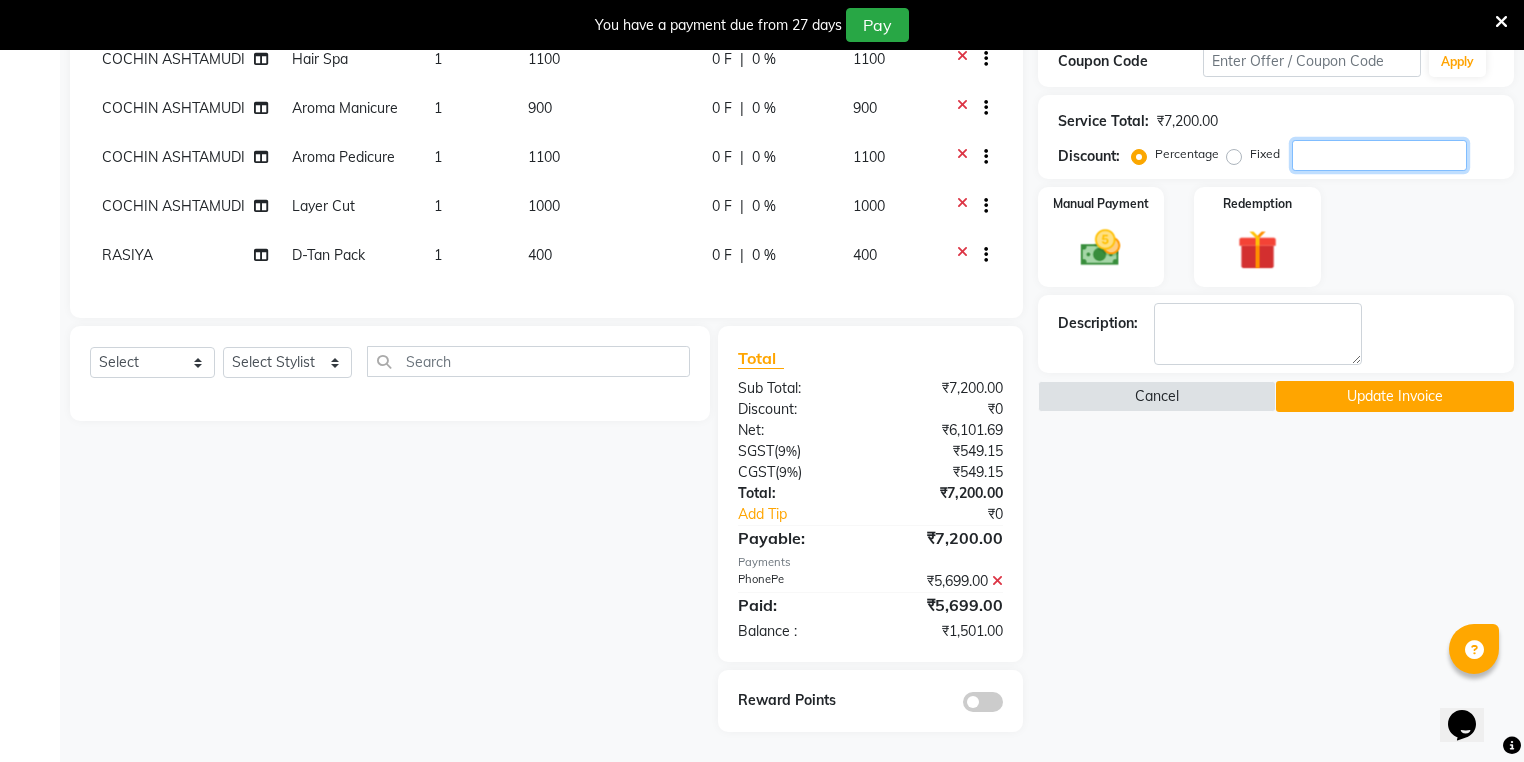 type 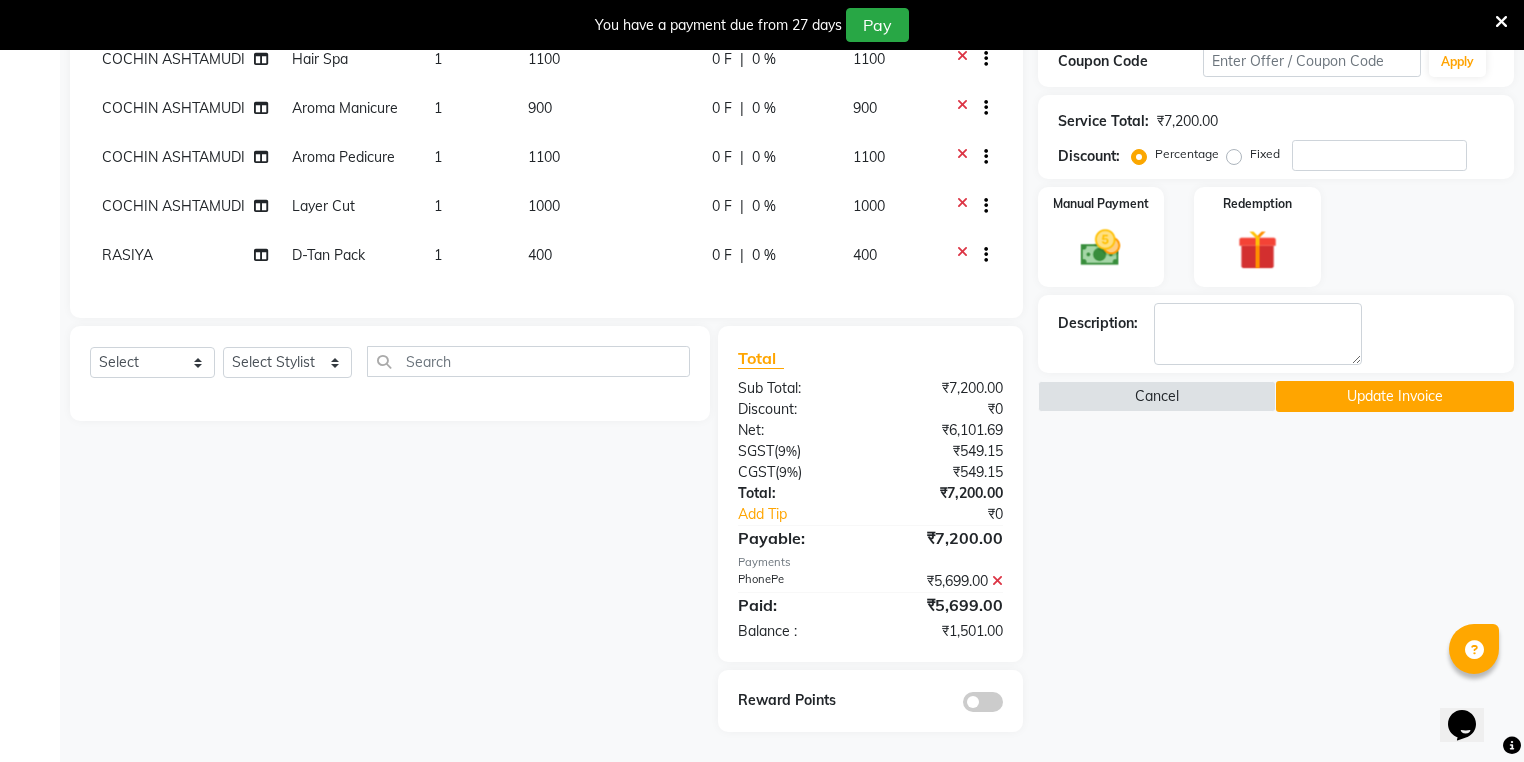 click on "Fixed" 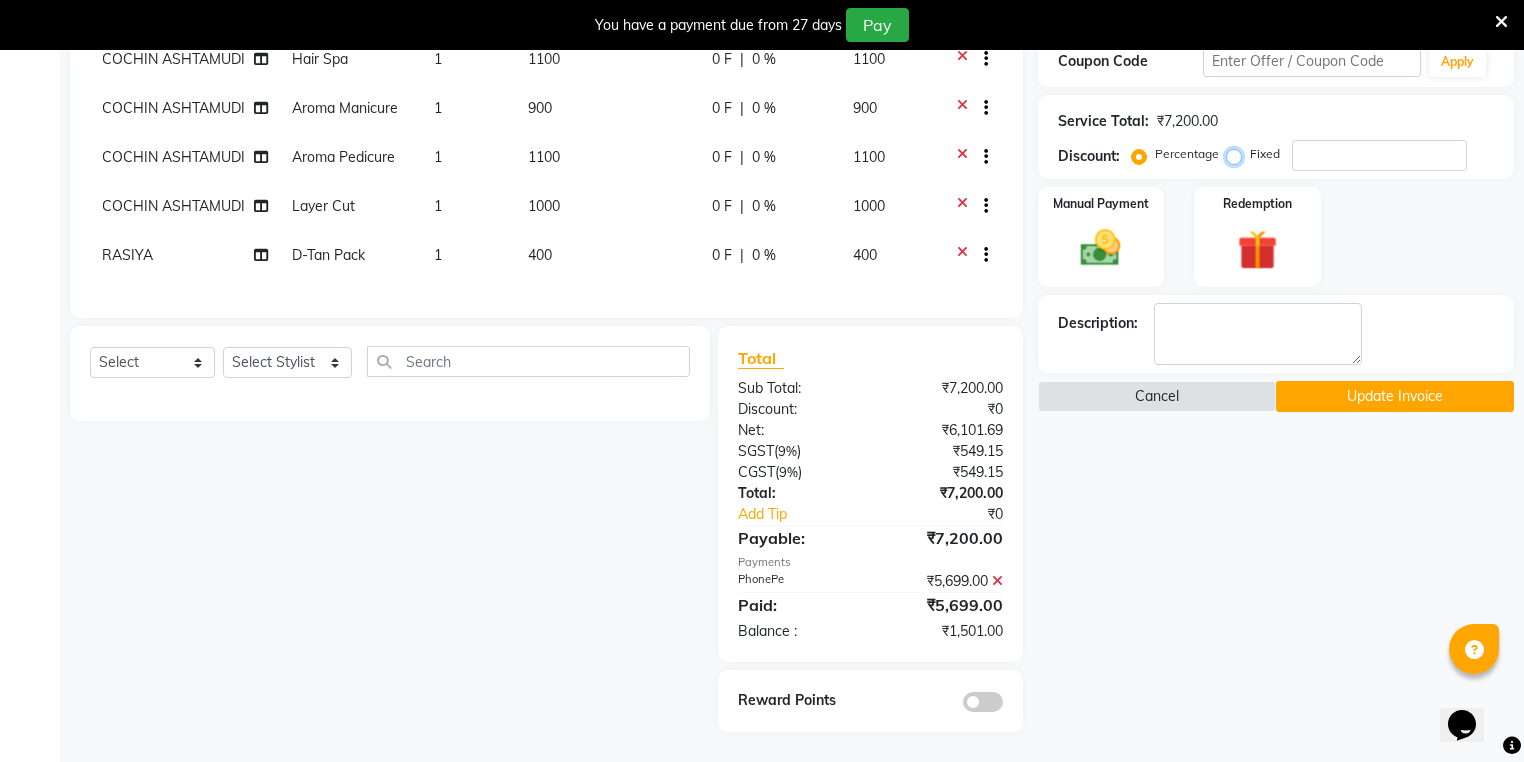 click on "Fixed" at bounding box center [1238, 154] 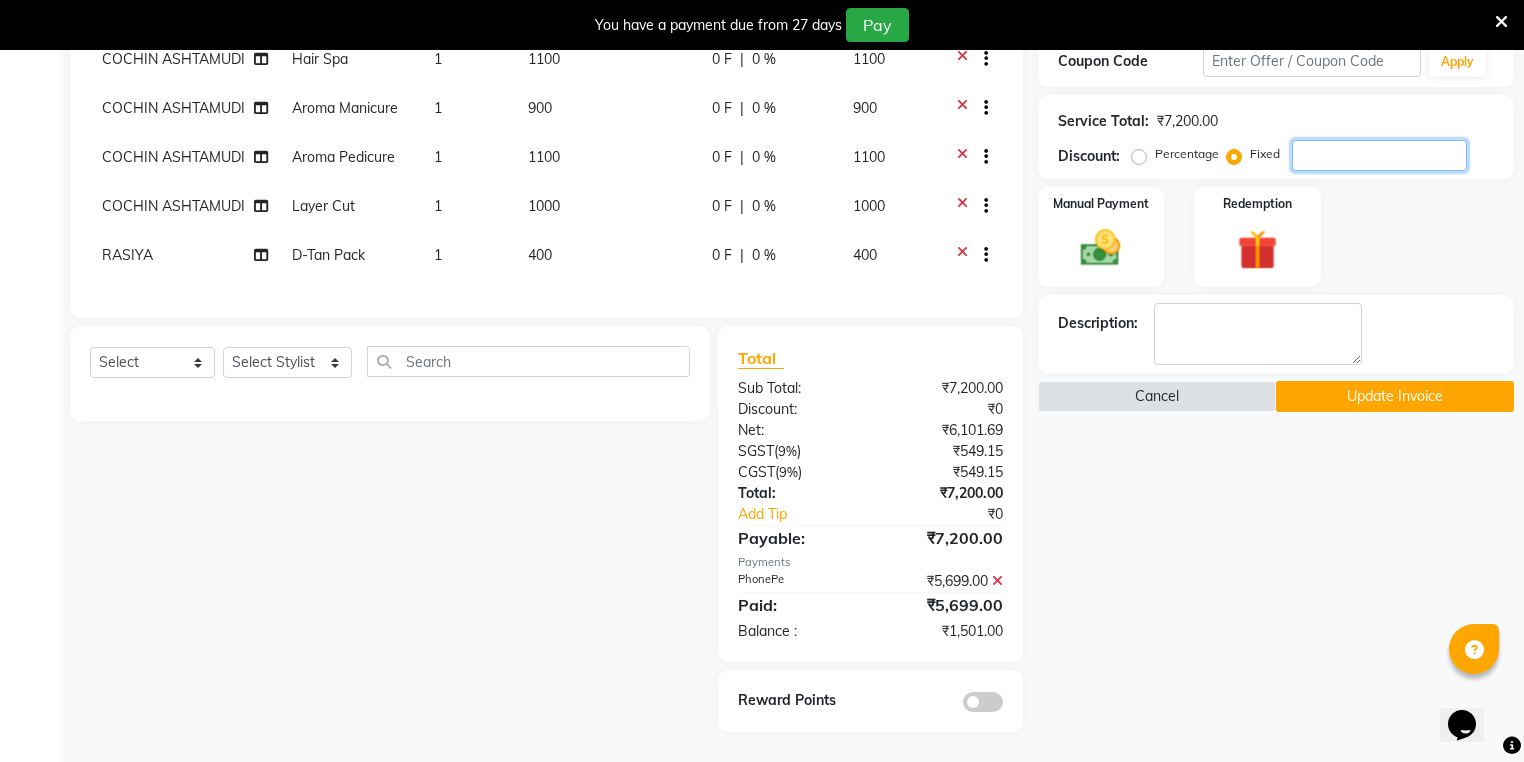 click 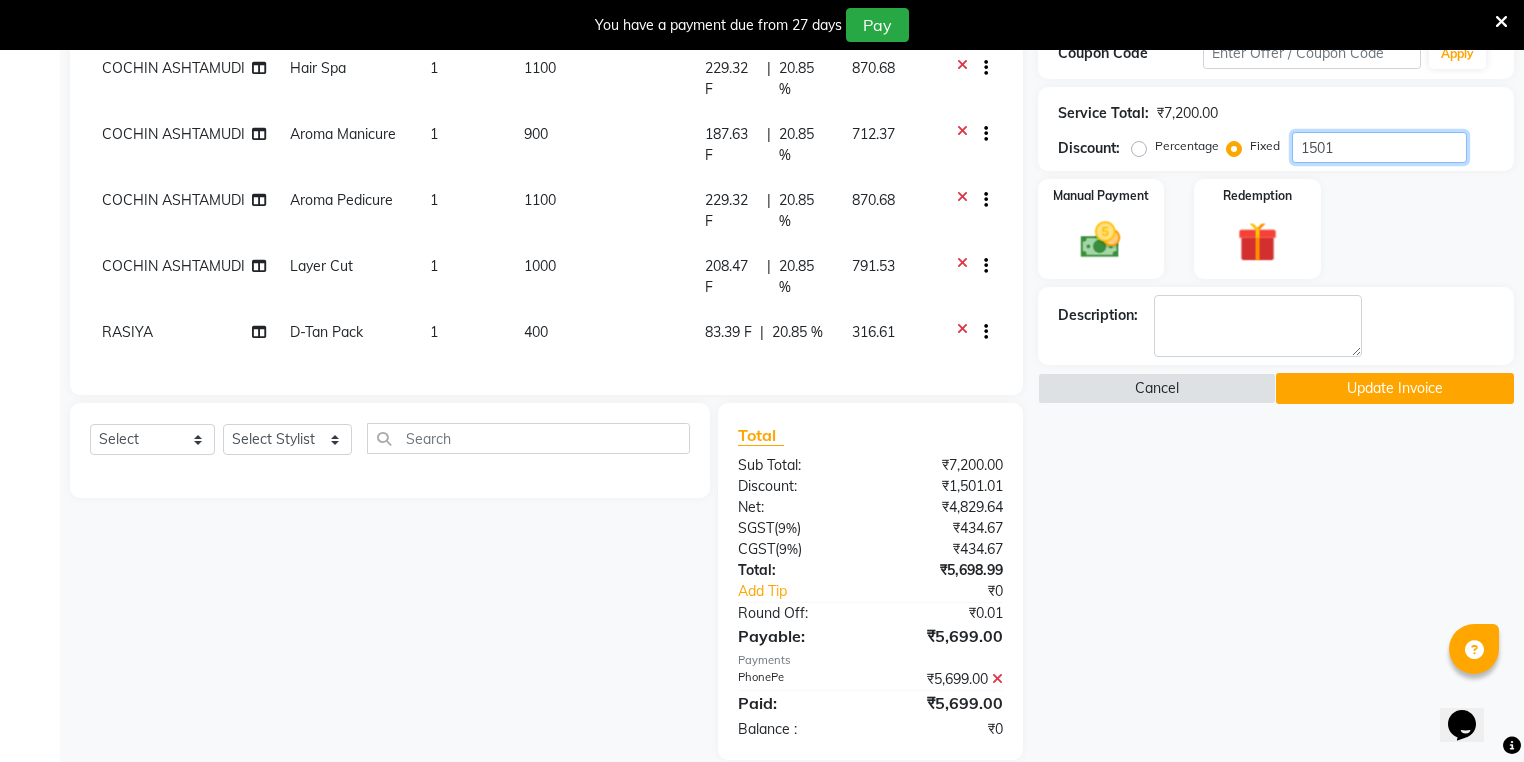 scroll, scrollTop: 202, scrollLeft: 0, axis: vertical 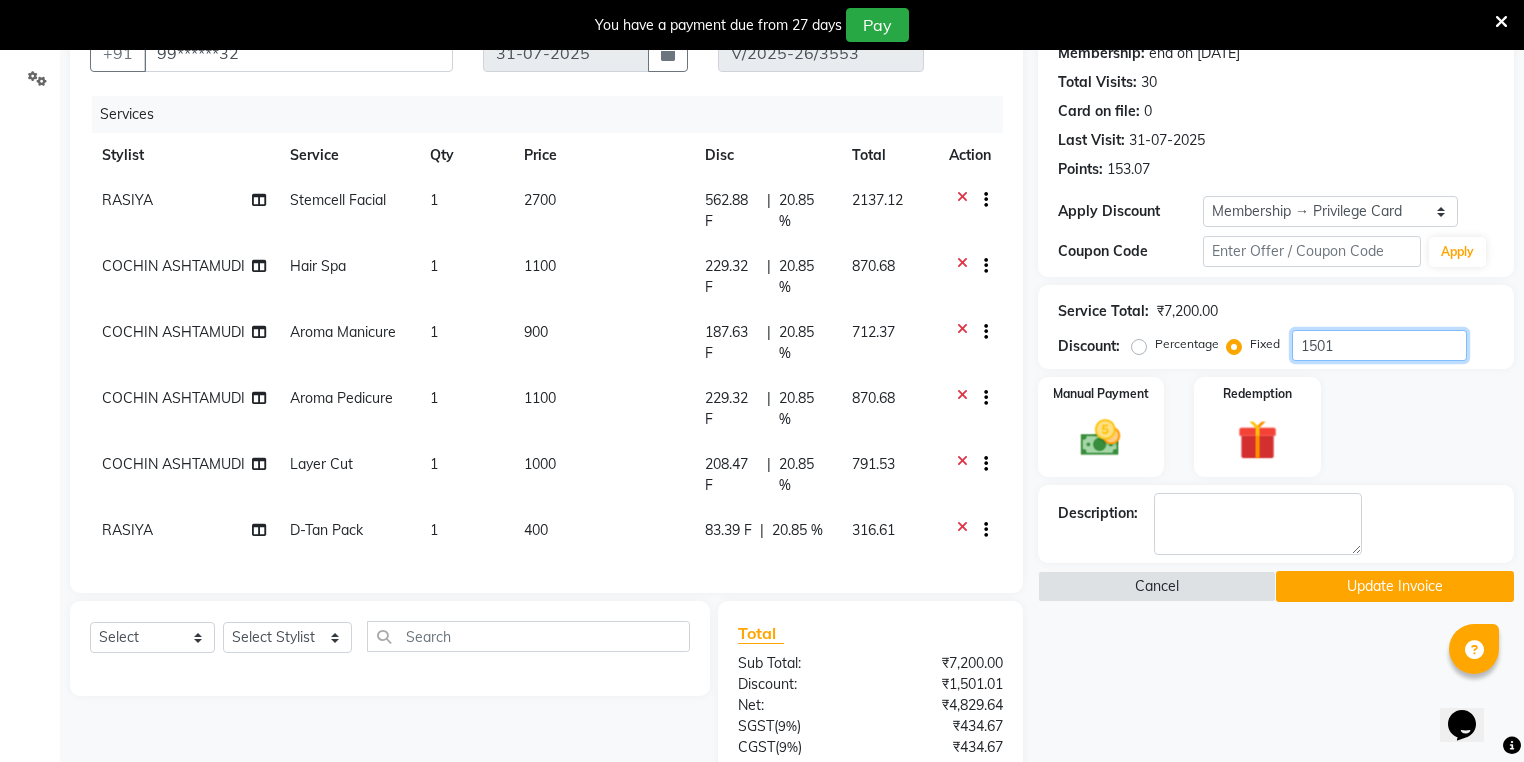 type on "1501" 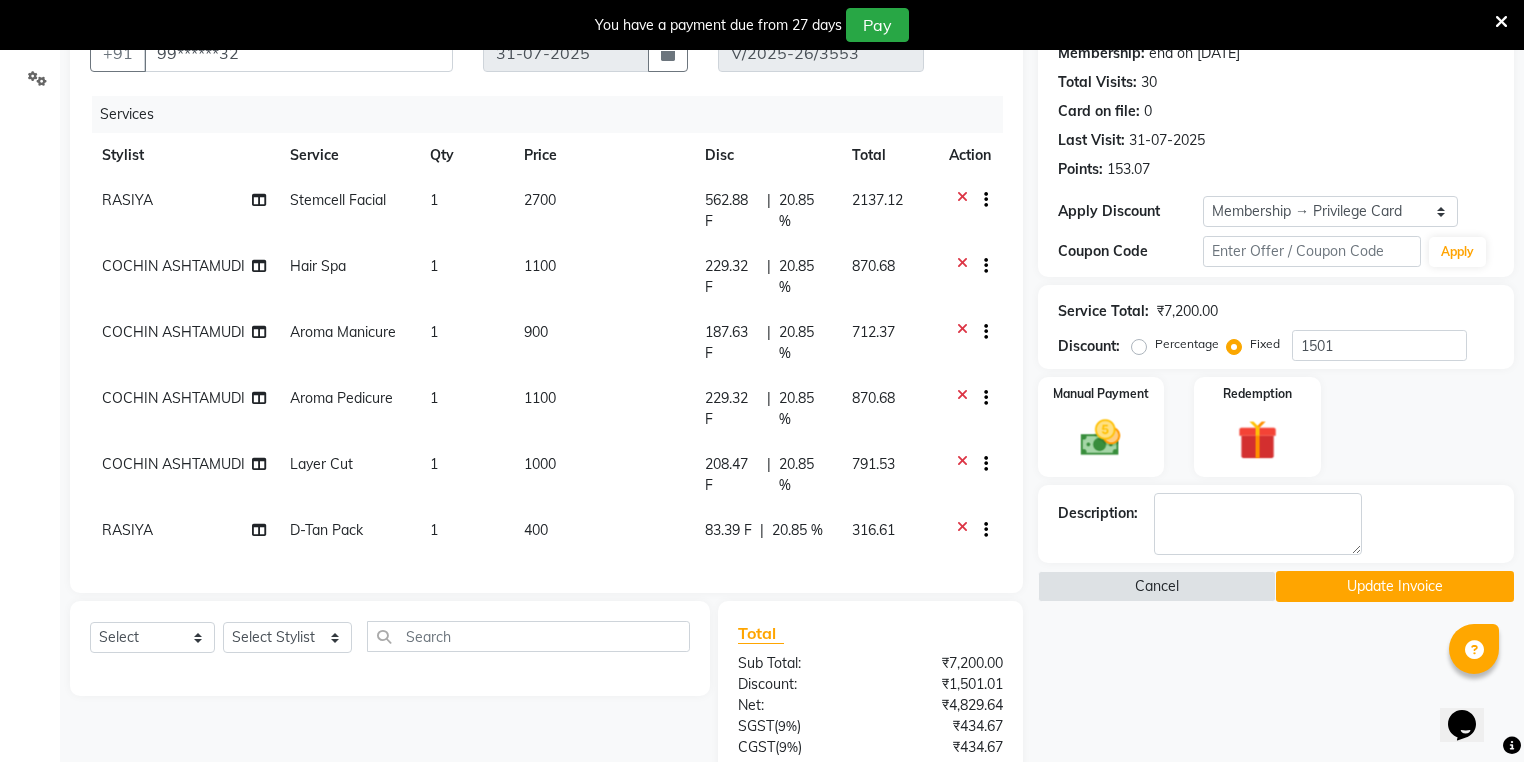 click on "COCHIN ASHTAMUDI" 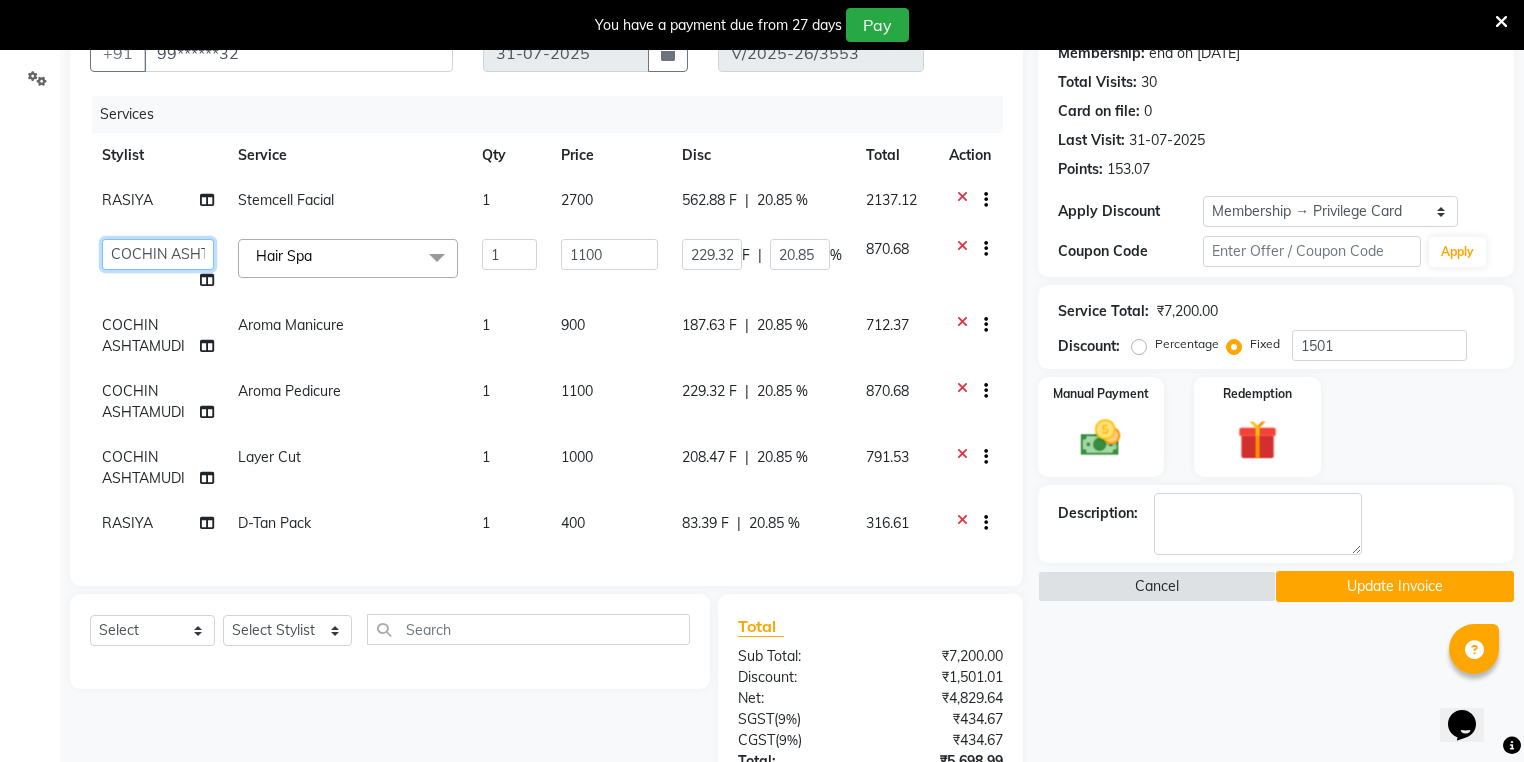 click on "Afsha   Aiswarya B   BINU MANGAR   COCHIN ASHTAMUDI   Danish   Diksha Thapa (Anamika)   Fousiya   Jishan   Priyanka rathi chowdhury    RAGHI FERNANDEZ   Rani   RASIYA    SALMAN ALI   Savez" 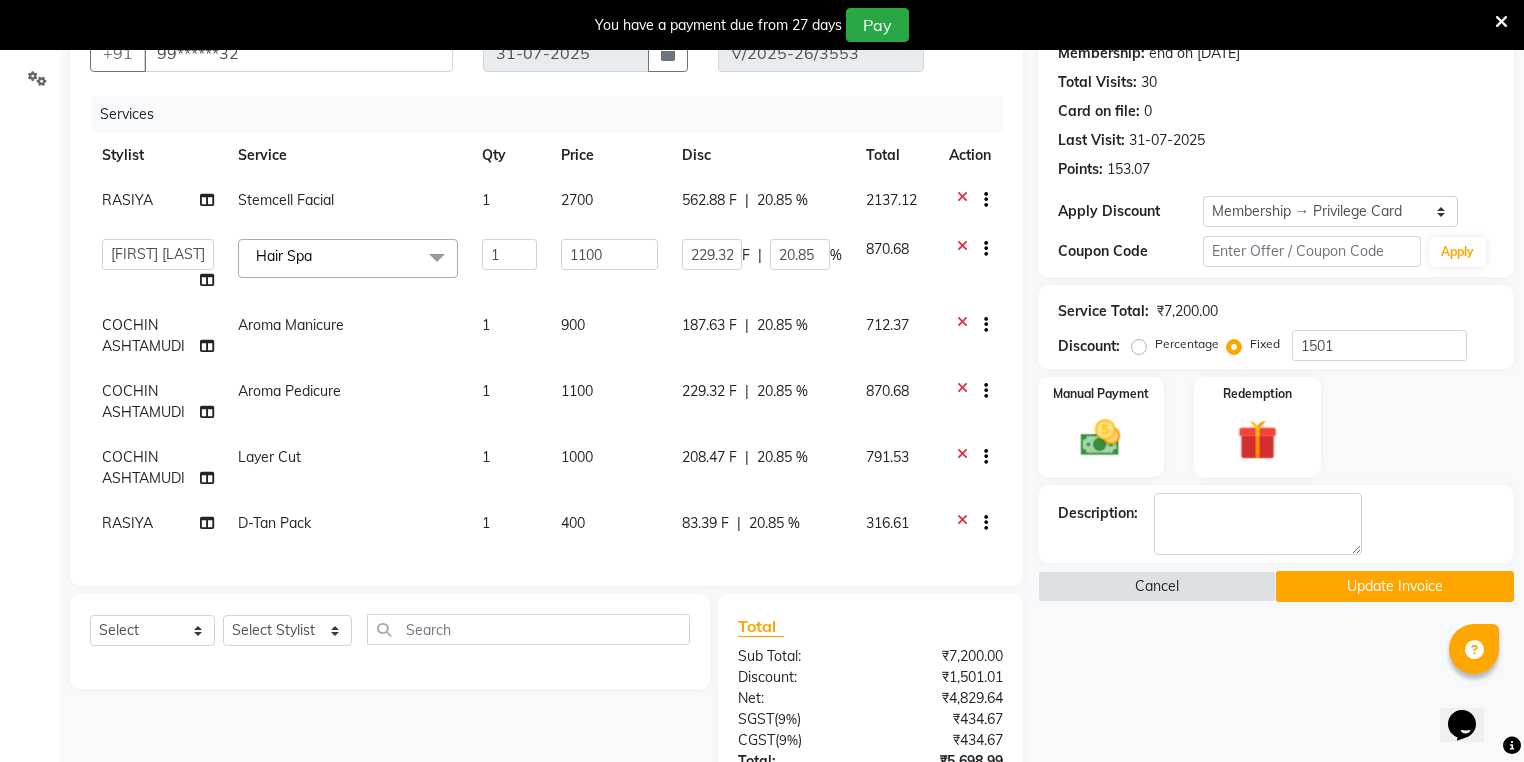 select on "45927" 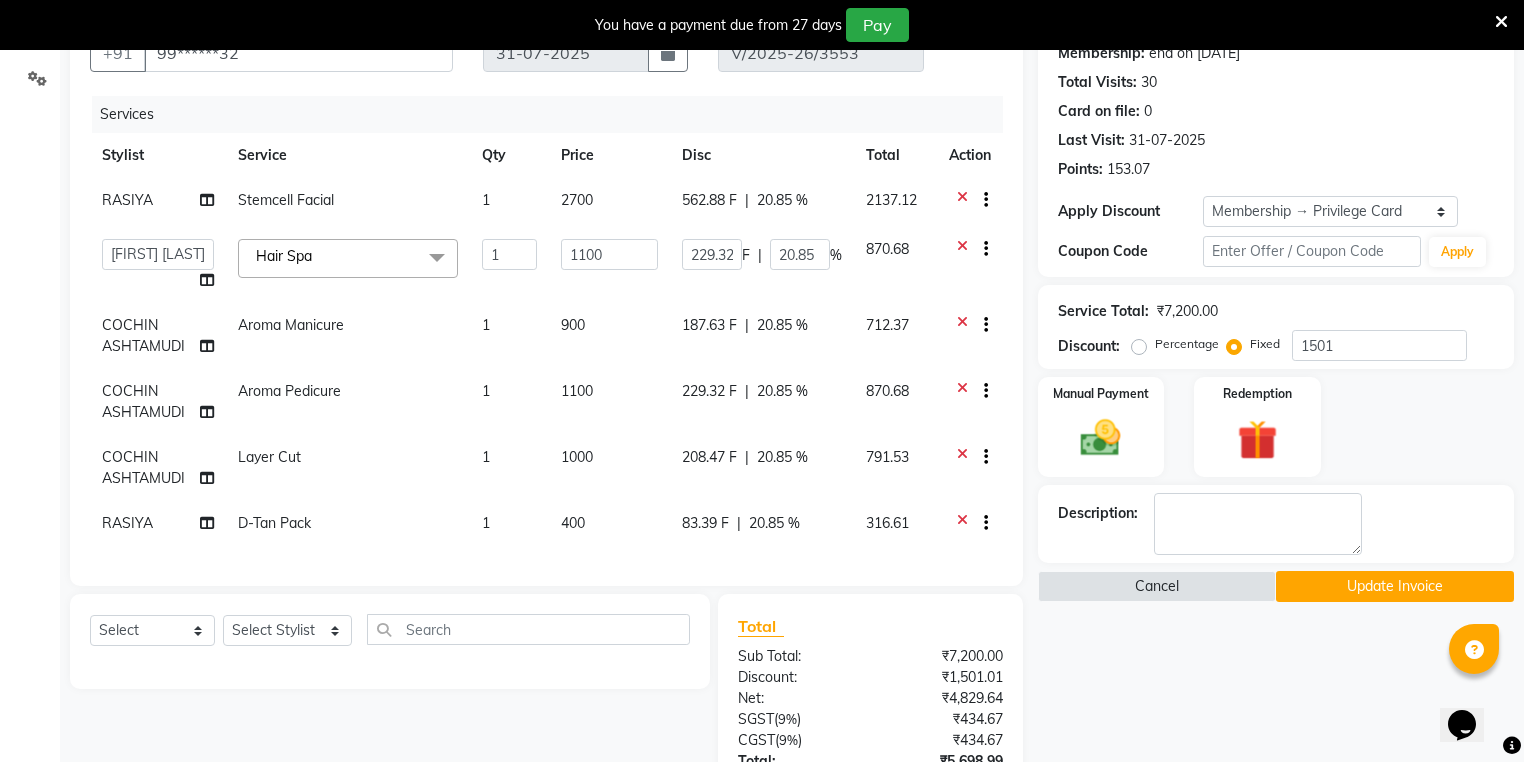 click on "COCHIN ASHTAMUDI" 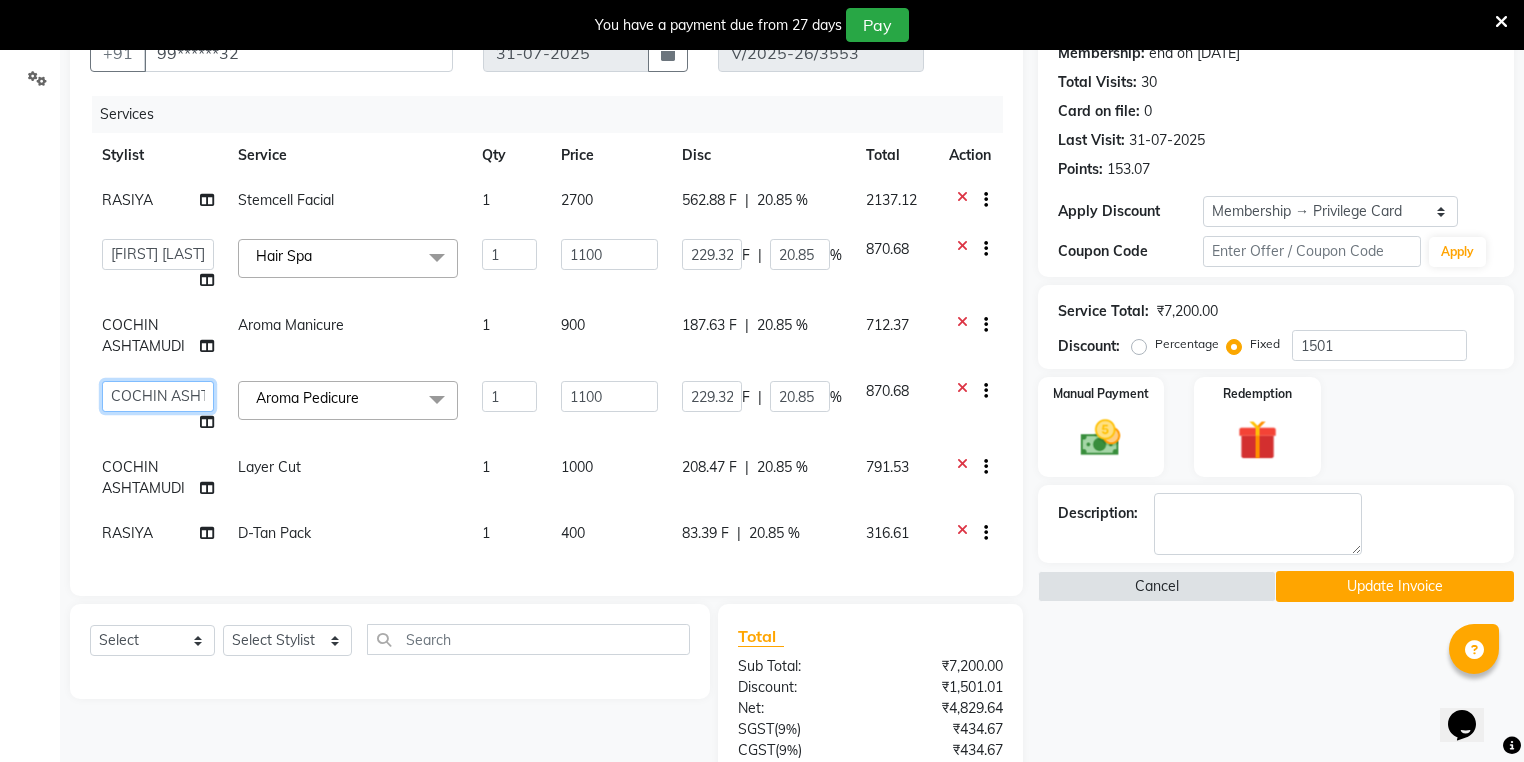 click on "Afsha   Aiswarya B   BINU MANGAR   COCHIN ASHTAMUDI   Danish   Diksha Thapa (Anamika)   Fousiya   Jishan   Priyanka rathi chowdhury    RAGHI FERNANDEZ   Rani   RASIYA    SALMAN ALI   Savez" 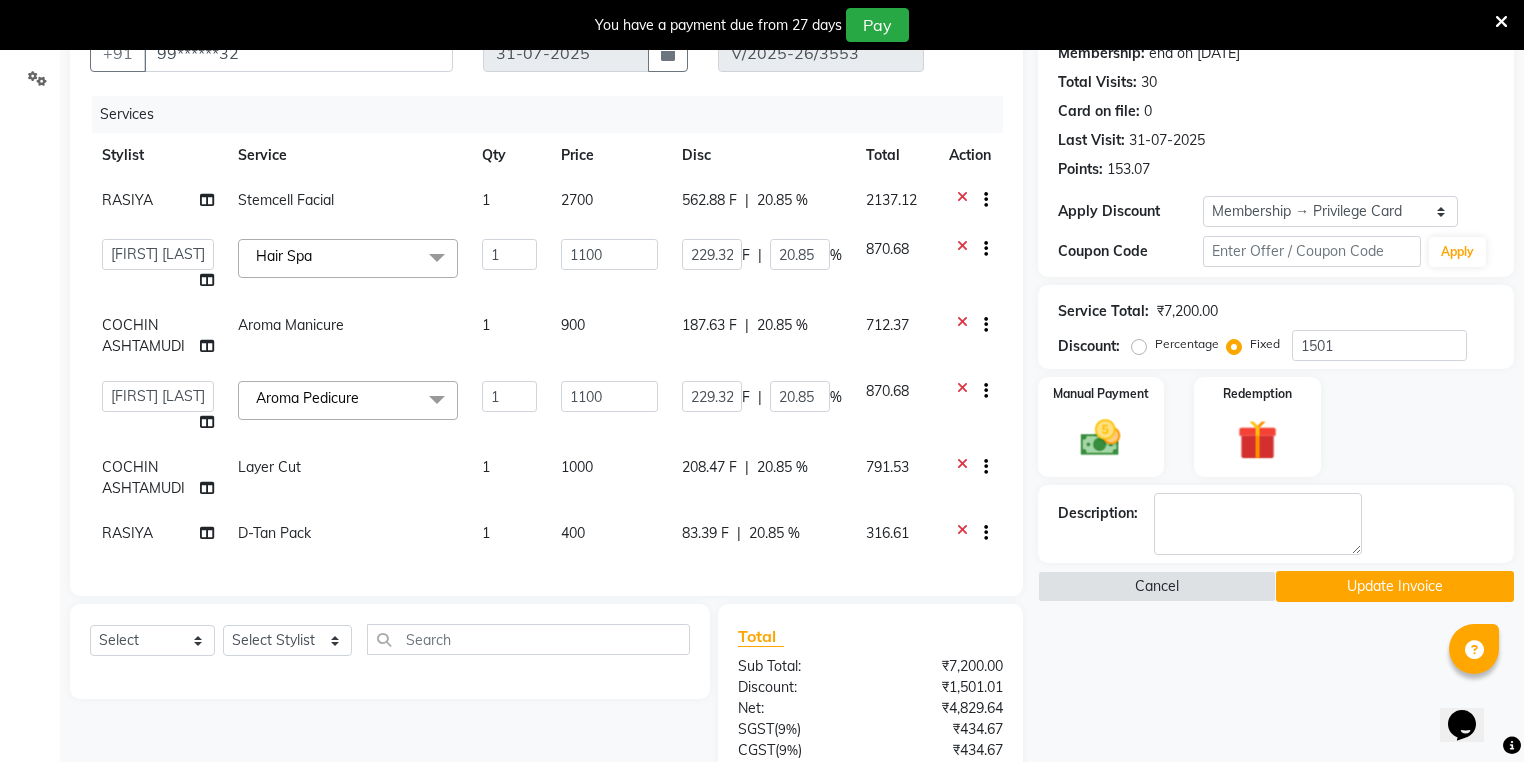 select on "45927" 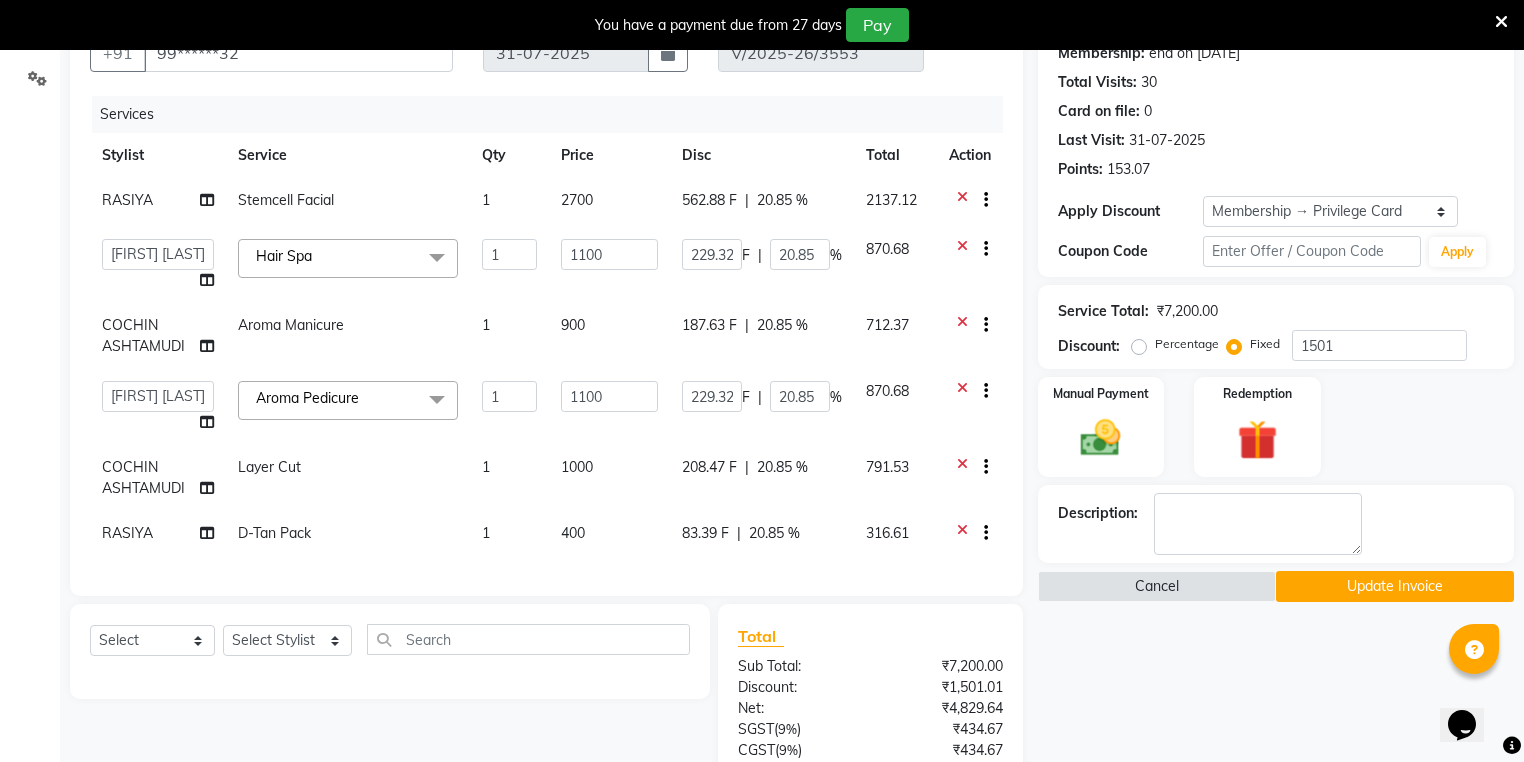 click on "Update Invoice" 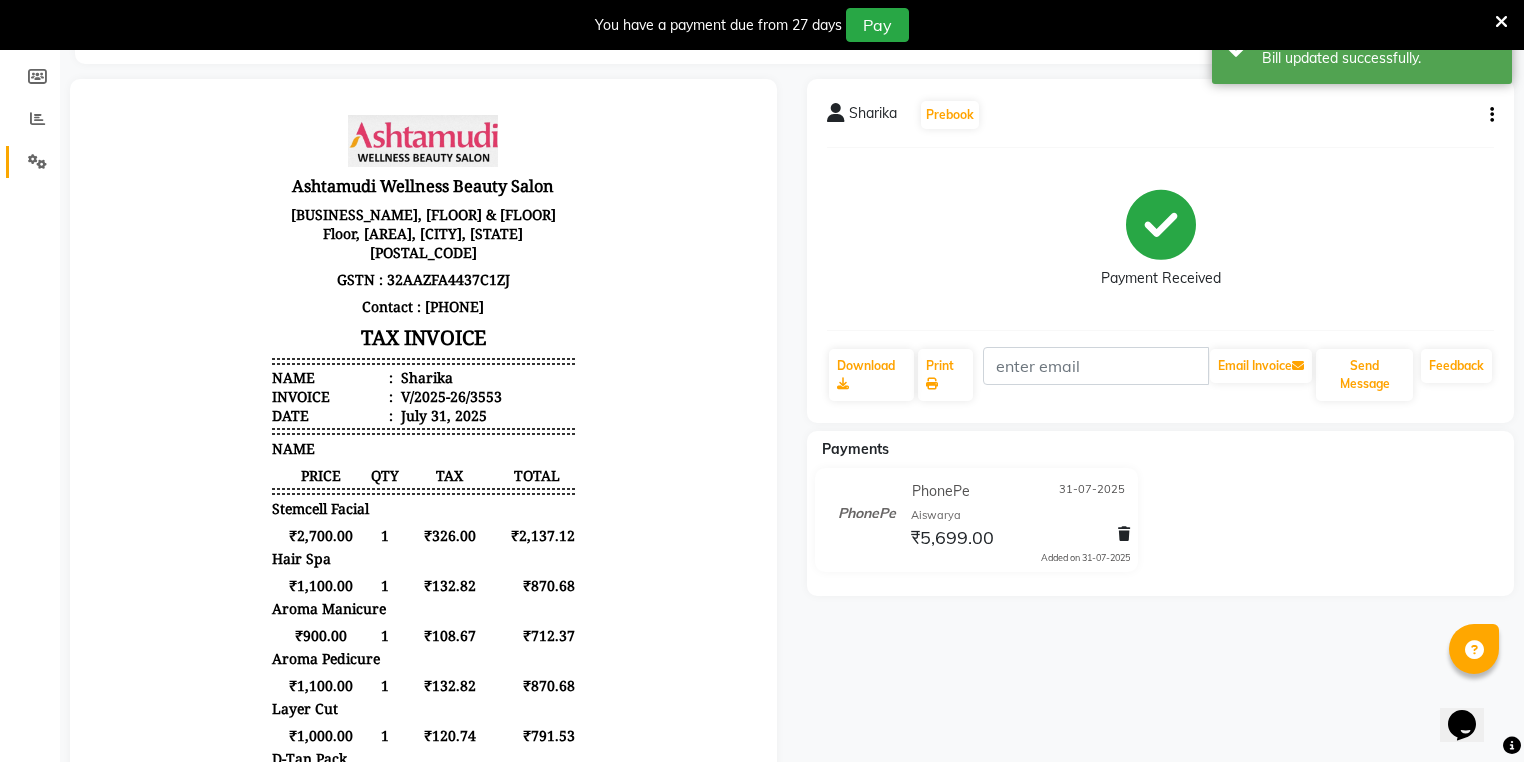 scroll, scrollTop: 0, scrollLeft: 0, axis: both 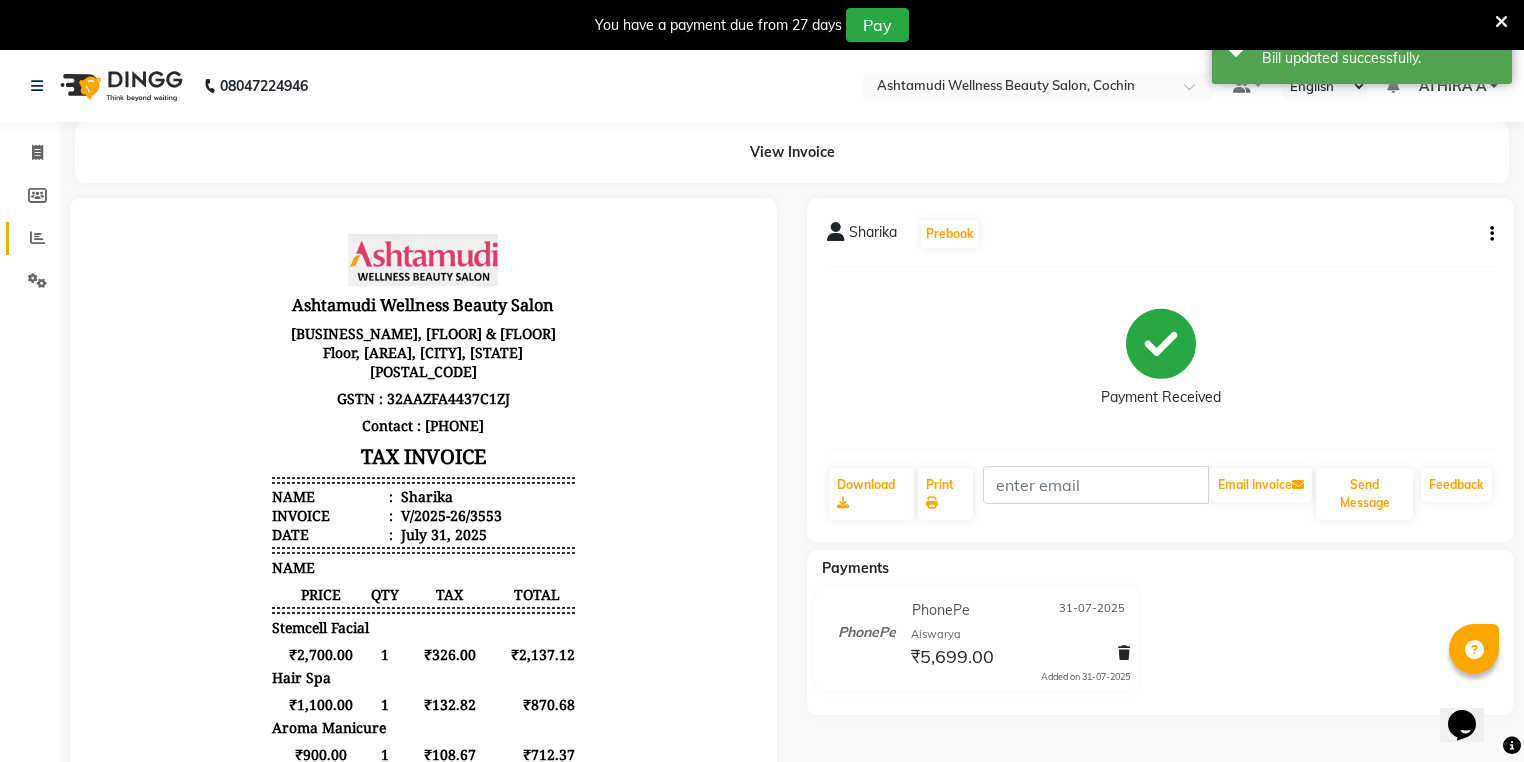 click on "Reports" 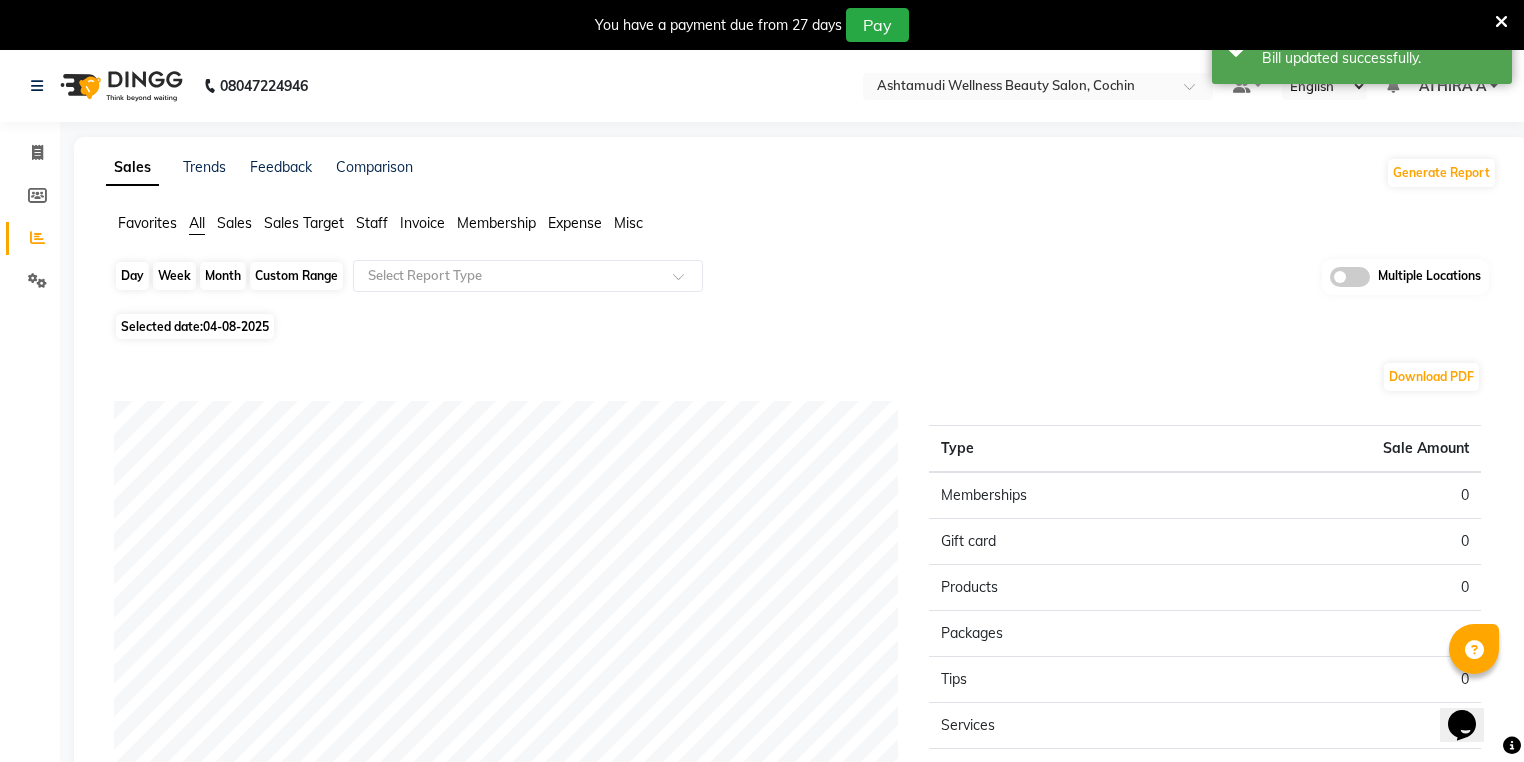 click on "Day" 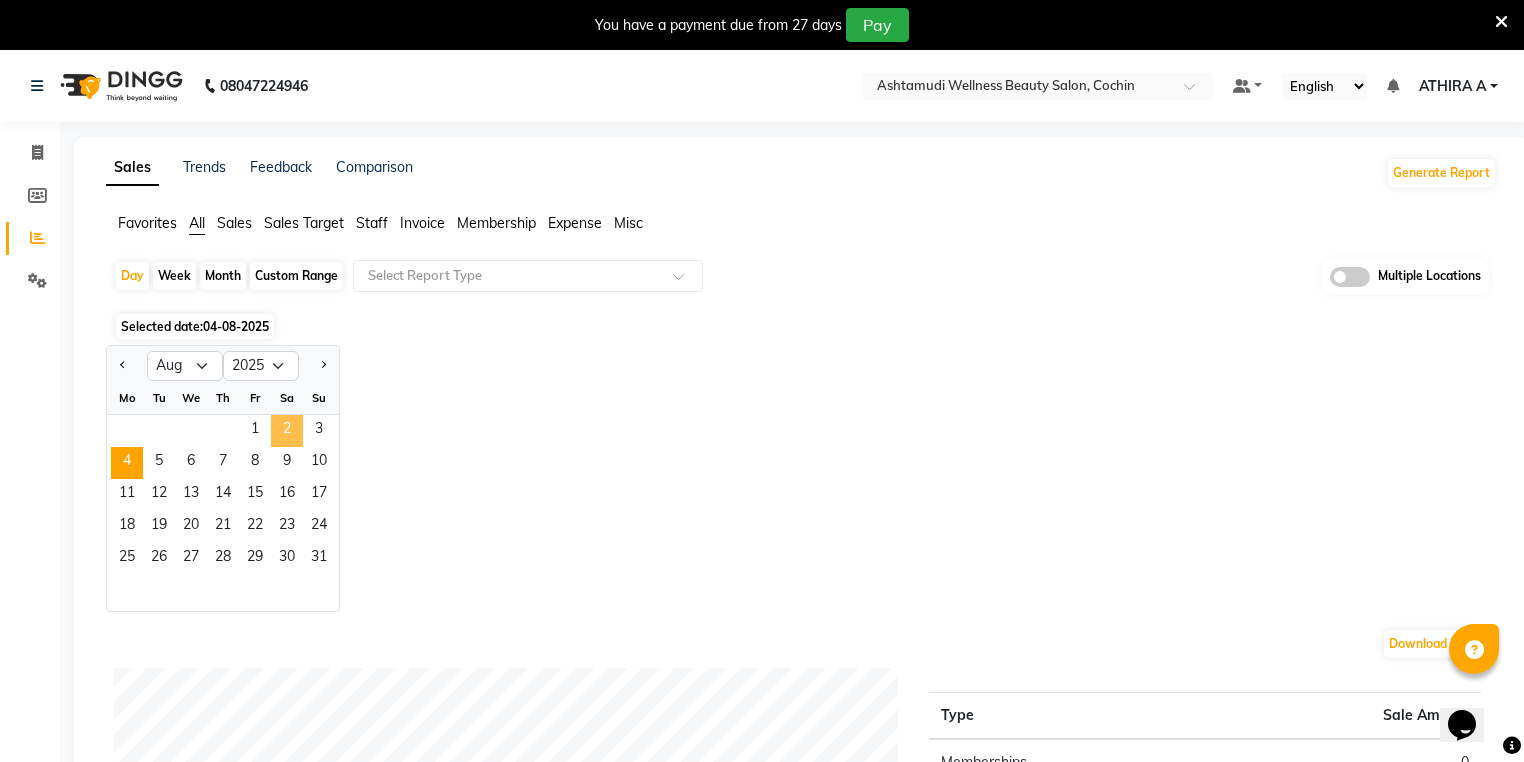 click on "2" 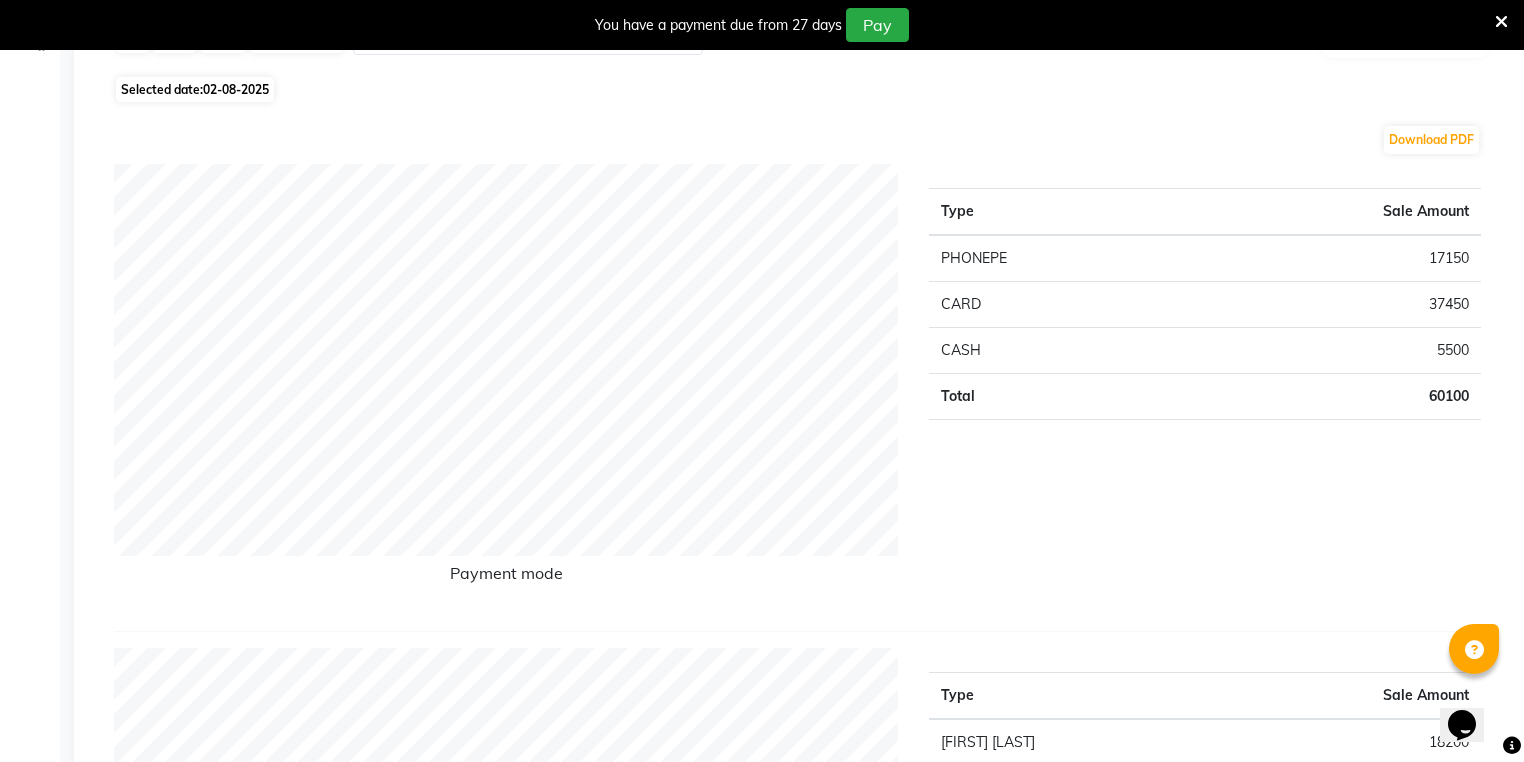 scroll, scrollTop: 0, scrollLeft: 0, axis: both 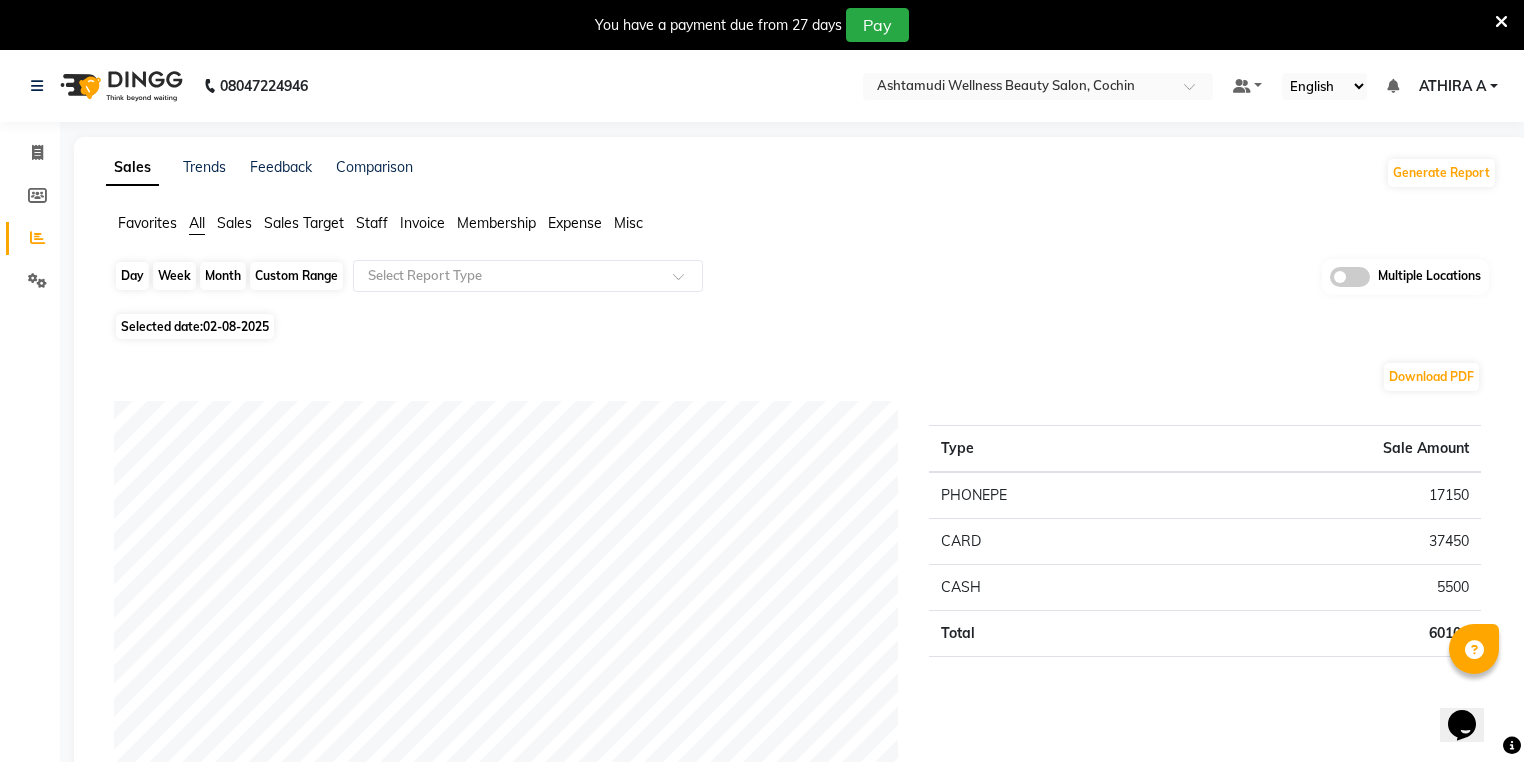 click on "Day" 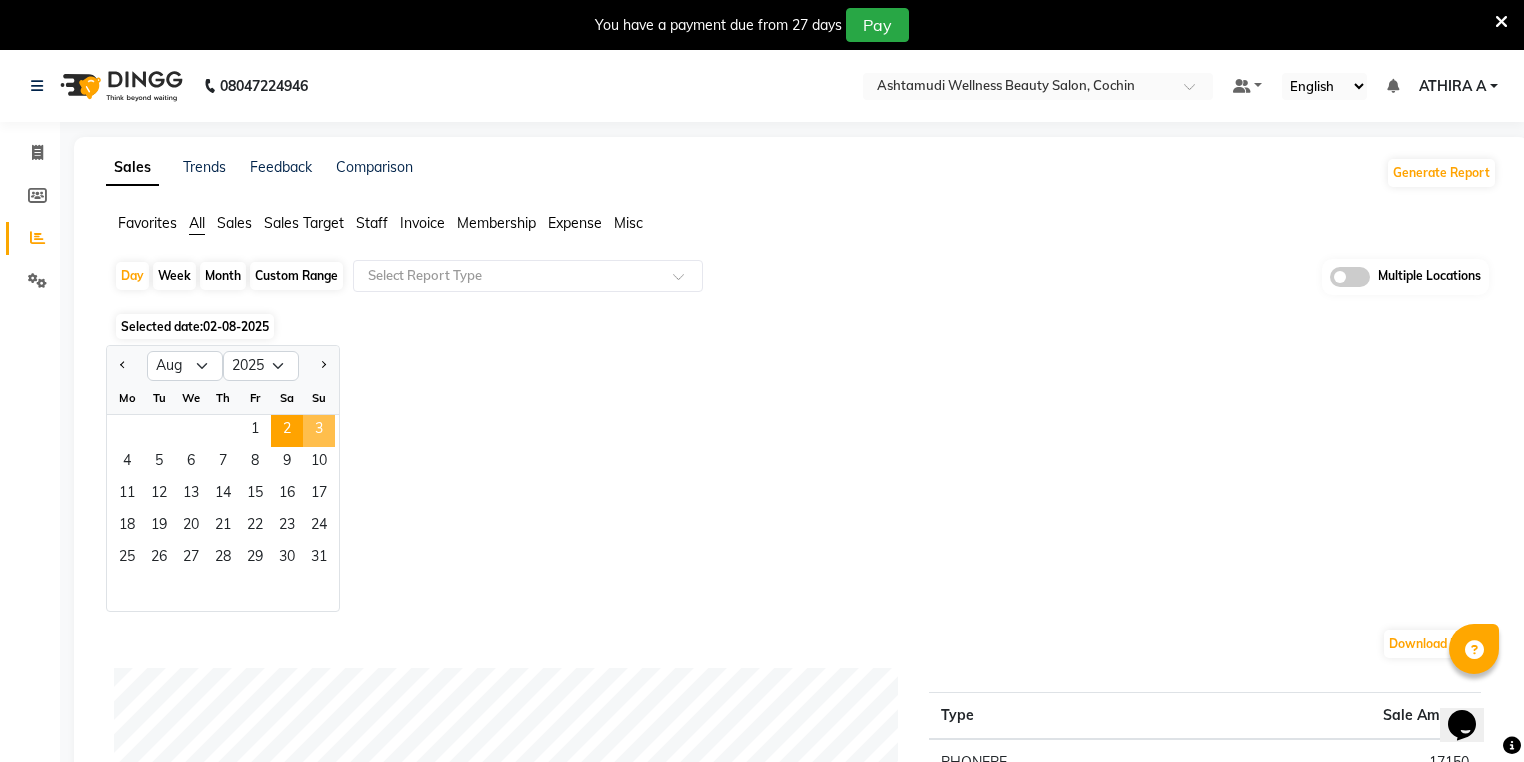 click on "3" 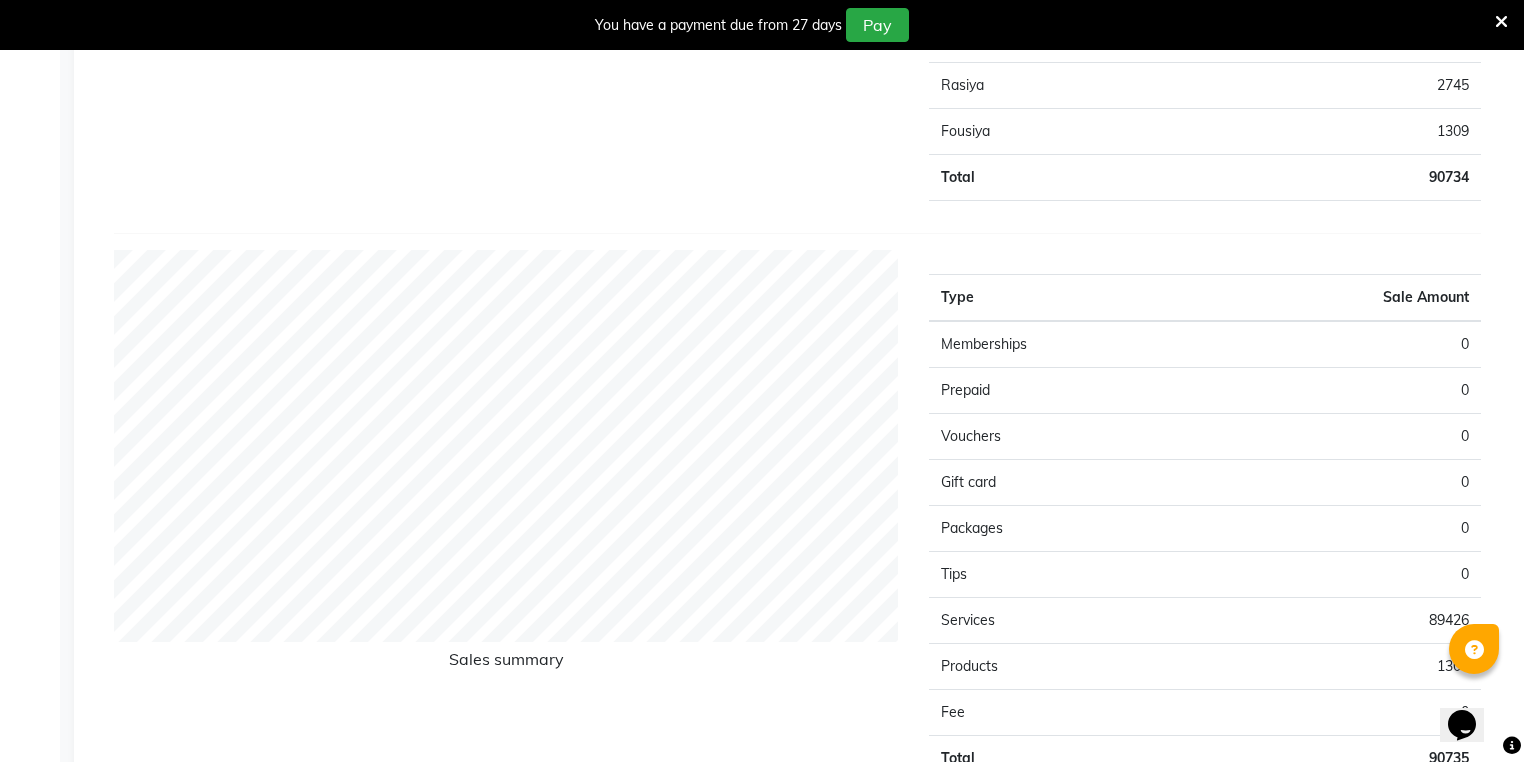 scroll, scrollTop: 880, scrollLeft: 0, axis: vertical 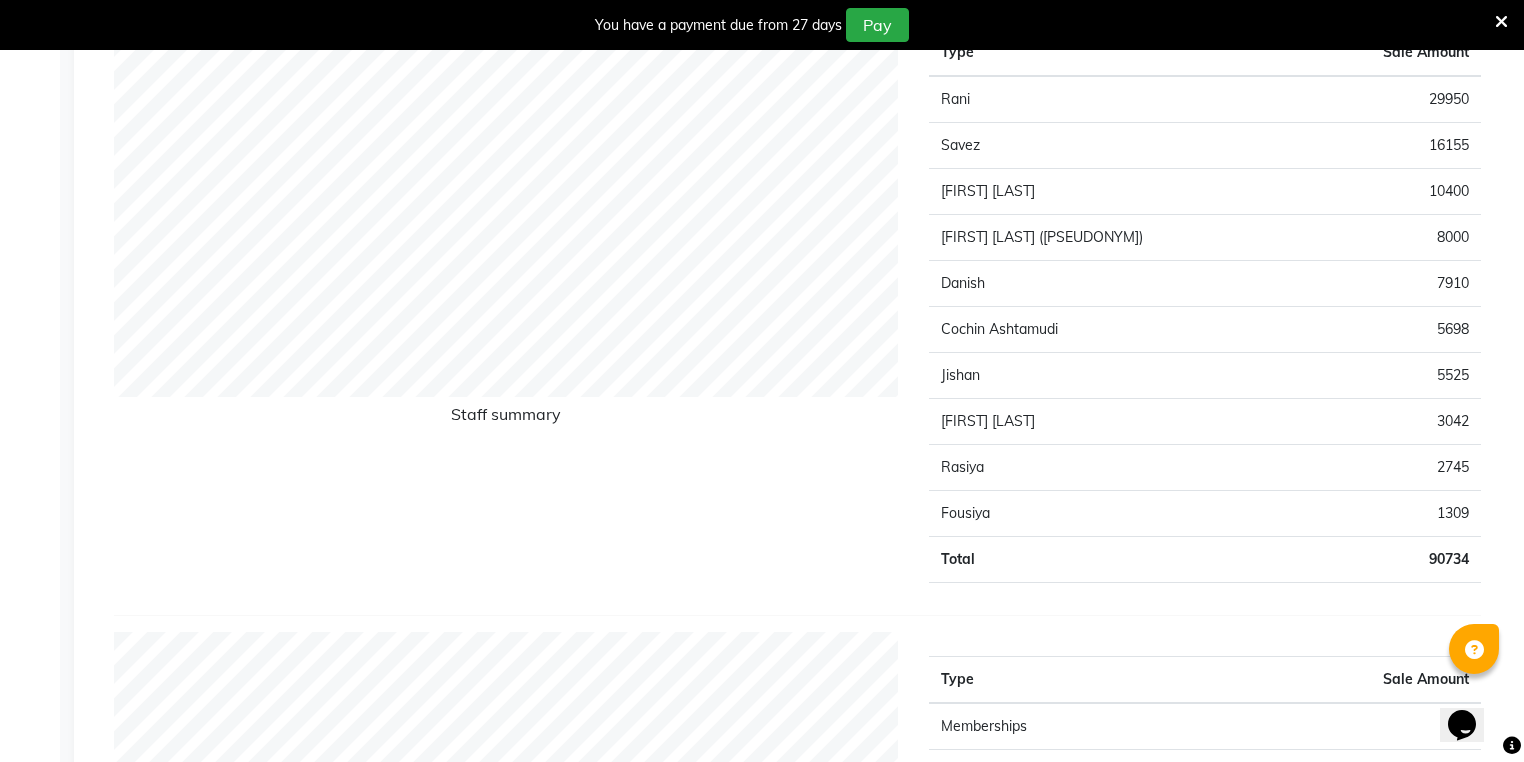 click at bounding box center [1501, 22] 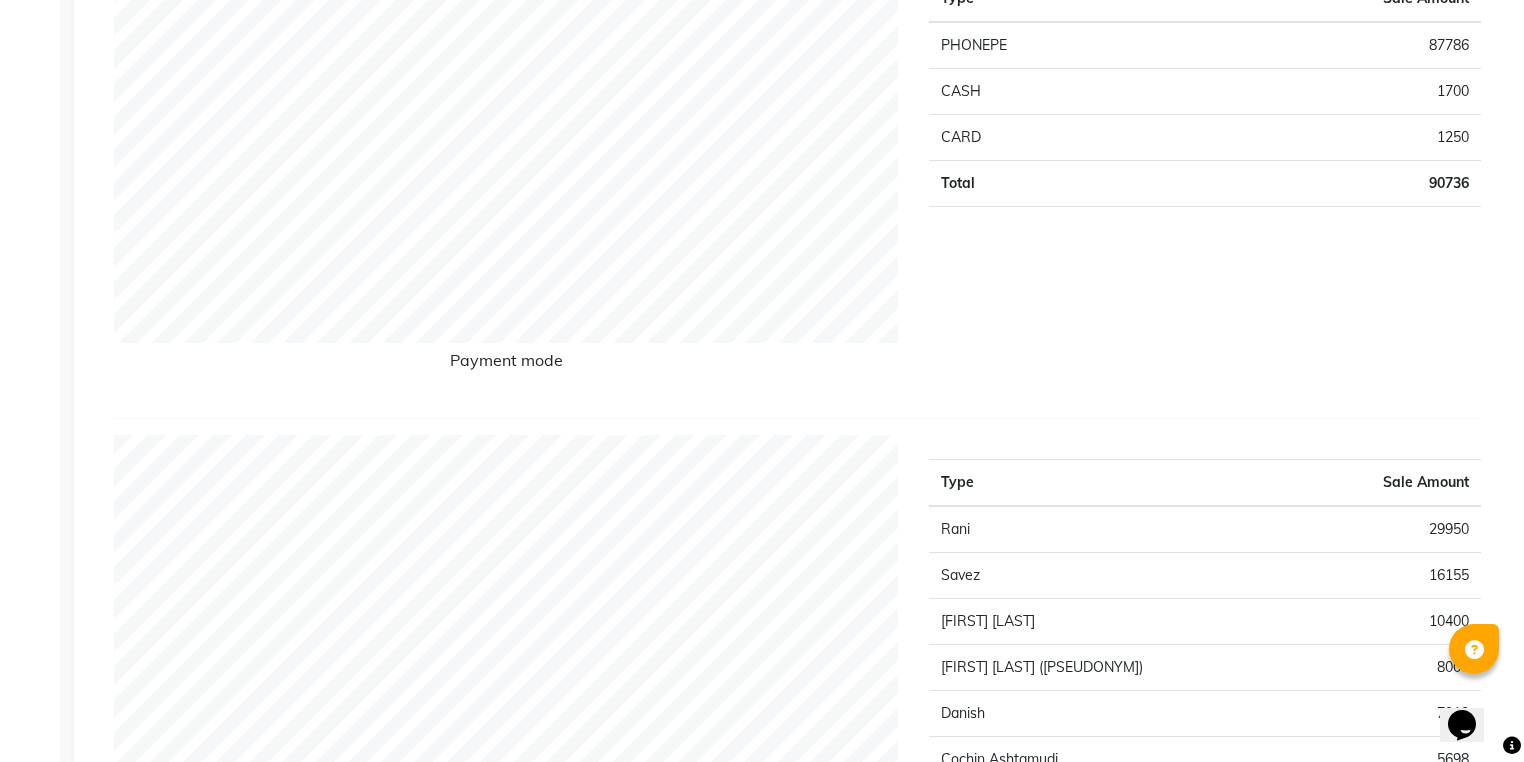 scroll, scrollTop: 0, scrollLeft: 0, axis: both 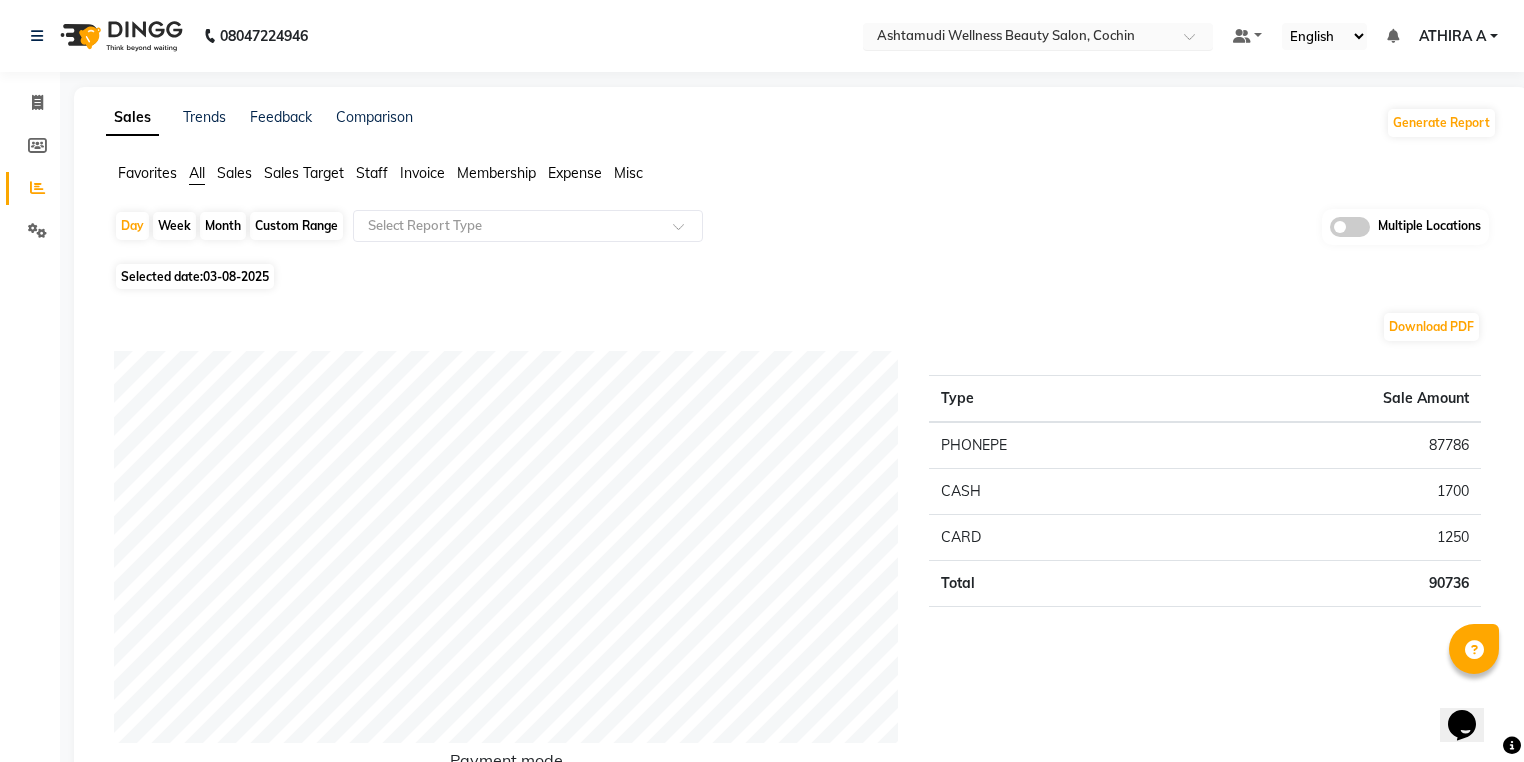 click on "Select Location × Ashtamudi Wellness Beauty Salon, Cochin" at bounding box center [1038, 36] 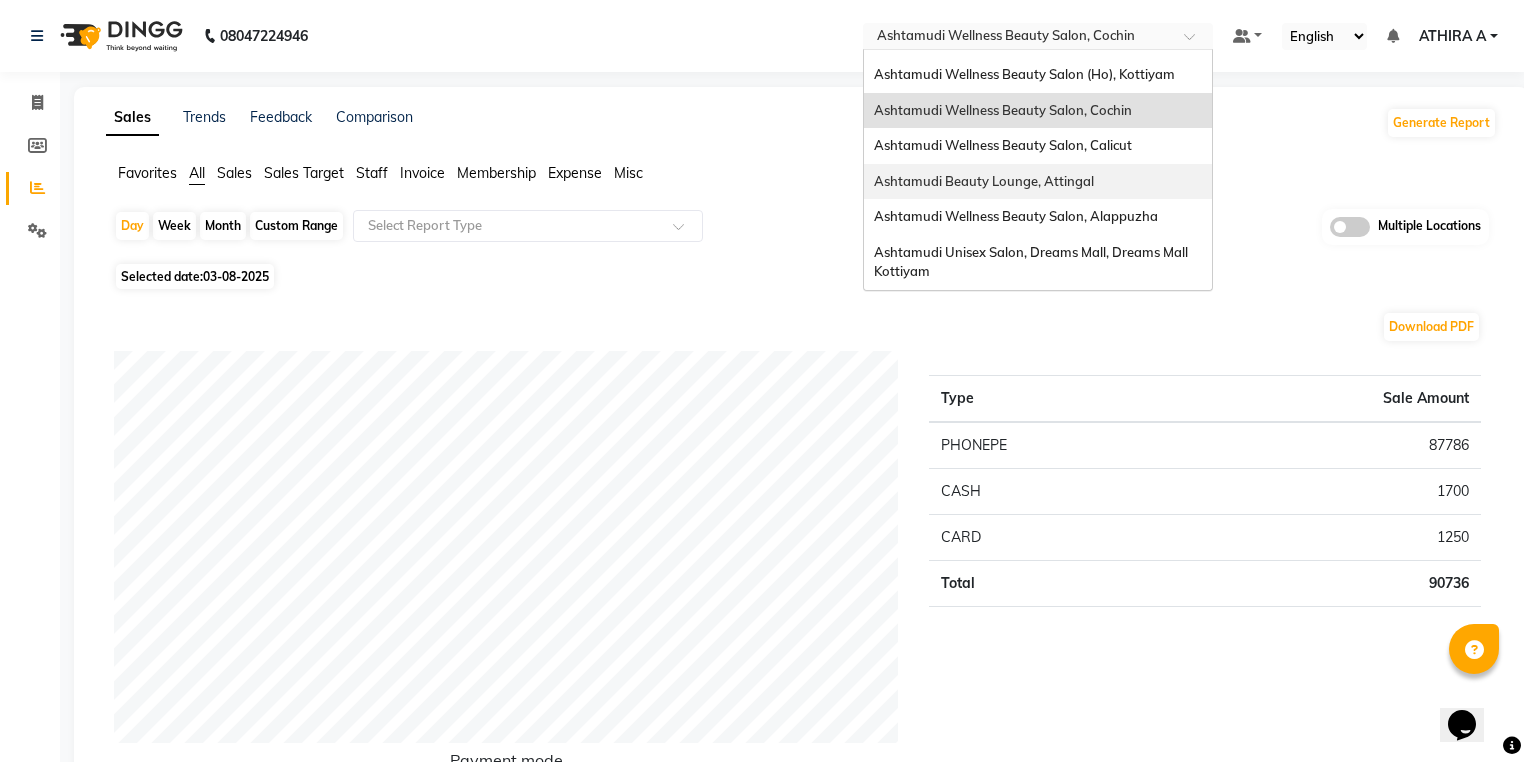 scroll, scrollTop: 0, scrollLeft: 0, axis: both 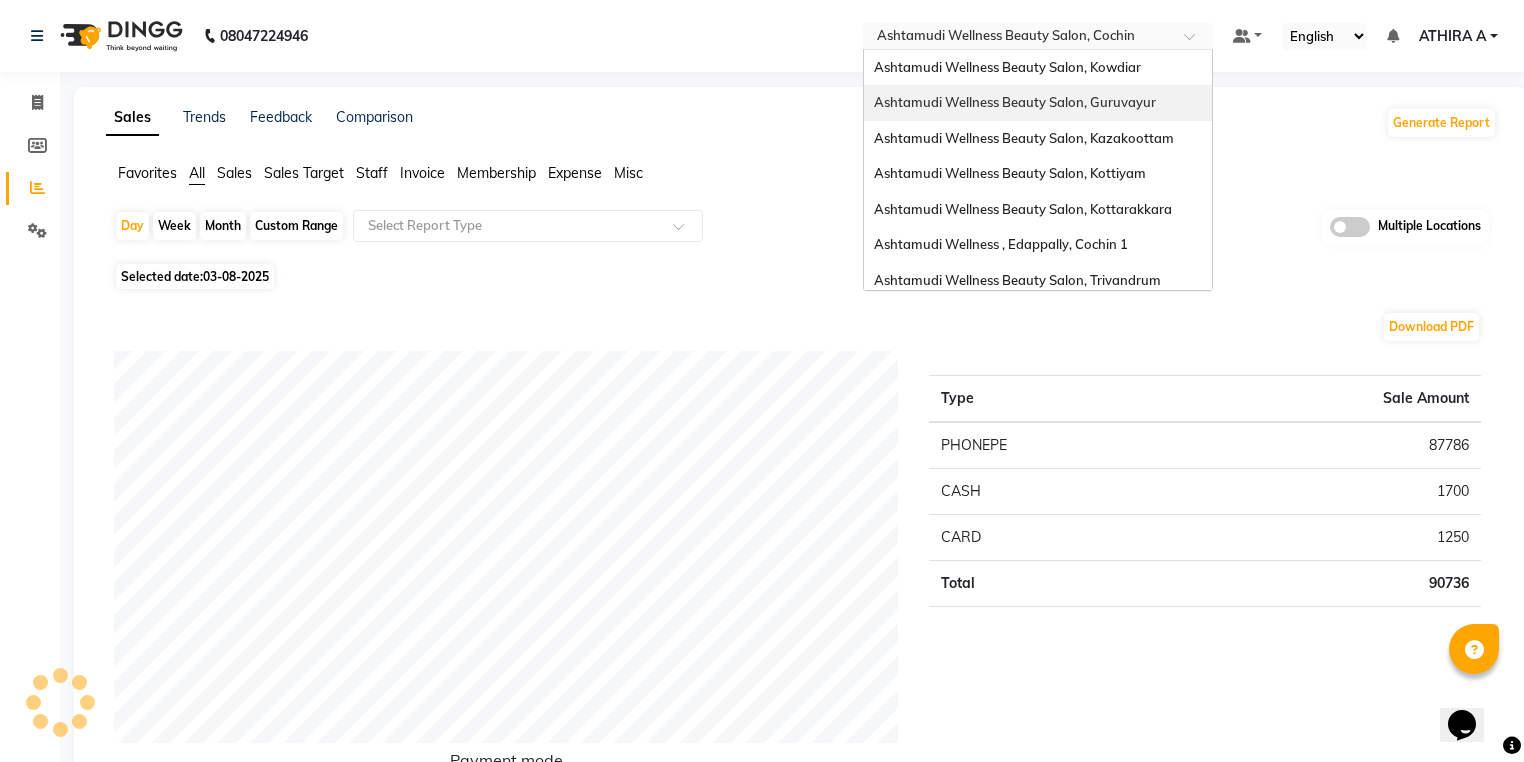 click on "Ashtamudi Wellness Beauty Salon, Guruvayur" at bounding box center (1038, 103) 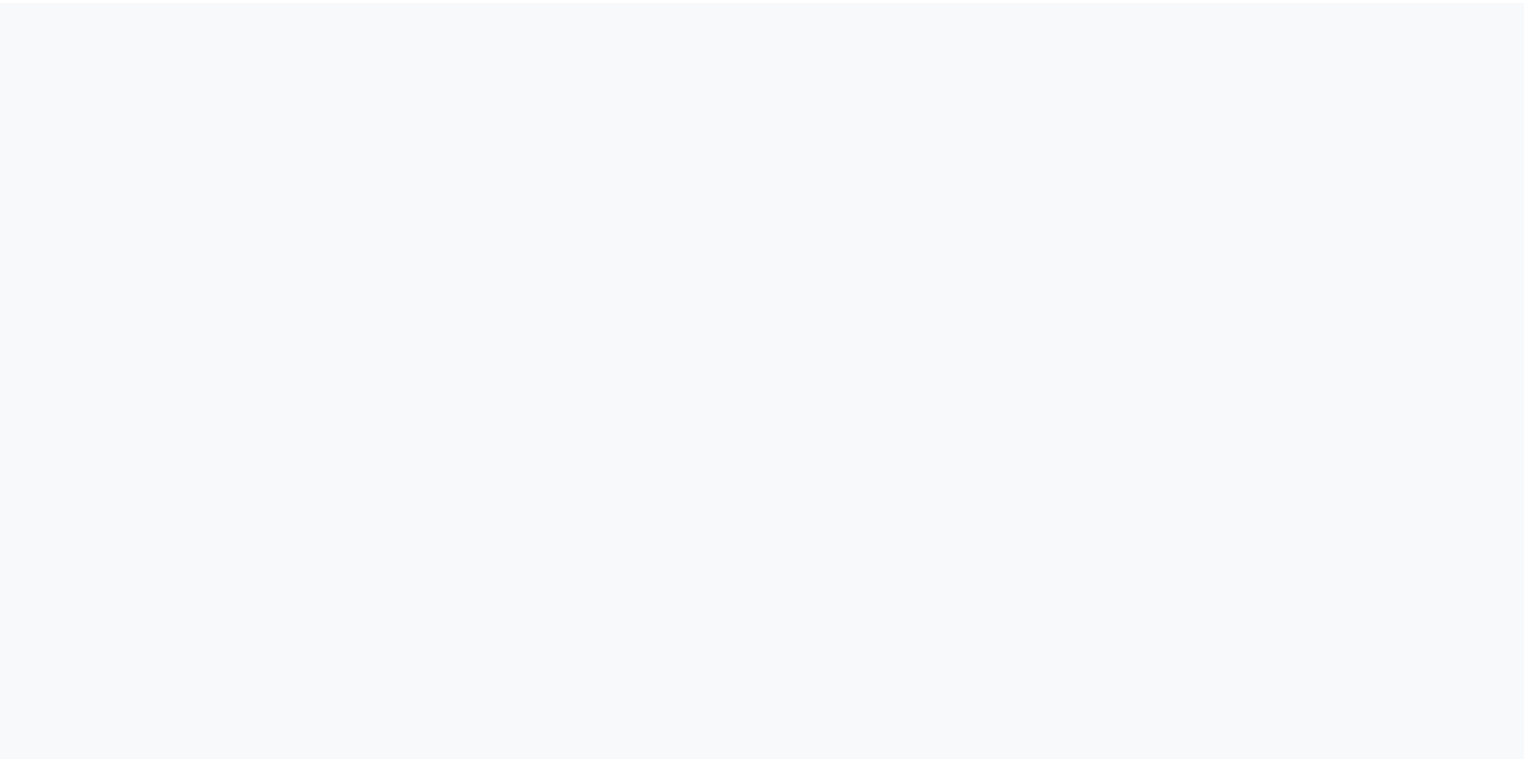 scroll, scrollTop: 0, scrollLeft: 0, axis: both 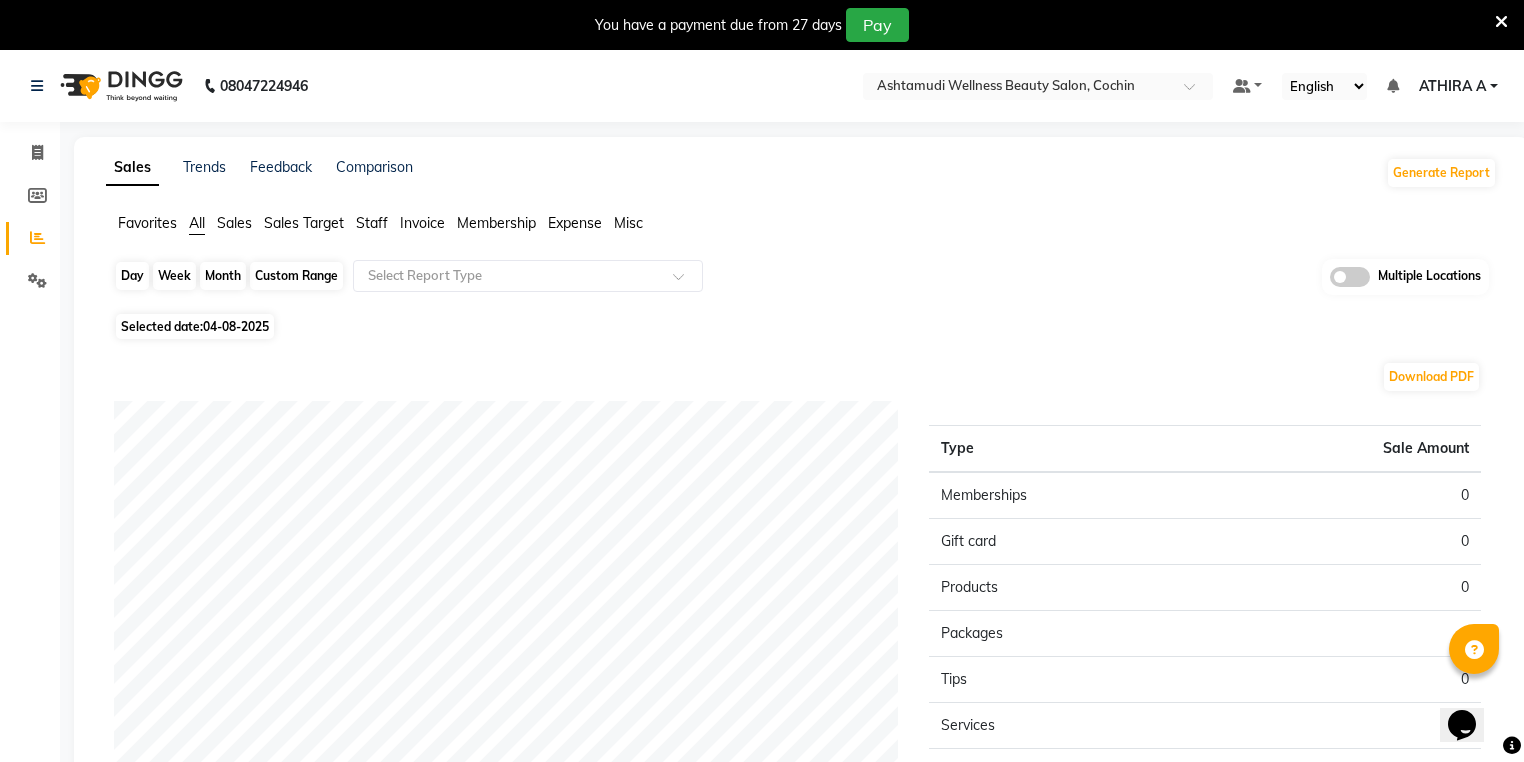 click on "Day" 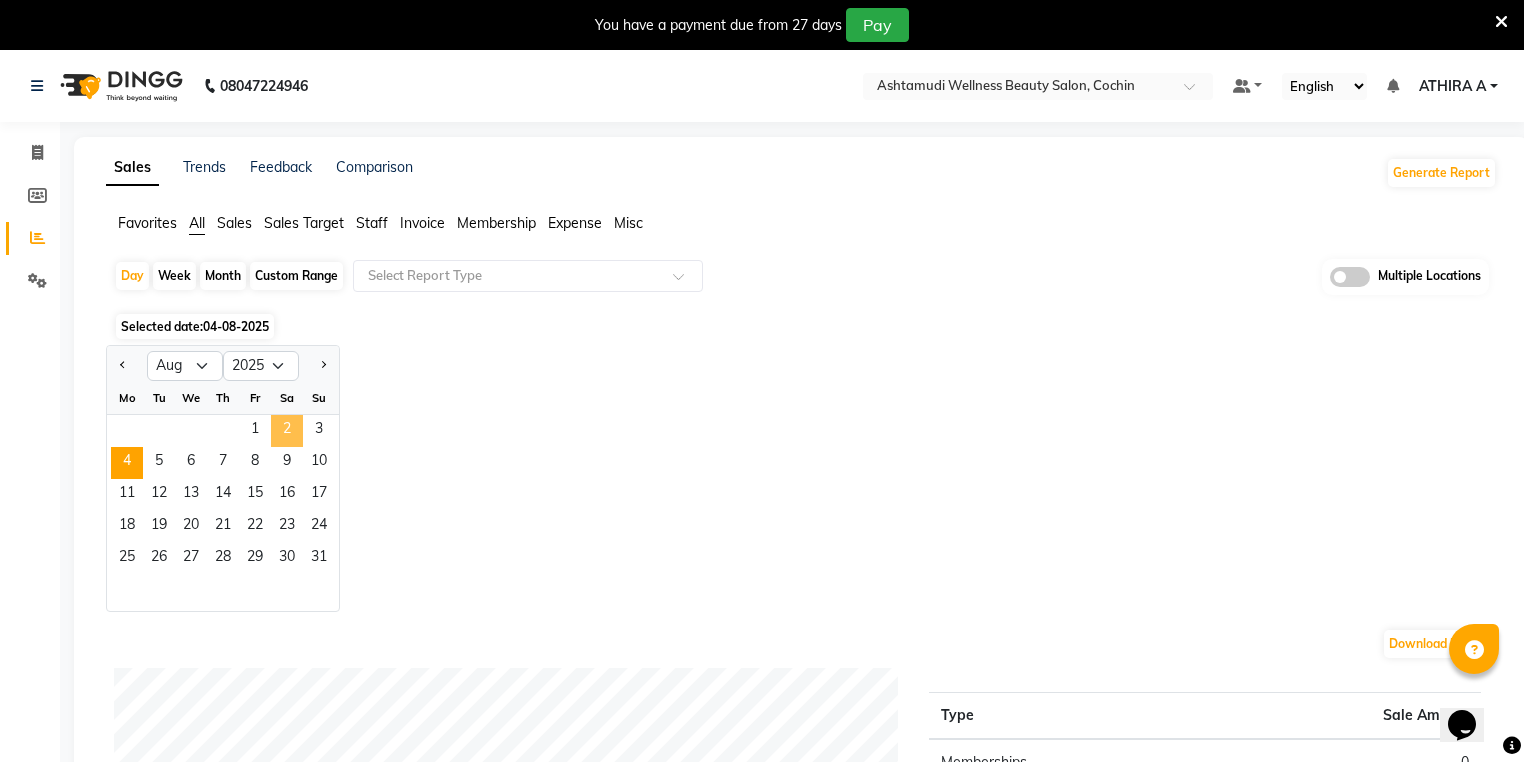 click on "2" 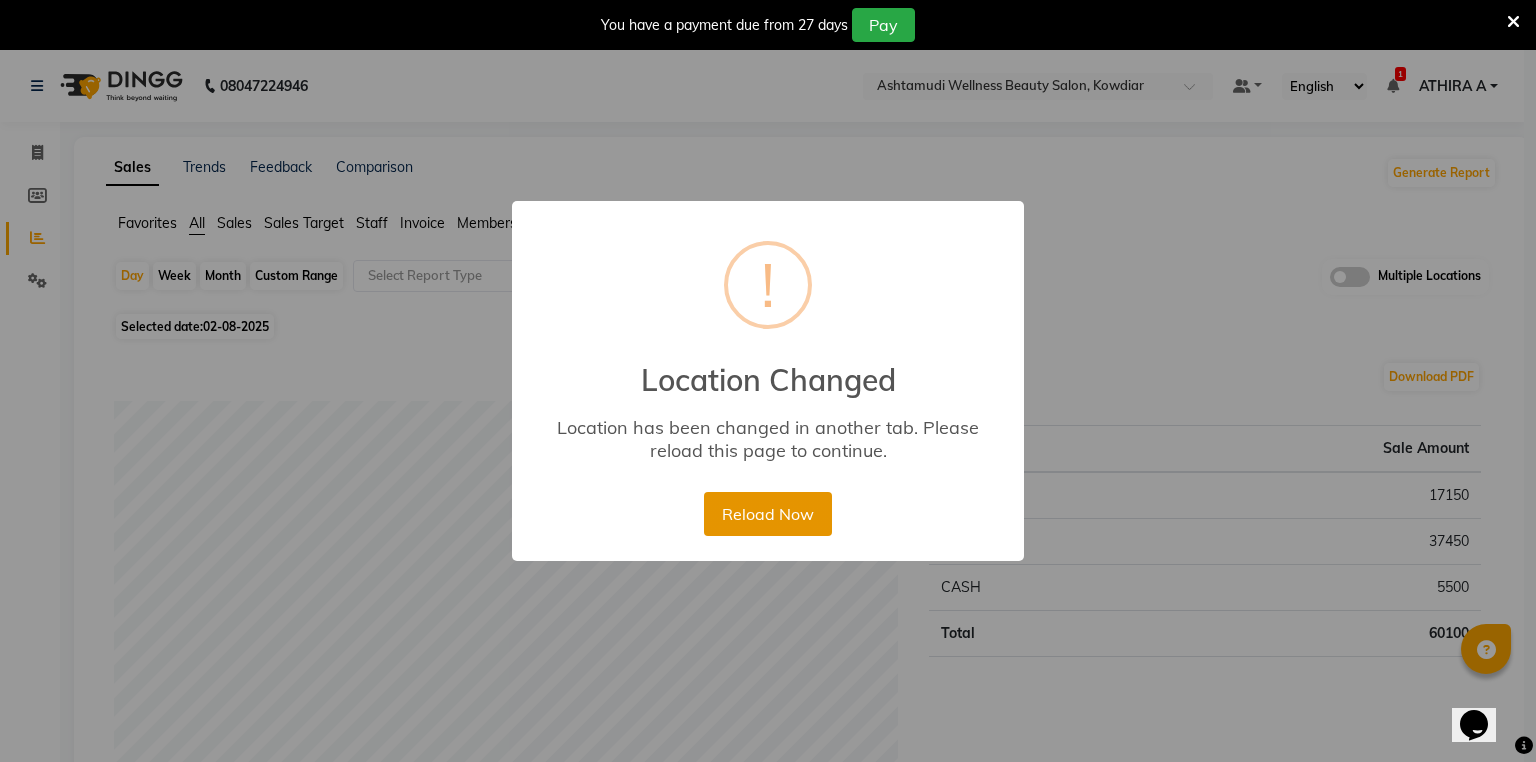 click on "Reload Now" at bounding box center [767, 514] 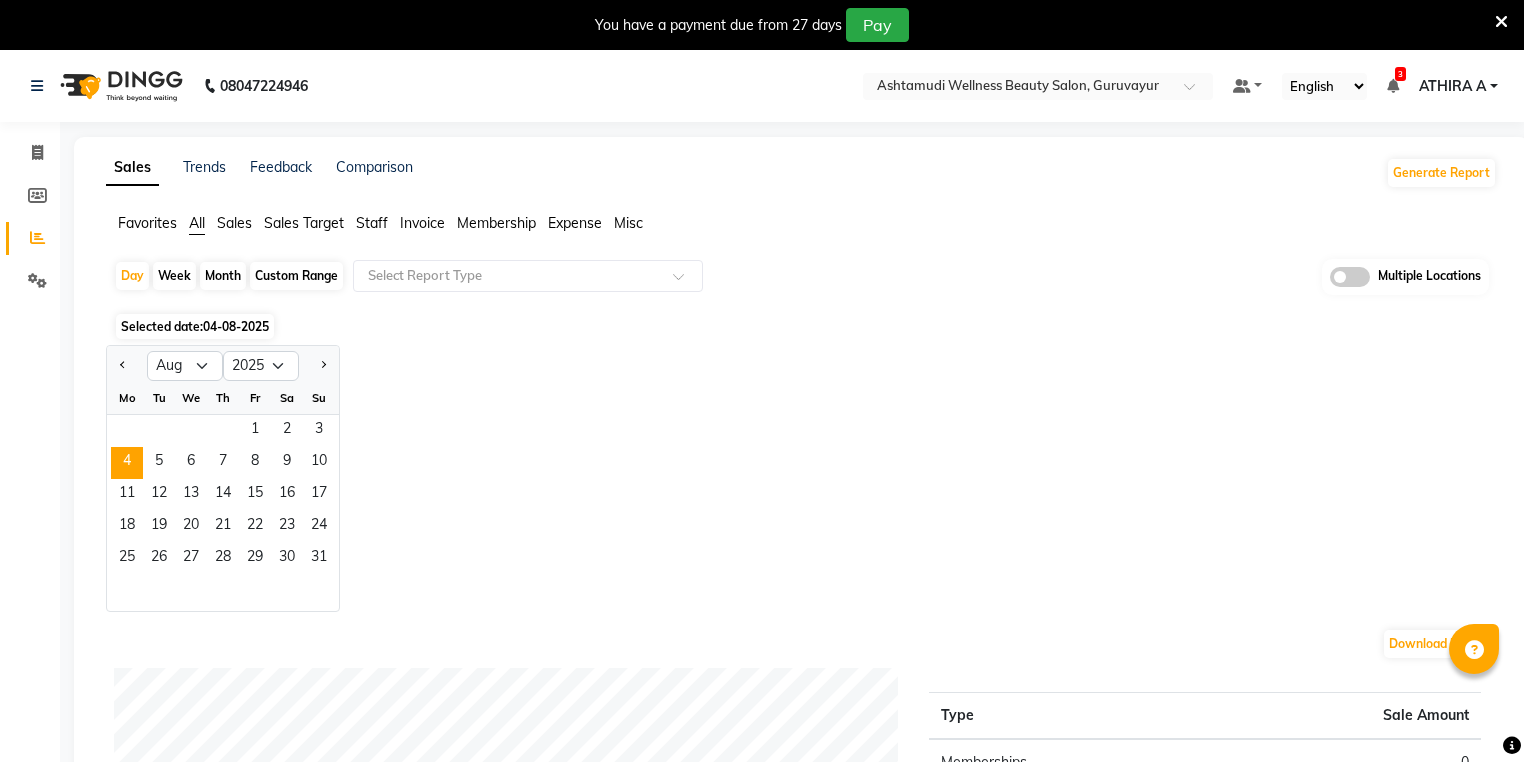 select on "8" 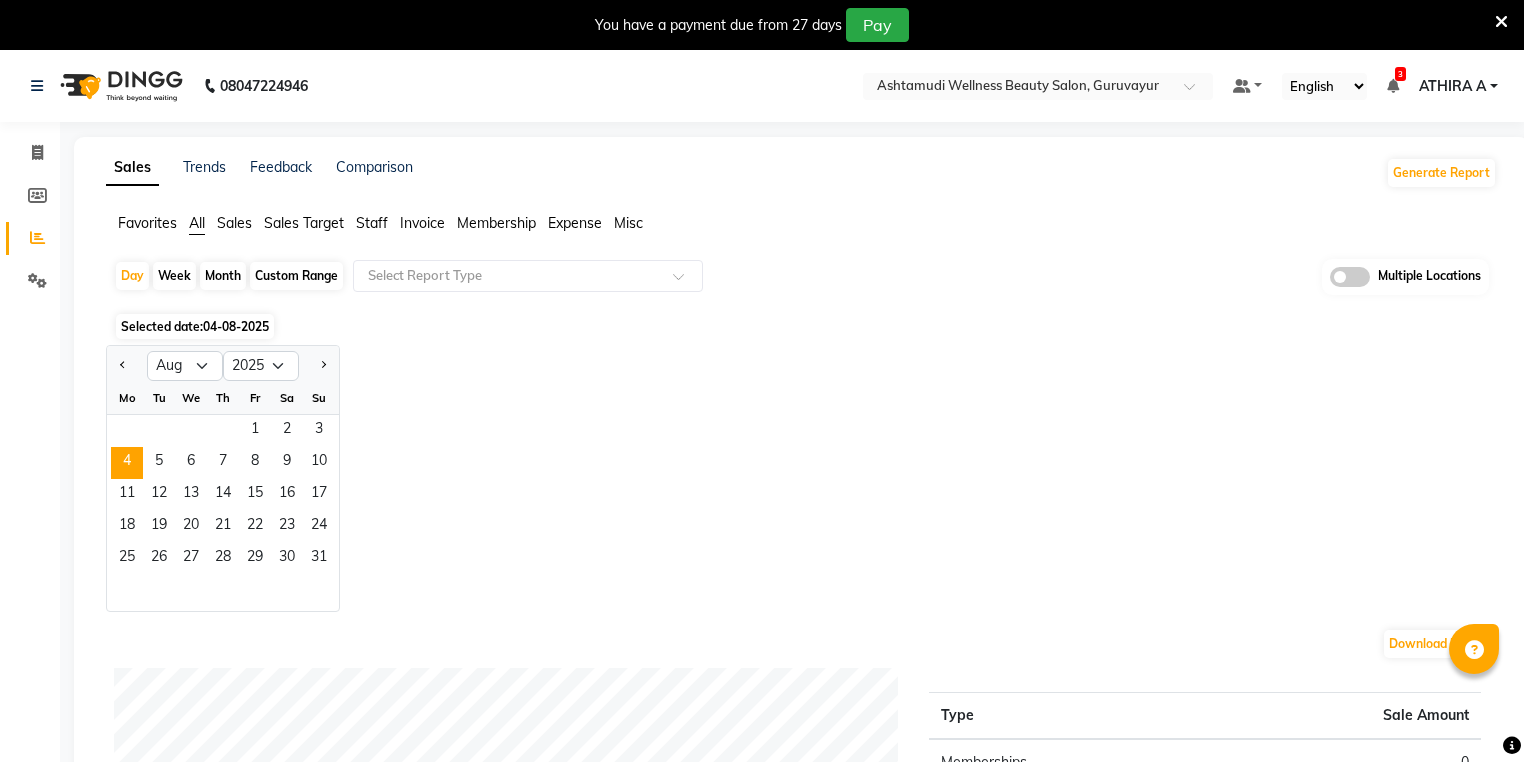 scroll, scrollTop: 0, scrollLeft: 0, axis: both 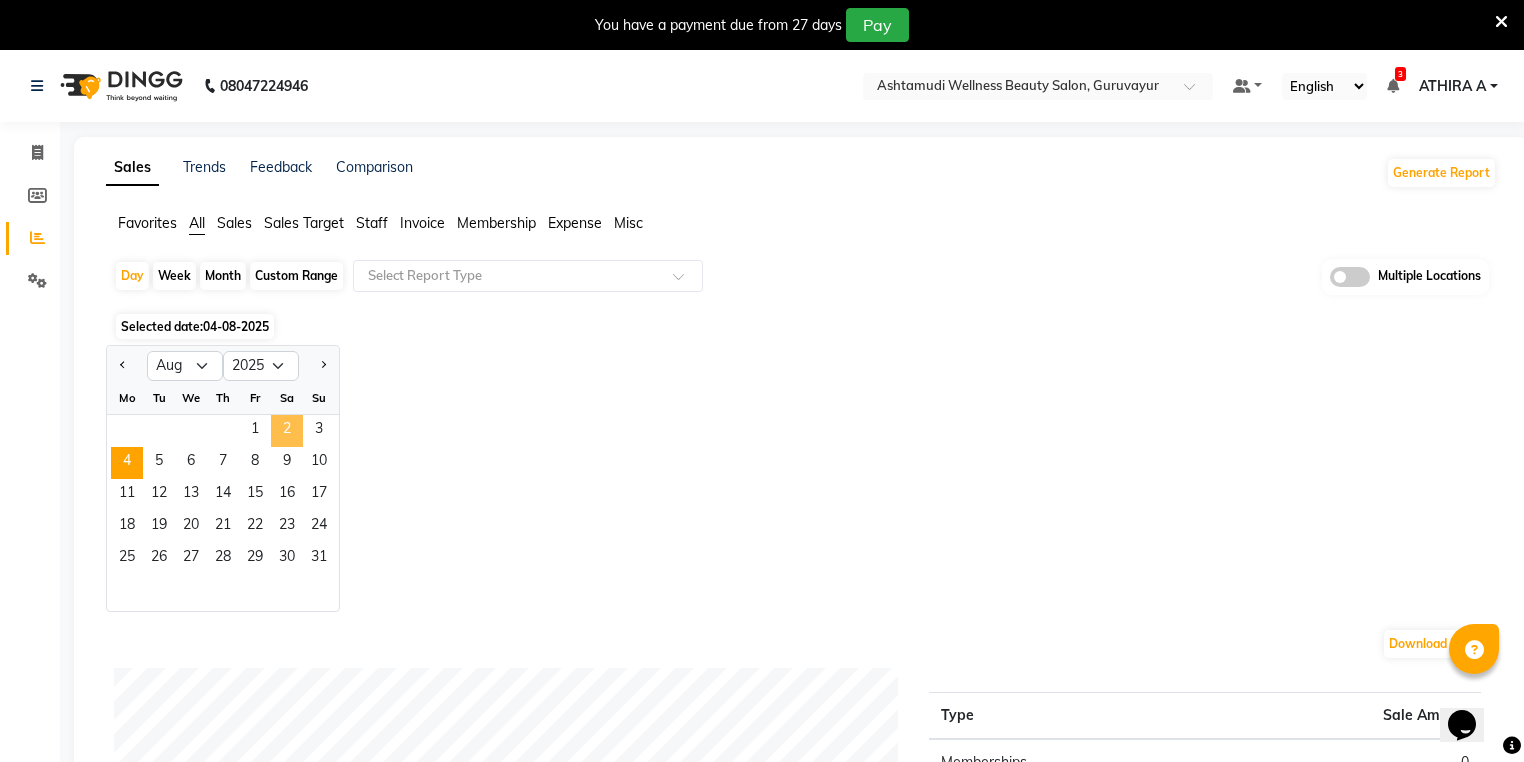 click on "2" 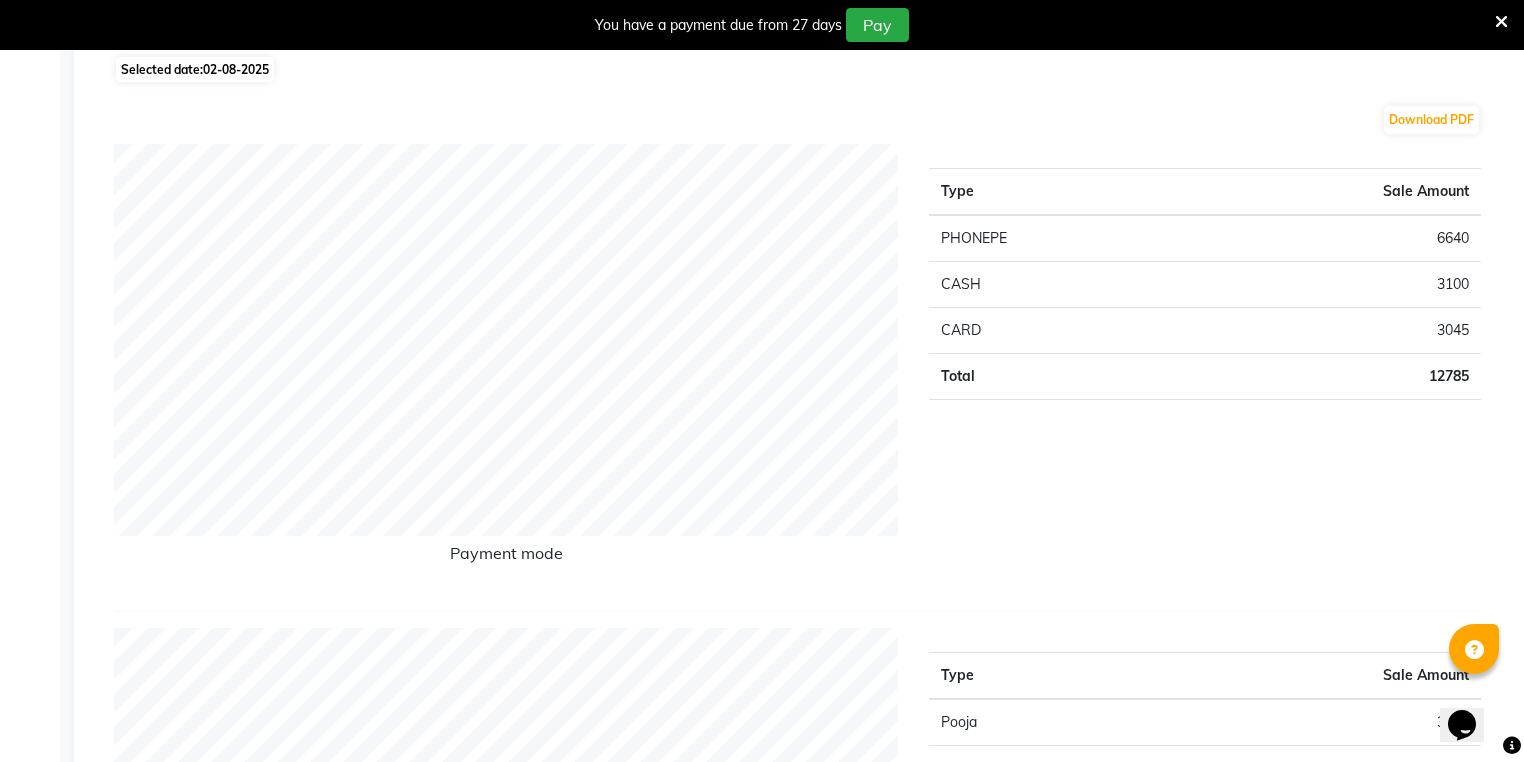 scroll, scrollTop: 0, scrollLeft: 0, axis: both 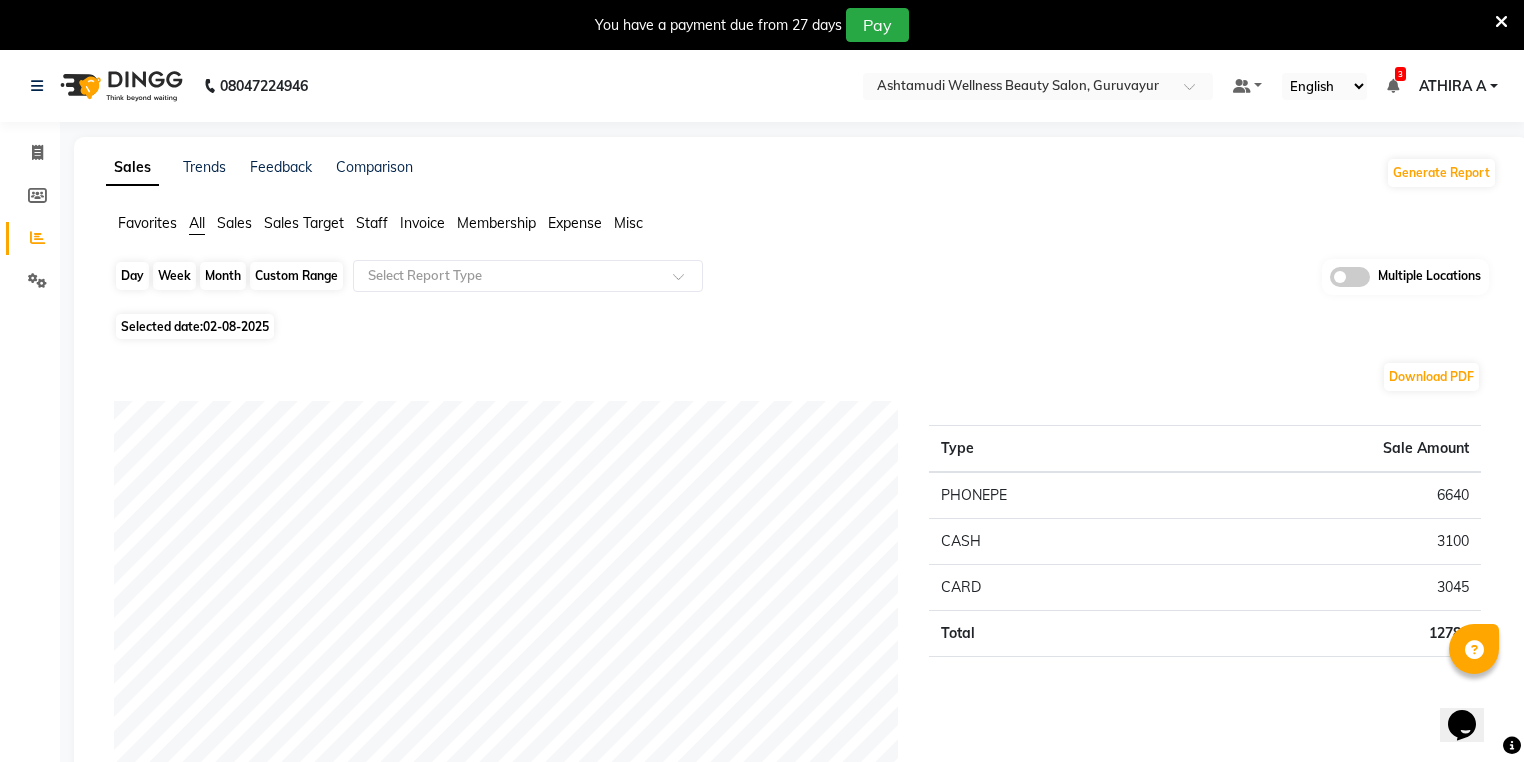 click on "Day" 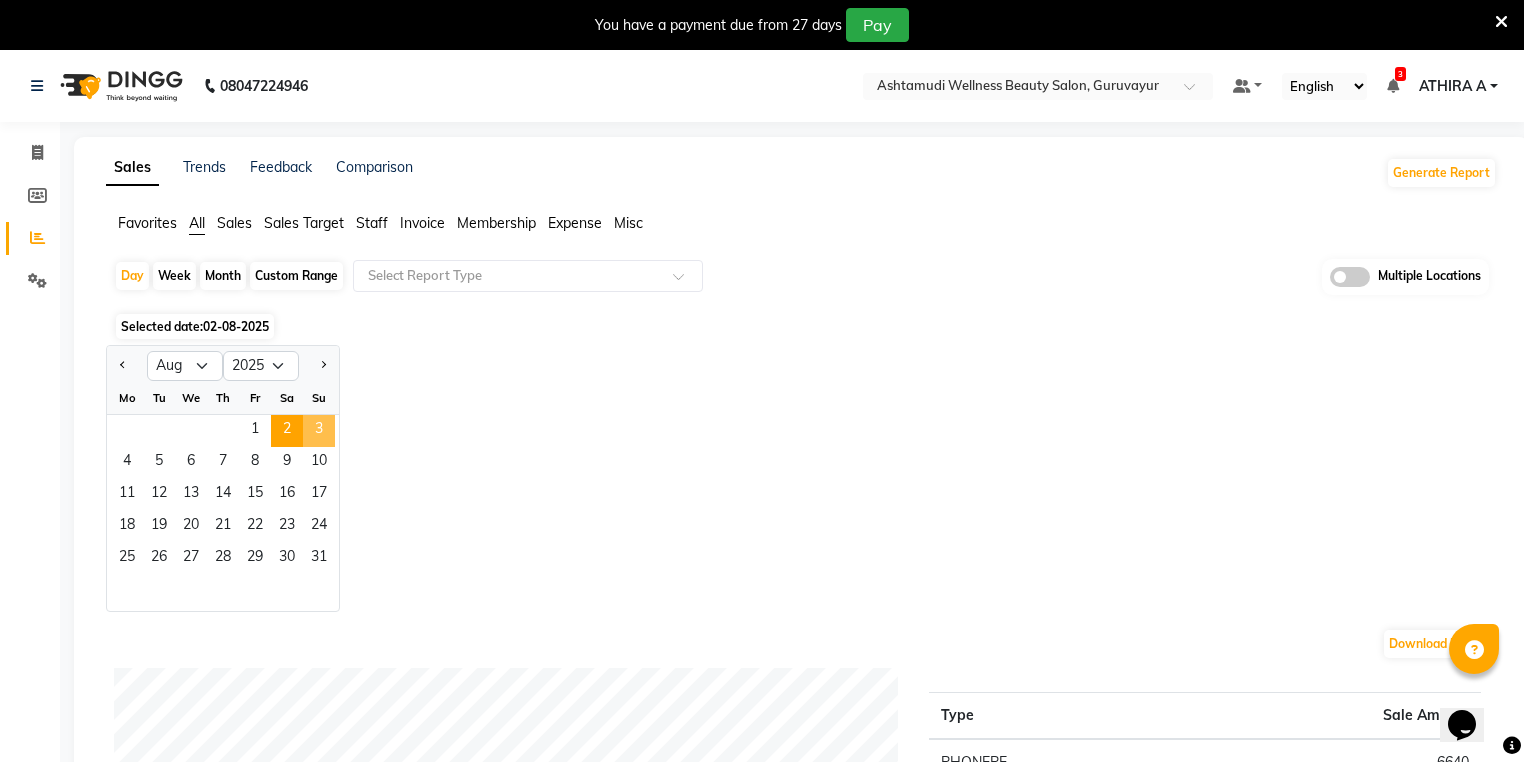 click on "3" 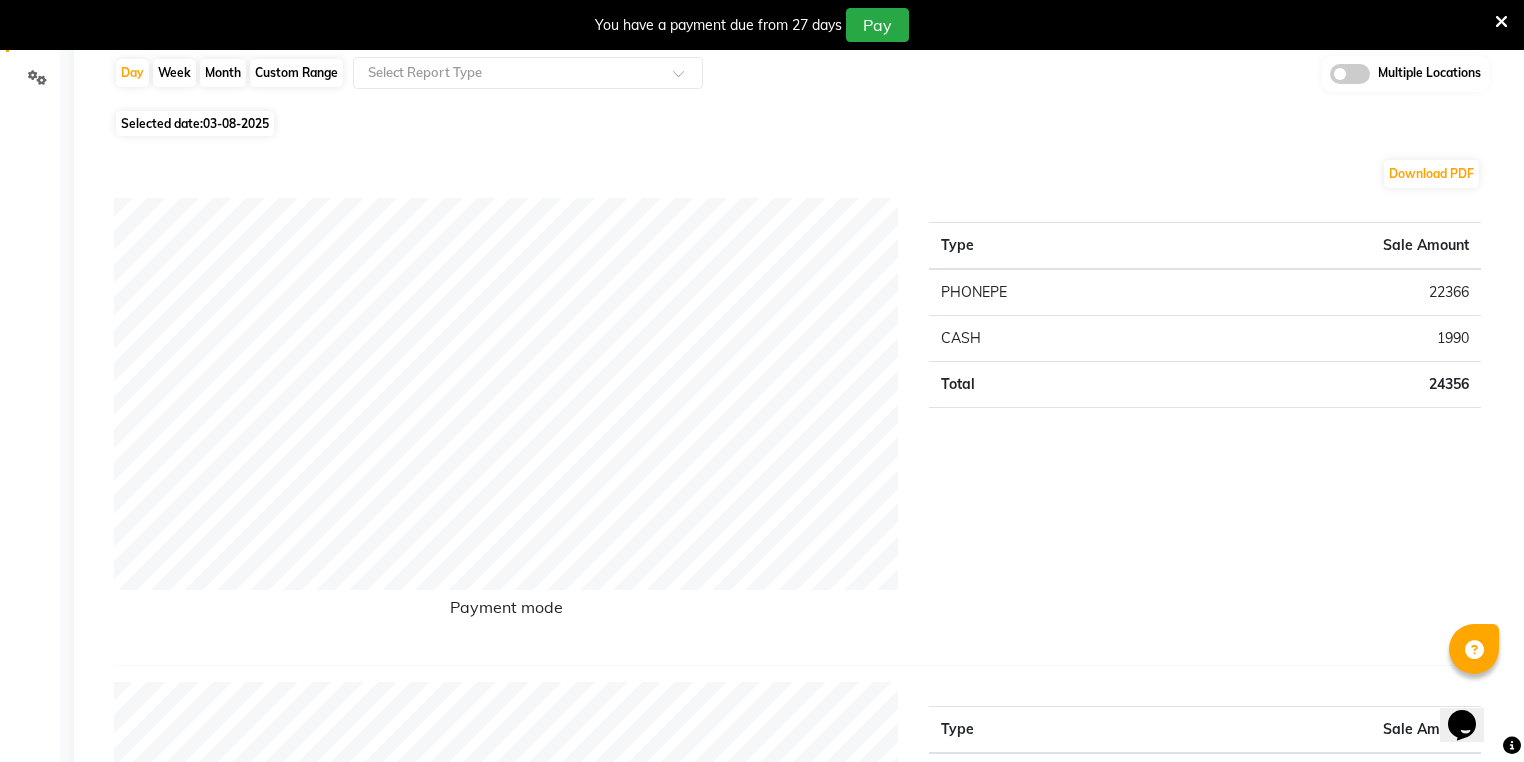 scroll, scrollTop: 0, scrollLeft: 0, axis: both 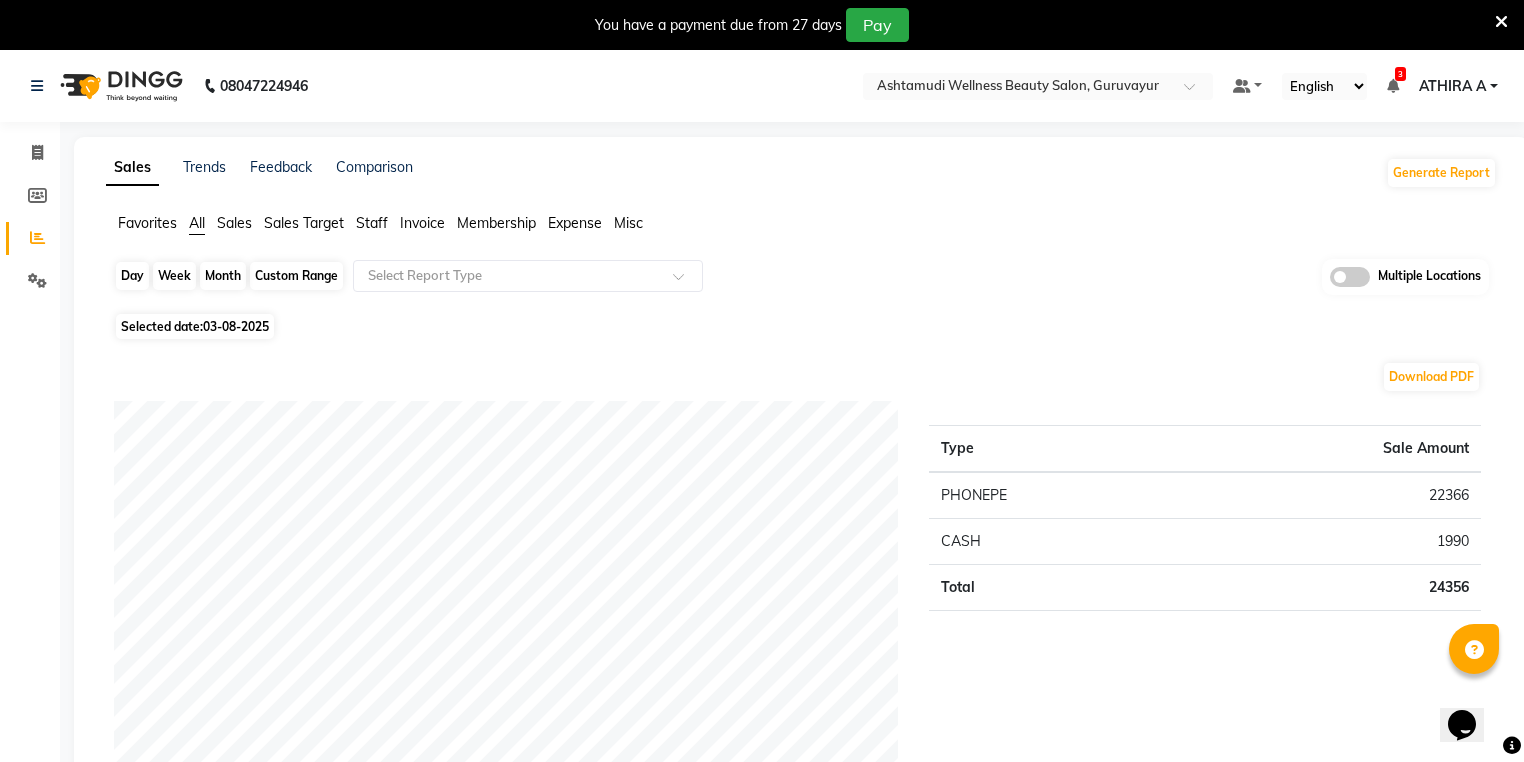 click on "Day" 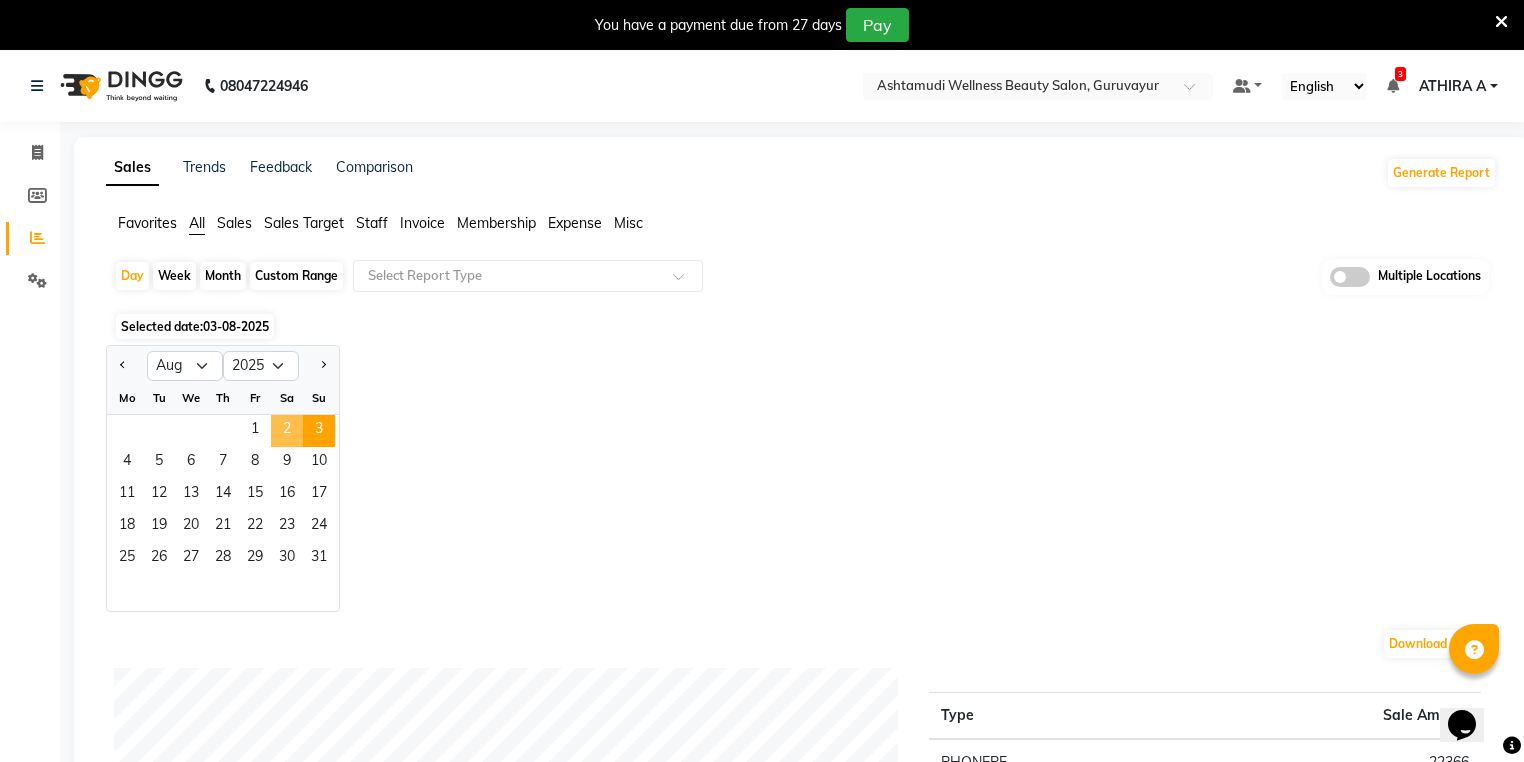 click on "2" 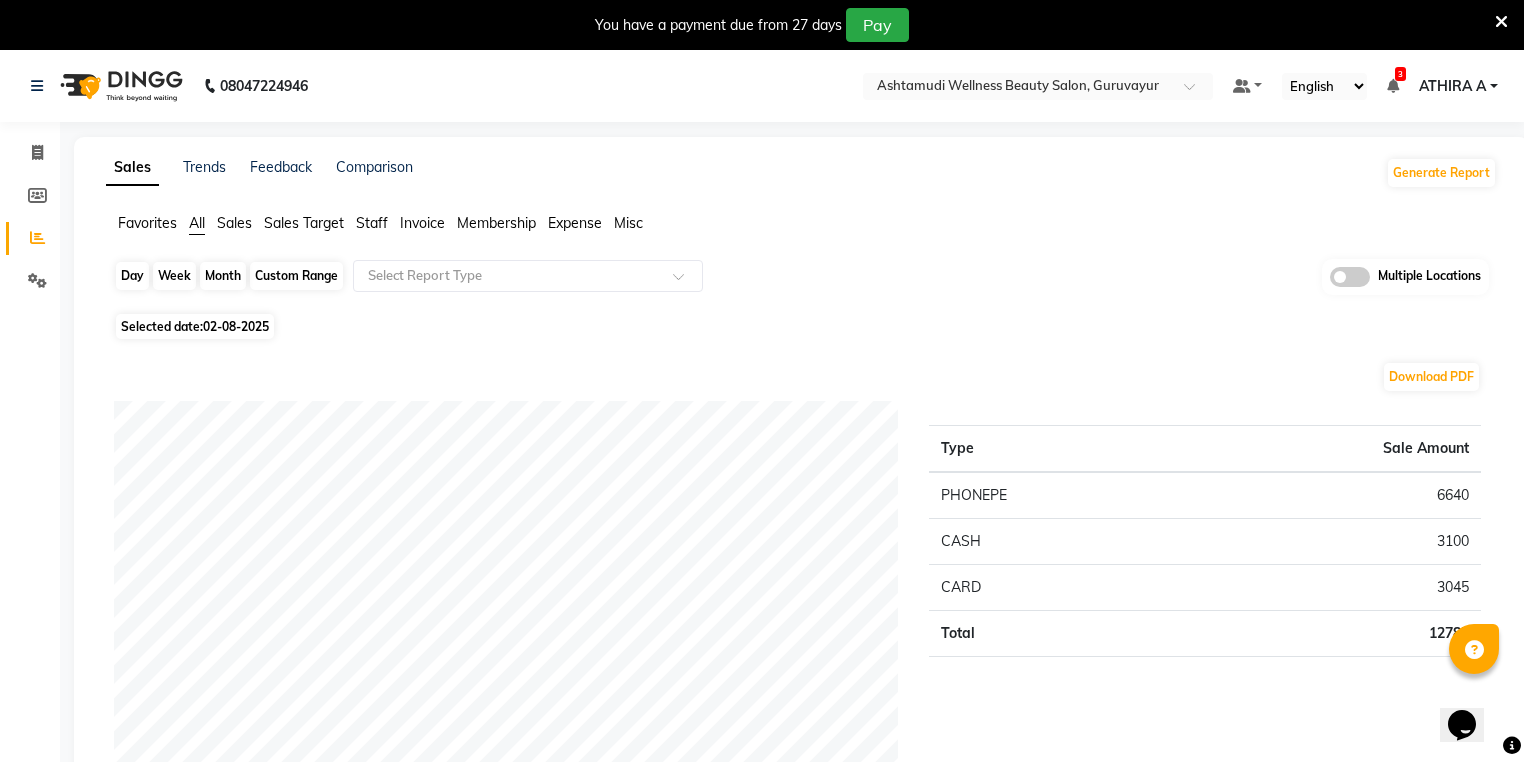 click on "Day" 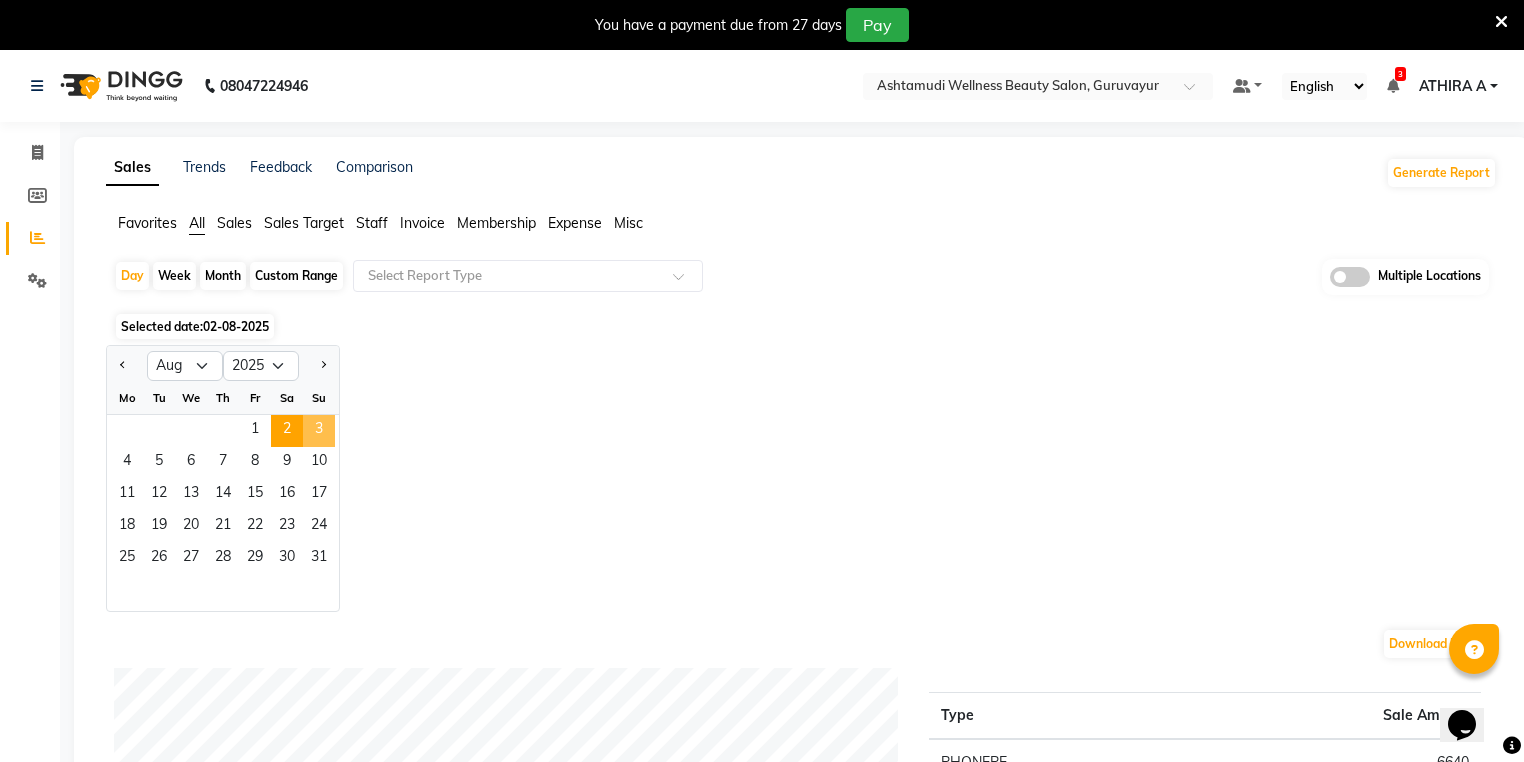 click on "3" 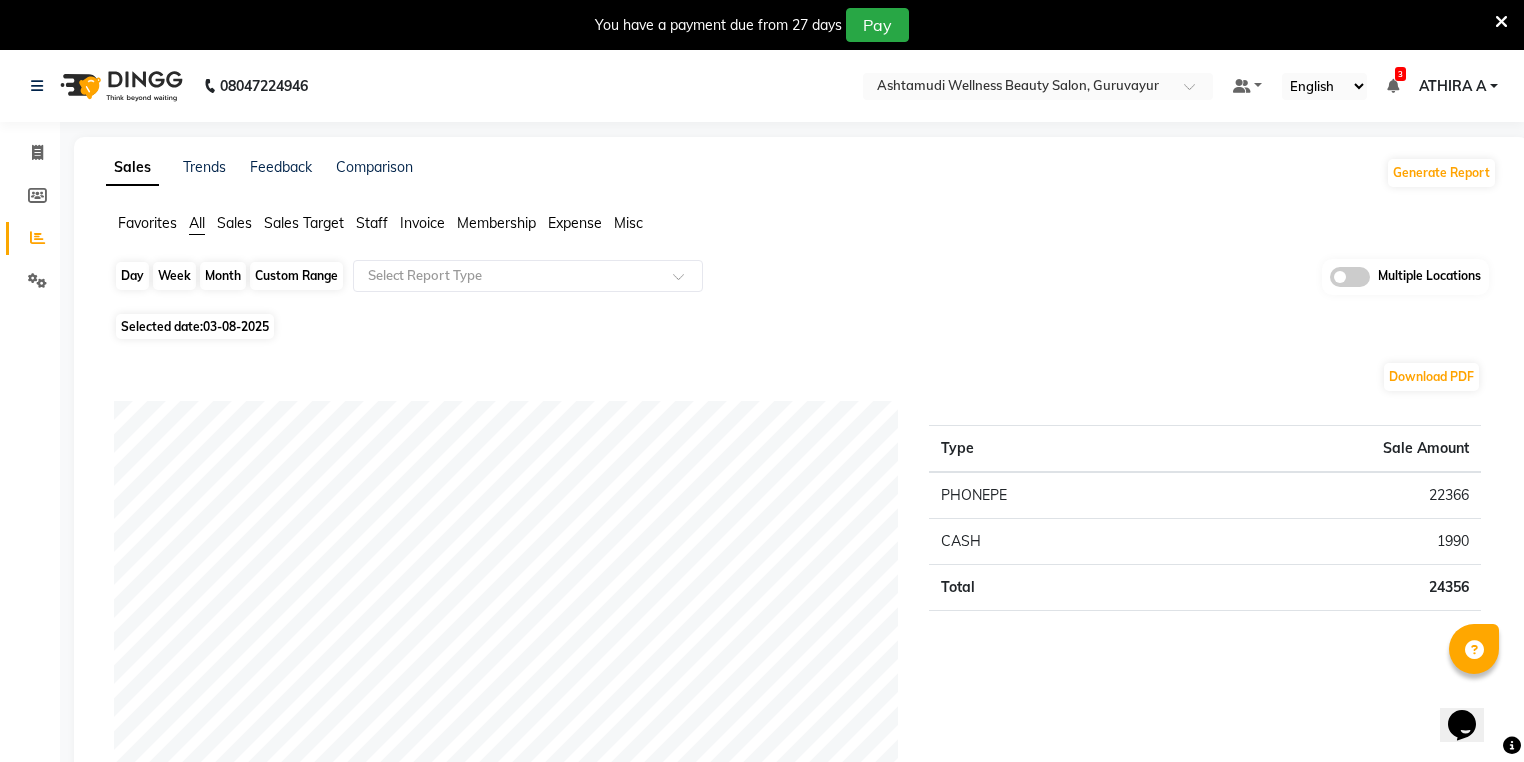 click on "Day" 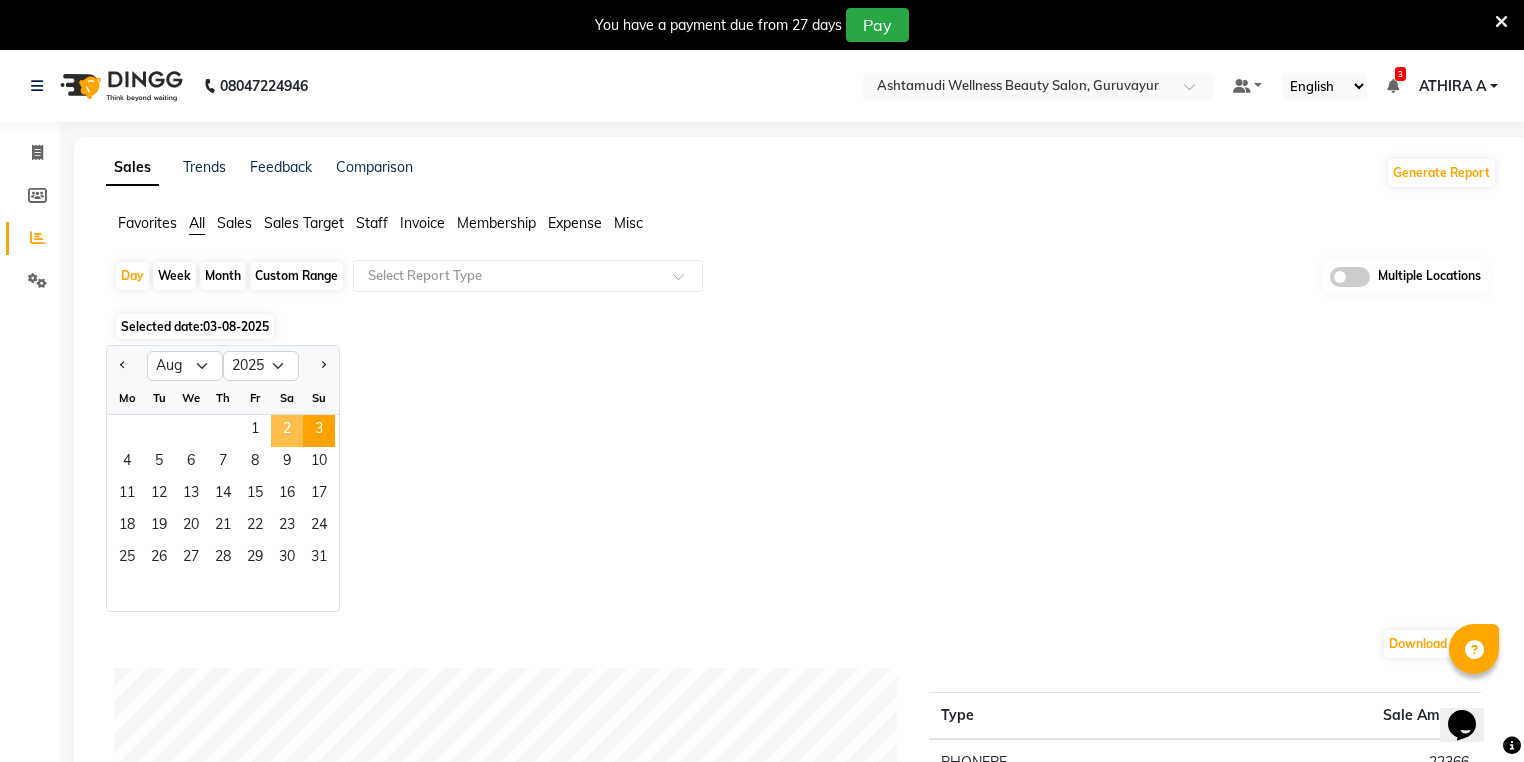 click on "2" 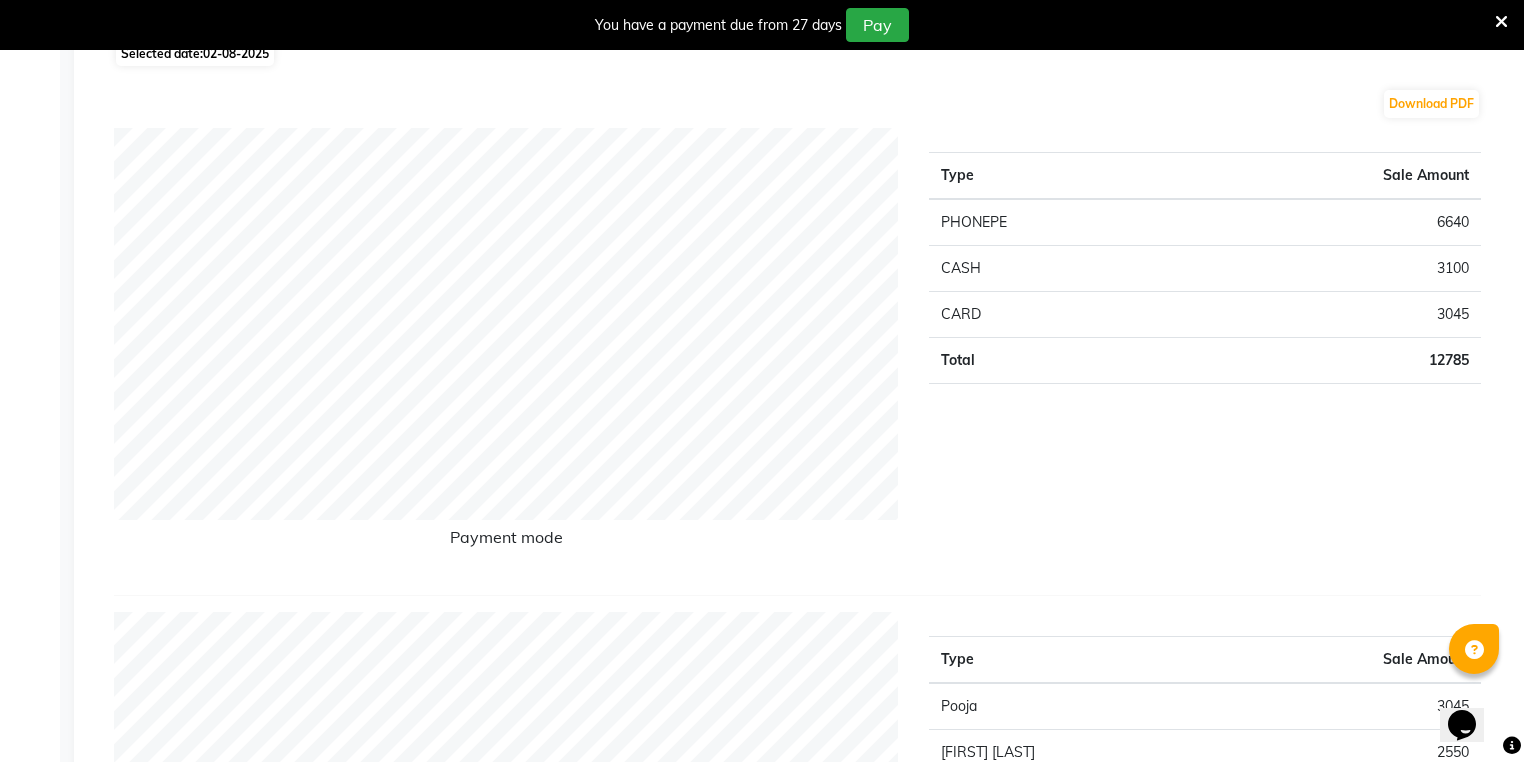 scroll, scrollTop: 0, scrollLeft: 0, axis: both 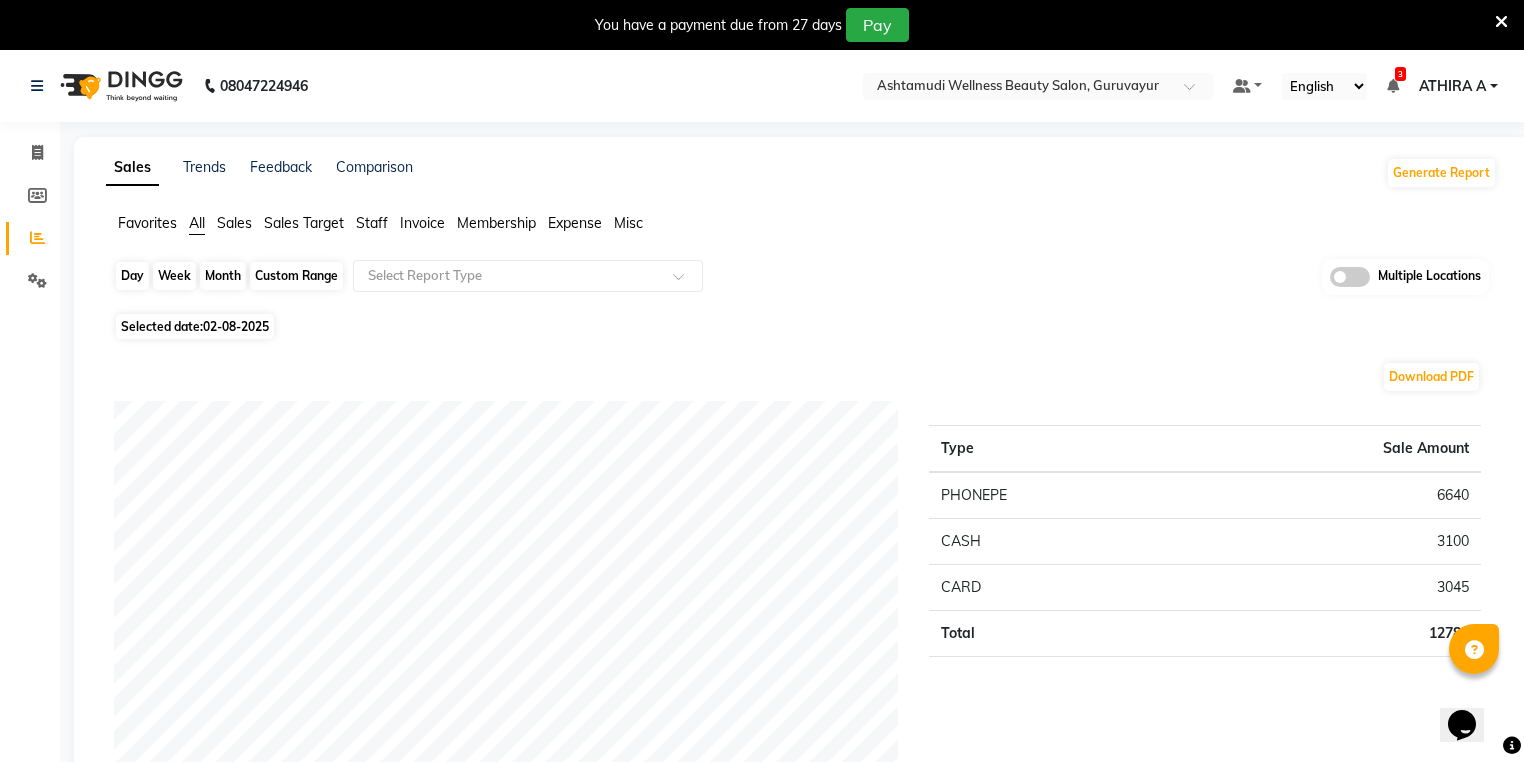 click on "Day" 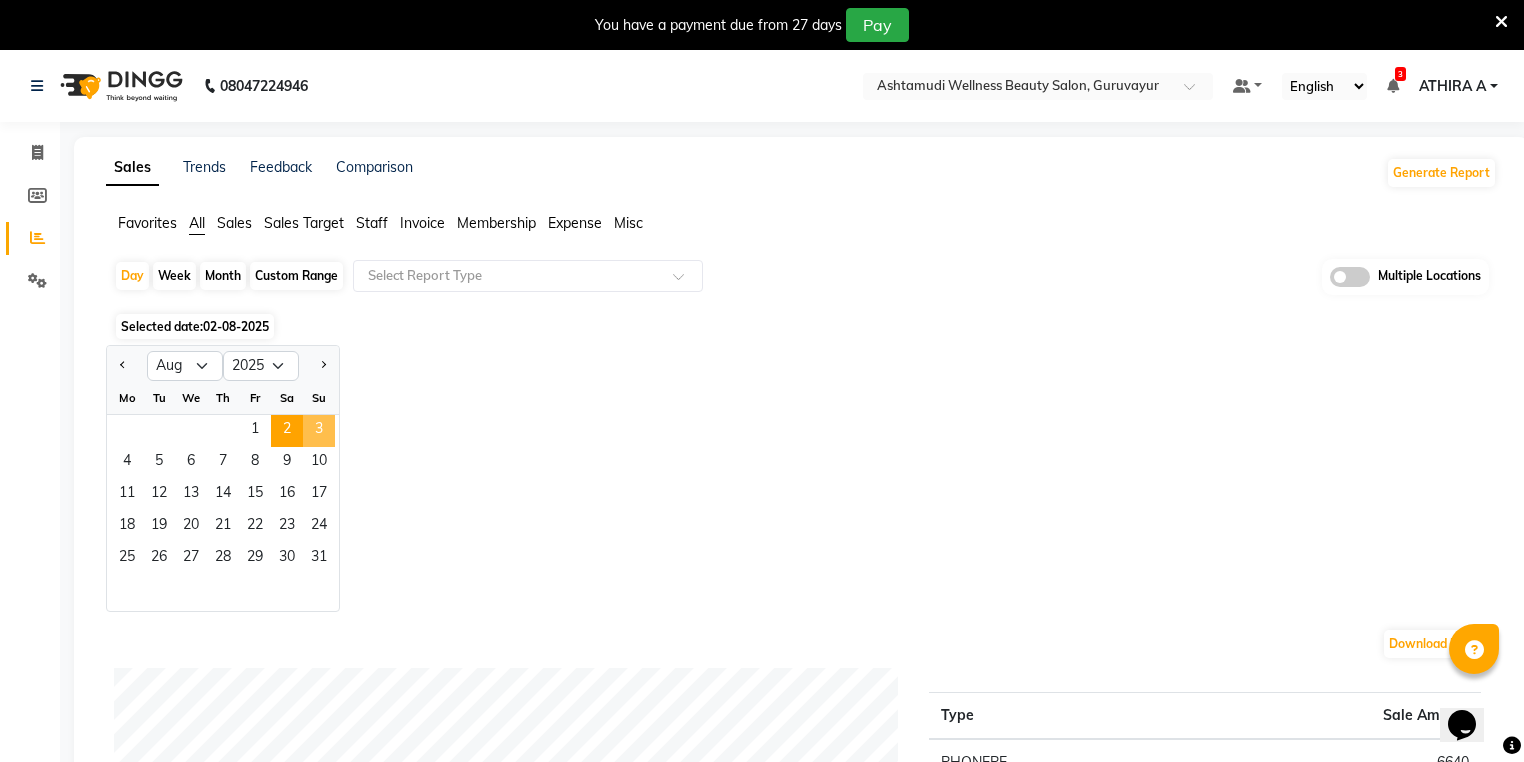 click on "3" 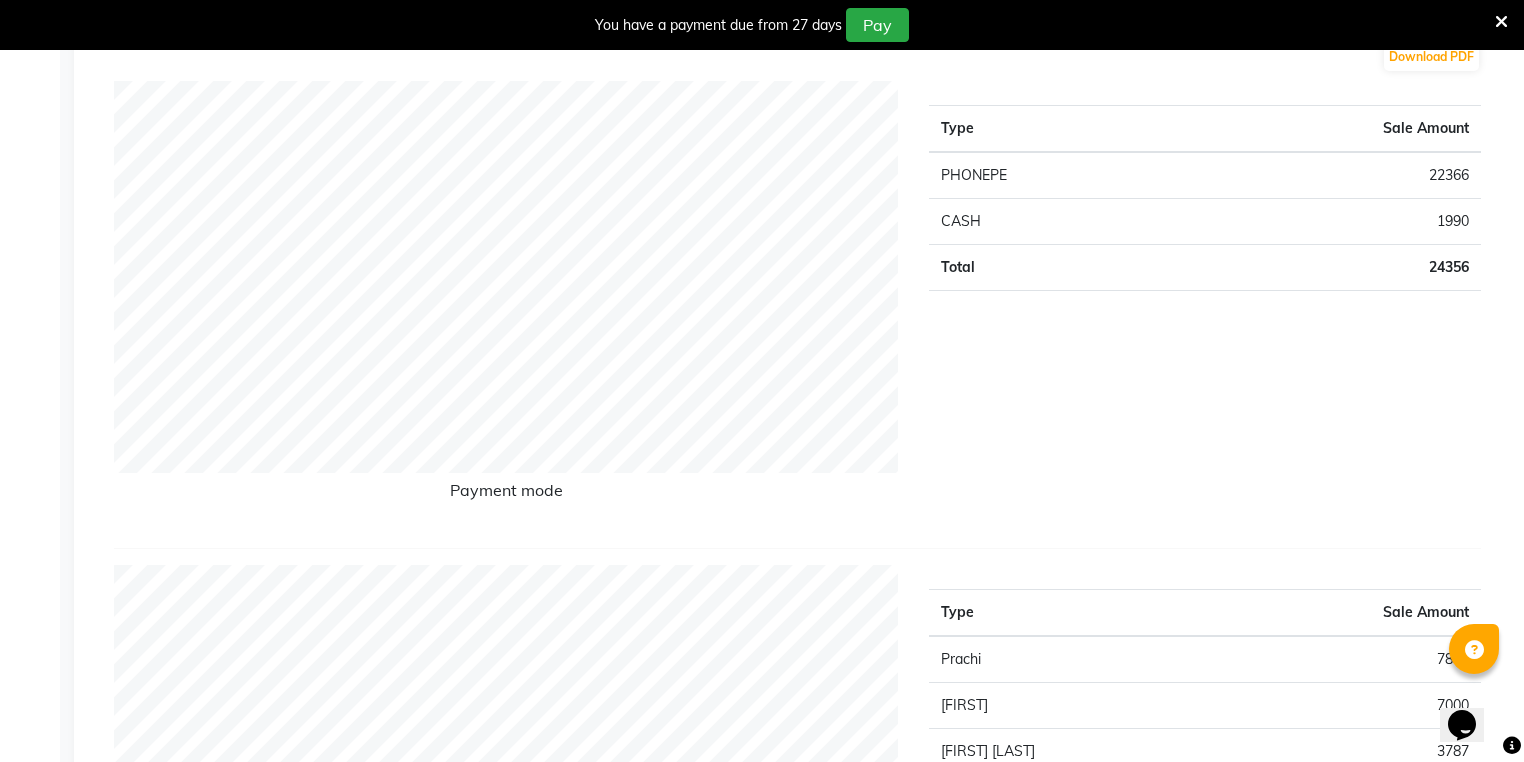 scroll, scrollTop: 0, scrollLeft: 0, axis: both 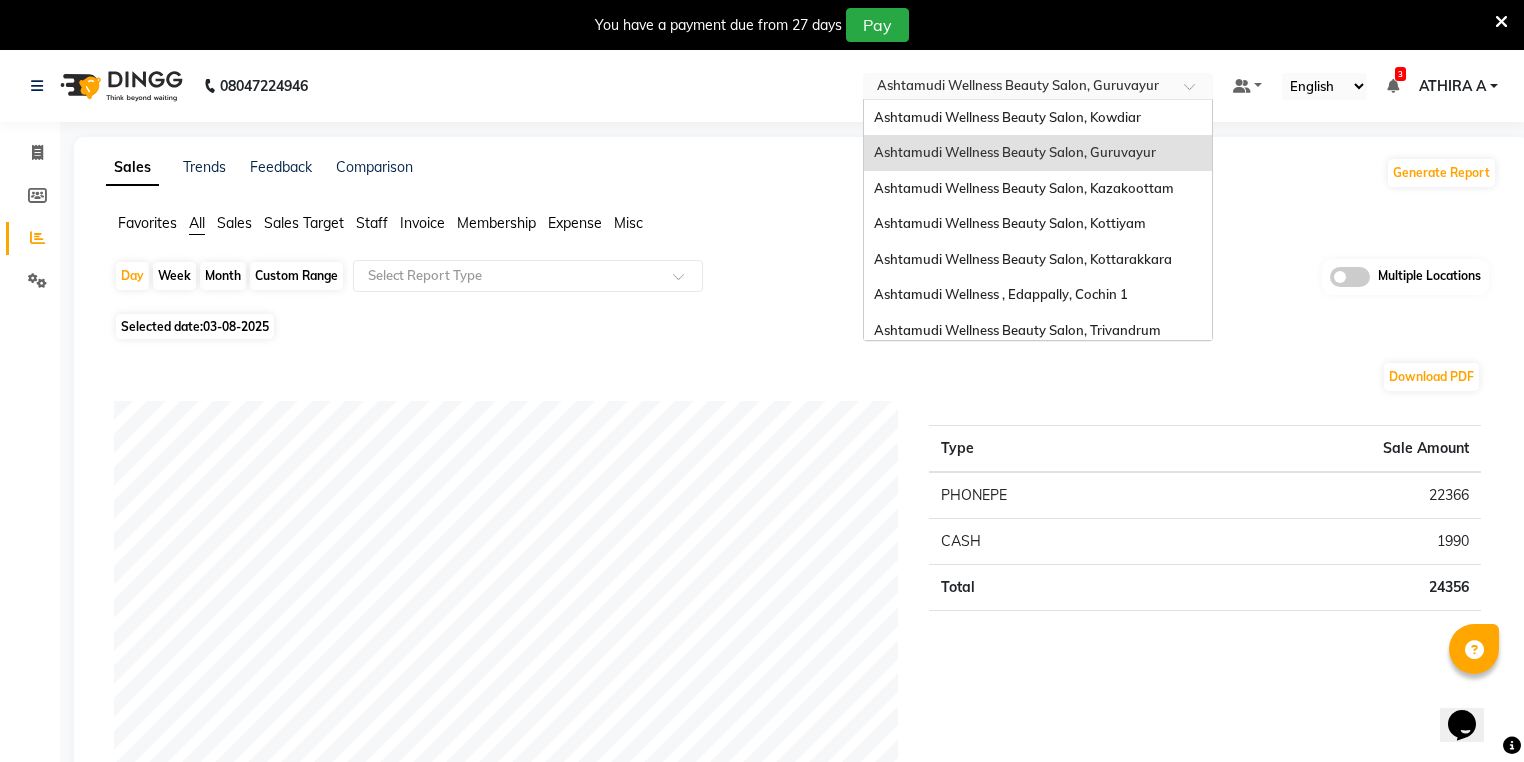 drag, startPoint x: 1160, startPoint y: 78, endPoint x: 1159, endPoint y: 88, distance: 10.049875 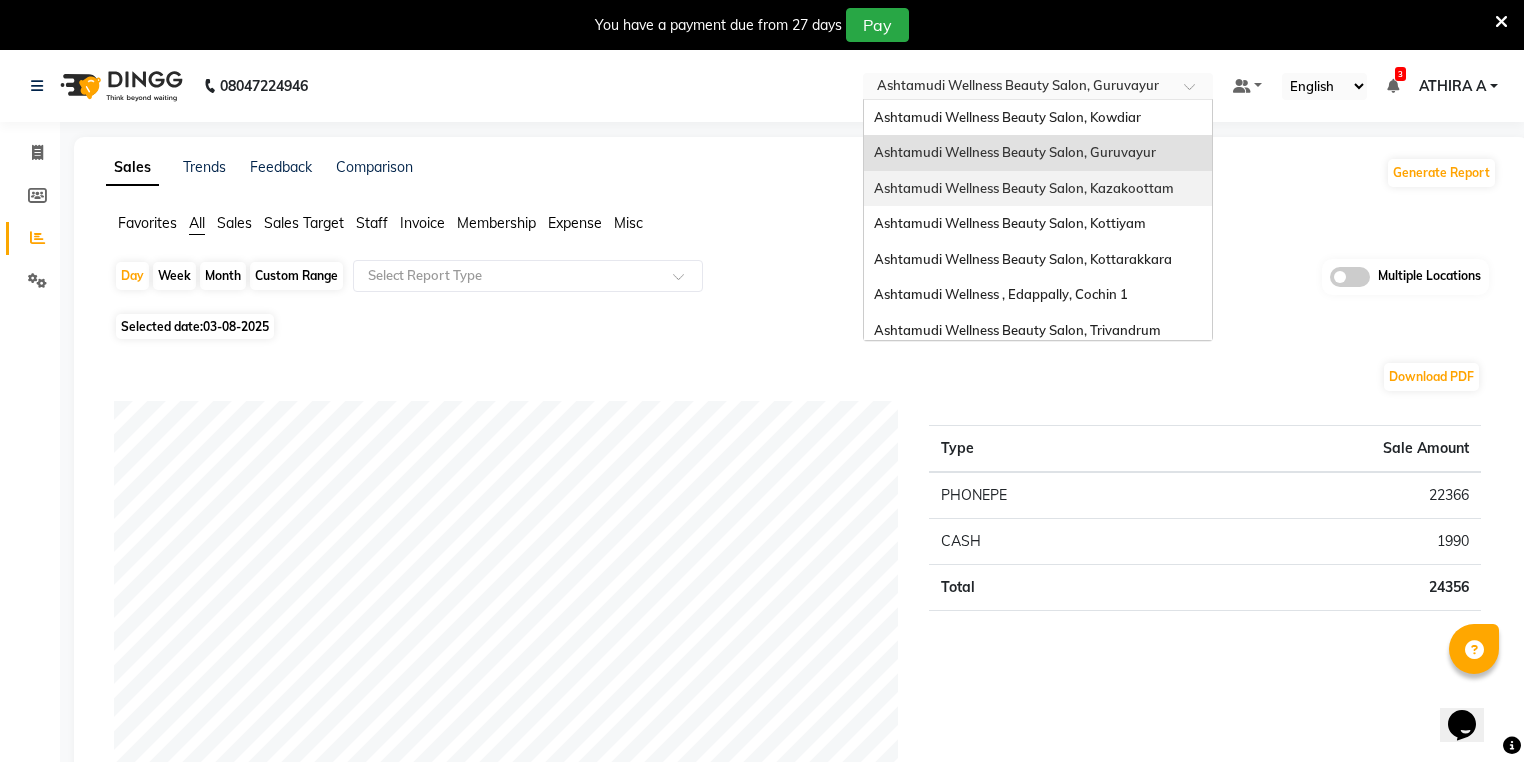 click on "Ashtamudi Wellness Beauty Salon, Kazakoottam" at bounding box center (1024, 188) 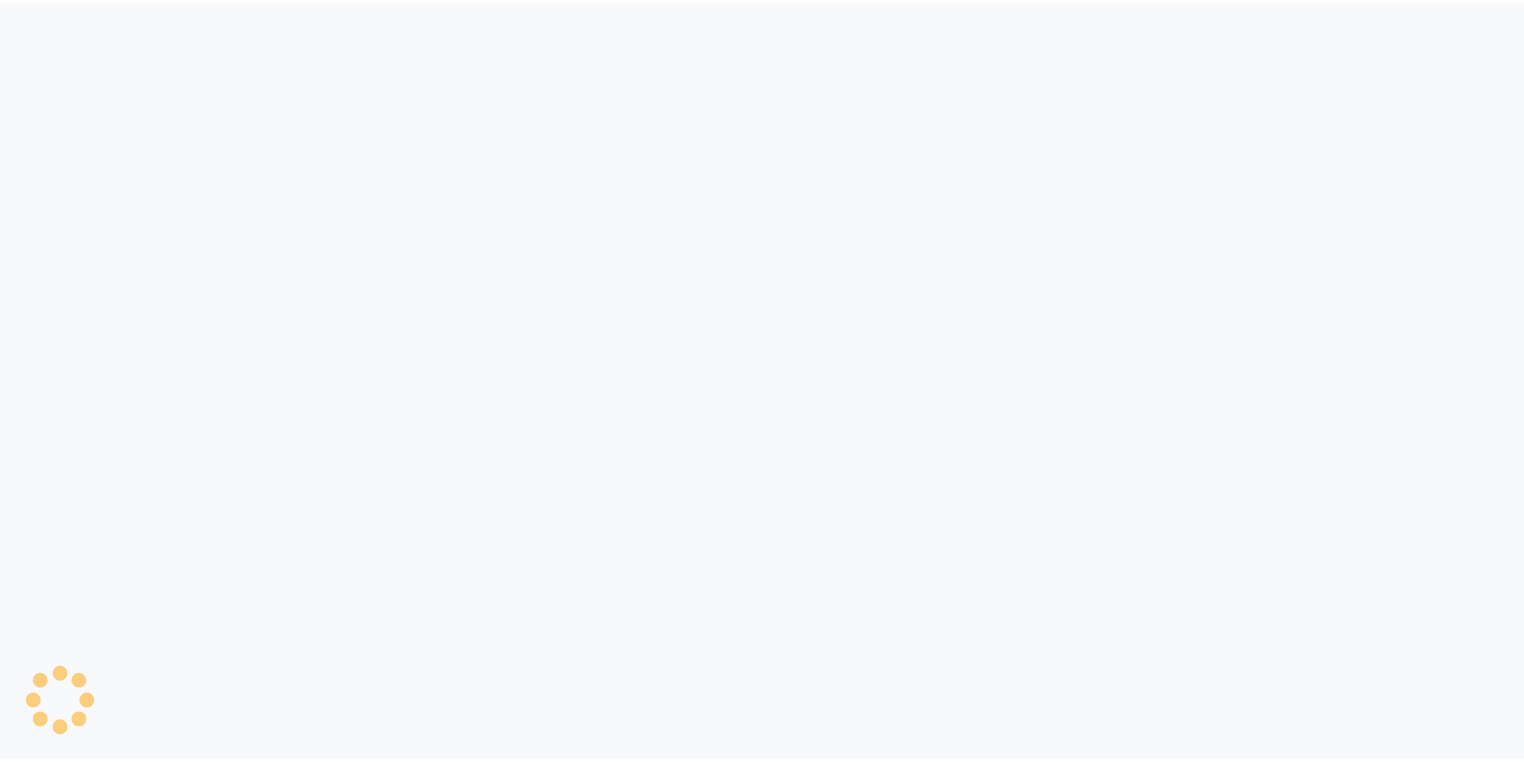 scroll, scrollTop: 0, scrollLeft: 0, axis: both 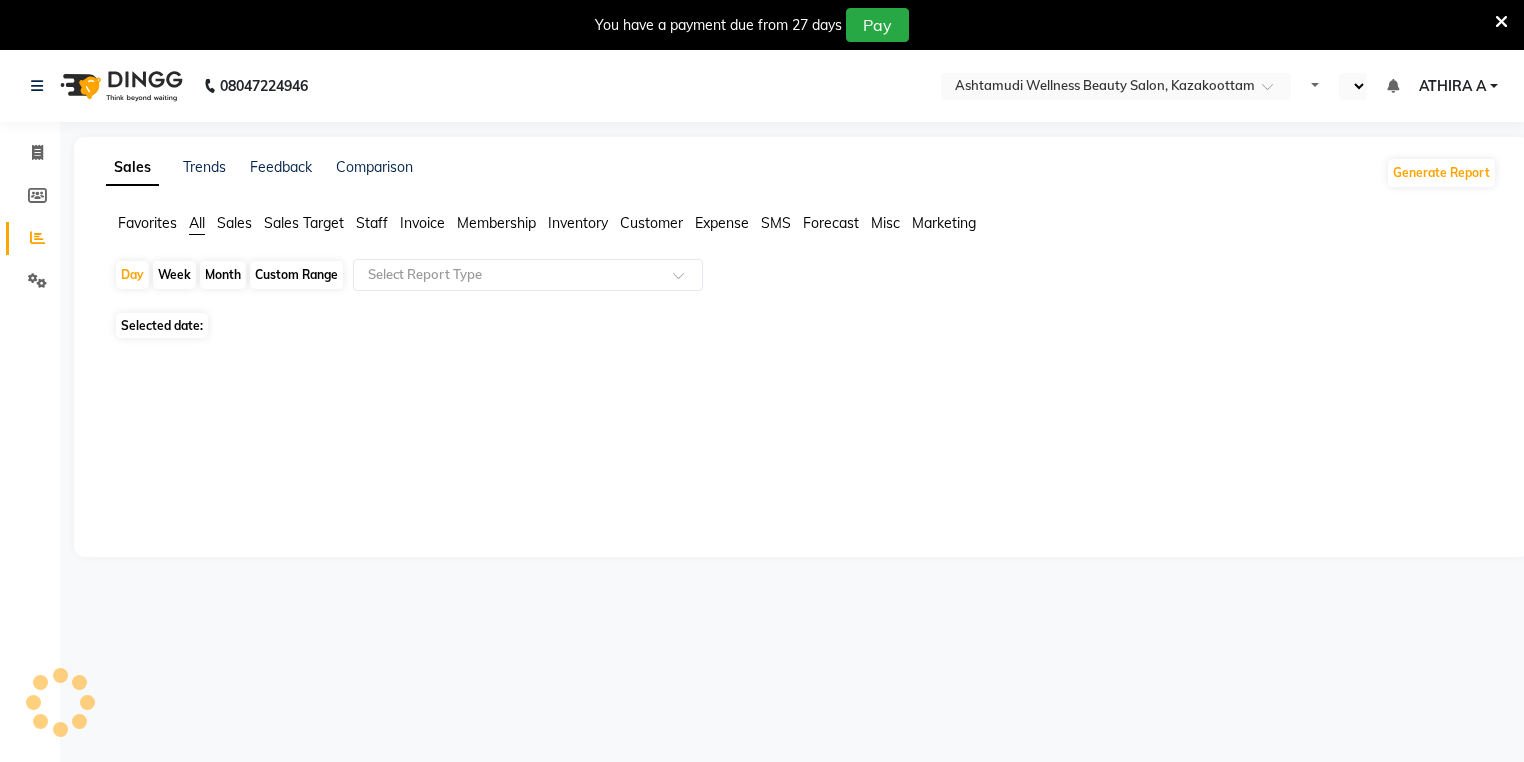 select on "en" 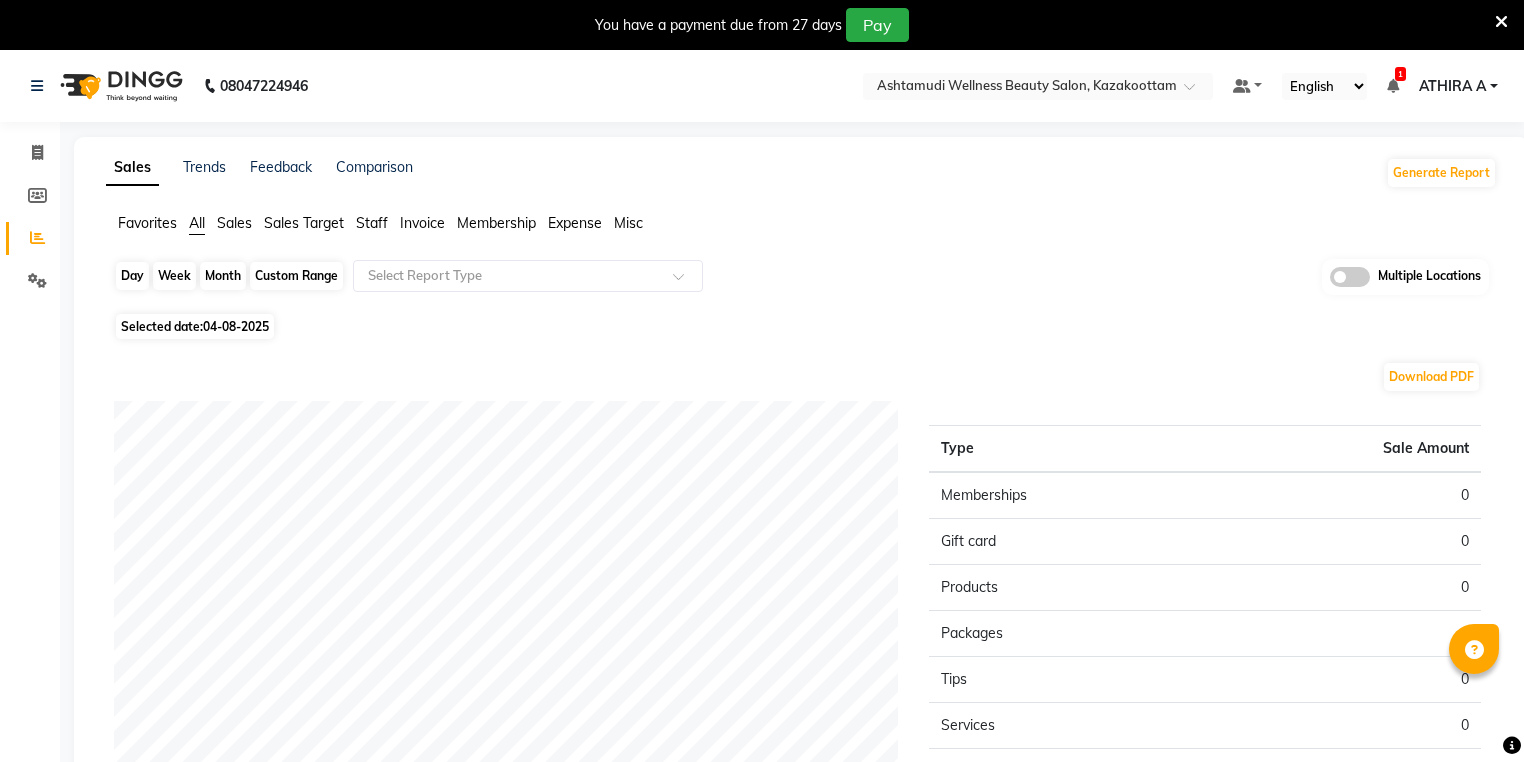 click on "Day" 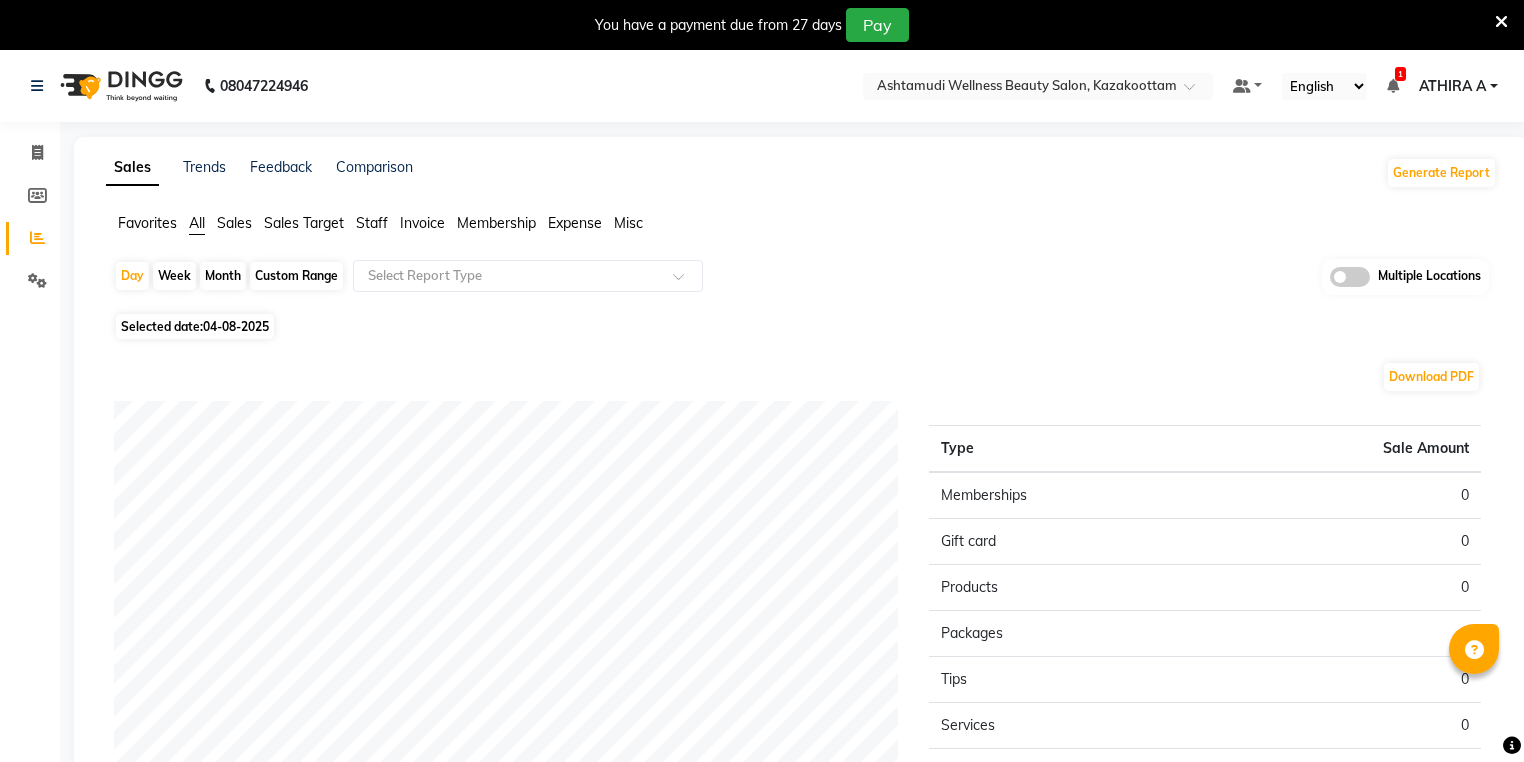 select on "8" 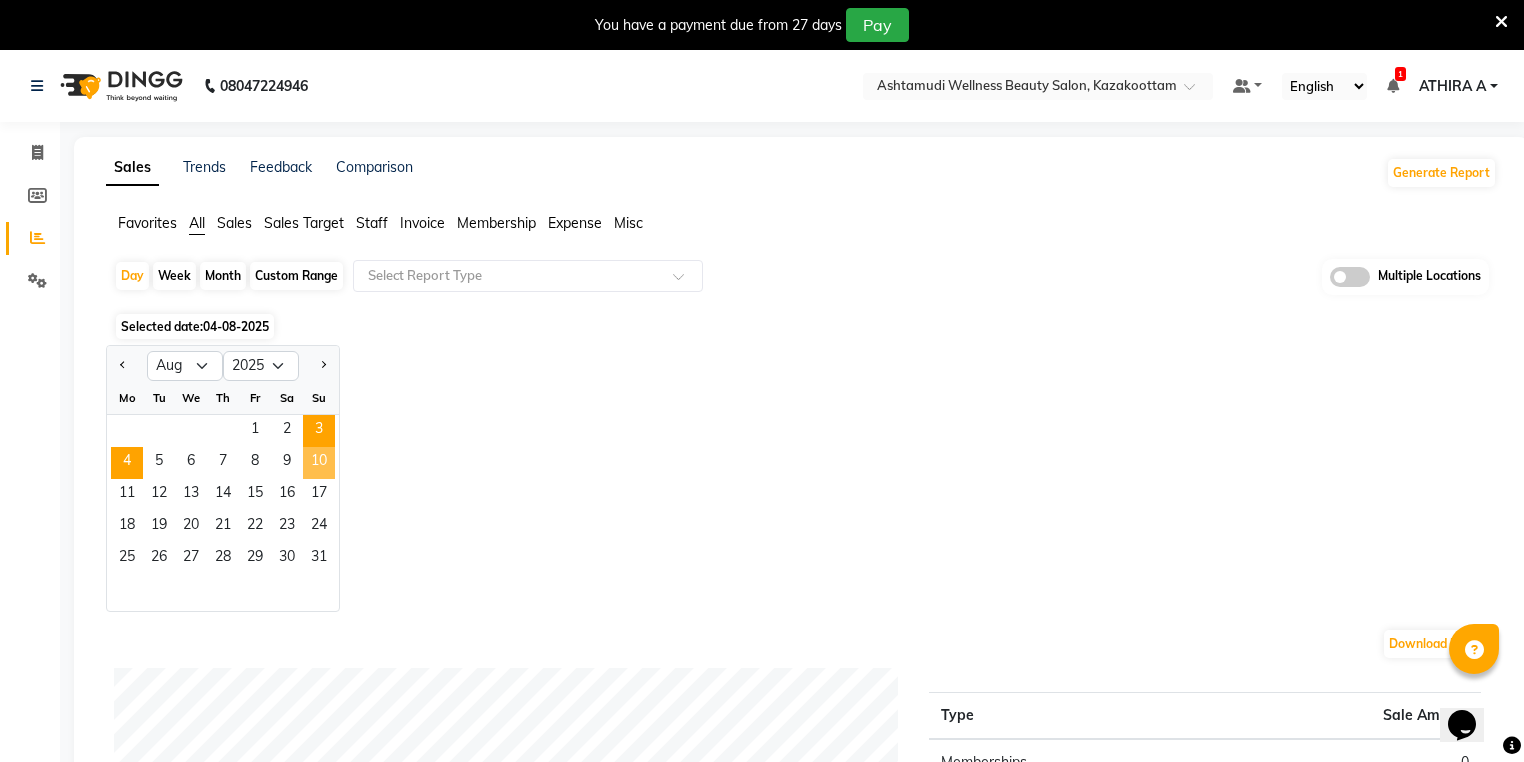 scroll, scrollTop: 0, scrollLeft: 0, axis: both 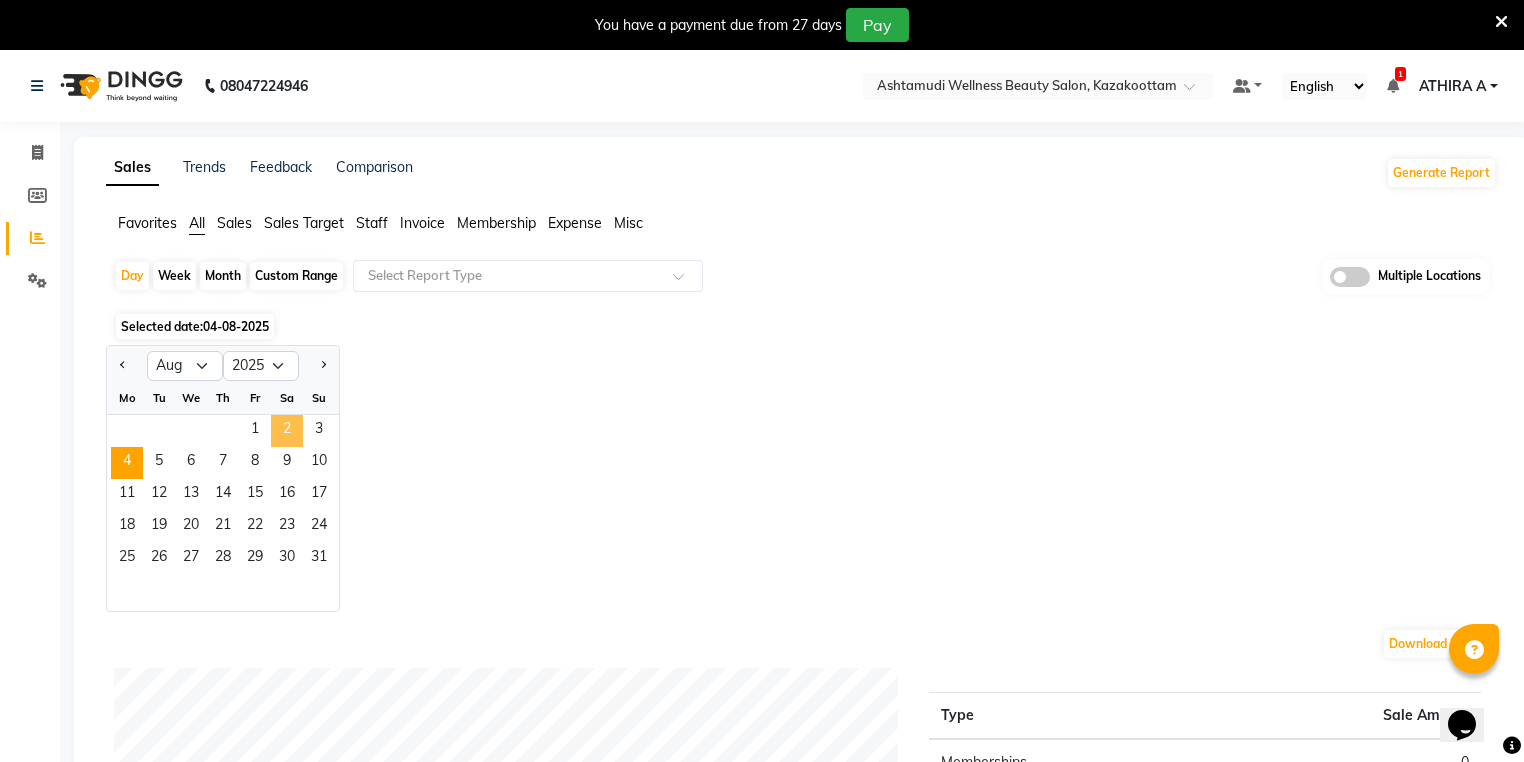 click on "2" 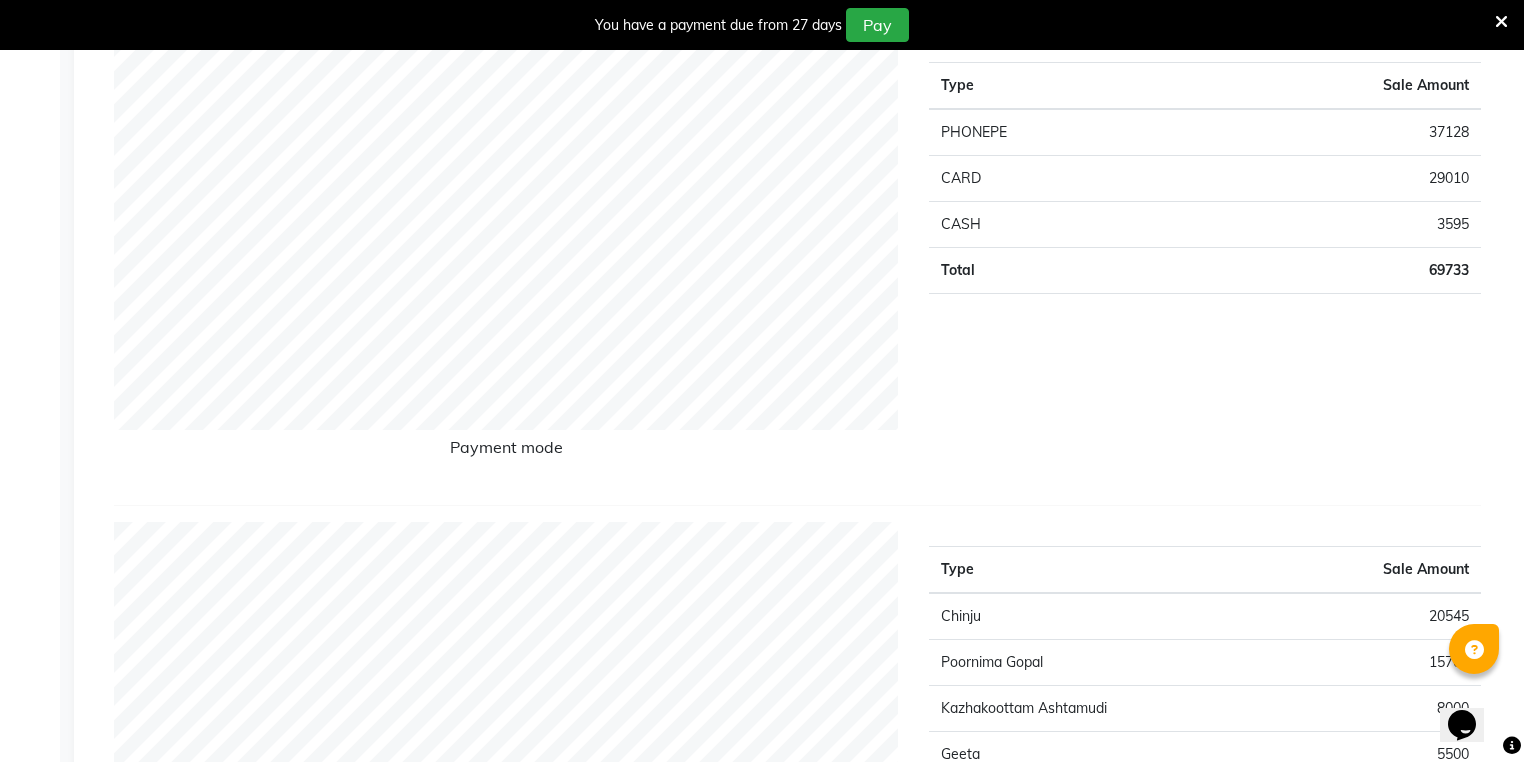 scroll, scrollTop: 80, scrollLeft: 0, axis: vertical 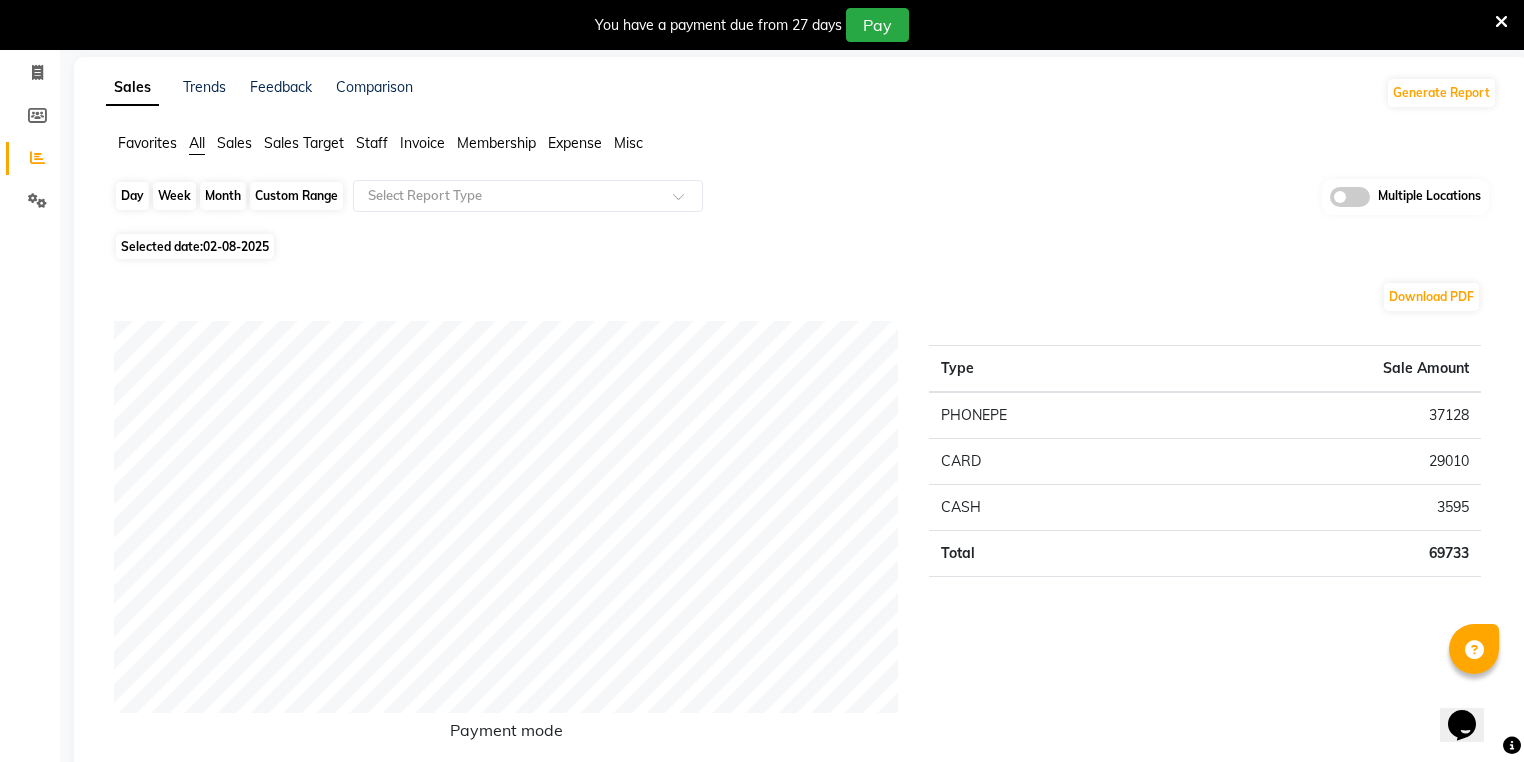 click on "Day" 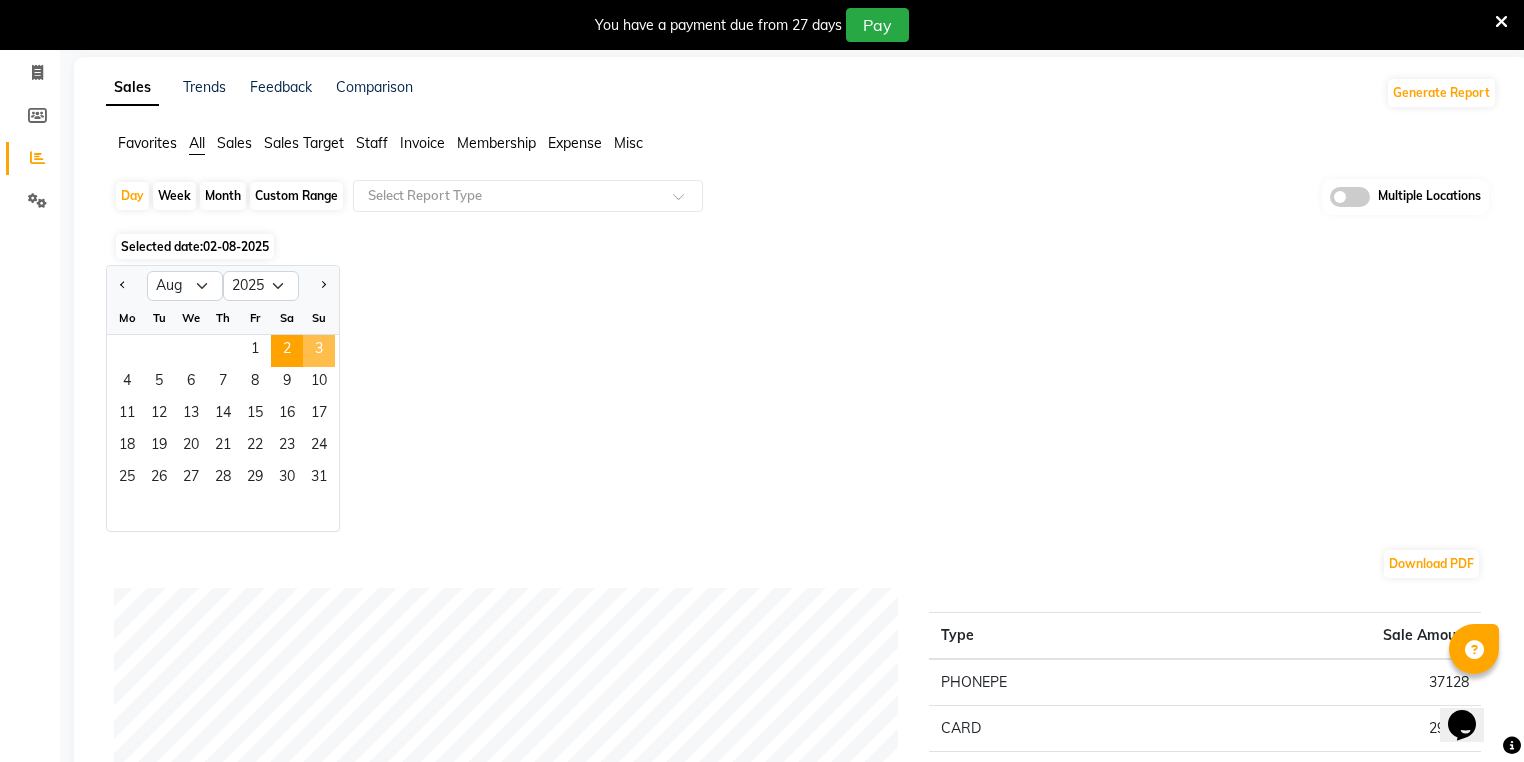 click on "3" 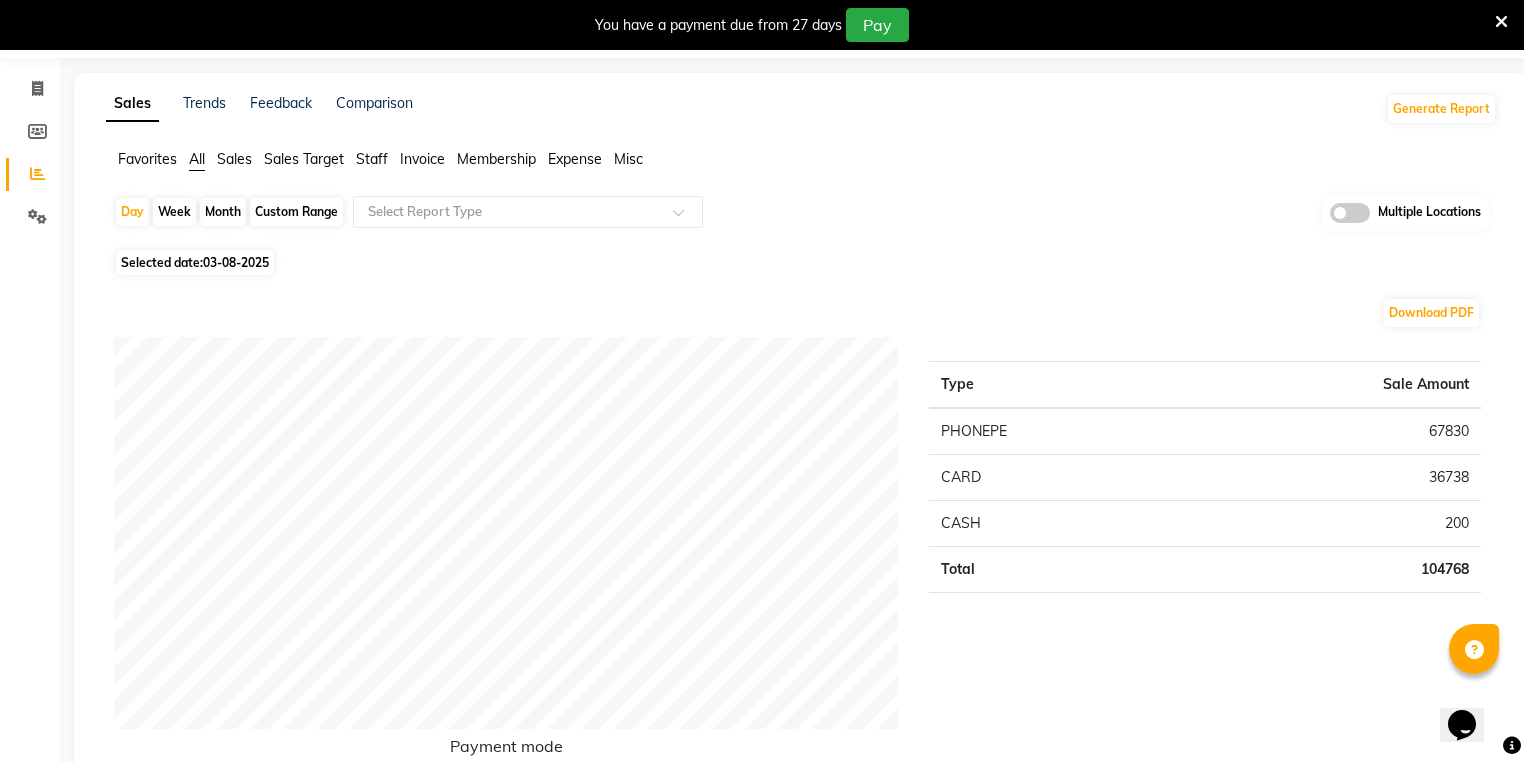scroll, scrollTop: 0, scrollLeft: 0, axis: both 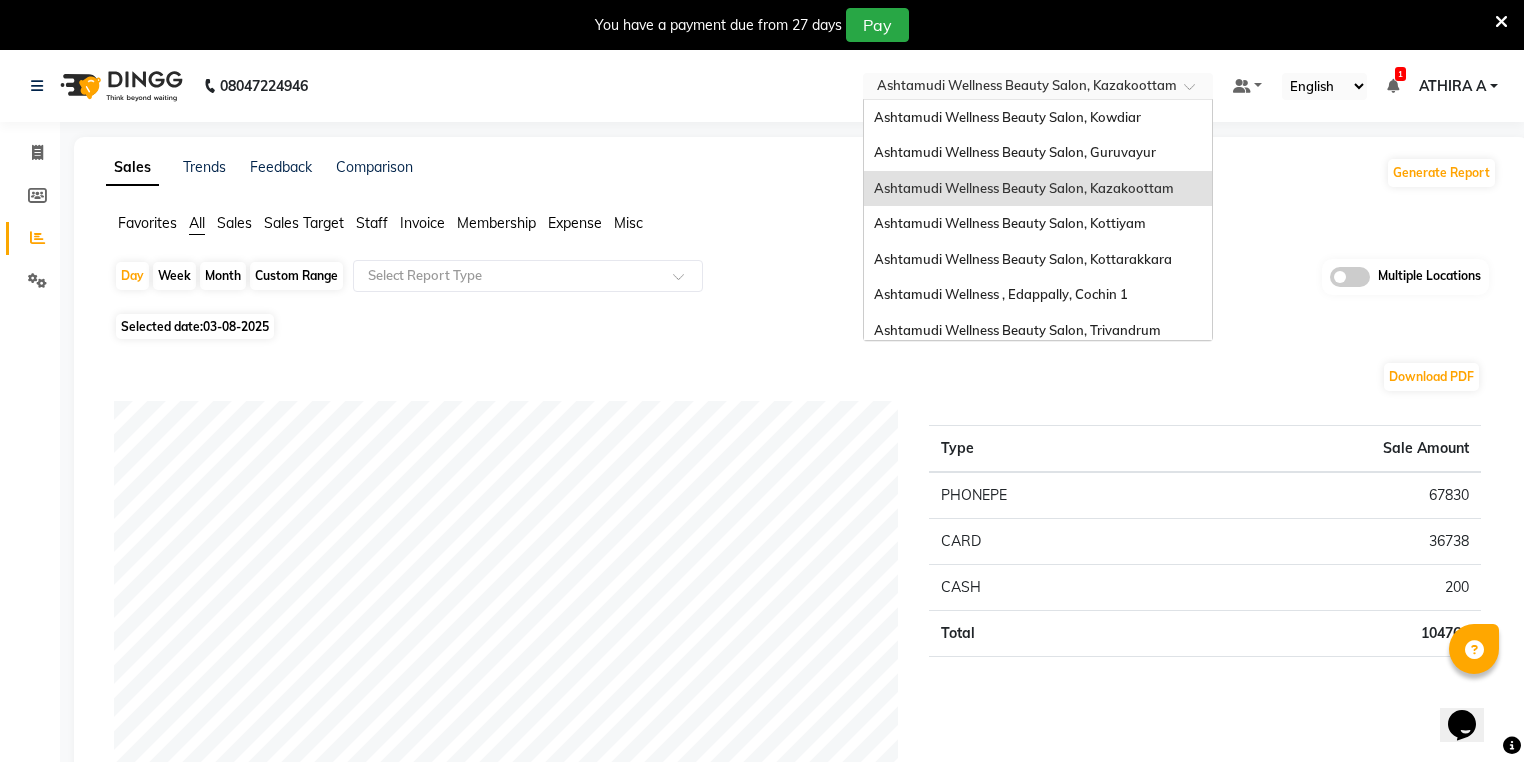 click at bounding box center (1038, 88) 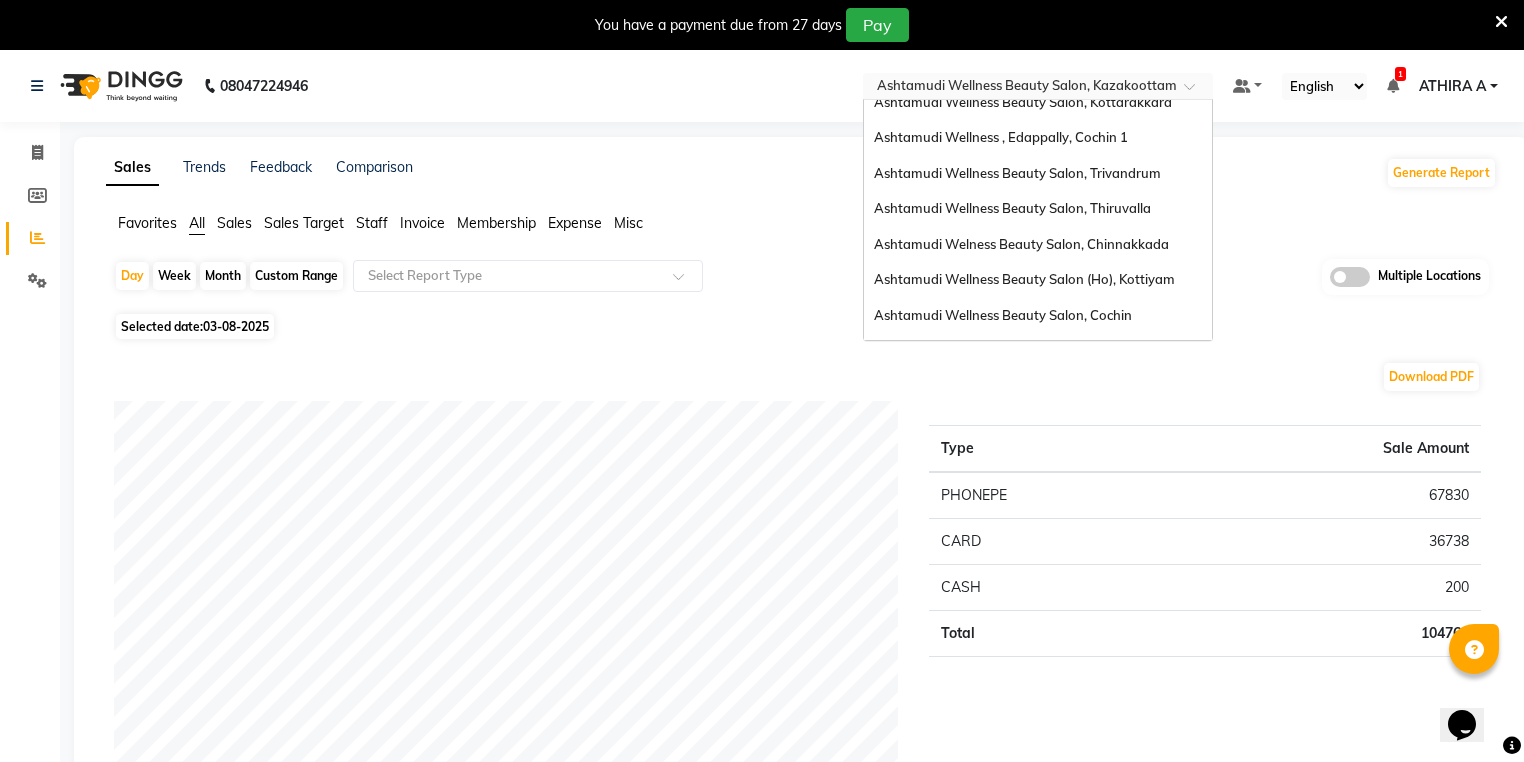 scroll, scrollTop: 160, scrollLeft: 0, axis: vertical 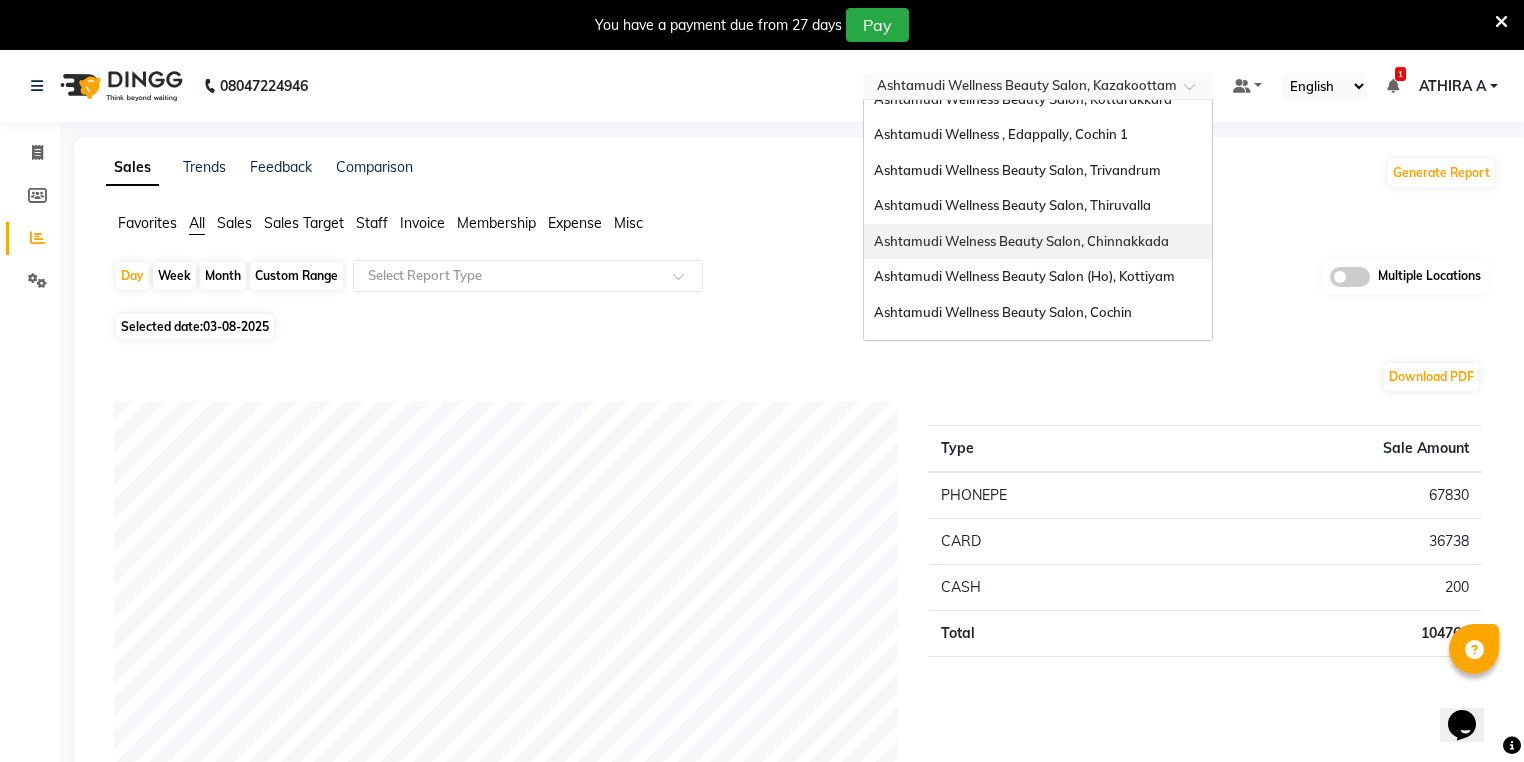 click on "Ashtamudi Welness Beauty Salon, Chinnakkada" at bounding box center [1021, 241] 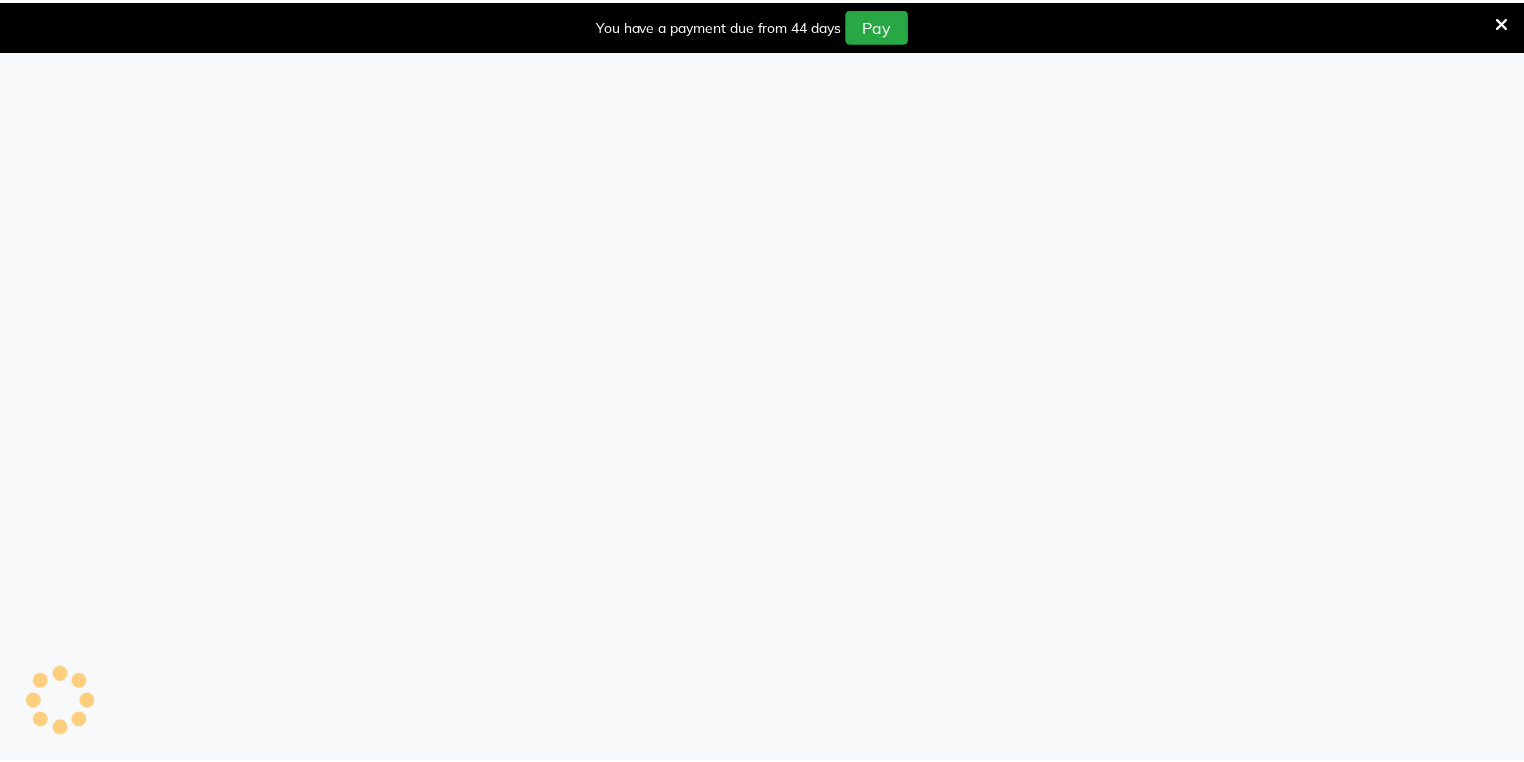 scroll, scrollTop: 0, scrollLeft: 0, axis: both 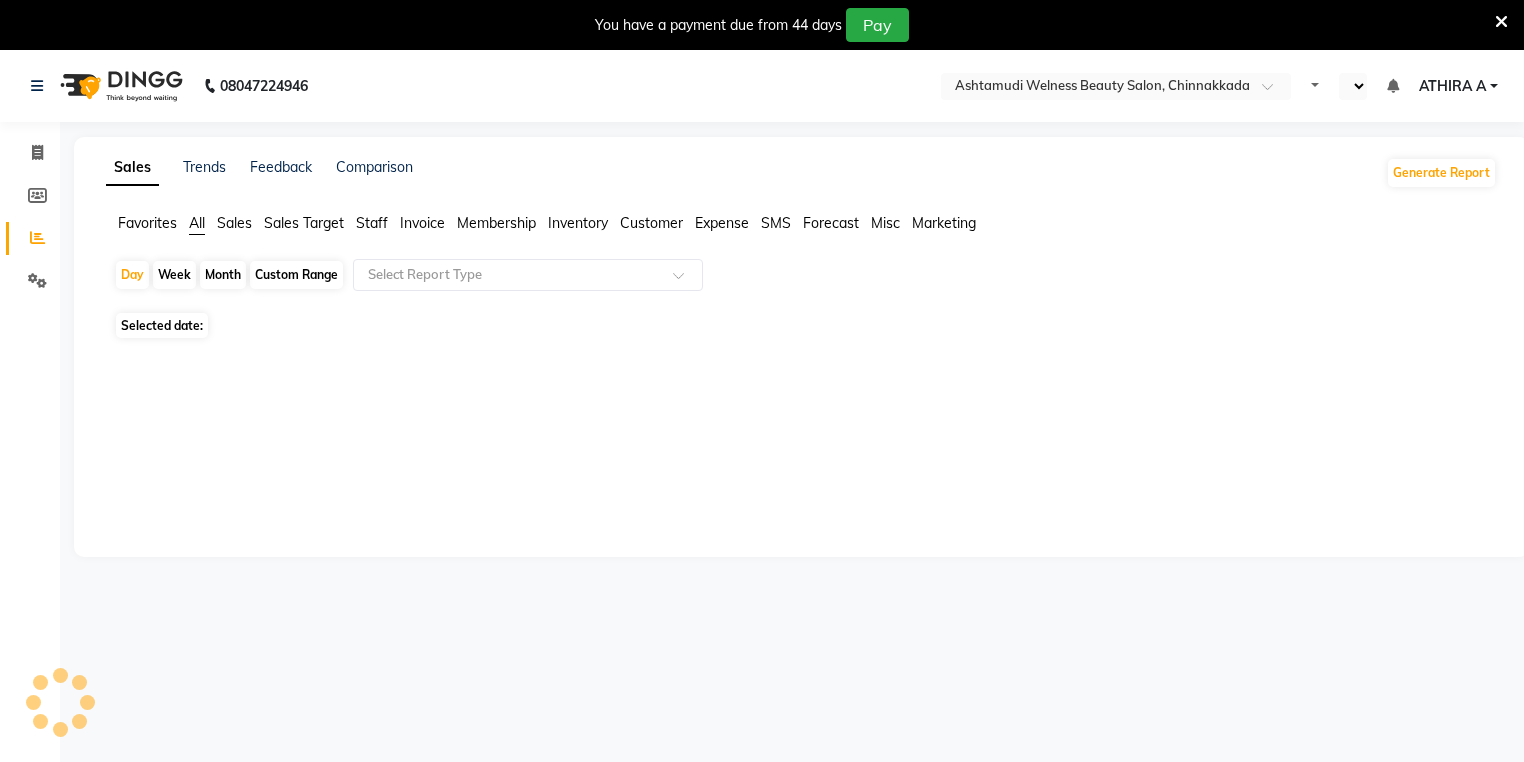 select on "en" 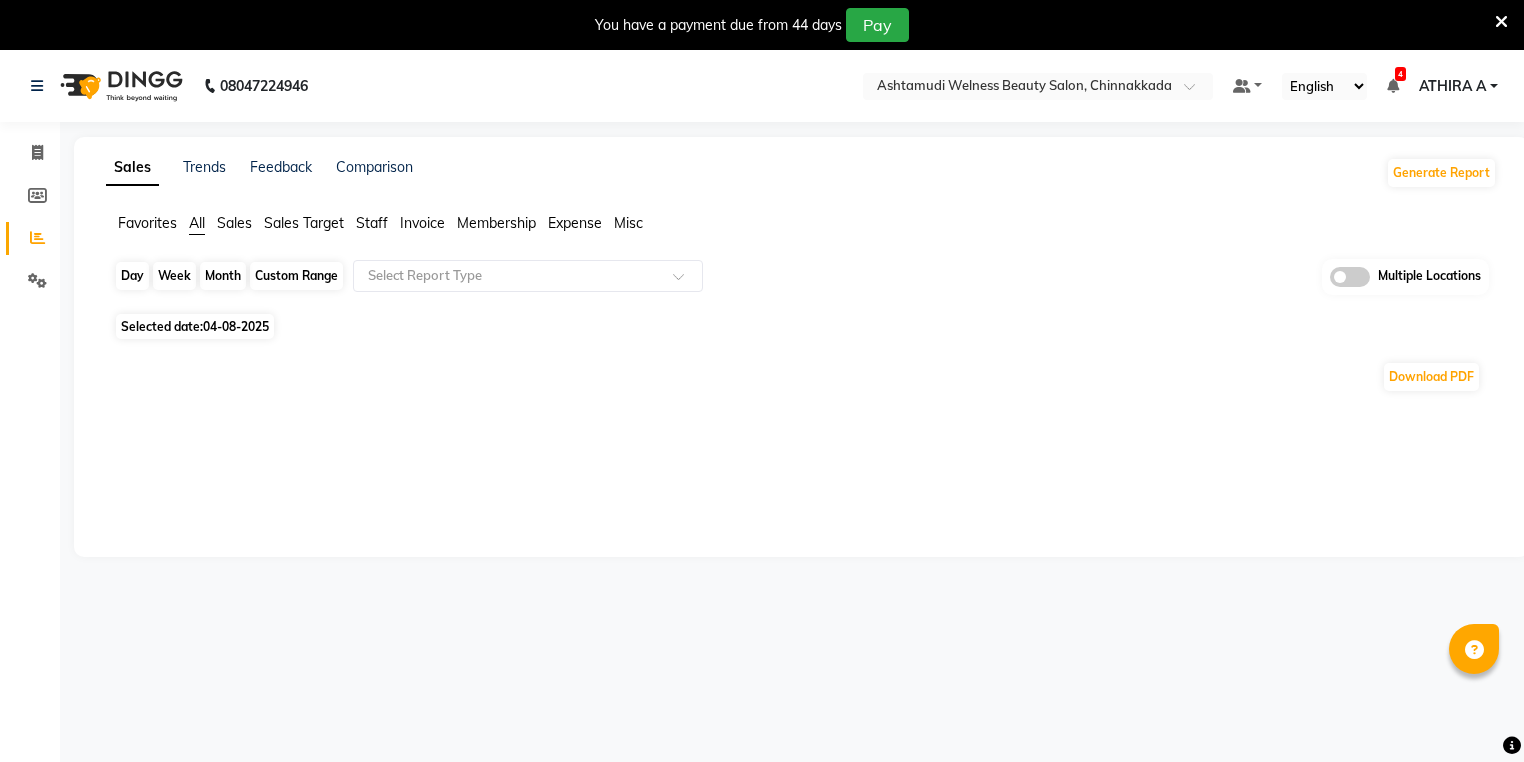 click on "Day" 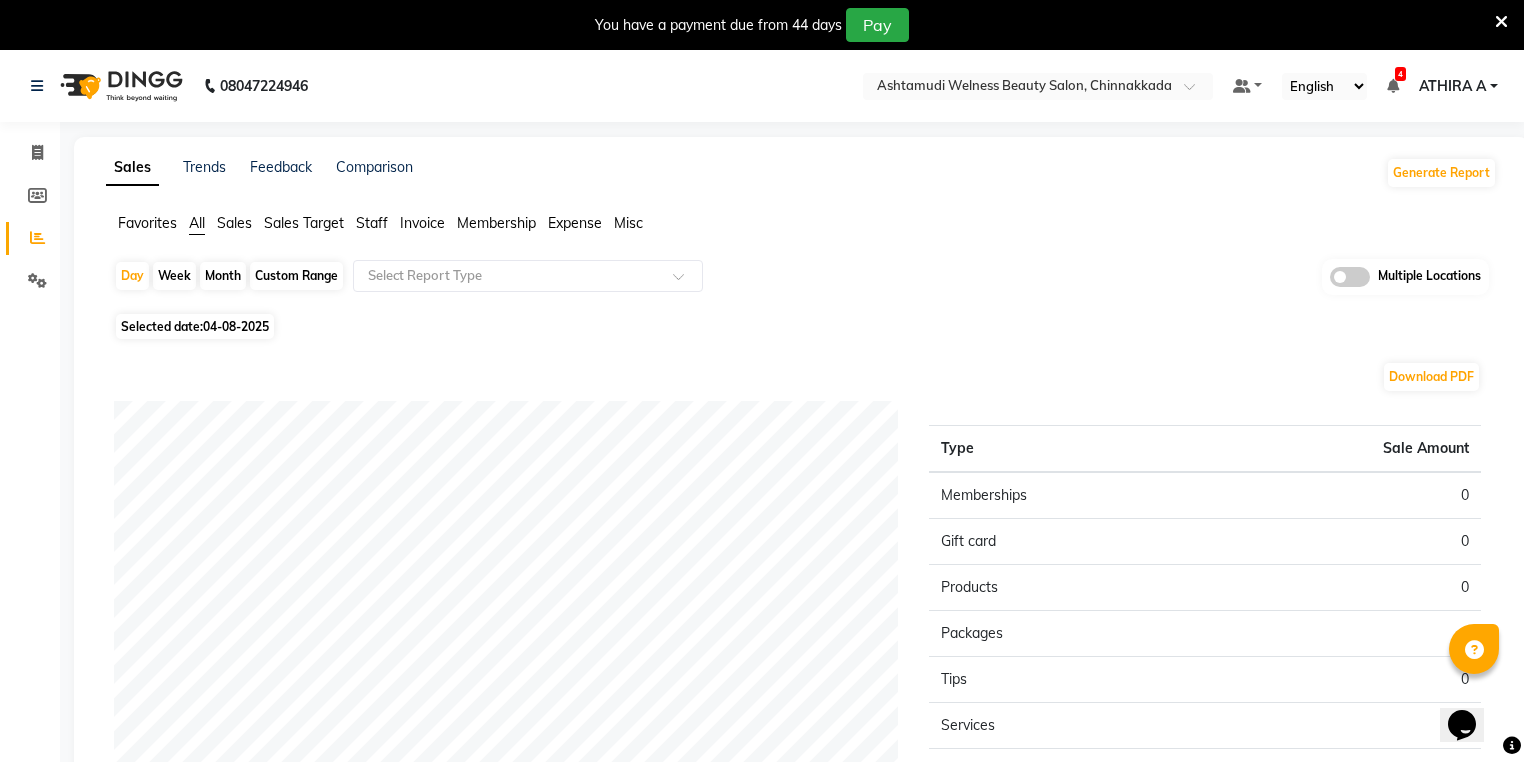 scroll, scrollTop: 0, scrollLeft: 0, axis: both 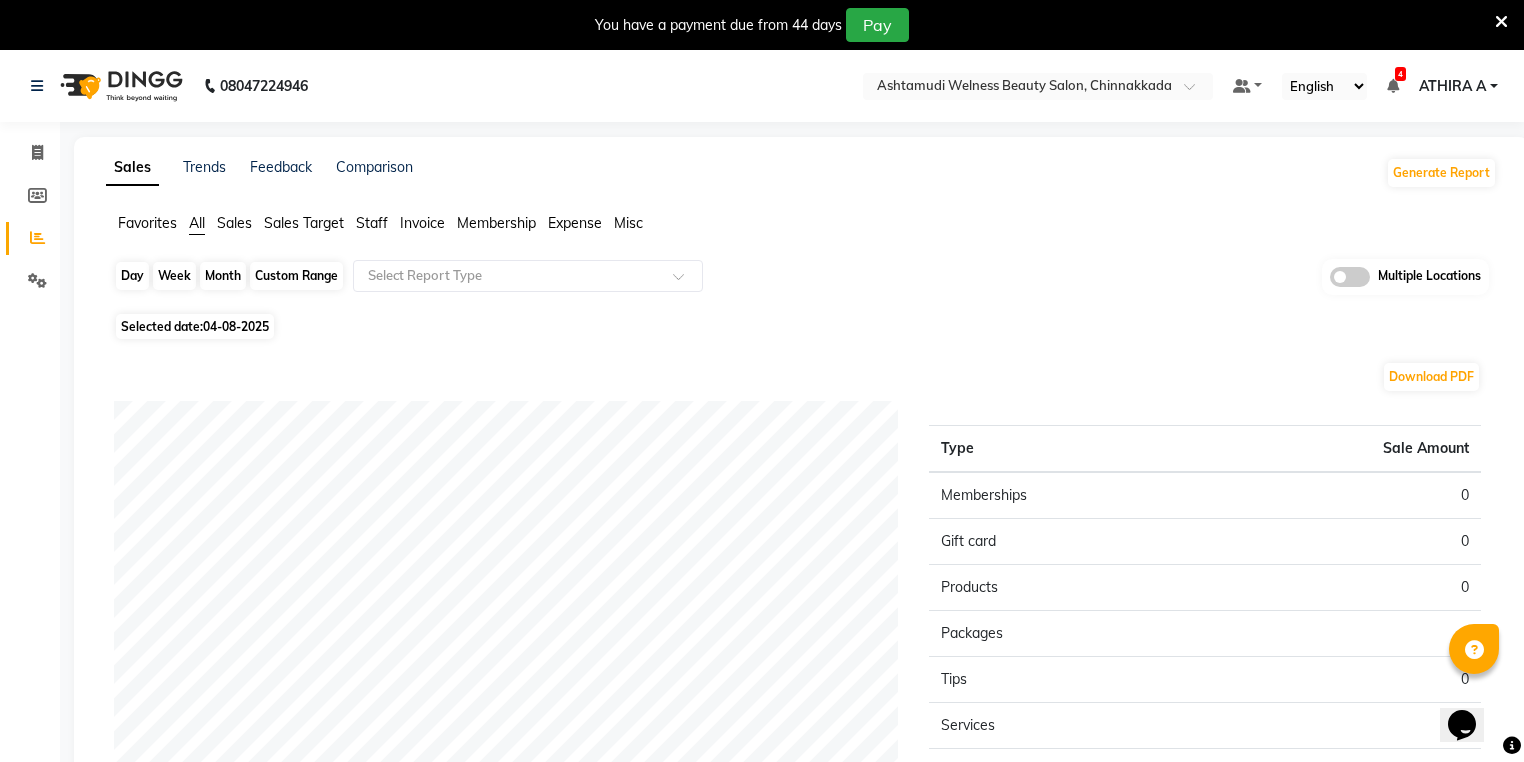 click on "Day" 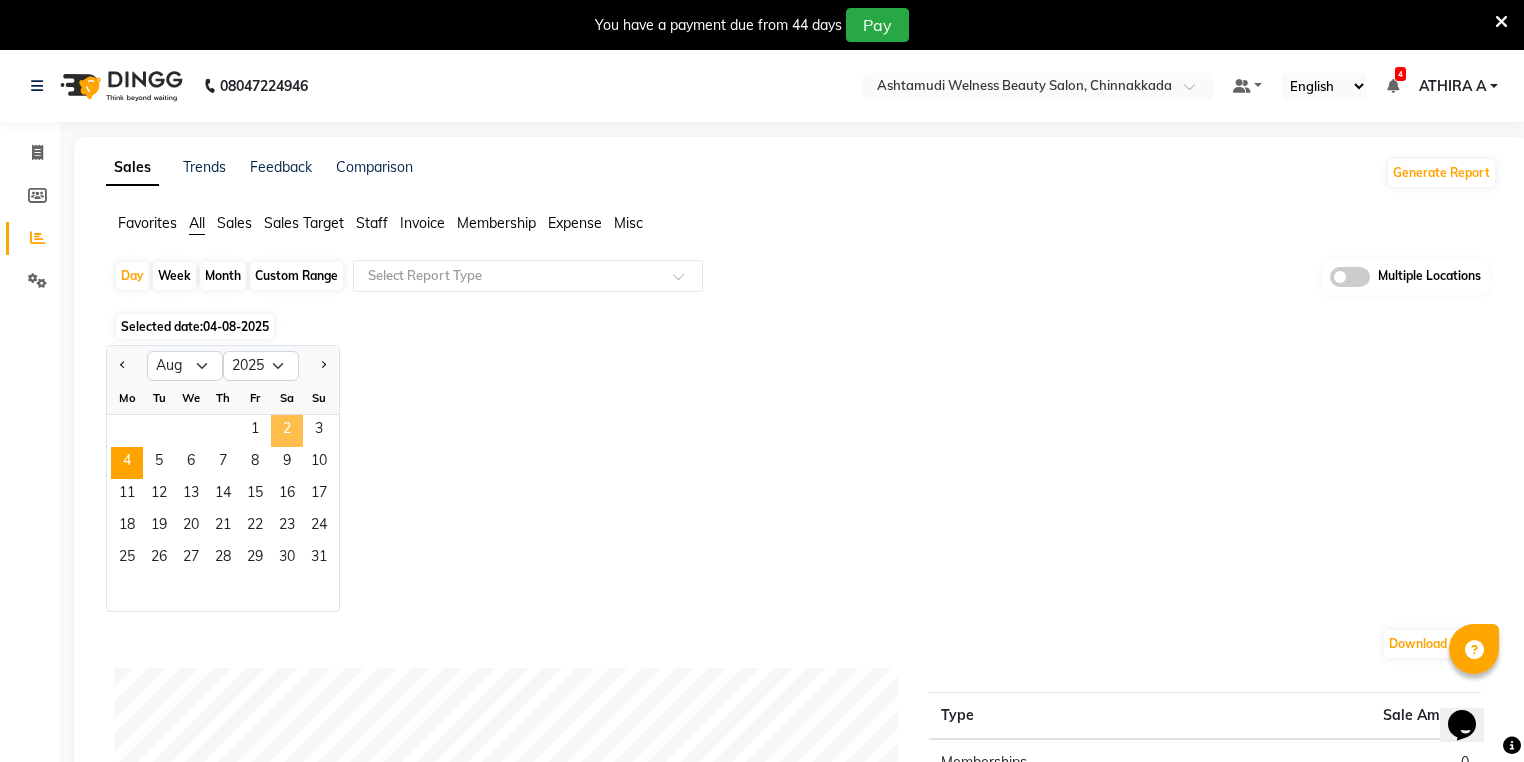 click on "2" 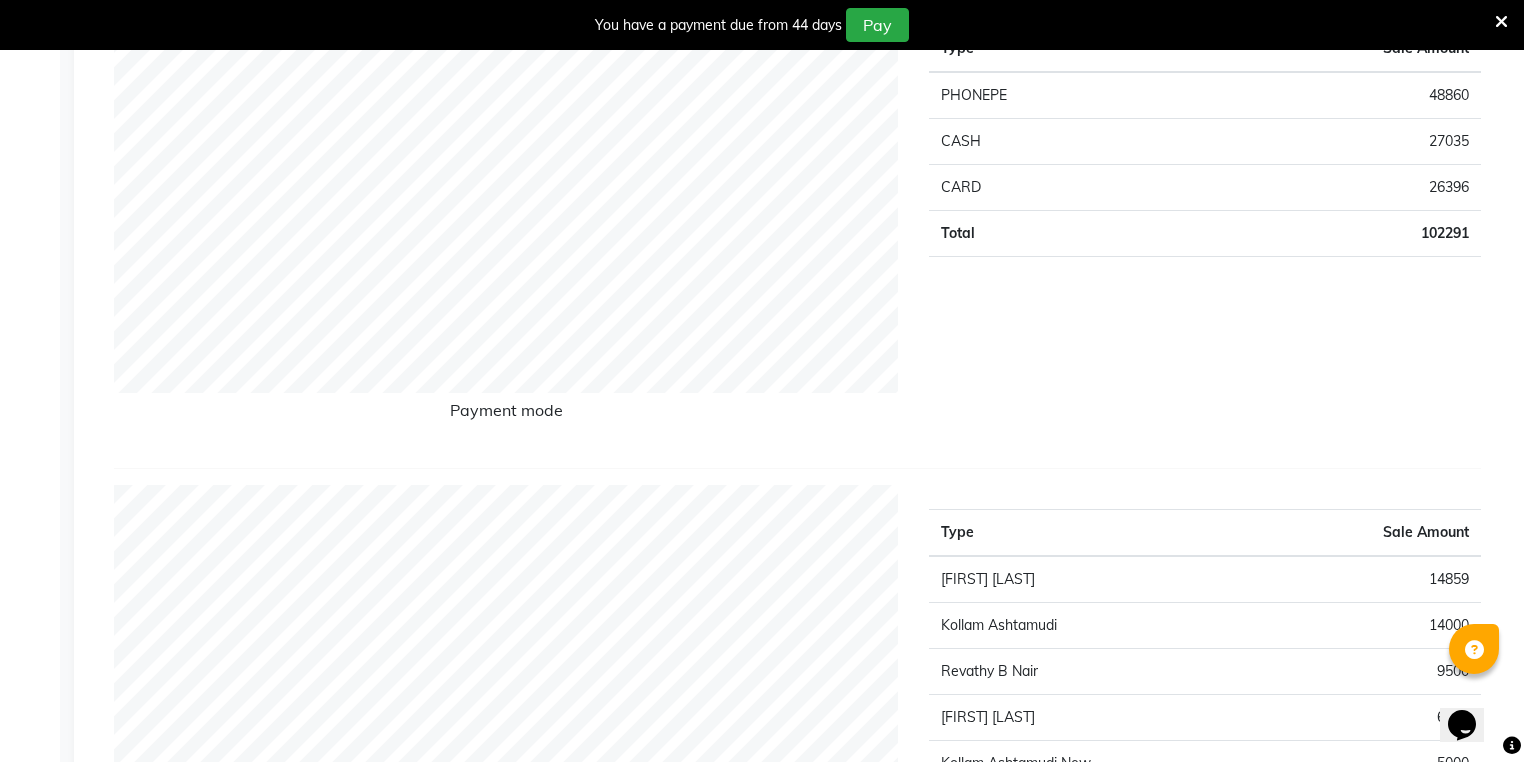 scroll, scrollTop: 0, scrollLeft: 0, axis: both 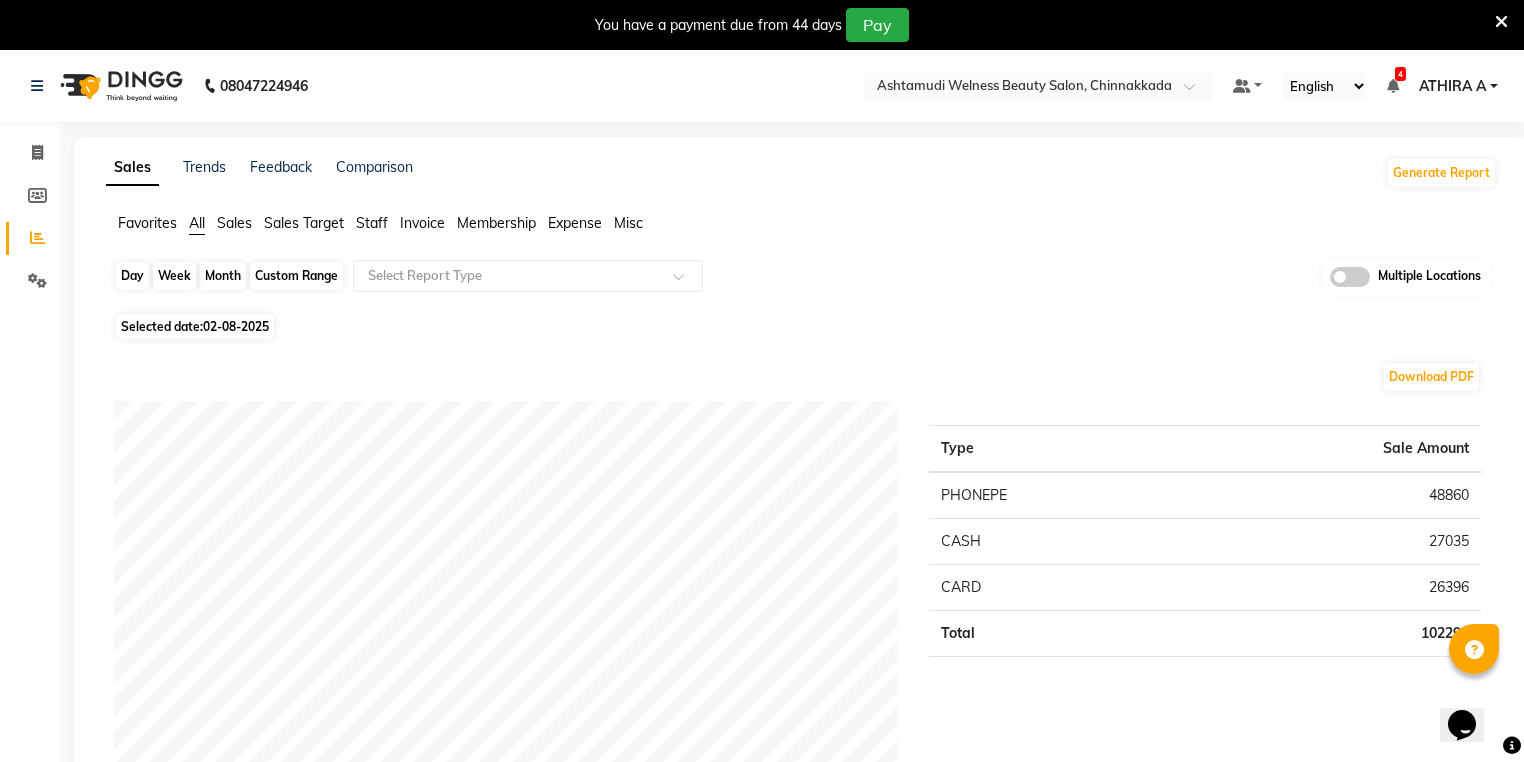 click on "Day" 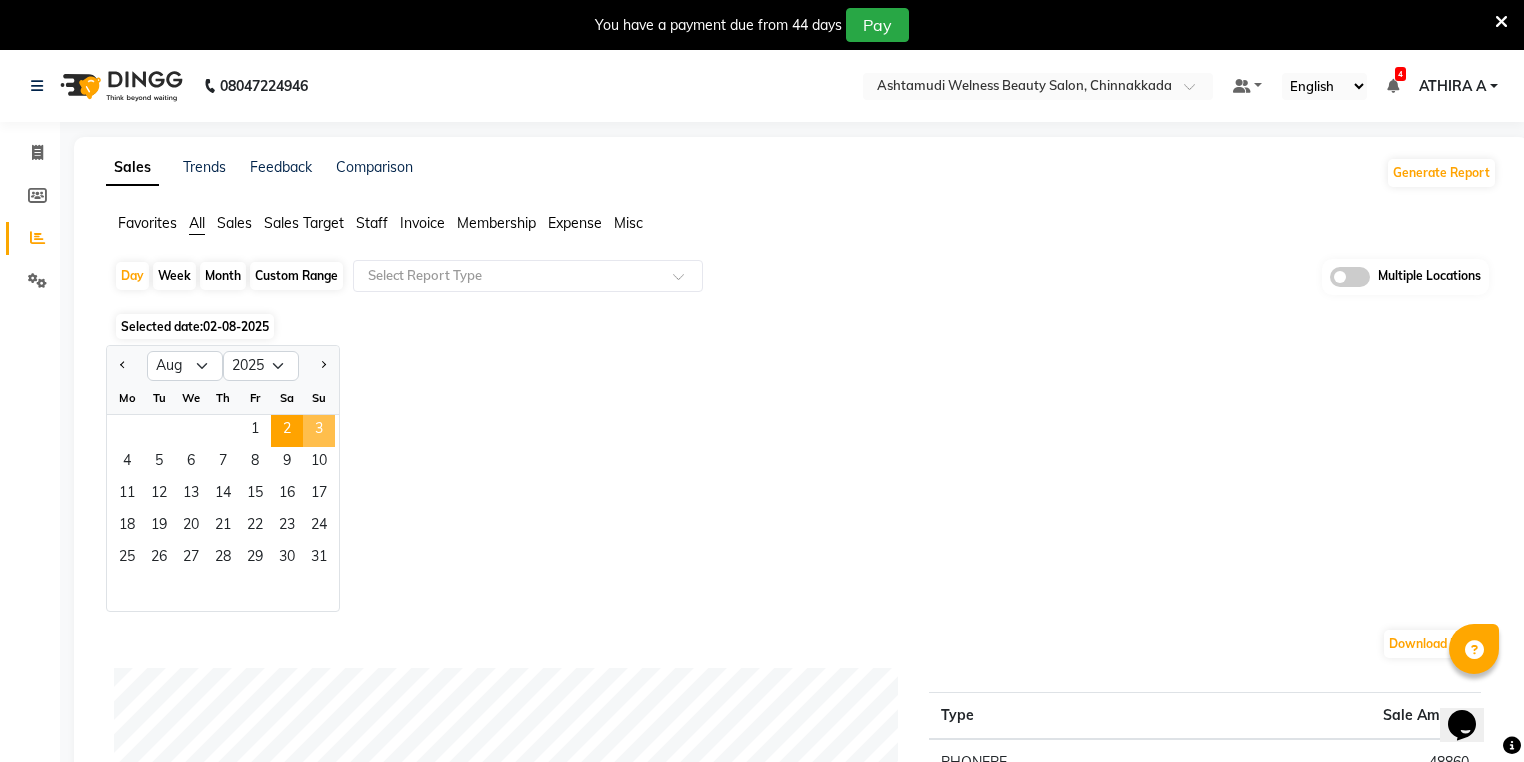 click on "3" 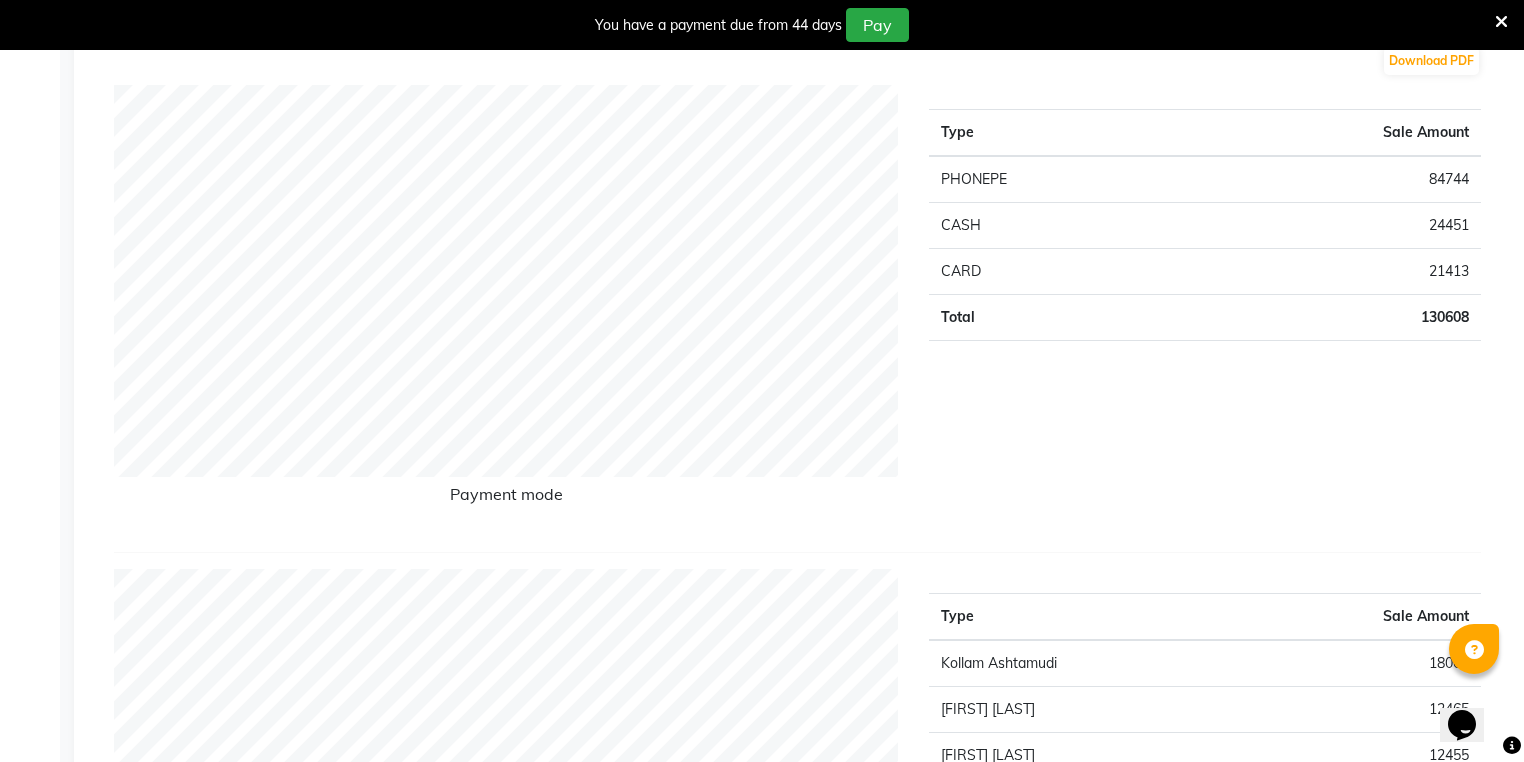 scroll, scrollTop: 0, scrollLeft: 0, axis: both 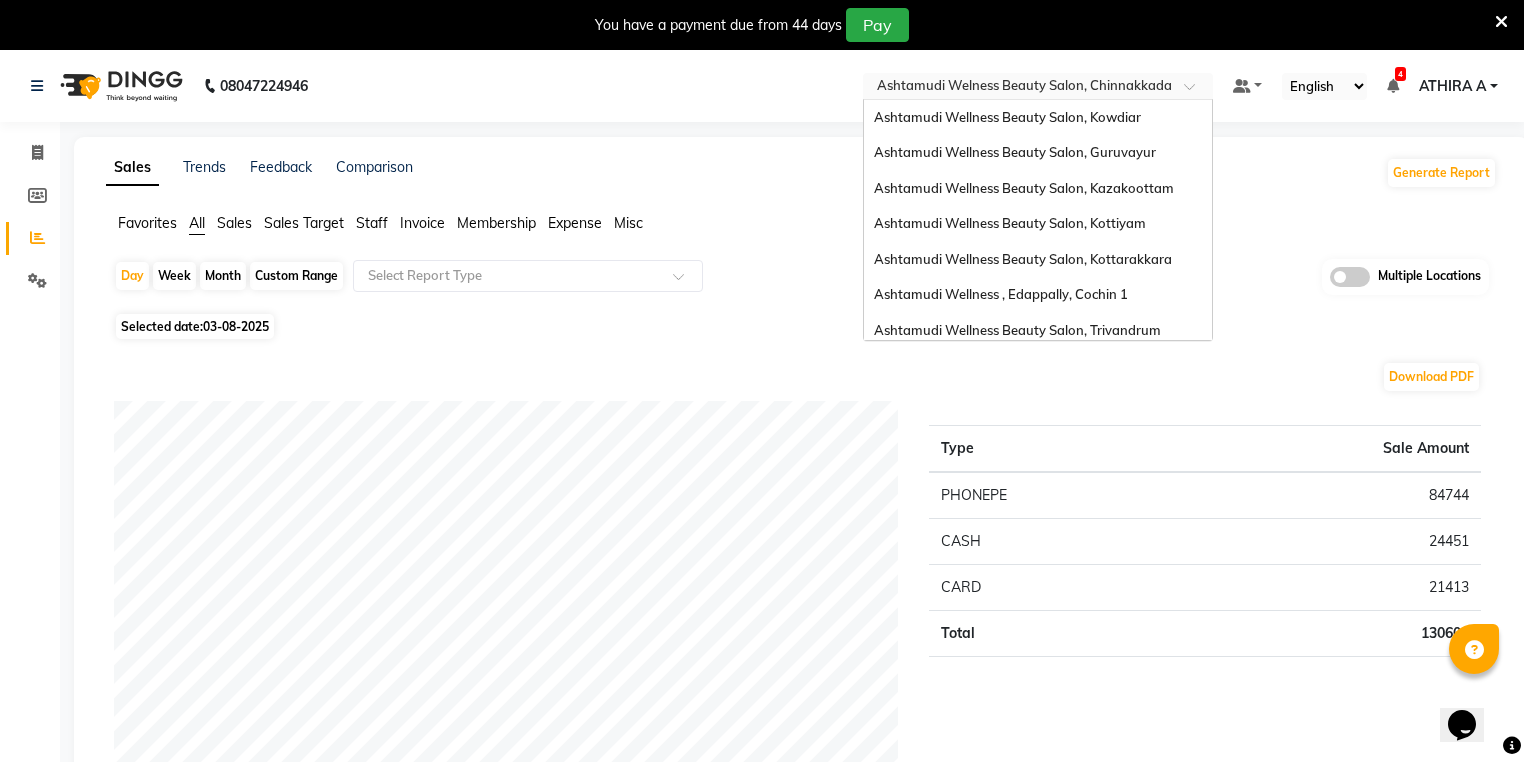 click at bounding box center (1018, 88) 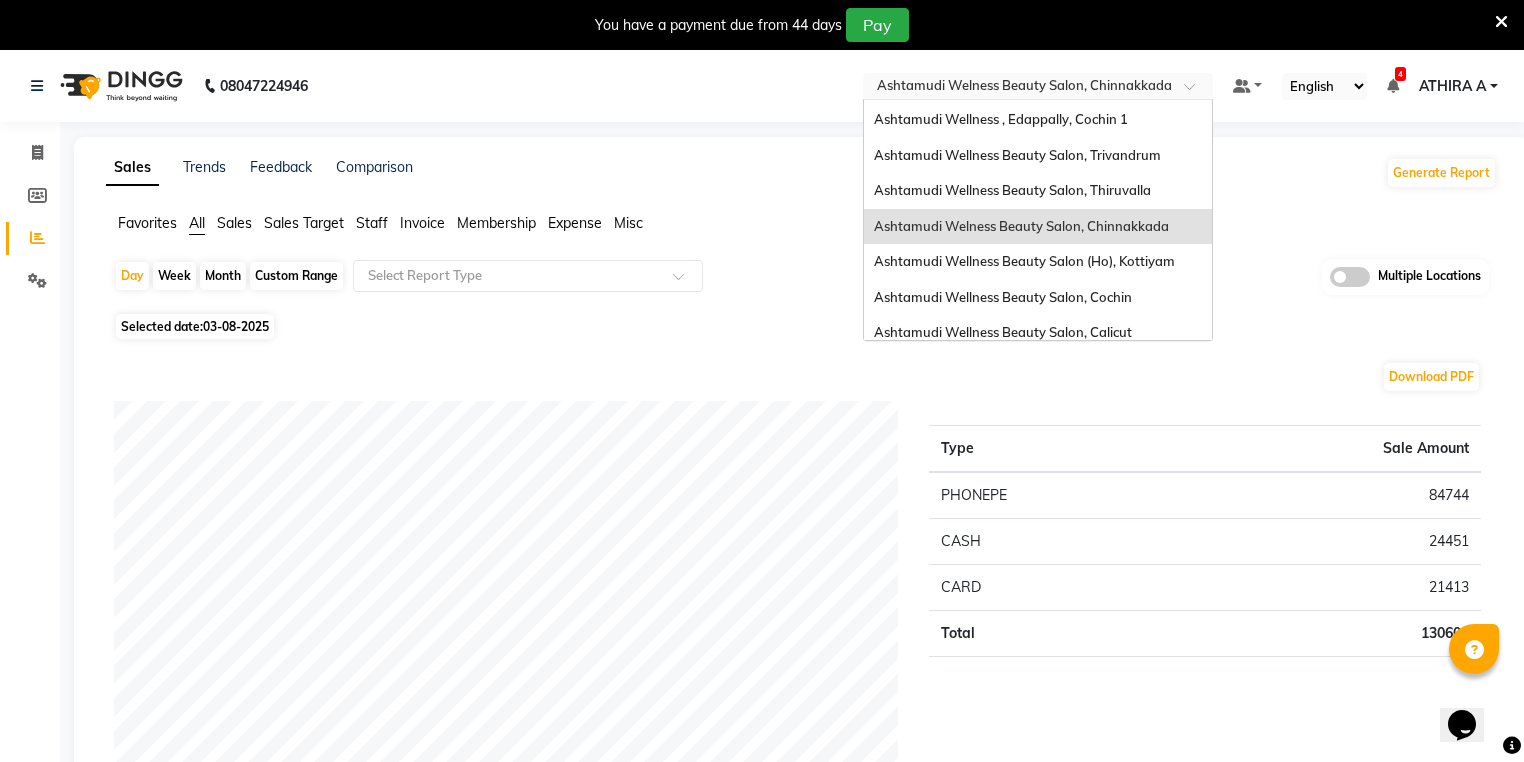 scroll, scrollTop: 0, scrollLeft: 0, axis: both 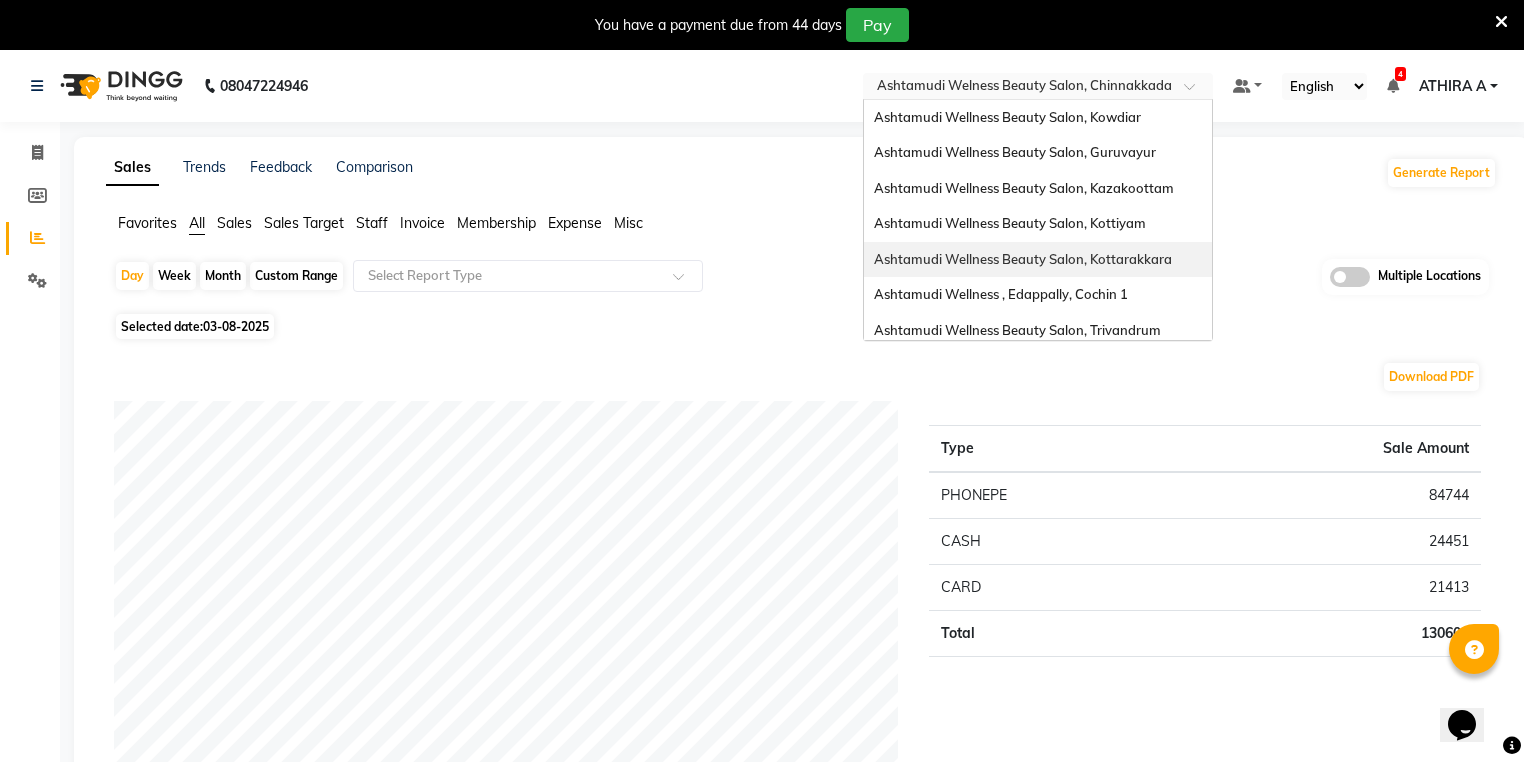 click on "Ashtamudi Wellness Beauty Salon, Kottarakkara" at bounding box center [1038, 260] 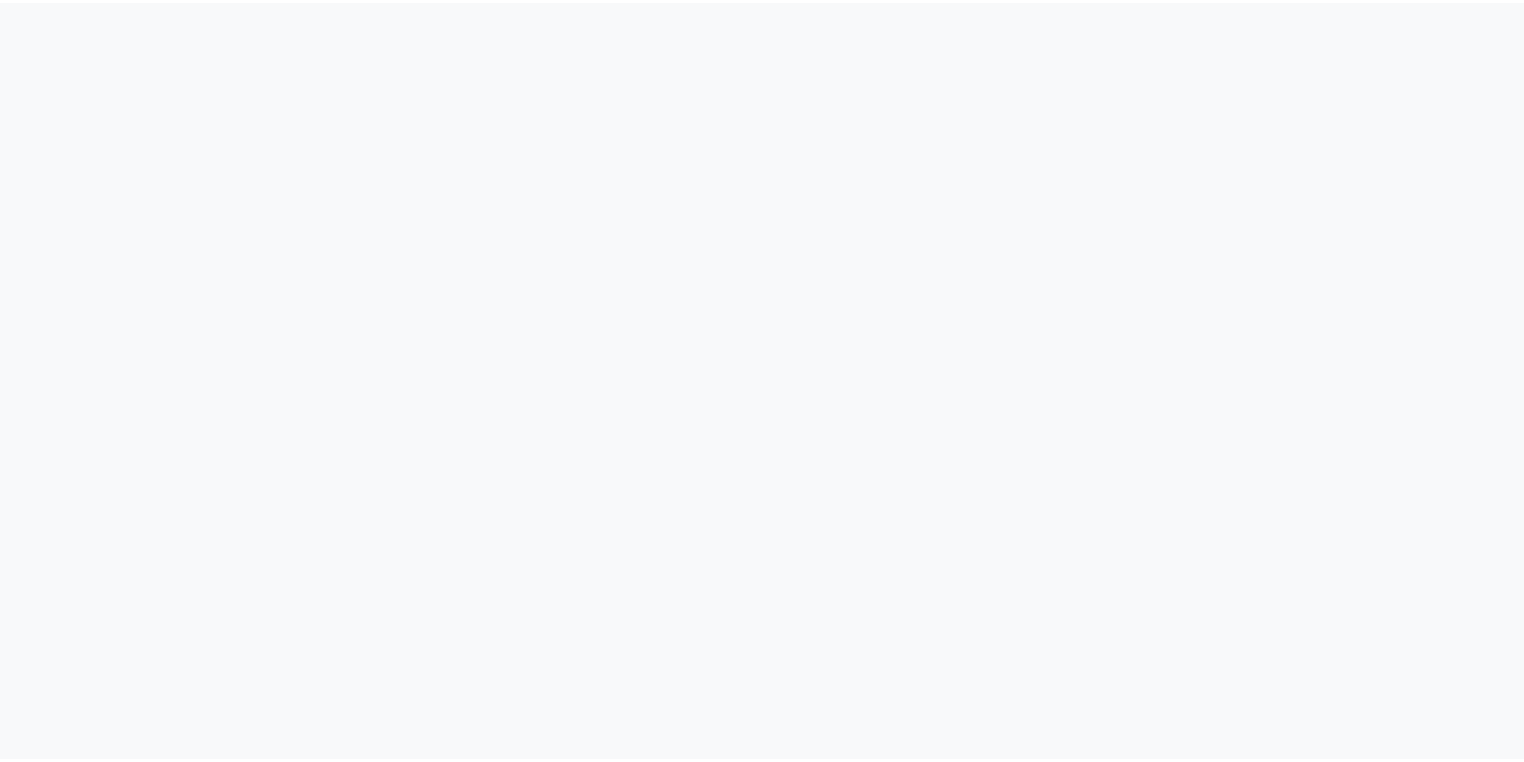 scroll, scrollTop: 0, scrollLeft: 0, axis: both 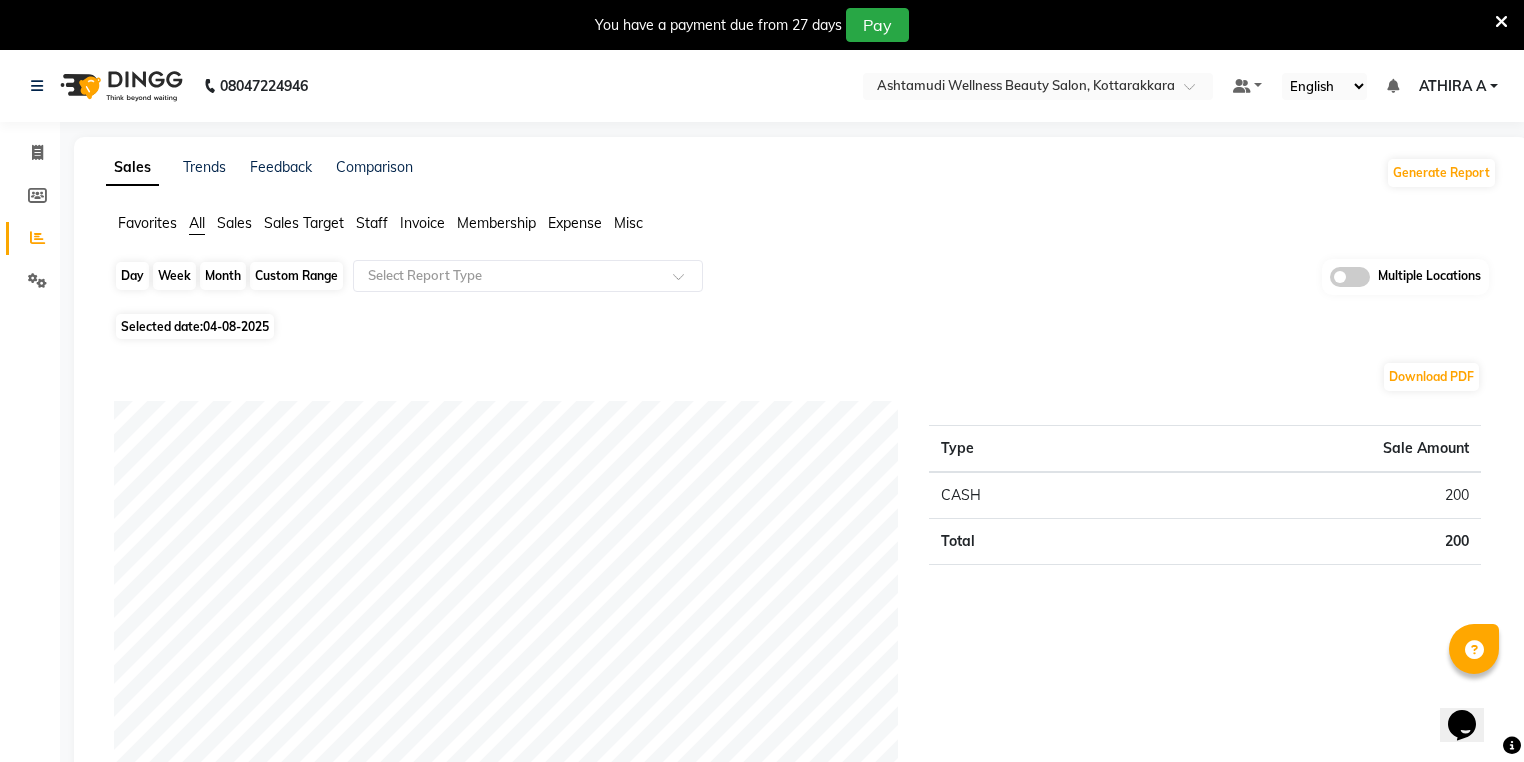 click on "Day" 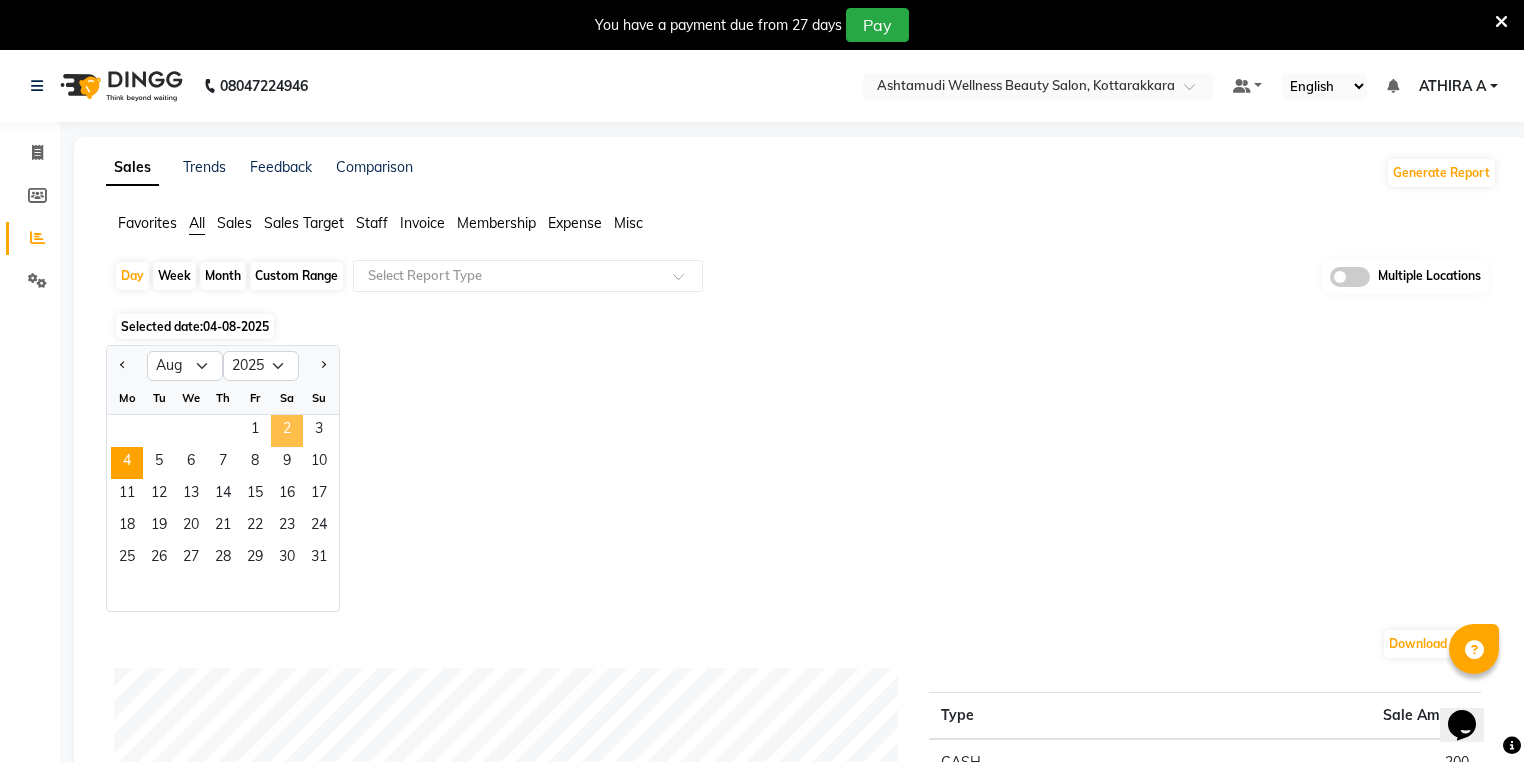 click on "2" 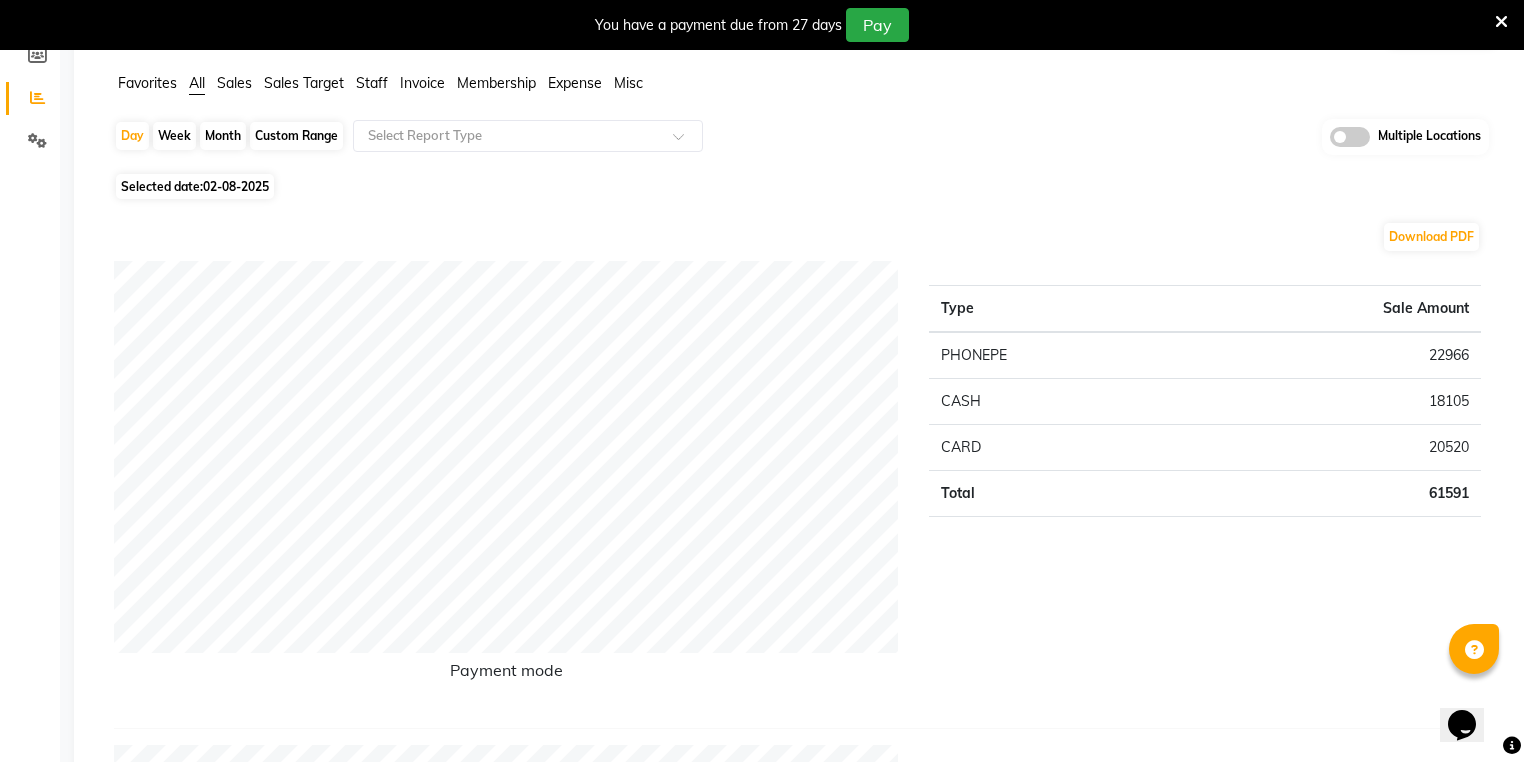 scroll, scrollTop: 0, scrollLeft: 0, axis: both 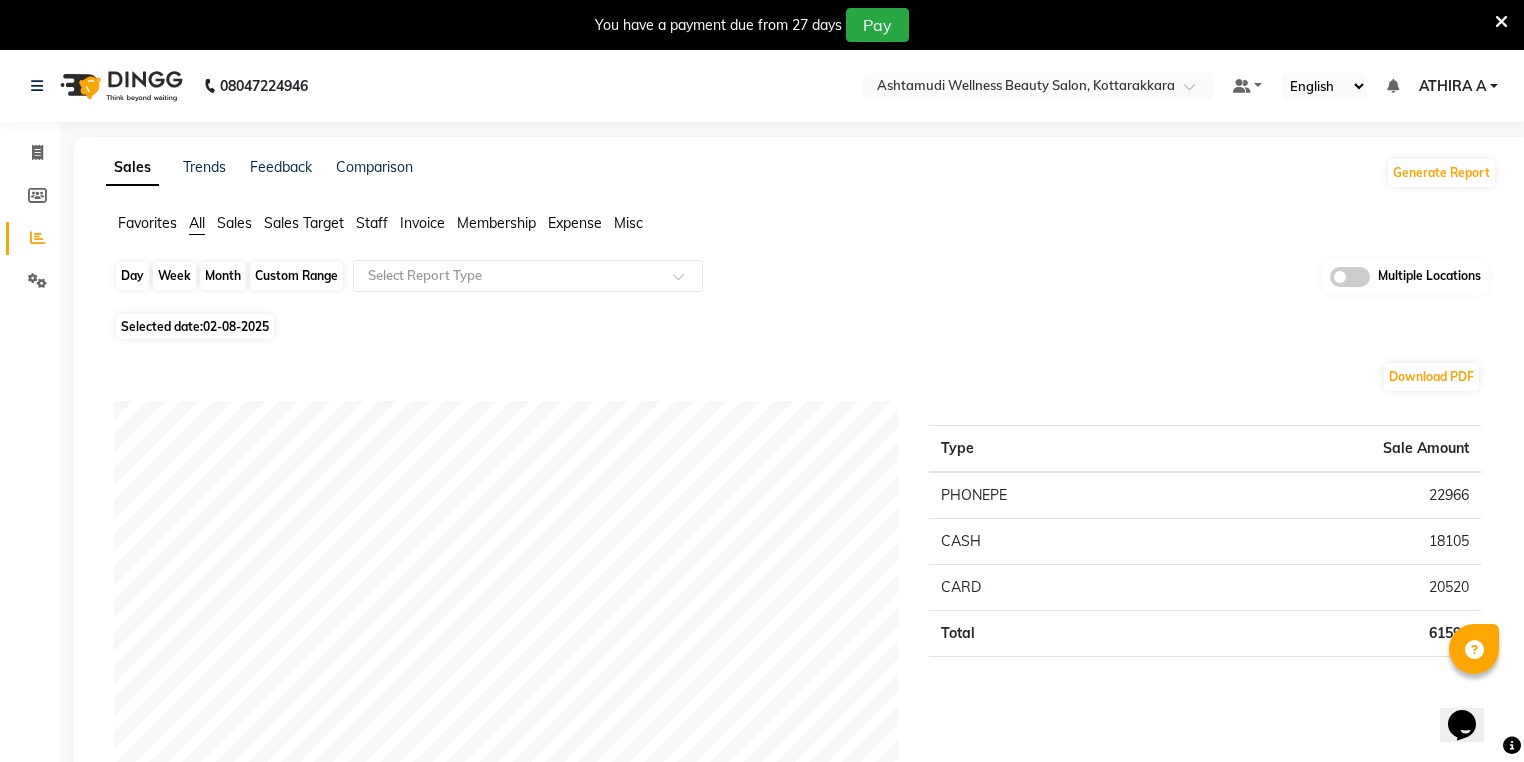 click on "Day" 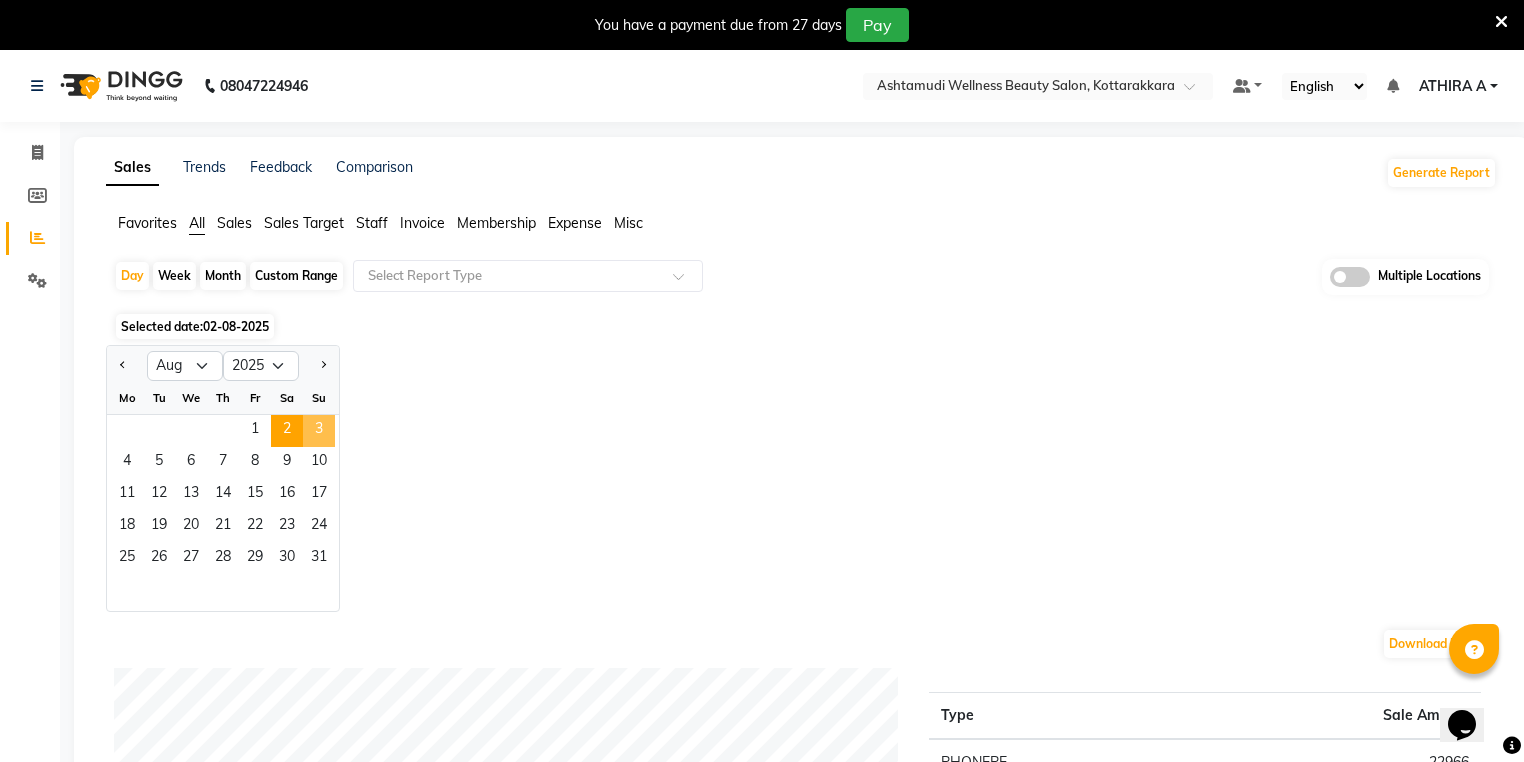 click on "3" 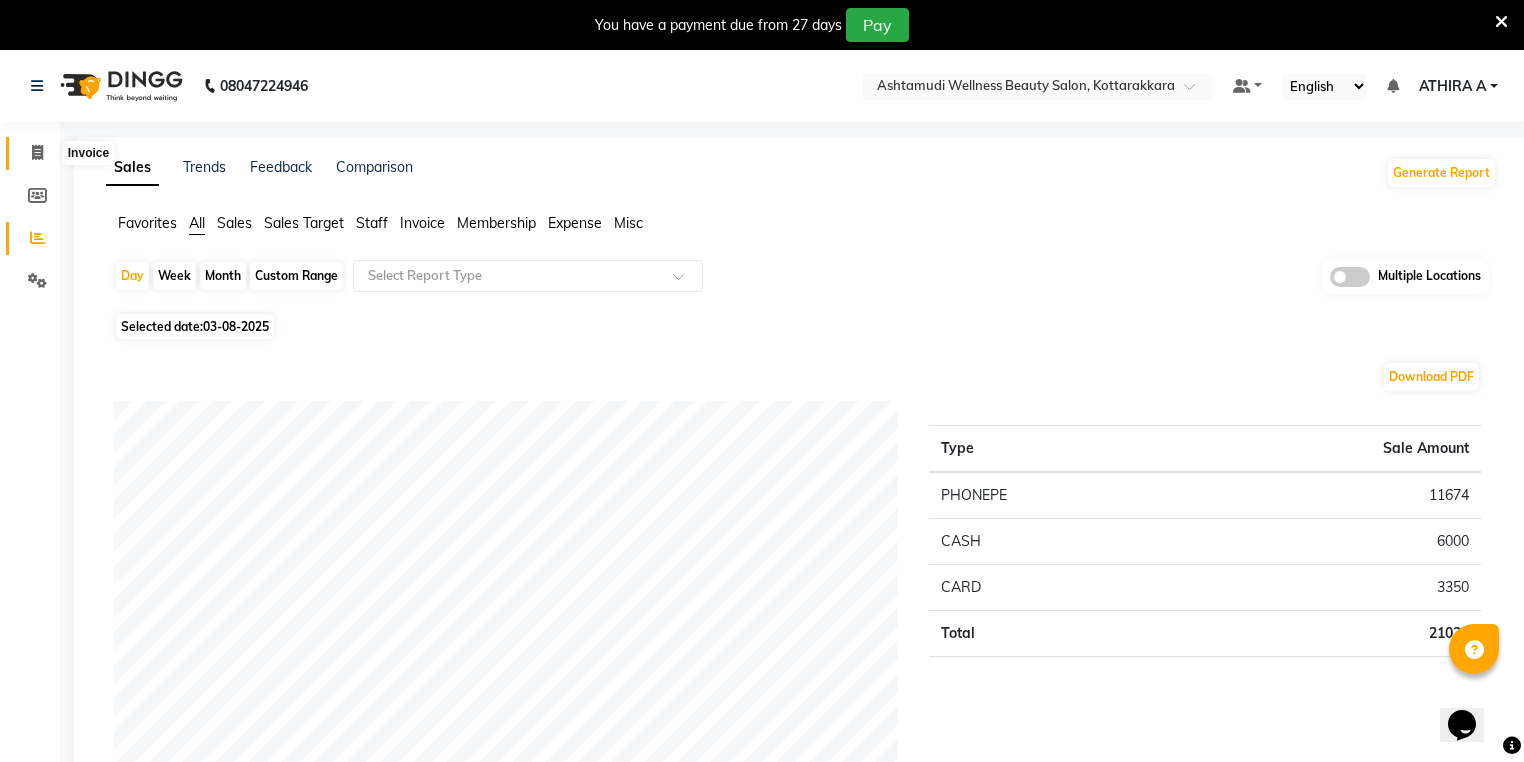 click 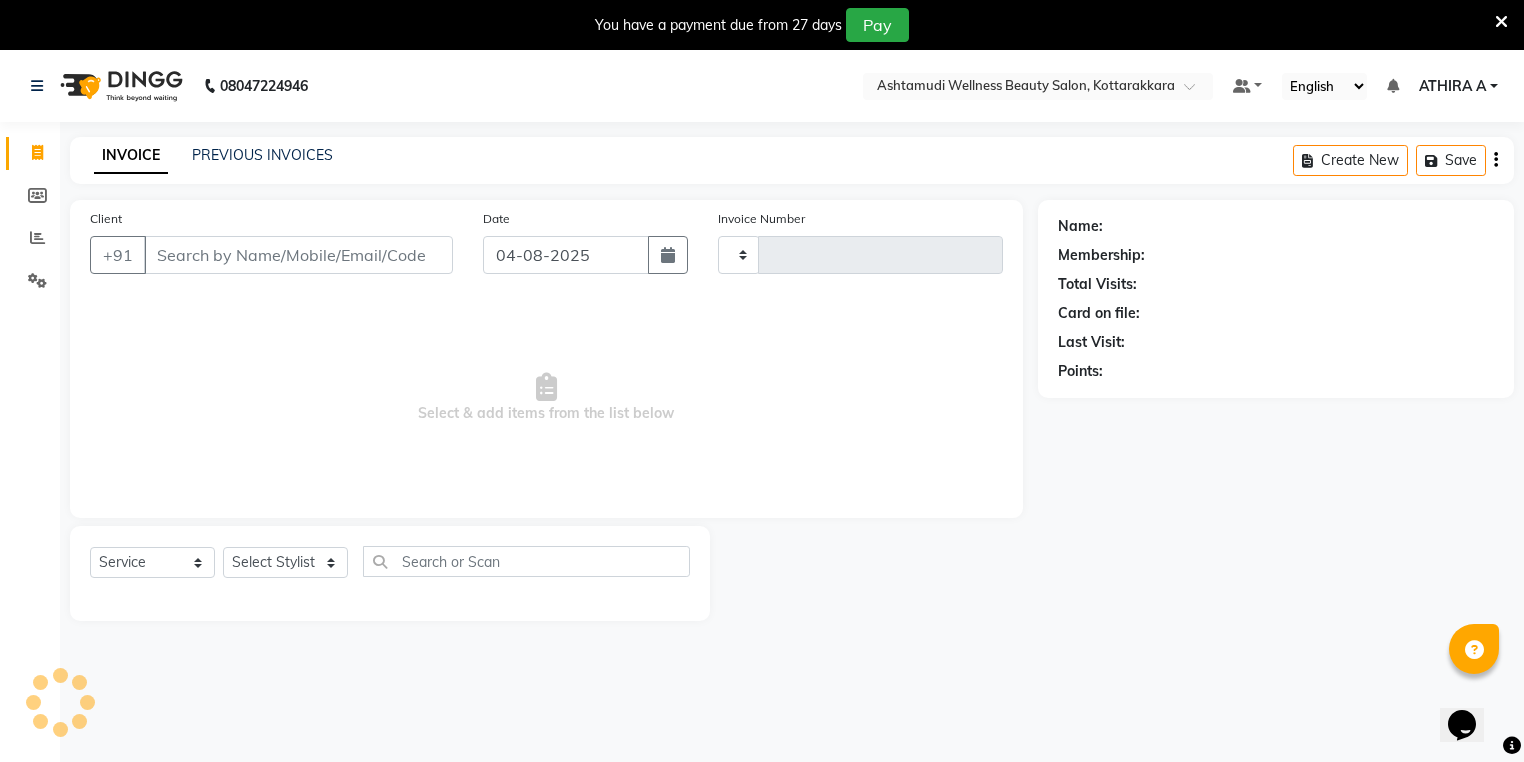 scroll, scrollTop: 50, scrollLeft: 0, axis: vertical 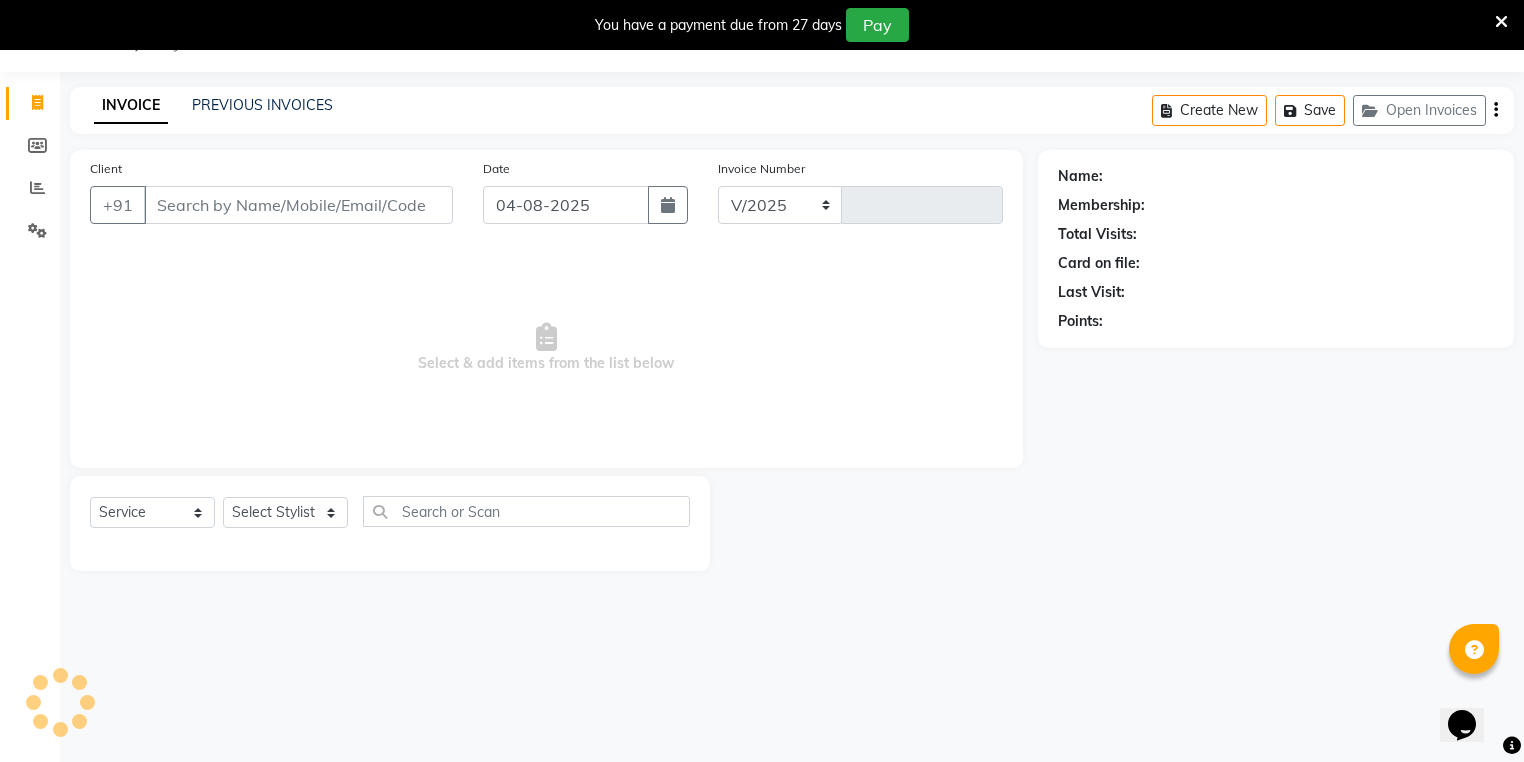 select on "4664" 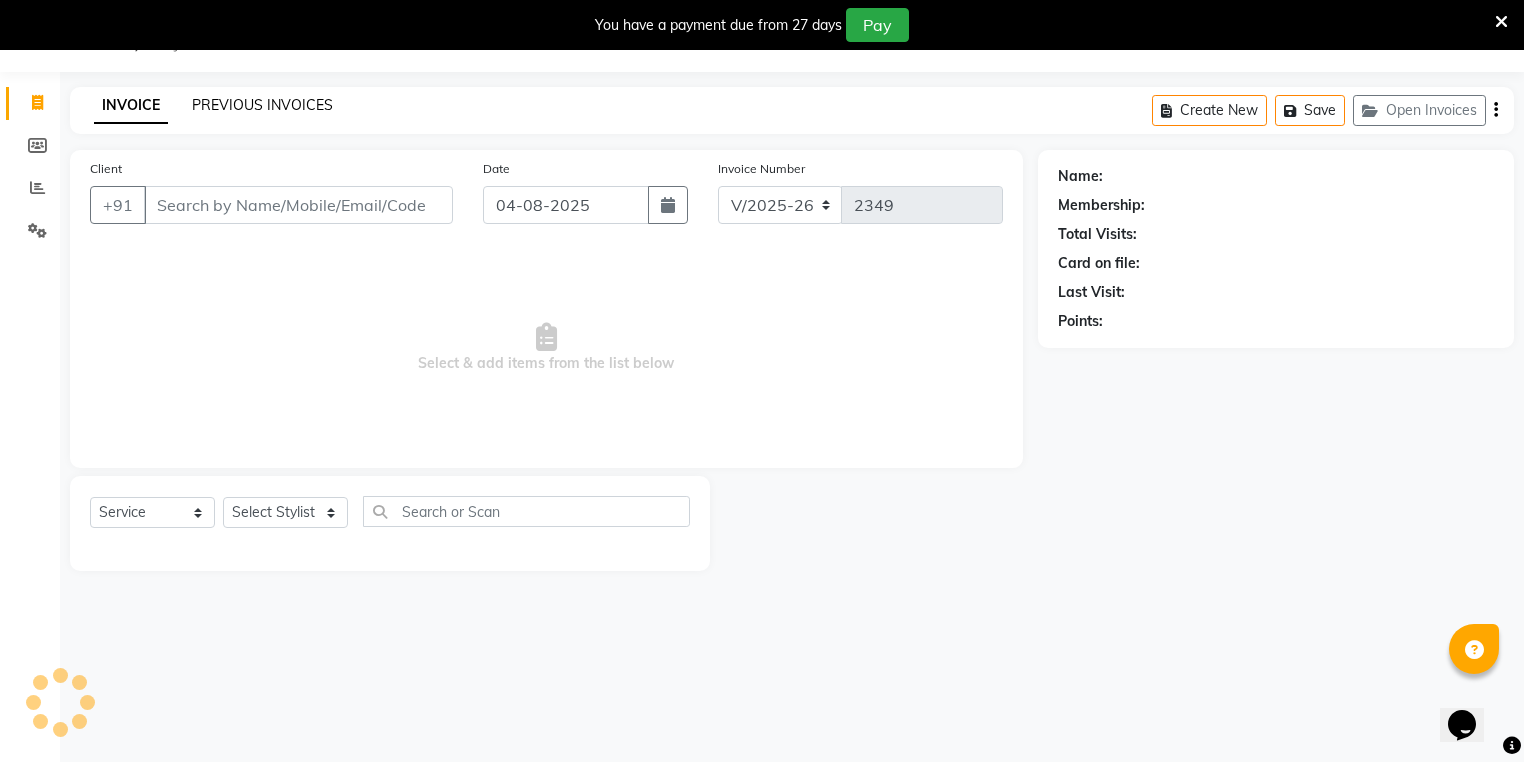 click on "PREVIOUS INVOICES" 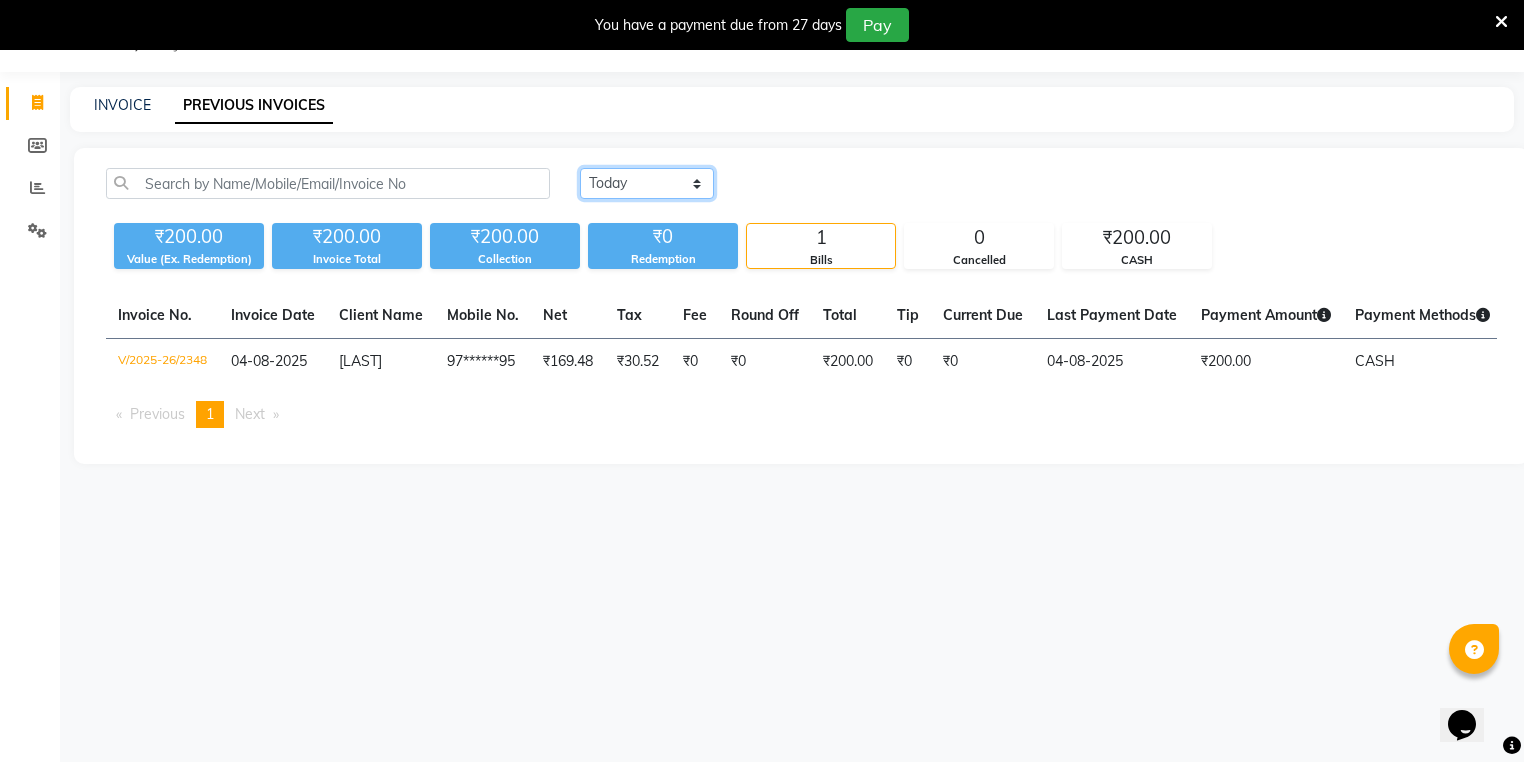 click on "Today Yesterday Custom Range" 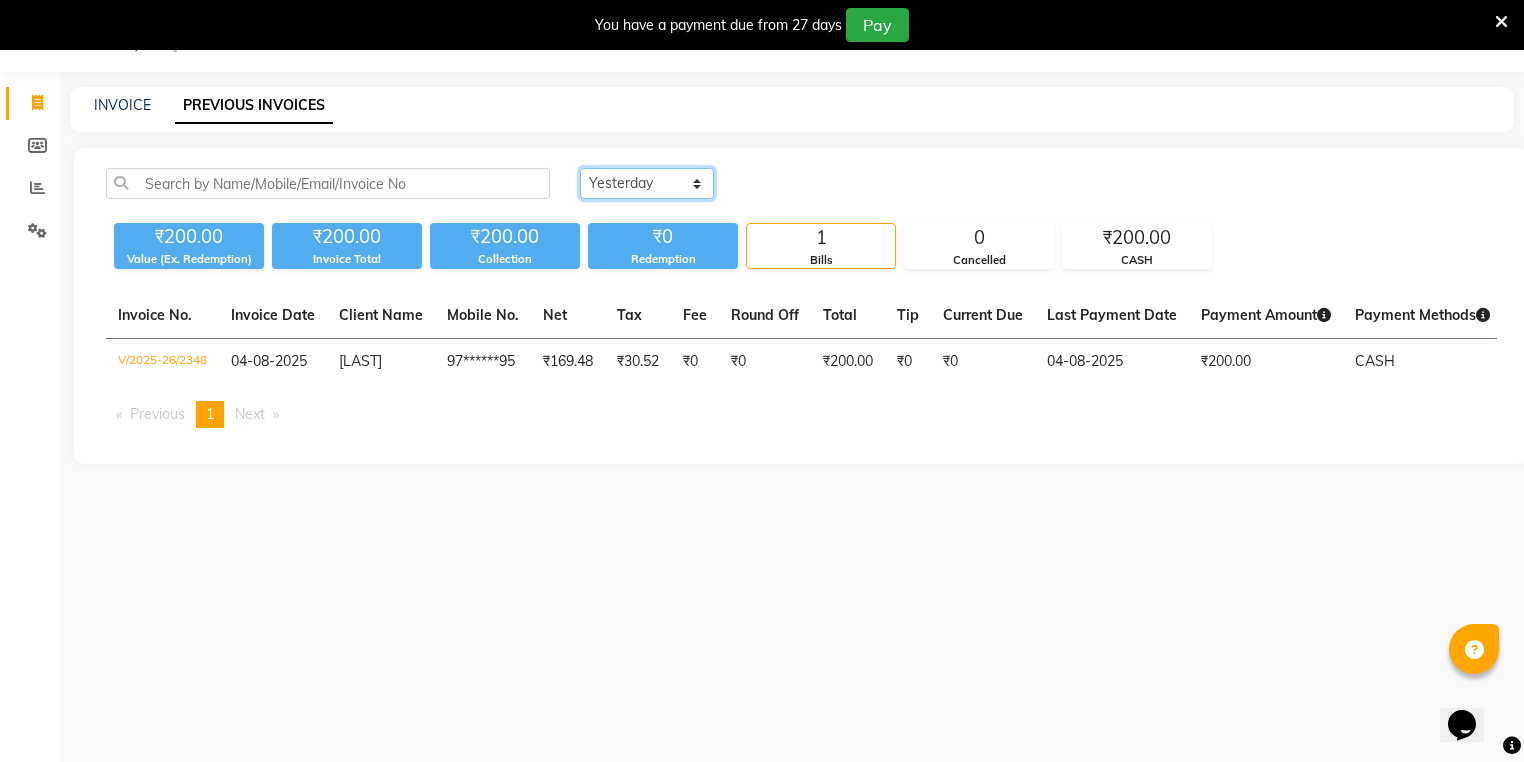click on "Today Yesterday Custom Range" 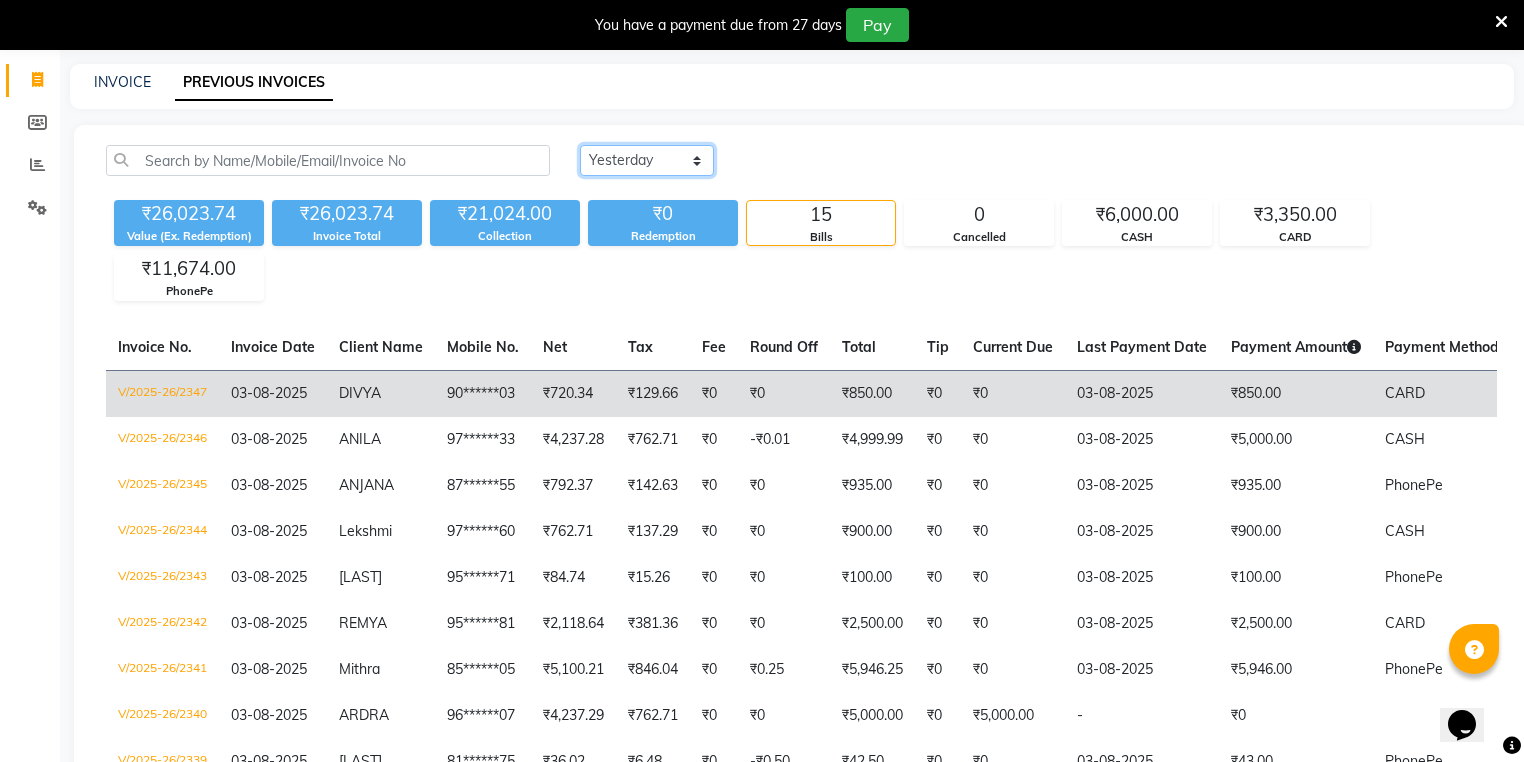 scroll, scrollTop: 0, scrollLeft: 0, axis: both 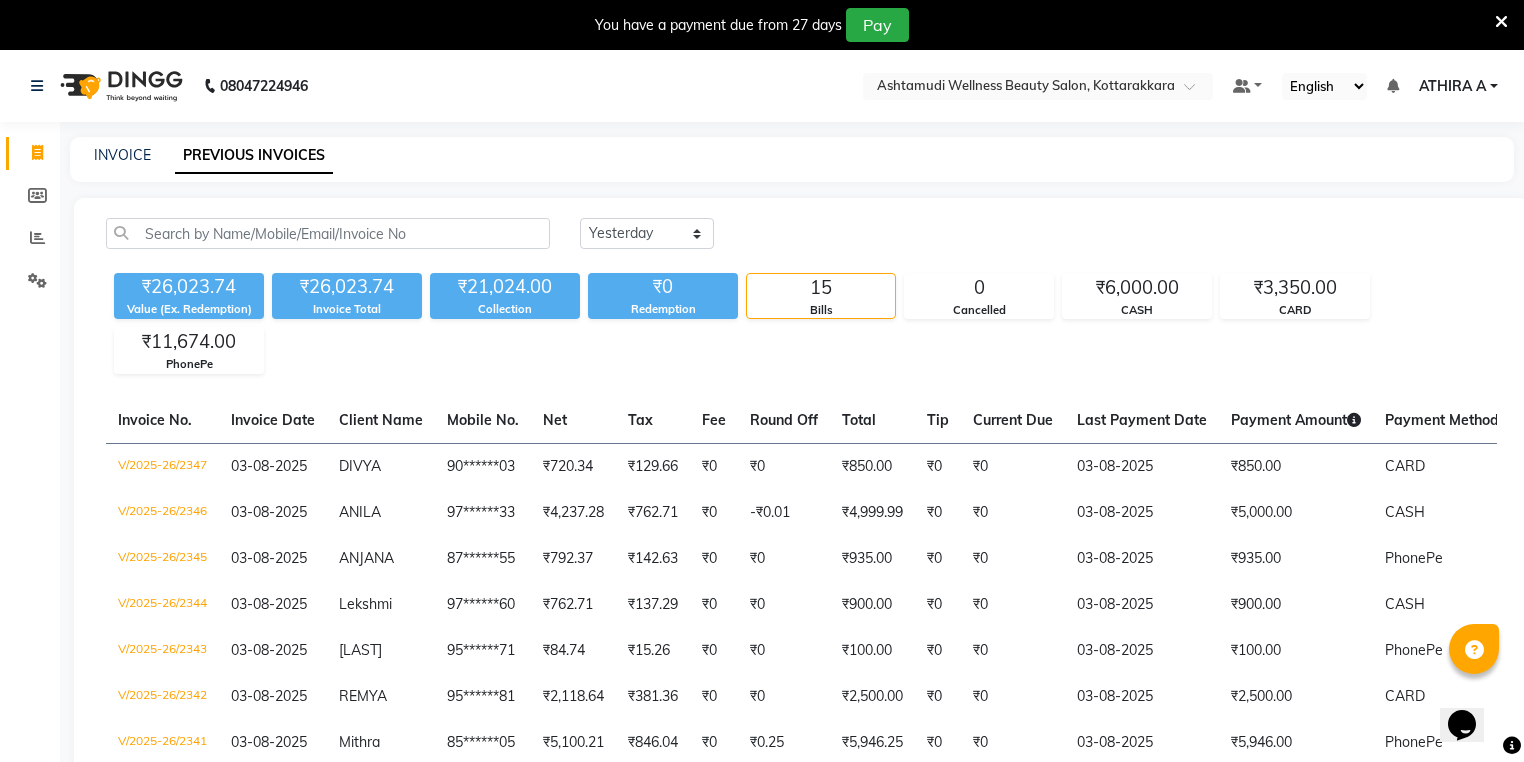 click on "PREVIOUS INVOICES" 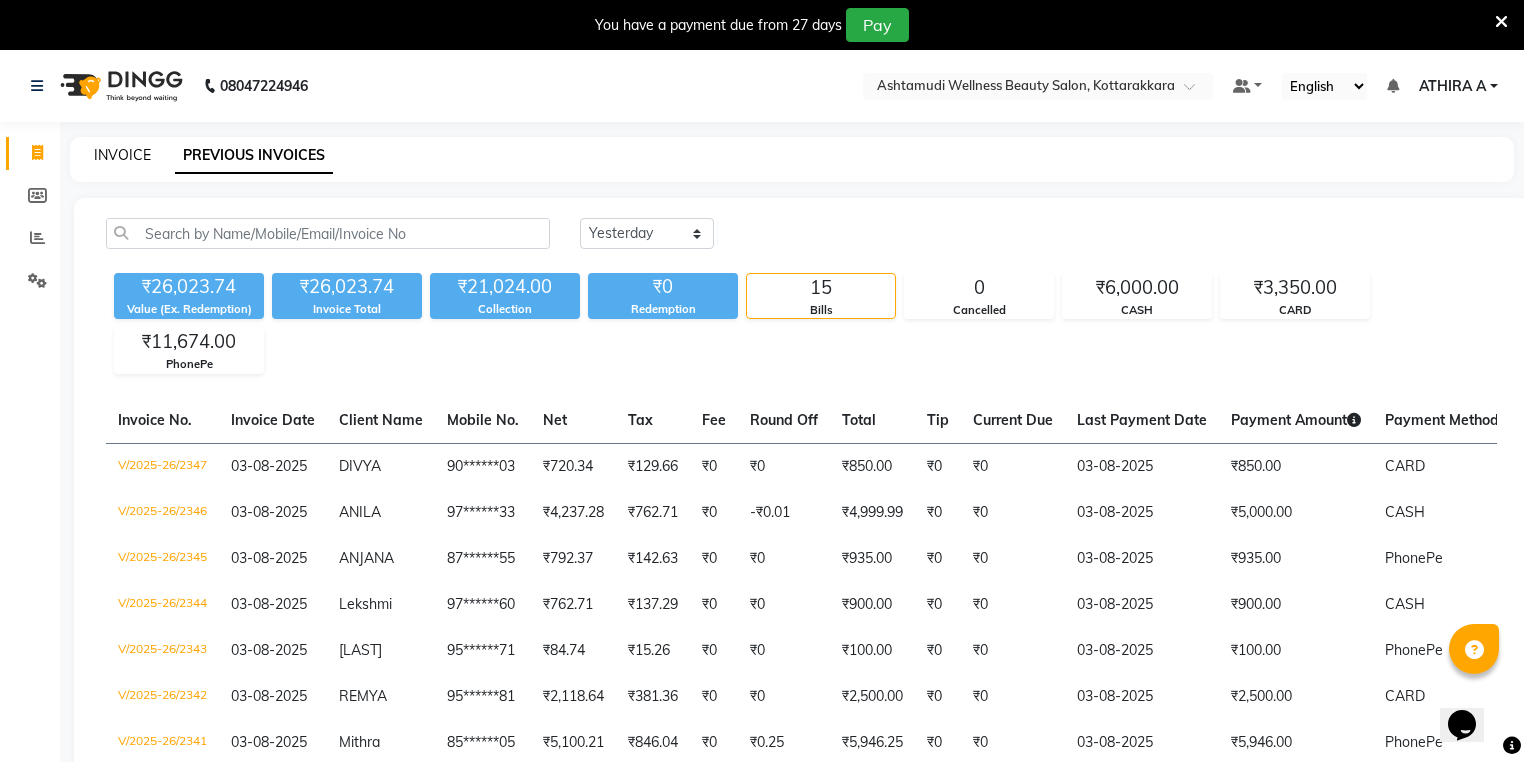 click on "INVOICE" 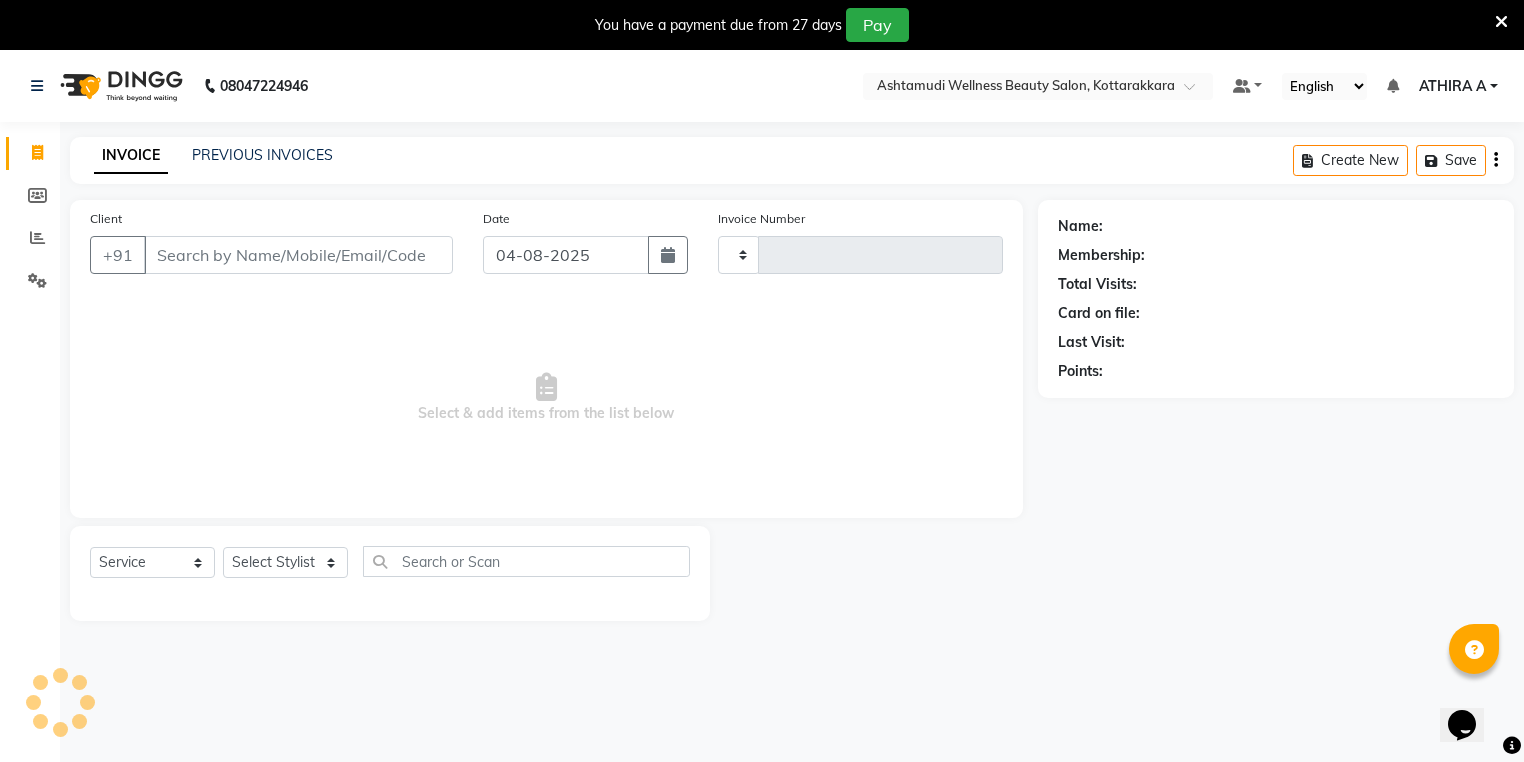 scroll, scrollTop: 50, scrollLeft: 0, axis: vertical 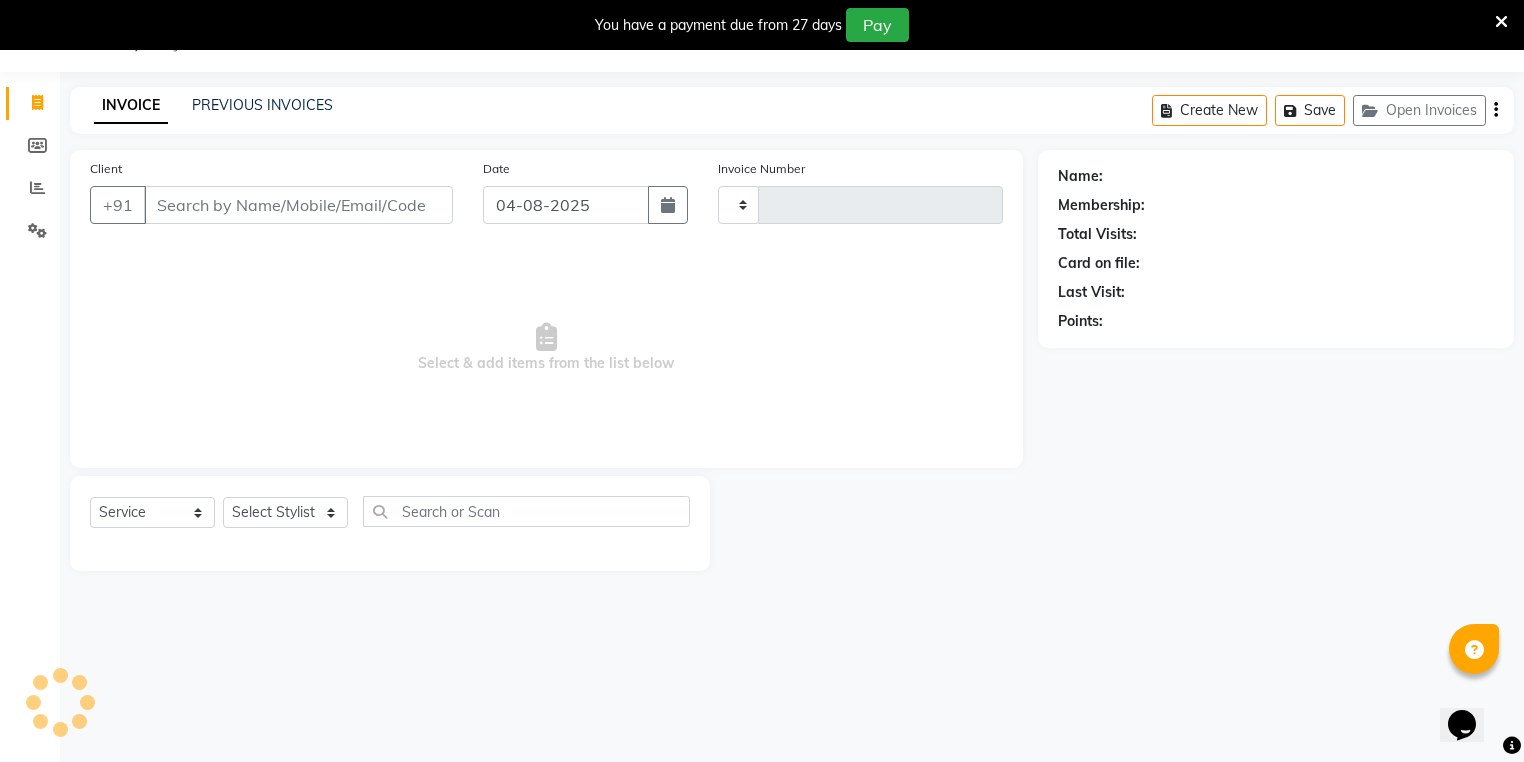 type on "2349" 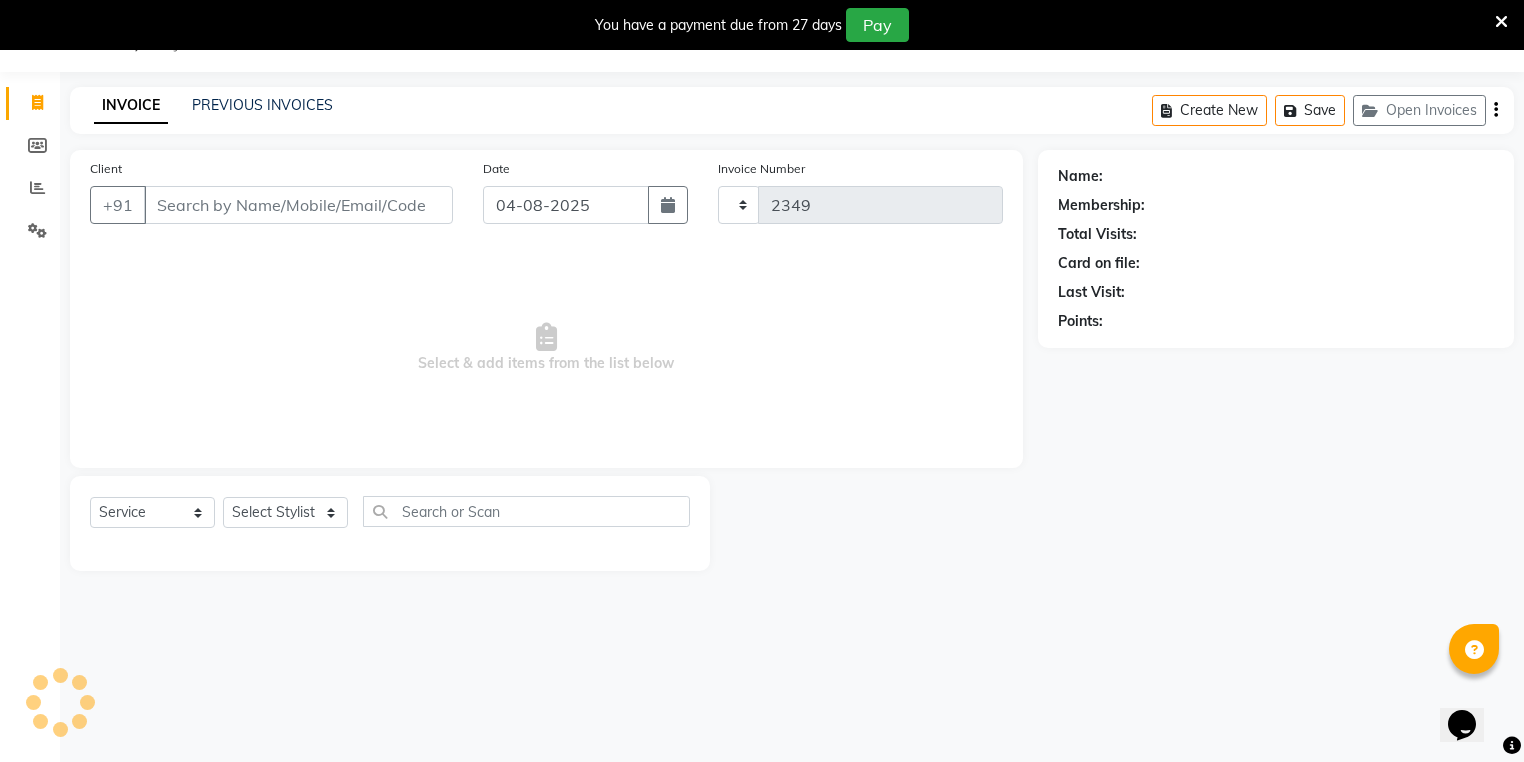 select on "4664" 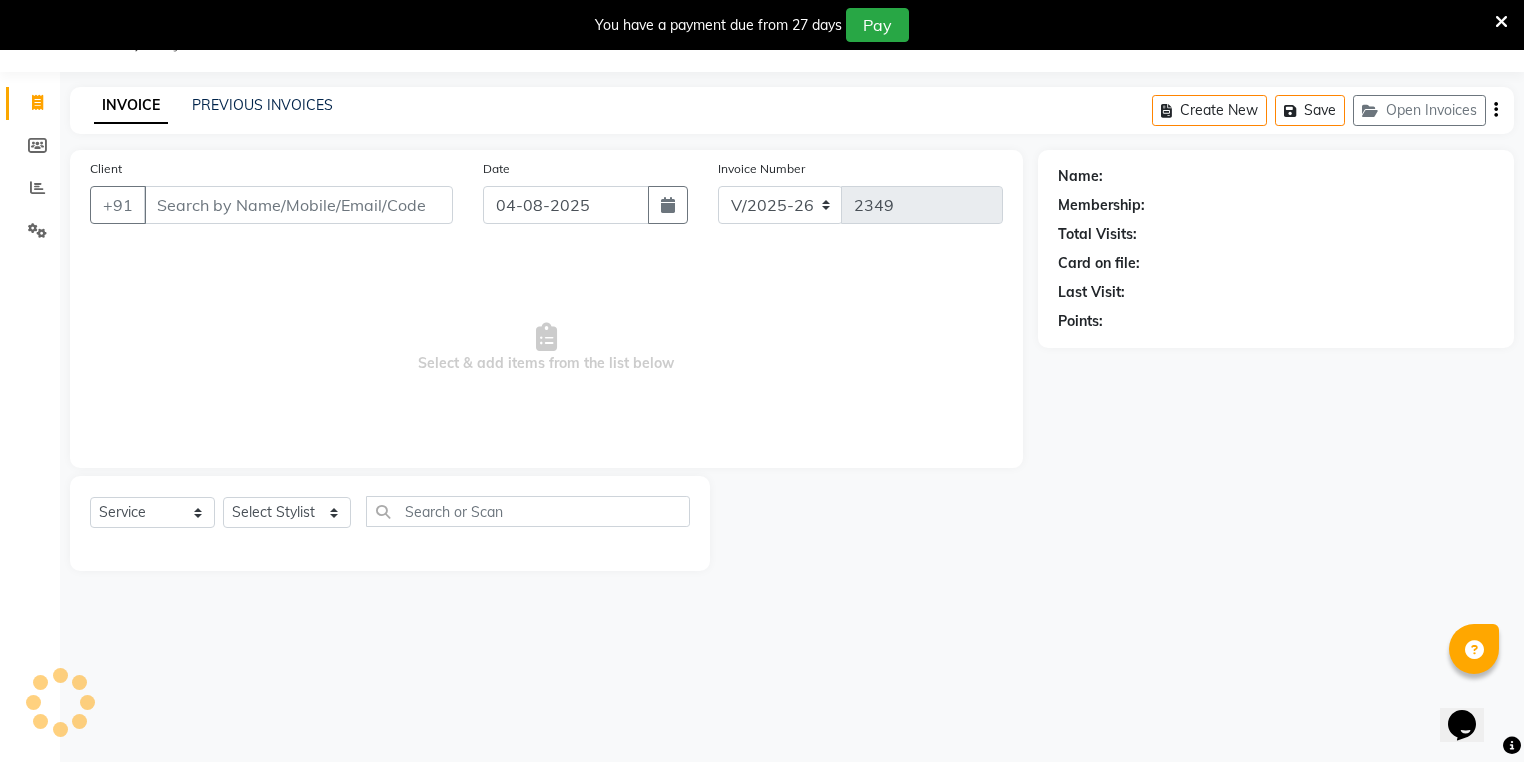 click on "Client" at bounding box center (298, 205) 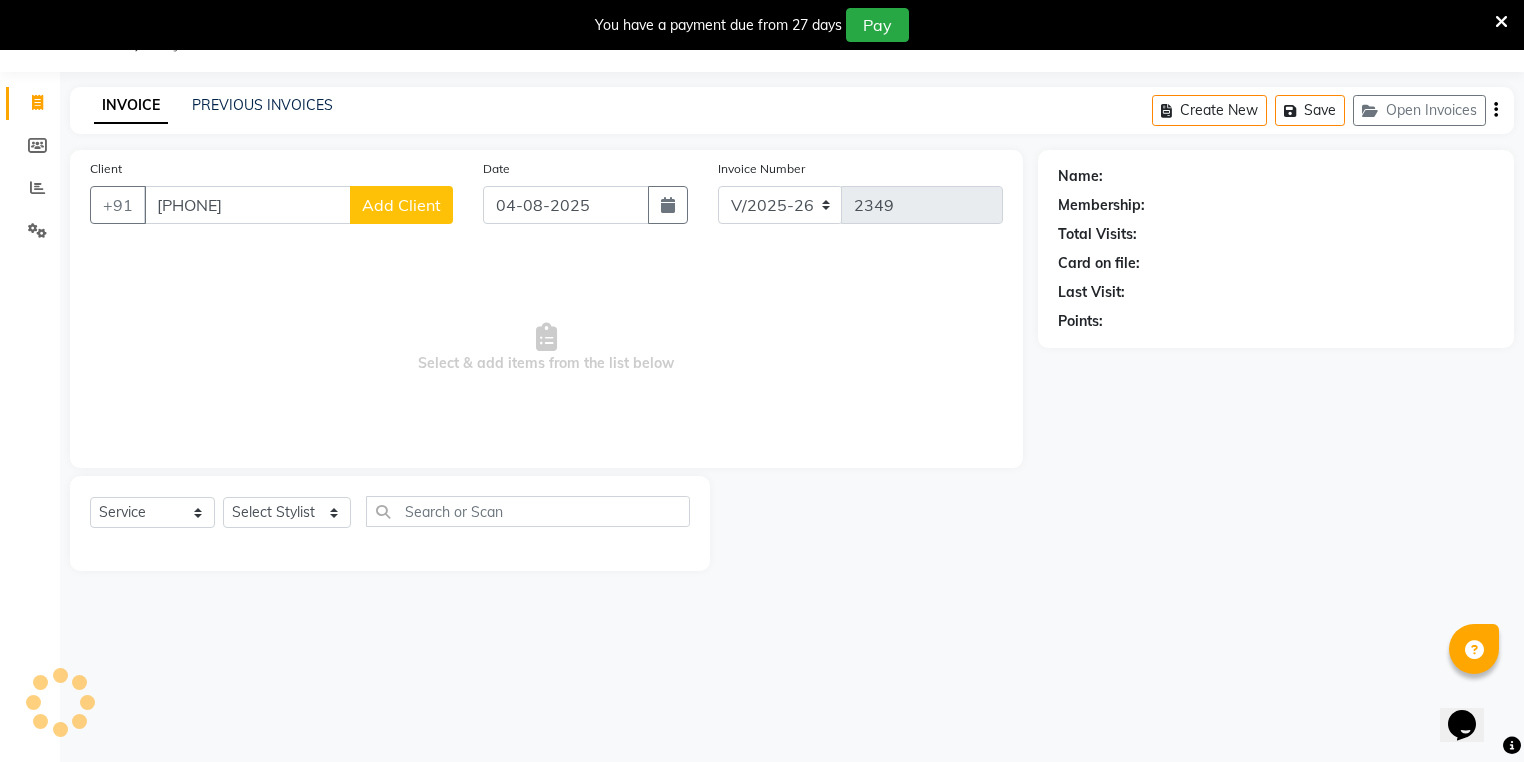 type on "9605917107" 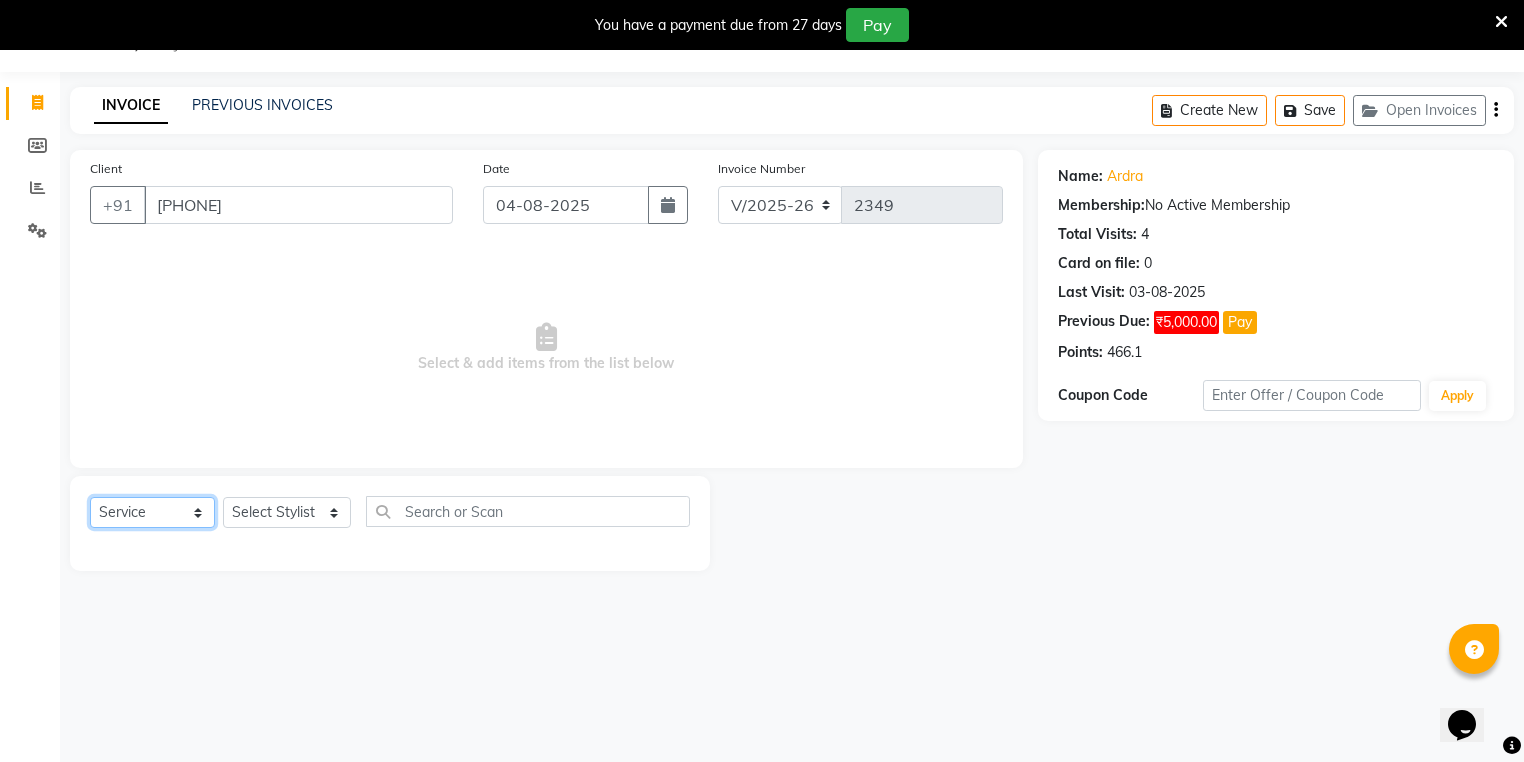 click on "Select  Service  Product  Membership  Package Voucher Prepaid Gift Card" 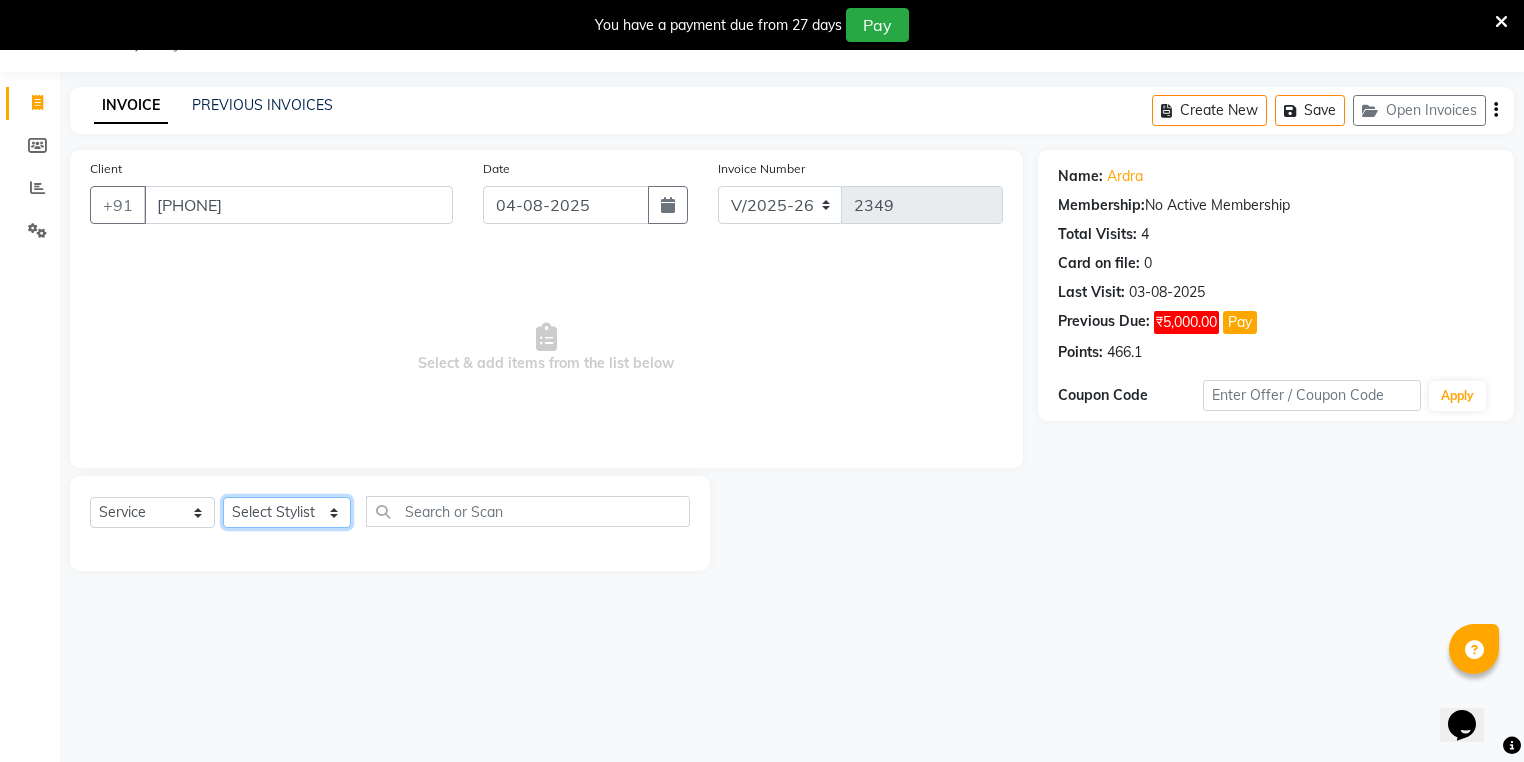 click on "Select Stylist AMRITHA DIVYA L	 Gita Mahali  Jibi P R Karina Darjee  KOTTARAKKARA ASHTAMUDI NISHA SAMUEL 	 Priya Chakraborty SARIGA R	 SHAHIDA SHAMINA MUHAMMED P R" 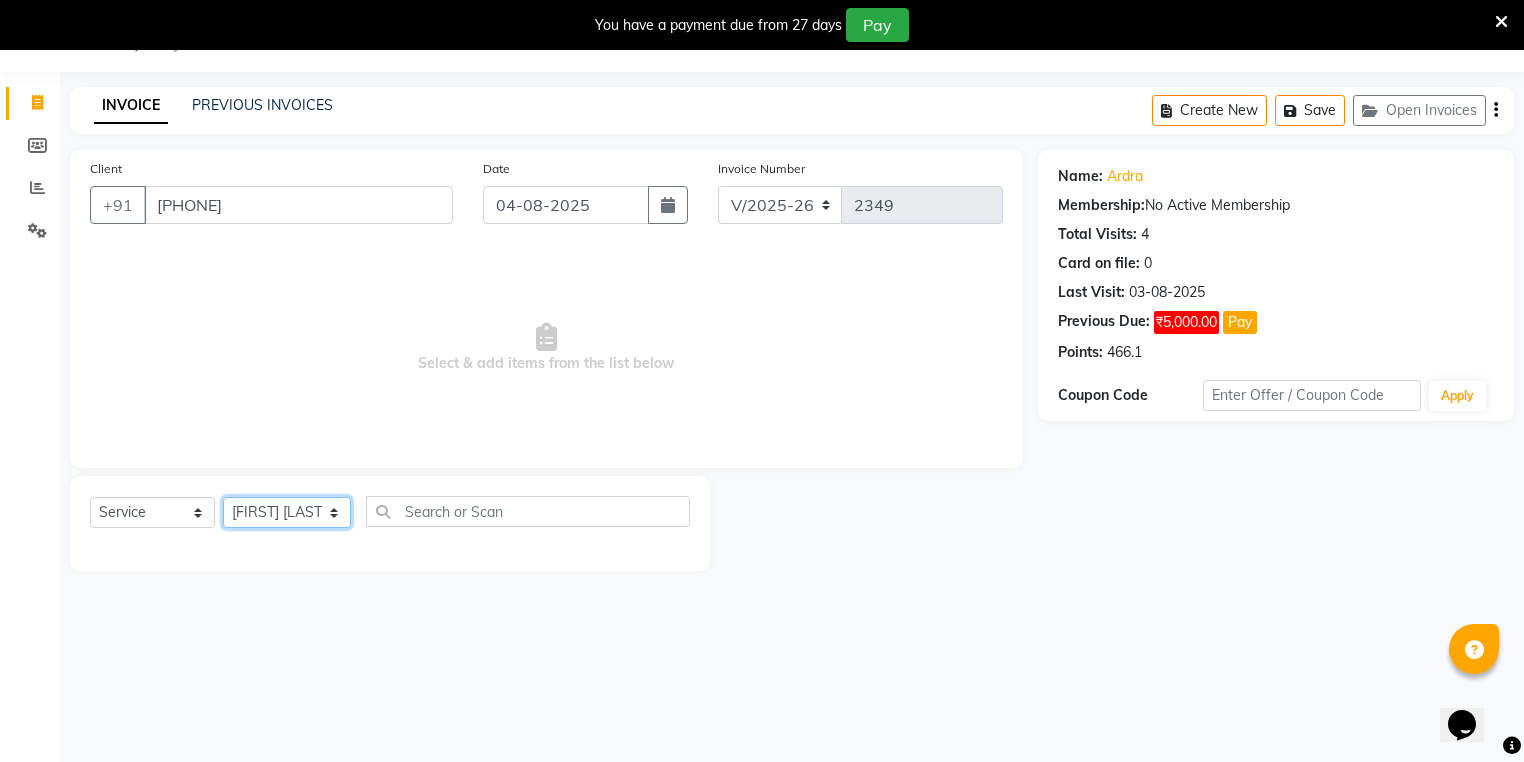 click on "Select Stylist AMRITHA DIVYA L	 Gita Mahali  Jibi P R Karina Darjee  KOTTARAKKARA ASHTAMUDI NISHA SAMUEL 	 Priya Chakraborty SARIGA R	 SHAHIDA SHAMINA MUHAMMED P R" 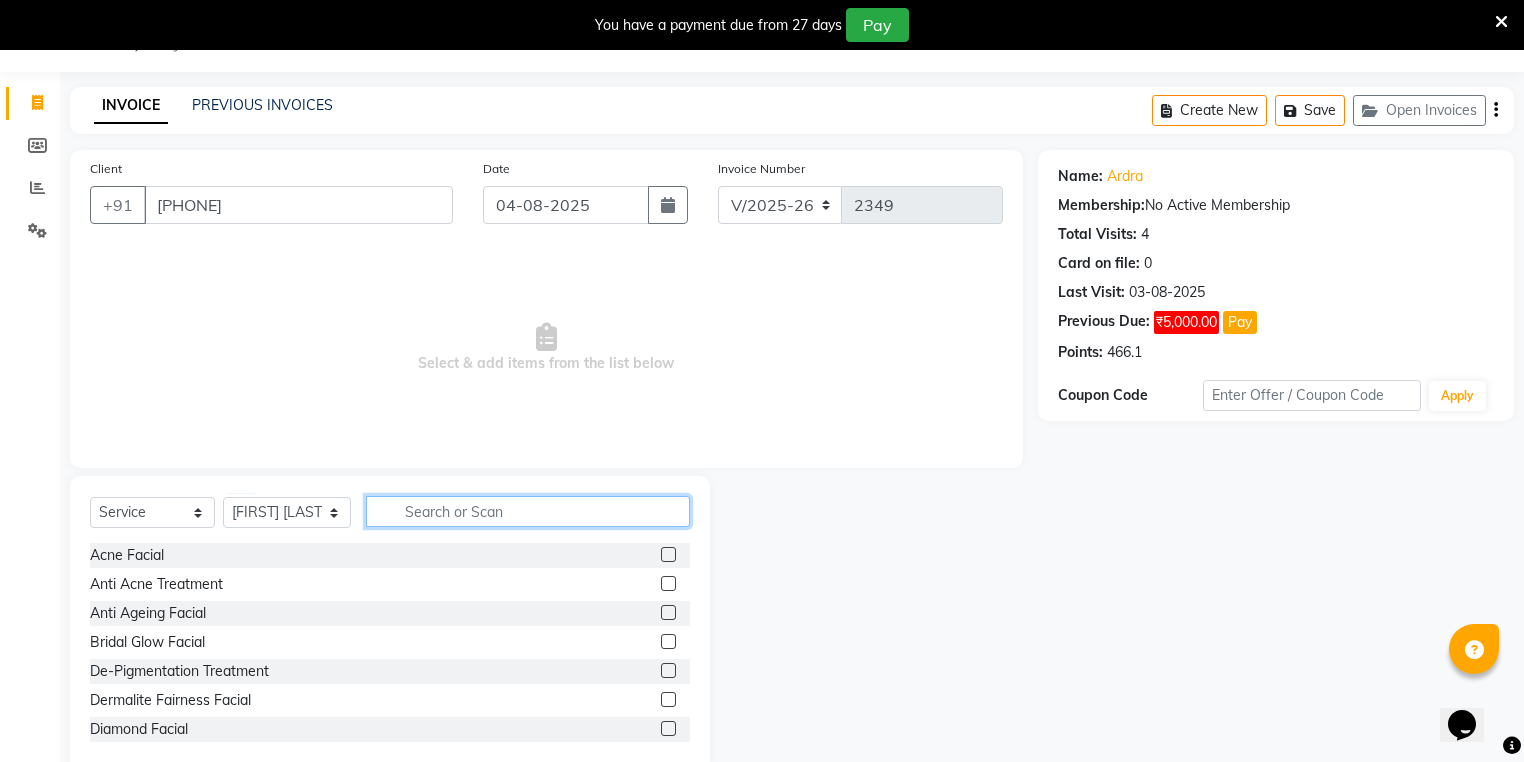 click 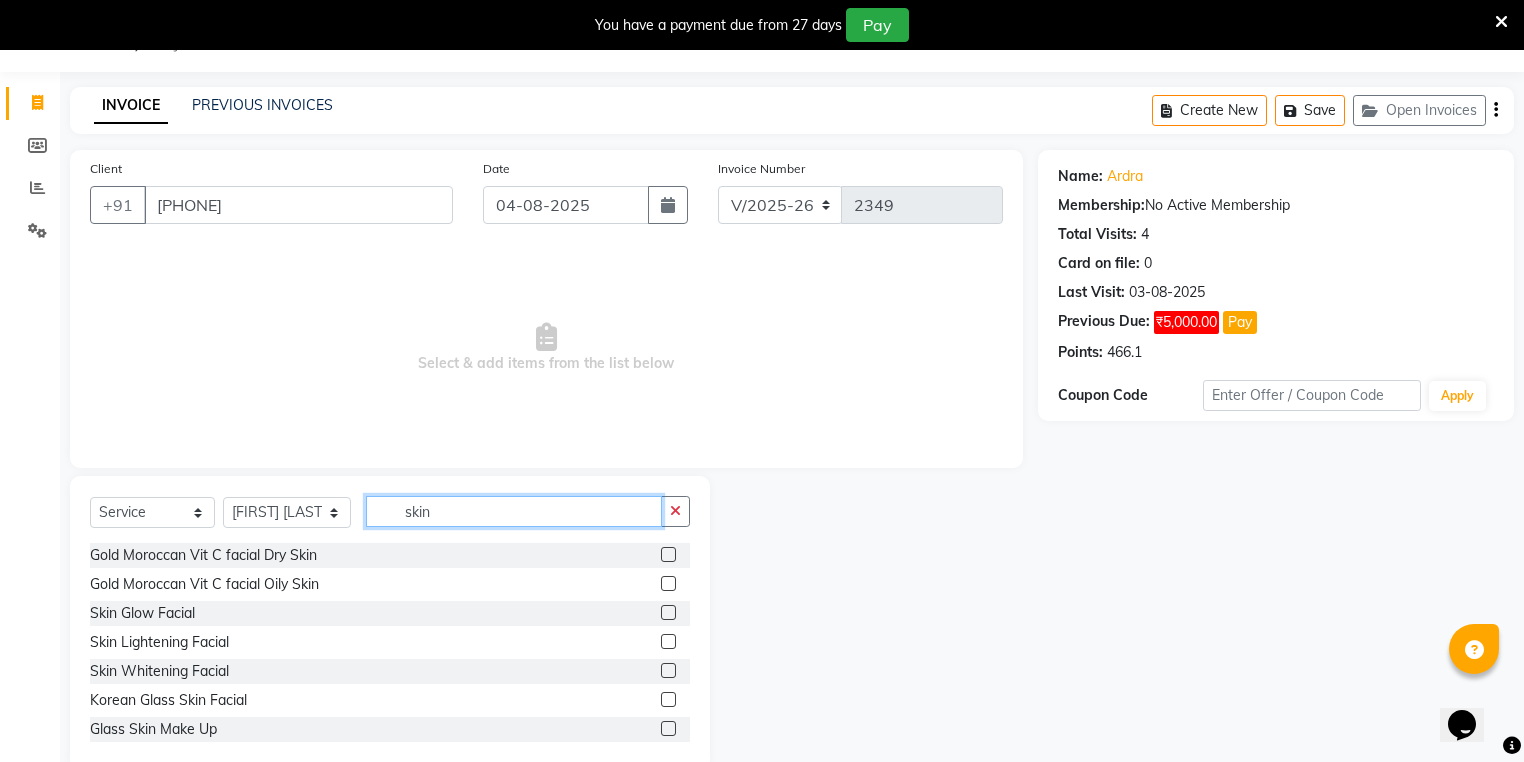 type on "skin" 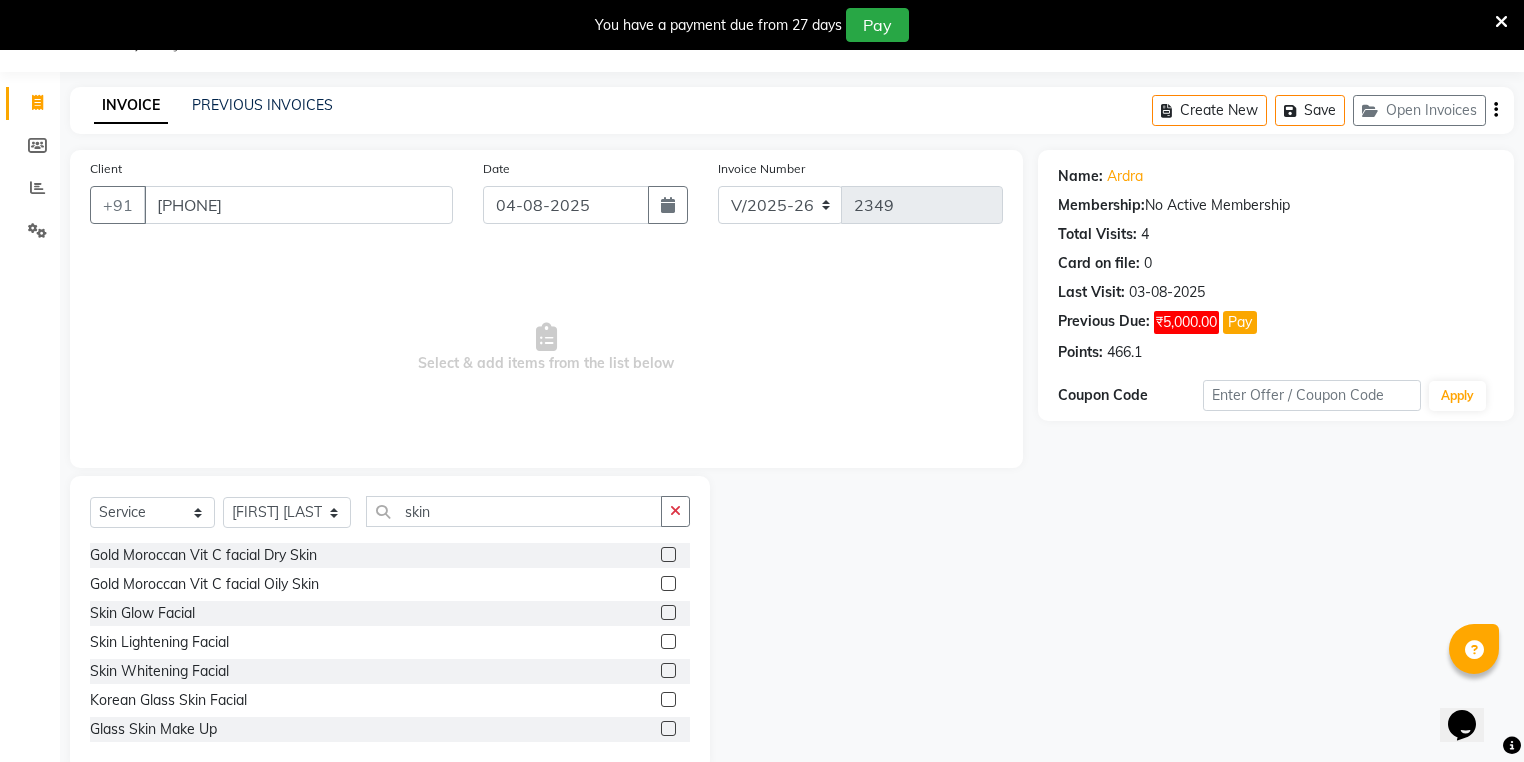 click 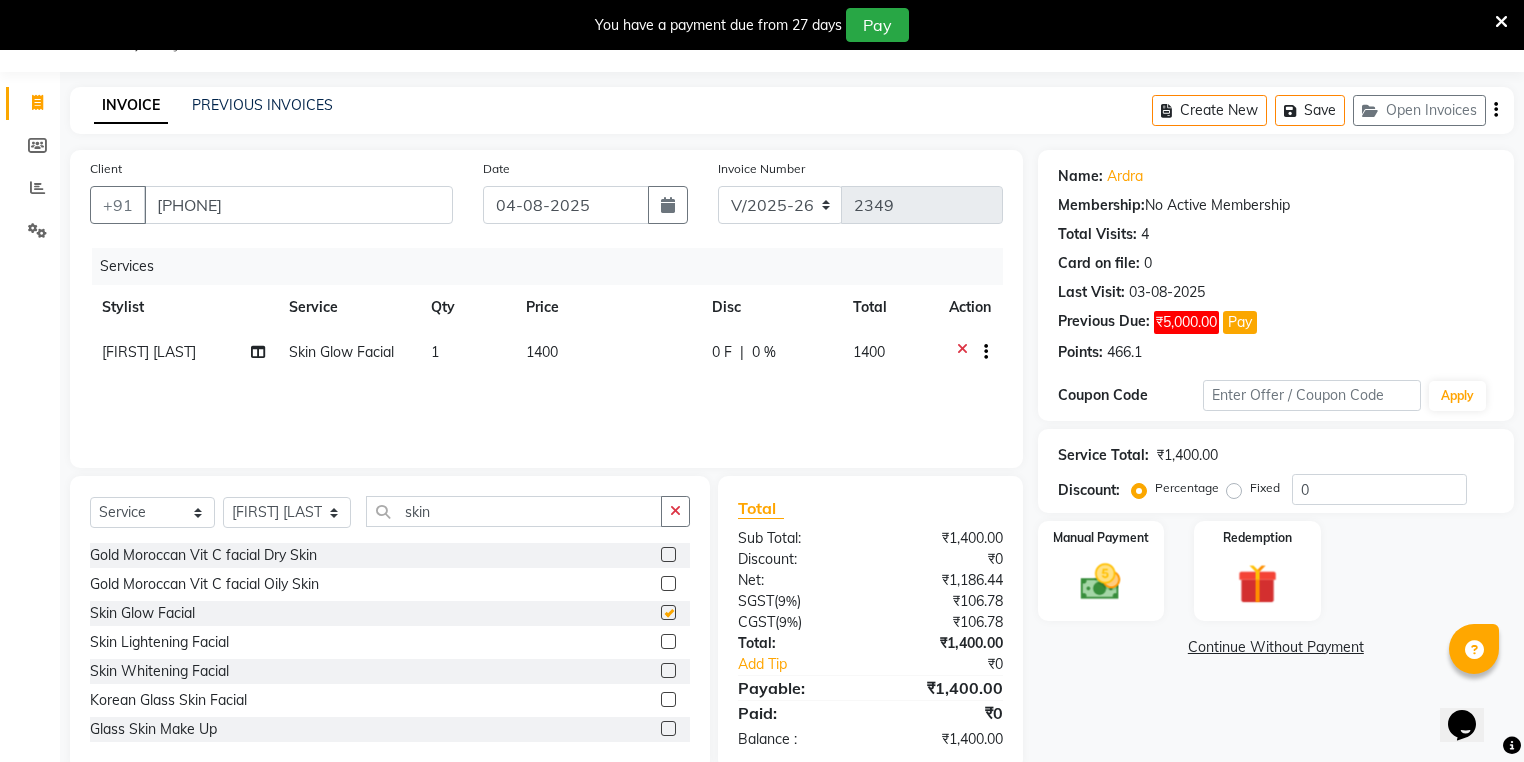 checkbox on "false" 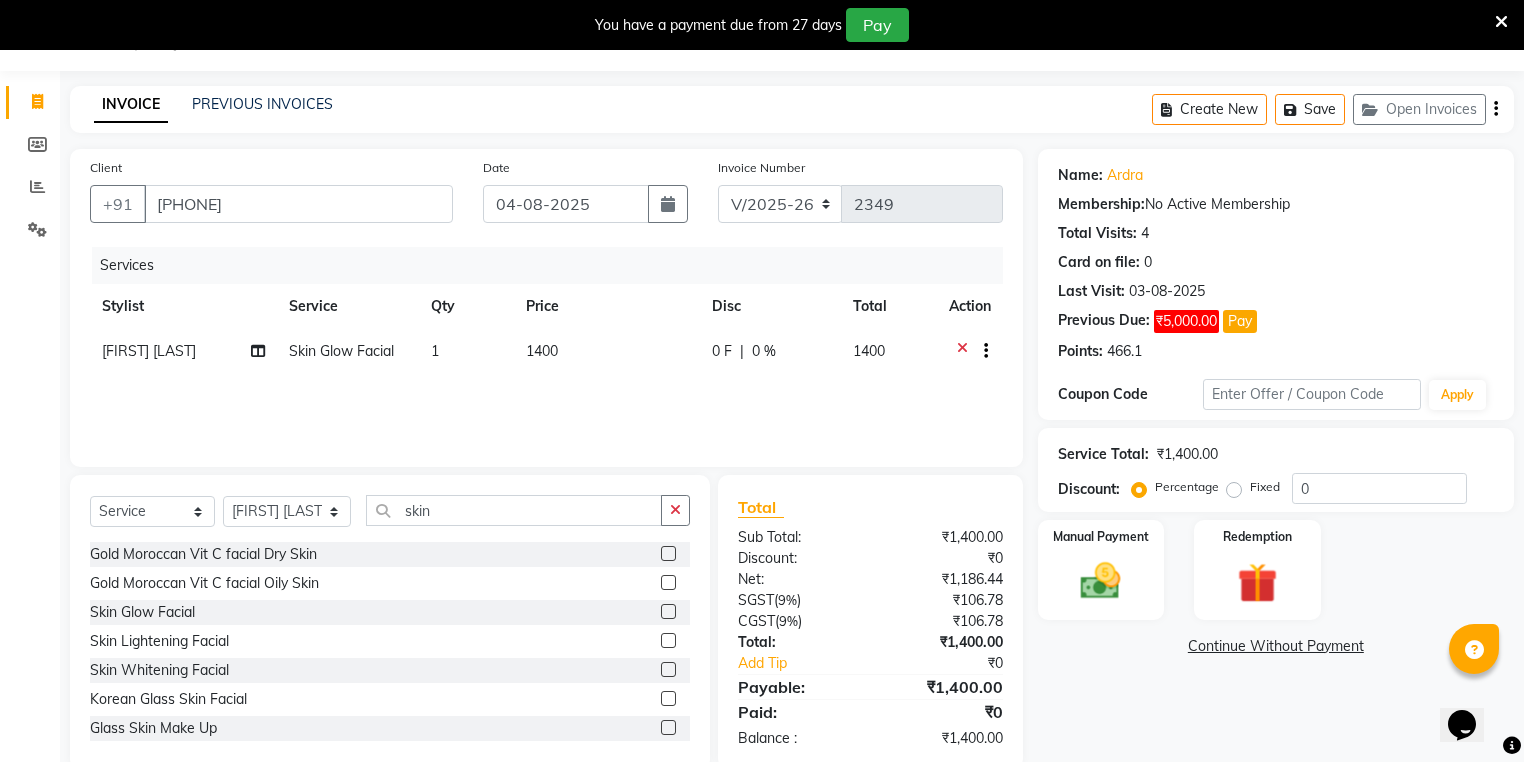 scroll, scrollTop: 89, scrollLeft: 0, axis: vertical 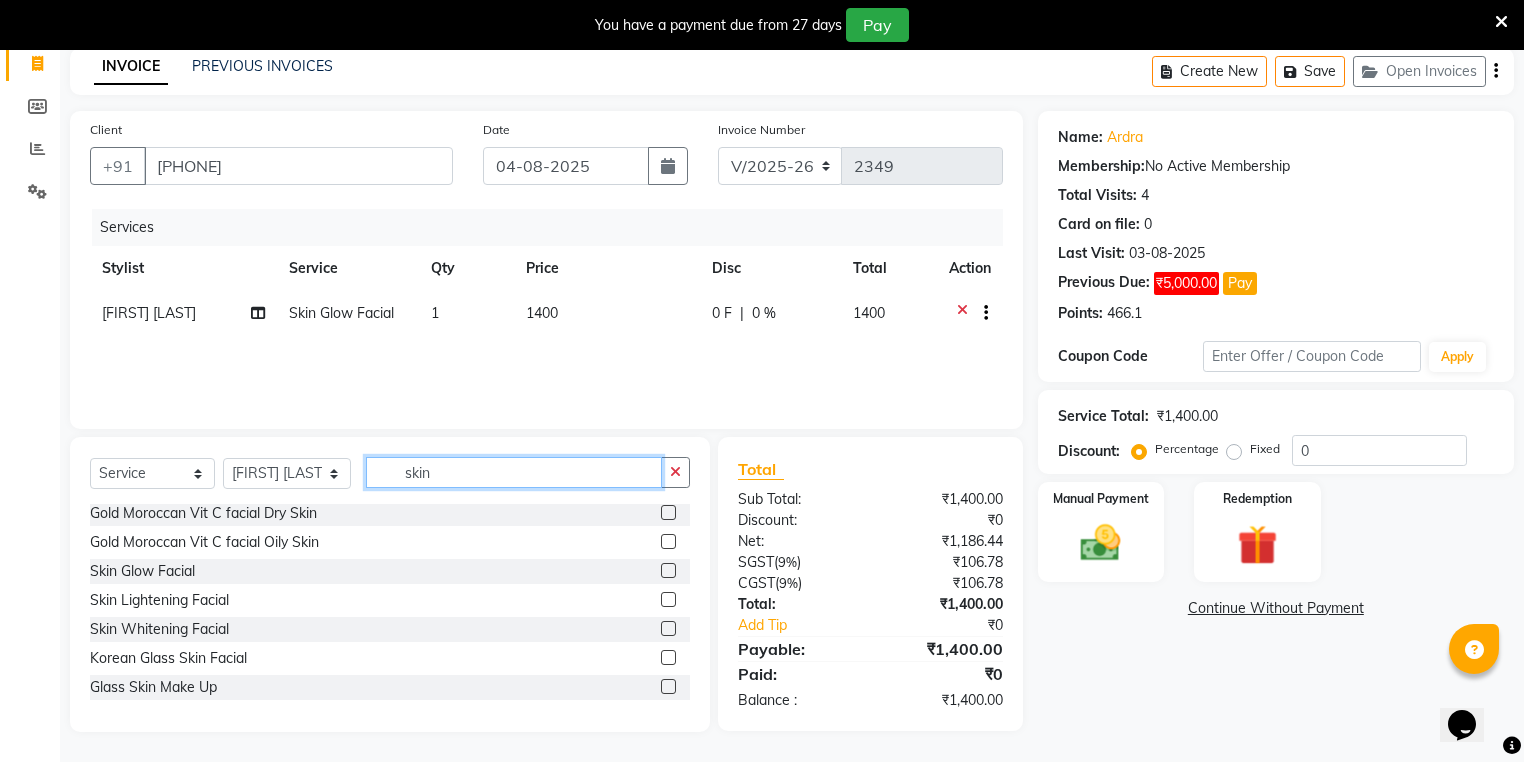 click on "skin" 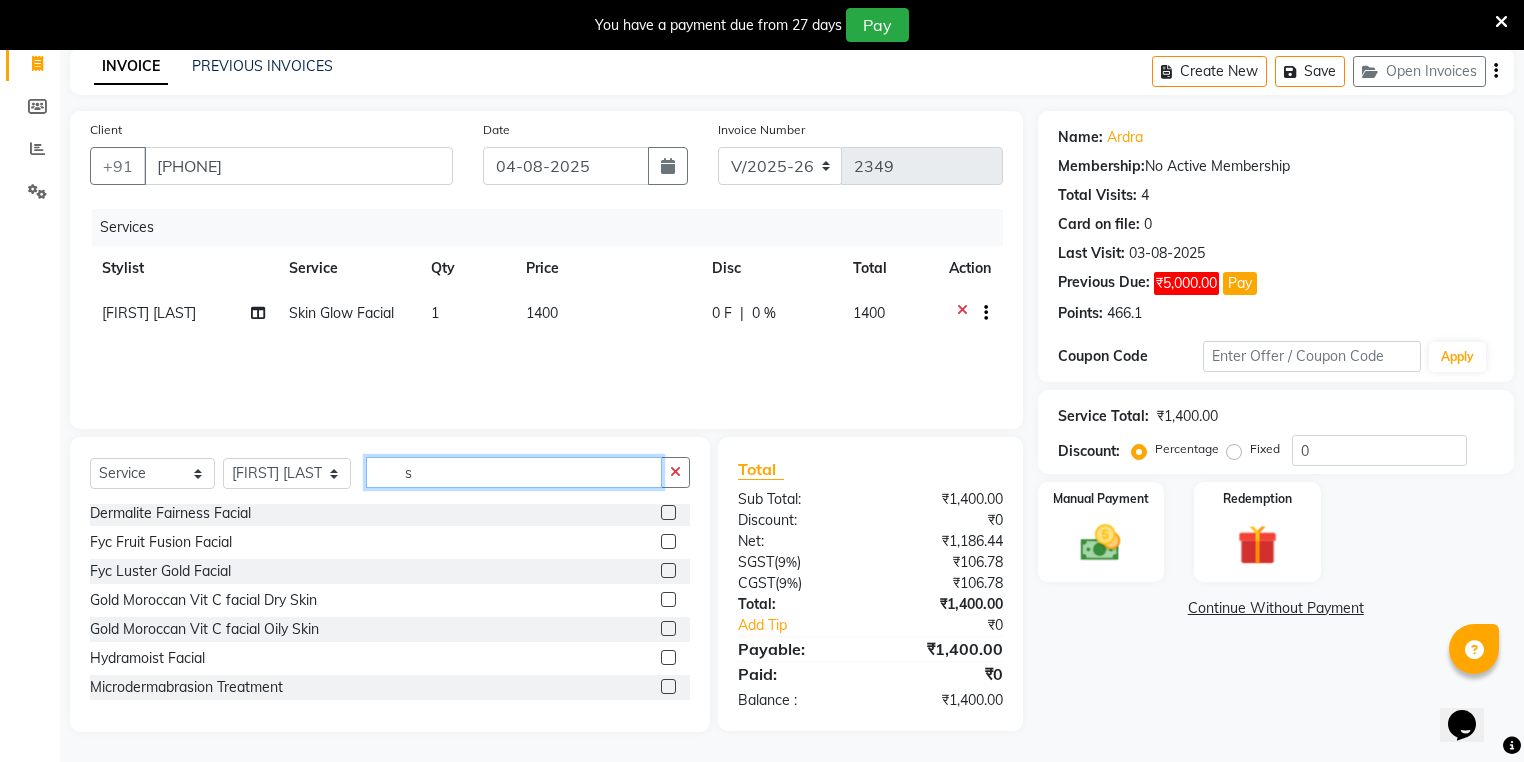 scroll, scrollTop: 89, scrollLeft: 0, axis: vertical 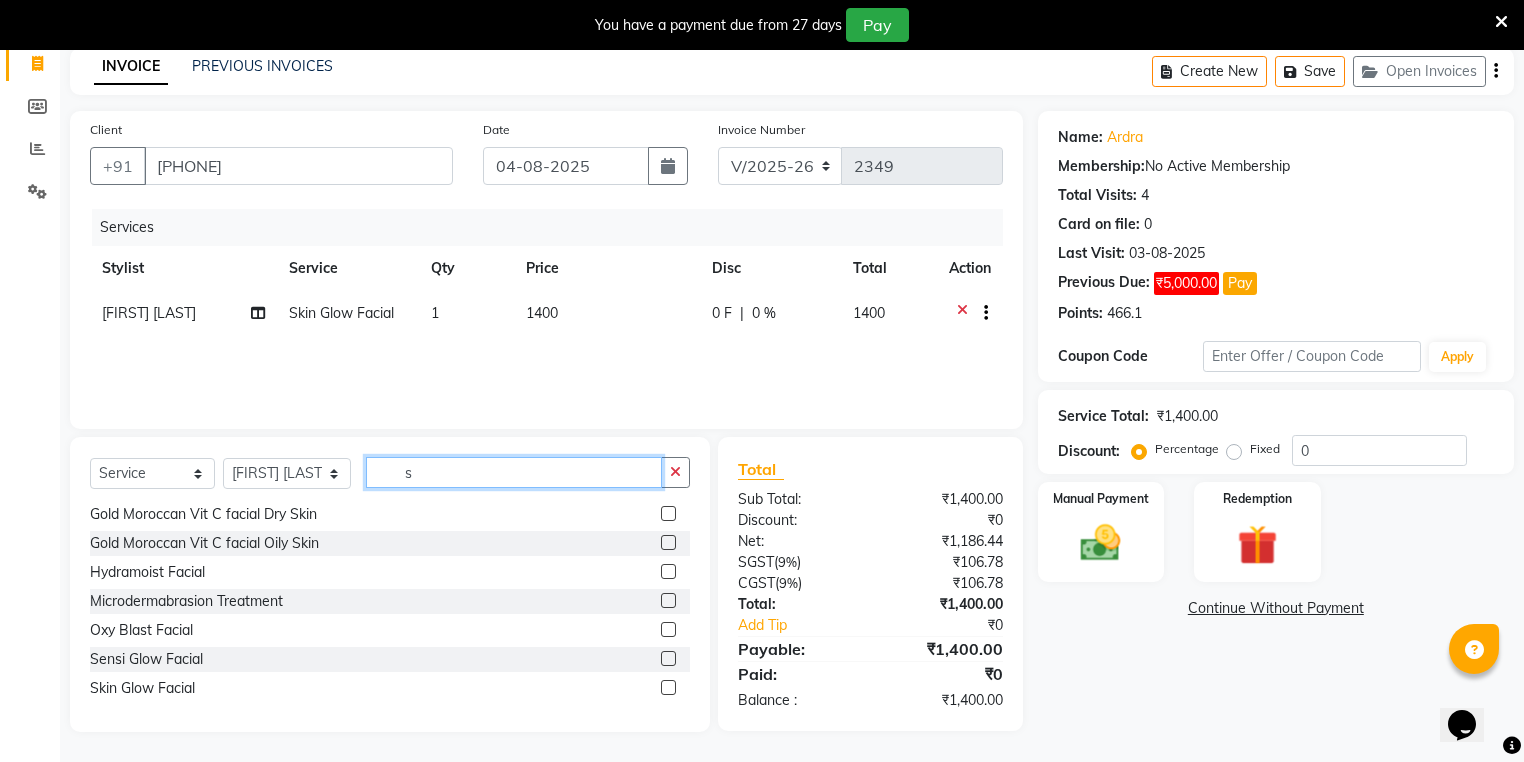 type on "s" 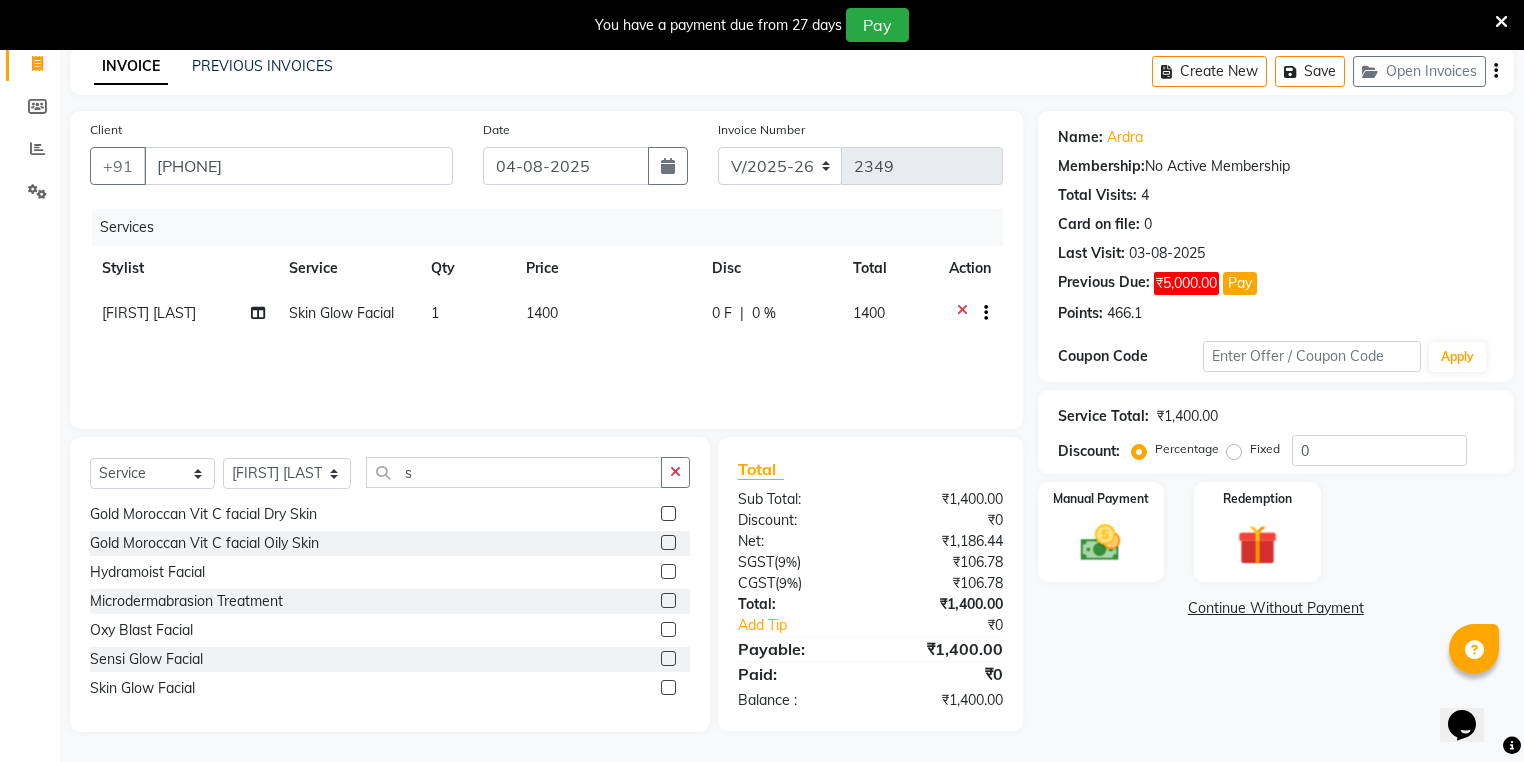 click 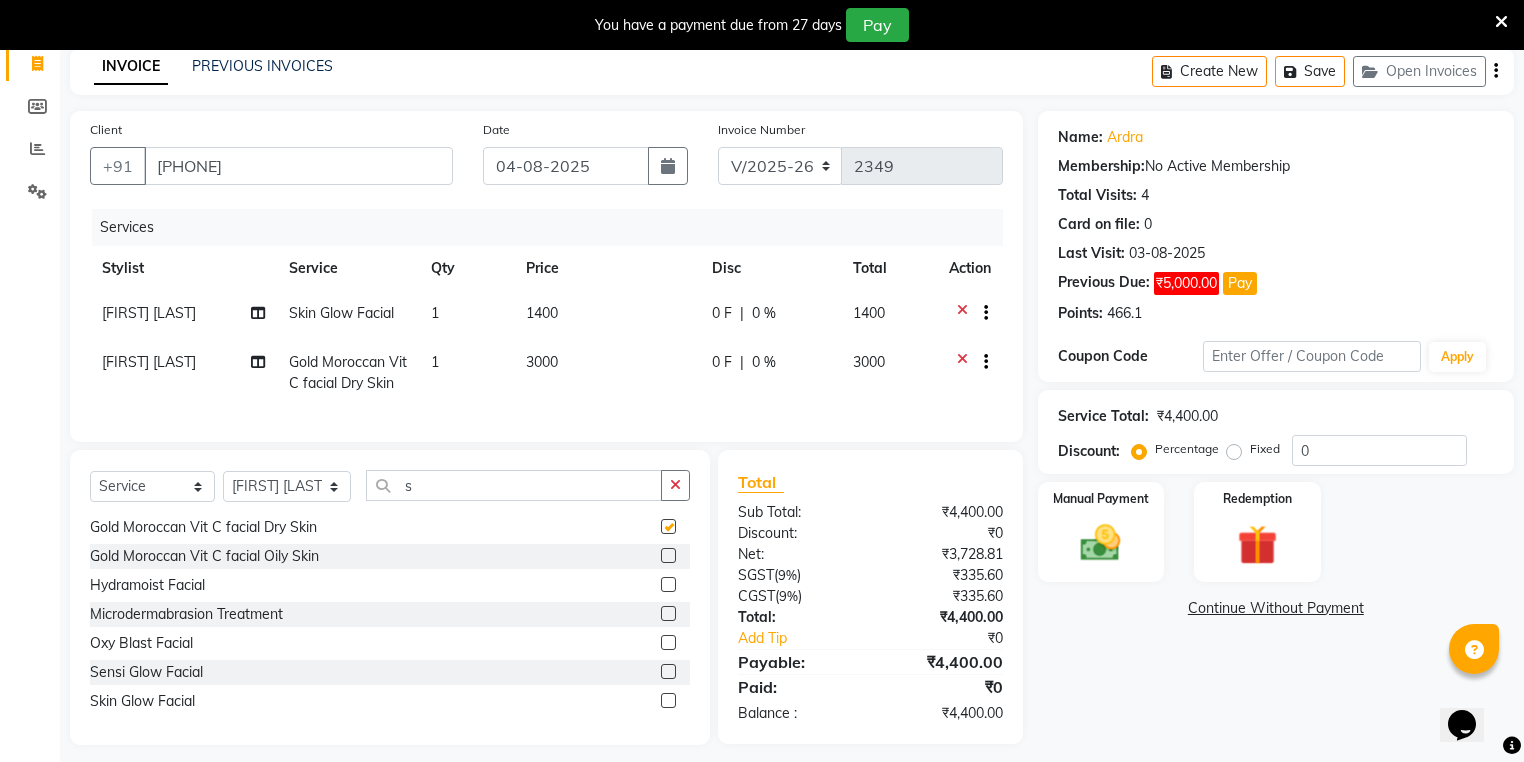checkbox on "false" 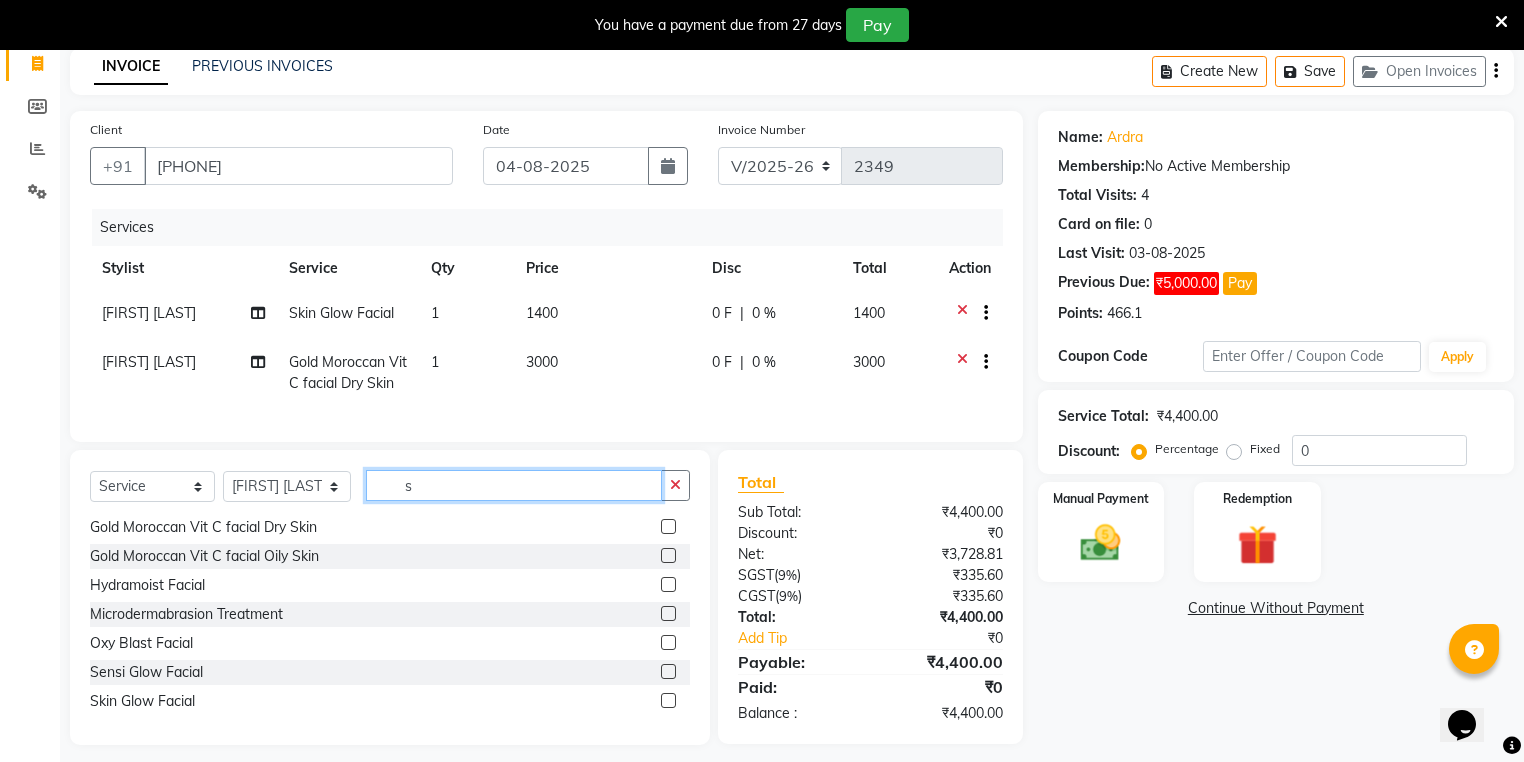click on "s" 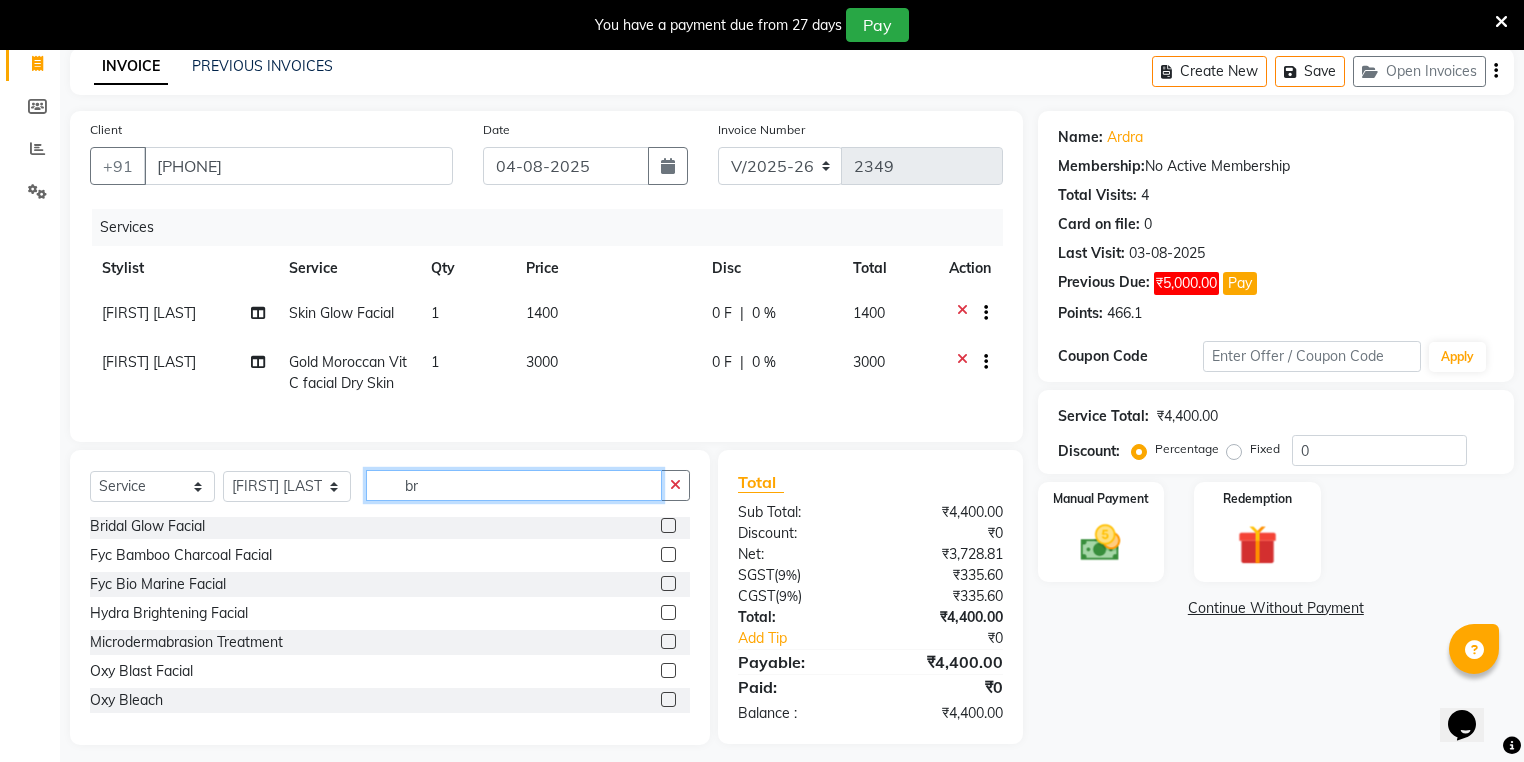 scroll, scrollTop: 0, scrollLeft: 0, axis: both 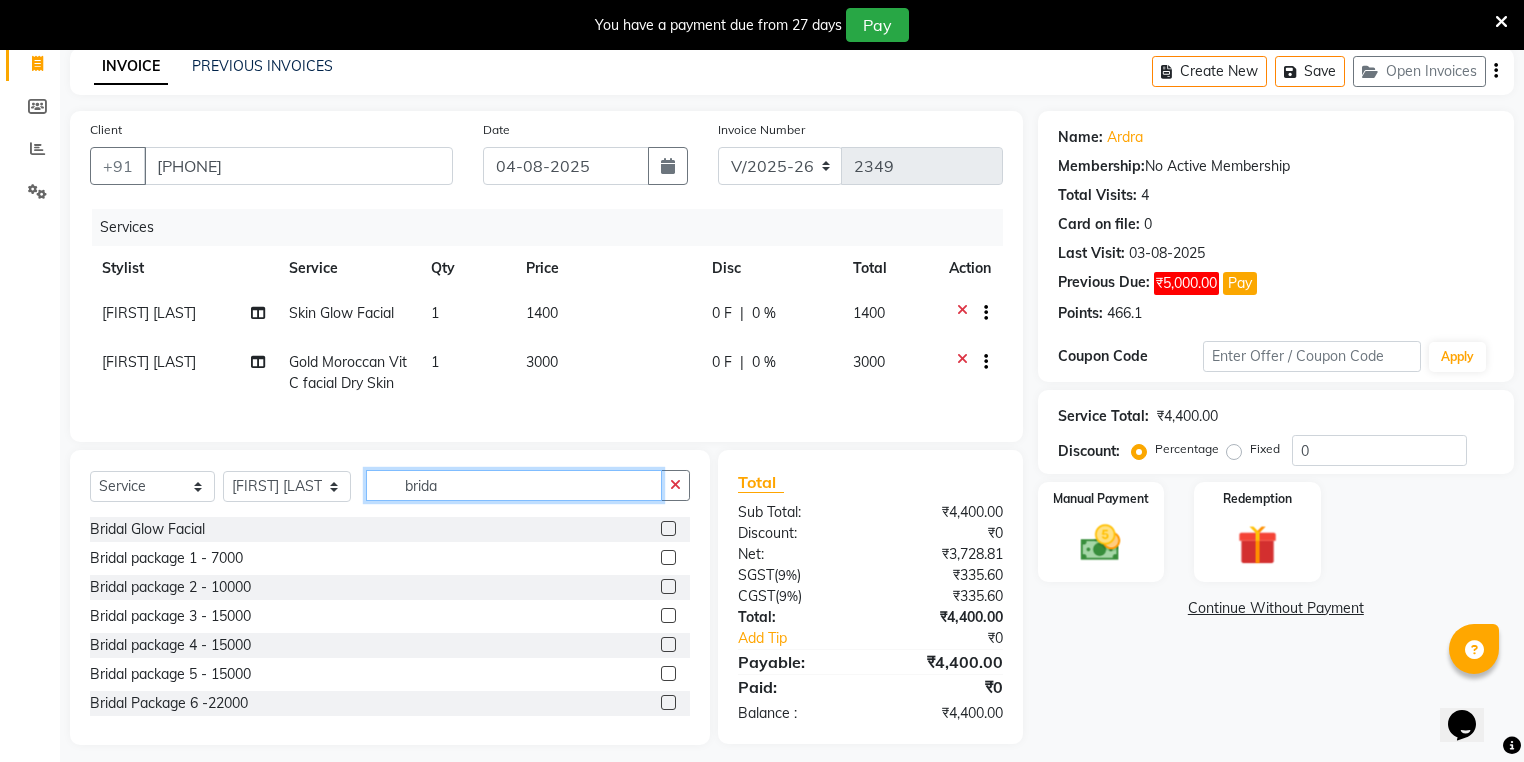 type on "brida" 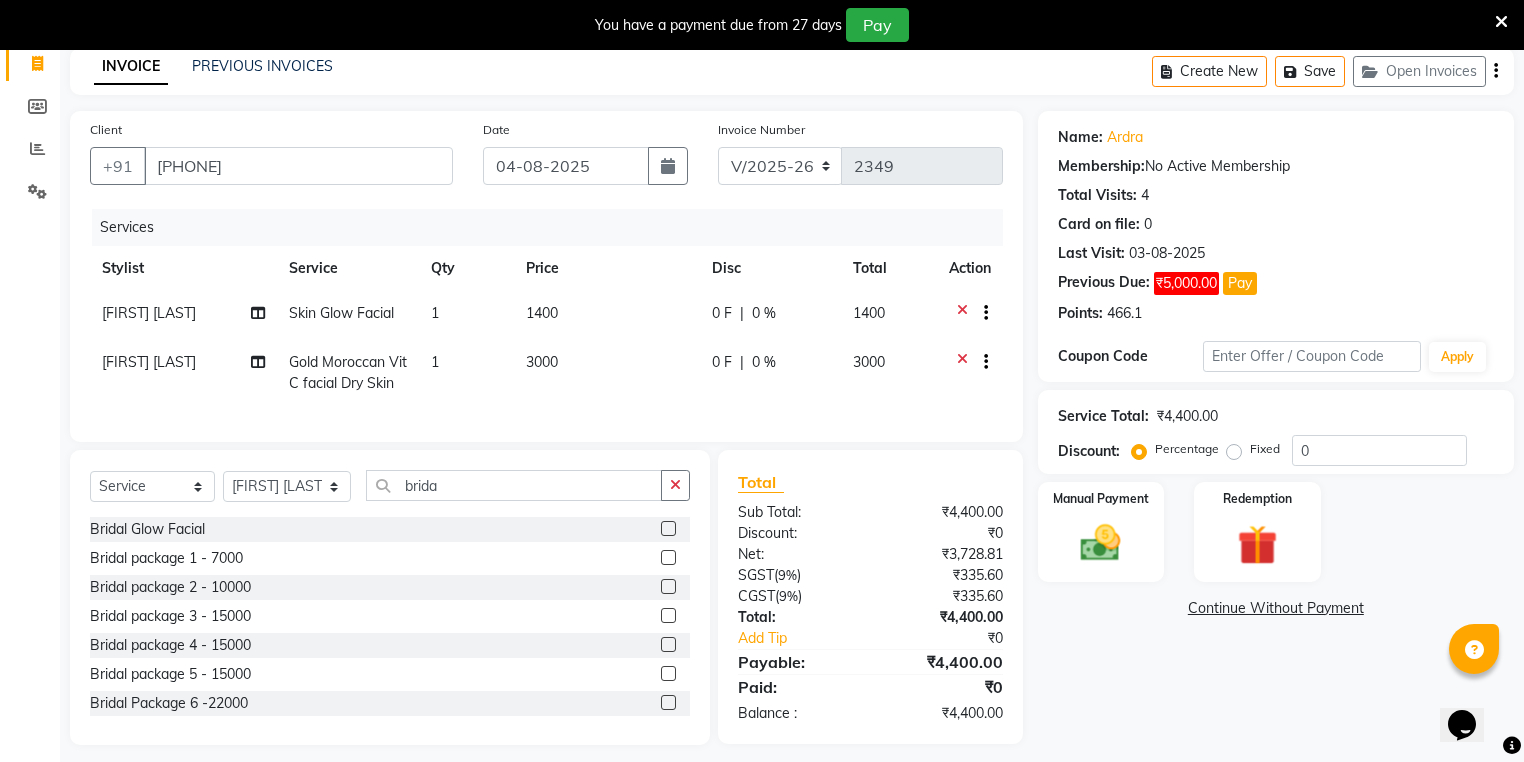 click 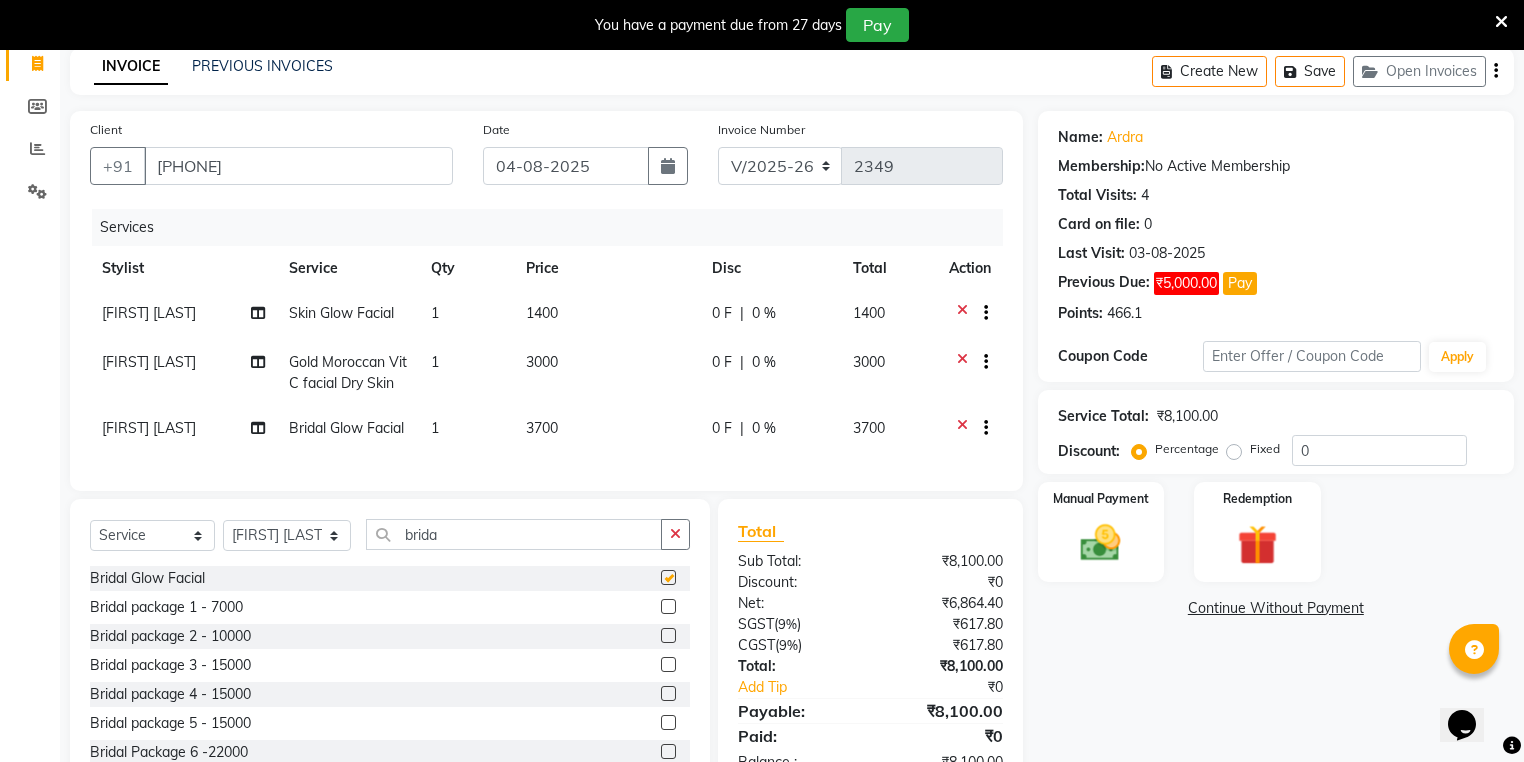 checkbox on "false" 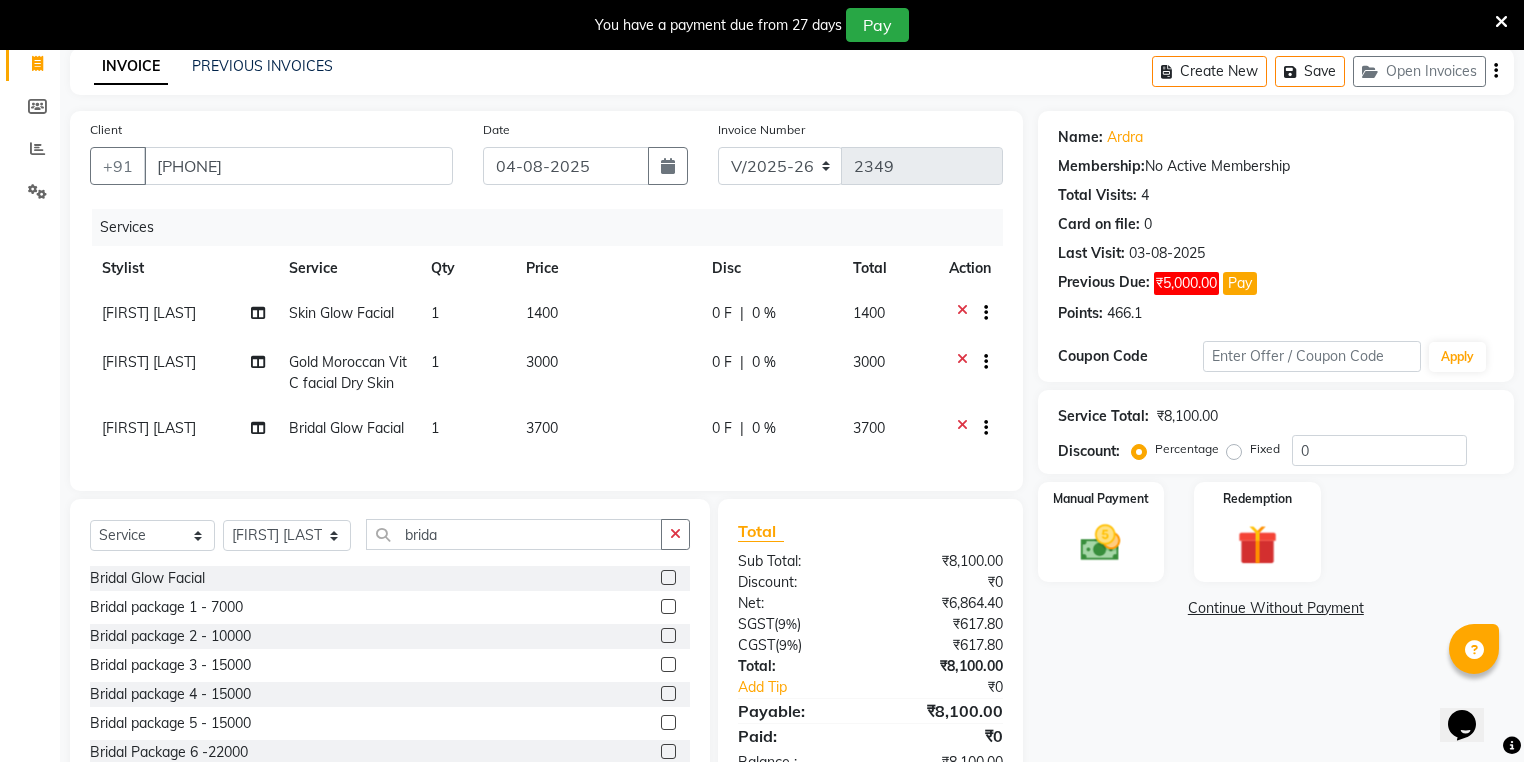 click 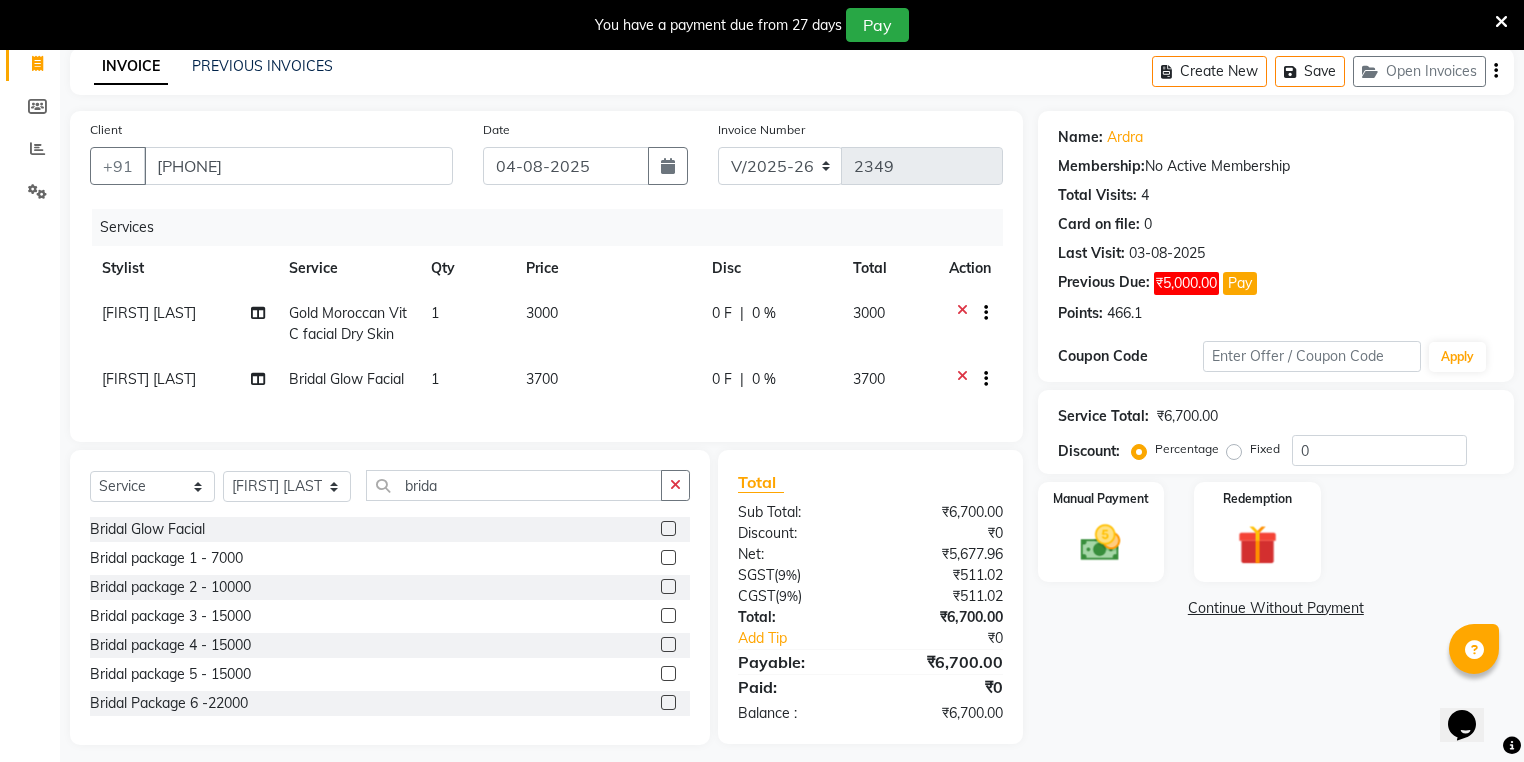 click 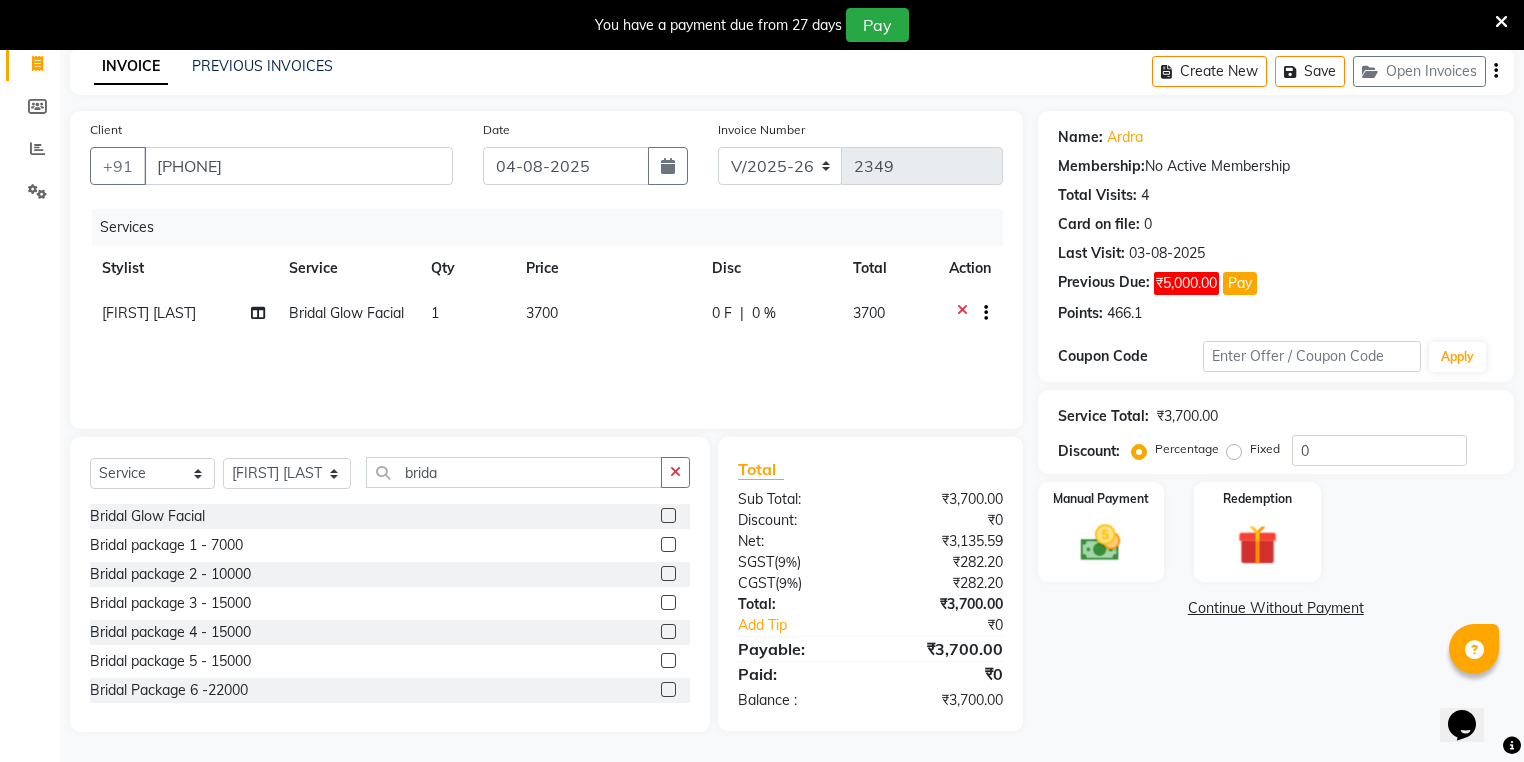 click on "0 F | 0 %" 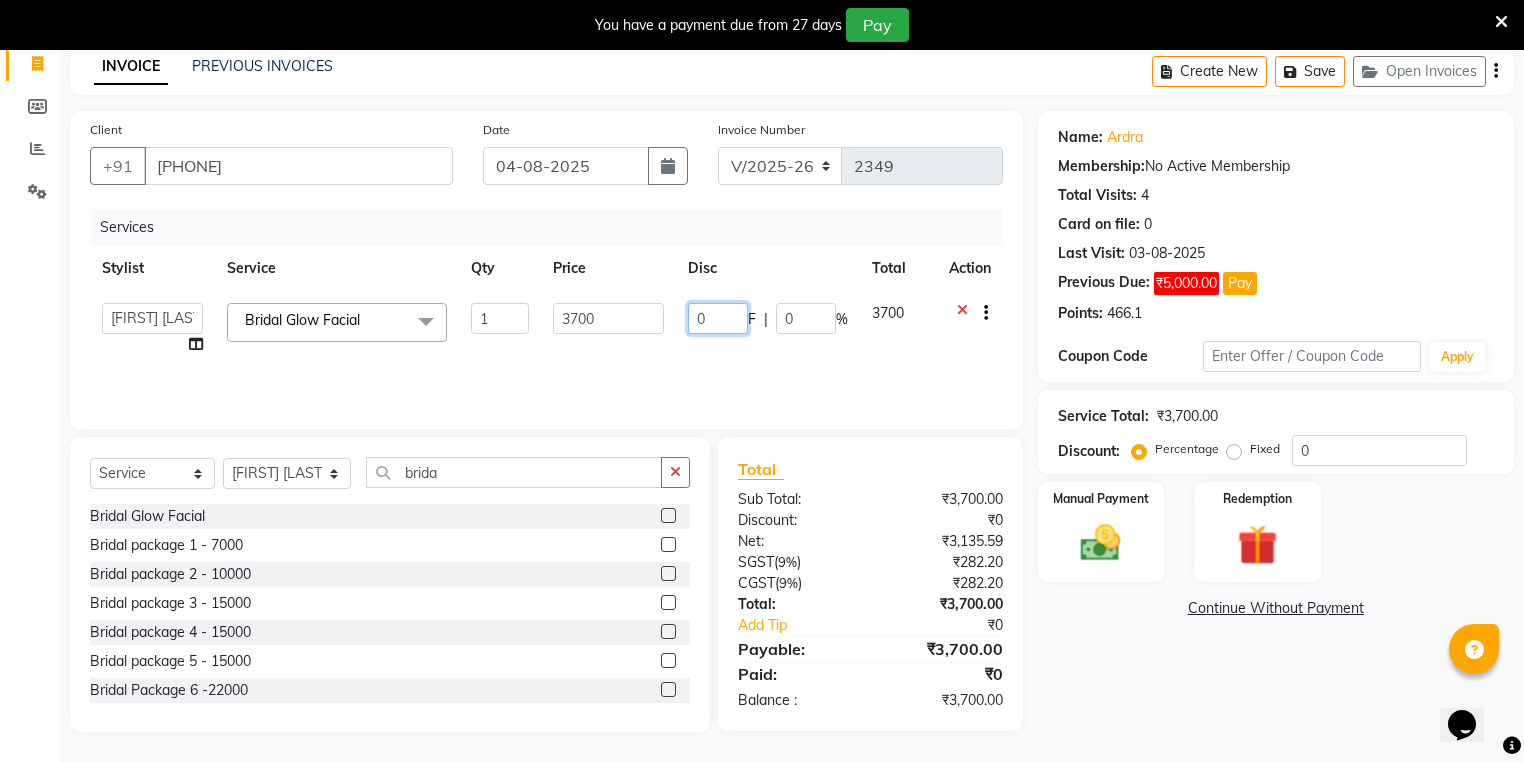 click on "0" 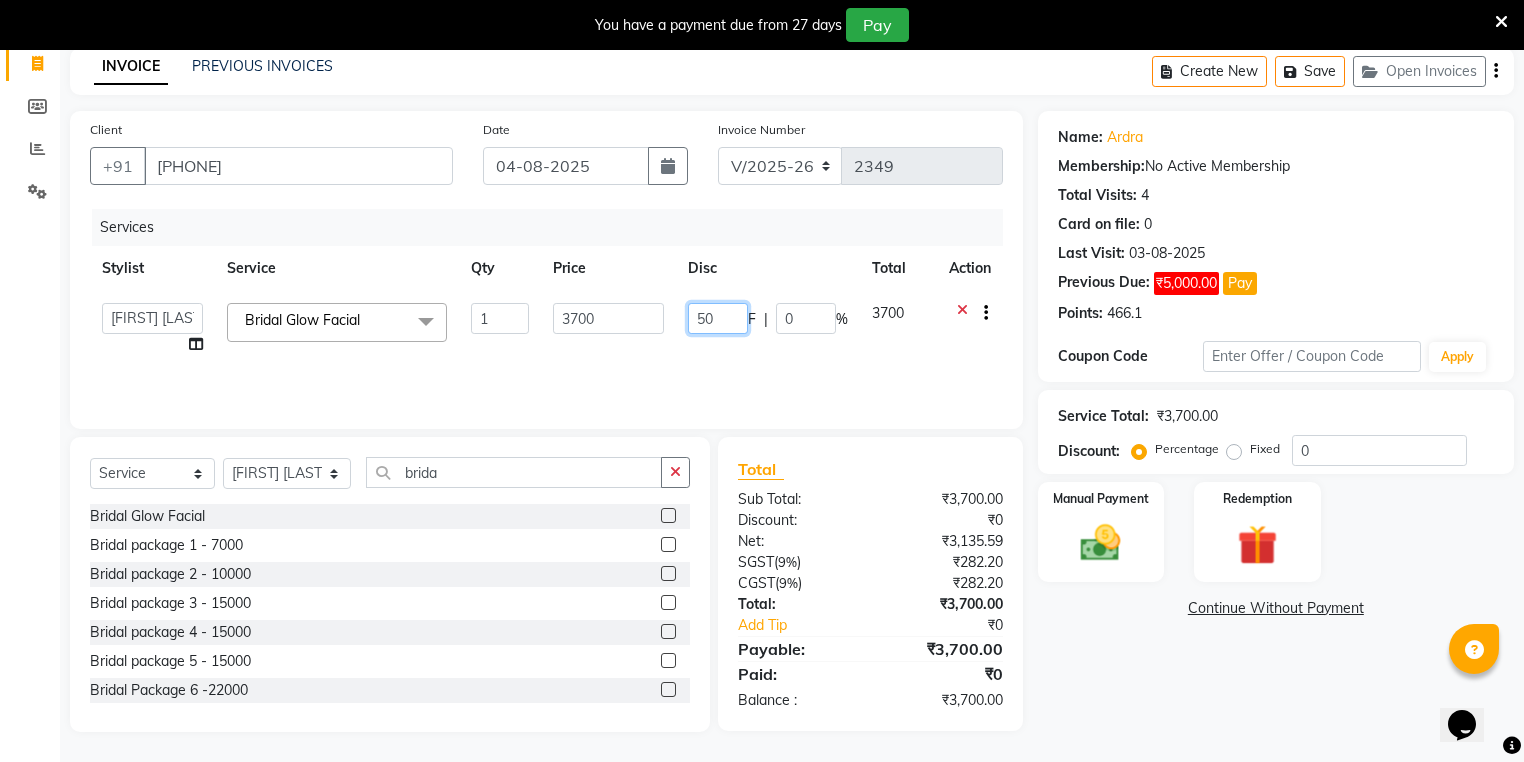 type on "500" 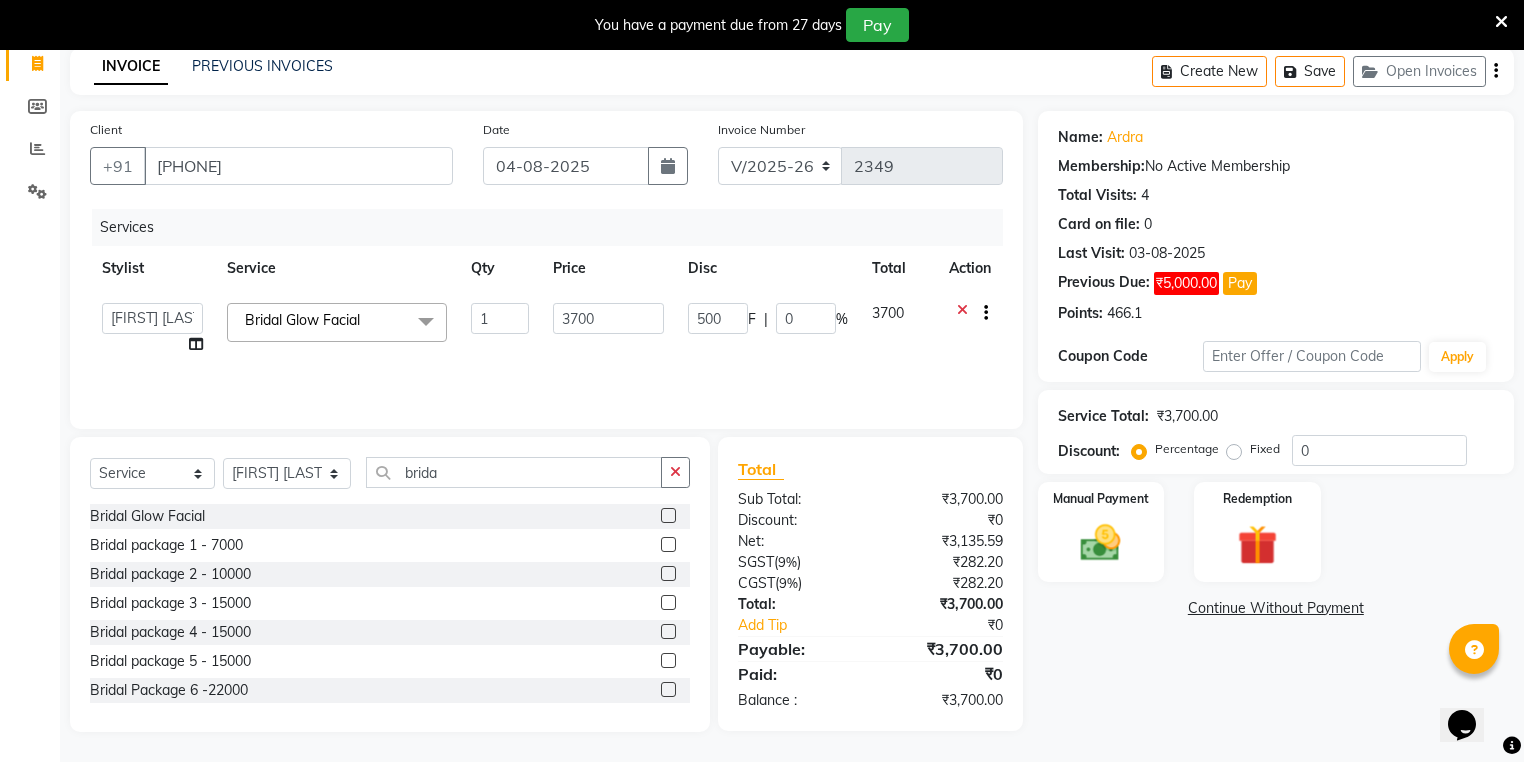 click on "Services Stylist Service Qty Price Disc Total Action  AMRITHA   DIVYA L	   Gita Mahali    Jibi P R   Karina Darjee    KOTTARAKKARA ASHTAMUDI   NISHA SAMUEL 	   Priya Chakraborty   SARIGA R	   SHAHIDA   SHAMINA MUHAMMED P R  Bridal Glow Facial  x Acne Facial Anti Acne Treatment Anti Ageing Facial Bridal Glow Facial De-Pigmentation Treatment Dermalite Fairness Facial Diamond Facial D-Tan Cleanup D-Tan Facial D-Tan Pack Fruit Facial Fyc Bamboo Charcoal Facial Fyc Bio Marine Facial Fyc Fruit Fusion Facial Fyc Luster Gold Facial Fyc Pure Vit-C Facial Fyc Red Wine Facial Glovite Facial Gold Moroccan Vit C facial Dry Skin Gold Moroccan Vit C facial Oily Skin Golden Facial Hydra Brightening Facial Hydra Facial Hydramoist Facial Microdermabrasion Treatment Normal Cleanup O2C2 Facial Oxy Blast Facial Oxy Bleach Pearl Facial Protein Bleach Red Carpet DNA facial Sensi Glow Facial Skin Glow Facial Skin Lightening Facial Skin Whitening Facial Stemcell Facial Veg Peel Facial Un-Tan Facial  Korean Glass Skin Facial Hair Spa" 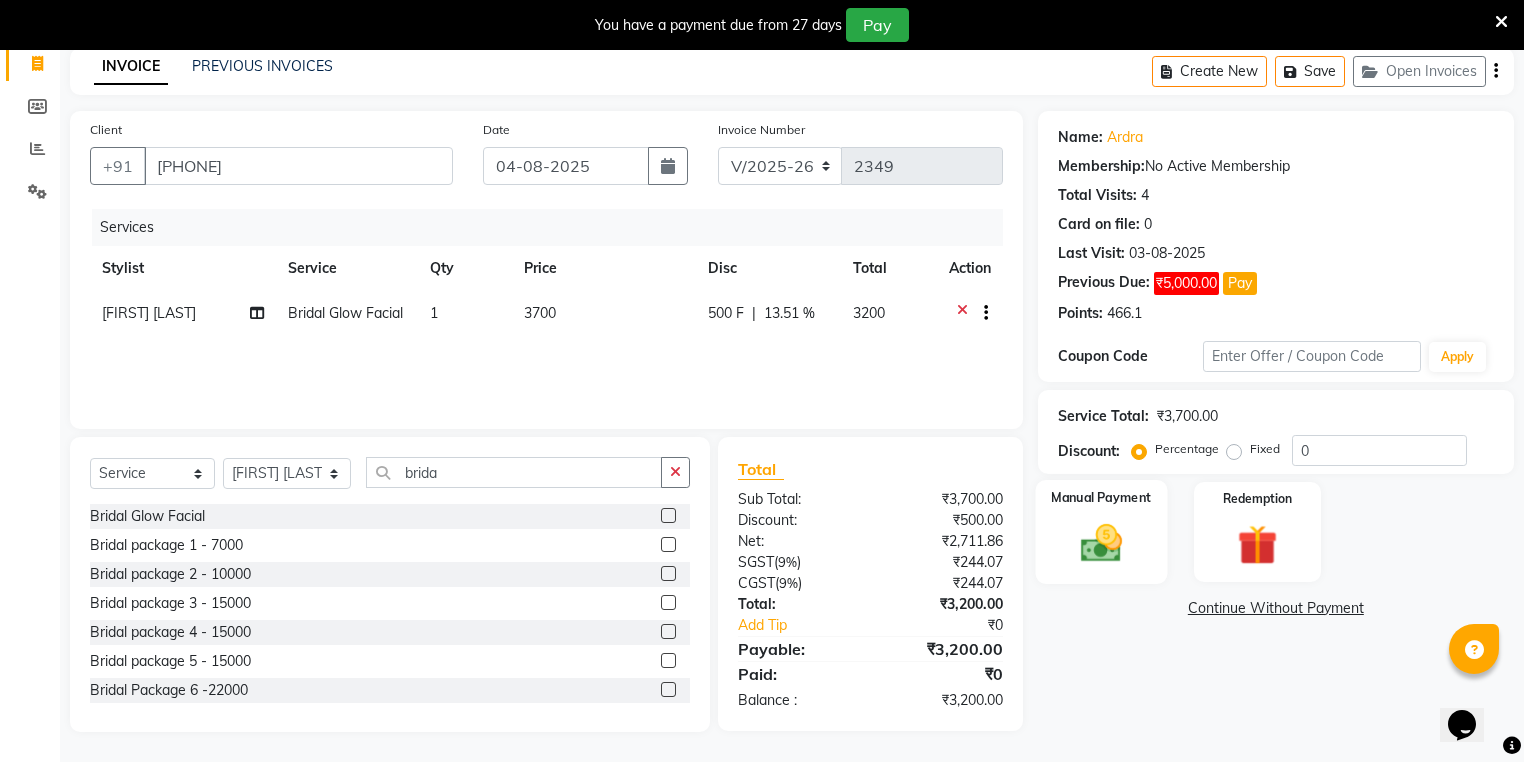 click 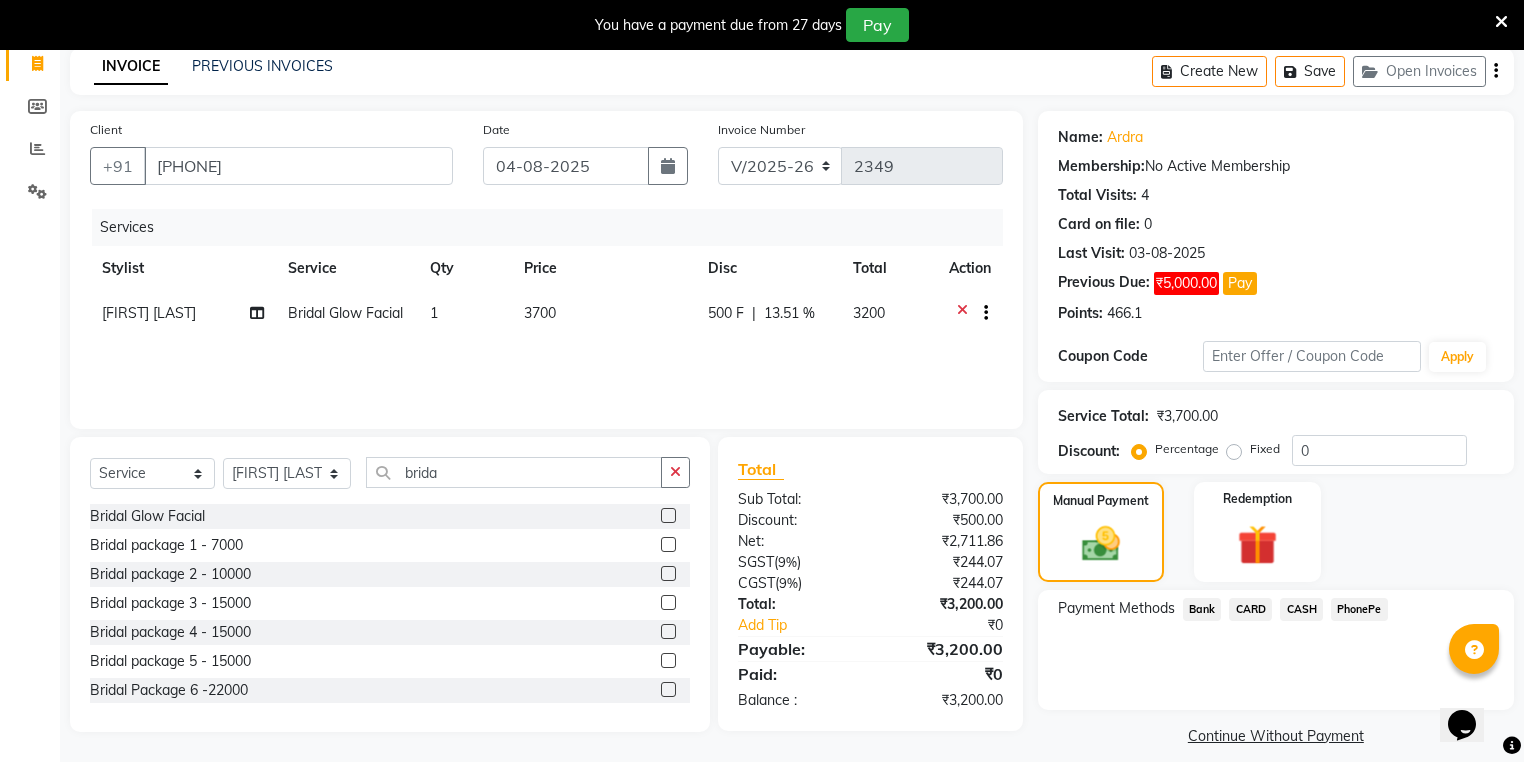 click on "PhonePe" 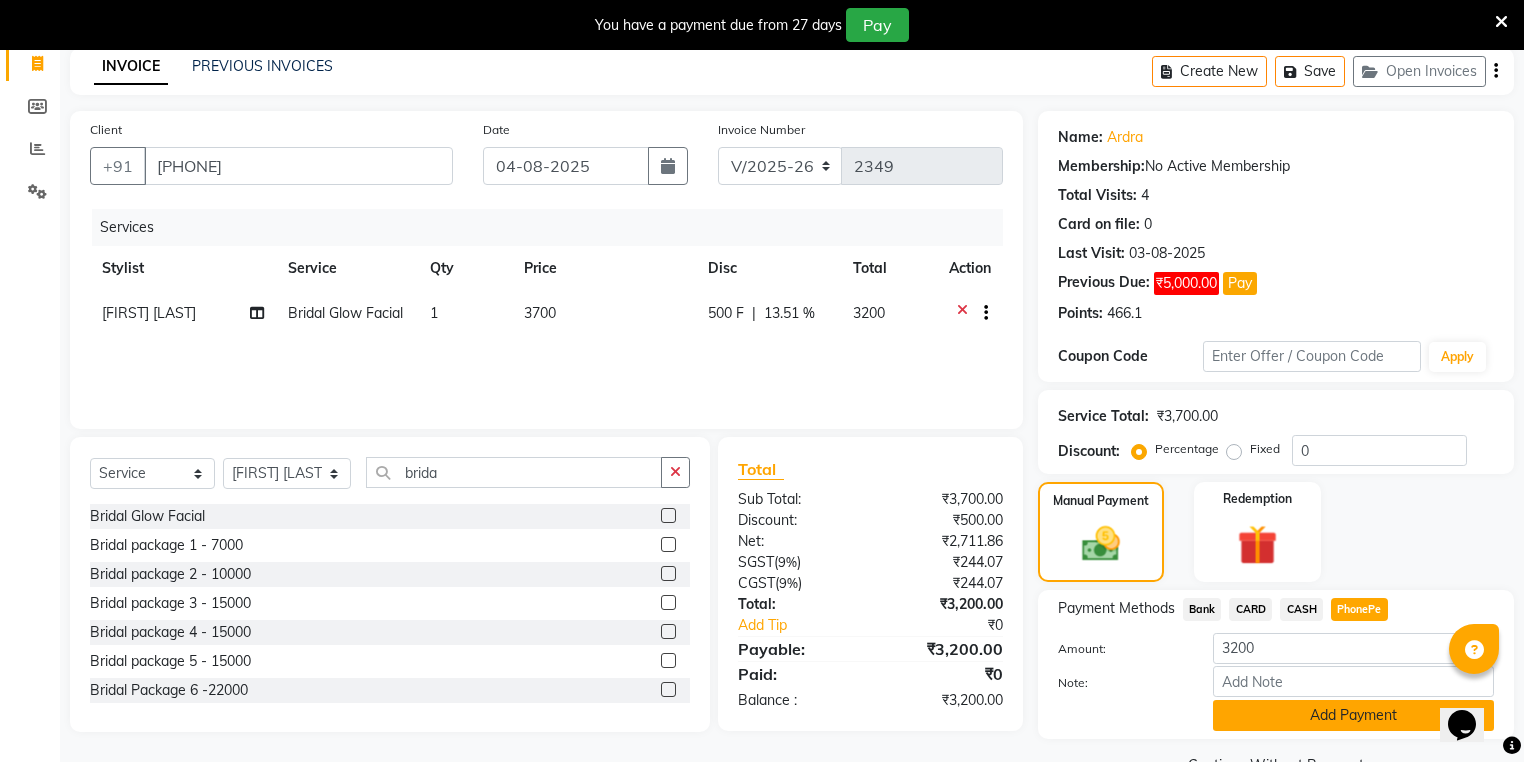 click on "Add Payment" 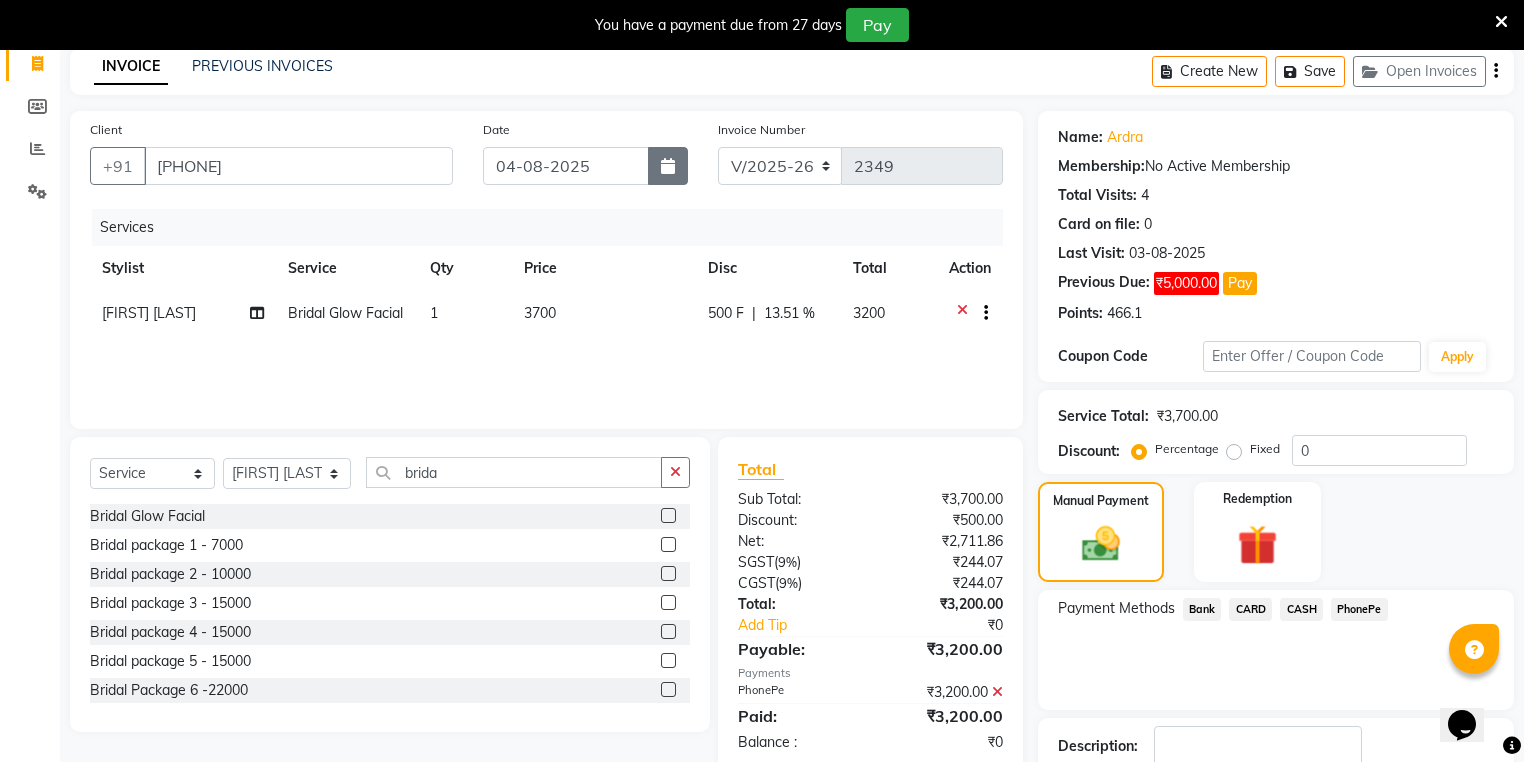 click 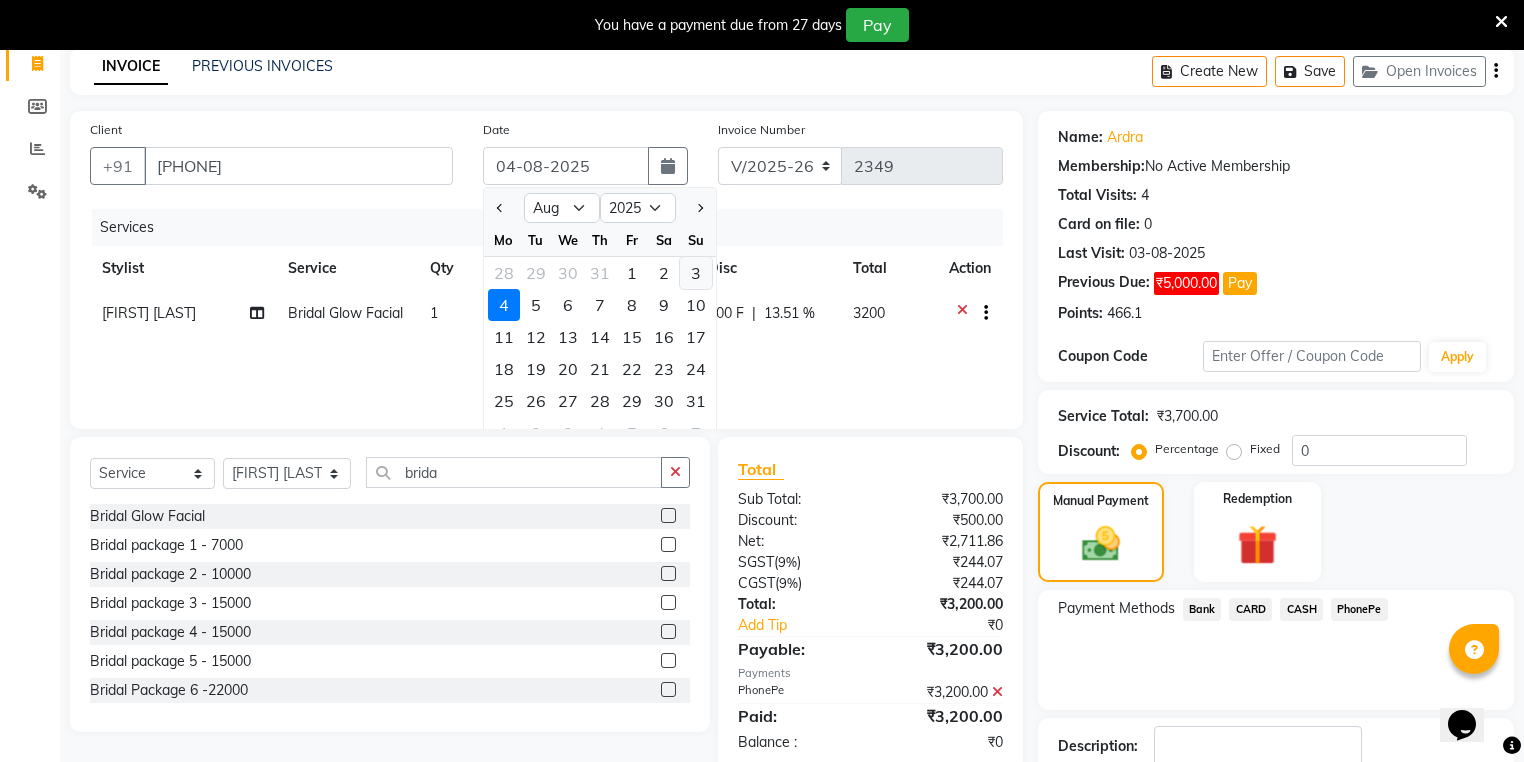 click on "3" 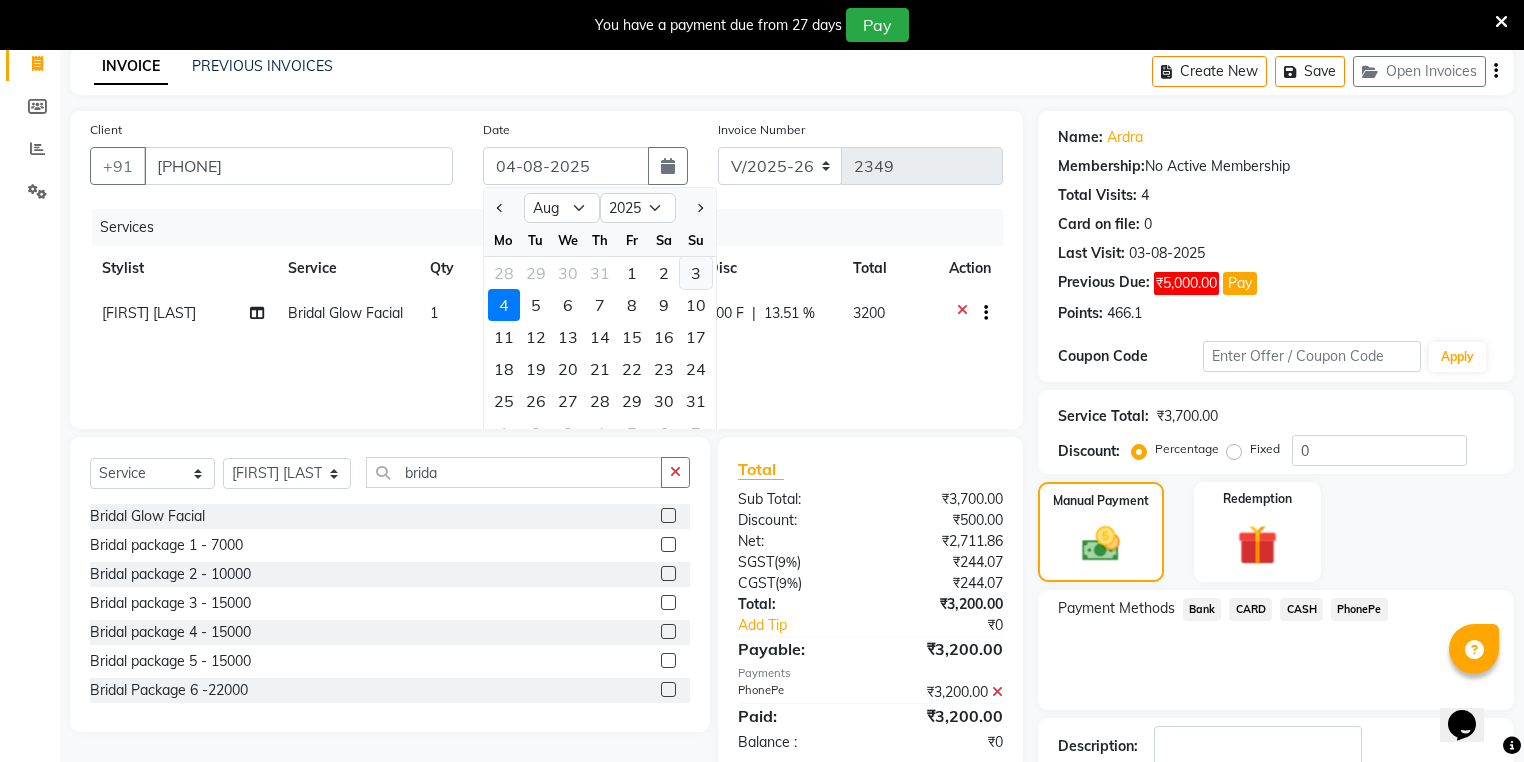 type on "03-08-2025" 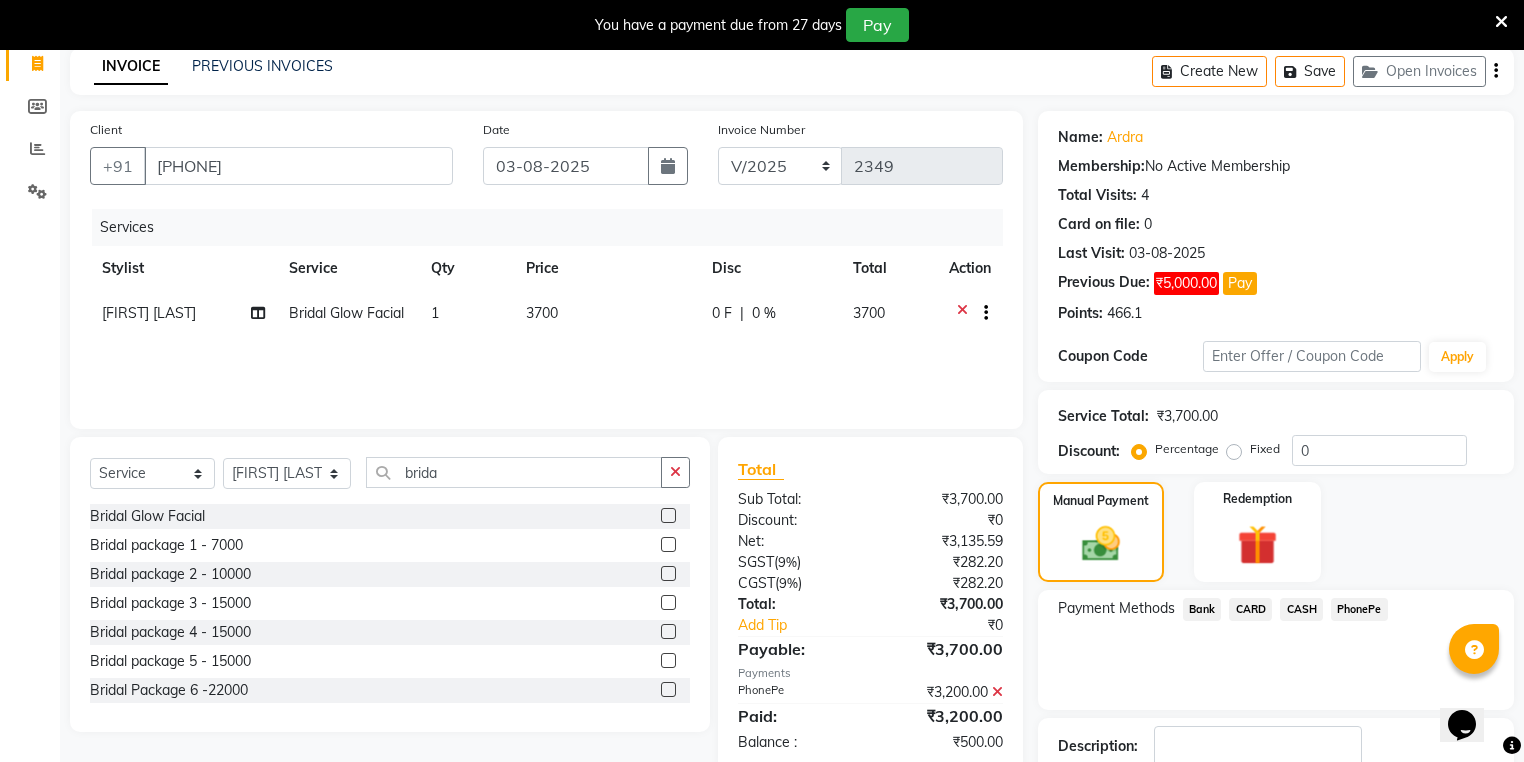 scroll, scrollTop: 219, scrollLeft: 0, axis: vertical 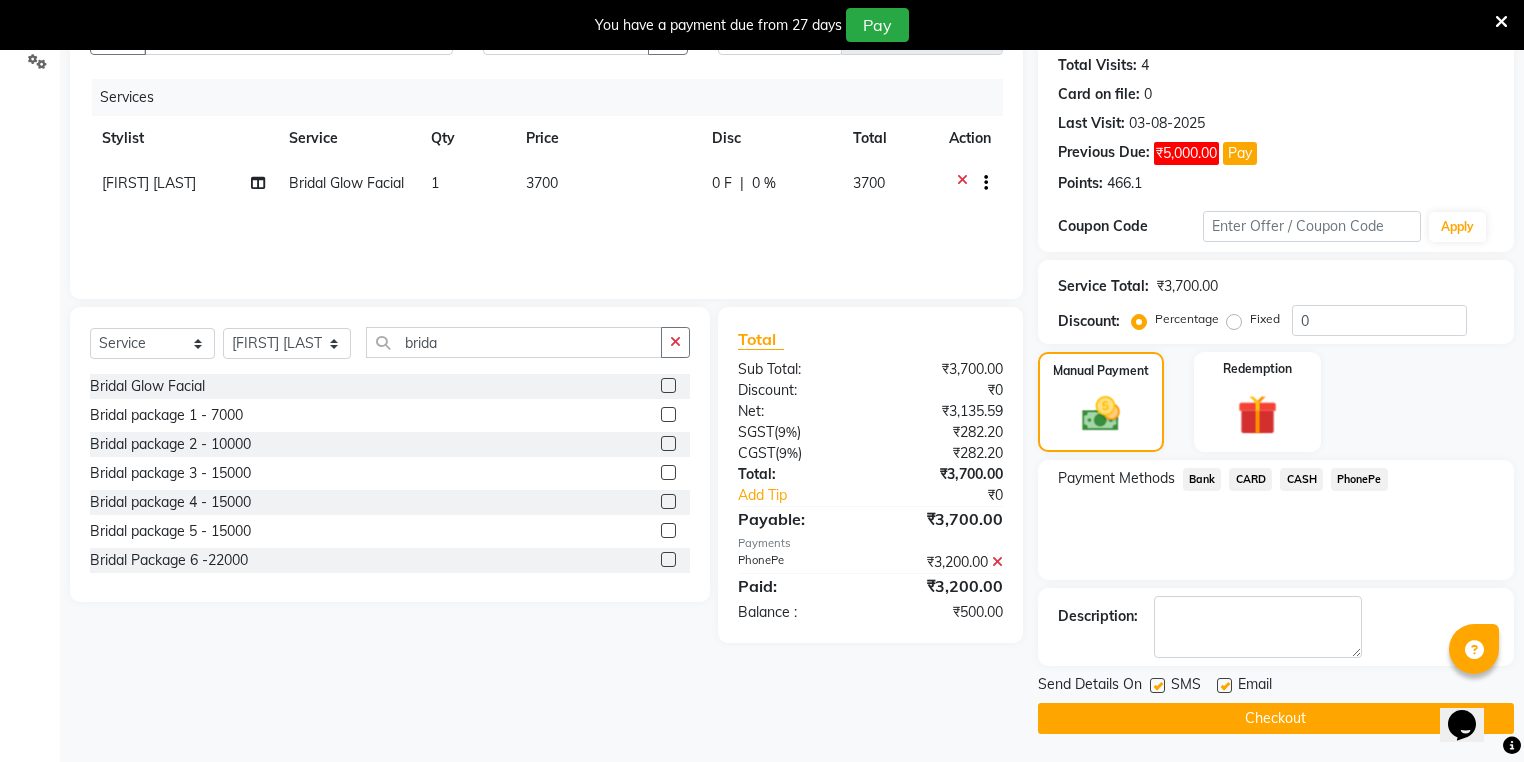 click on "Checkout" 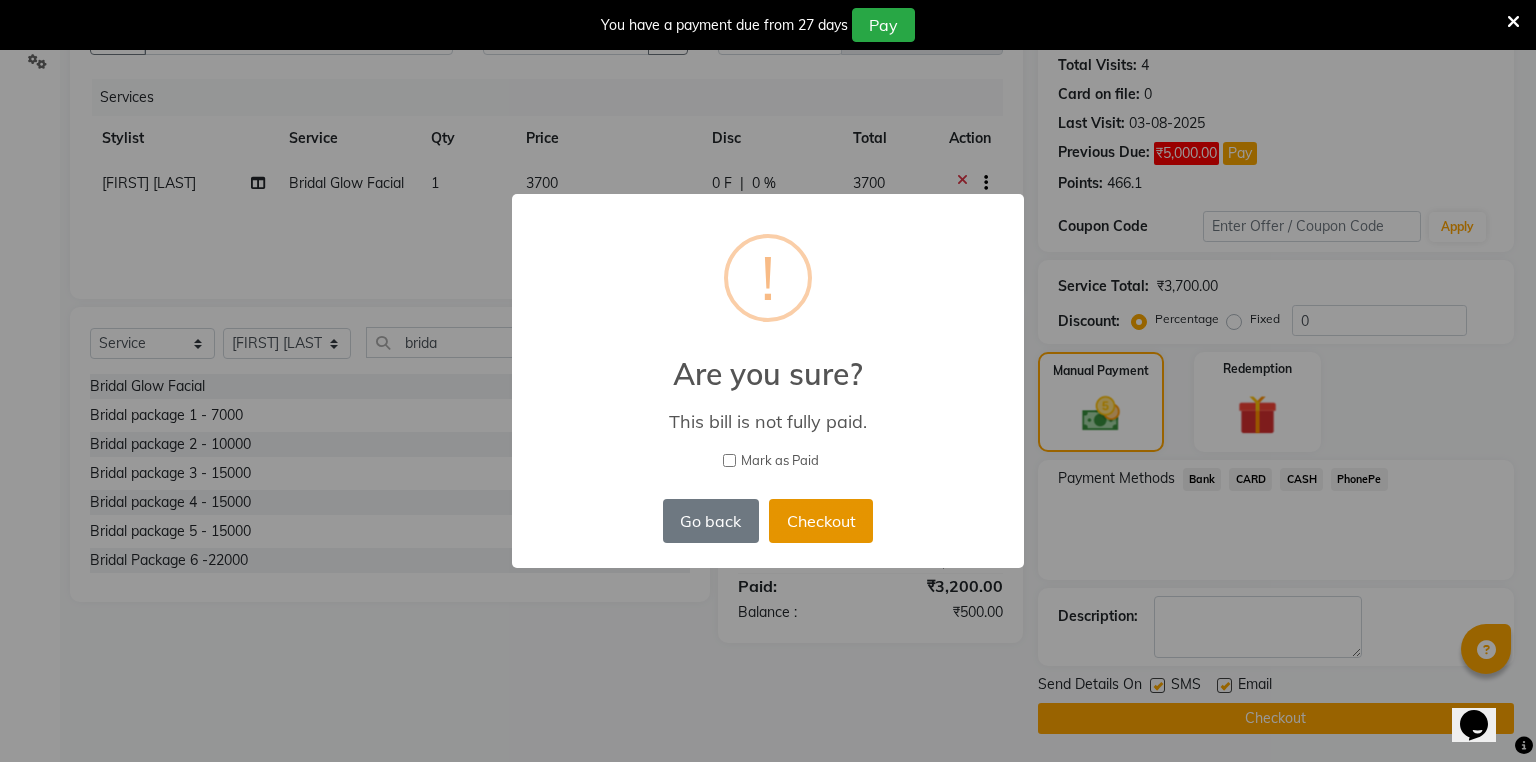 click on "Checkout" at bounding box center [821, 521] 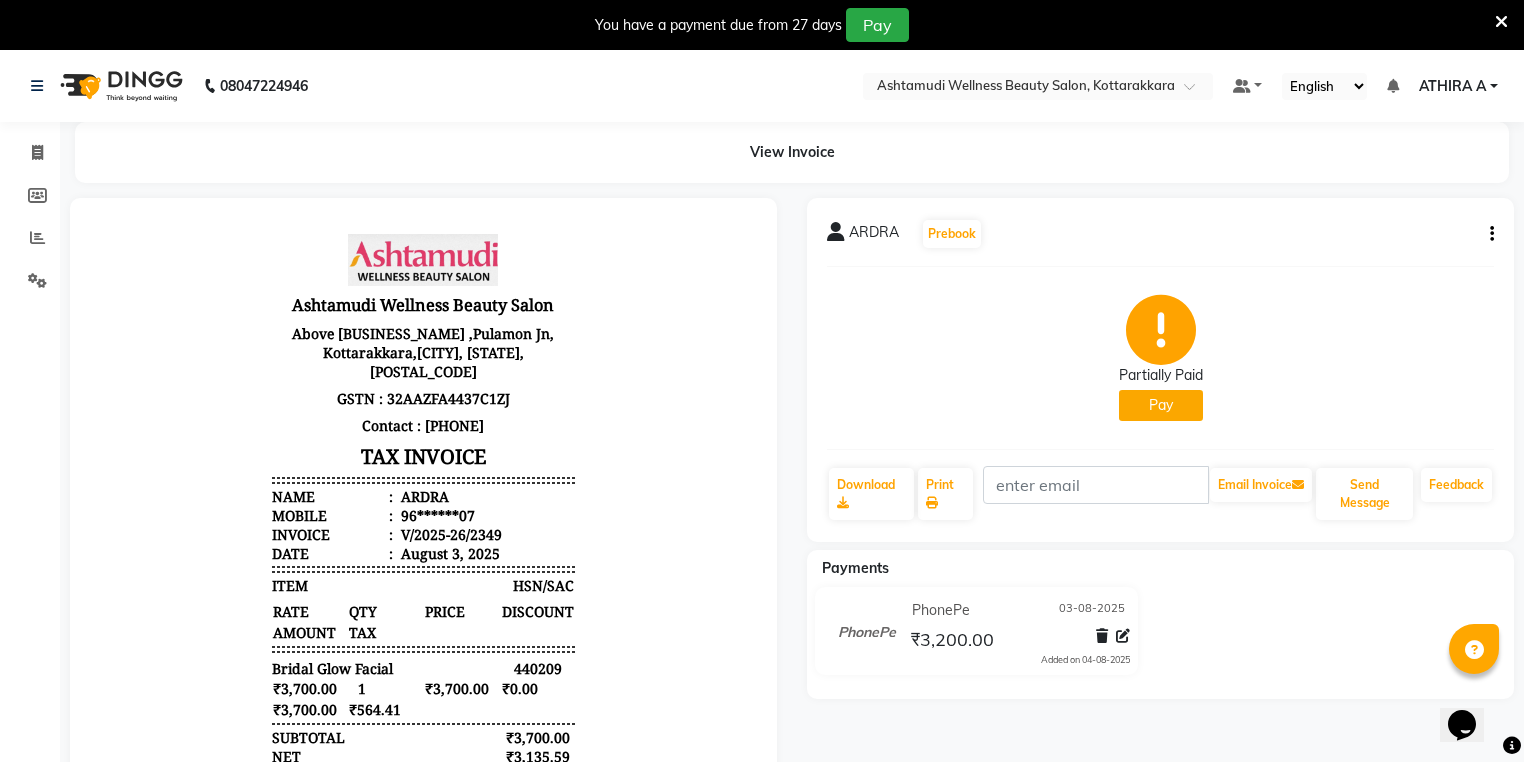 scroll, scrollTop: 0, scrollLeft: 0, axis: both 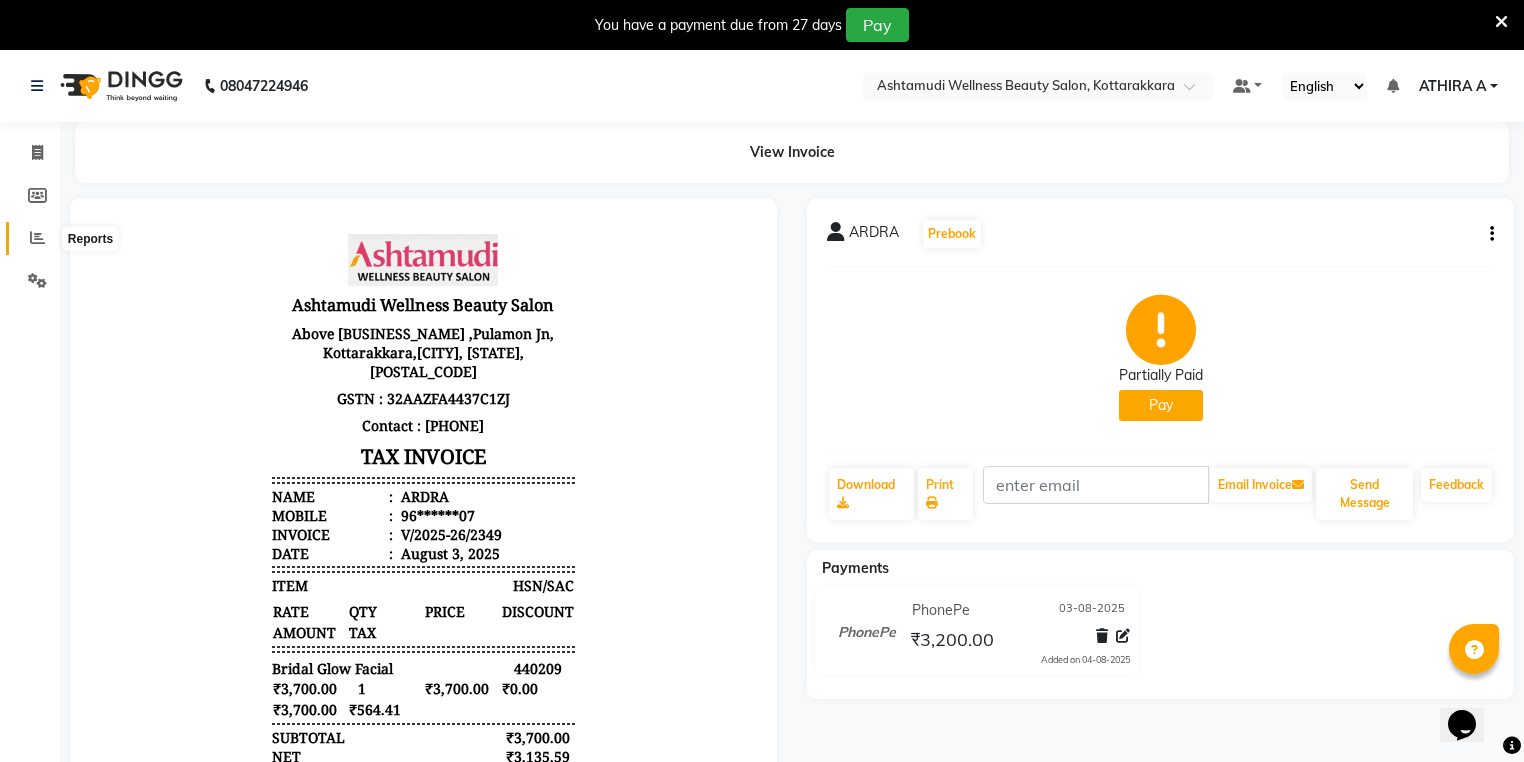 click 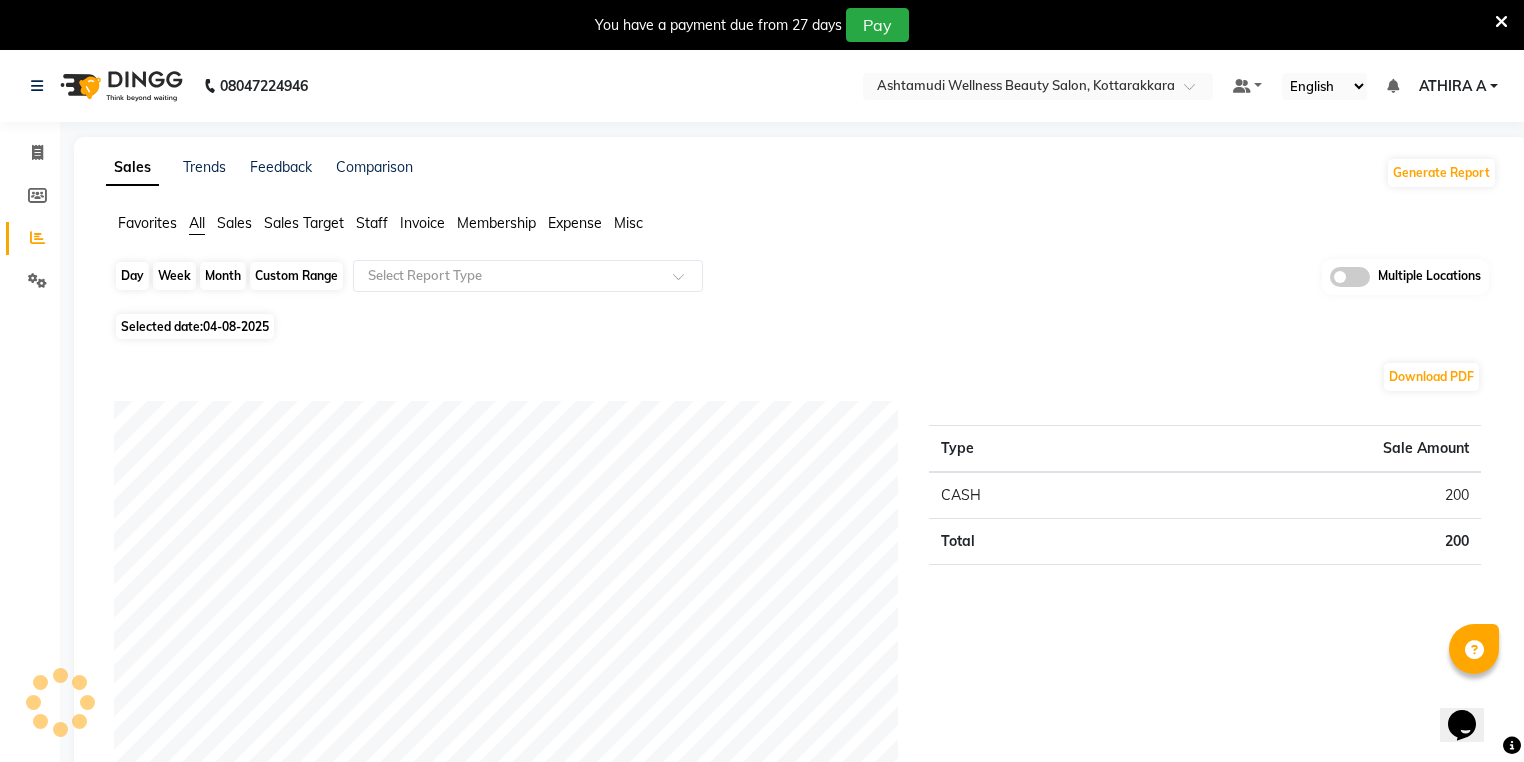 click on "Day" 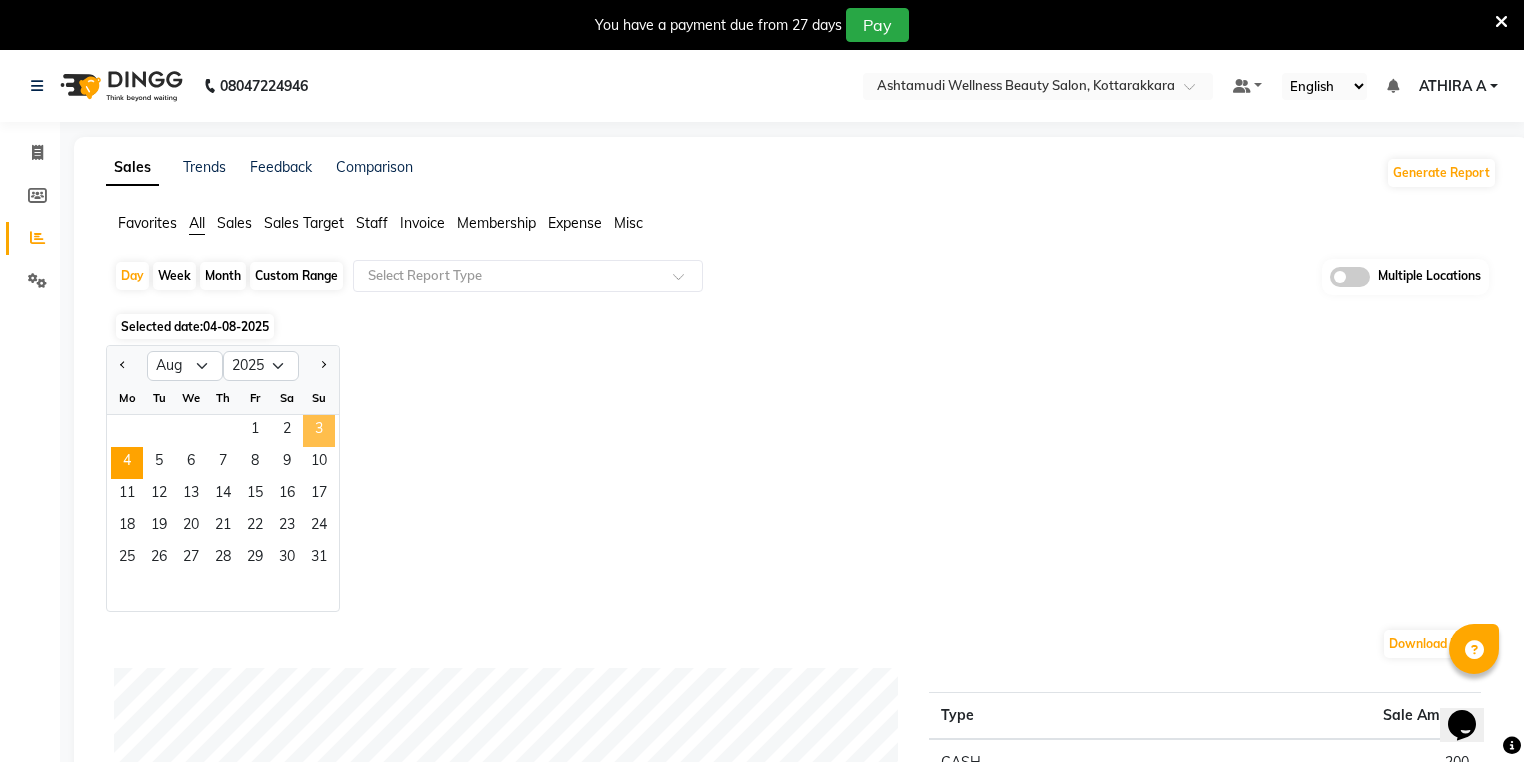 click on "3" 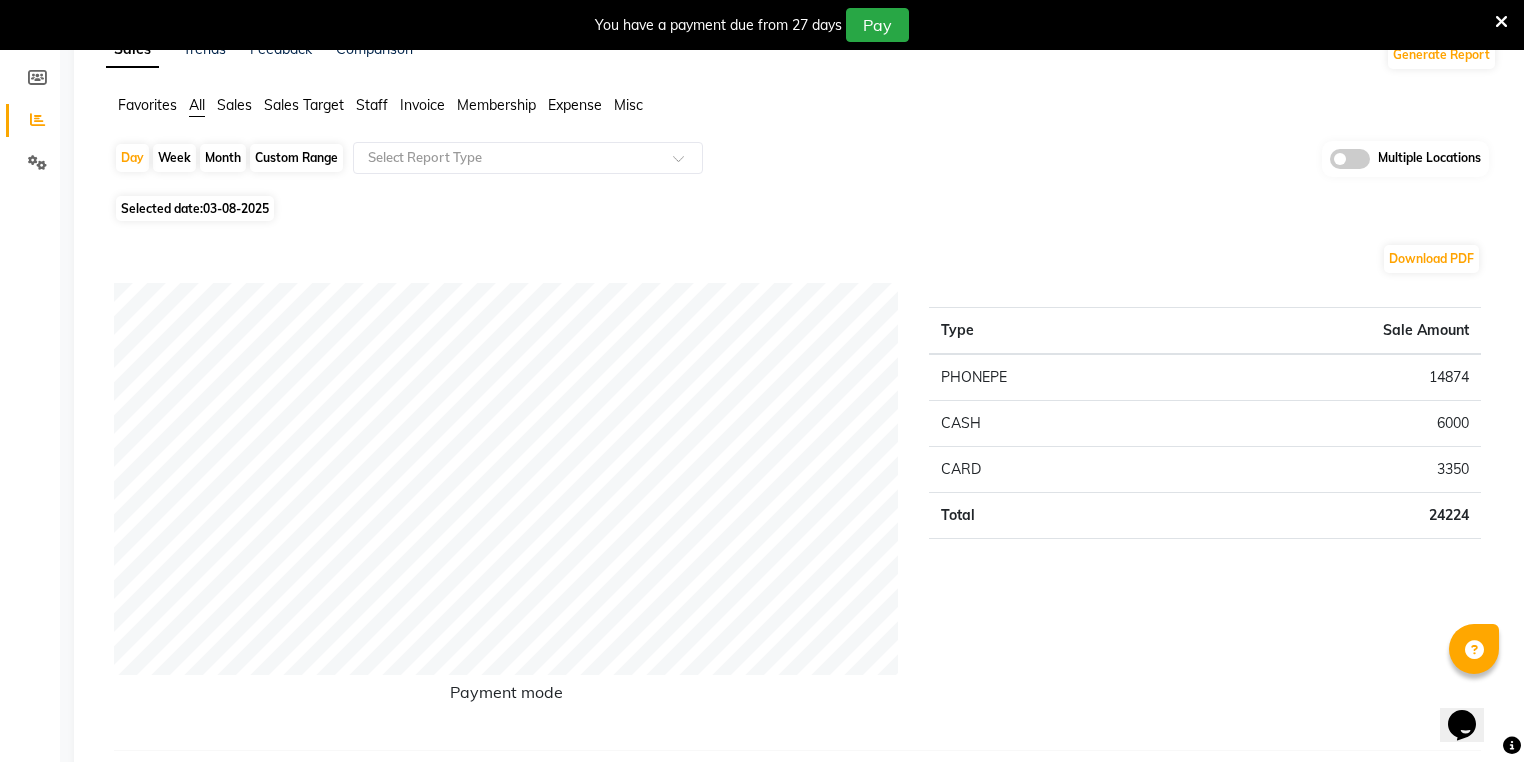 scroll, scrollTop: 0, scrollLeft: 0, axis: both 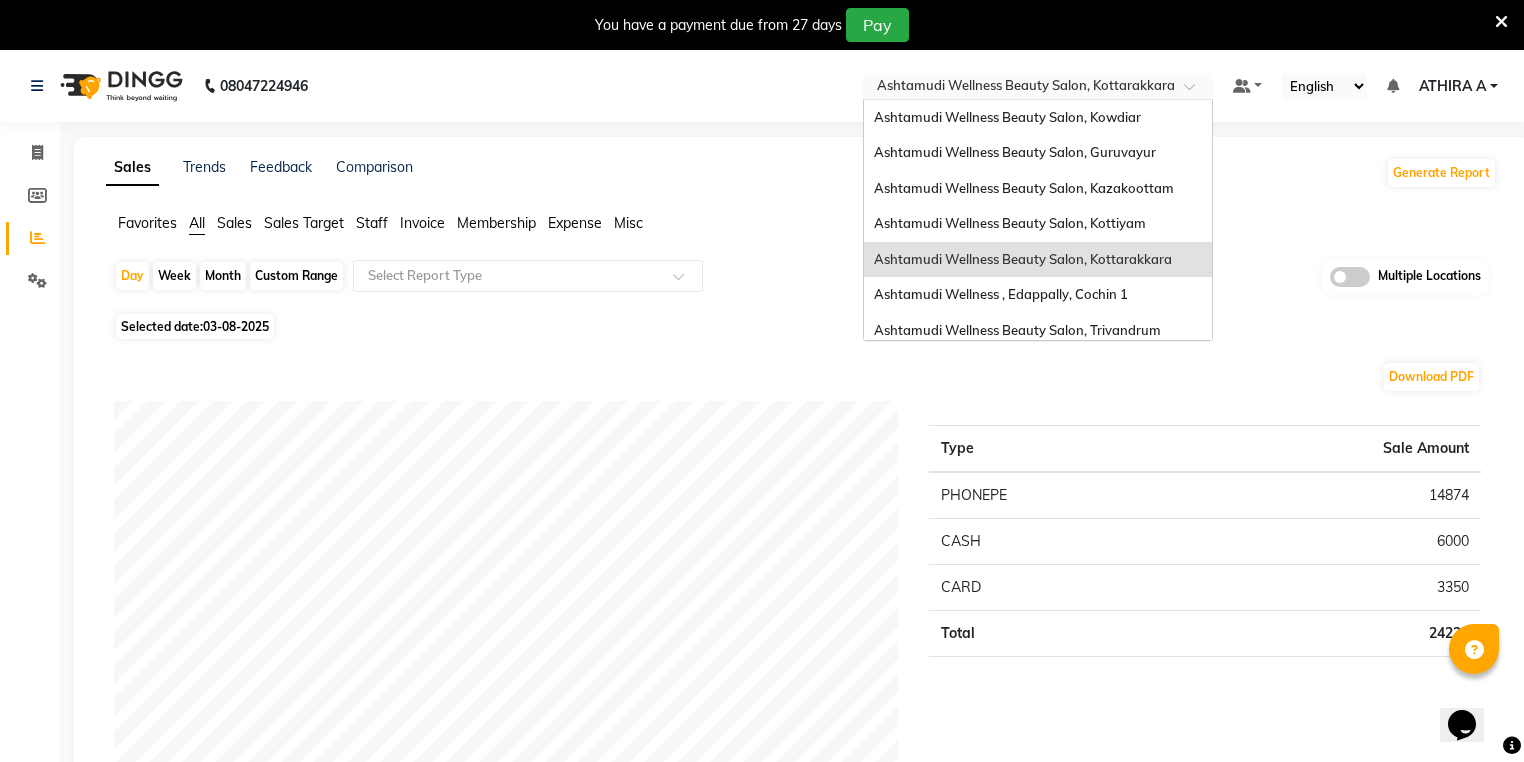 click at bounding box center [1018, 88] 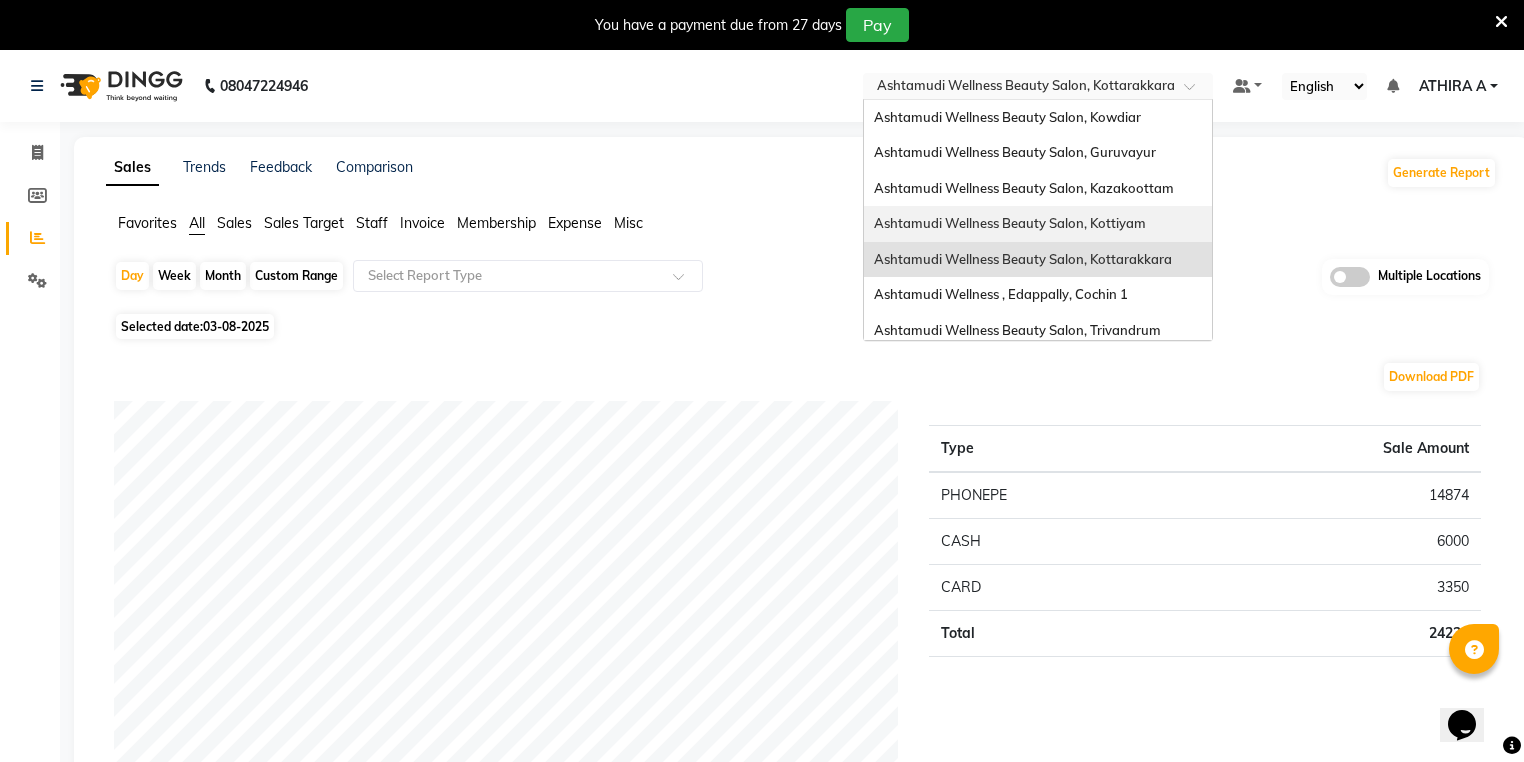 click on "Ashtamudi Wellness Beauty Salon, Kottiyam" at bounding box center (1038, 224) 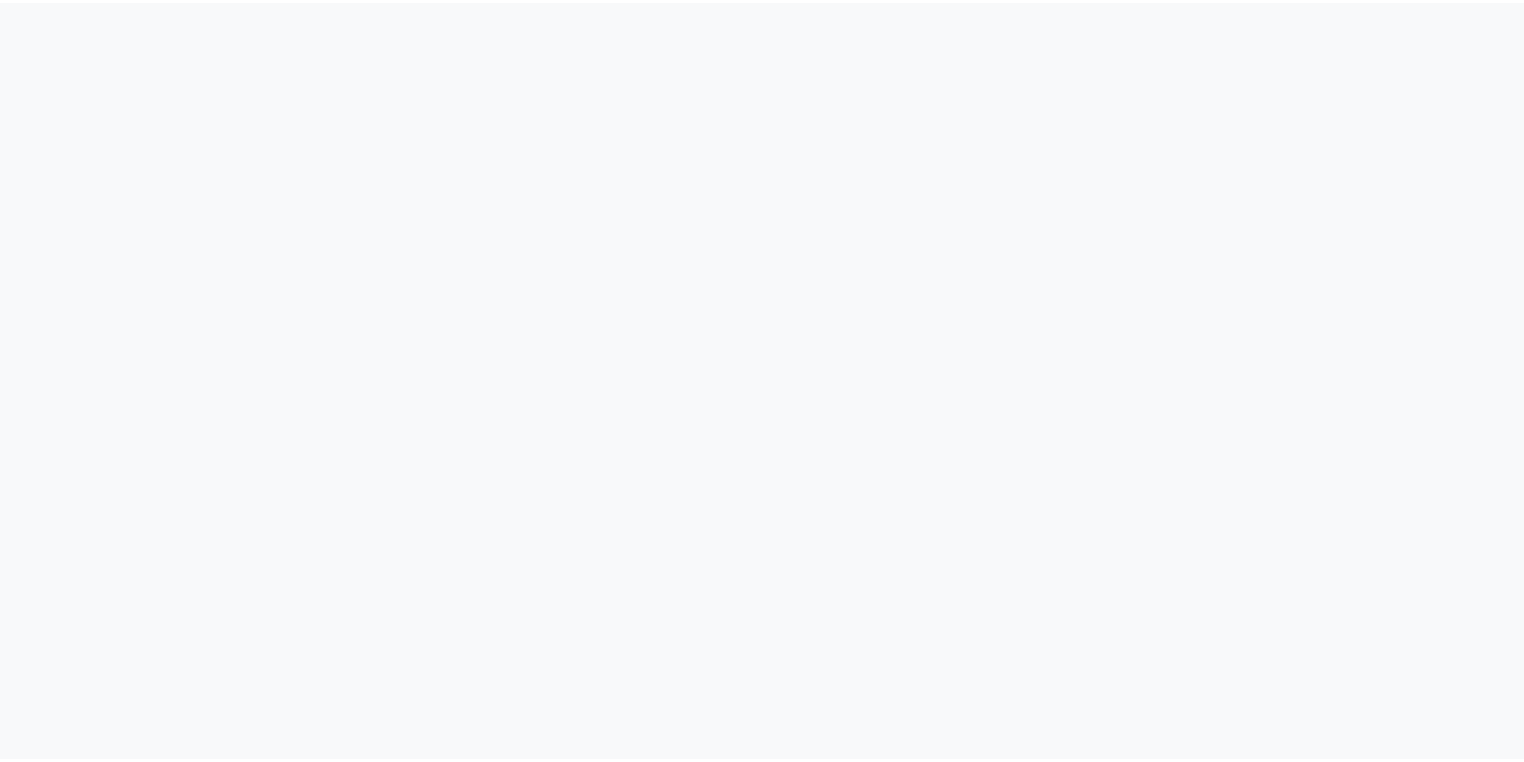 scroll, scrollTop: 0, scrollLeft: 0, axis: both 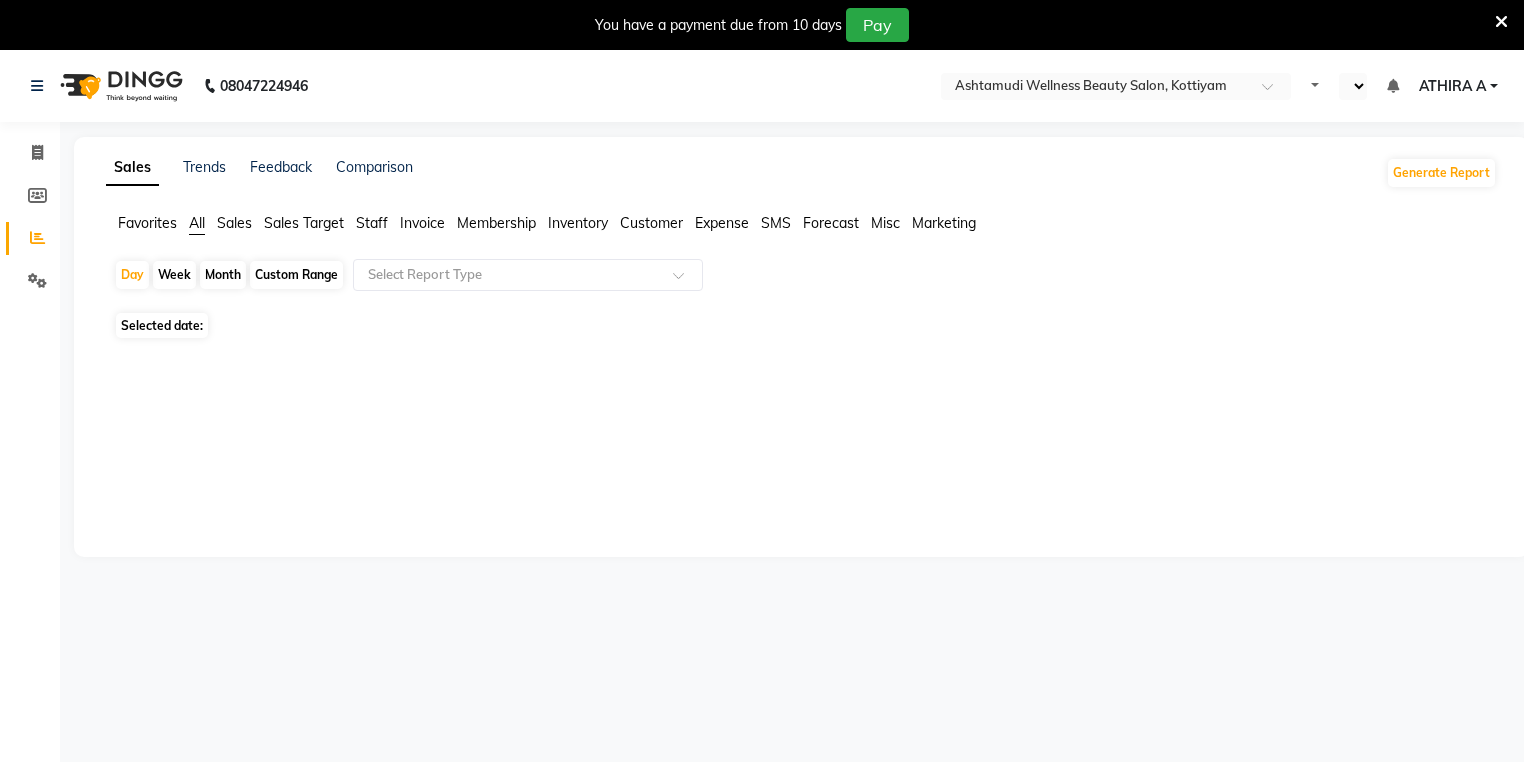 select on "en" 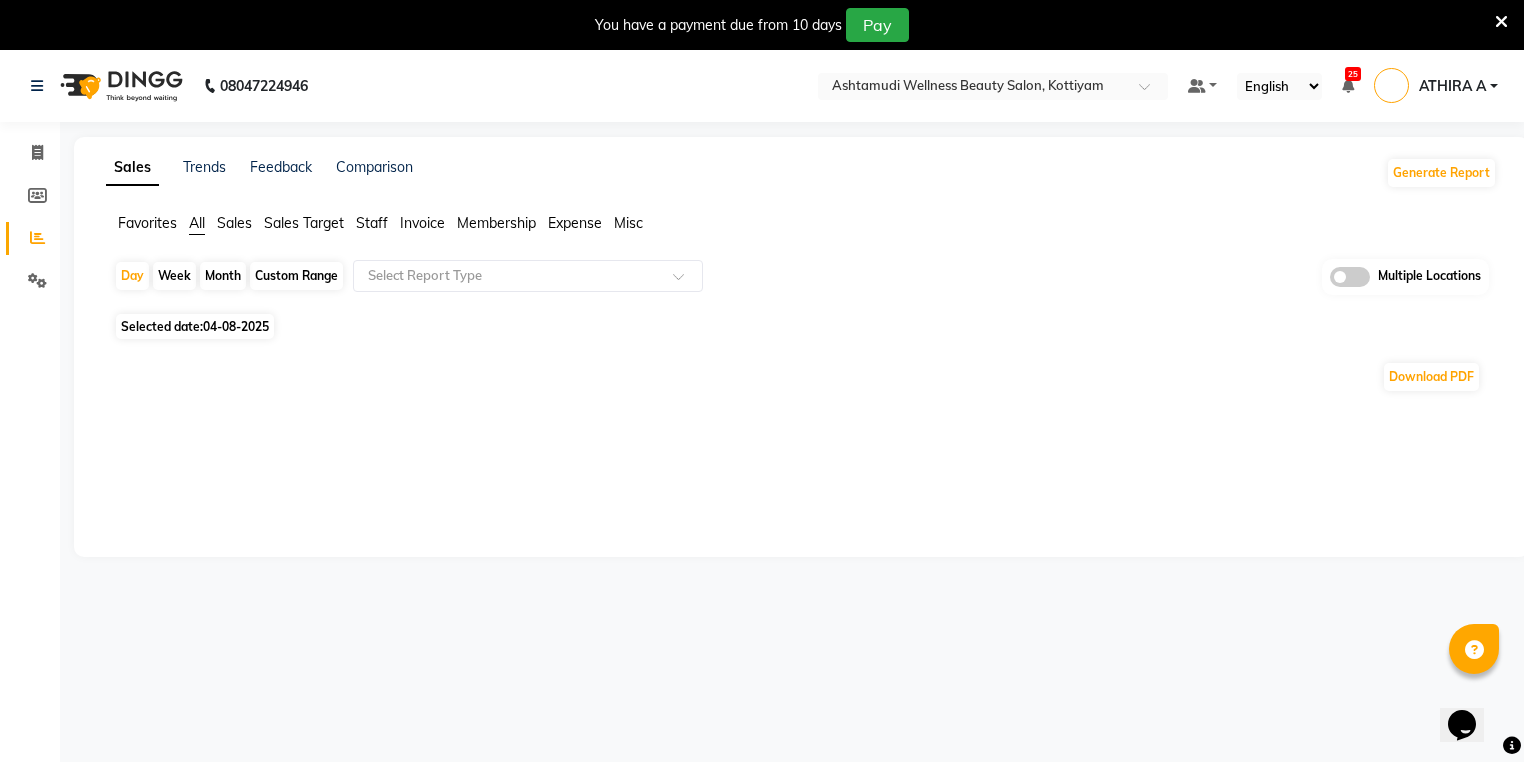 scroll, scrollTop: 0, scrollLeft: 0, axis: both 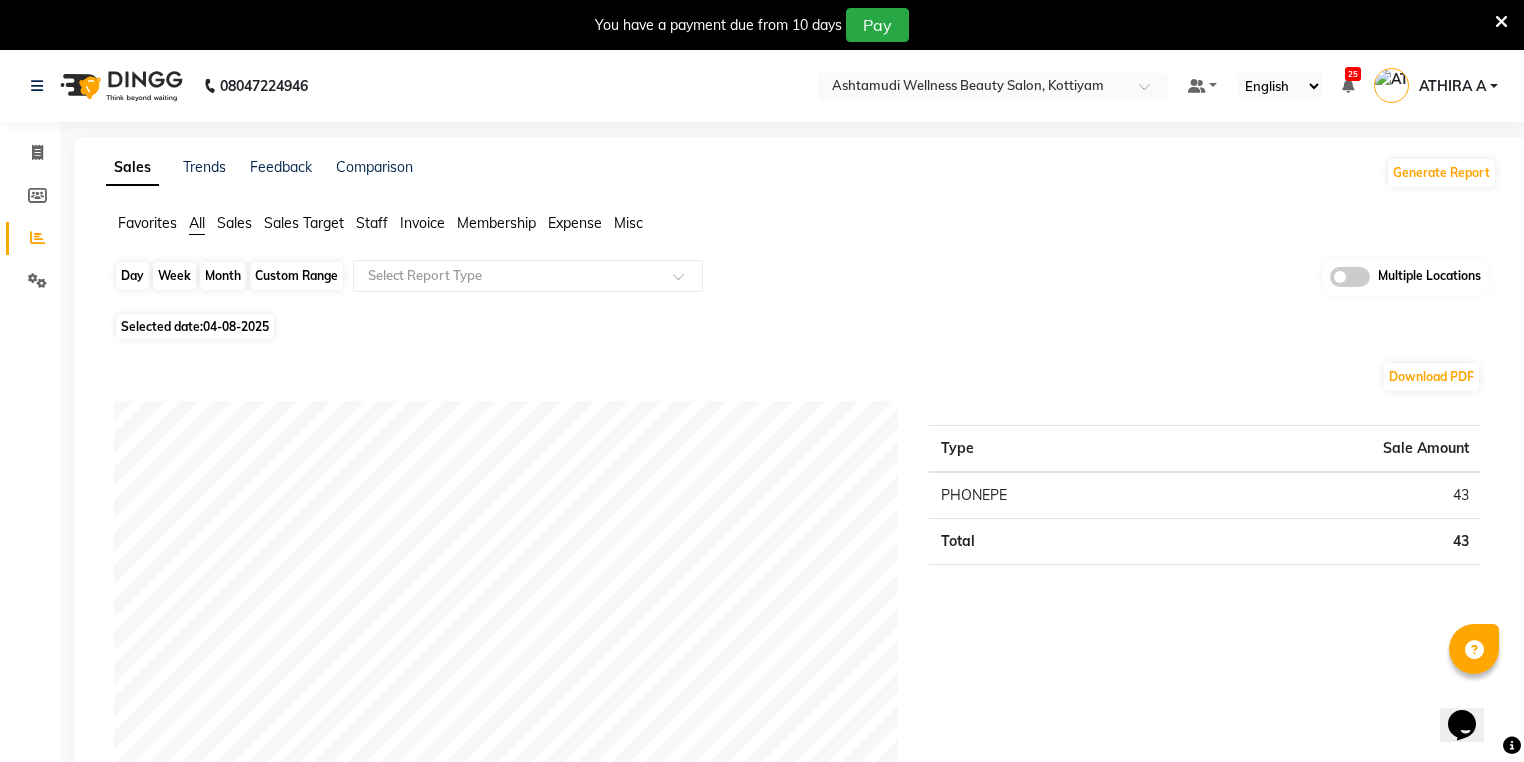 click on "Day" 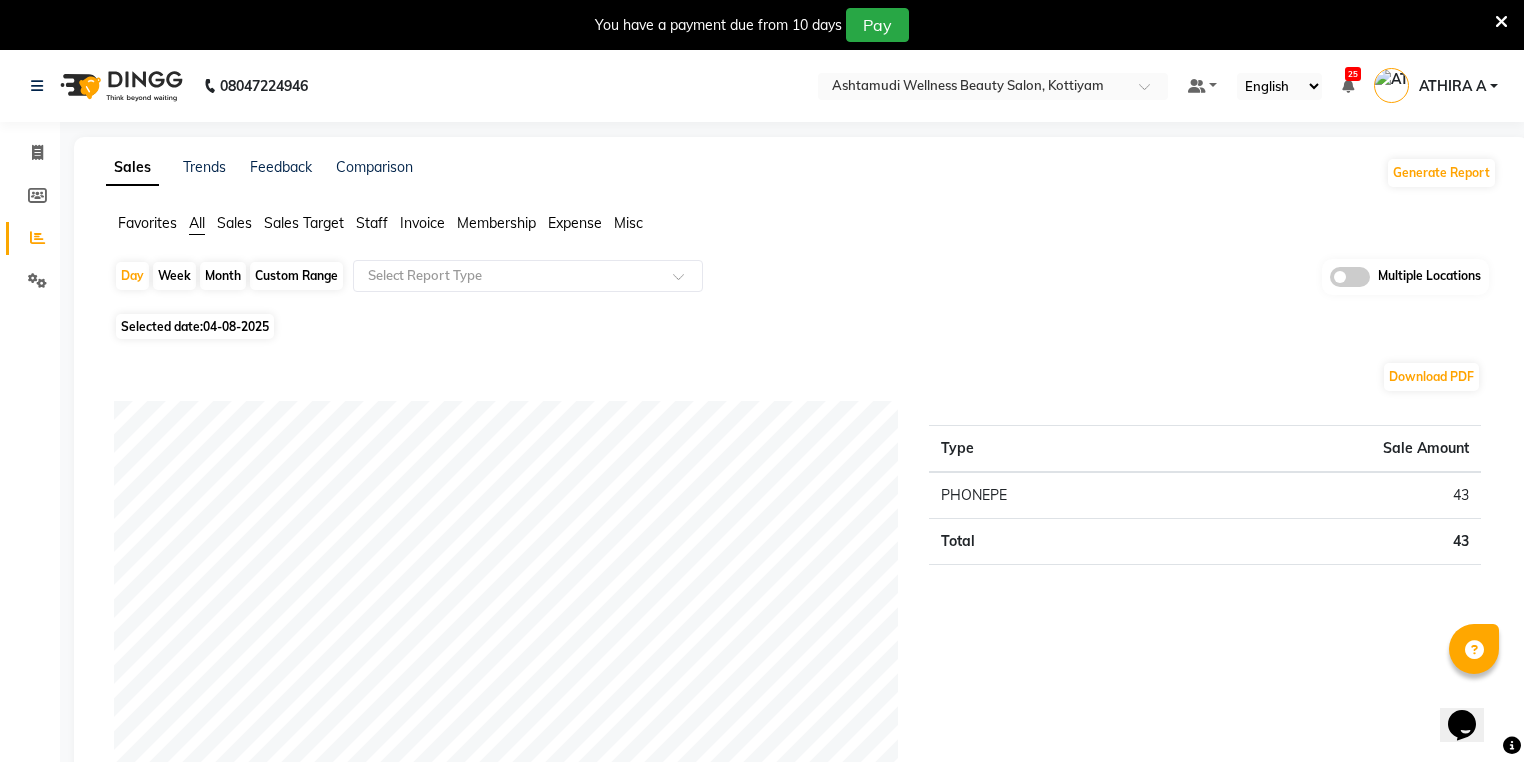 select on "8" 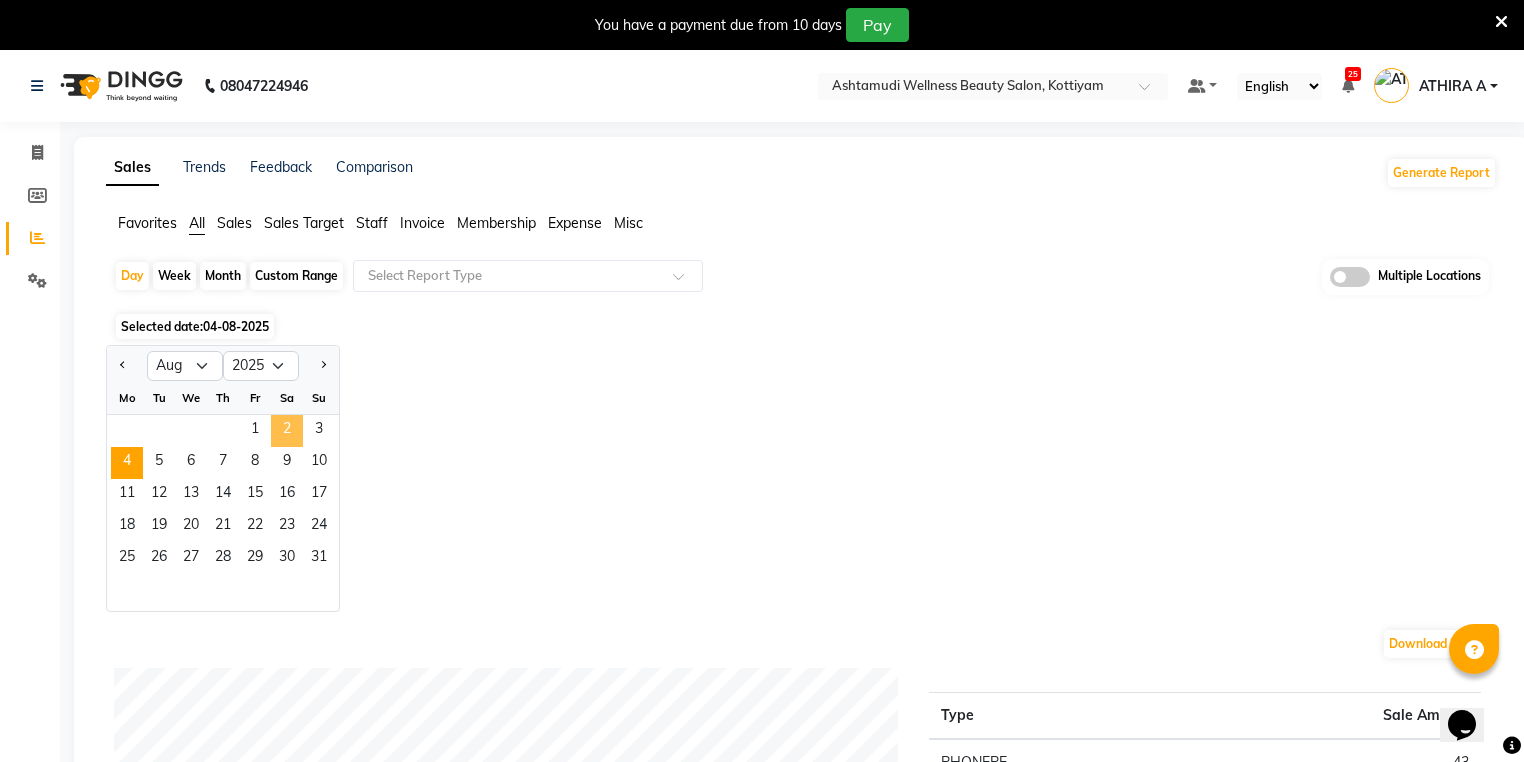 click on "2" 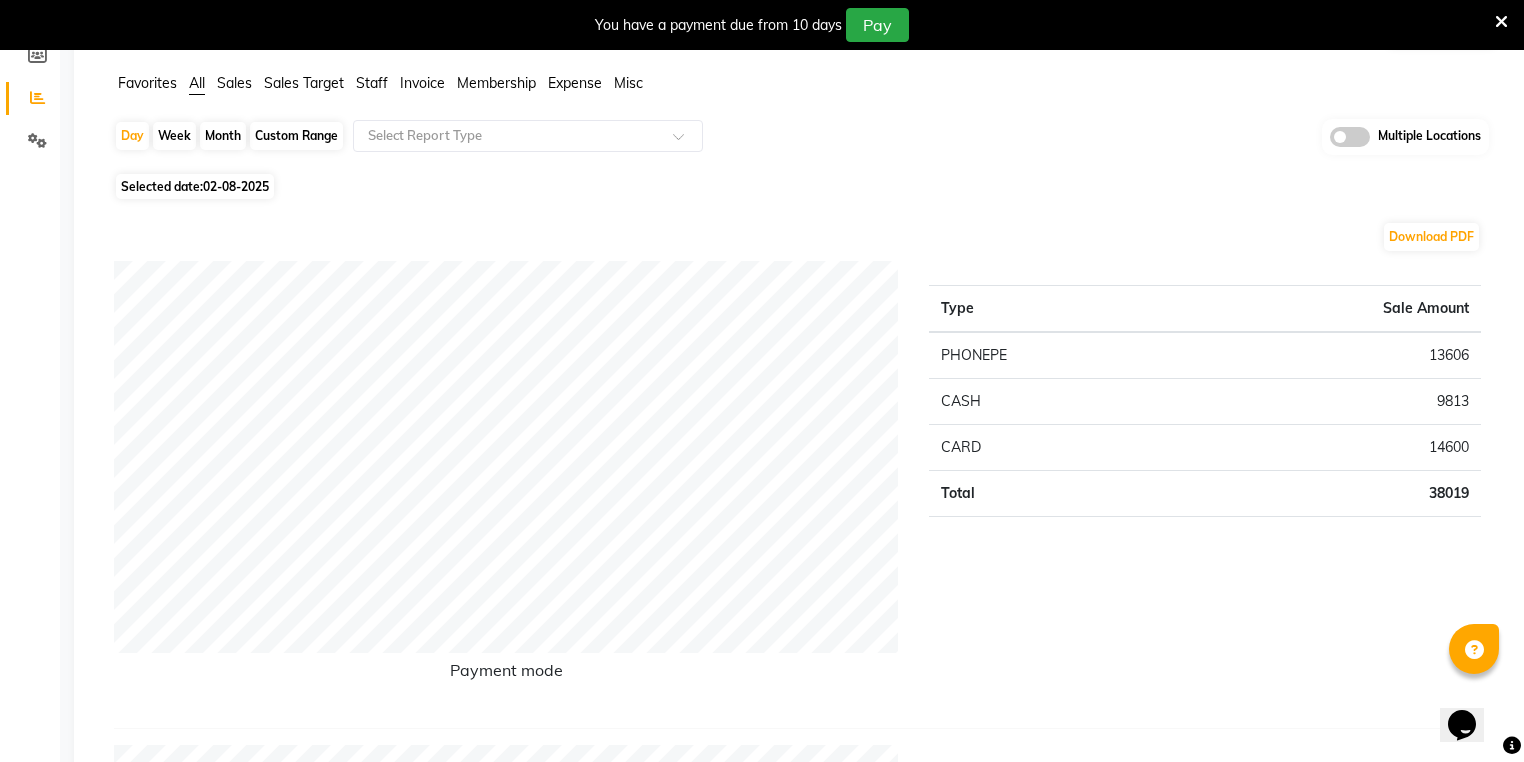 scroll, scrollTop: 0, scrollLeft: 0, axis: both 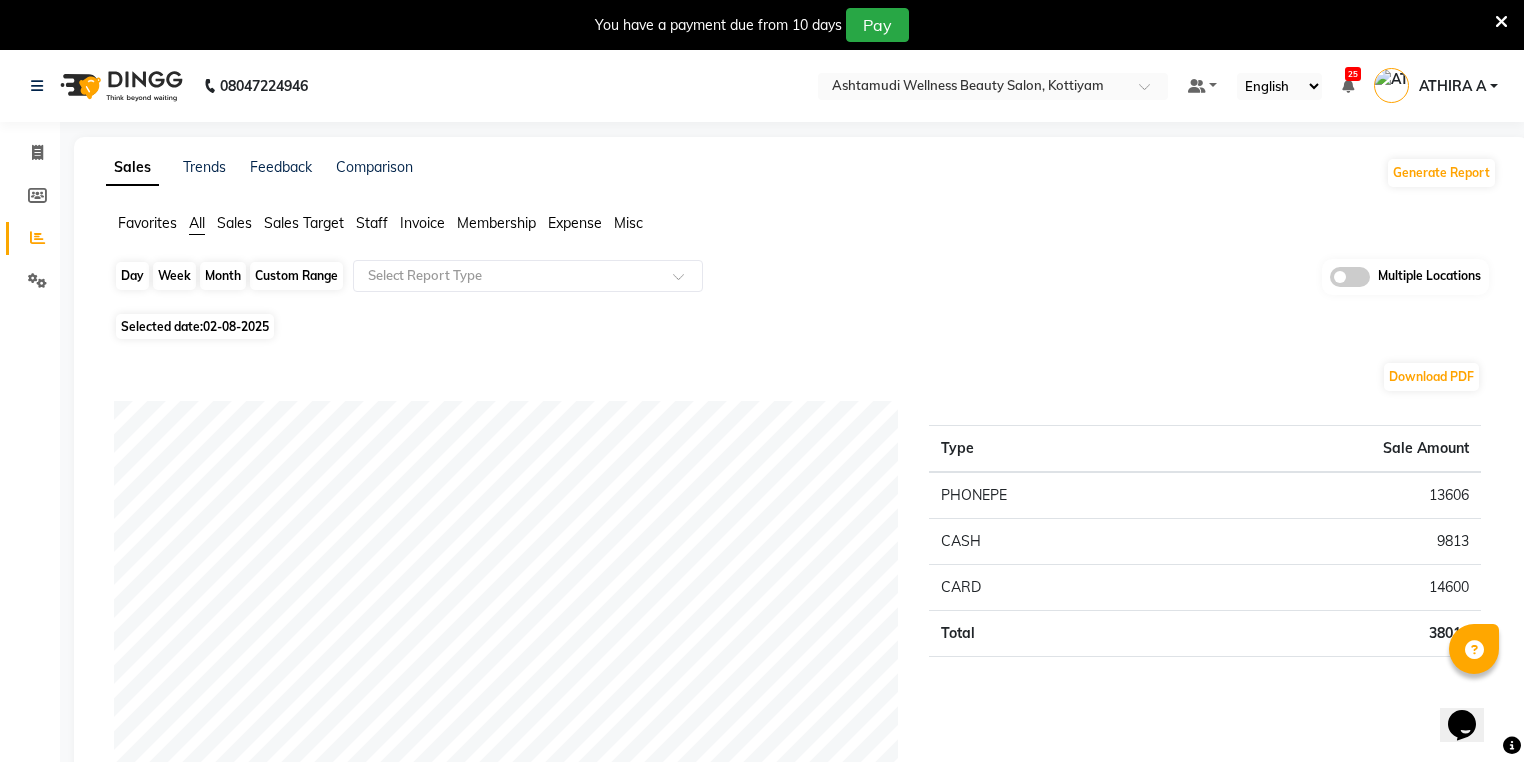 click on "Day" 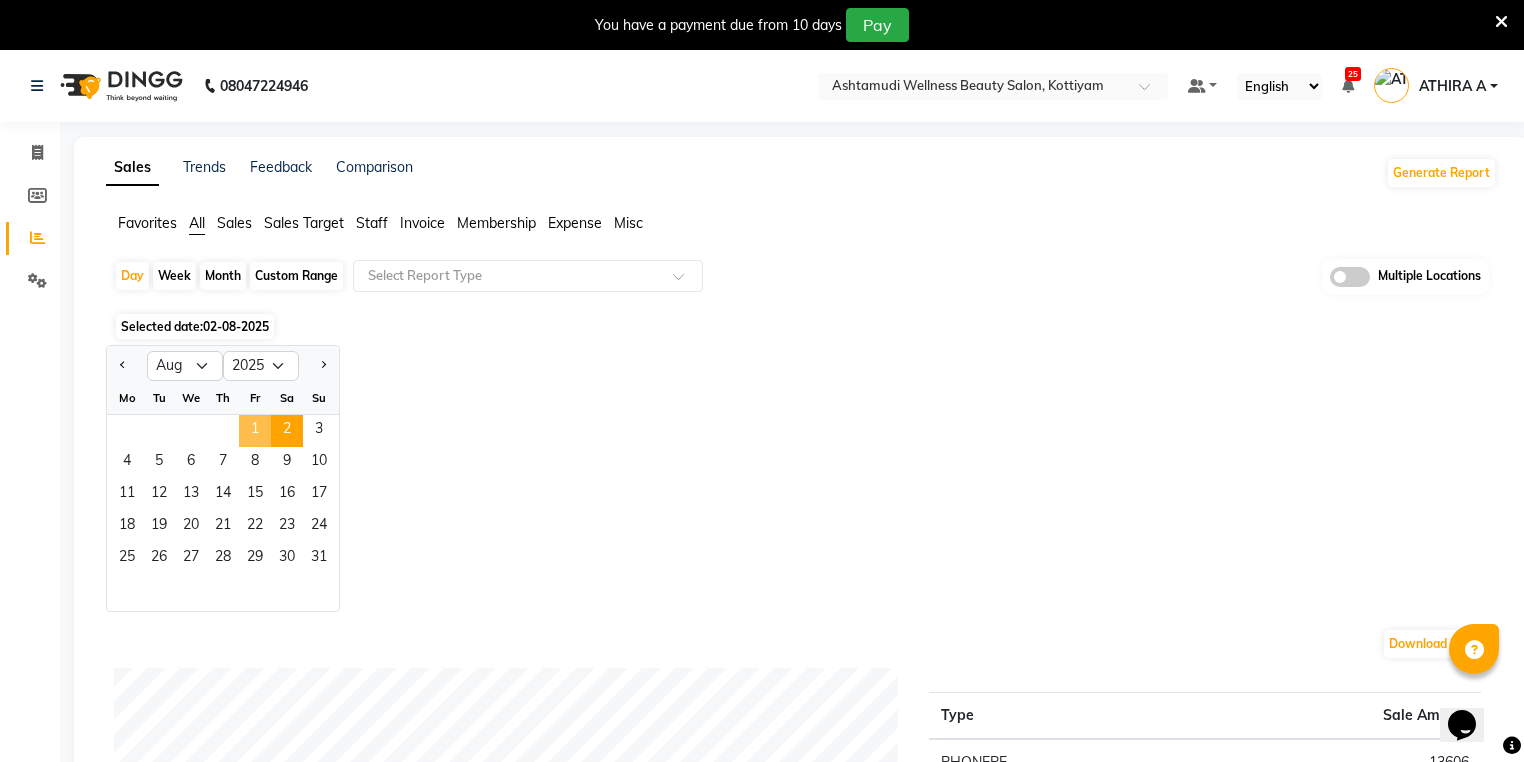 click on "1" 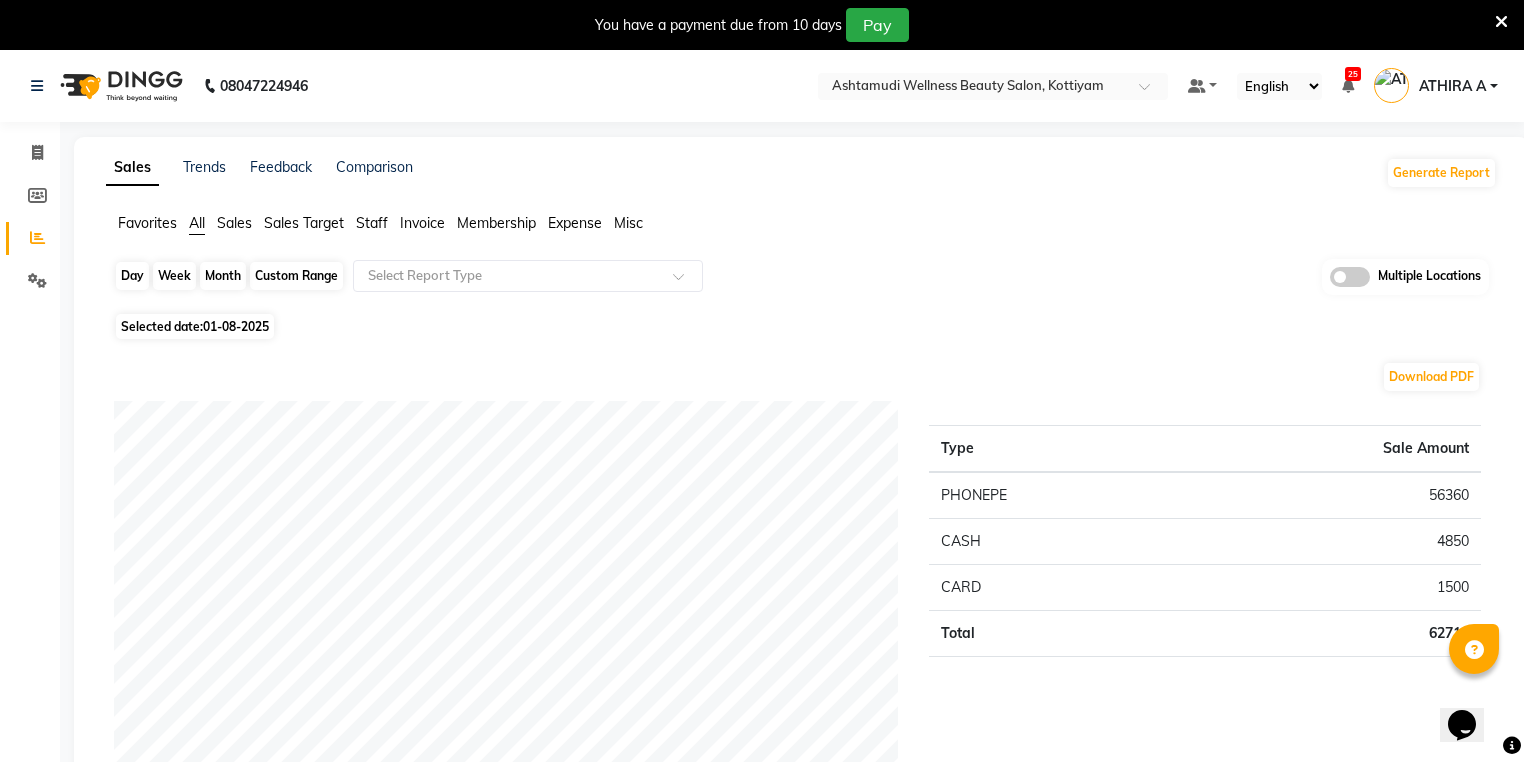 click on "Day" 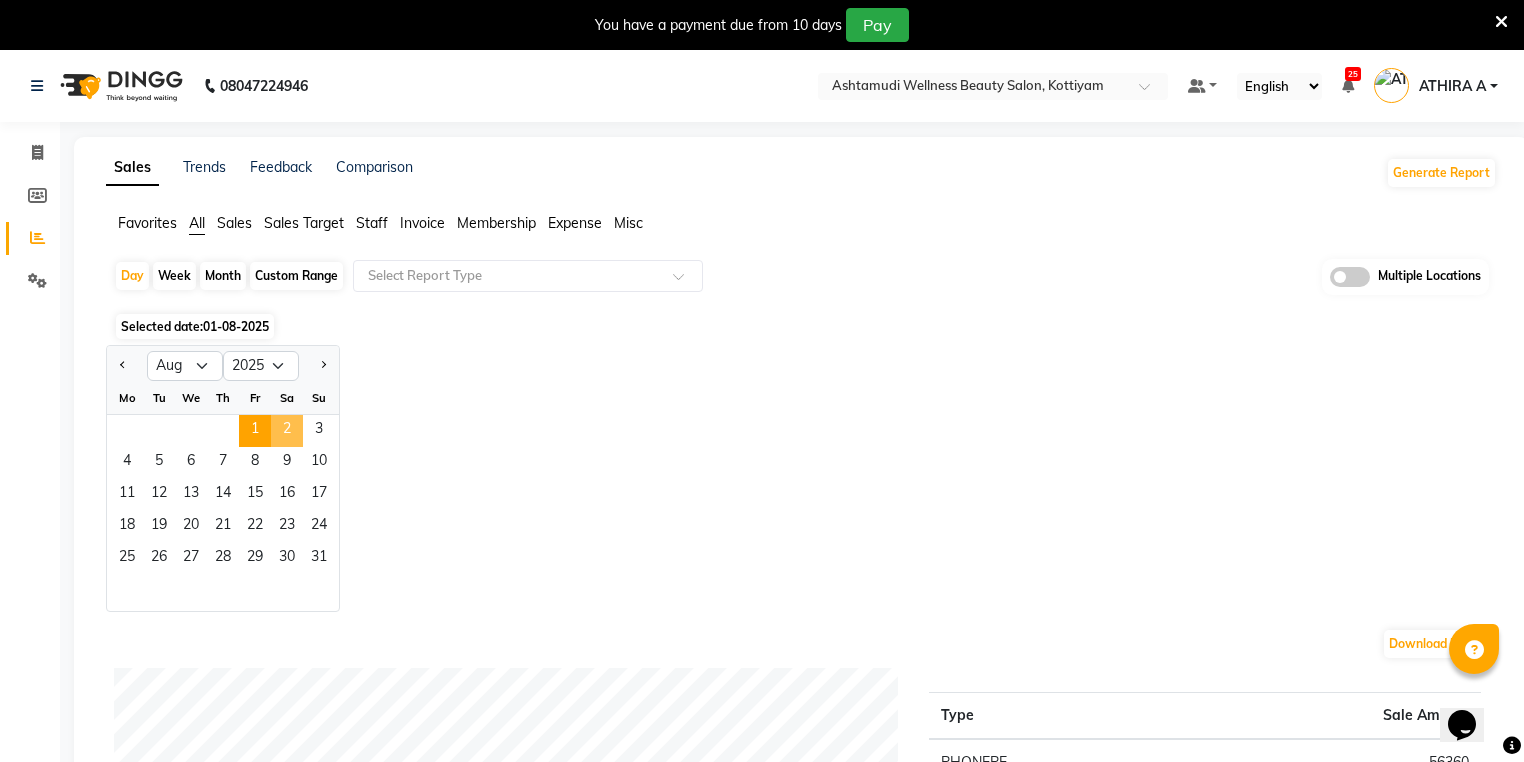 click on "2" 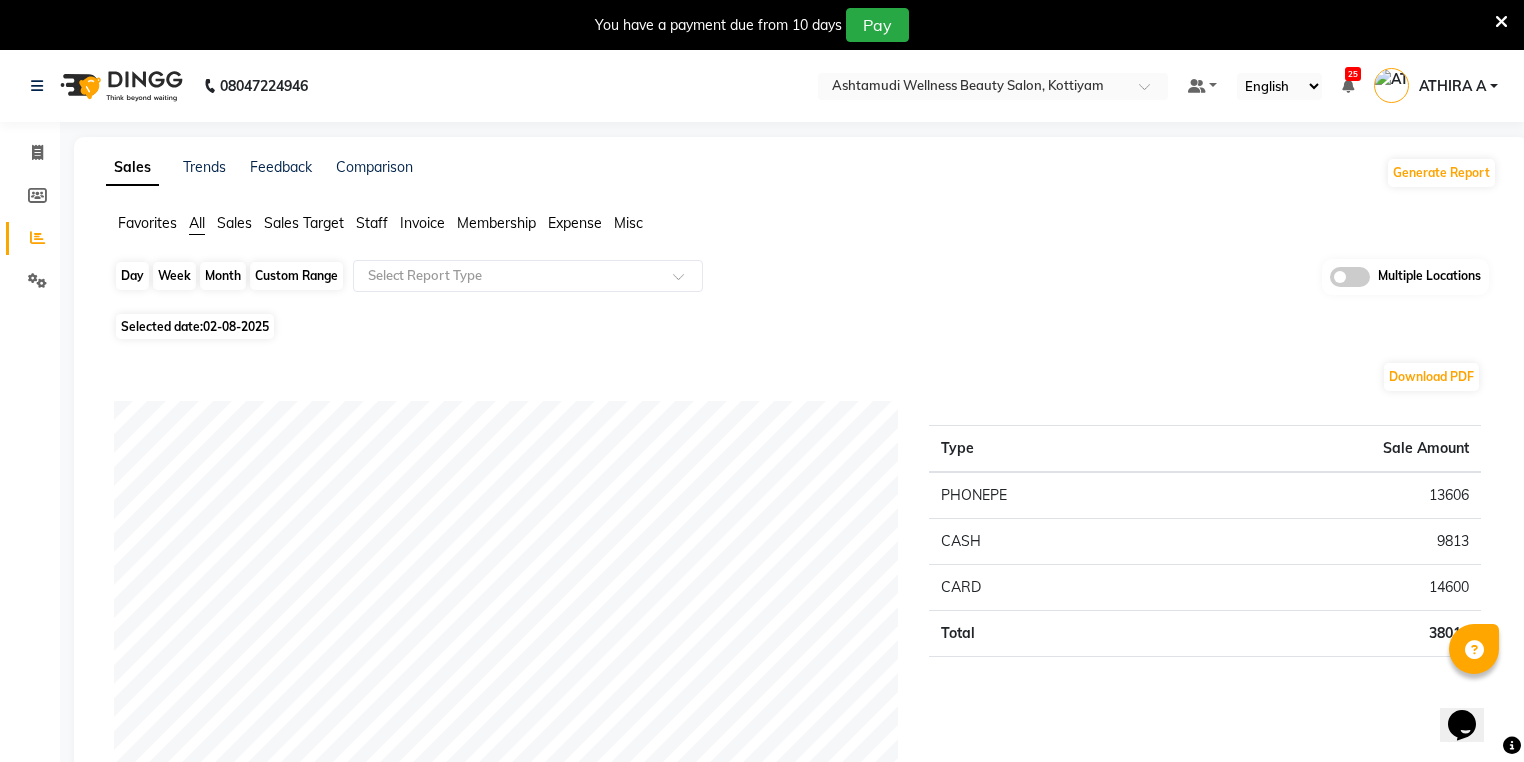 click on "Day" 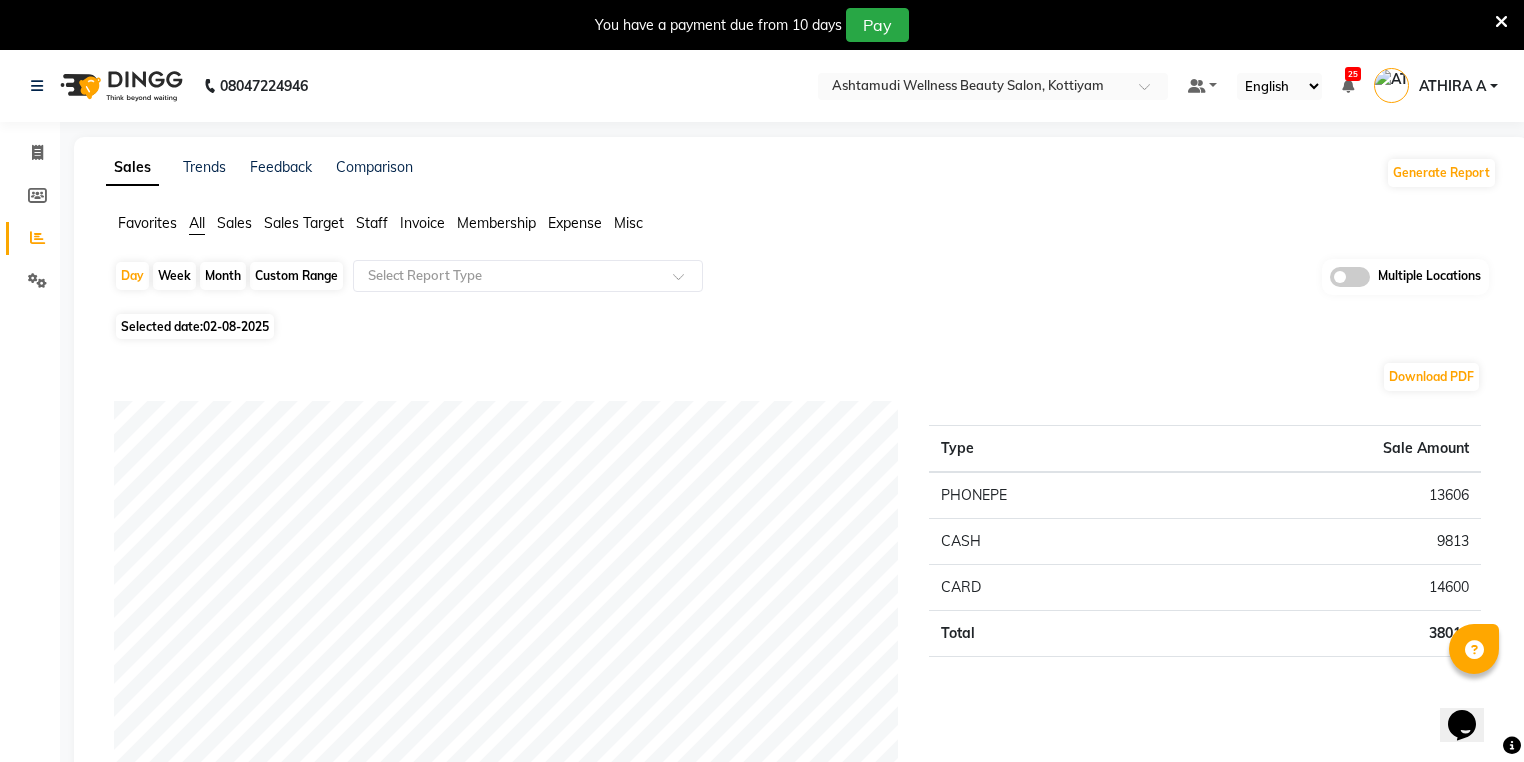 select on "8" 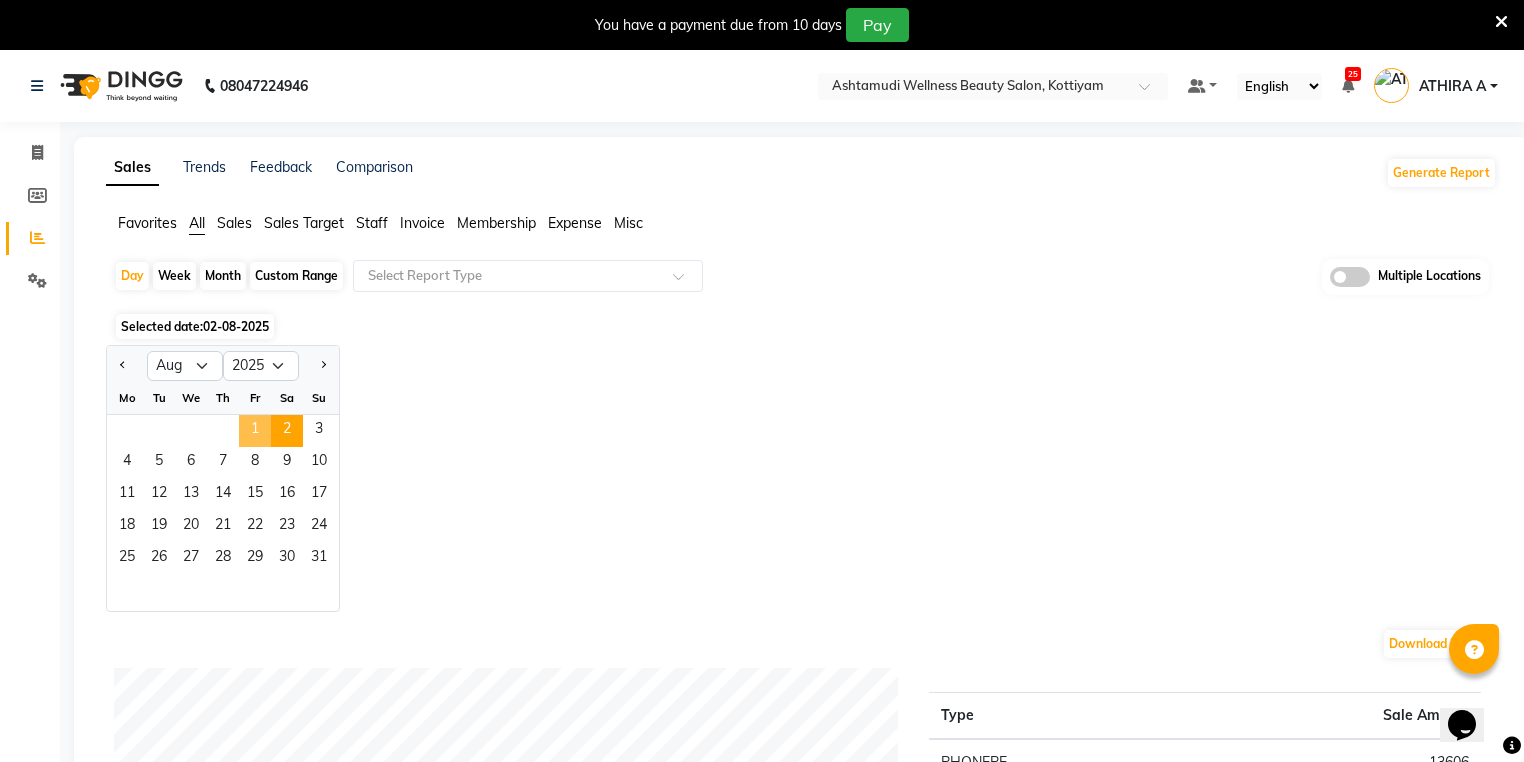 click on "1" 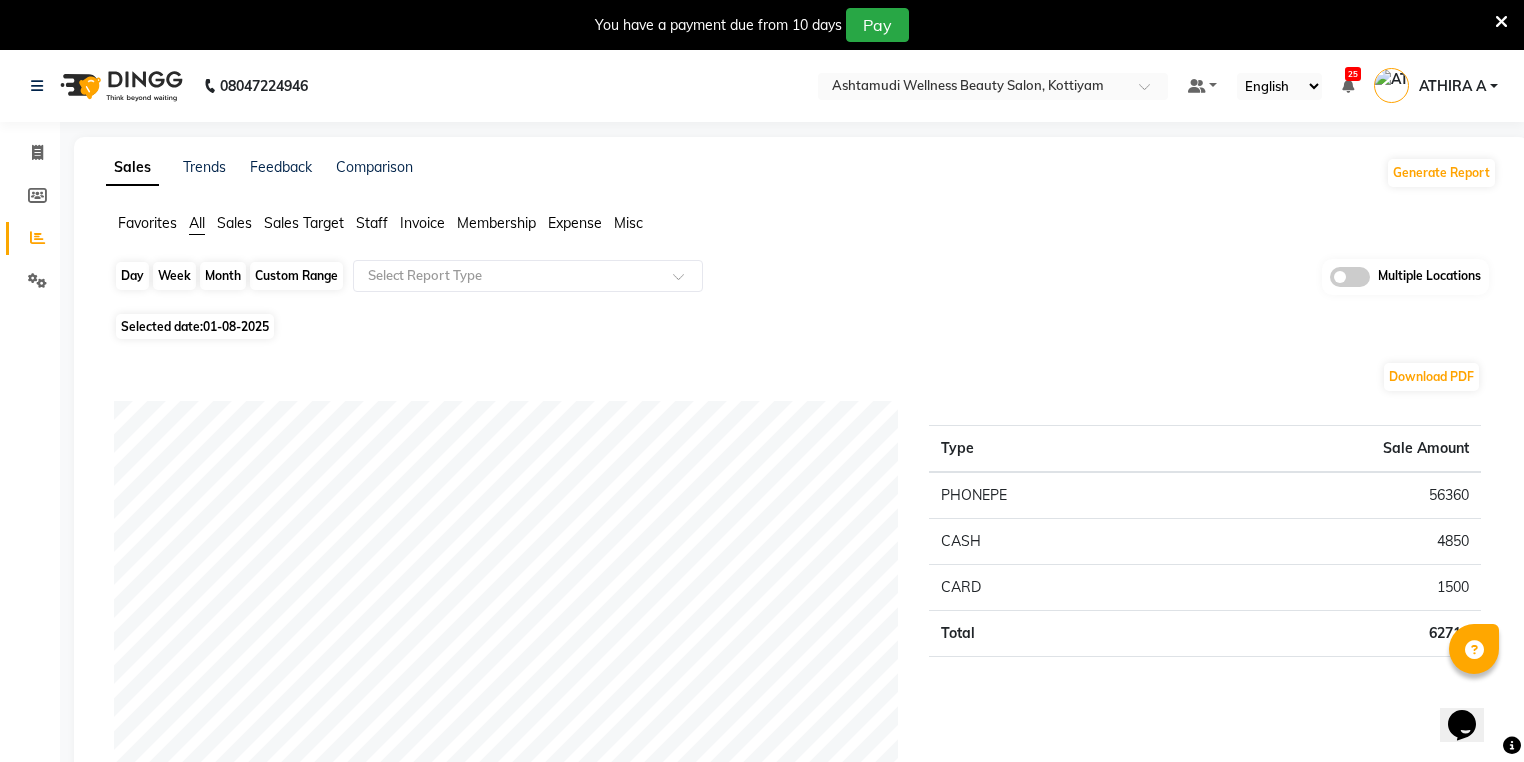 click on "Day" 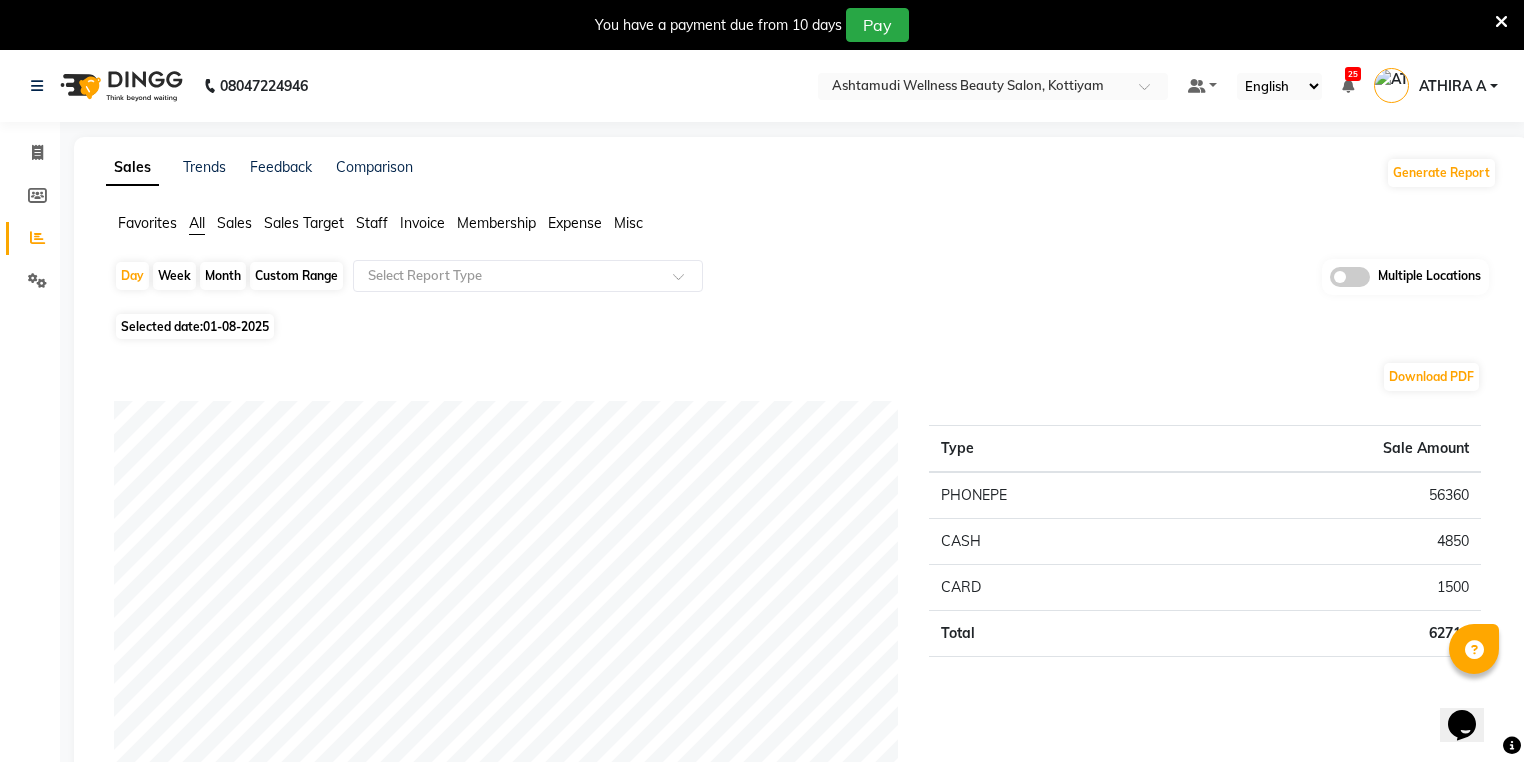 select on "8" 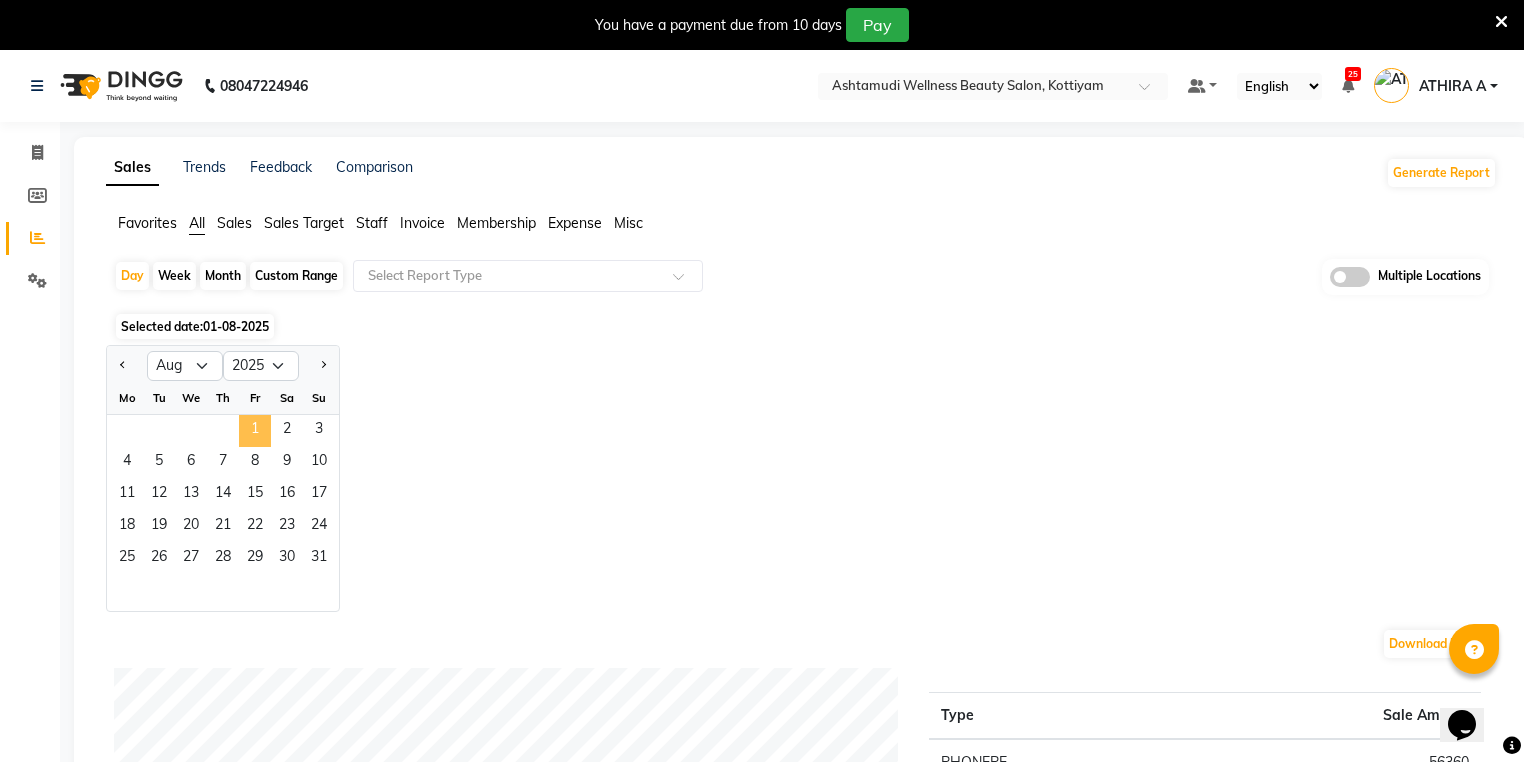 click on "1" 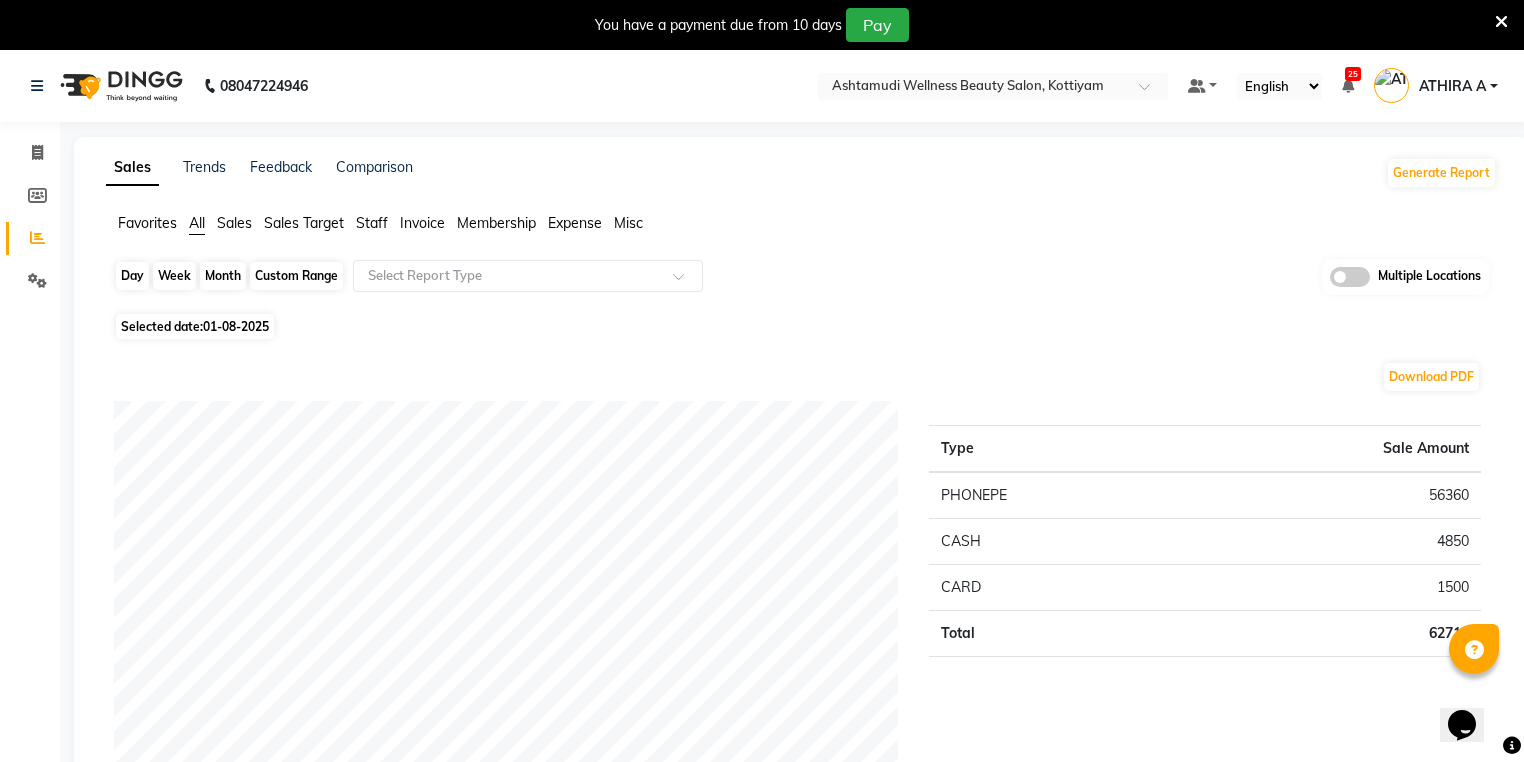 click on "Day" 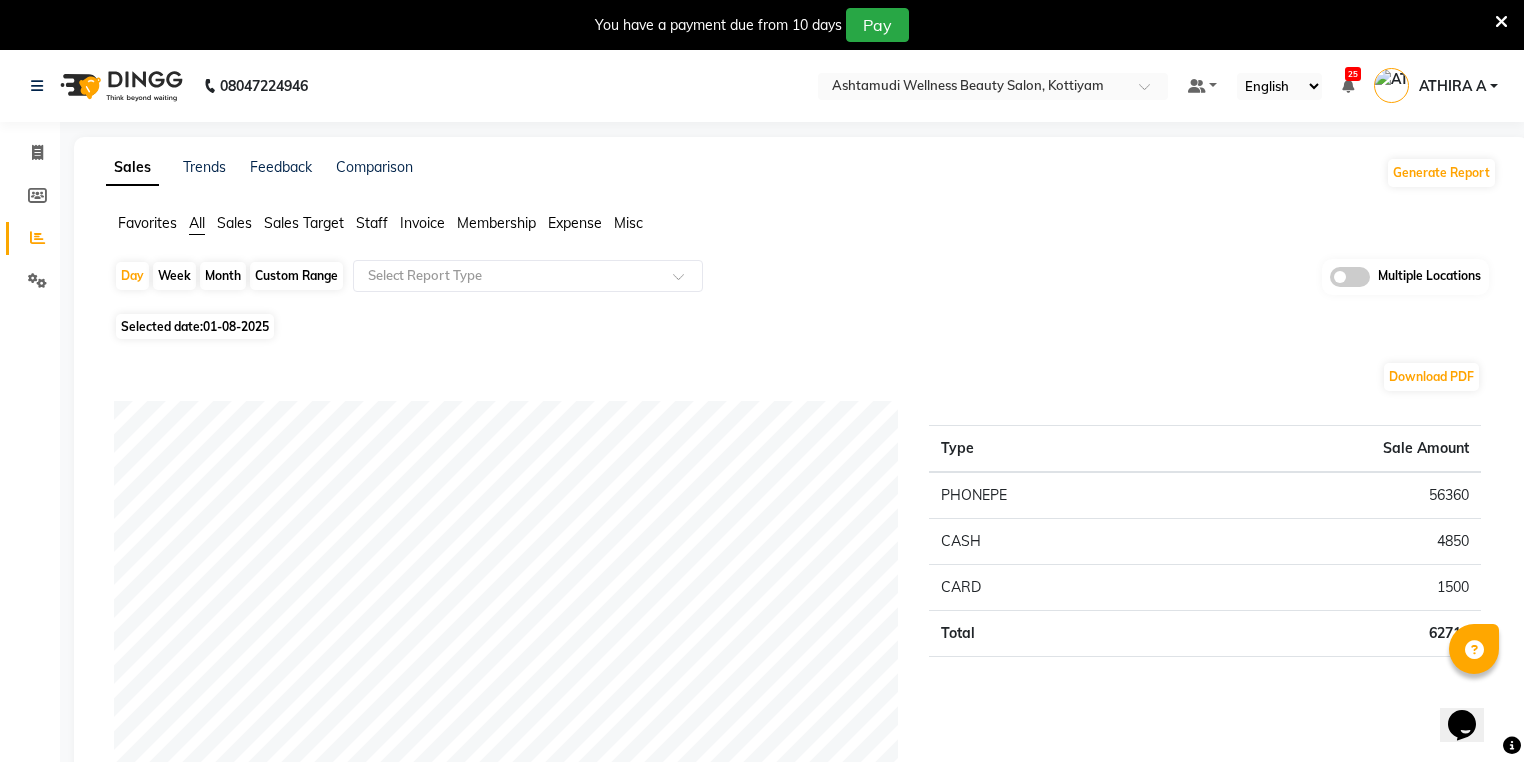 select on "8" 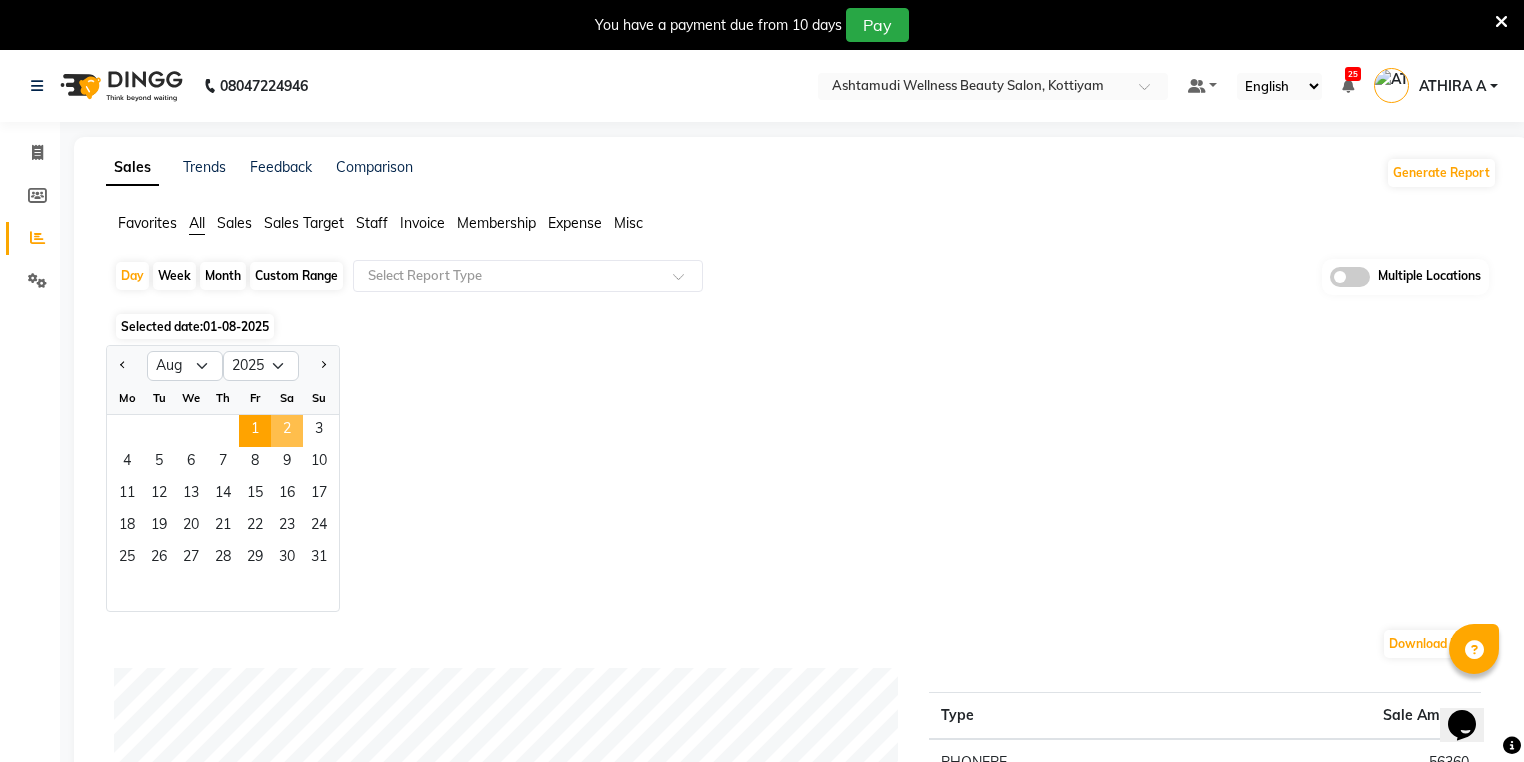 click on "2" 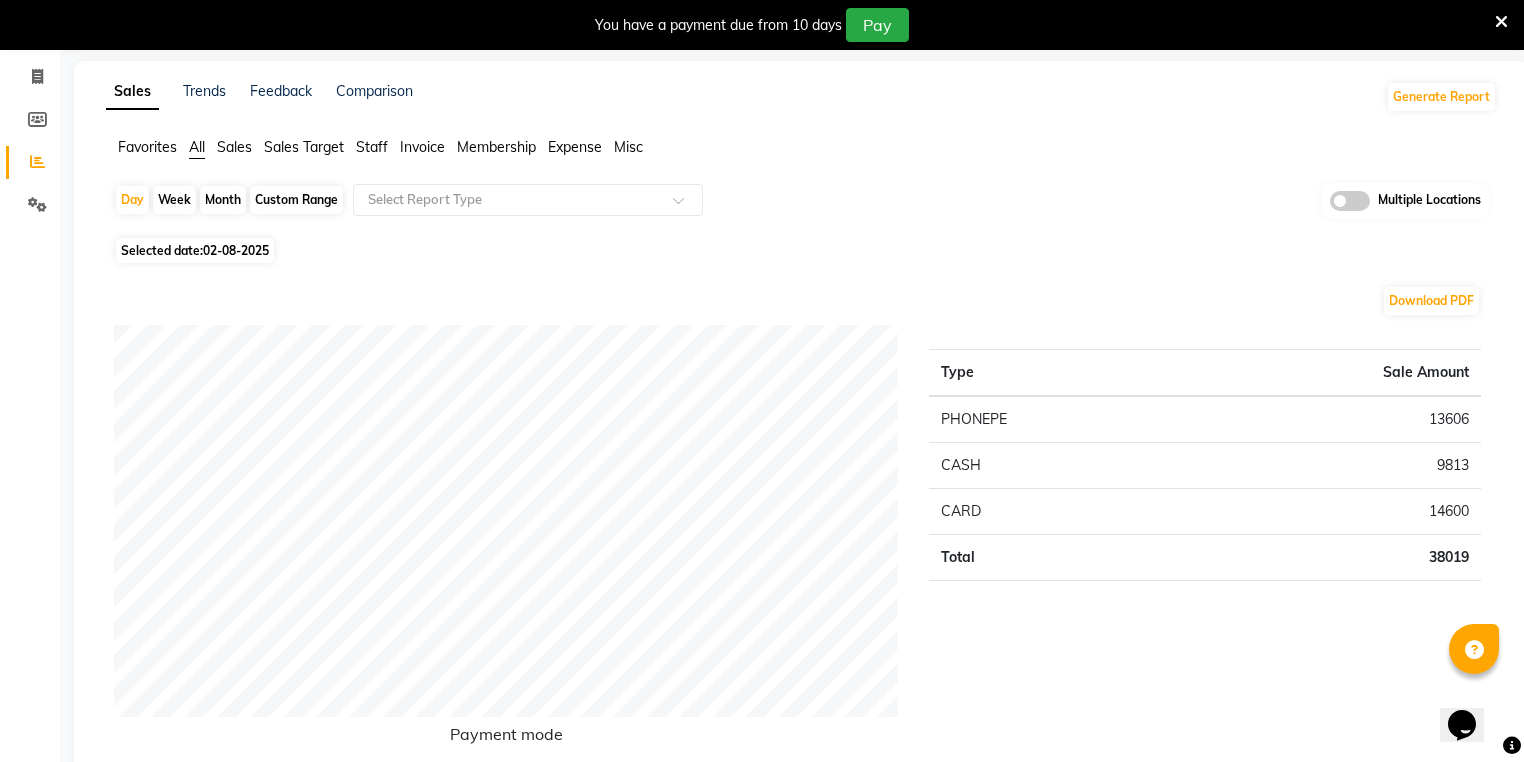 scroll, scrollTop: 0, scrollLeft: 0, axis: both 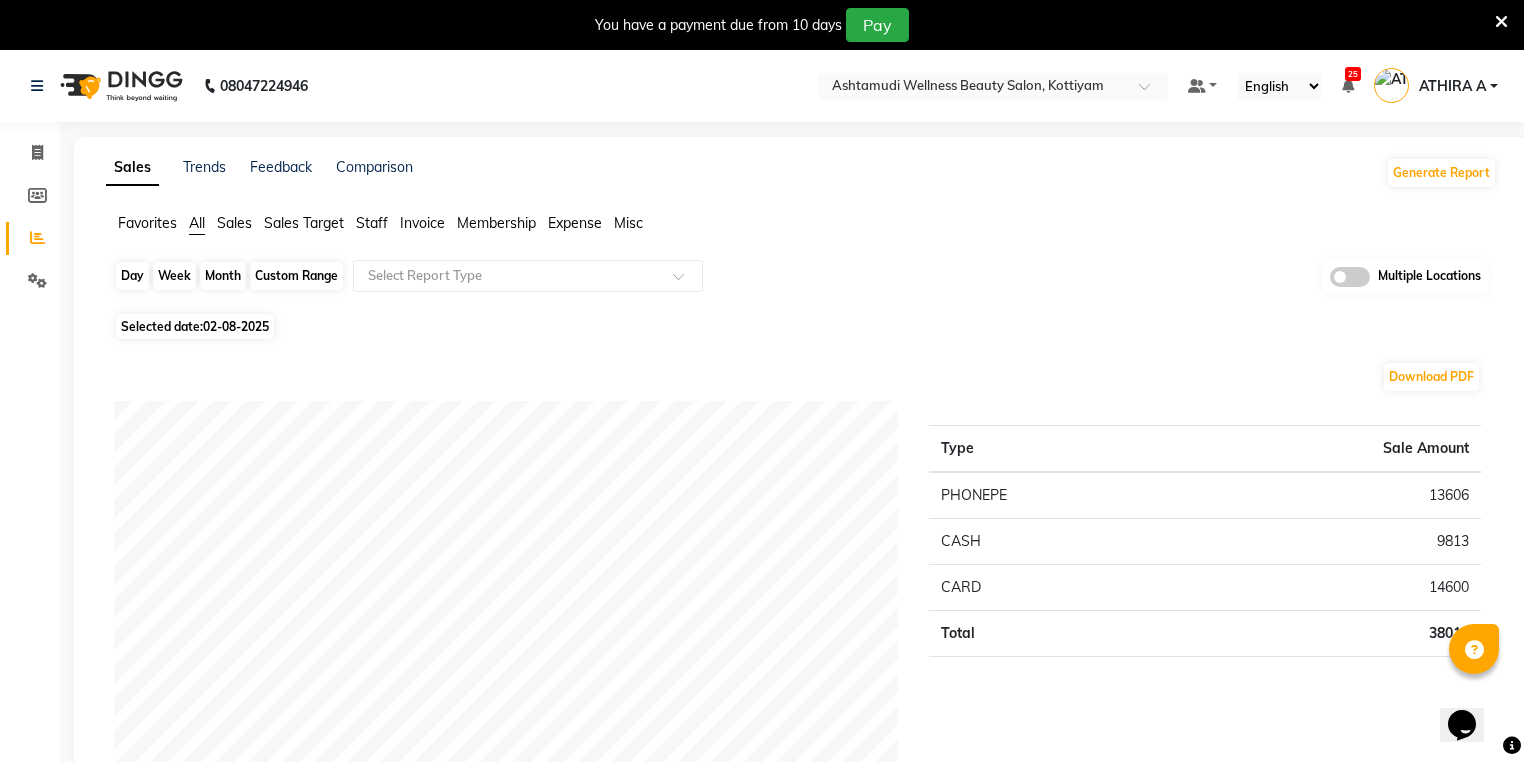 click on "Day" 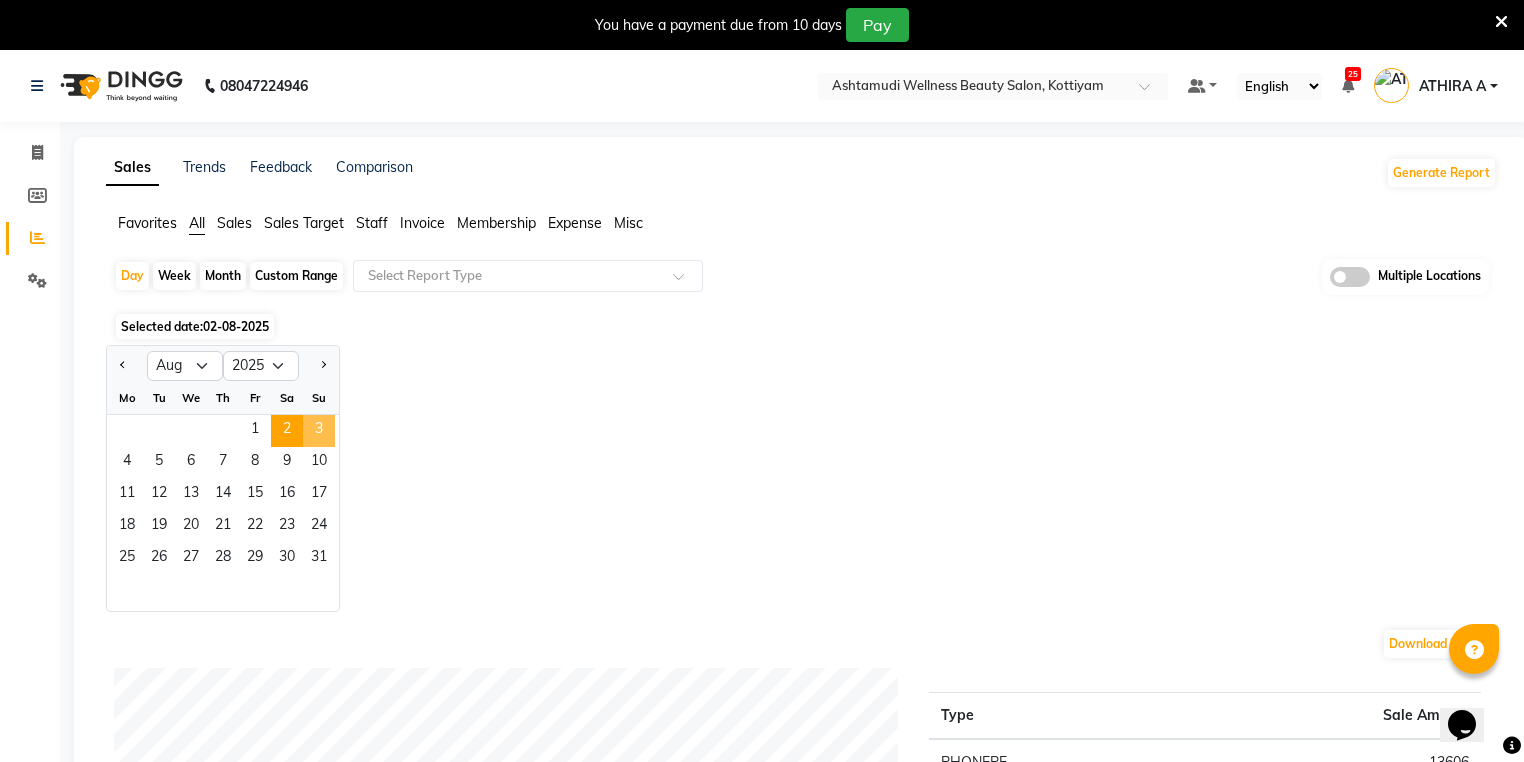 click on "3" 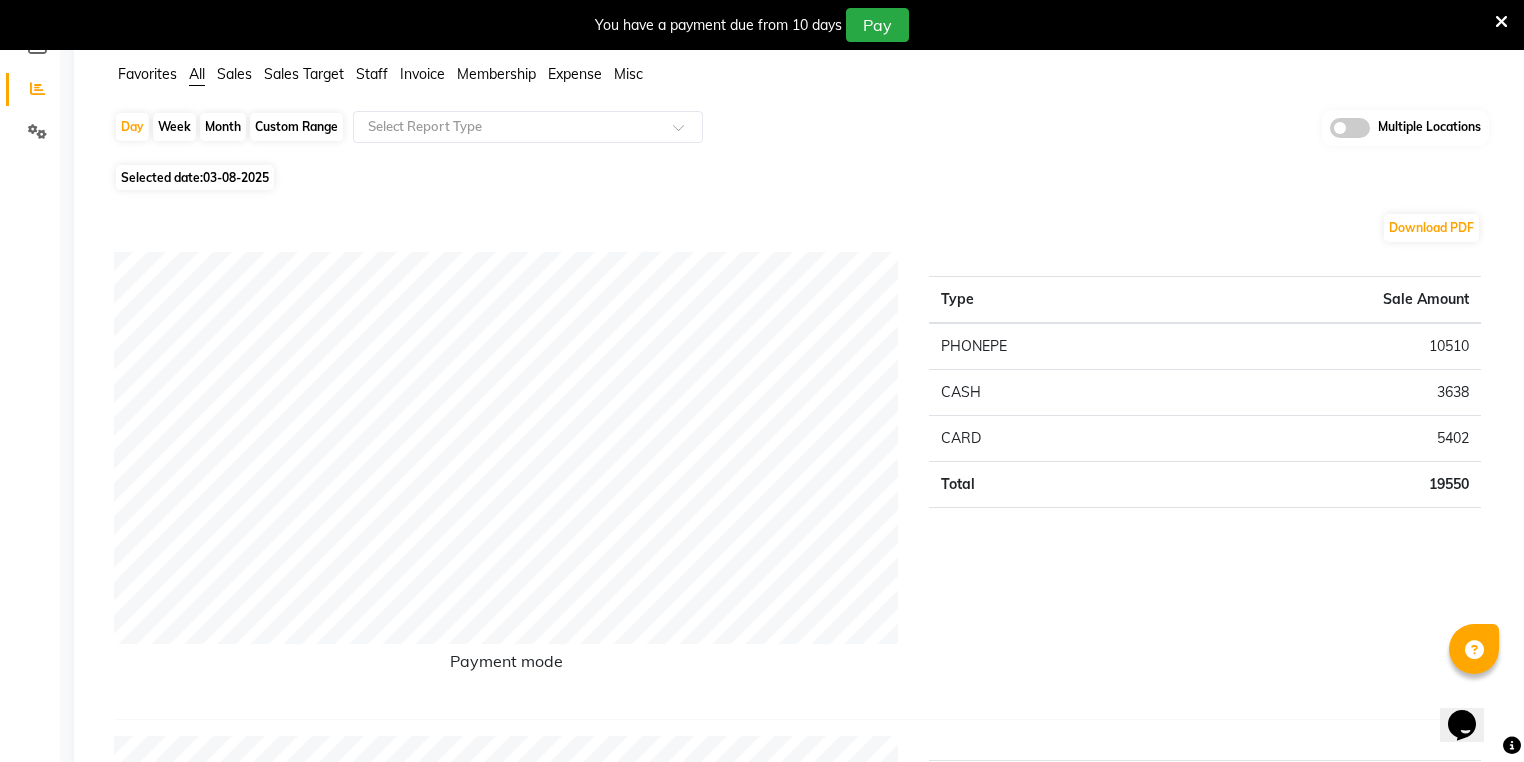 scroll, scrollTop: 0, scrollLeft: 0, axis: both 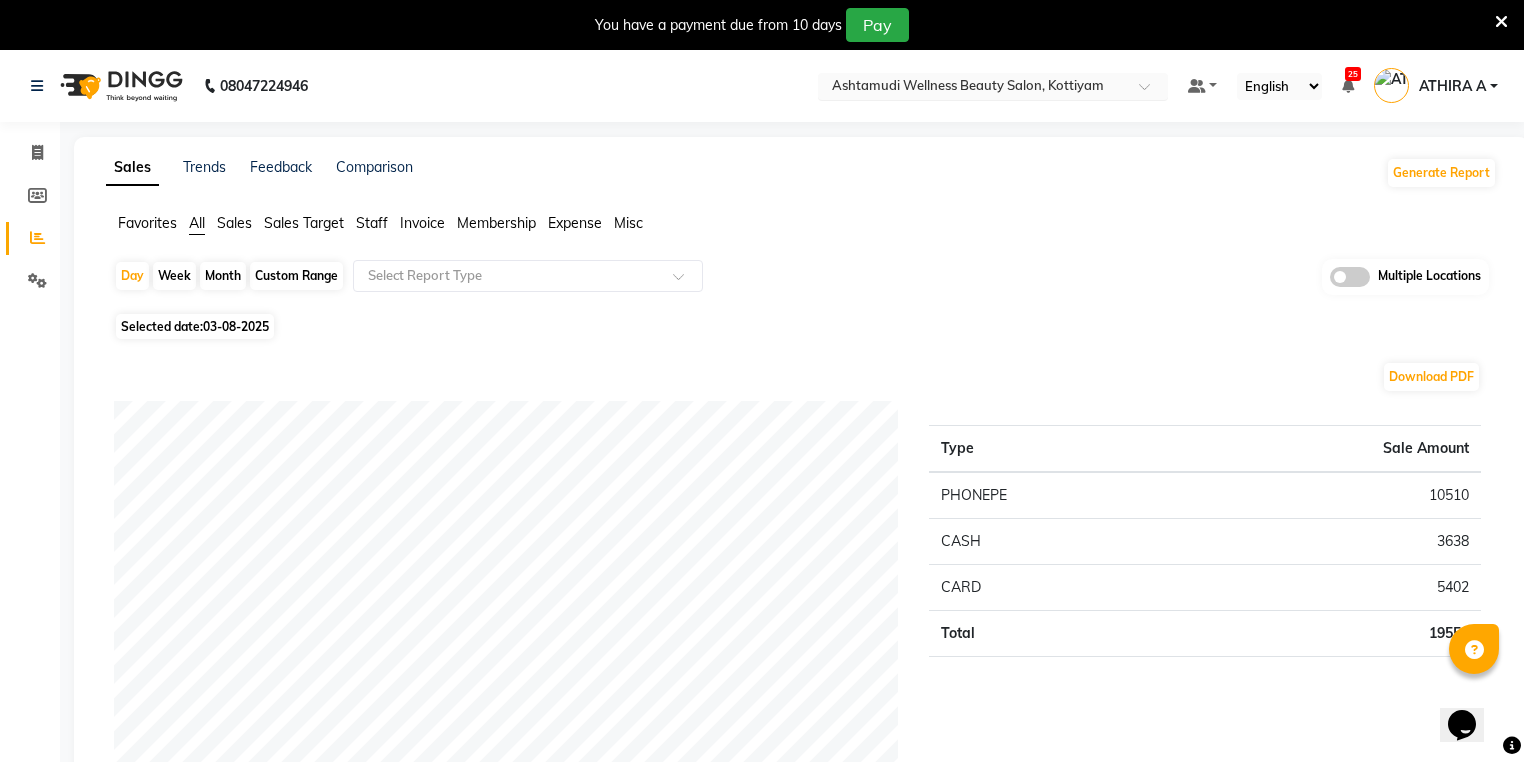click at bounding box center [973, 88] 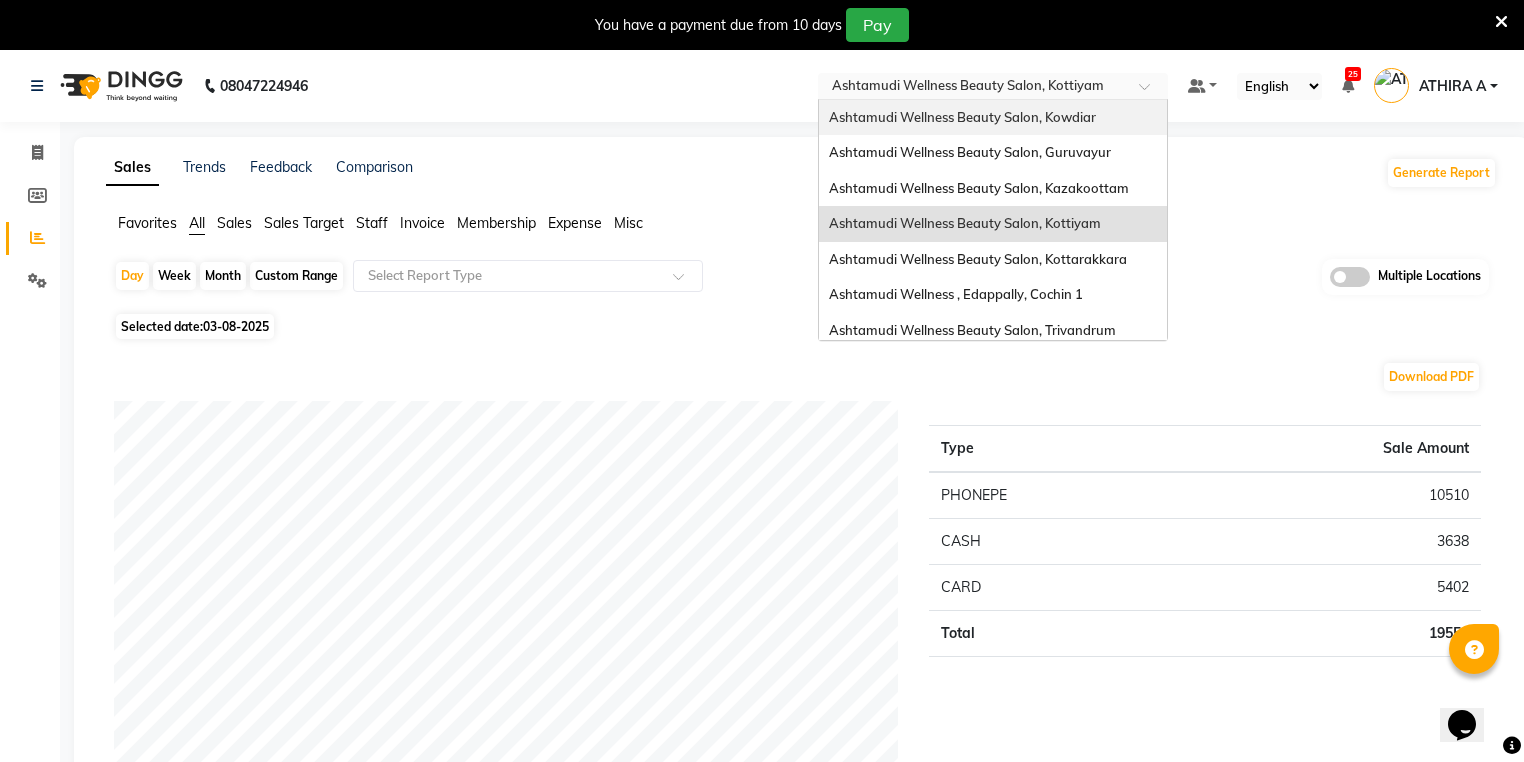 click on "Ashtamudi Wellness Beauty Salon, Kowdiar" at bounding box center [962, 117] 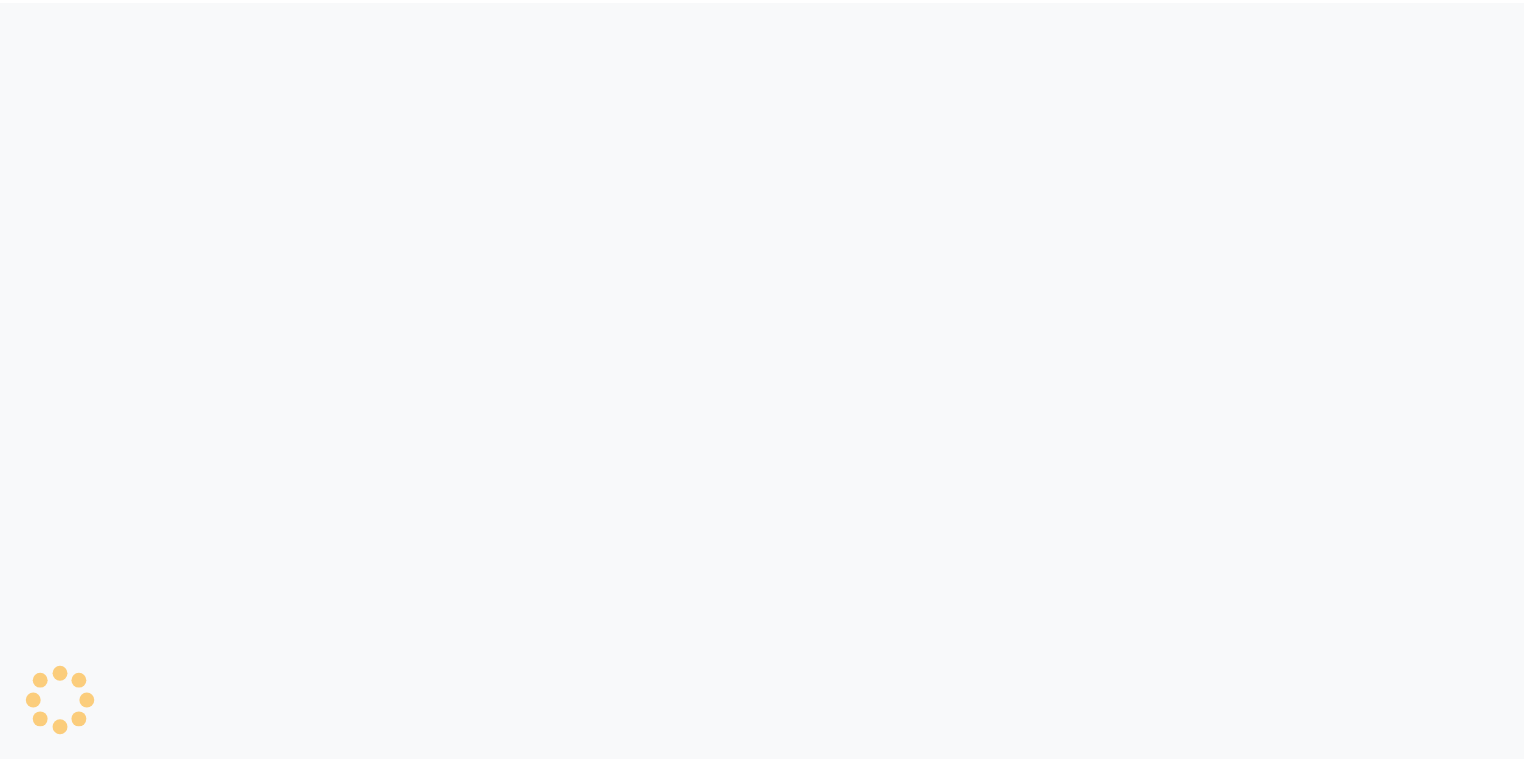 scroll, scrollTop: 0, scrollLeft: 0, axis: both 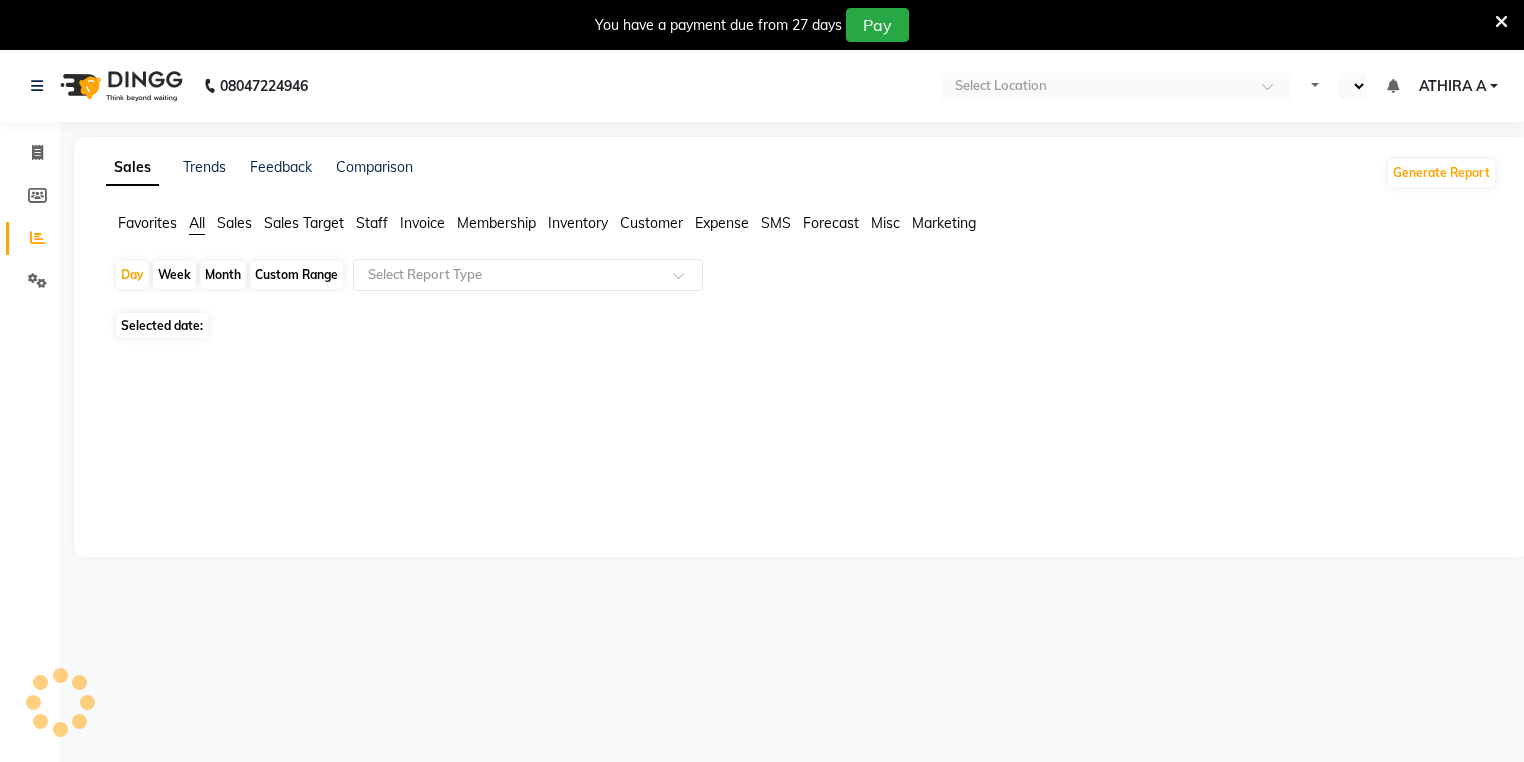 select on "en" 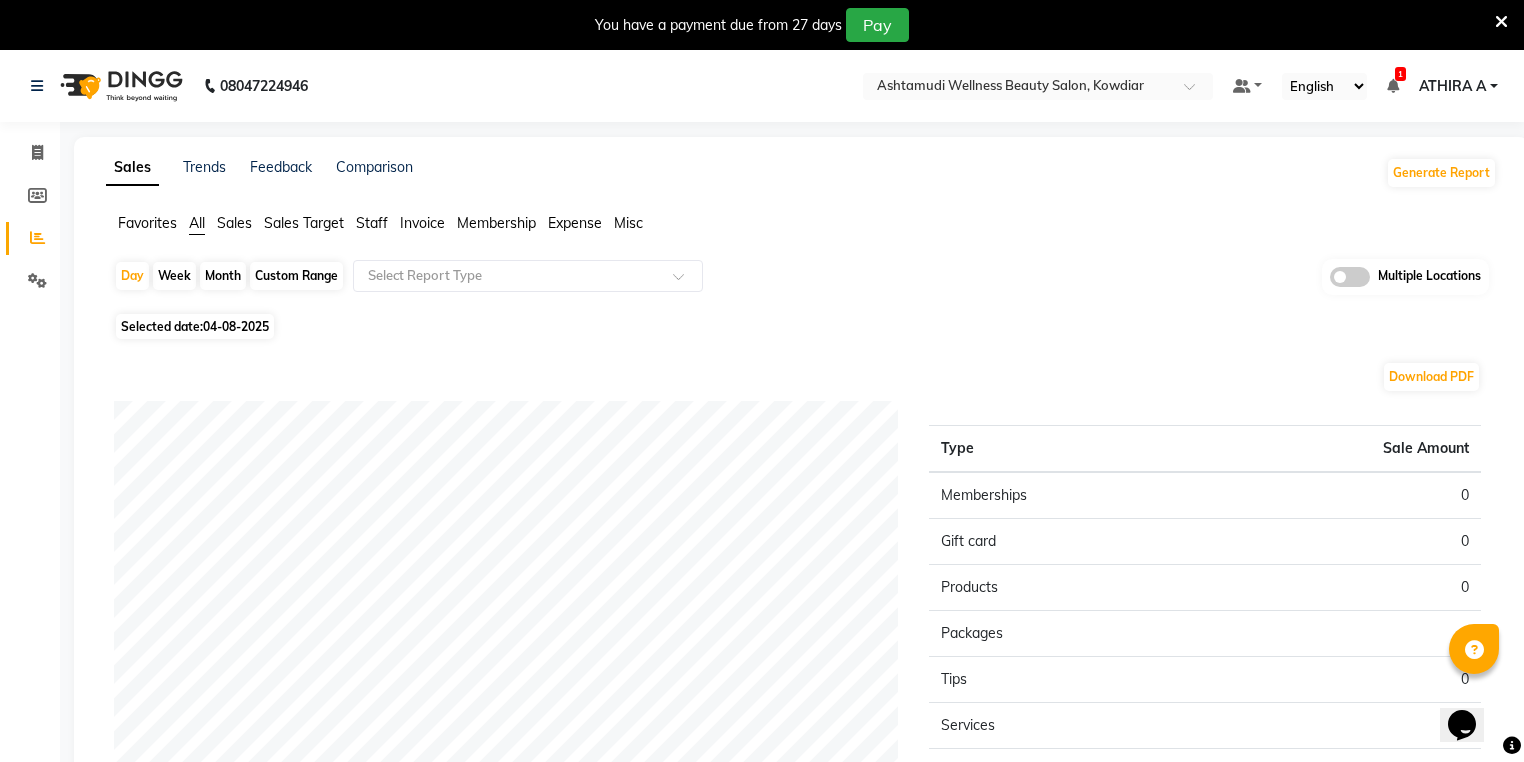 scroll, scrollTop: 0, scrollLeft: 0, axis: both 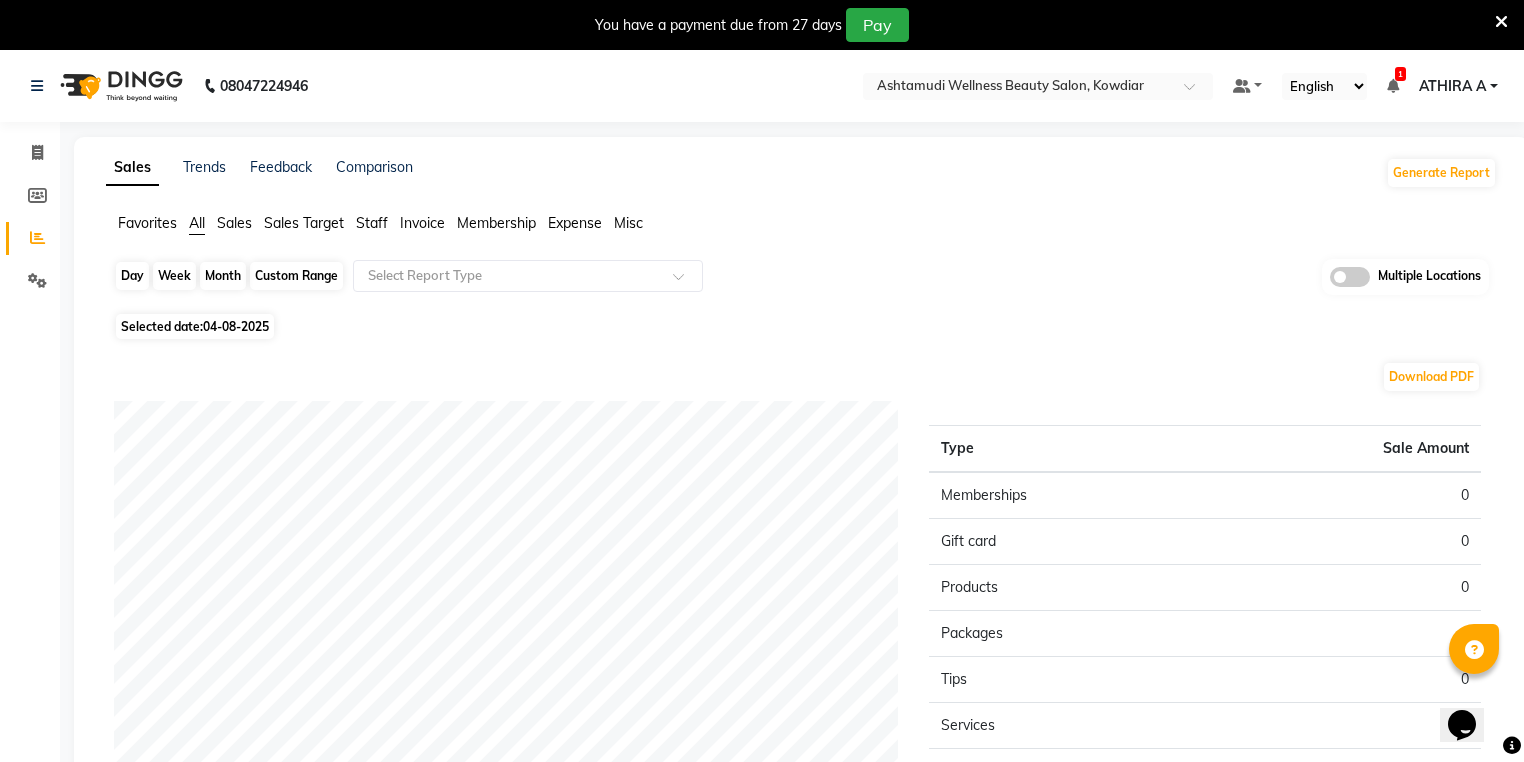 click on "Day" 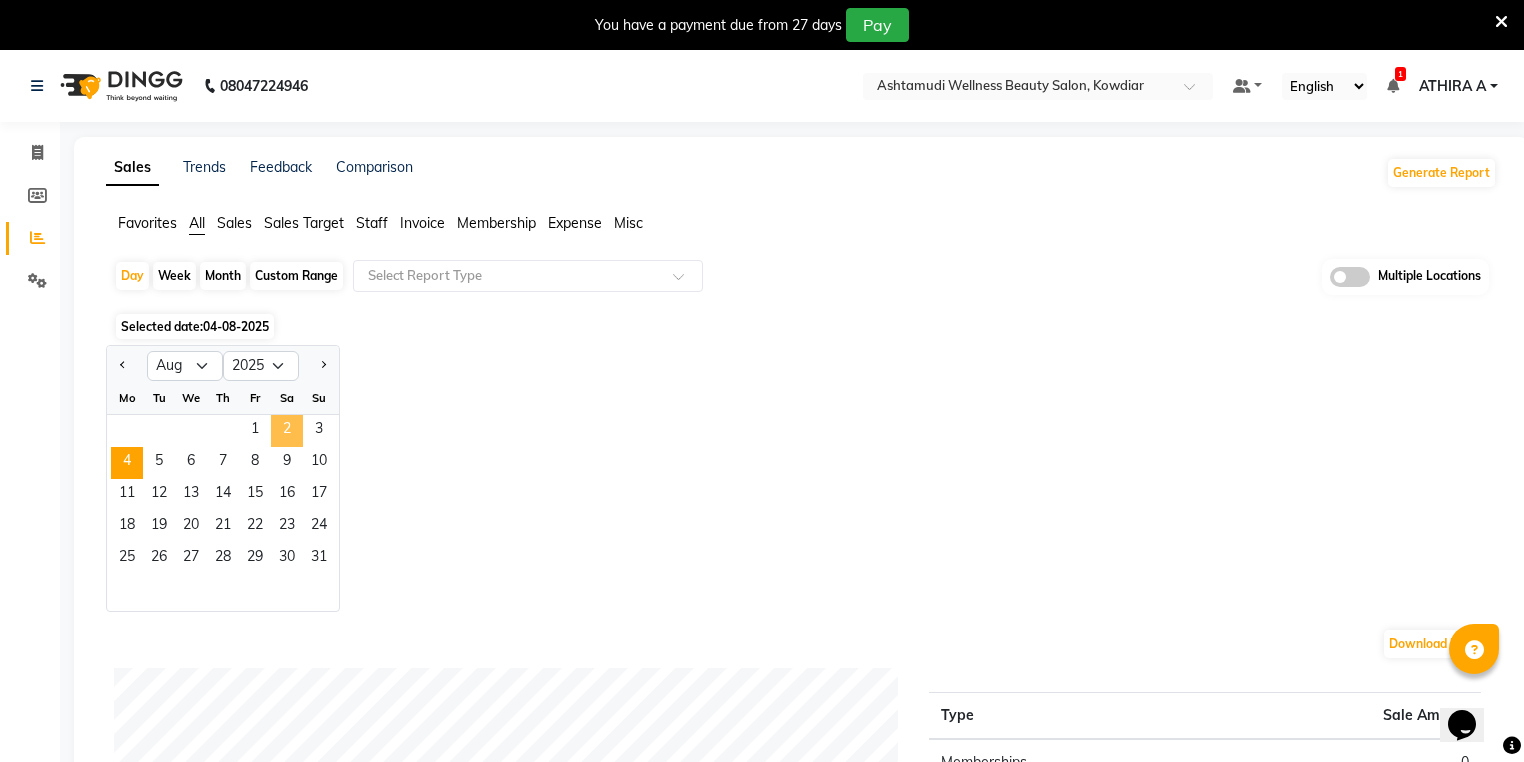 click on "2" 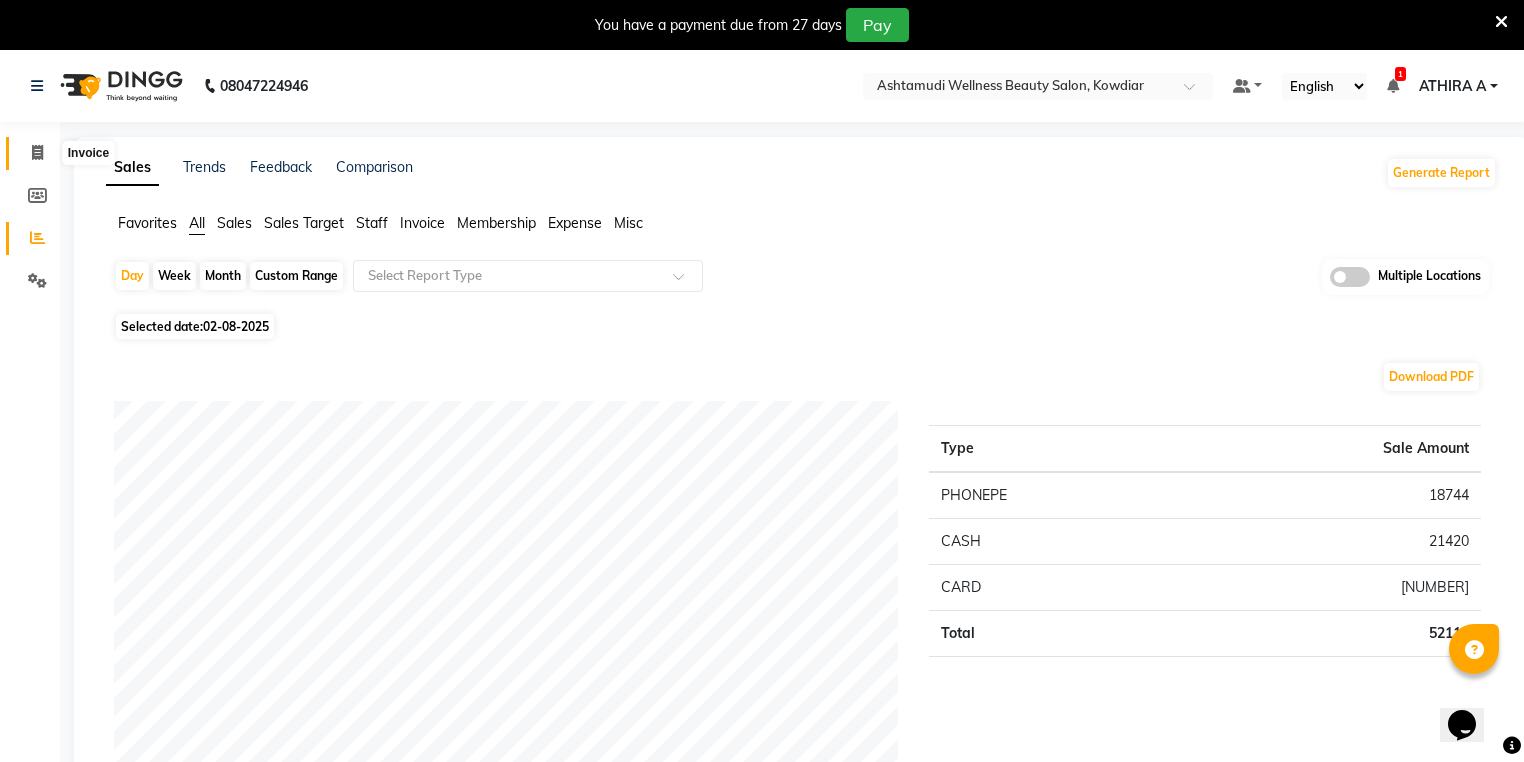 click 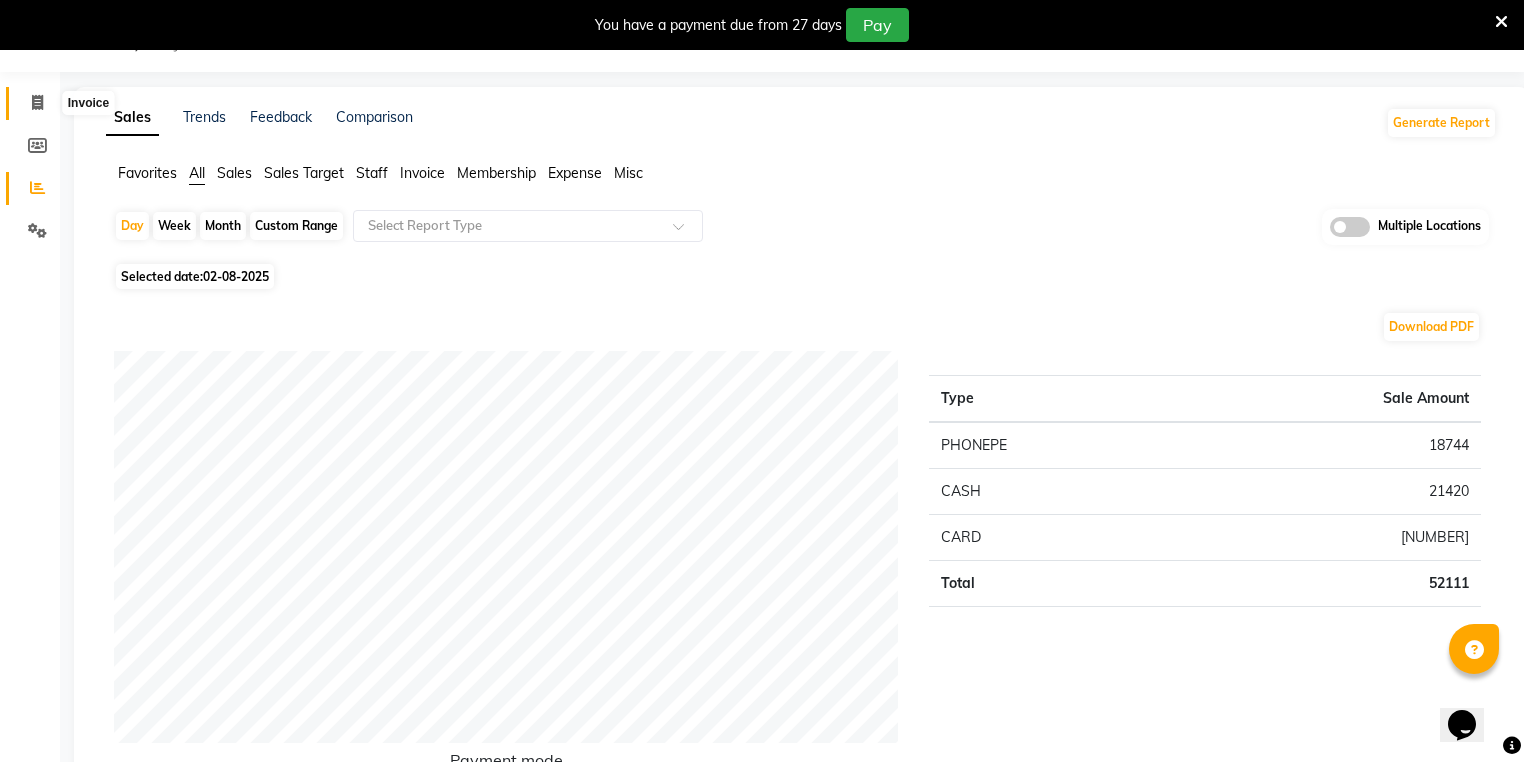 select on "service" 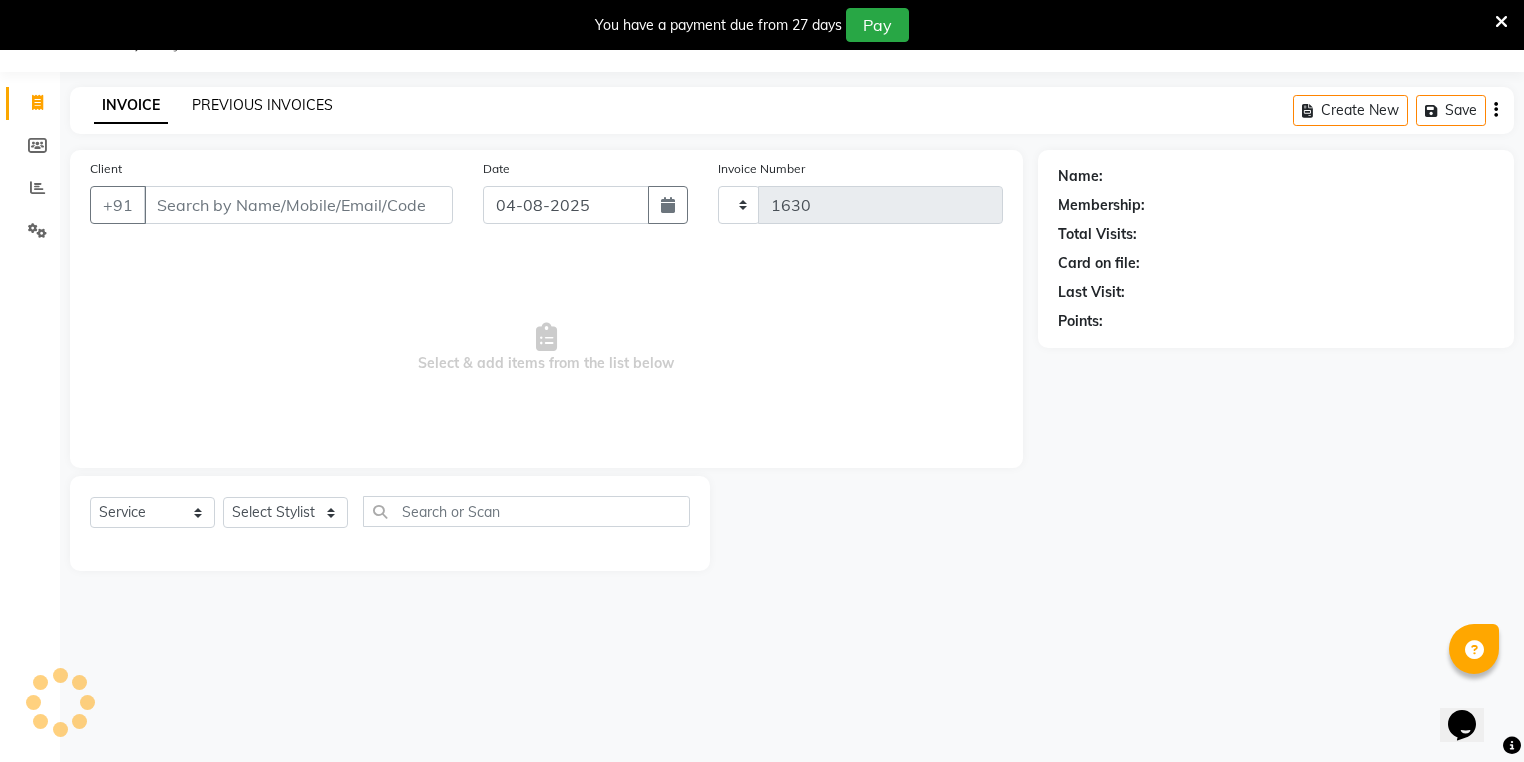 click on "PREVIOUS INVOICES" 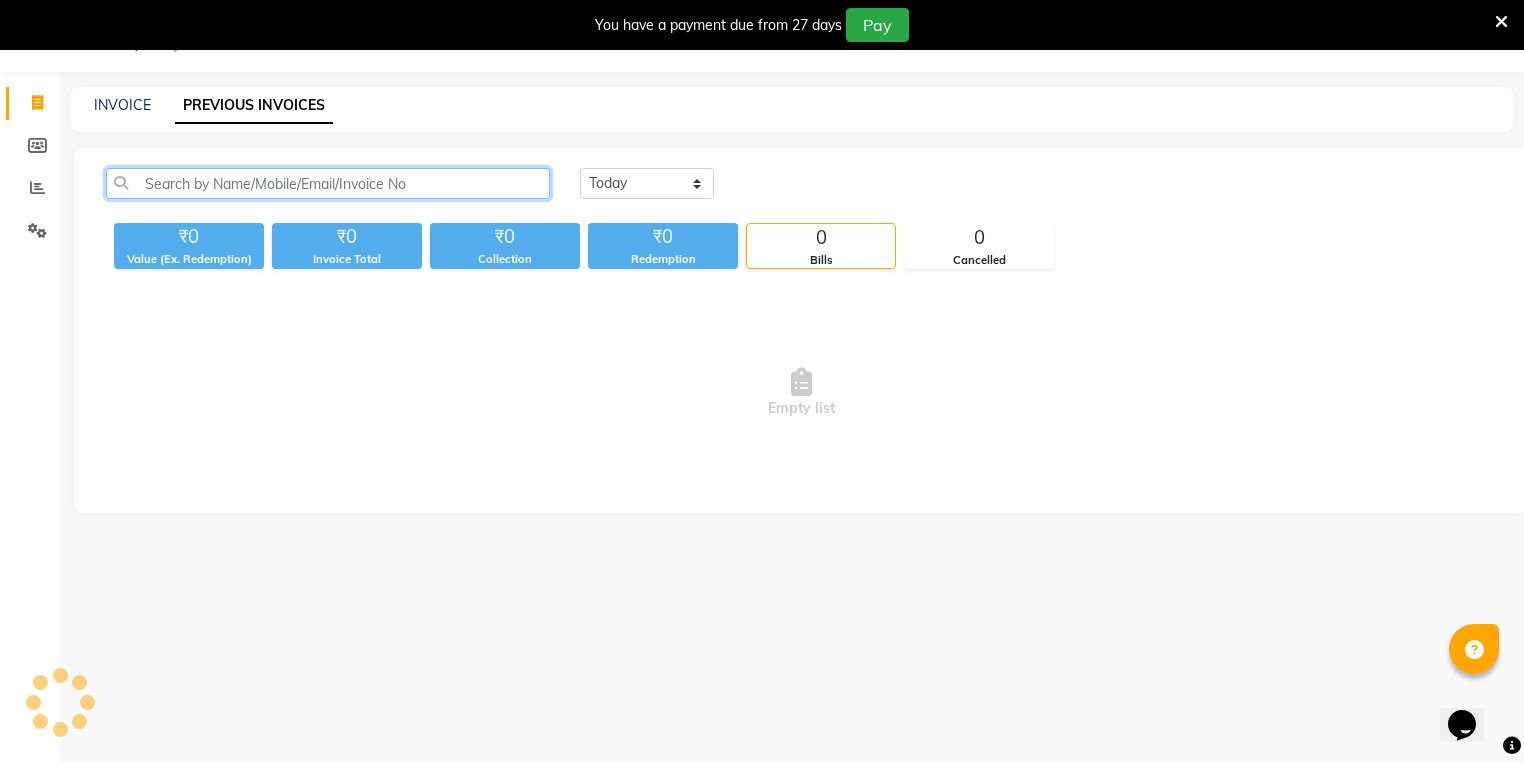 click 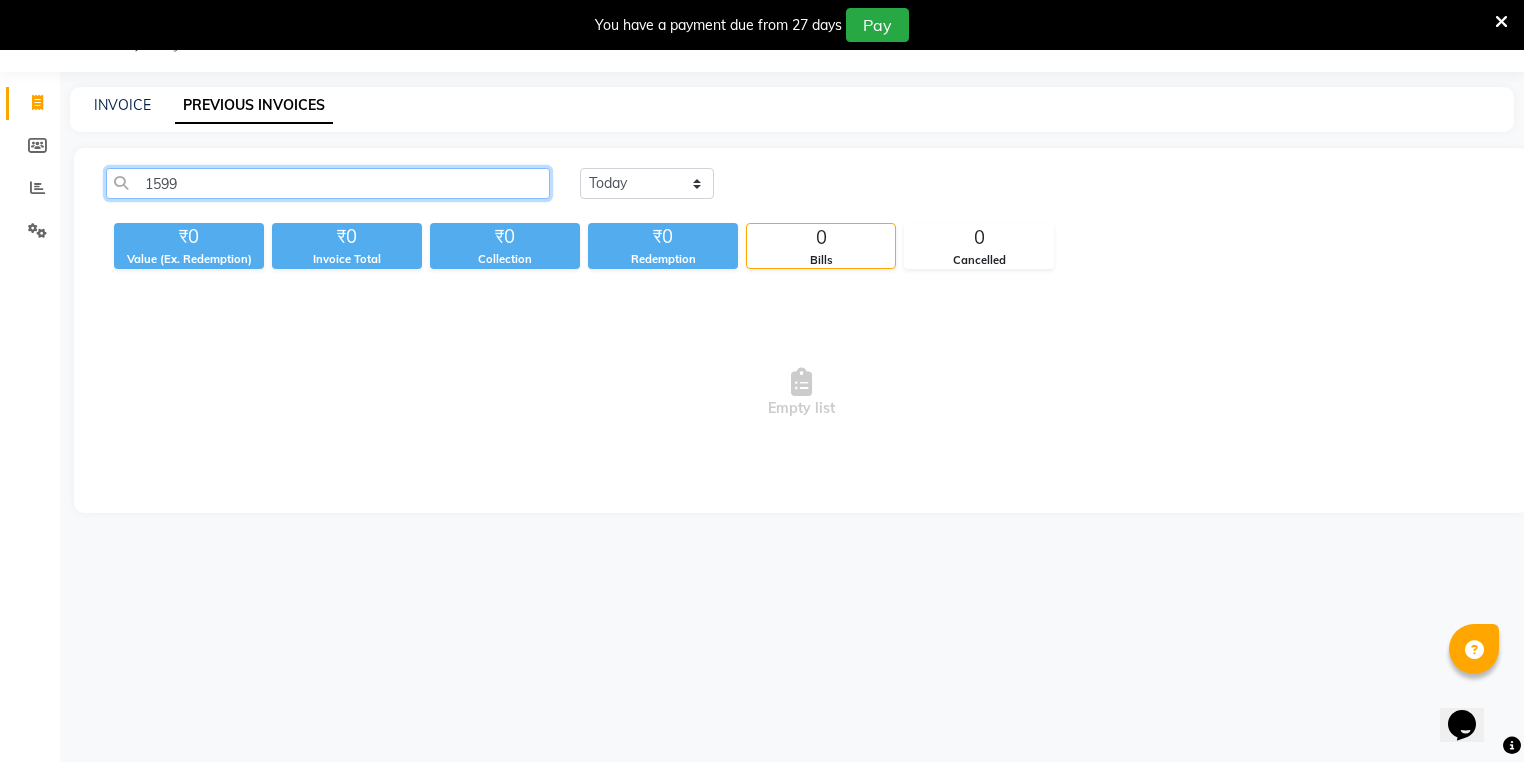 type on "1599" 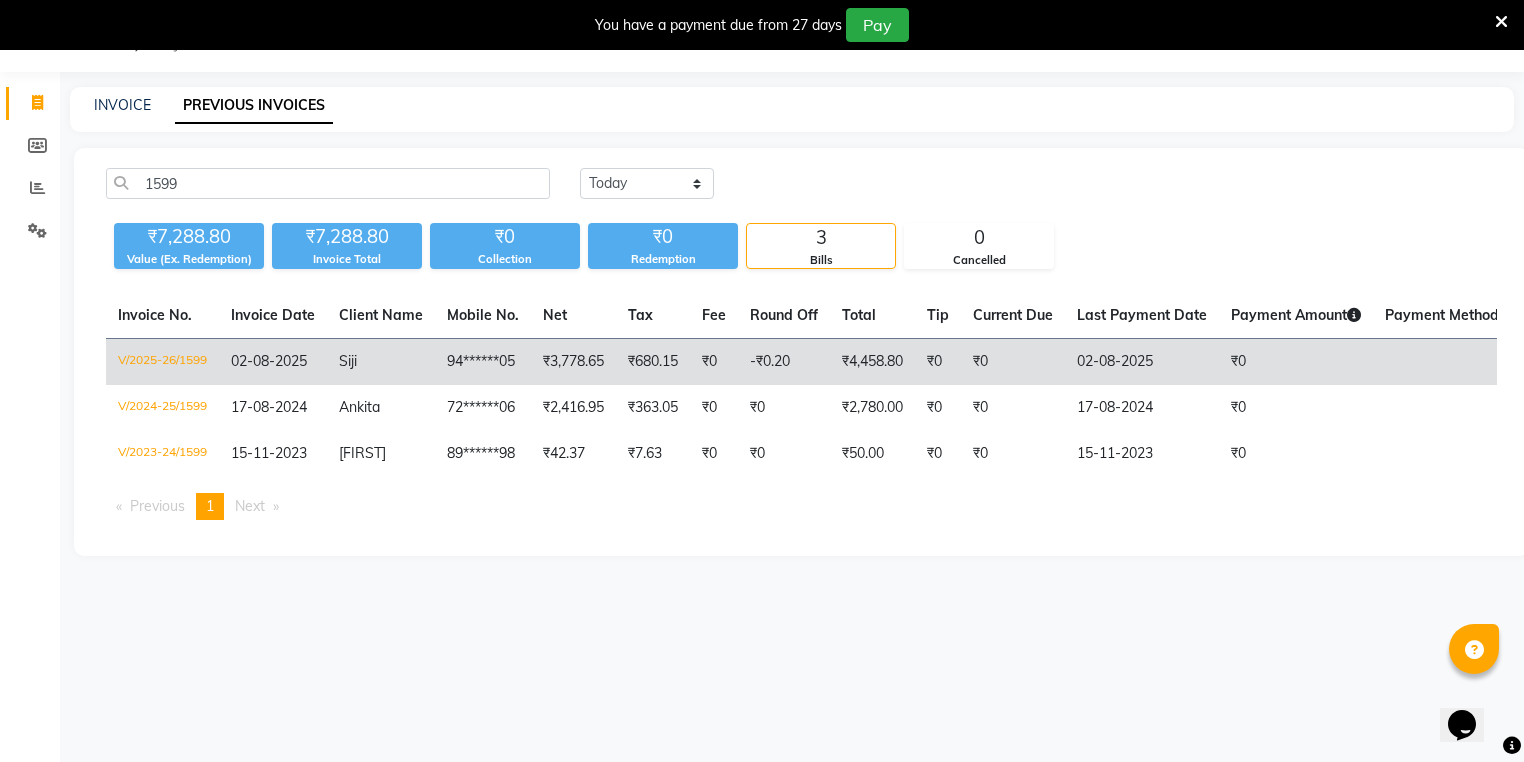 click on "02-08-2025" 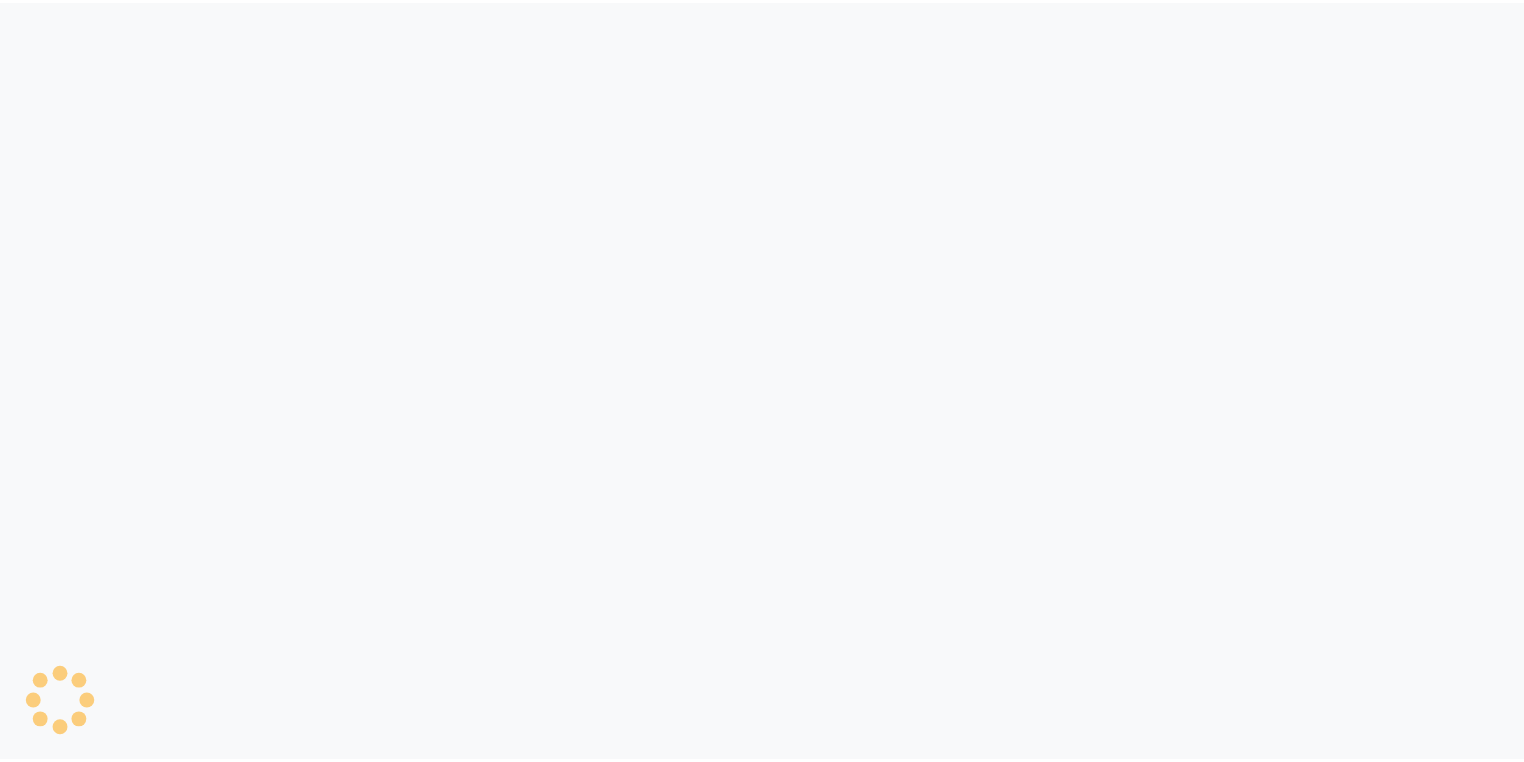 scroll, scrollTop: 0, scrollLeft: 0, axis: both 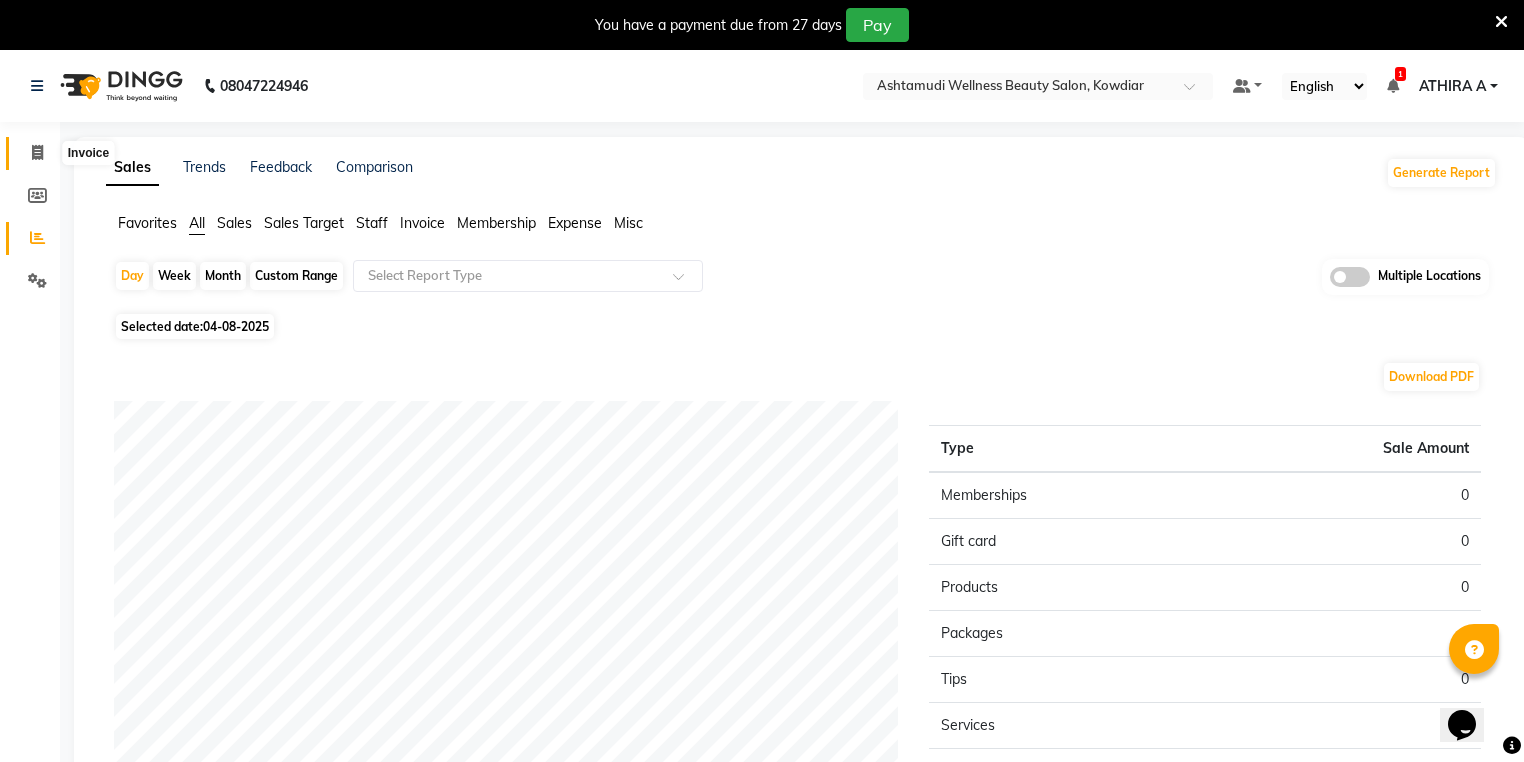 click 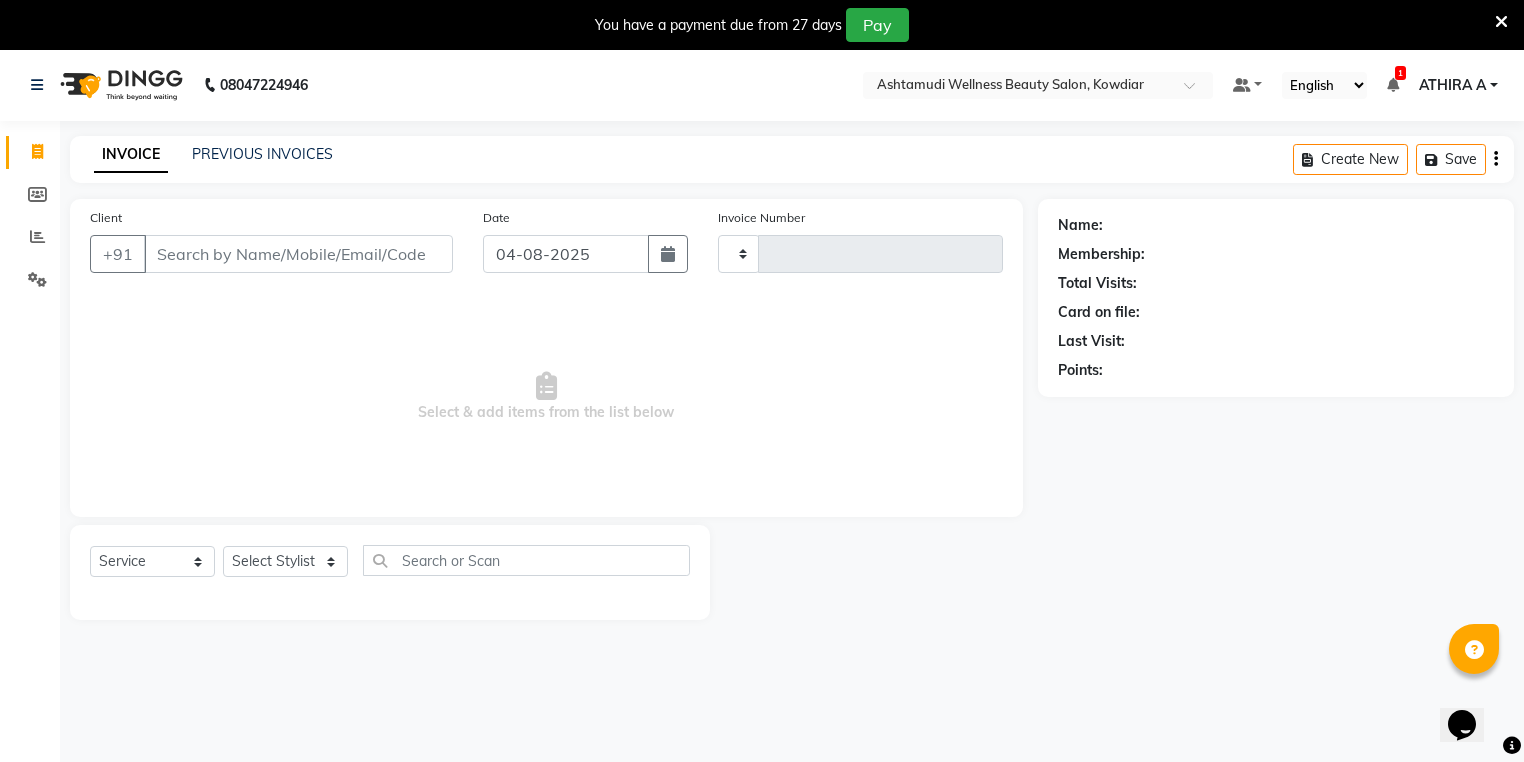 scroll, scrollTop: 50, scrollLeft: 0, axis: vertical 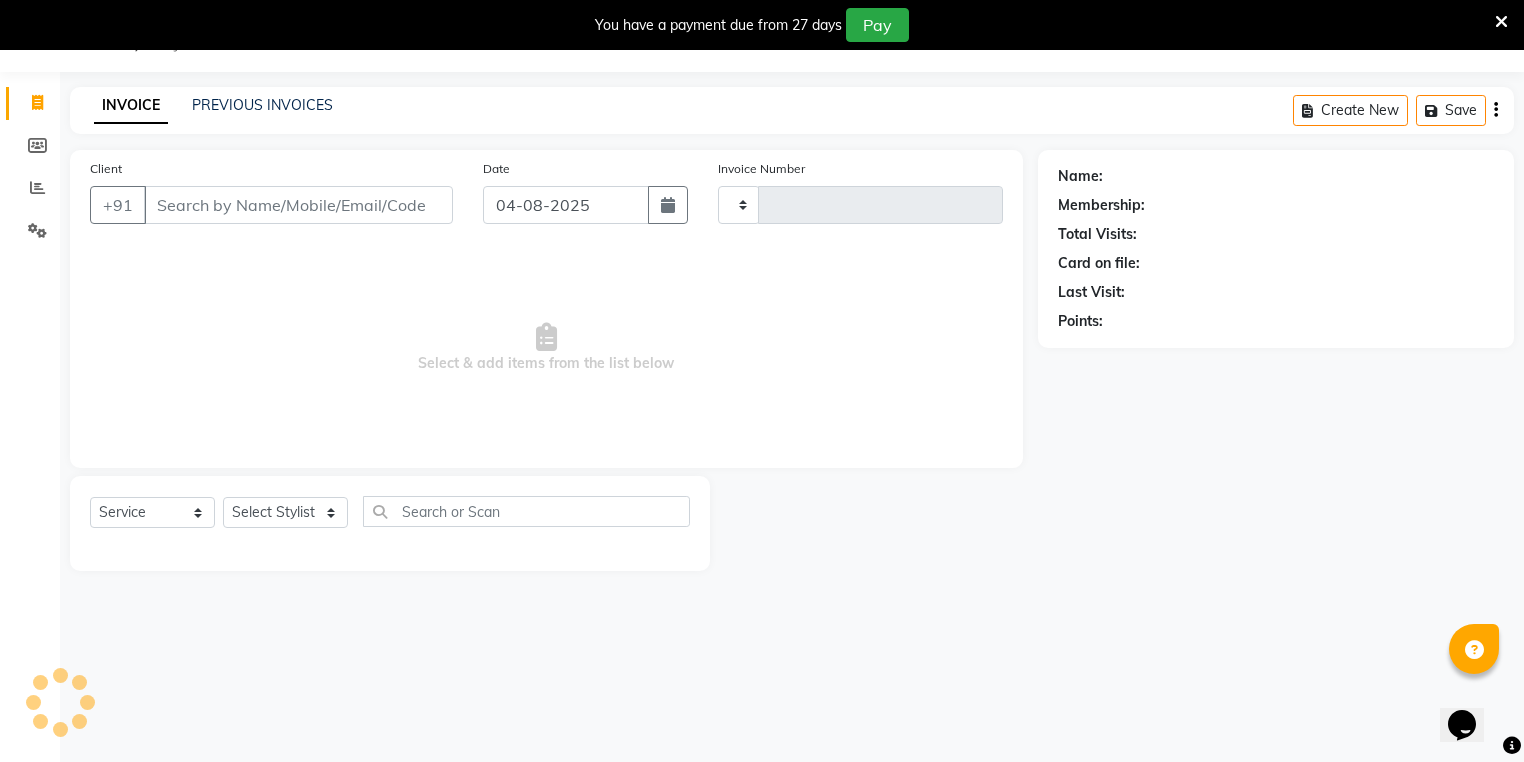 type on "1630" 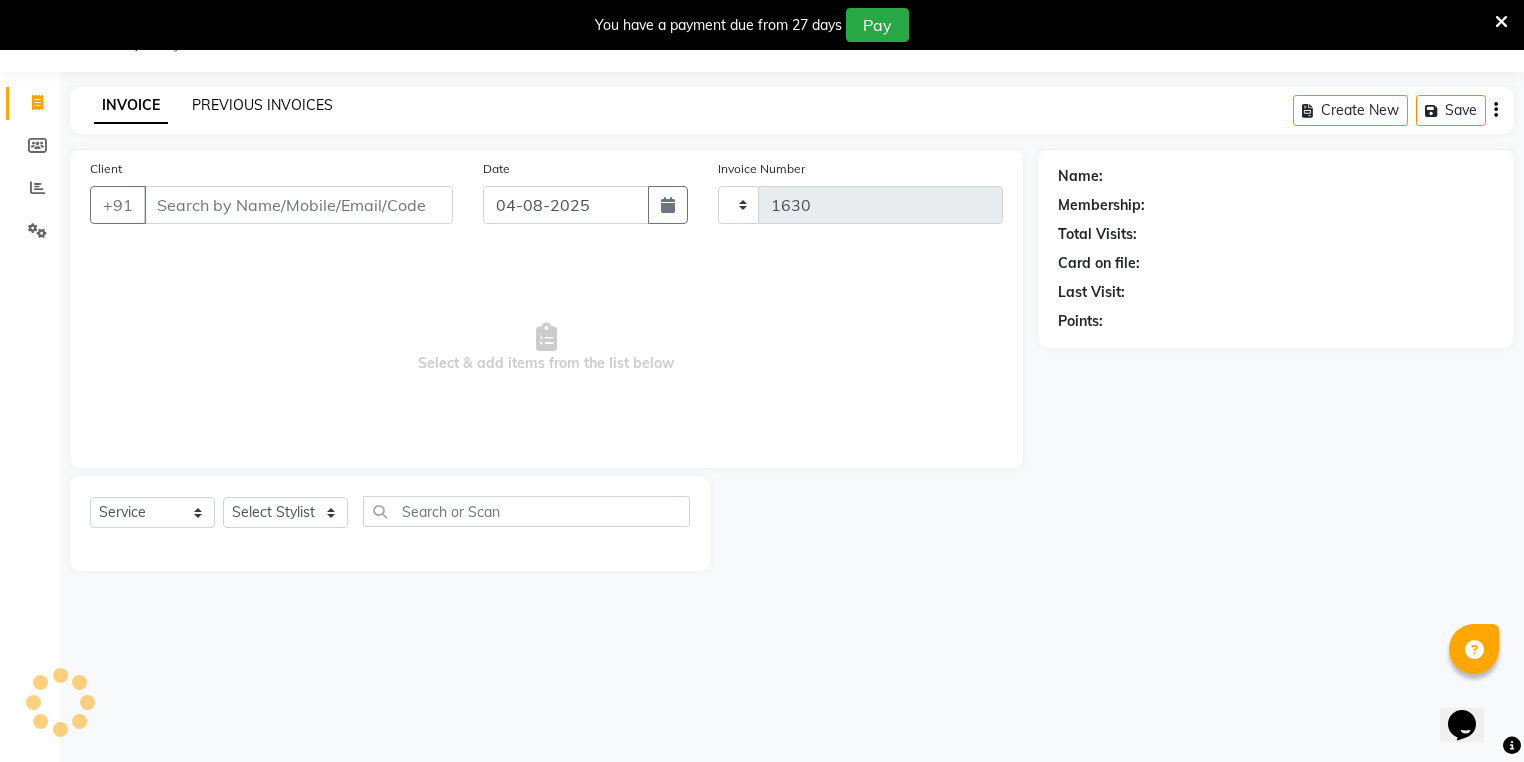 select on "4668" 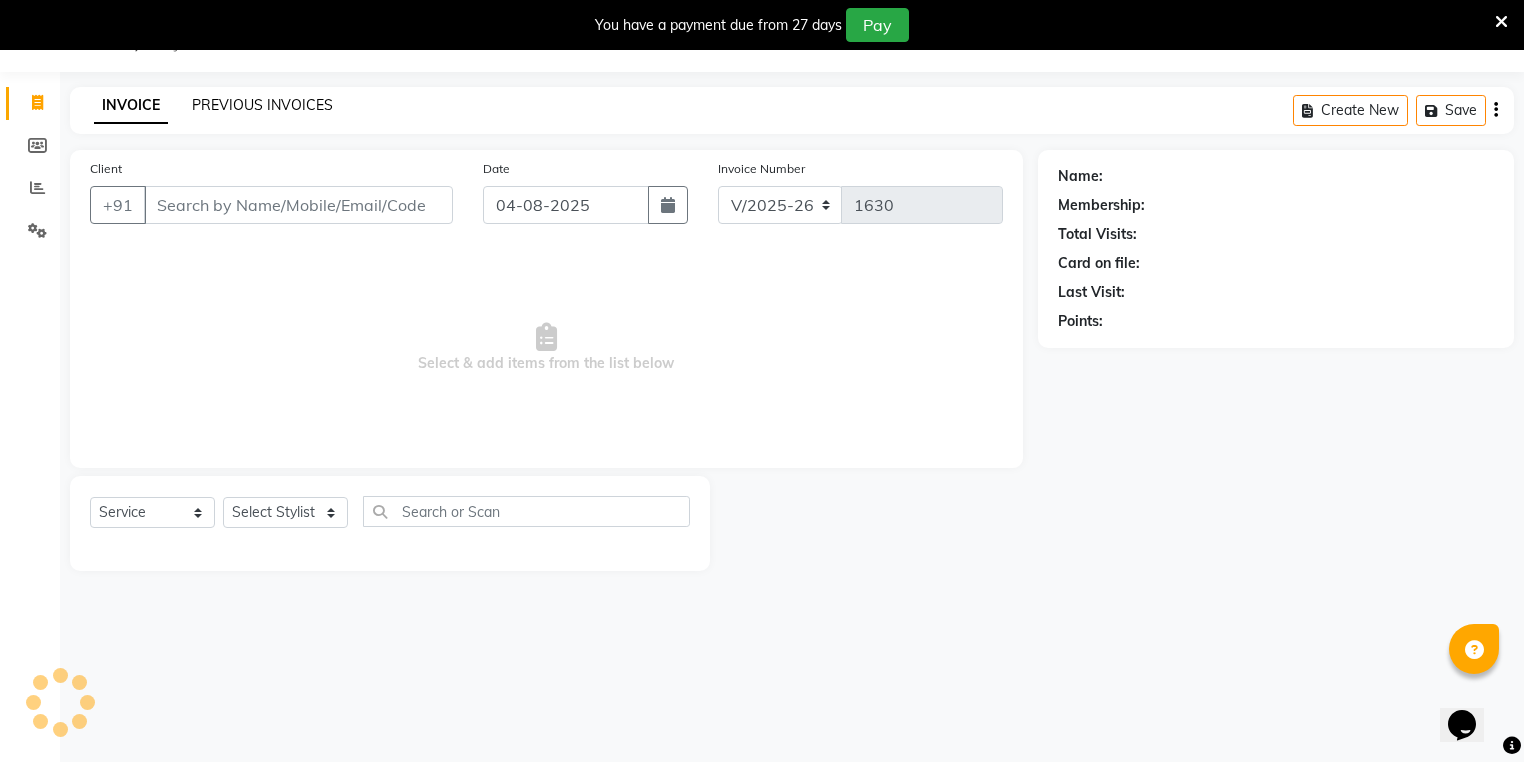 click on "PREVIOUS INVOICES" 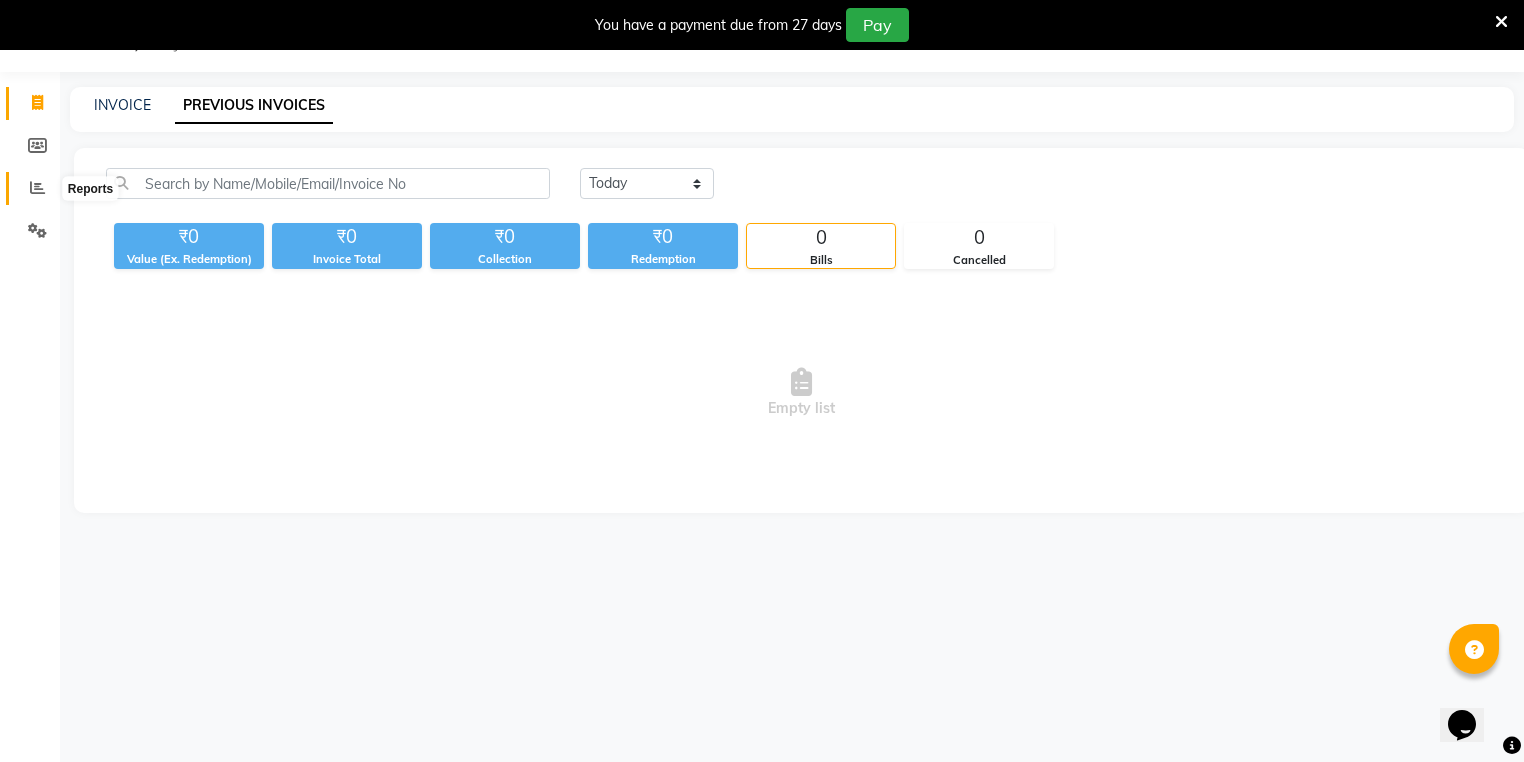 click 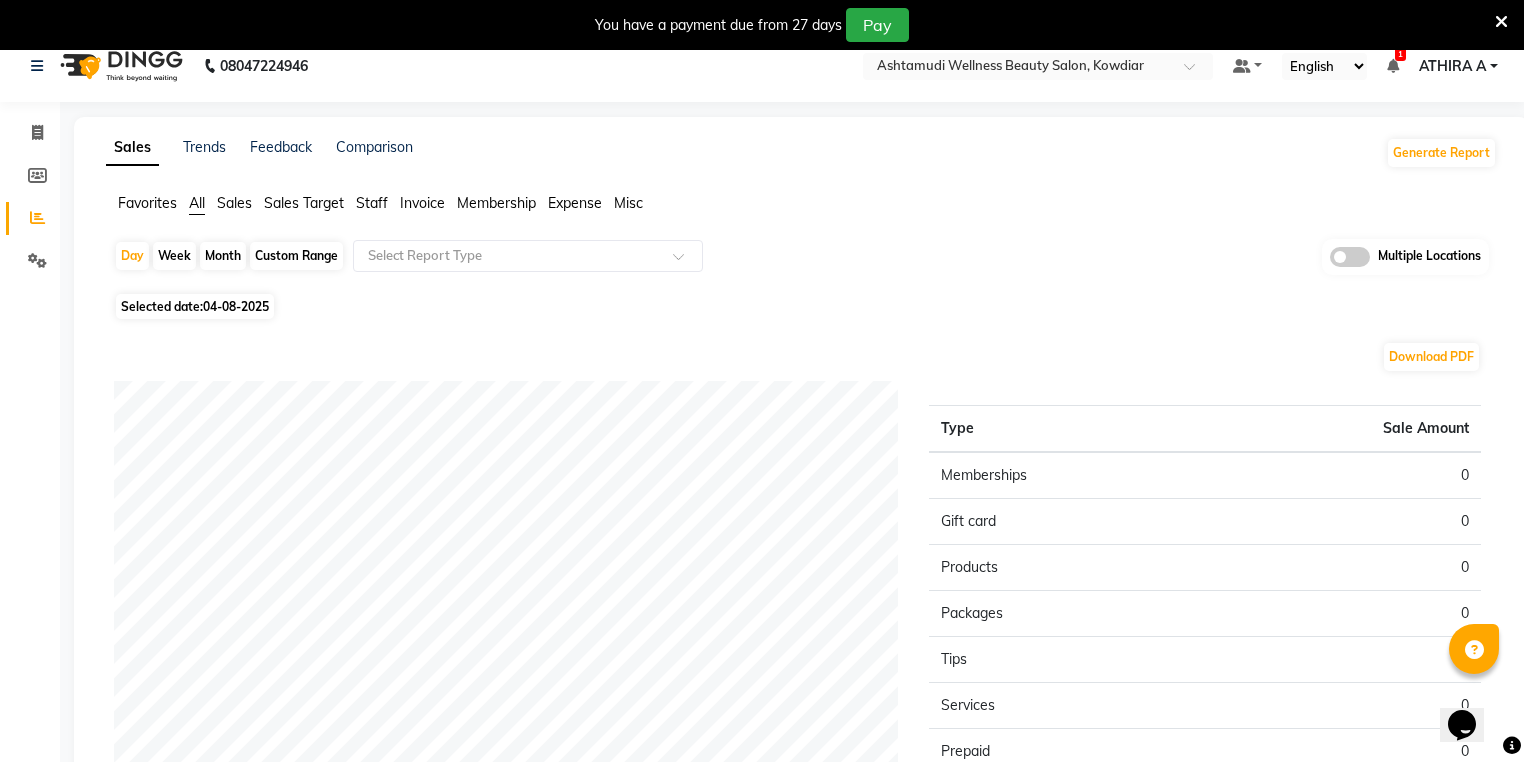 scroll, scrollTop: 0, scrollLeft: 0, axis: both 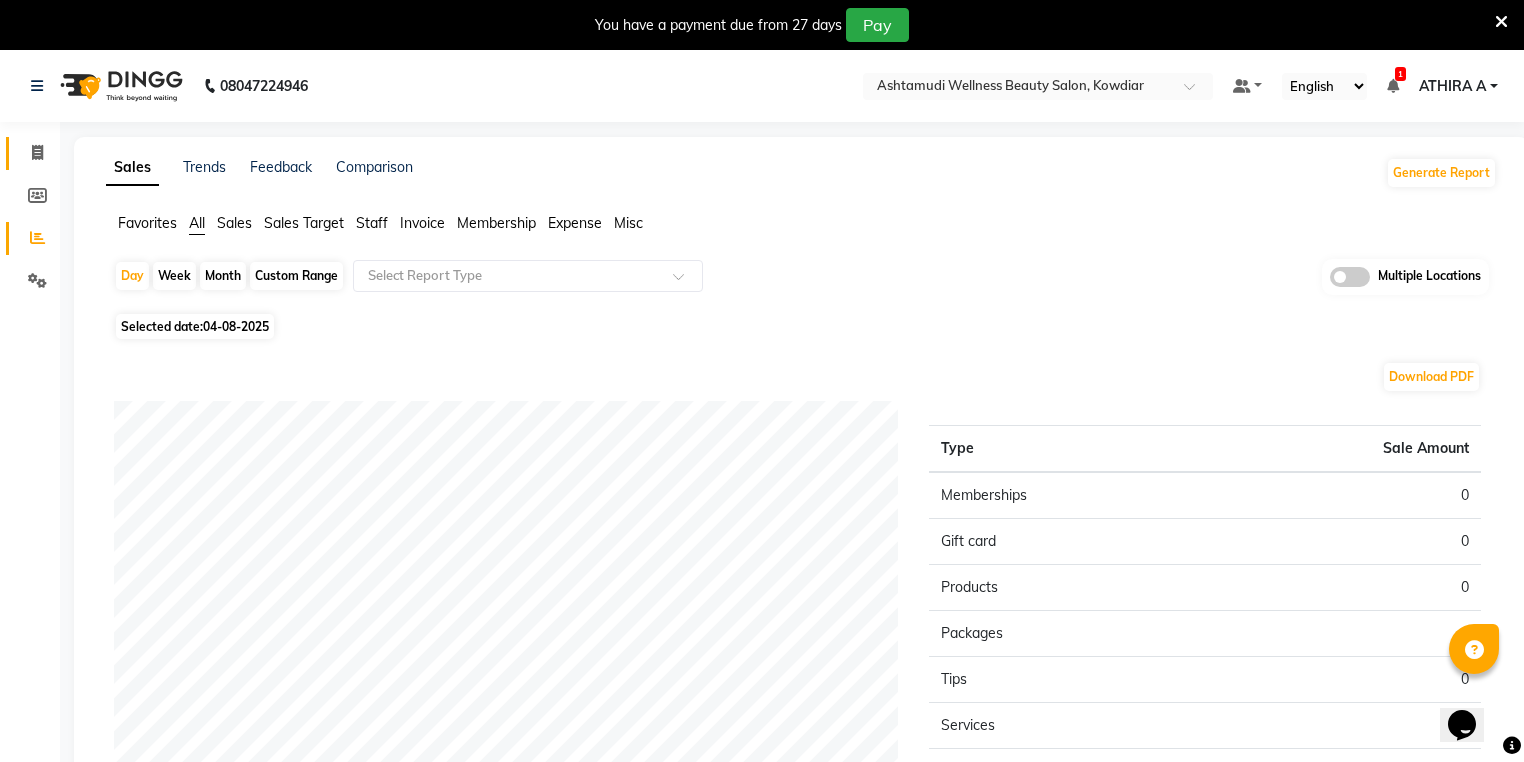click 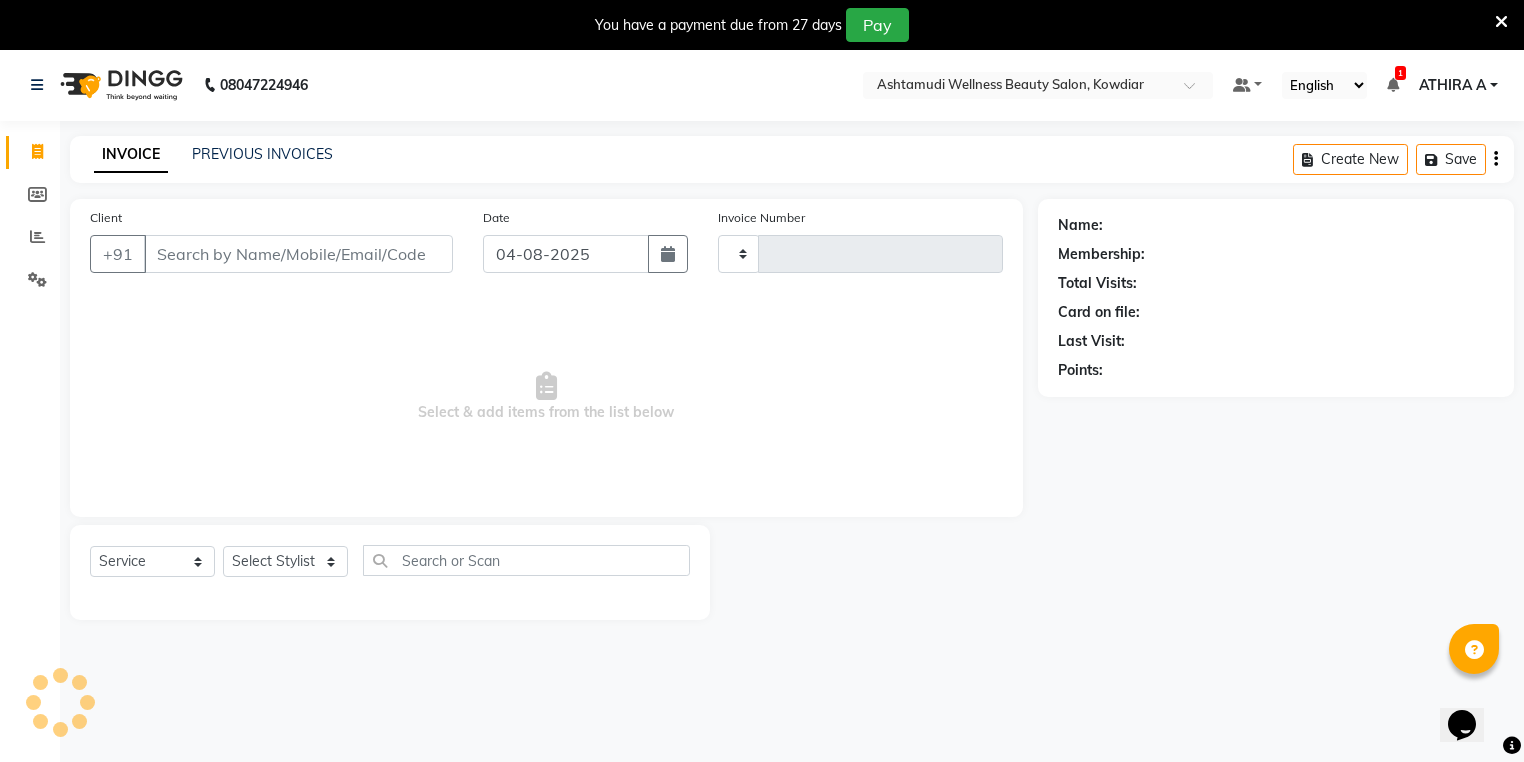 scroll, scrollTop: 50, scrollLeft: 0, axis: vertical 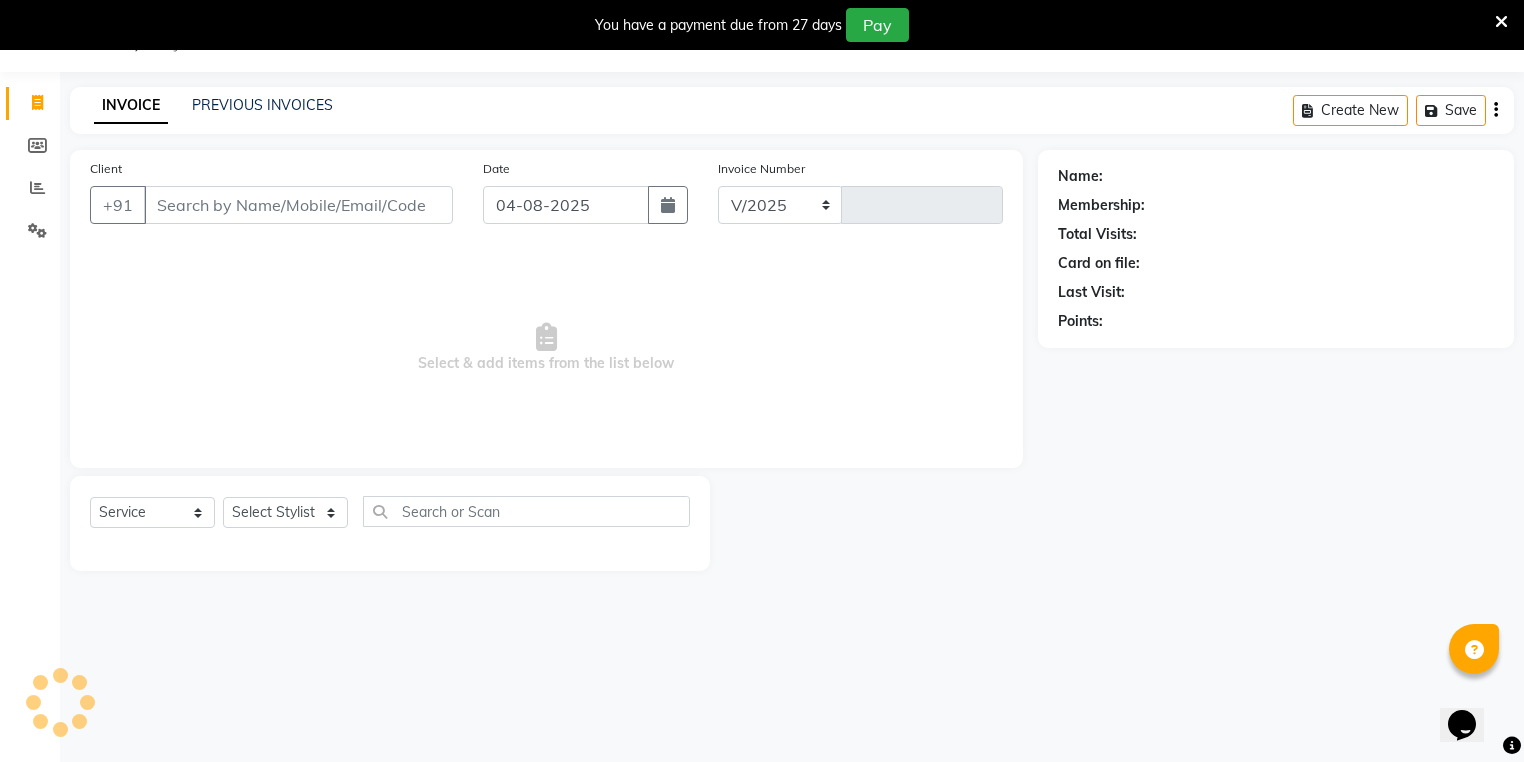 select on "4668" 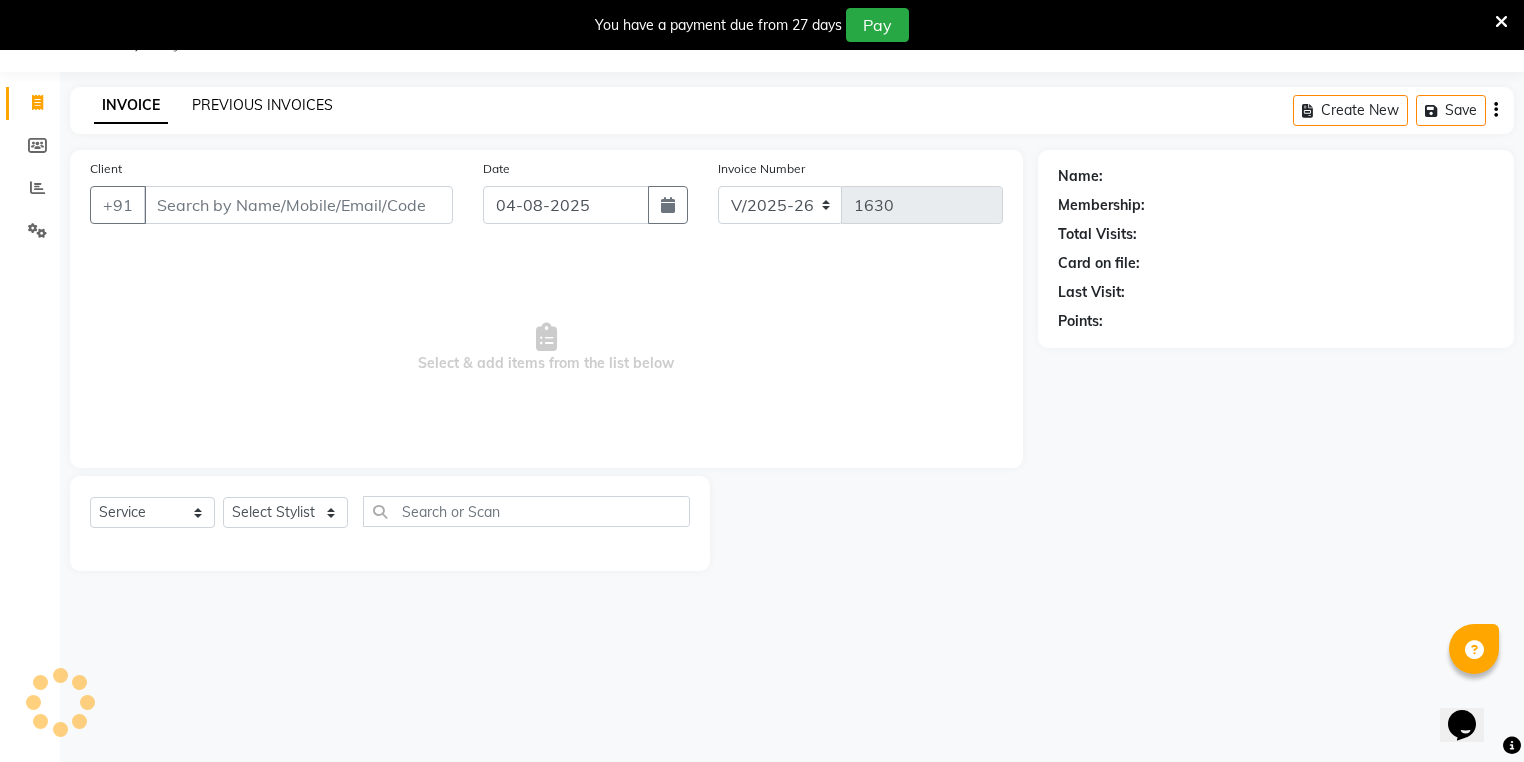 click on "PREVIOUS INVOICES" 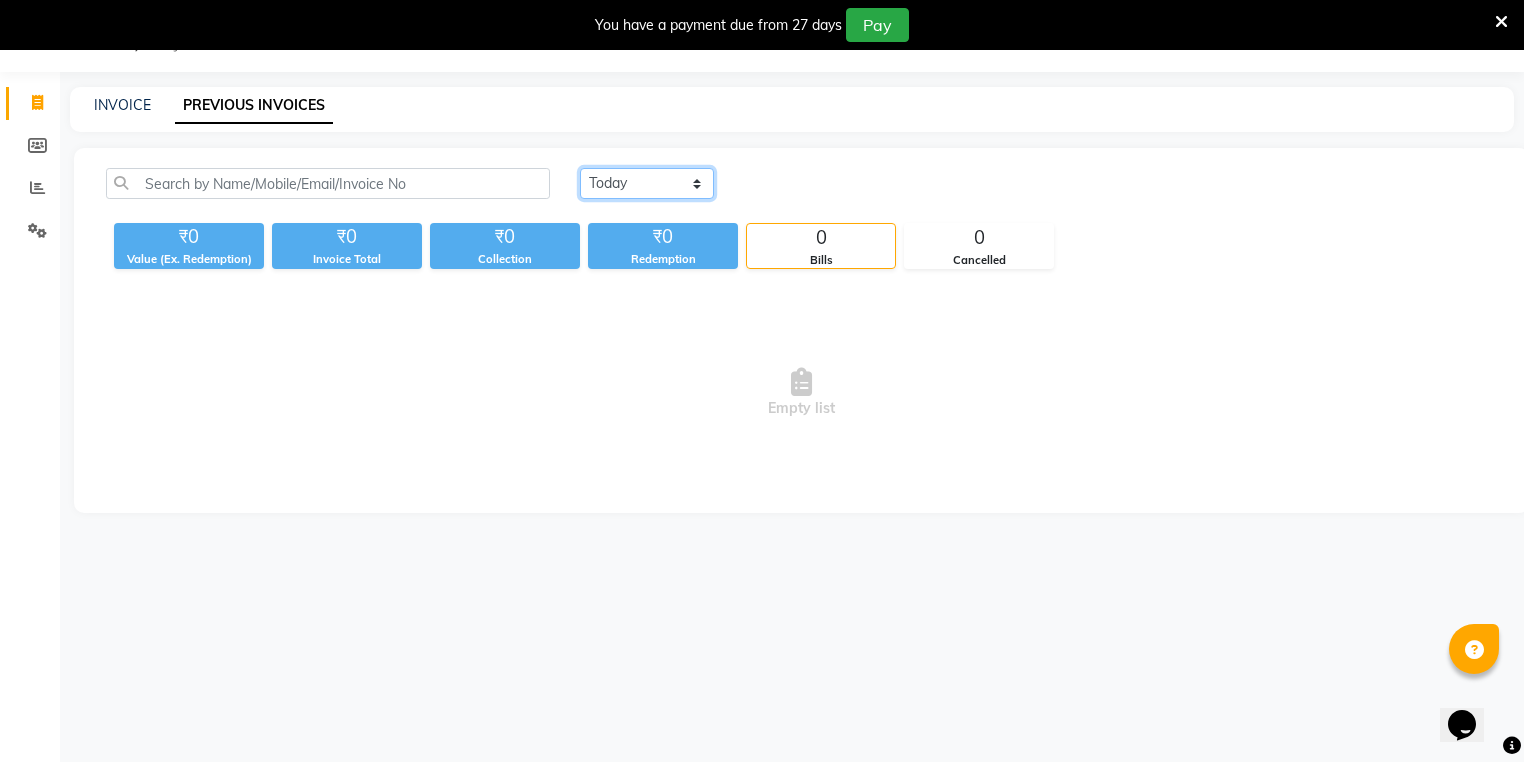 click on "Today Yesterday Custom Range" 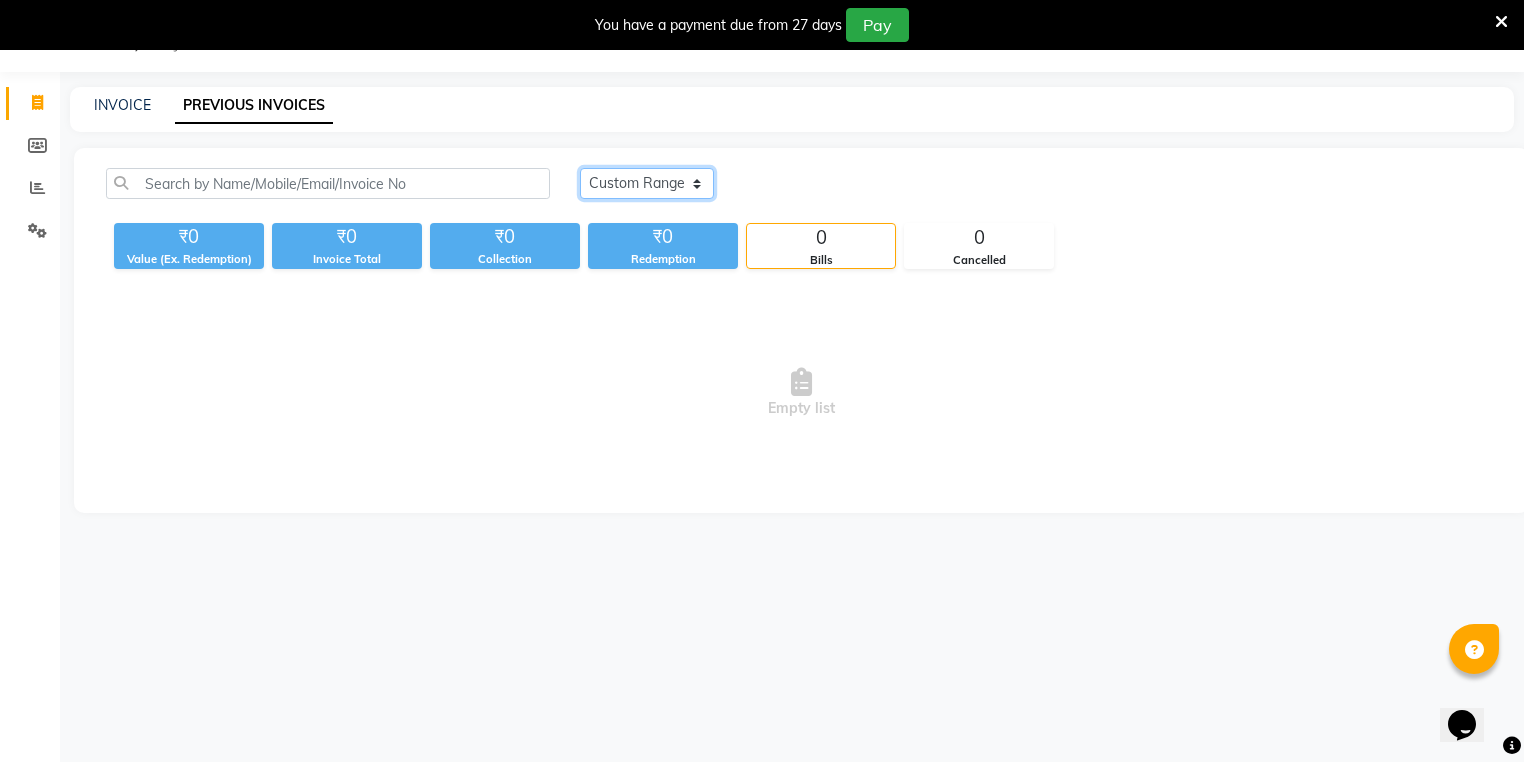 click on "Today Yesterday Custom Range" 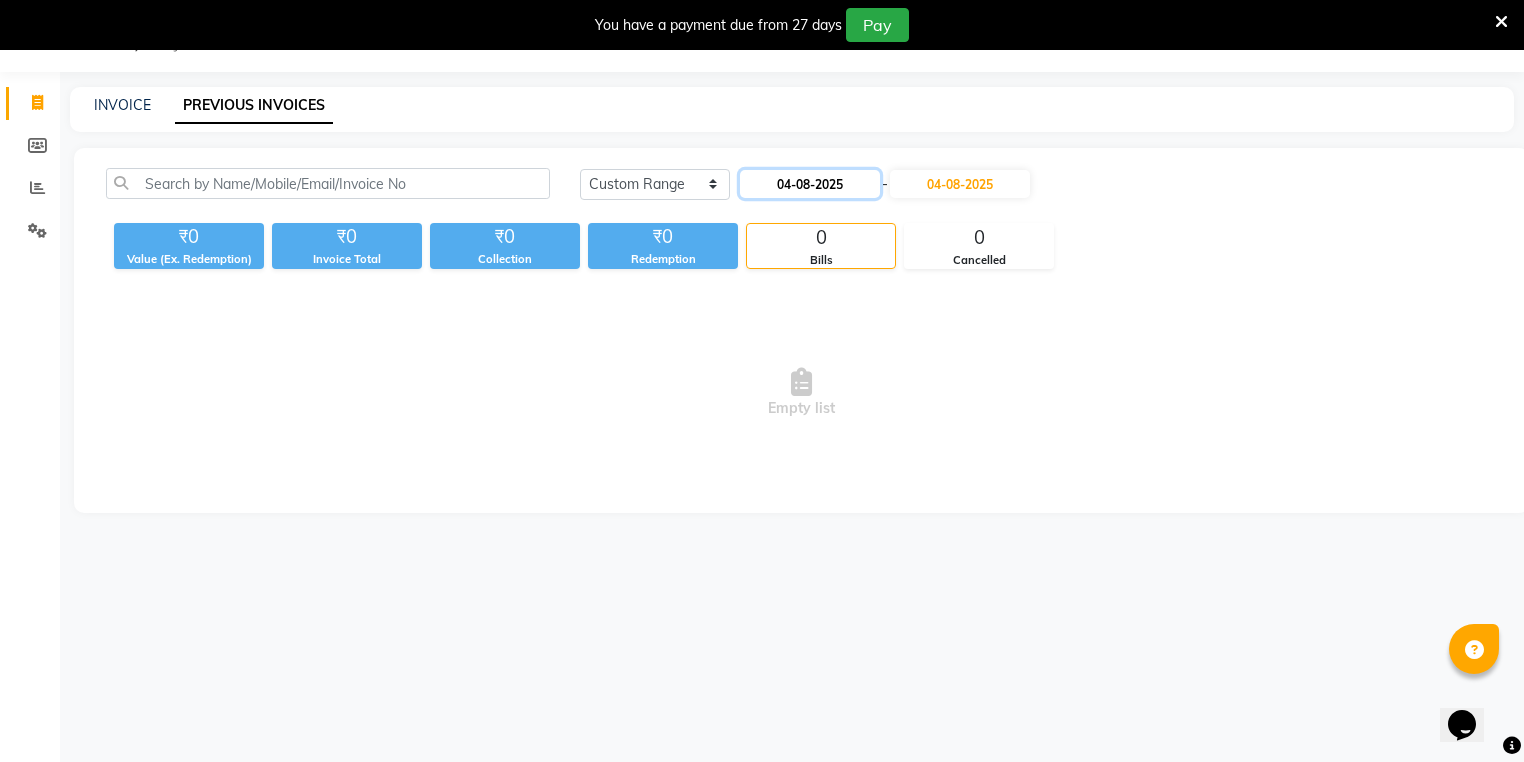 click on "04-08-2025" 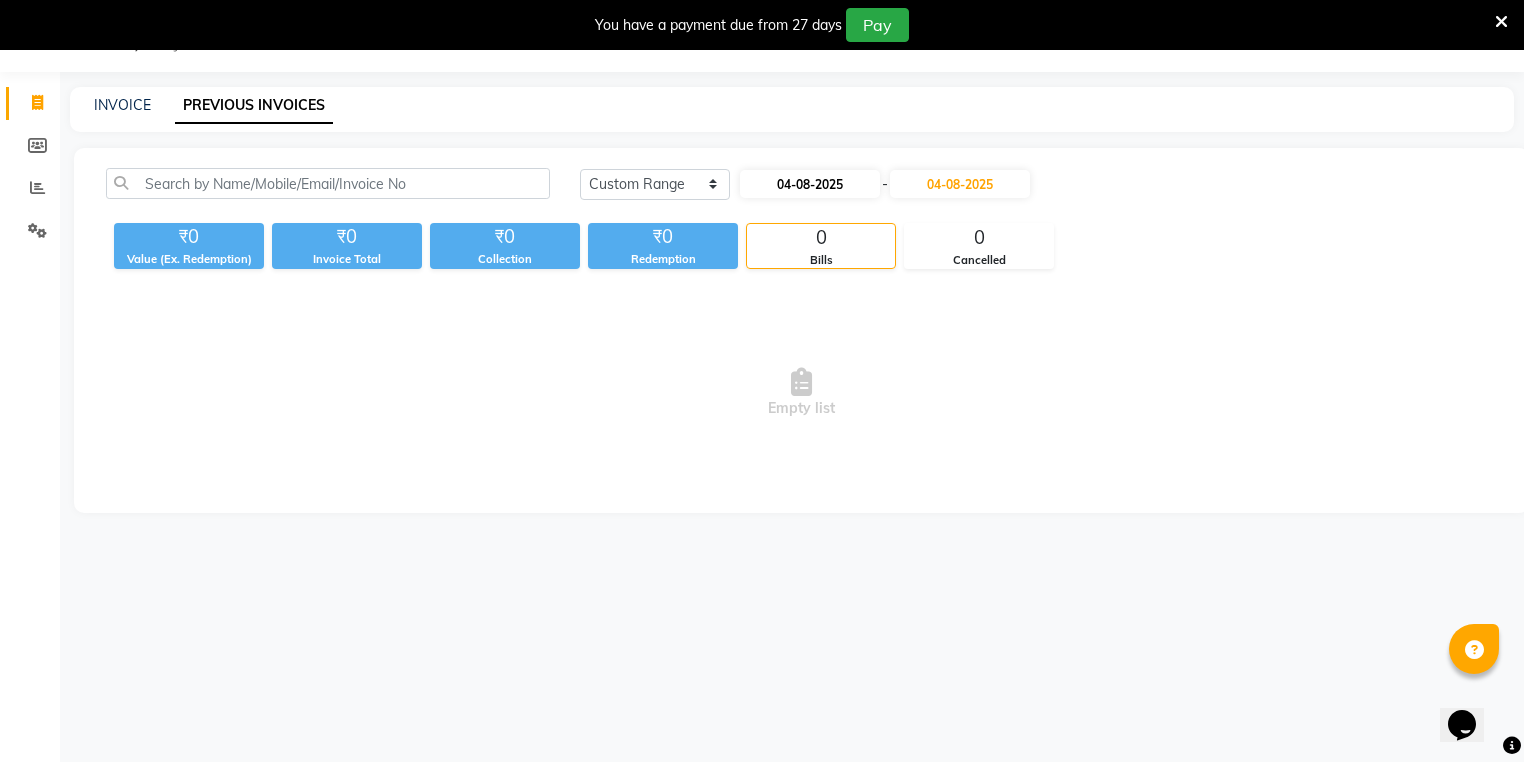 select on "8" 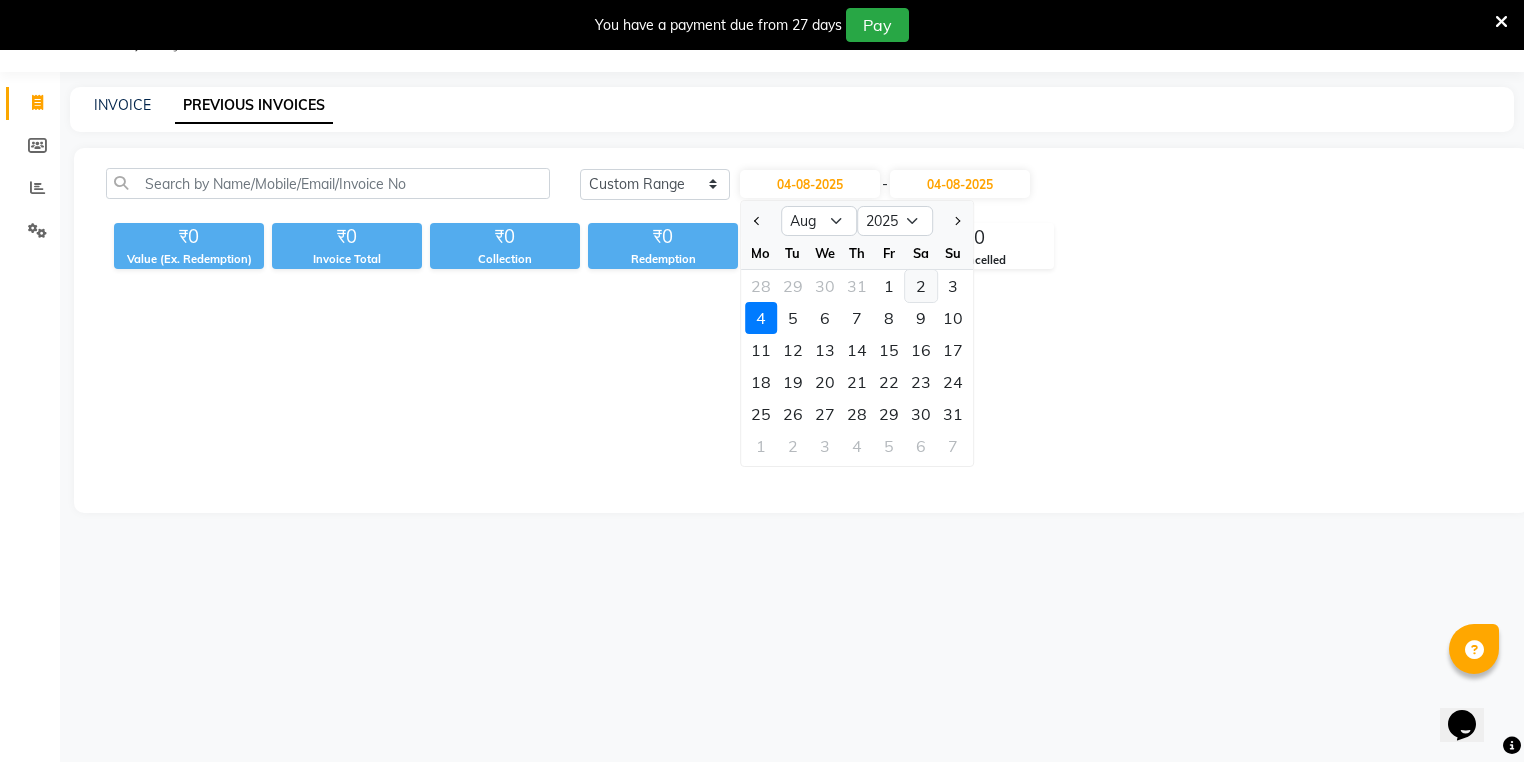 click on "2" 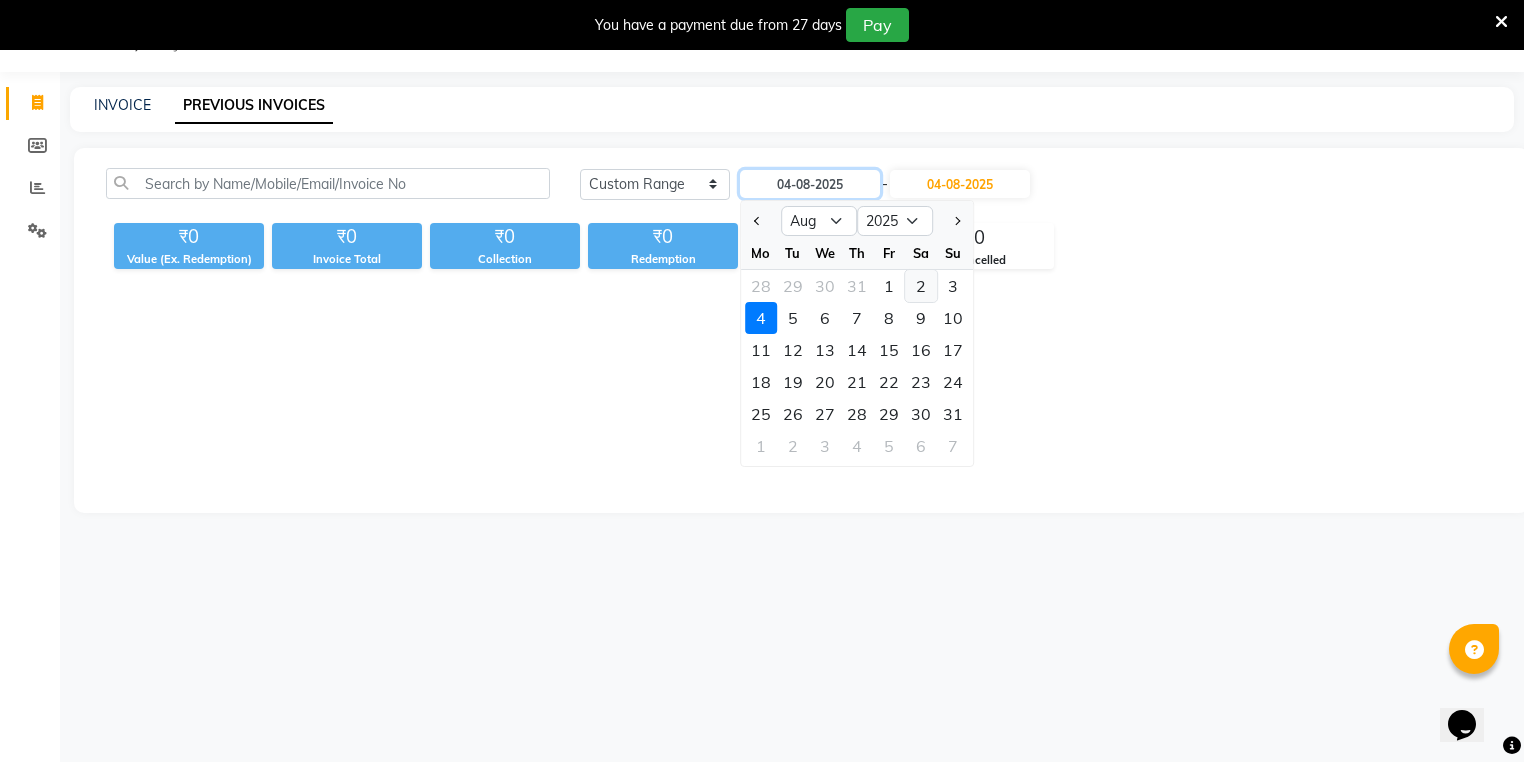 type on "02-08-2025" 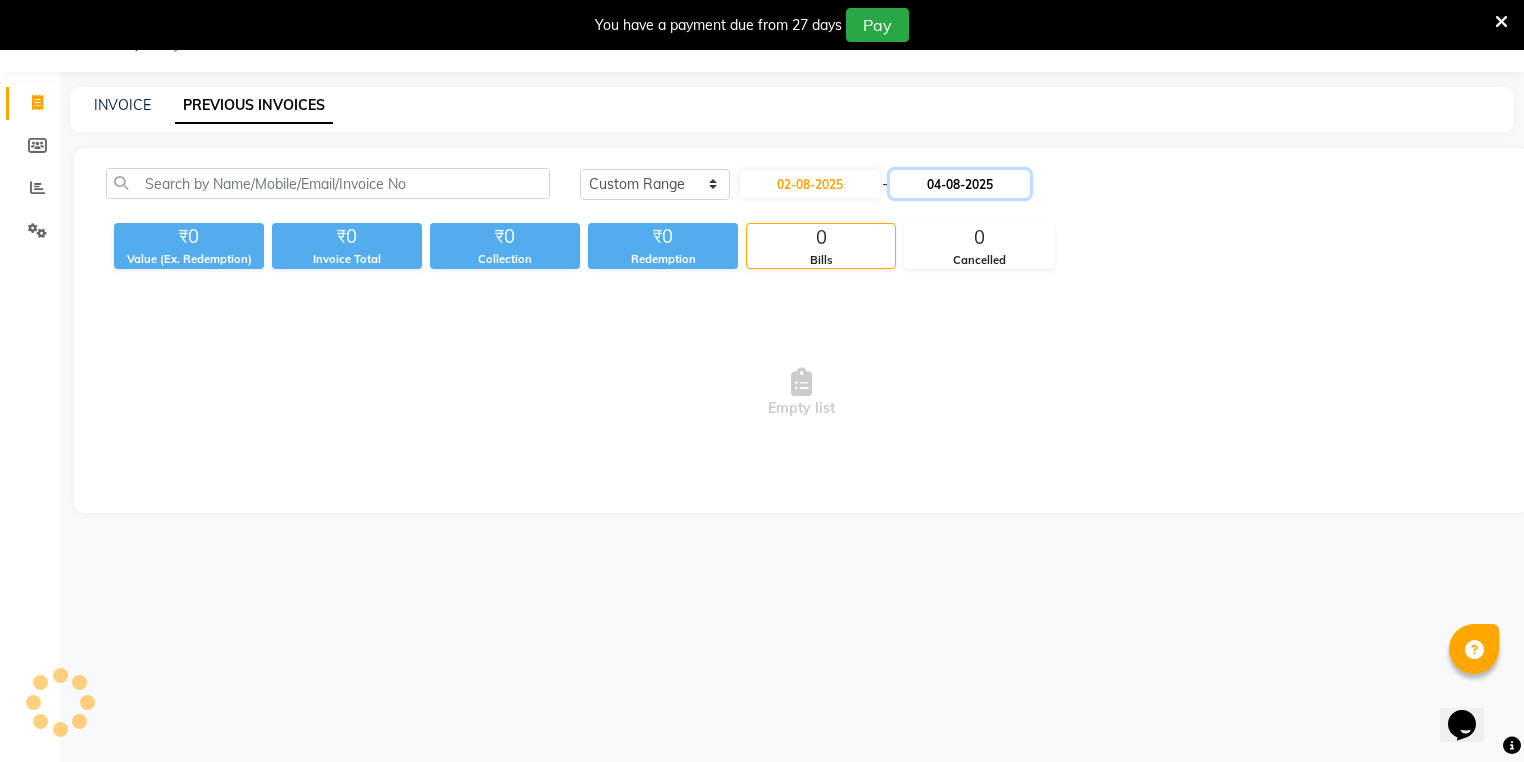 click on "04-08-2025" 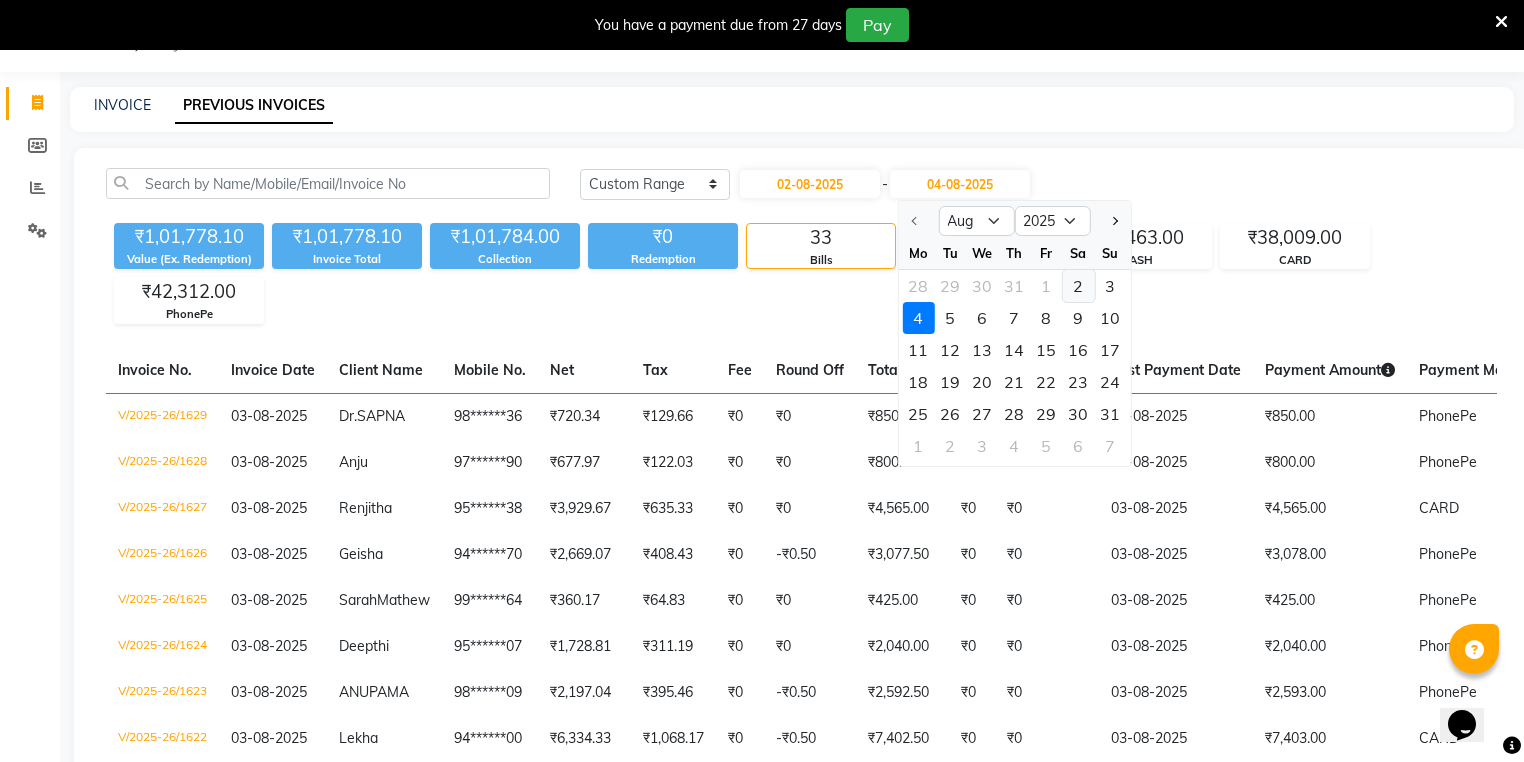 click on "2" 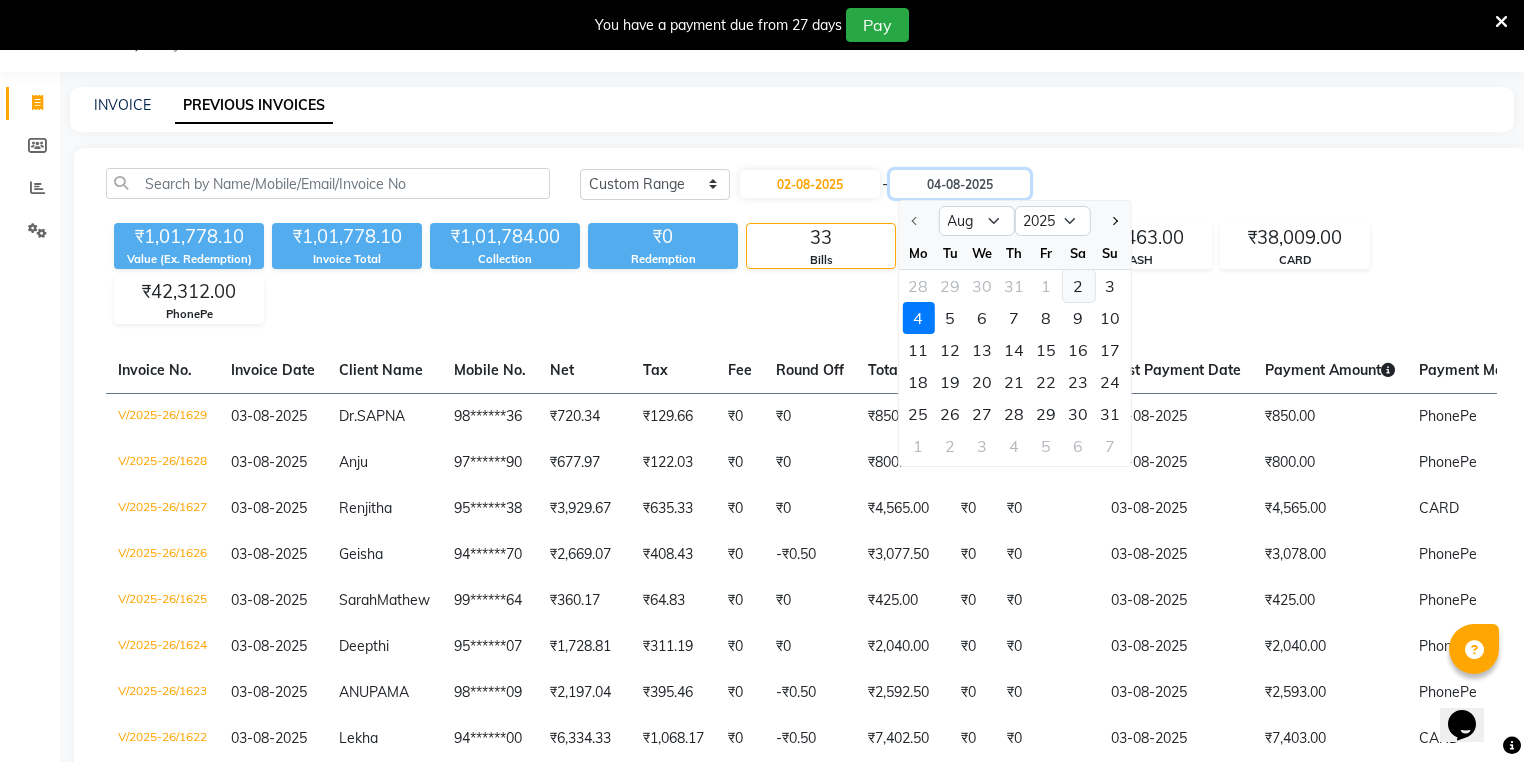 type on "02-08-2025" 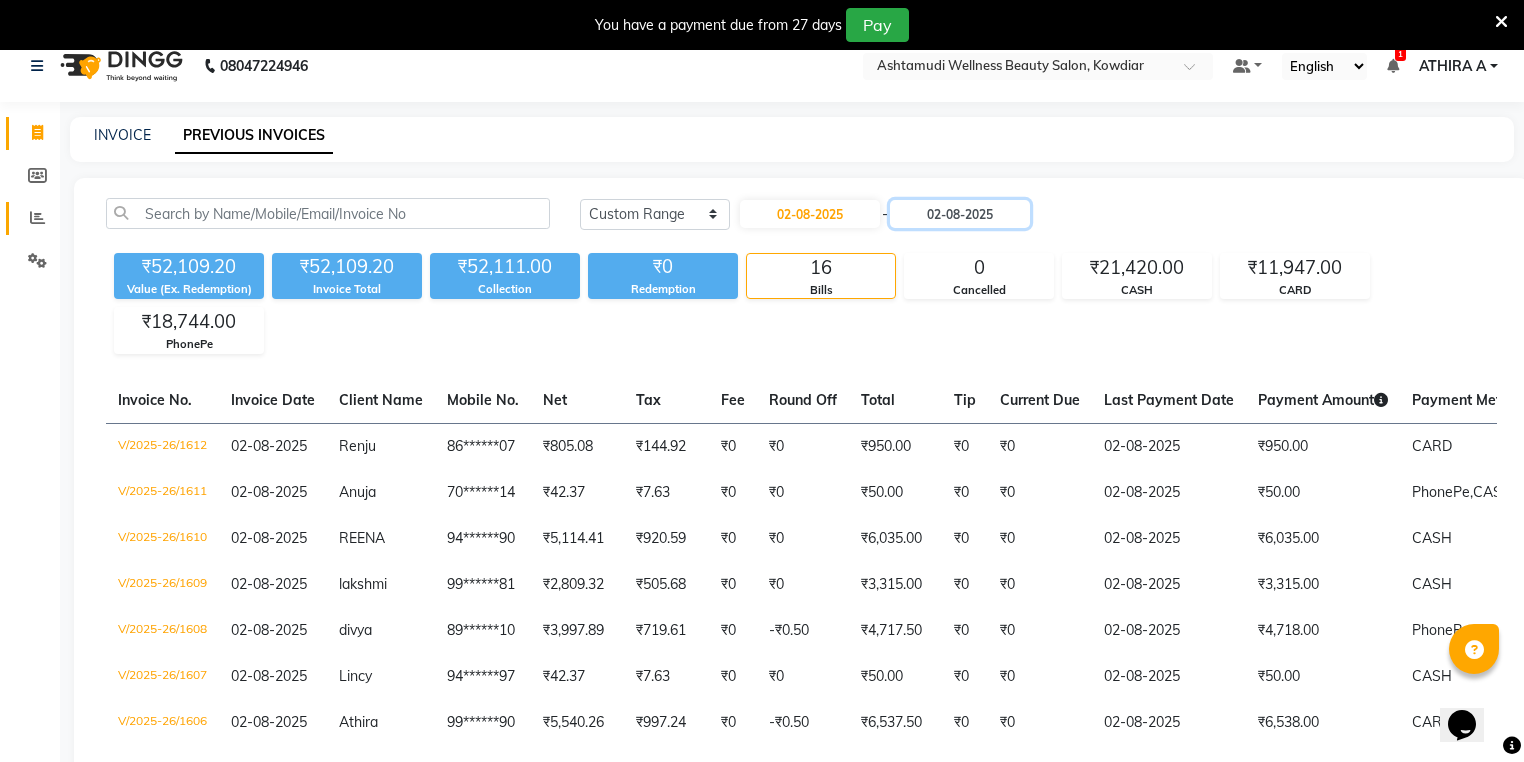 scroll, scrollTop: 0, scrollLeft: 0, axis: both 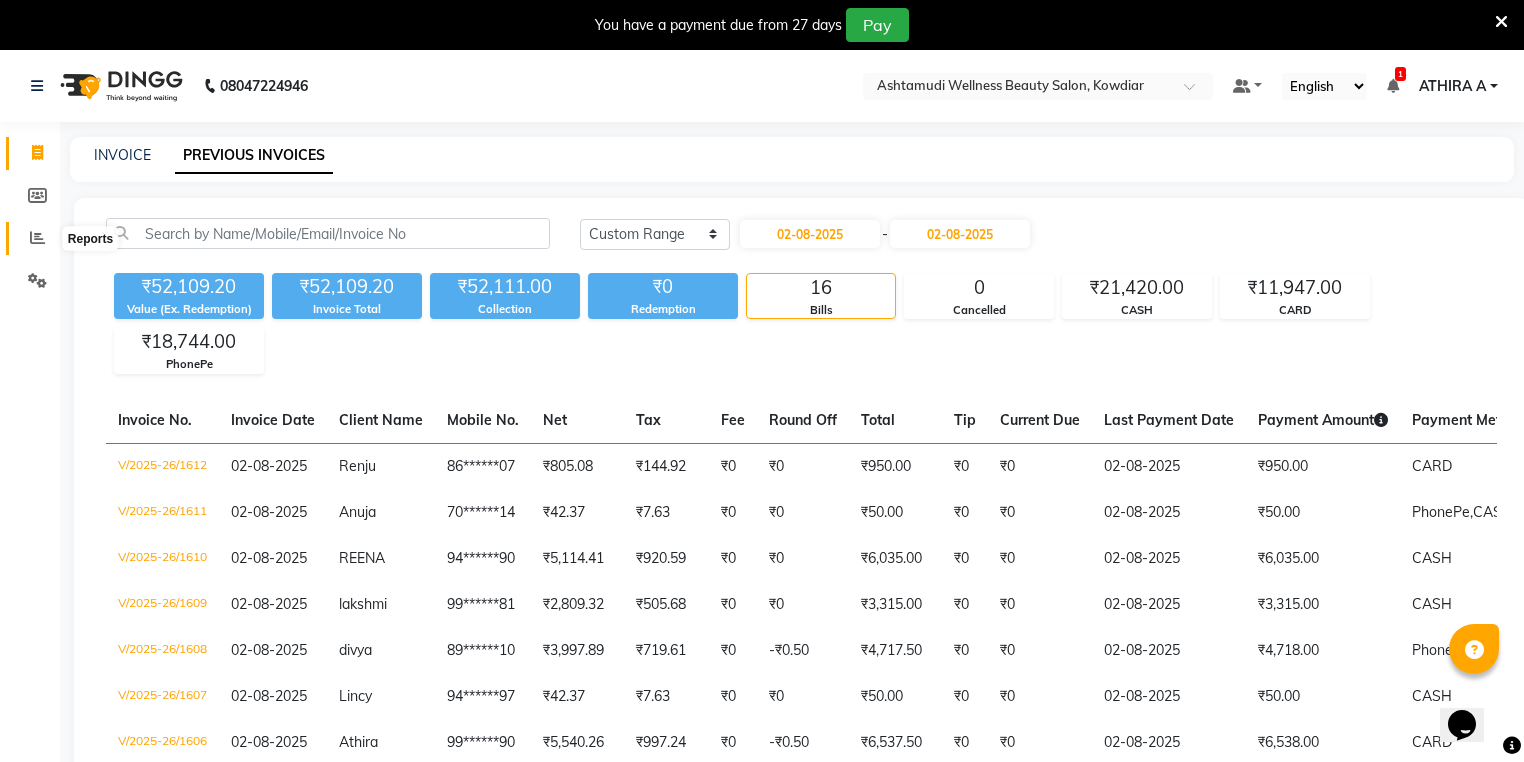 click 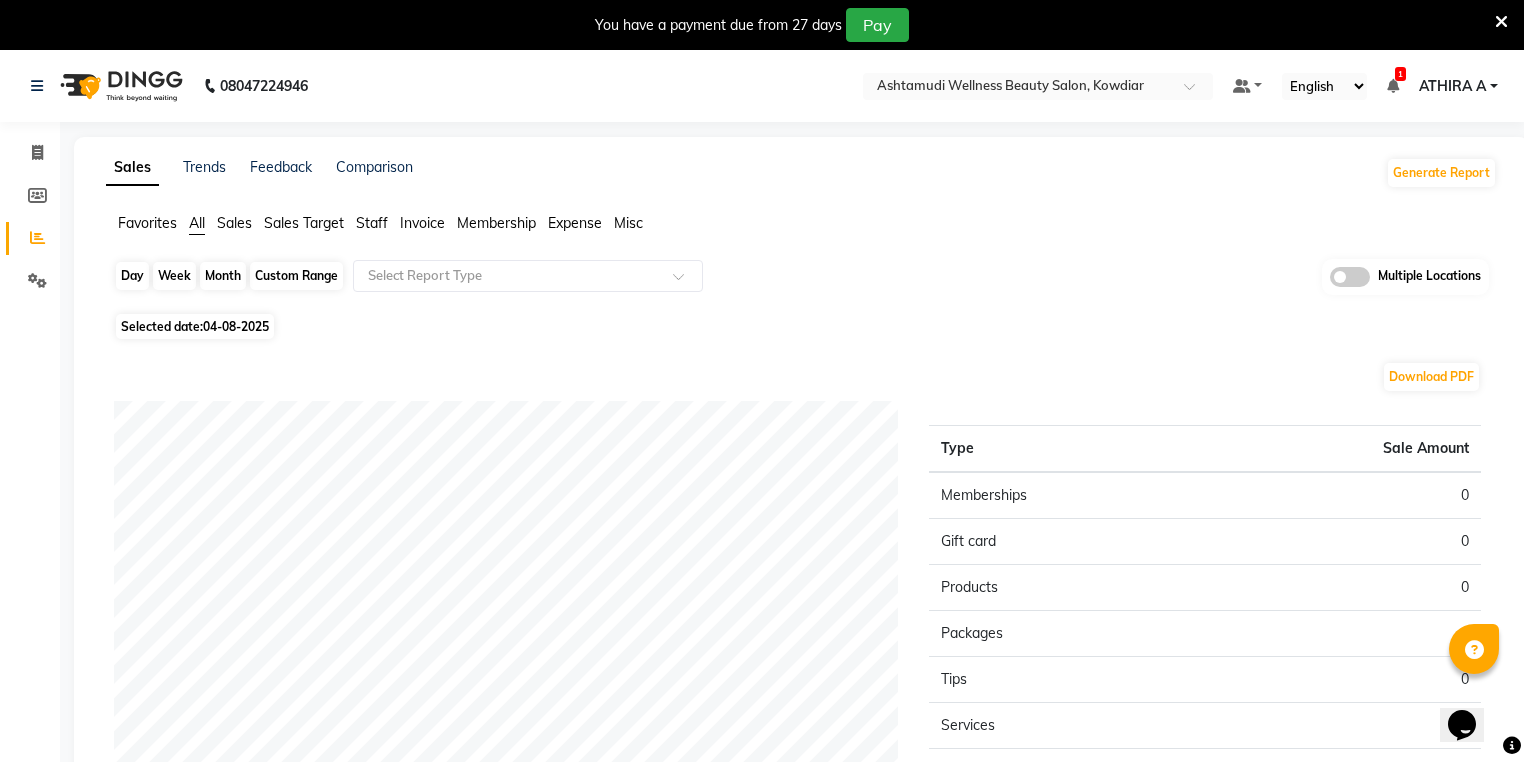 click on "Day" 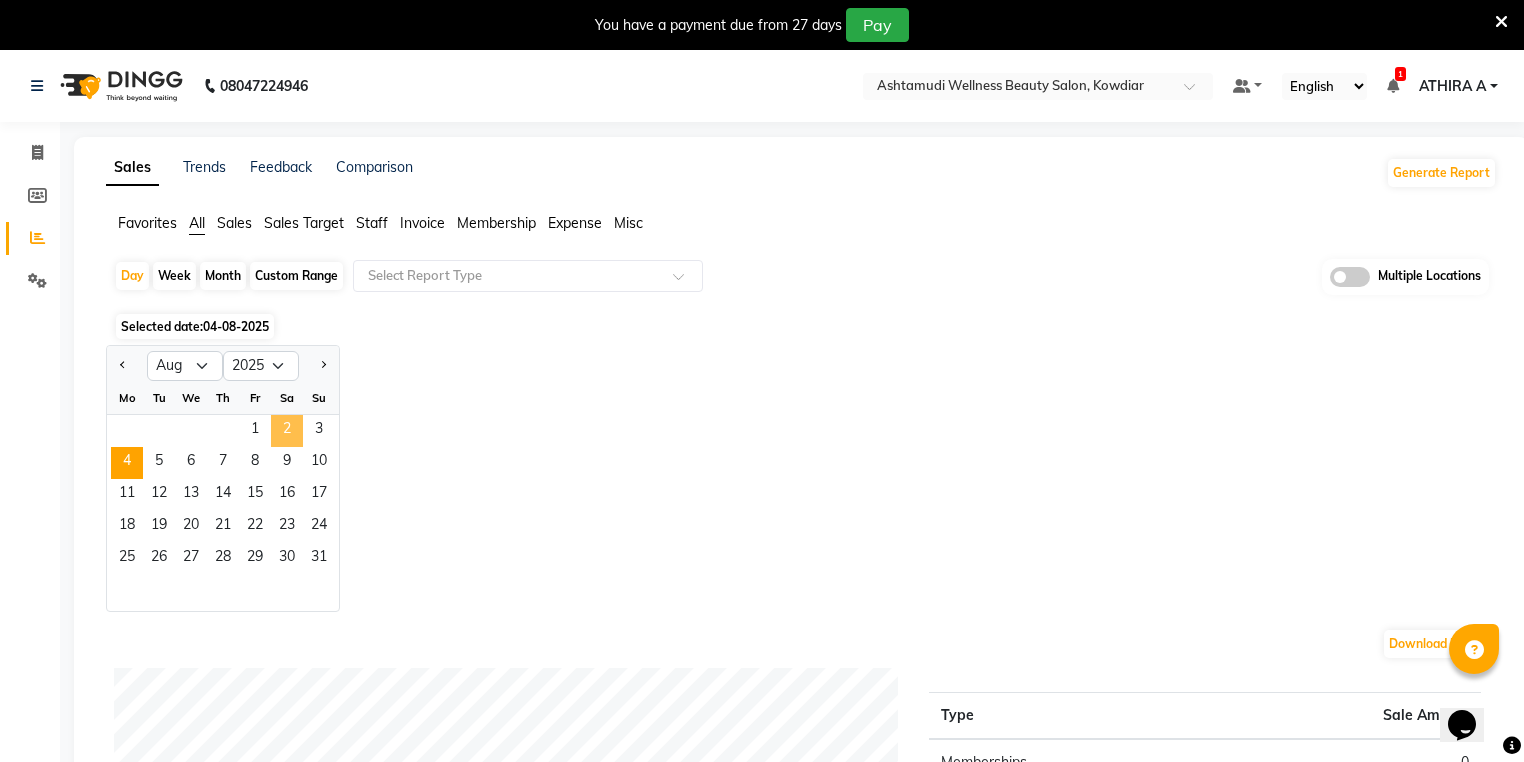 click on "2" 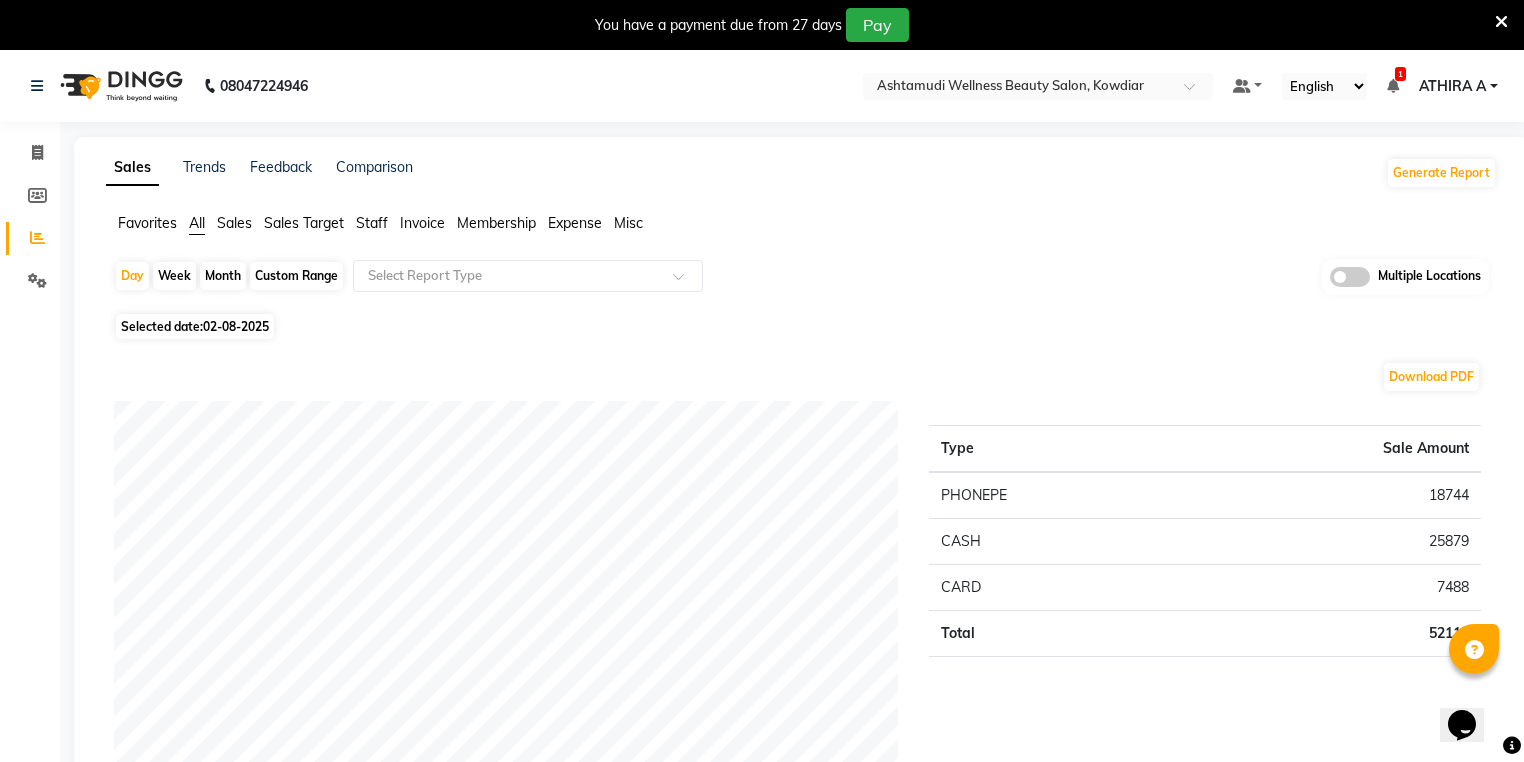 click on "You have a payment due from 27 days   Pay" at bounding box center (751, 25) 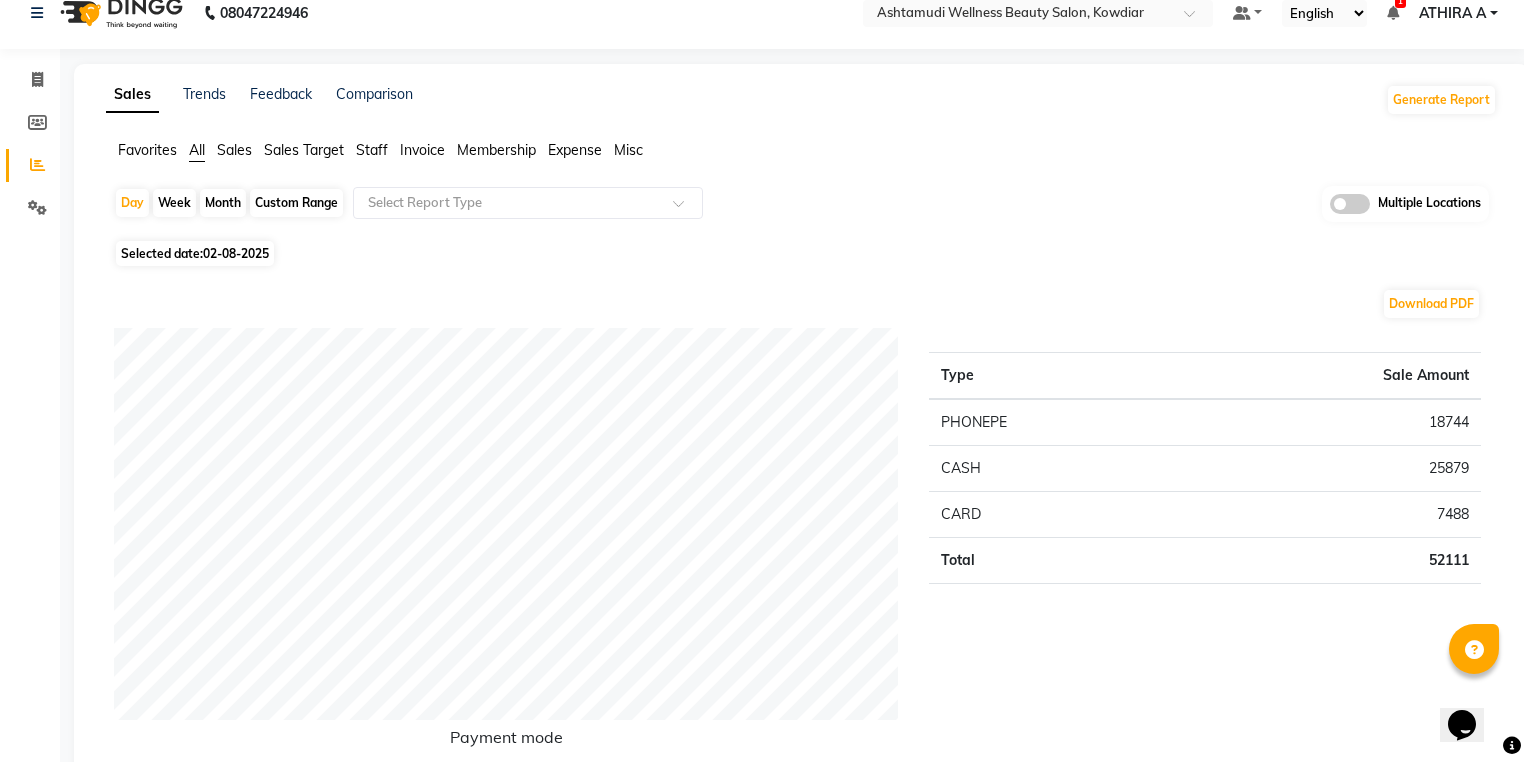 scroll, scrollTop: 0, scrollLeft: 0, axis: both 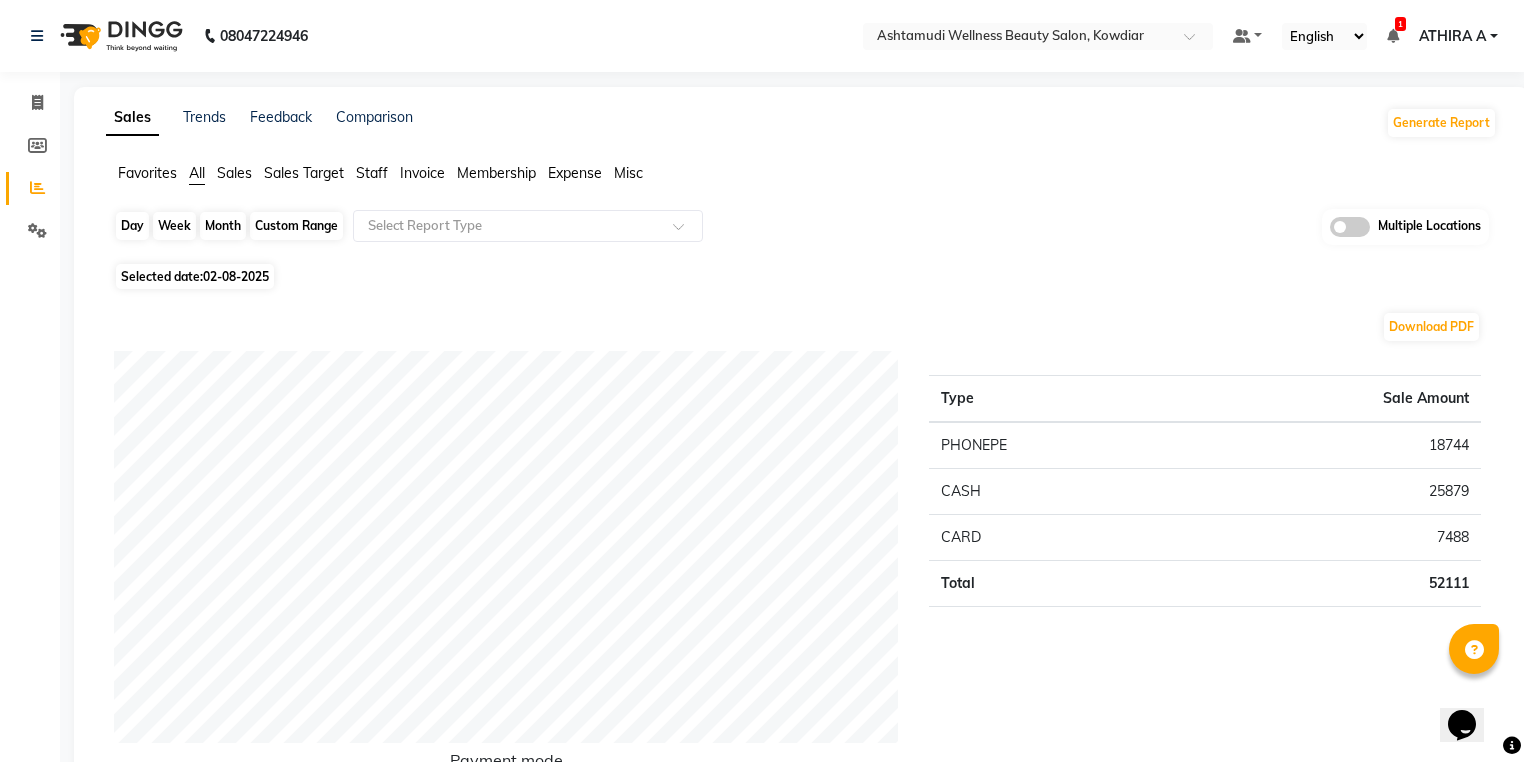 click on "Day" 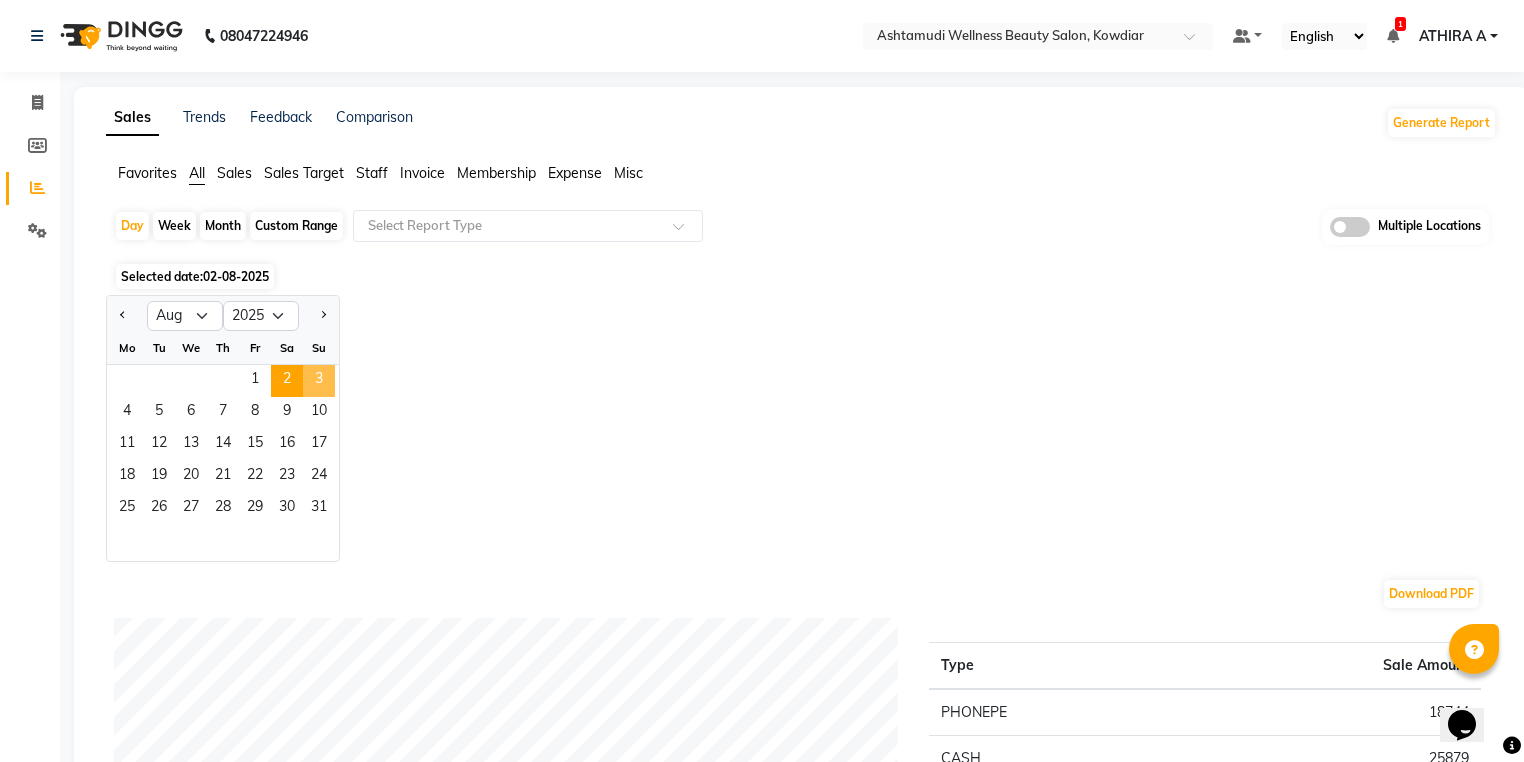 click on "3" 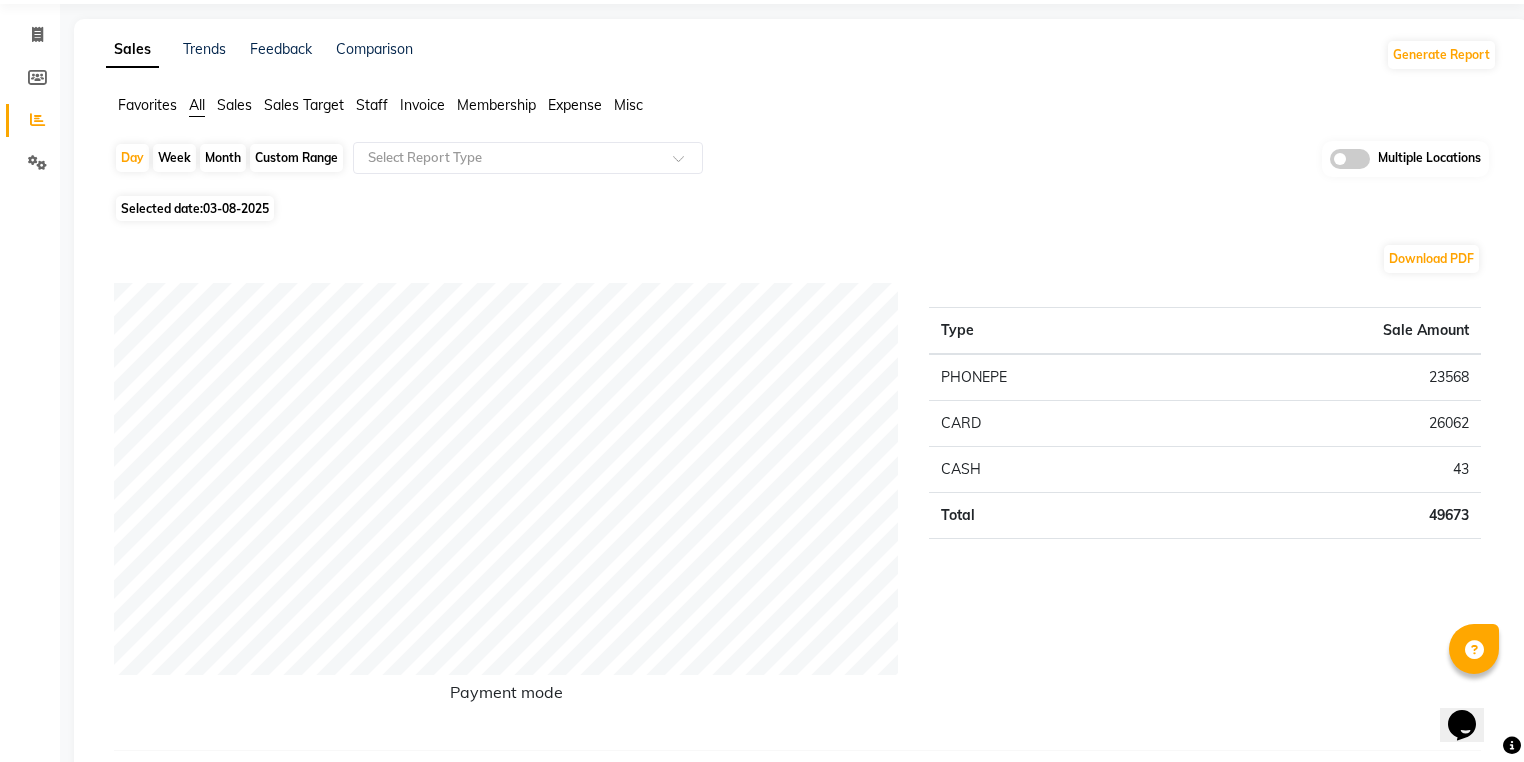 scroll, scrollTop: 0, scrollLeft: 0, axis: both 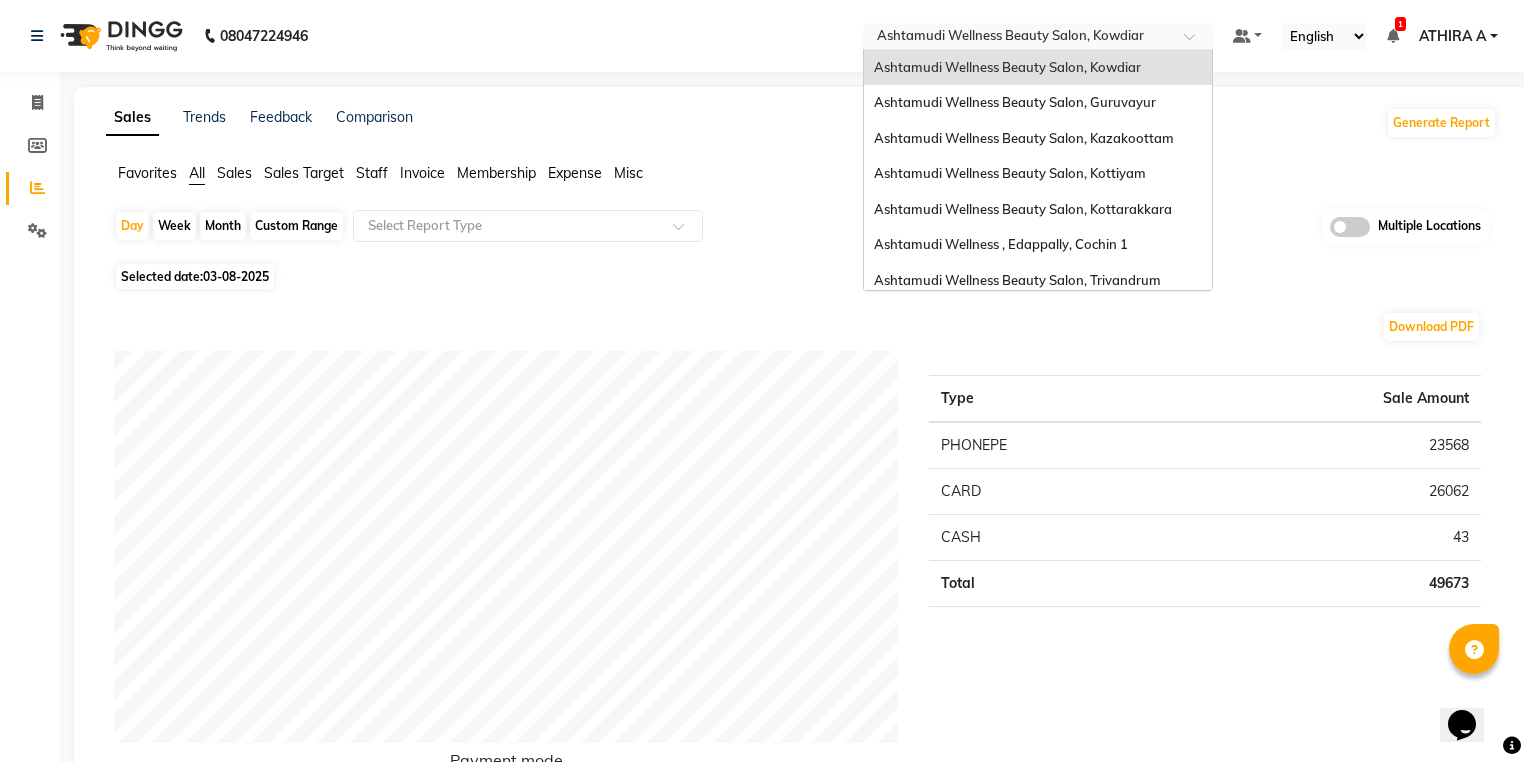 click at bounding box center [1018, 38] 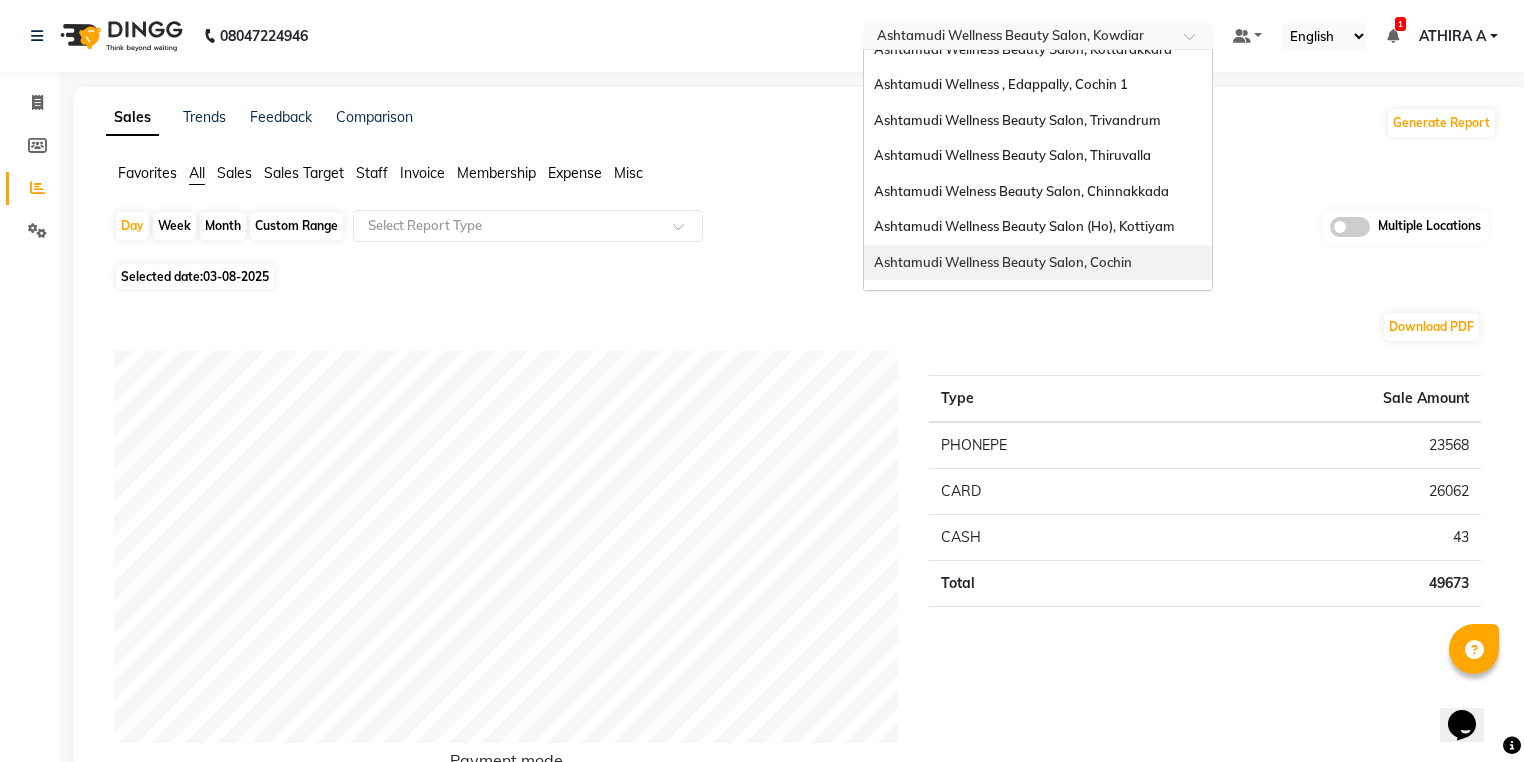 drag, startPoint x: 1106, startPoint y: 261, endPoint x: 1122, endPoint y: 288, distance: 31.38471 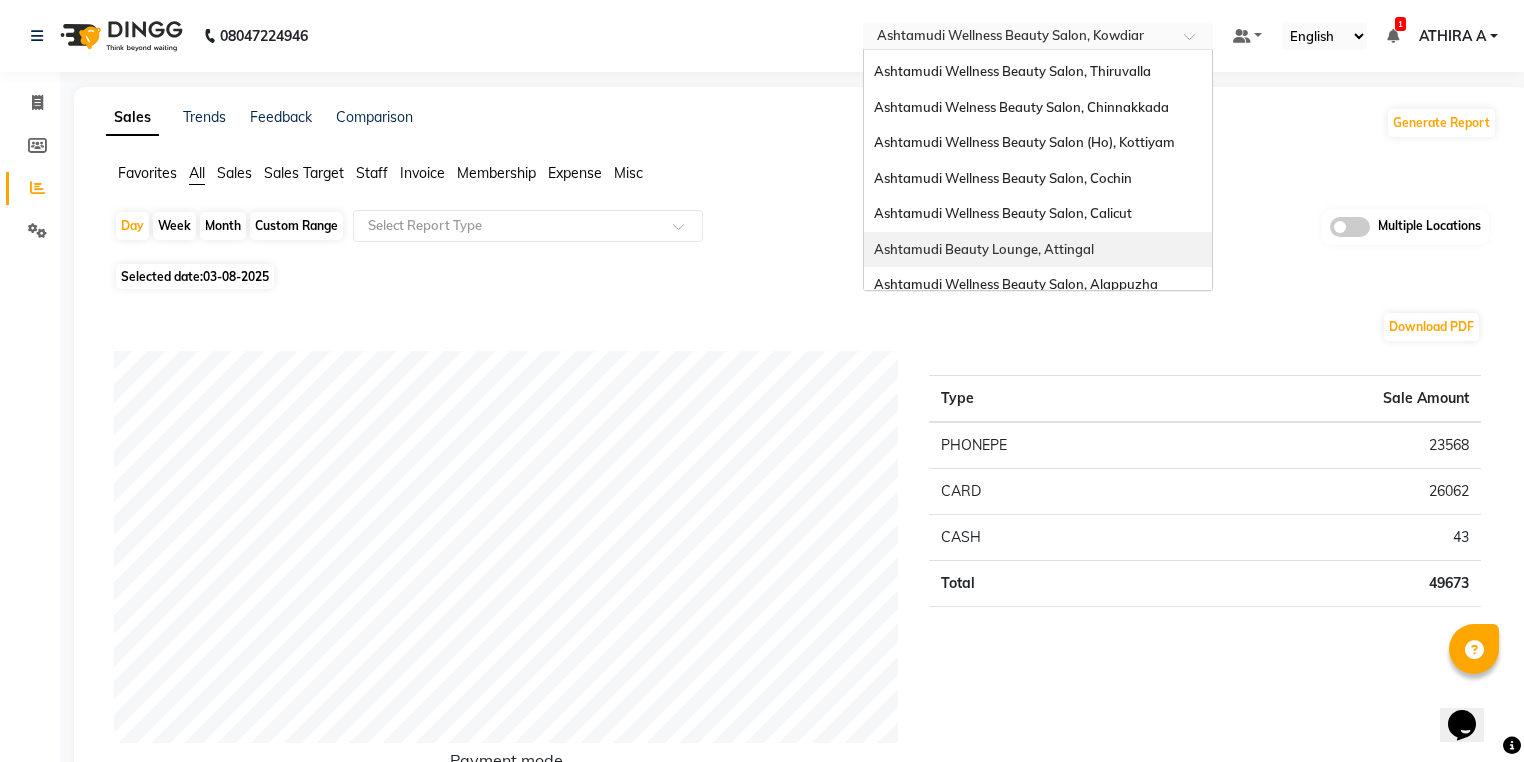 scroll, scrollTop: 312, scrollLeft: 0, axis: vertical 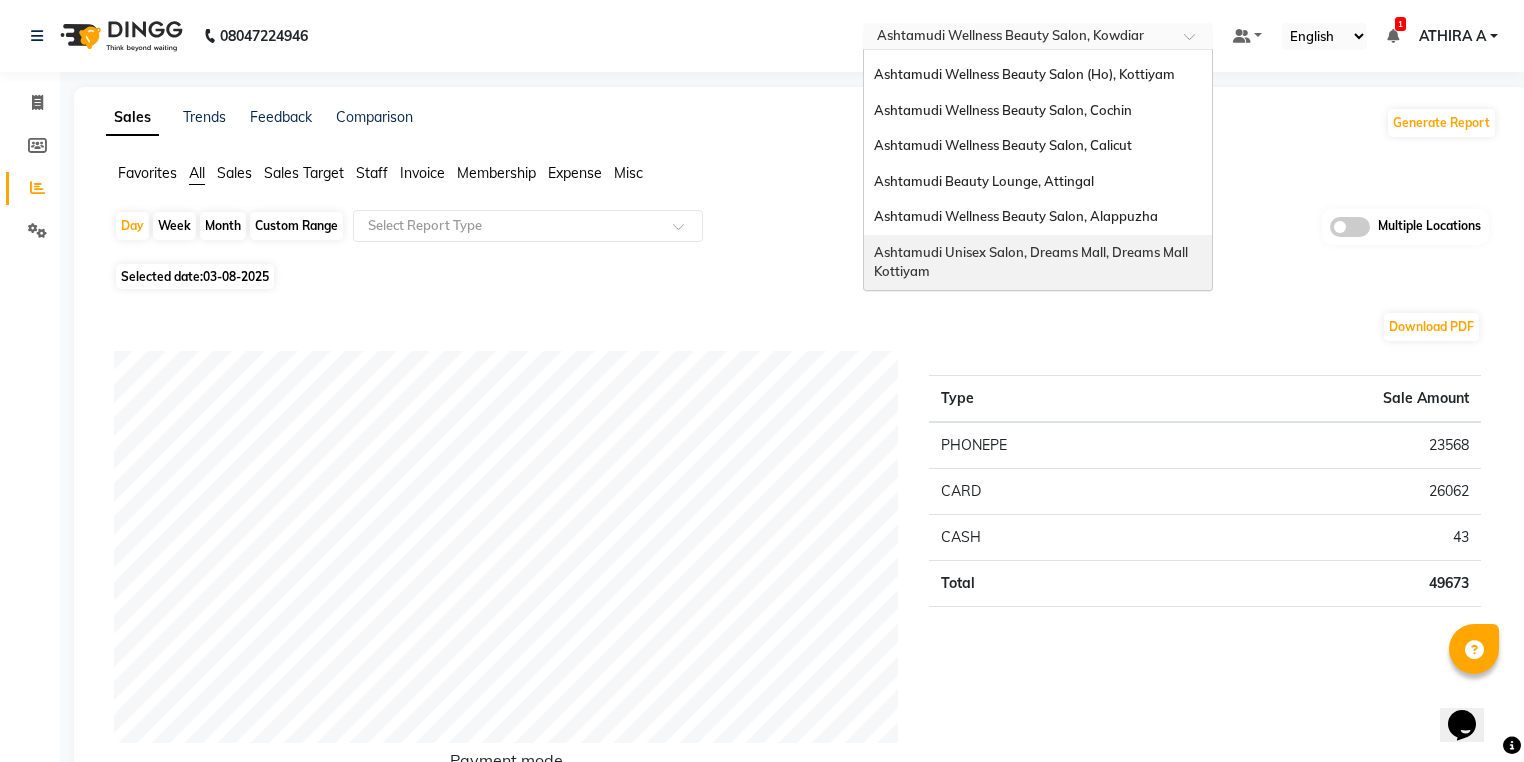 click on "Ashtamudi Unisex Salon, Dreams Mall, Dreams Mall Kottiyam" at bounding box center (1032, 262) 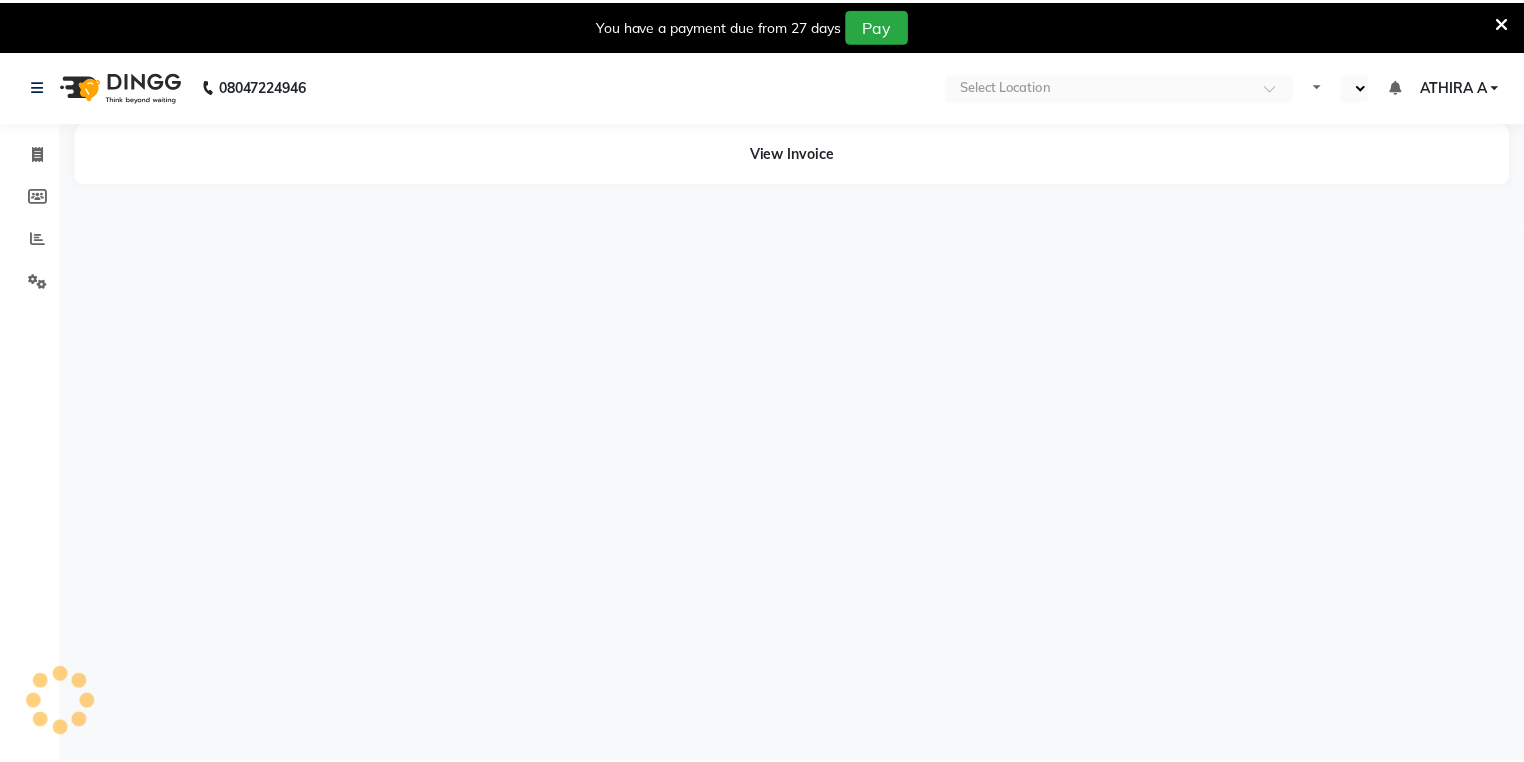 scroll, scrollTop: 0, scrollLeft: 0, axis: both 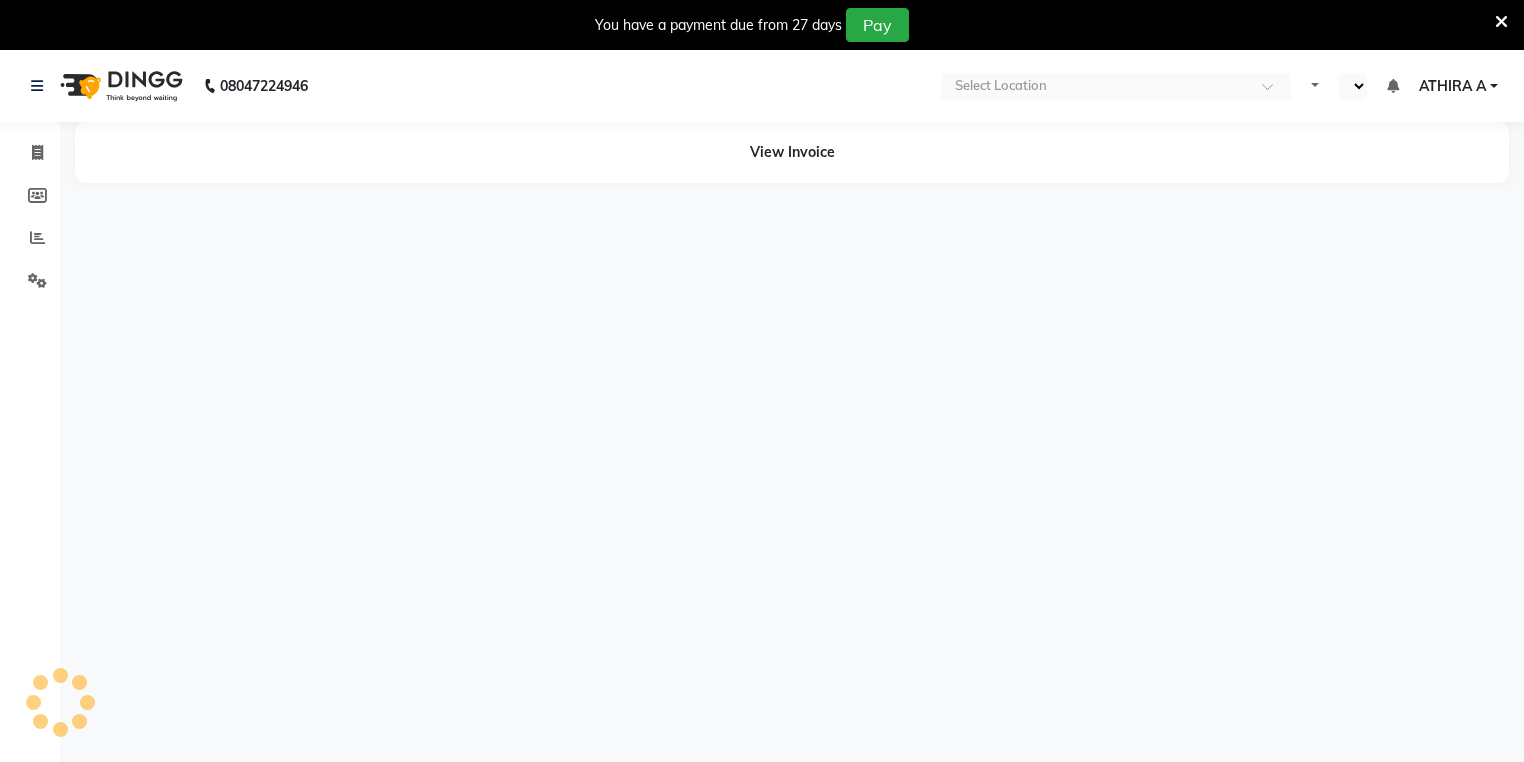 select on "en" 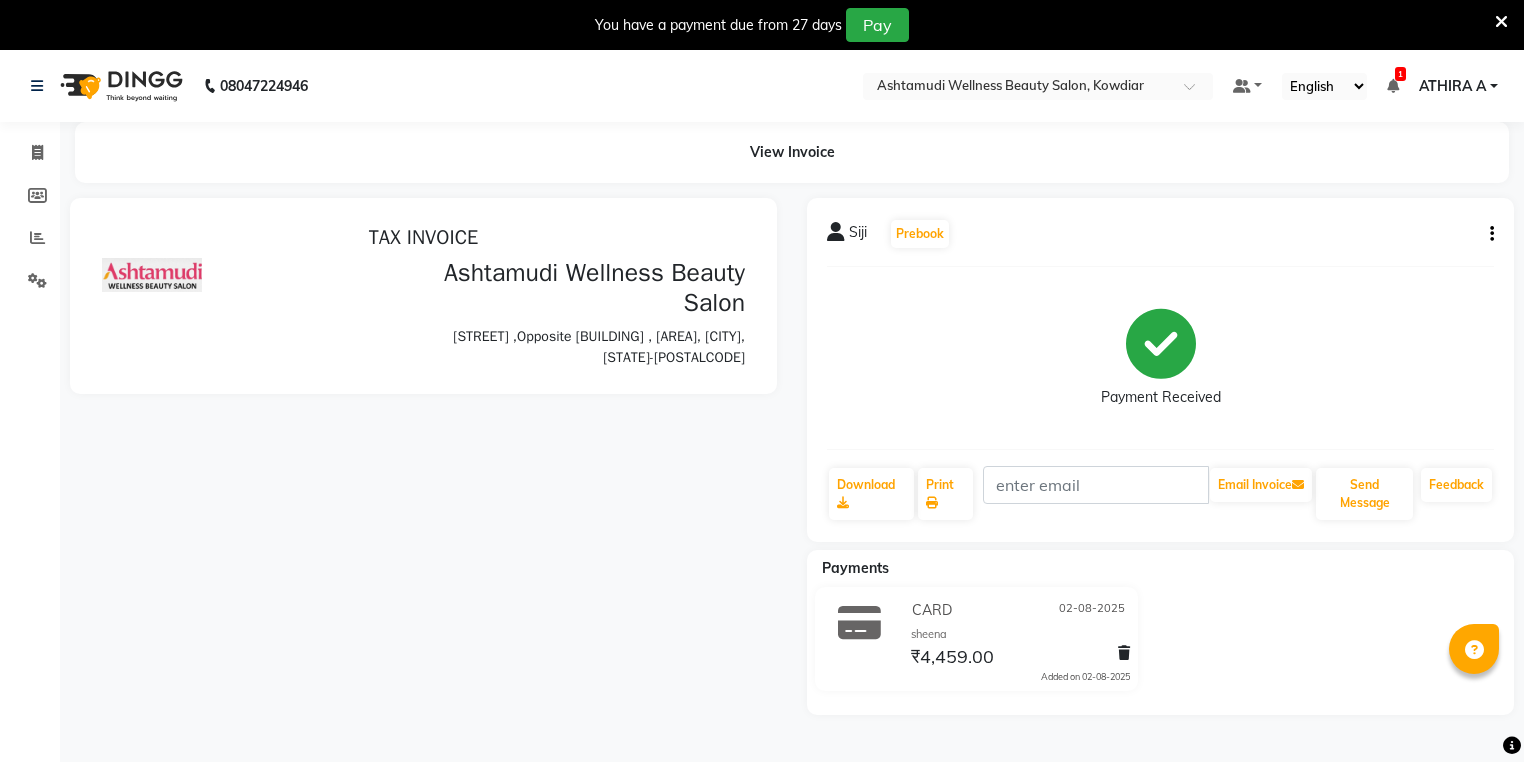 scroll, scrollTop: 0, scrollLeft: 0, axis: both 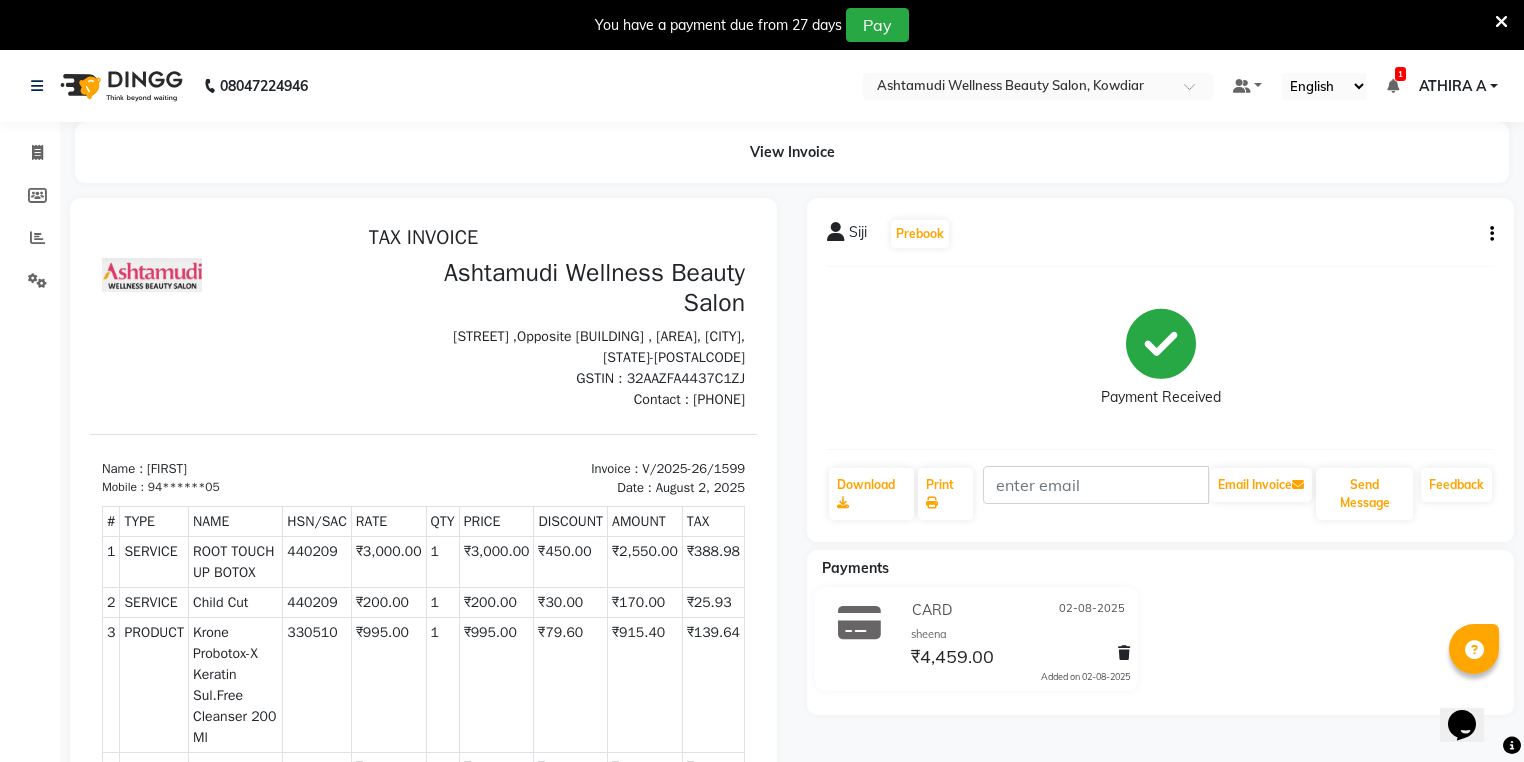 click on "[FIRST] [LAST]" 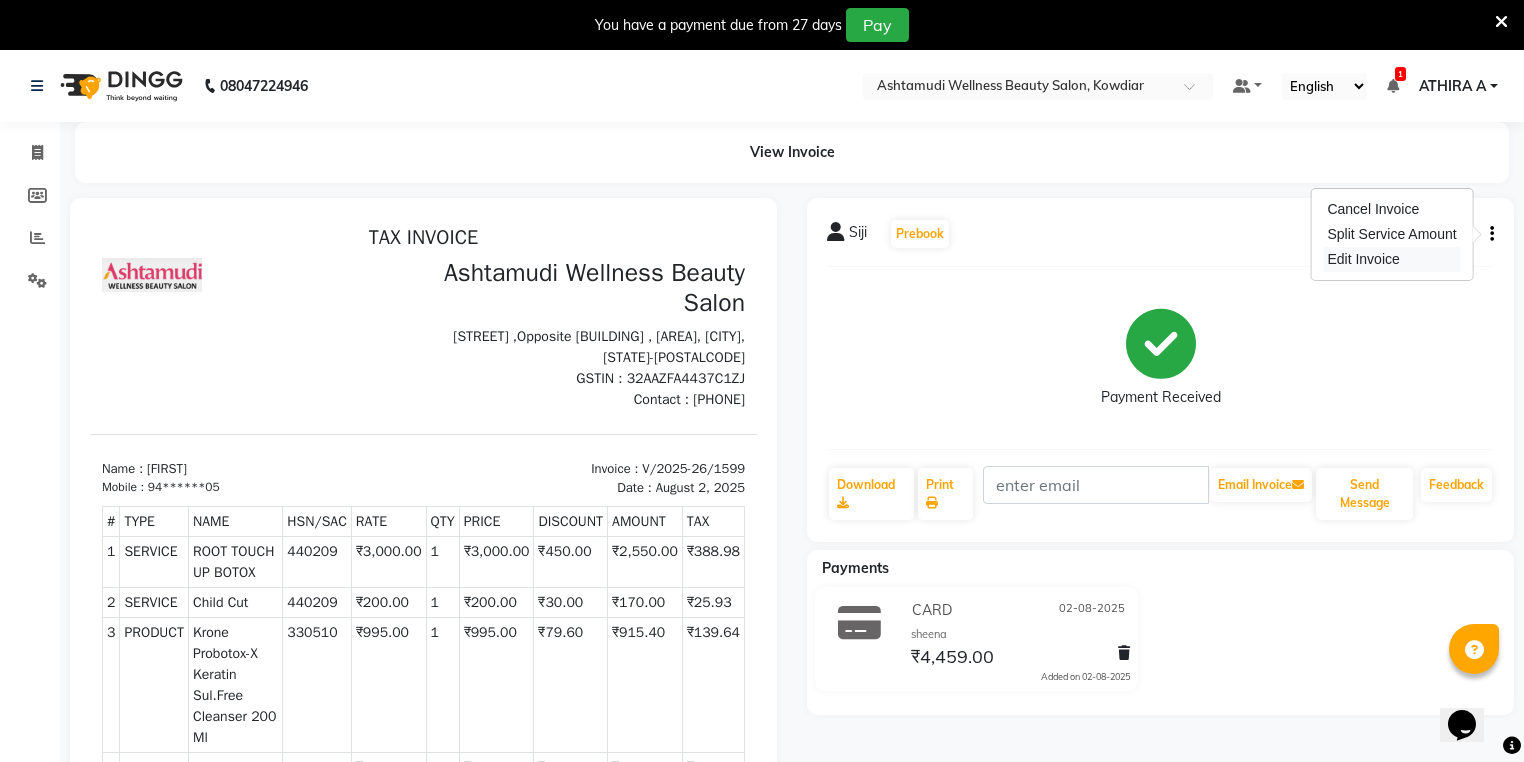 click on "Edit Invoice" at bounding box center (1391, 259) 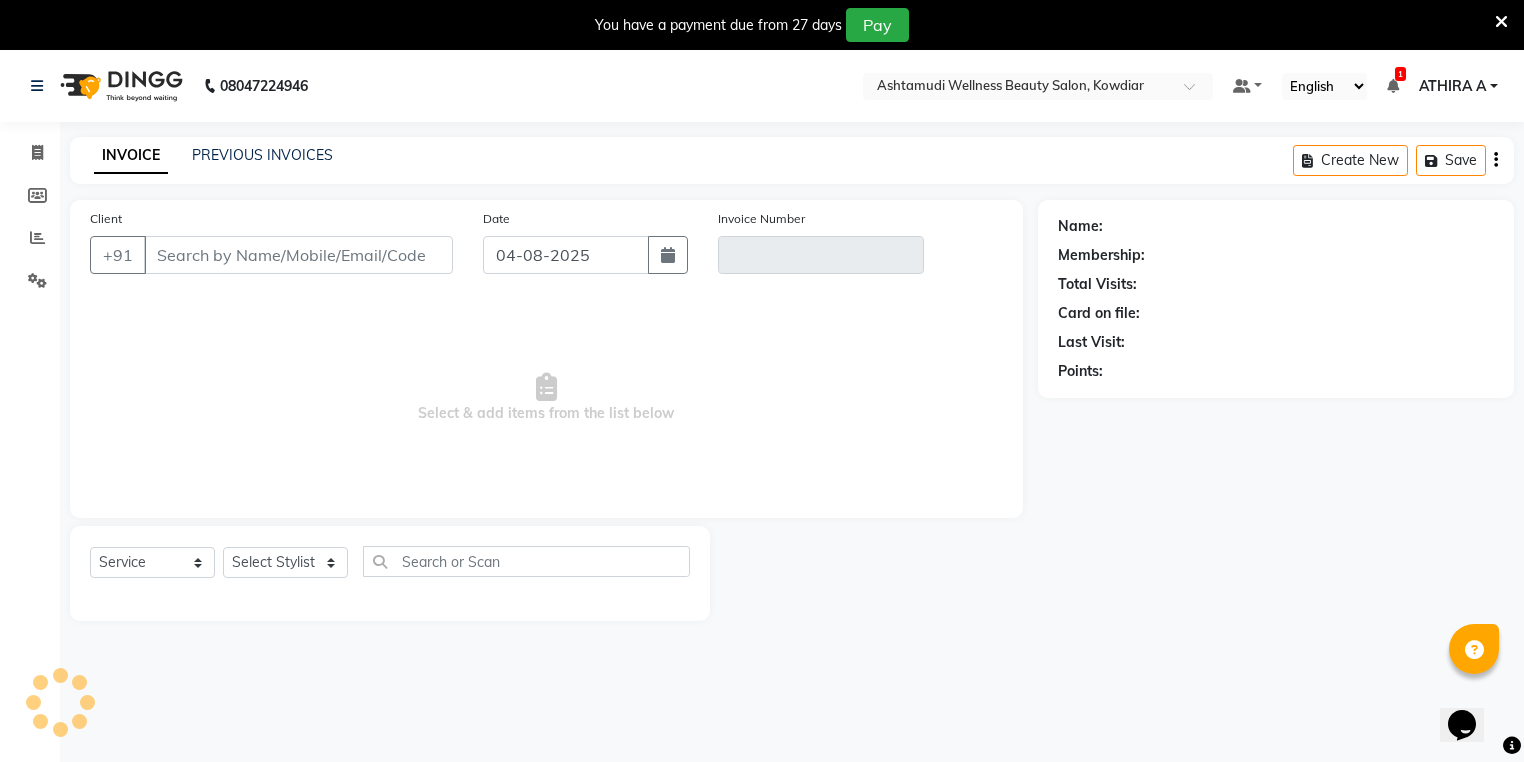 scroll, scrollTop: 50, scrollLeft: 0, axis: vertical 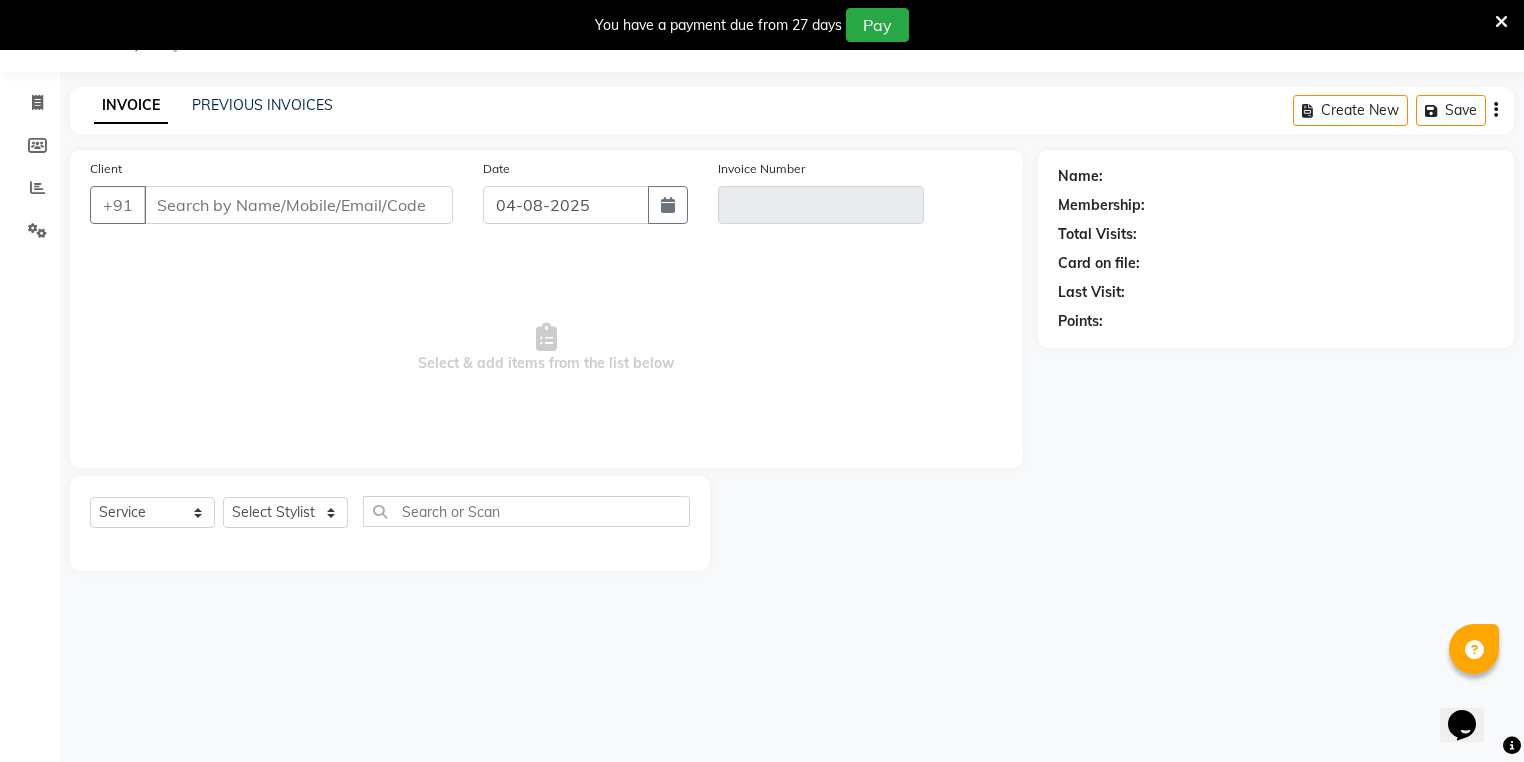 type on "94******05" 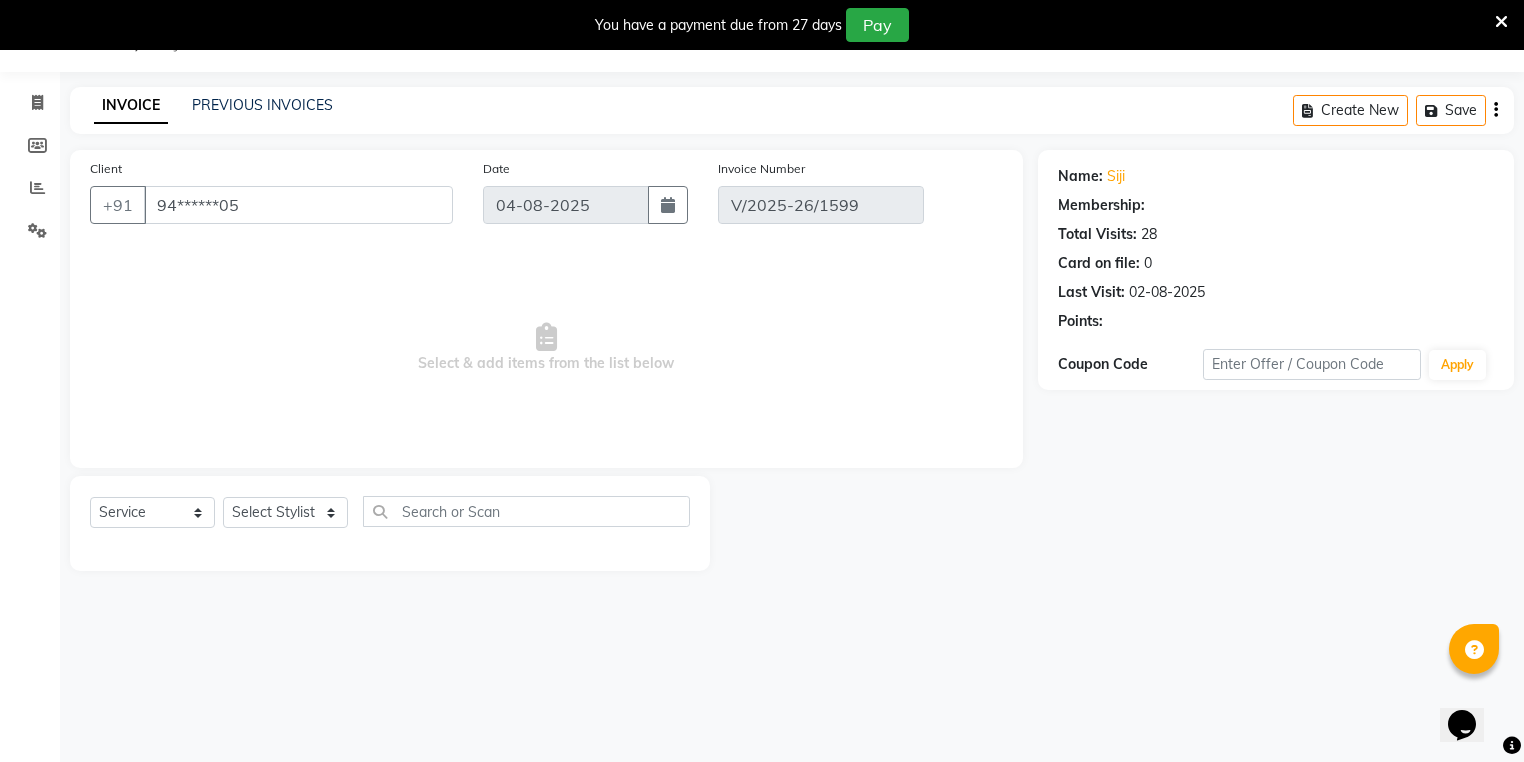 type on "02-08-2025" 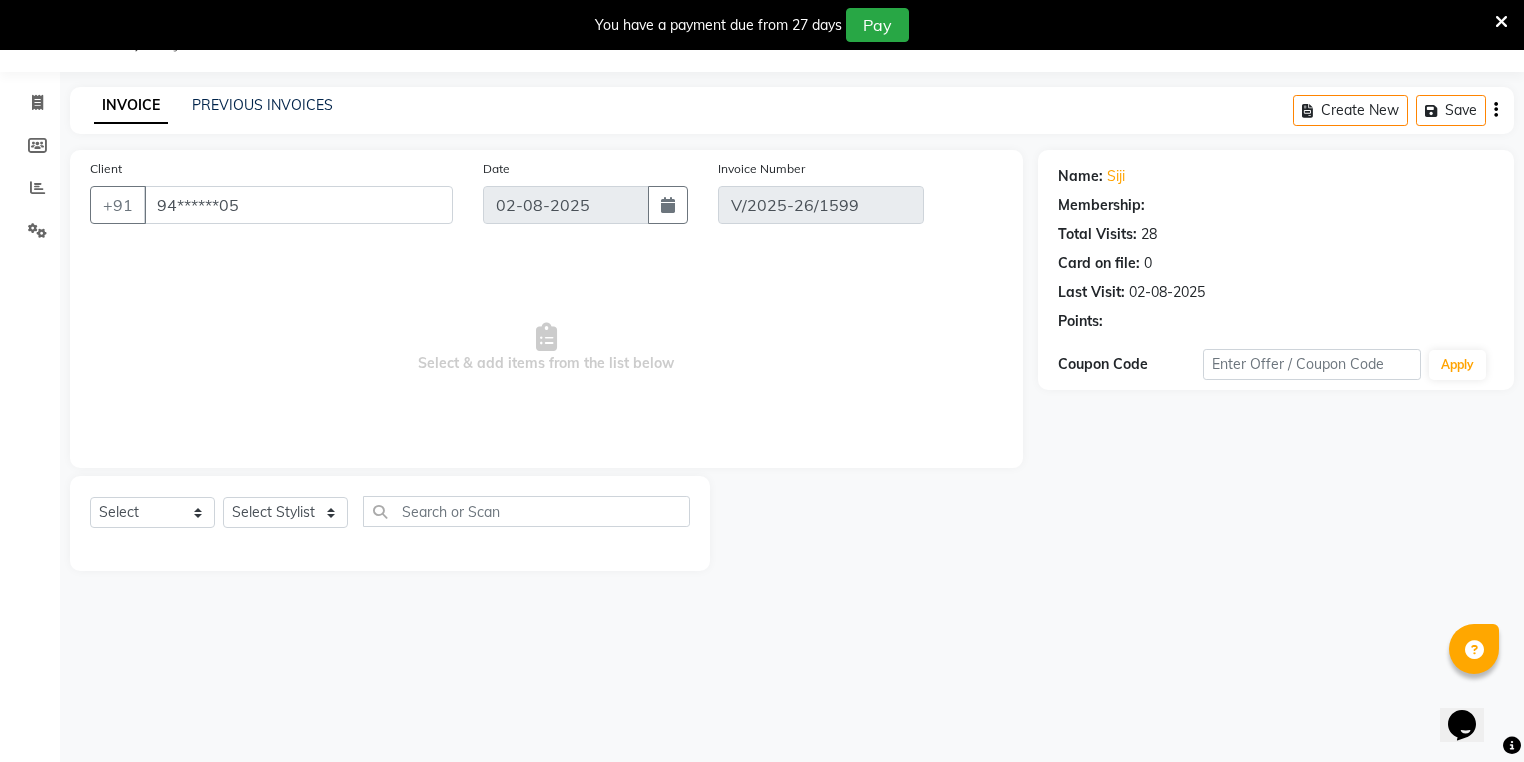 select on "2: Object" 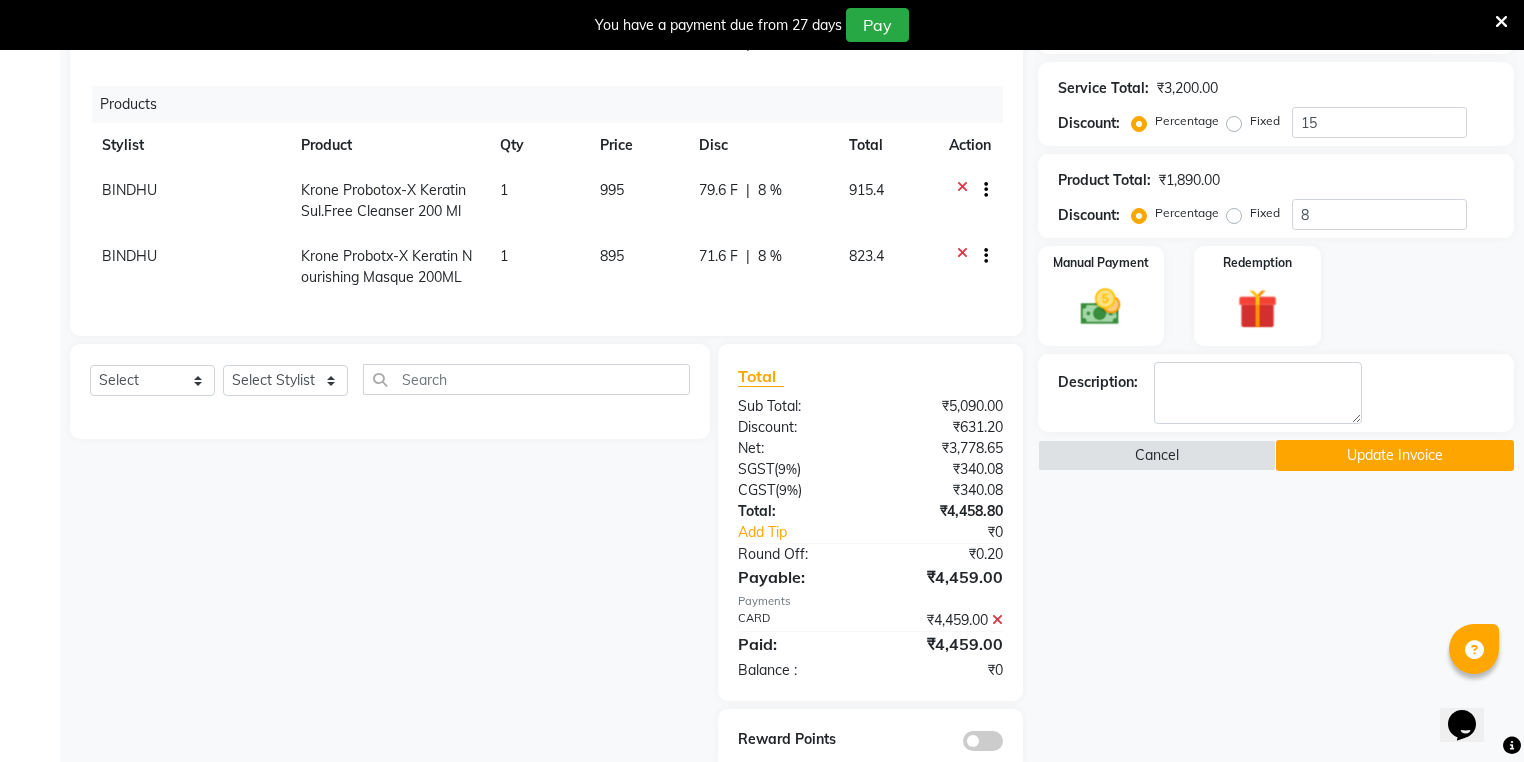 scroll, scrollTop: 477, scrollLeft: 0, axis: vertical 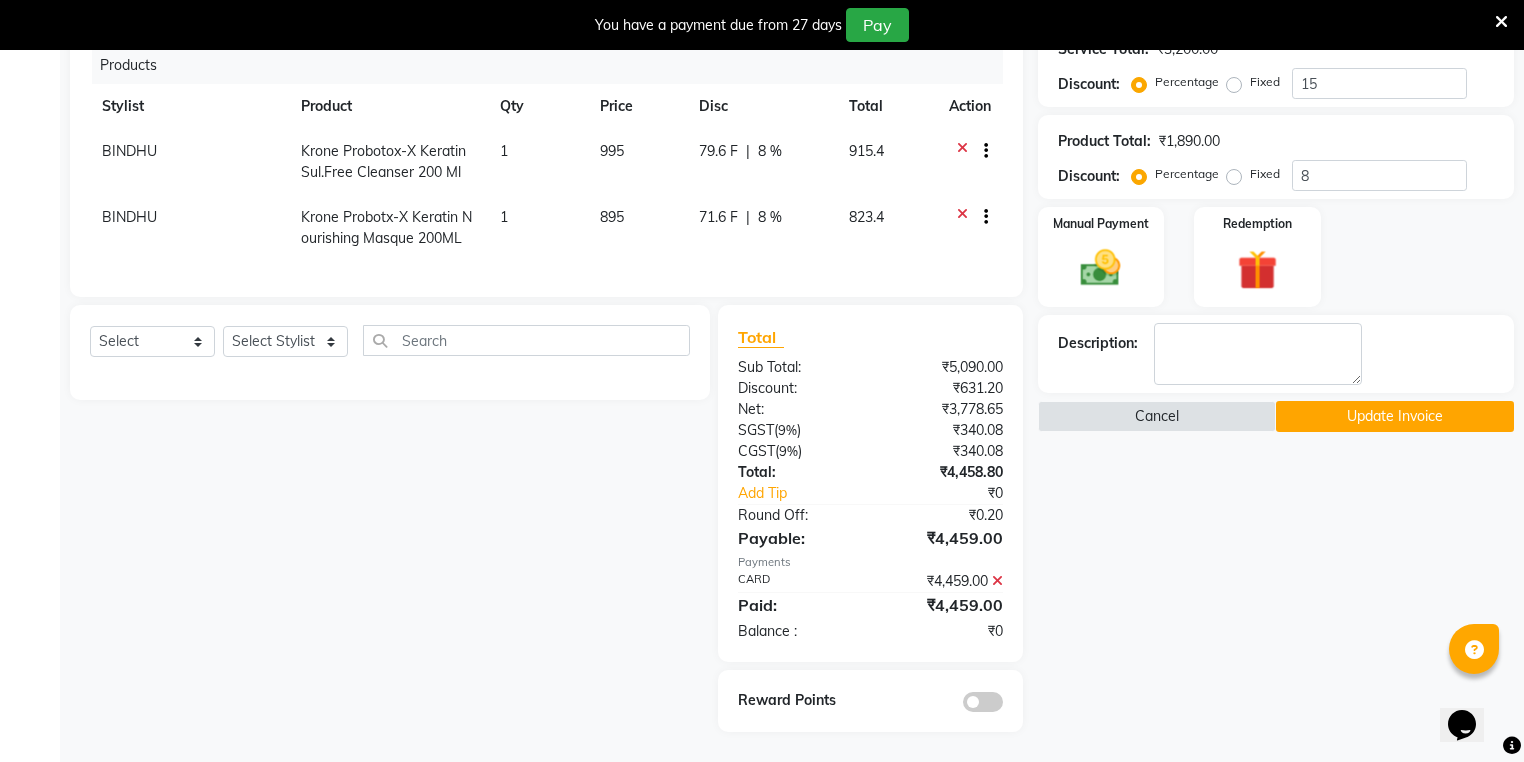 click 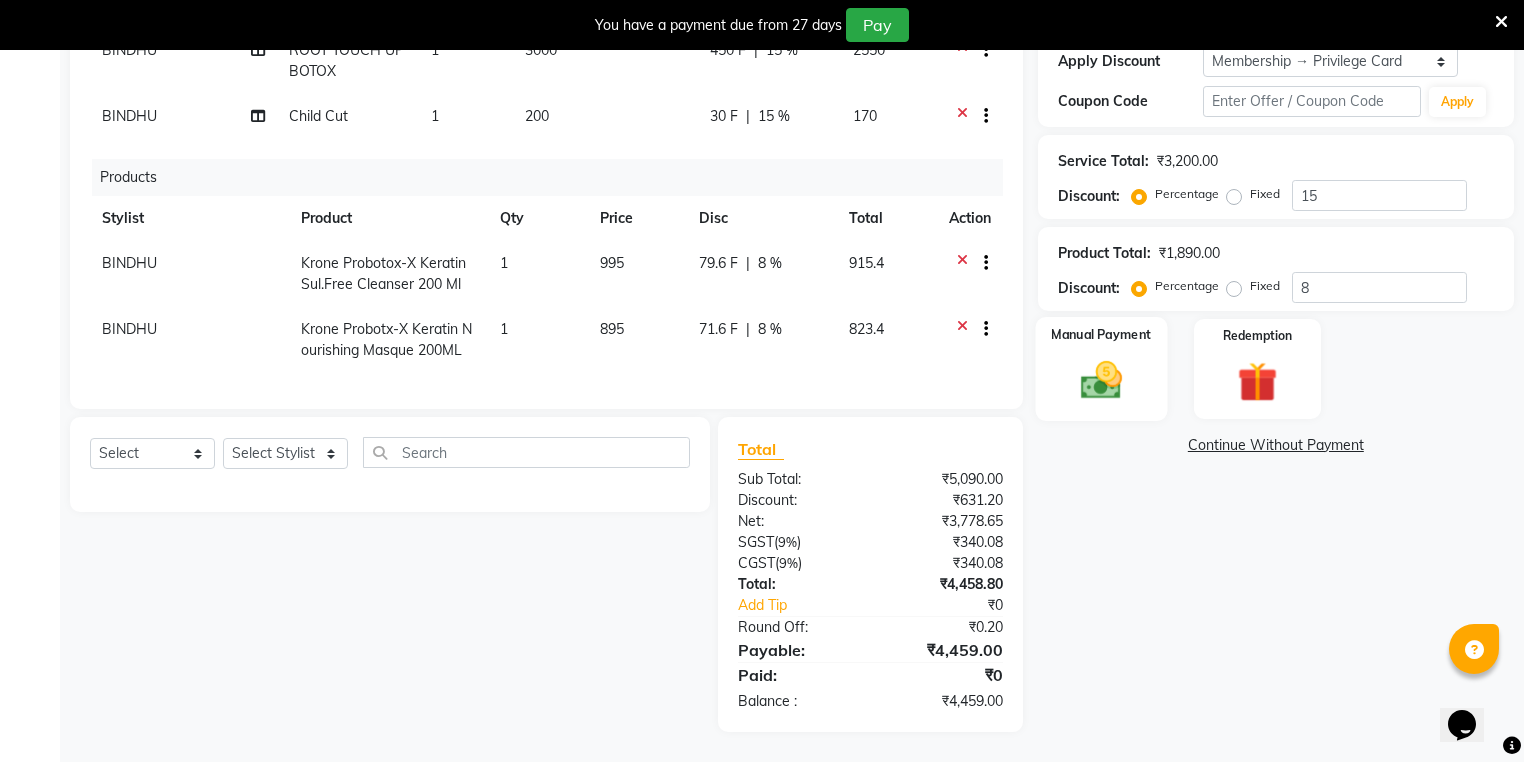 click 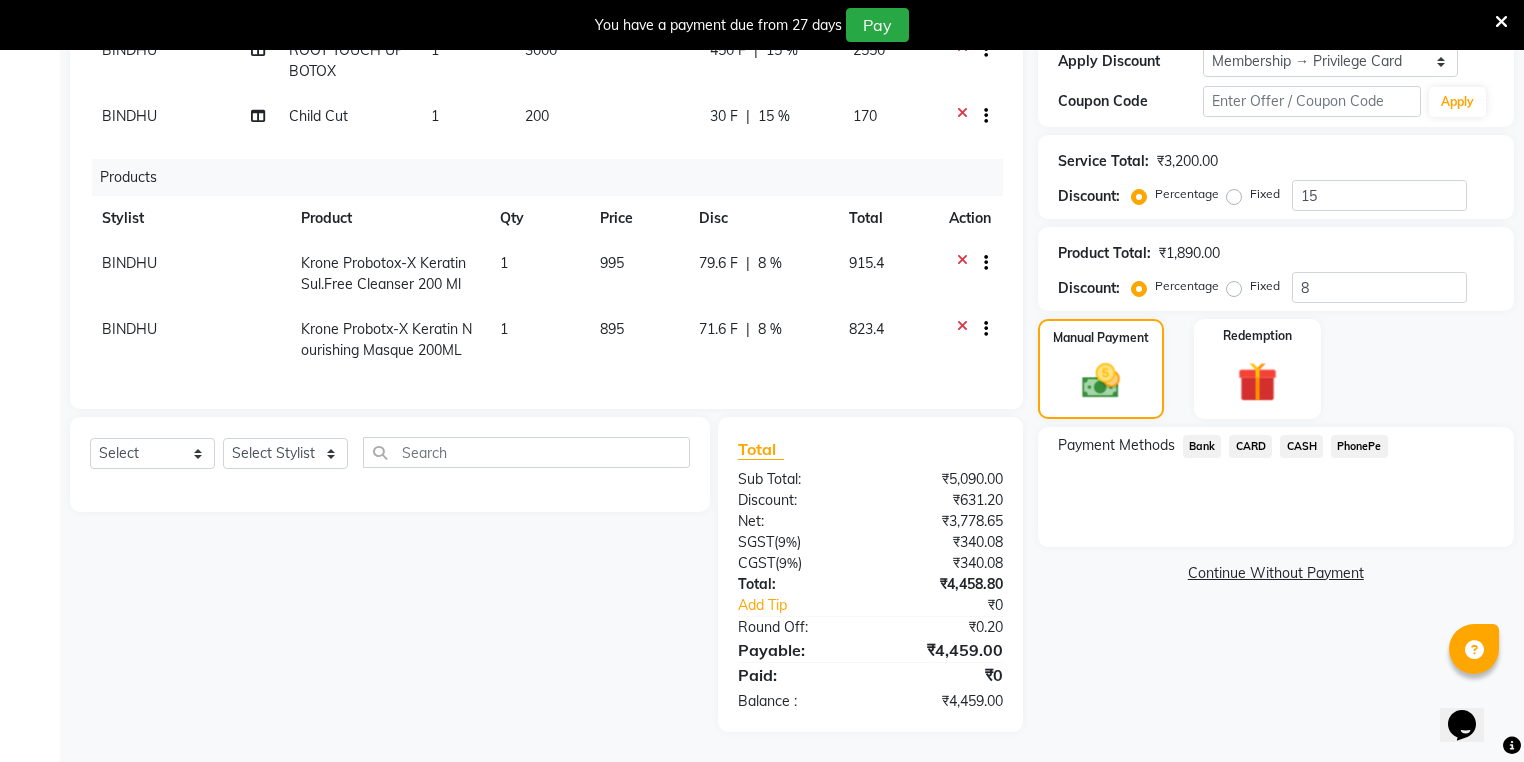 click on "CASH" 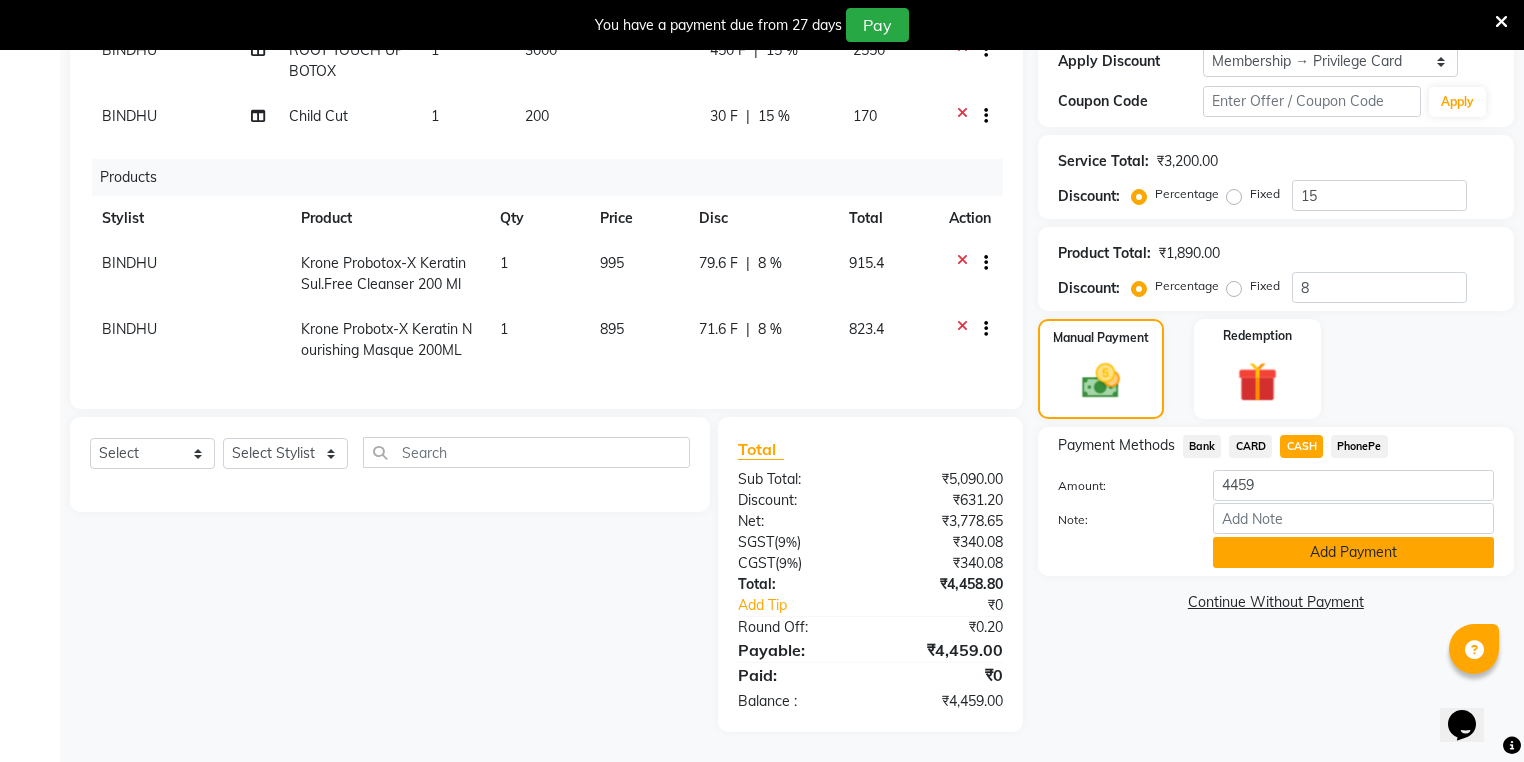 click on "Add Payment" 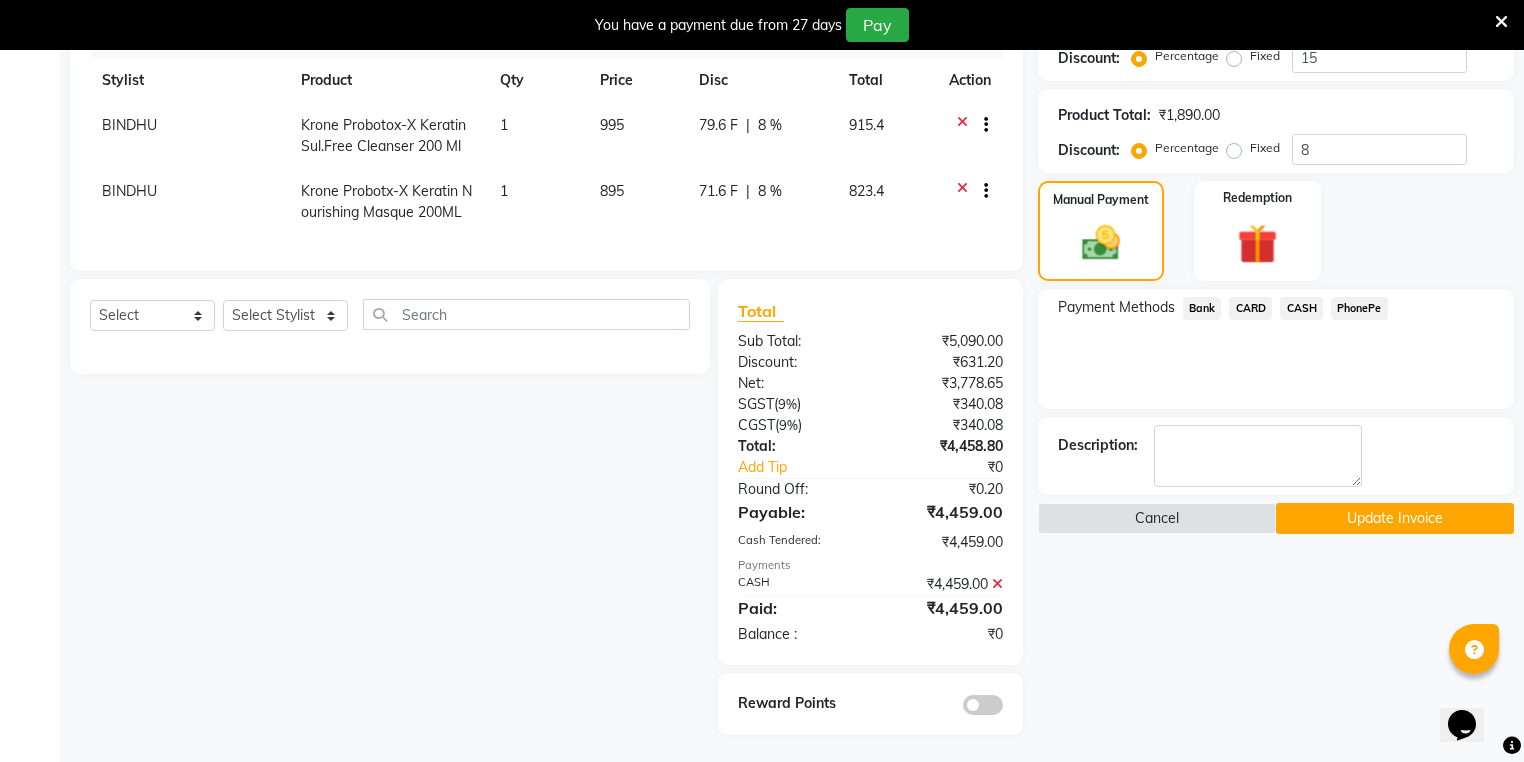 scroll, scrollTop: 506, scrollLeft: 0, axis: vertical 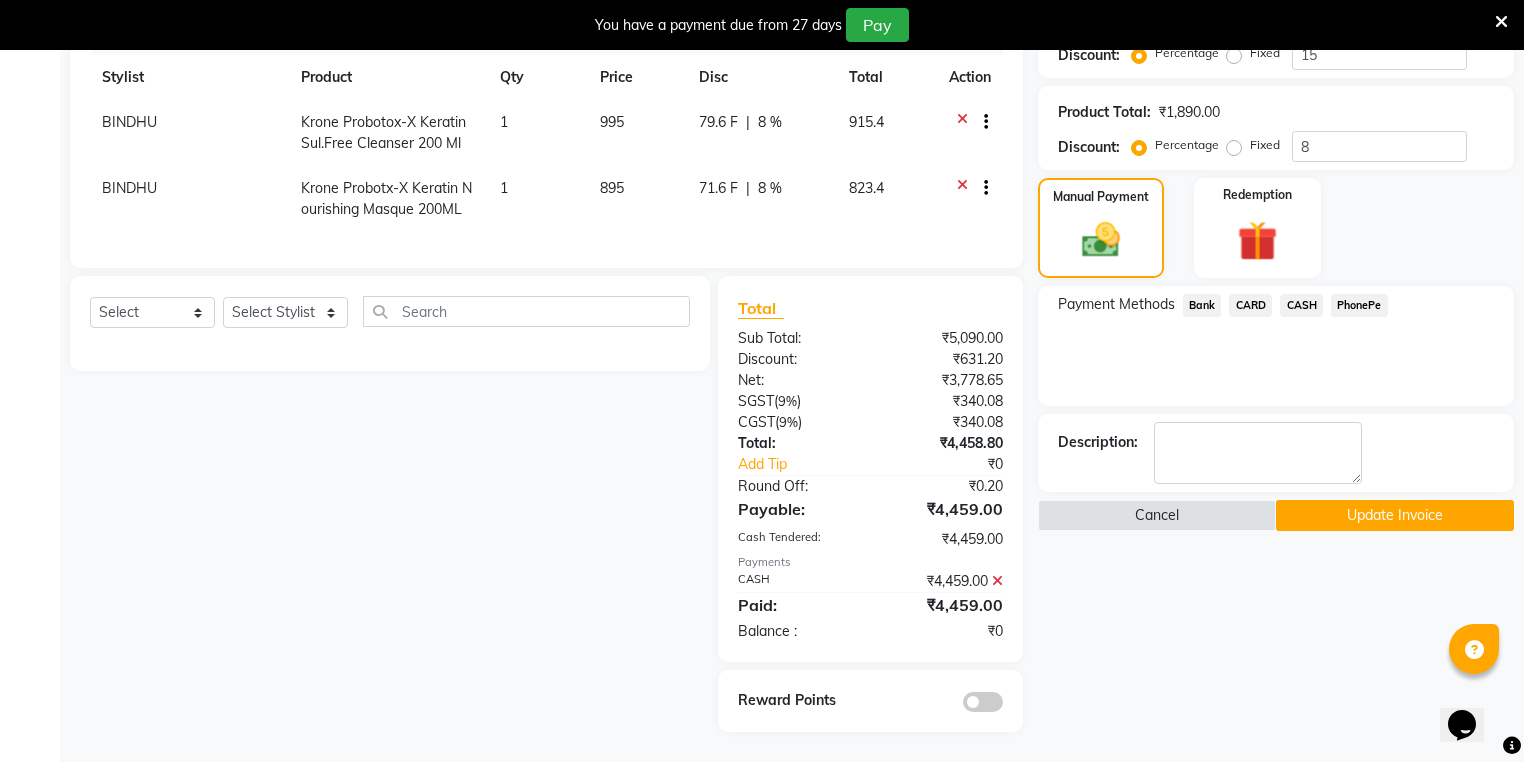 click on "Update Invoice" 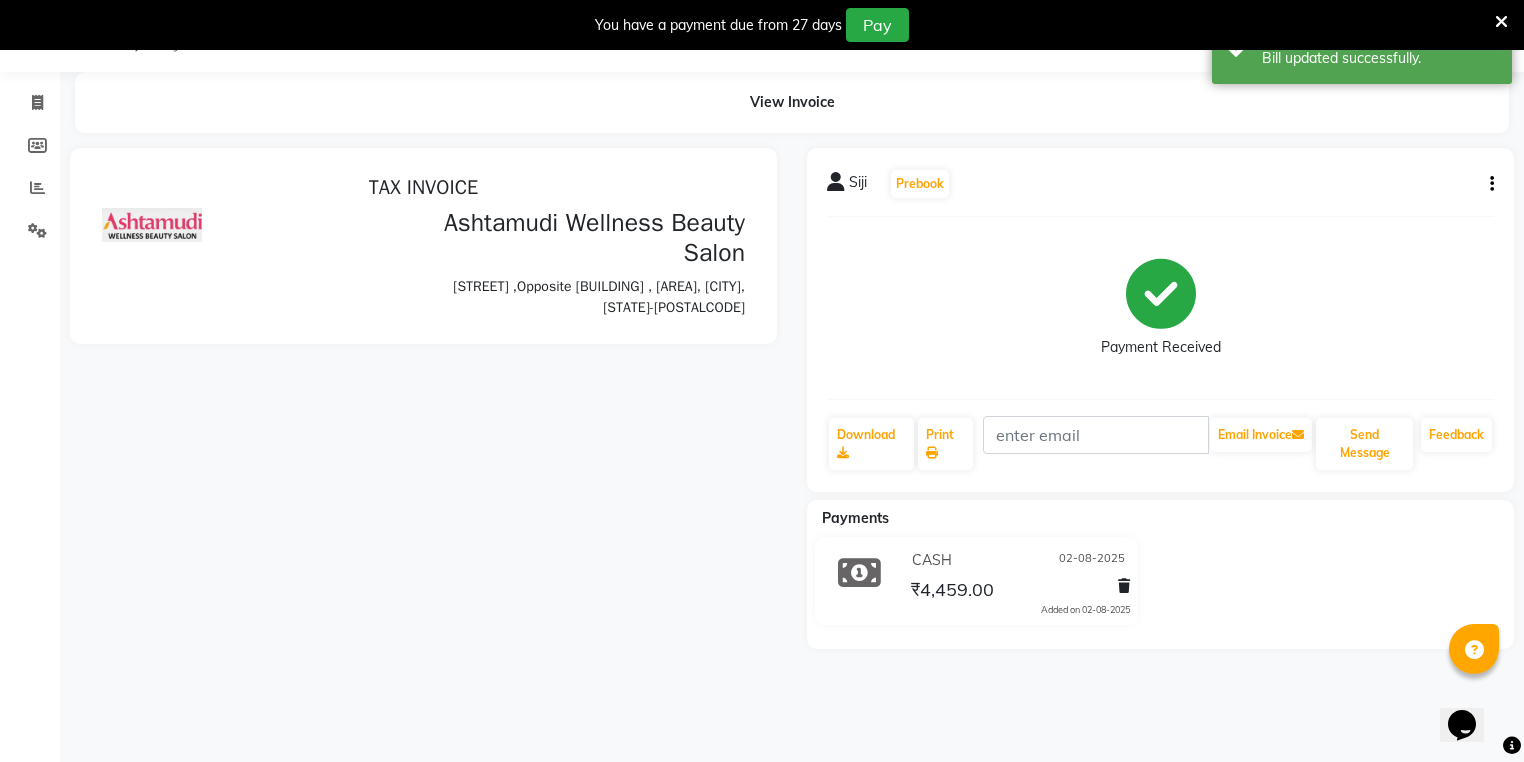 scroll, scrollTop: 0, scrollLeft: 0, axis: both 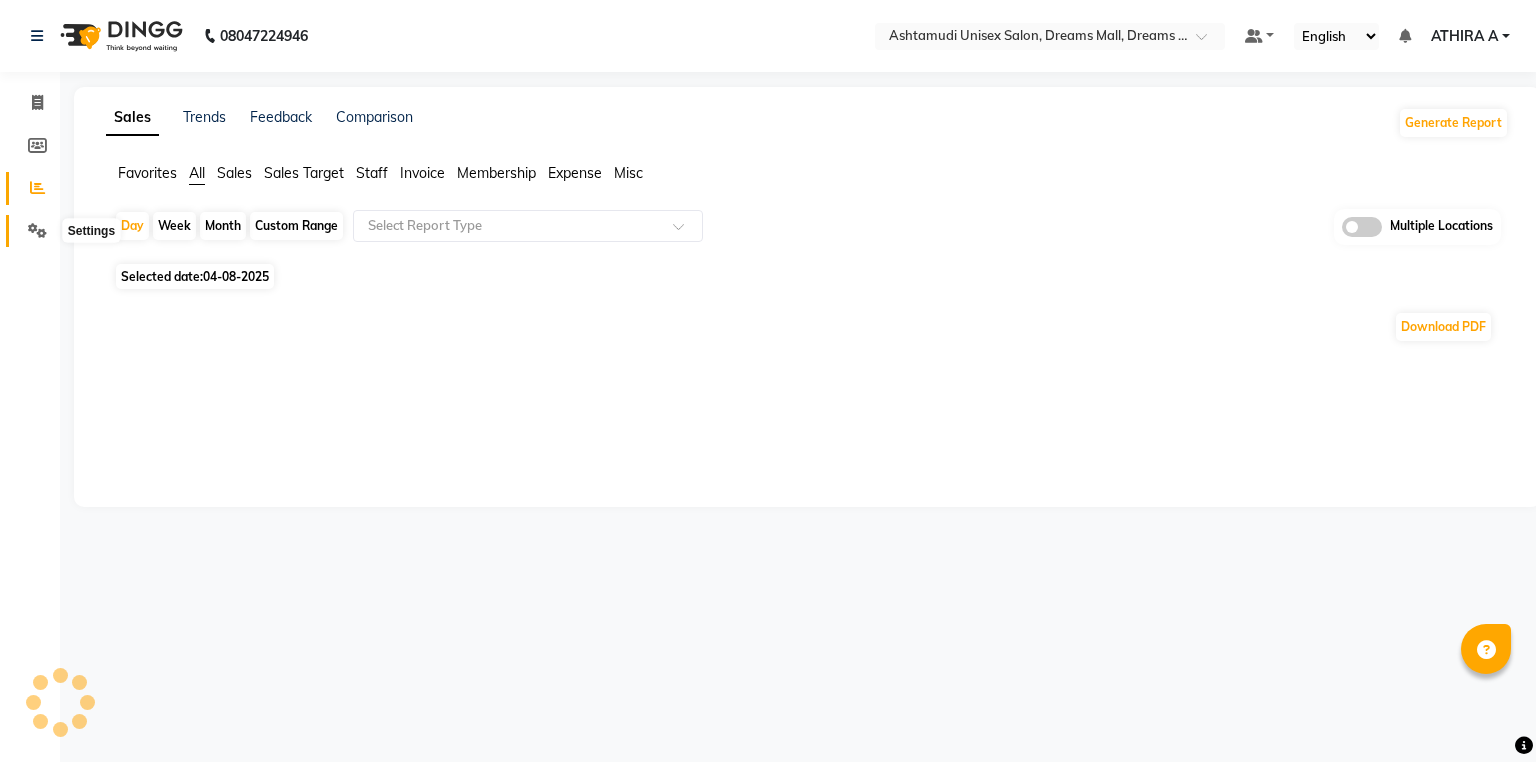 click 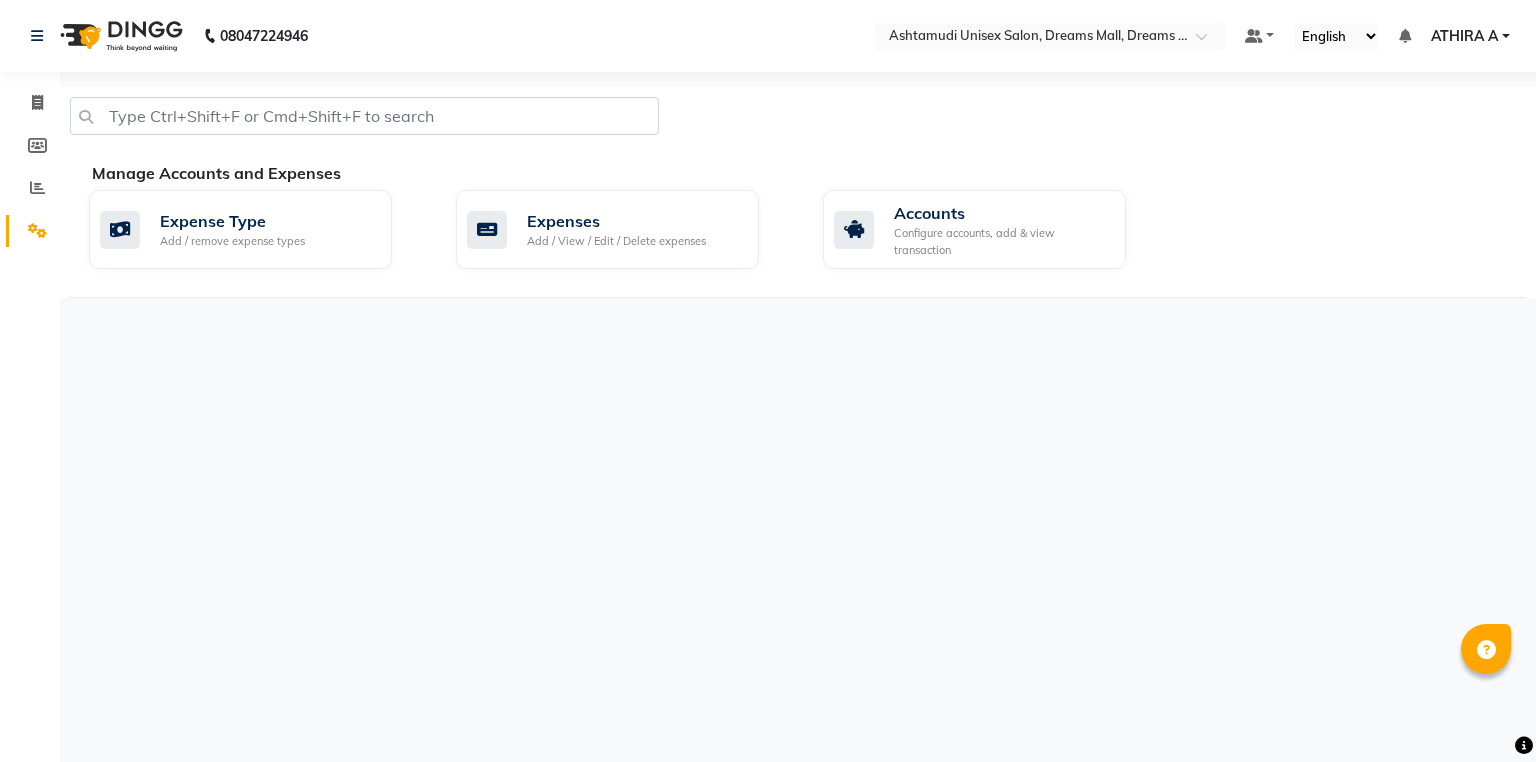 click on "Manage Accounts and Expenses" 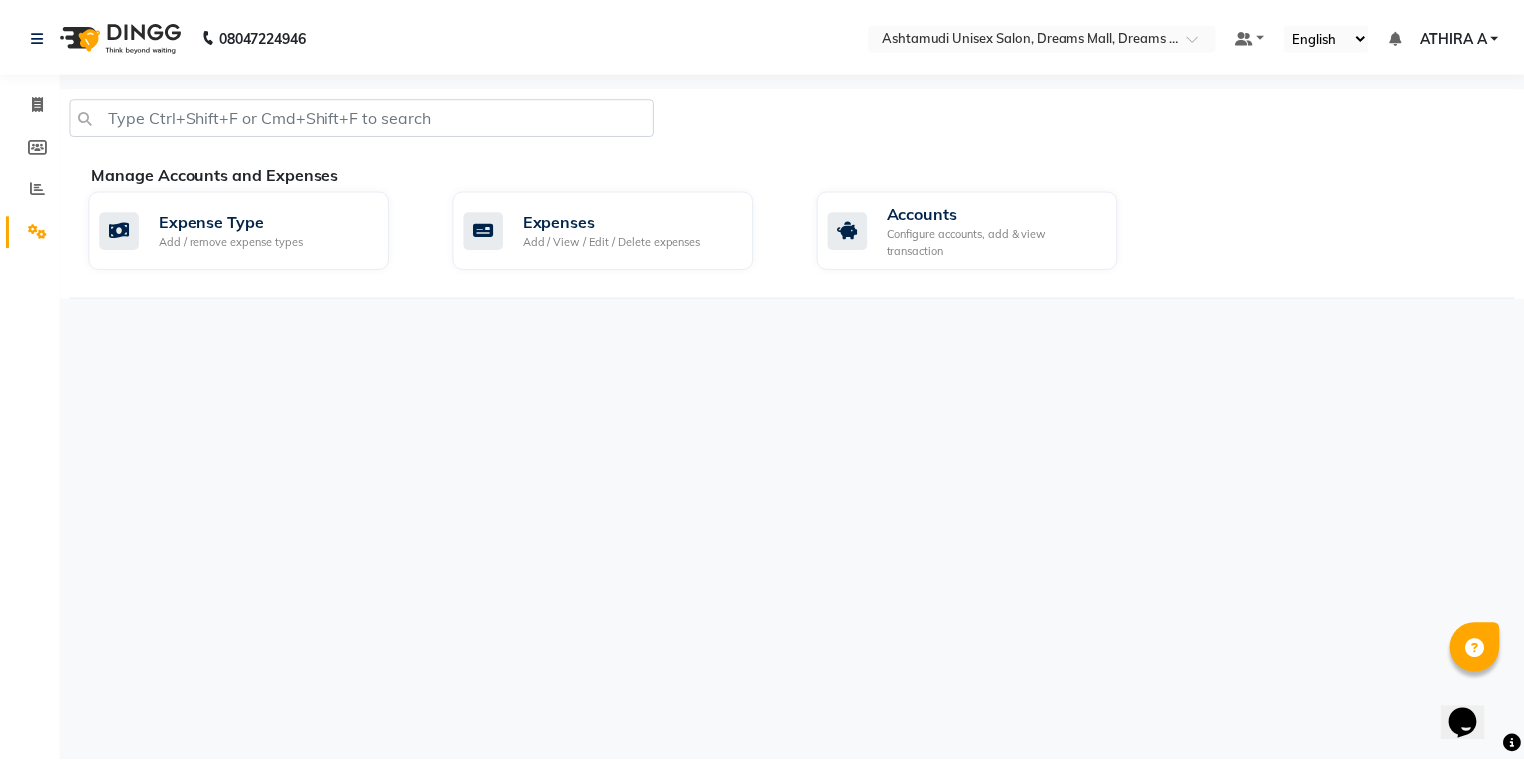 scroll, scrollTop: 0, scrollLeft: 0, axis: both 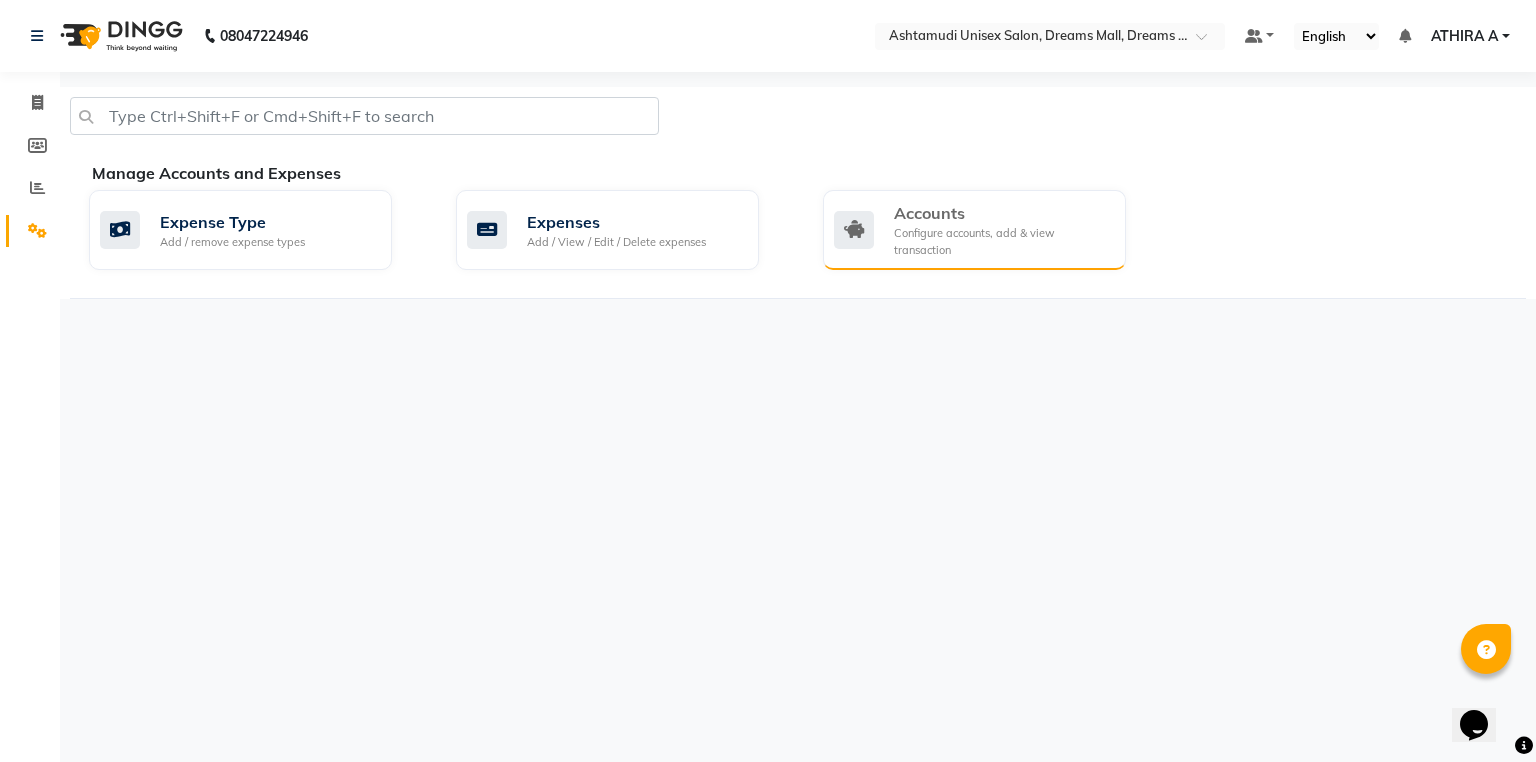 click on "Configure accounts, add & view transaction" 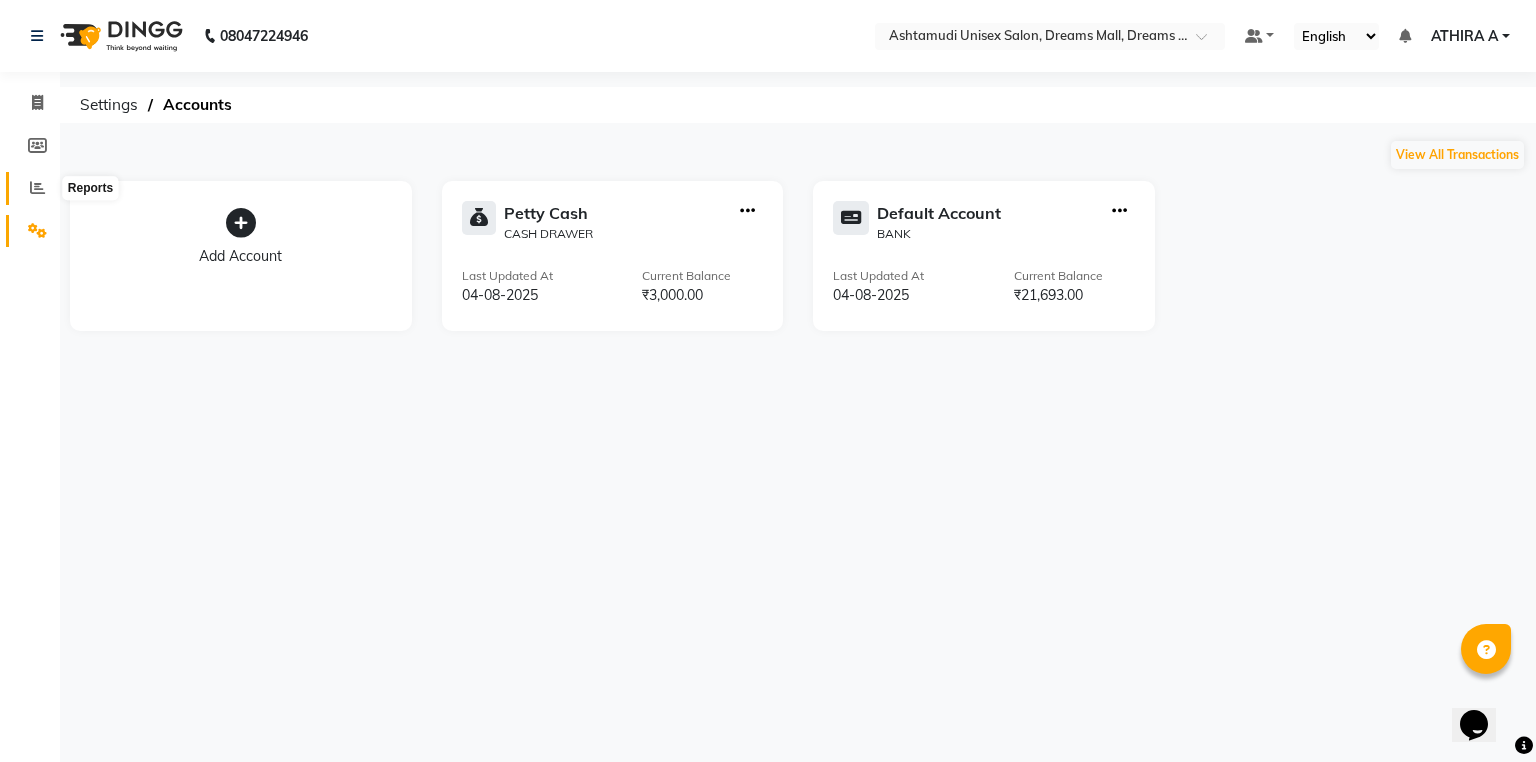 click 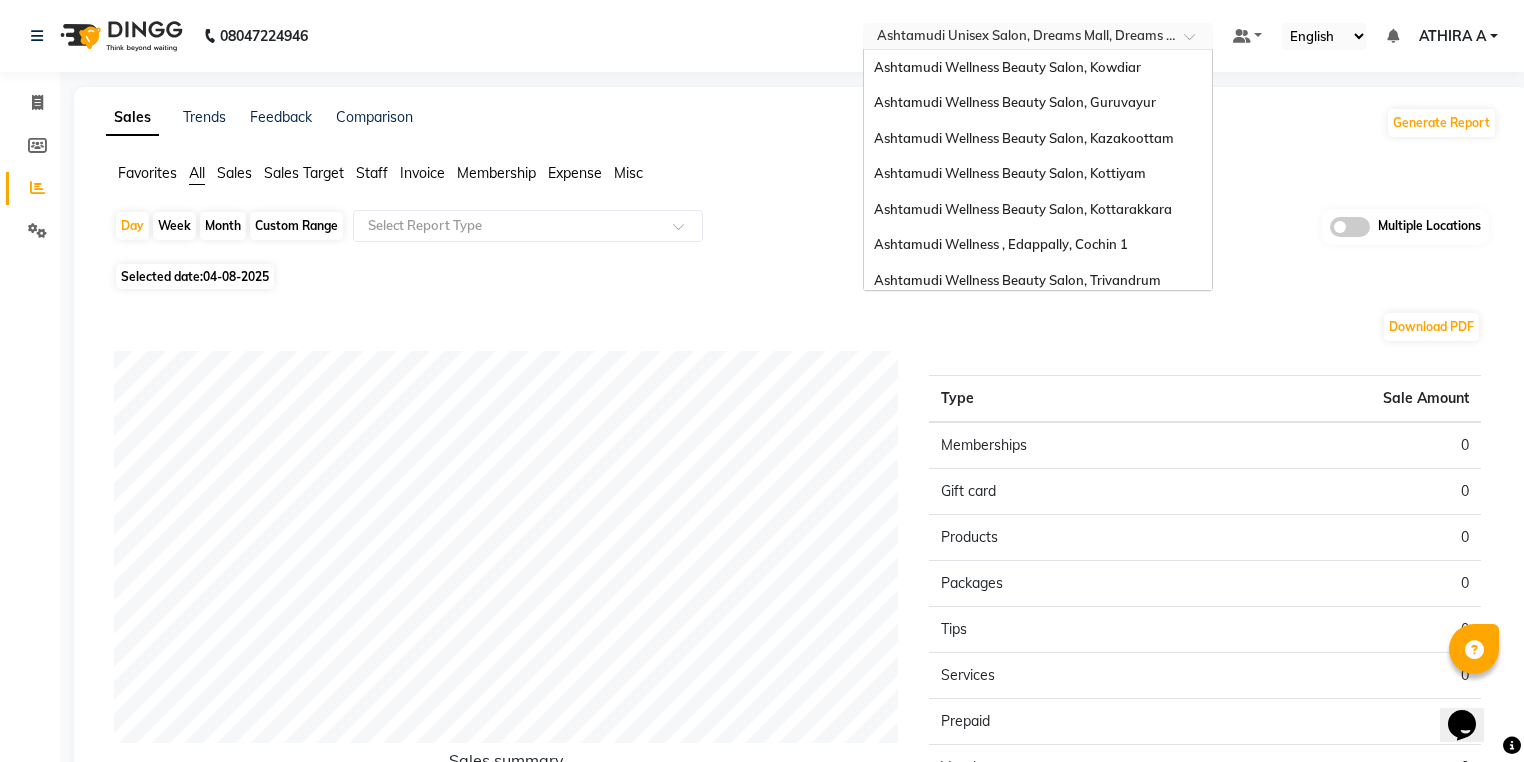 scroll, scrollTop: 312, scrollLeft: 0, axis: vertical 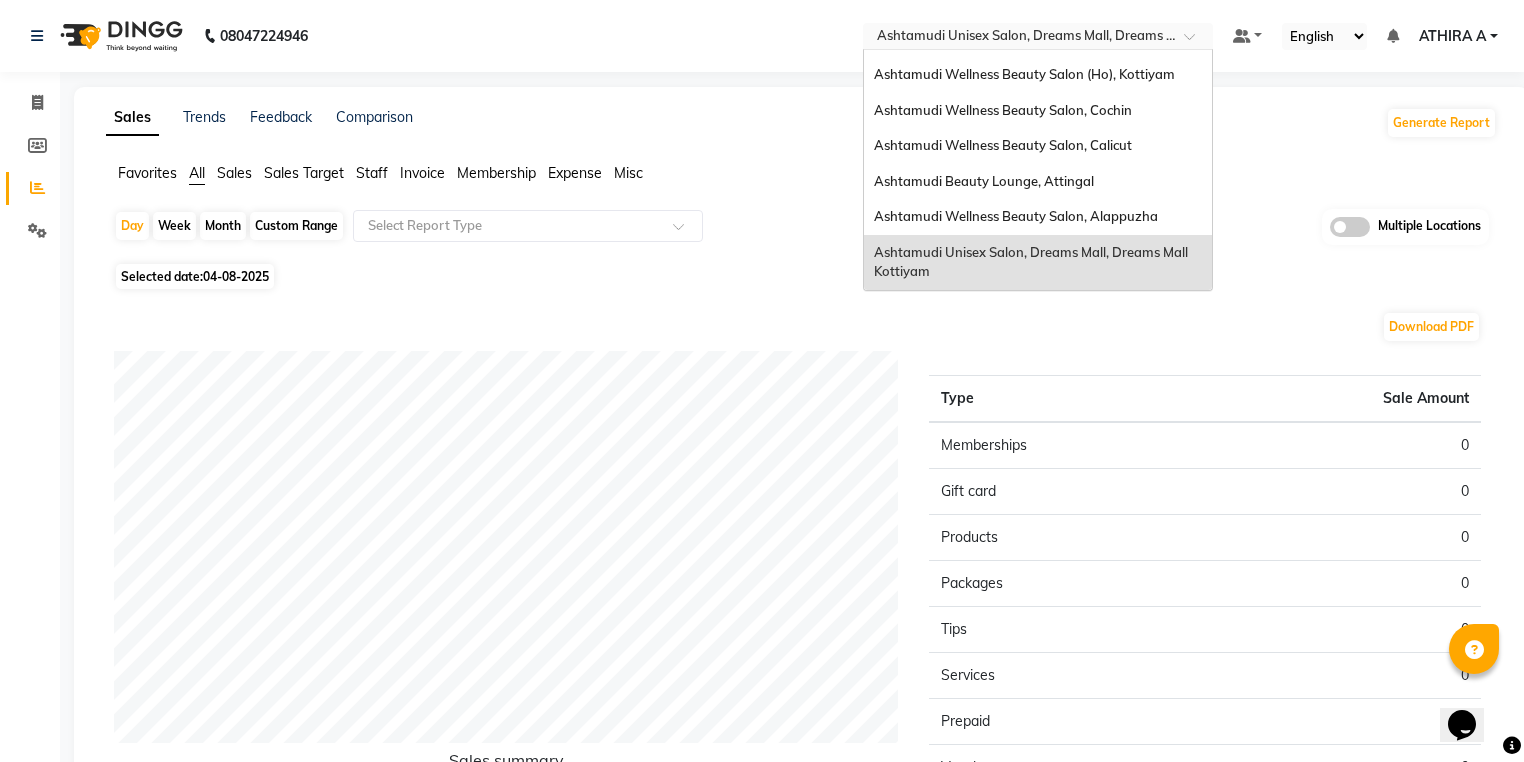 click at bounding box center [1018, 38] 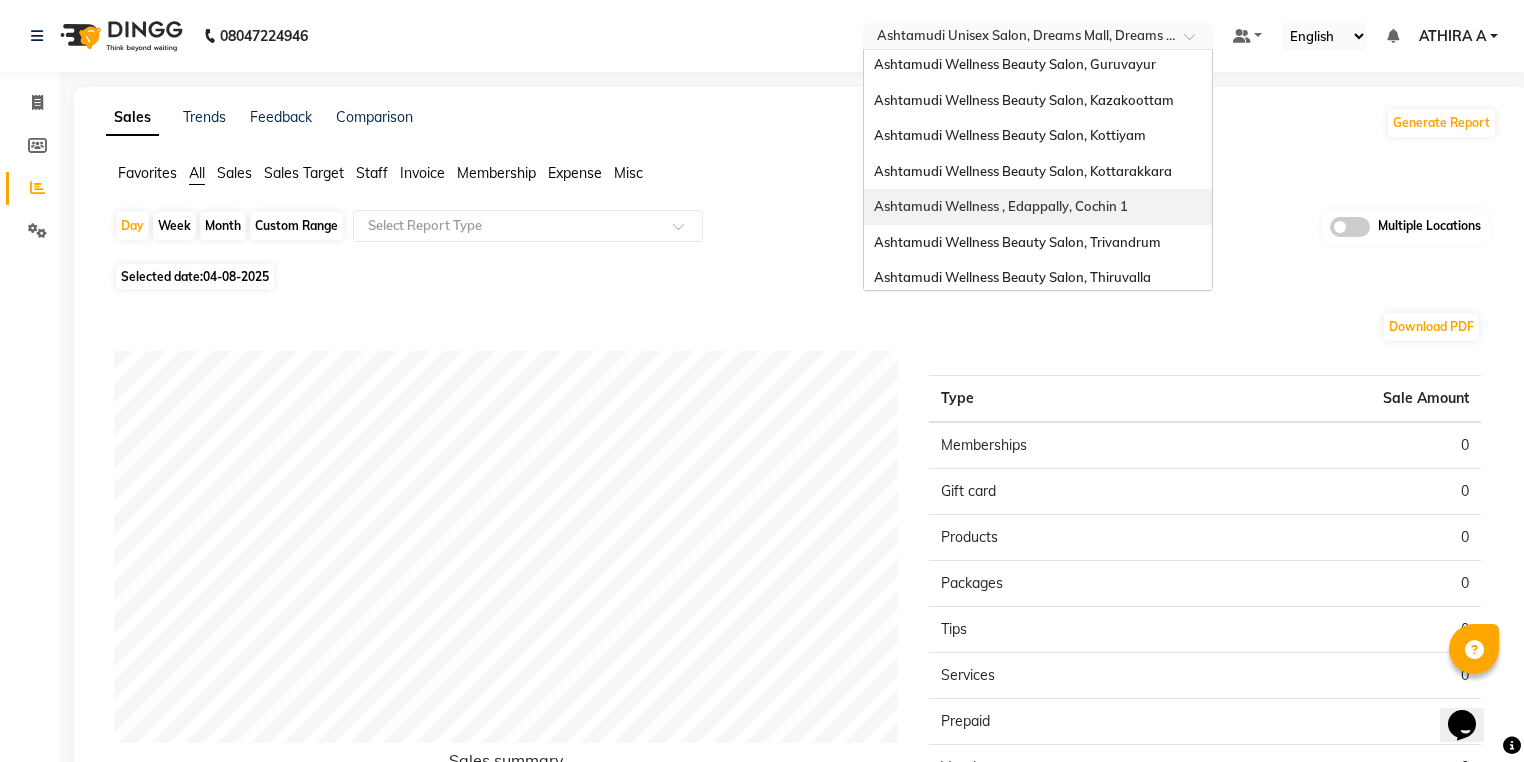 scroll, scrollTop: 80, scrollLeft: 0, axis: vertical 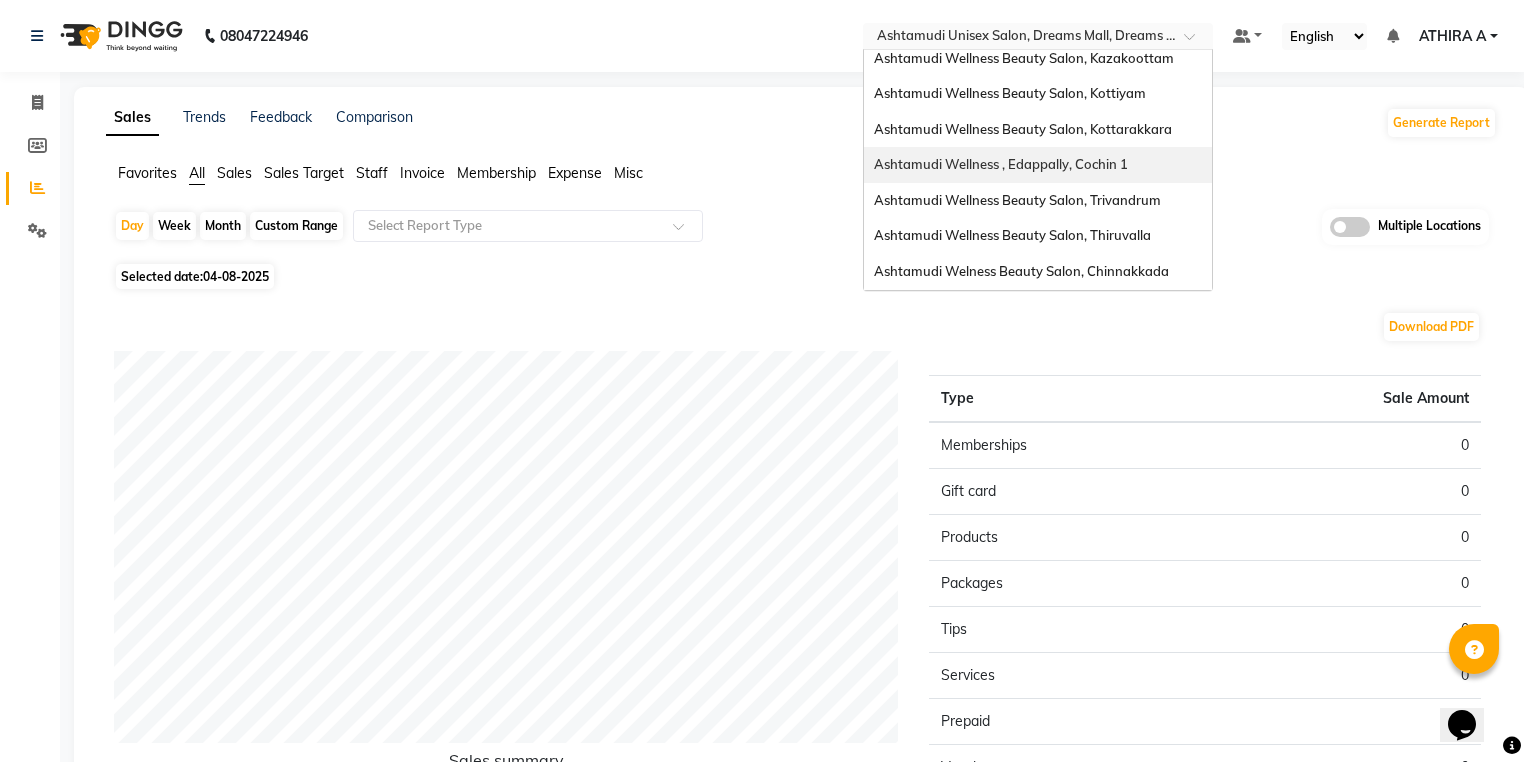 click on "Ashtamudi Wellness Beauty Salon, Thiruvalla" at bounding box center [1012, 235] 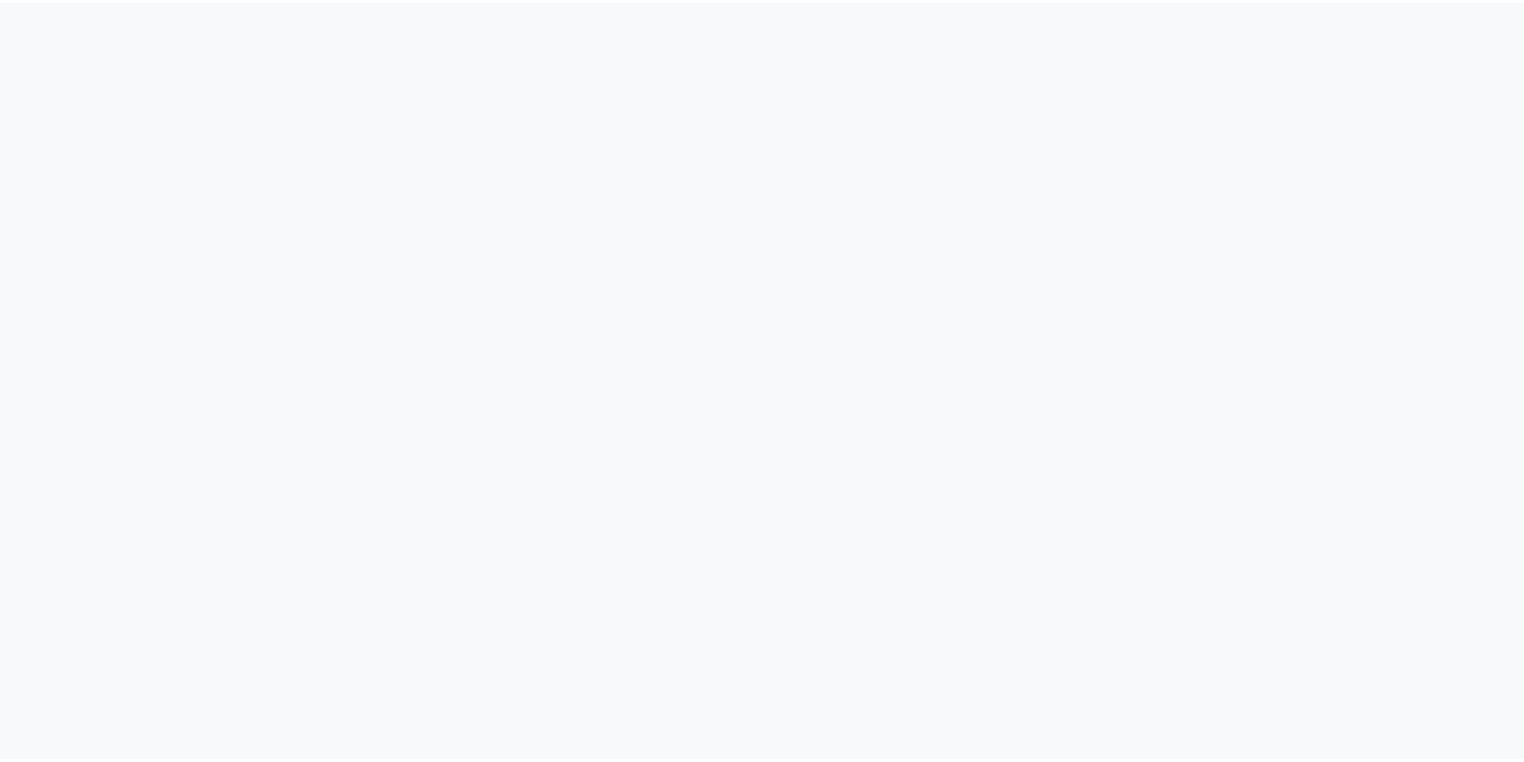 scroll, scrollTop: 0, scrollLeft: 0, axis: both 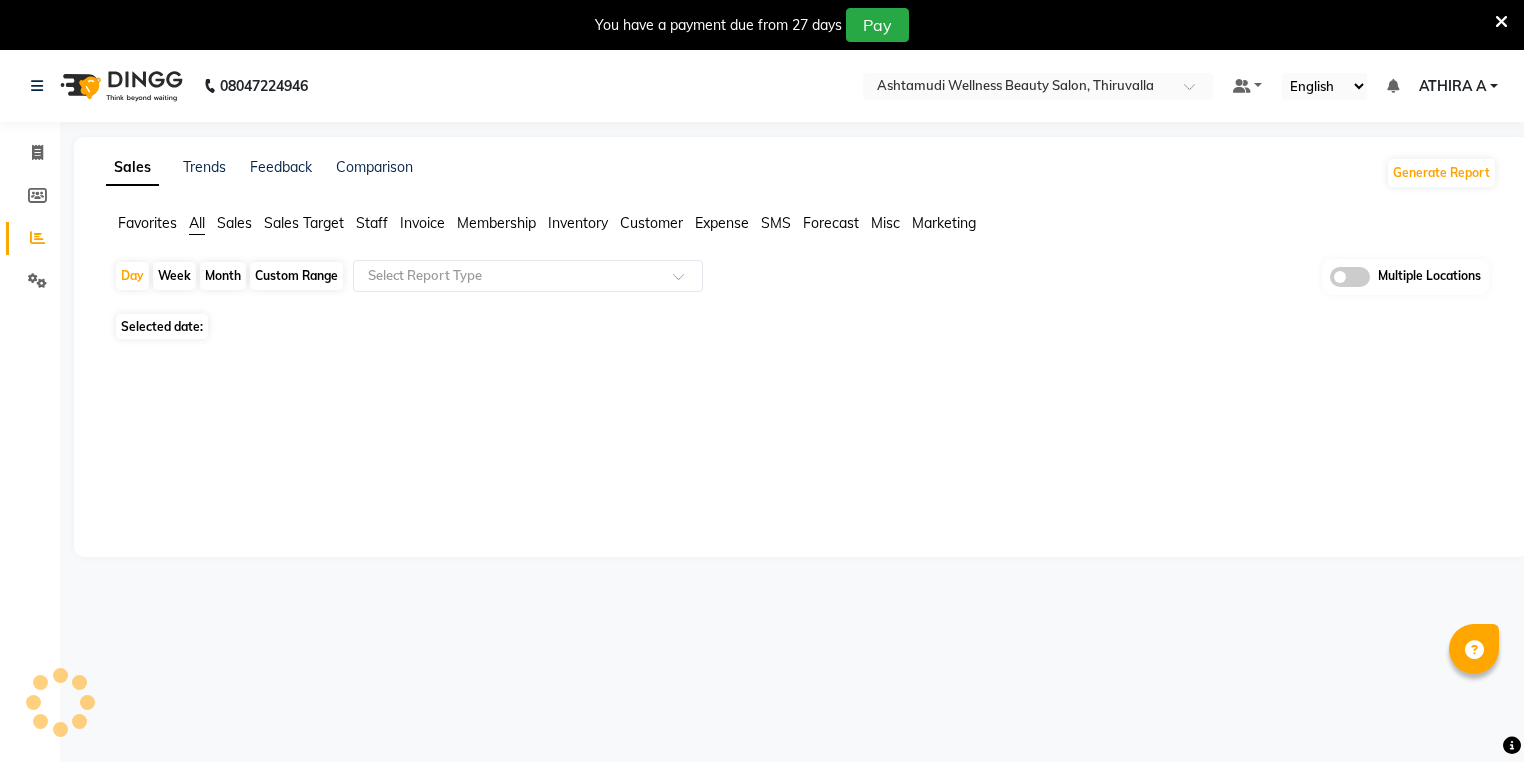 select on "en" 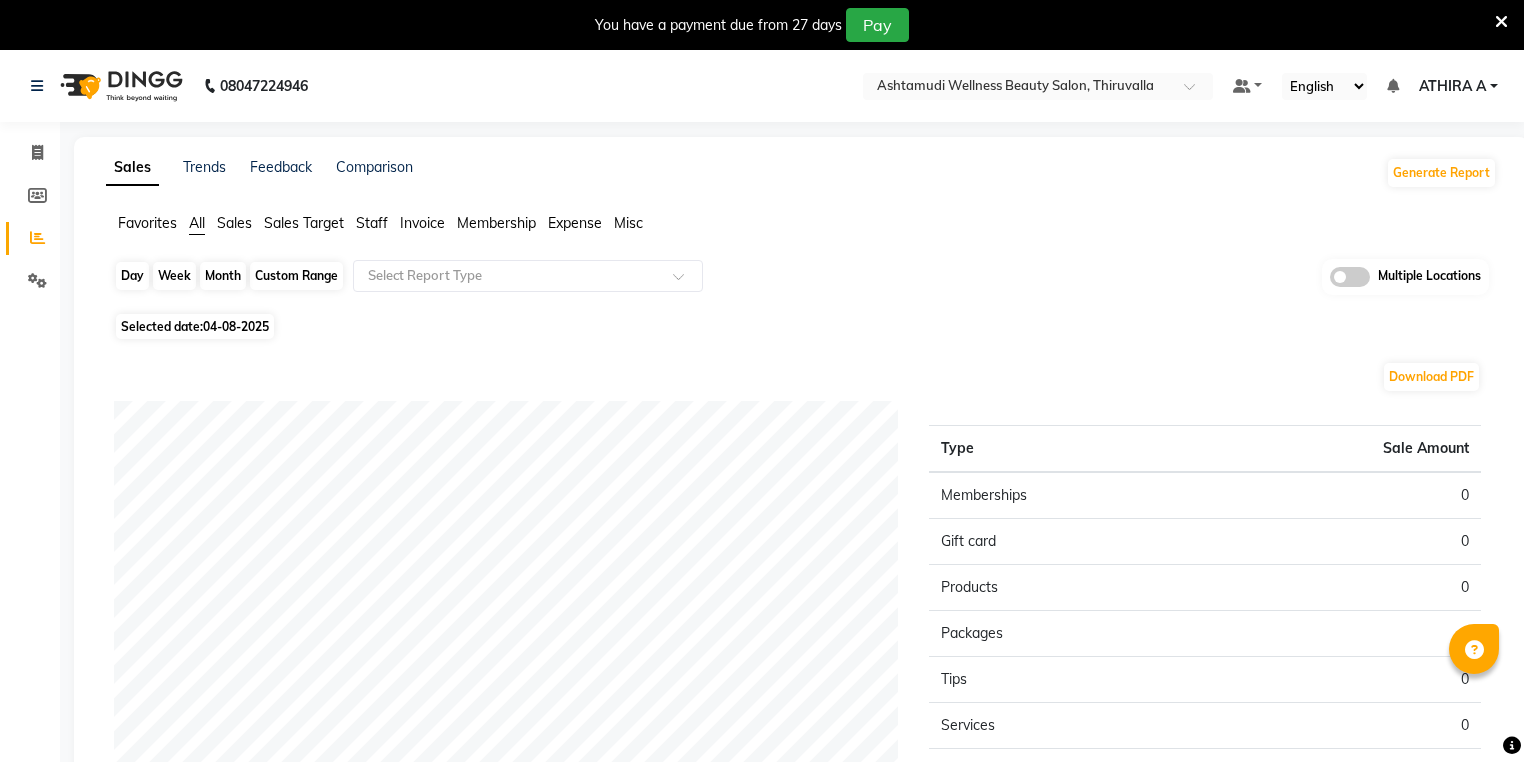 click on "Day" 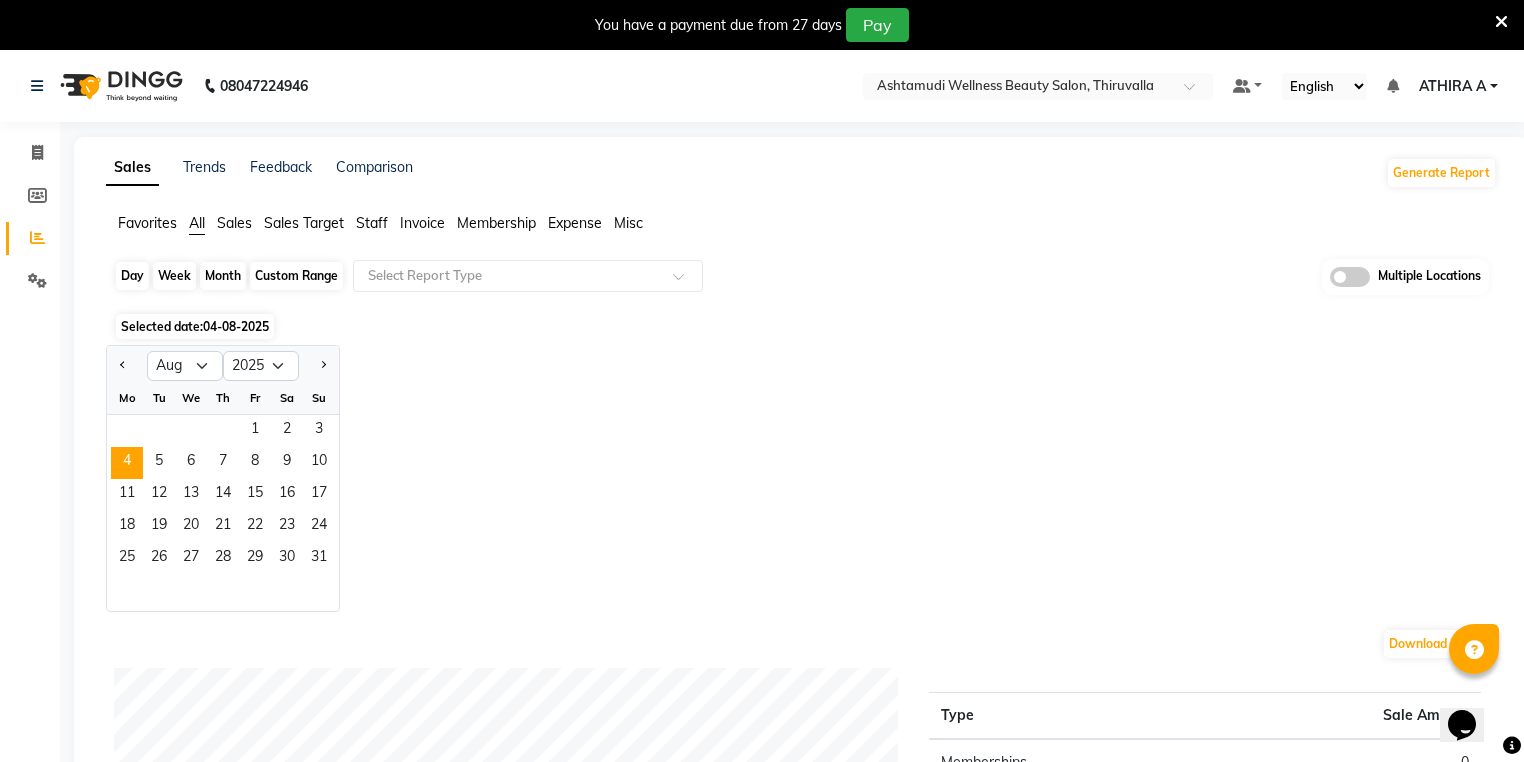 scroll, scrollTop: 0, scrollLeft: 0, axis: both 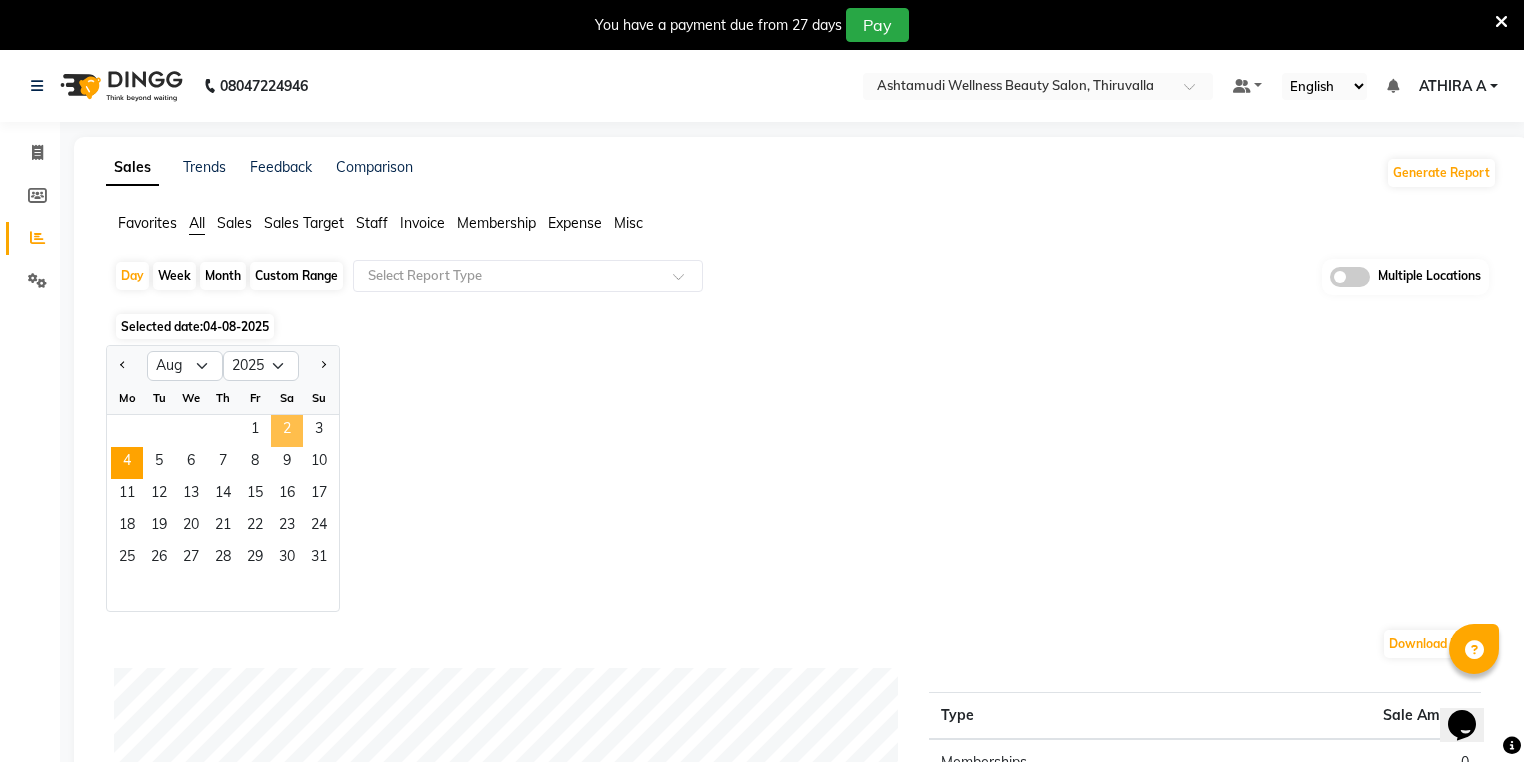 click on "2" 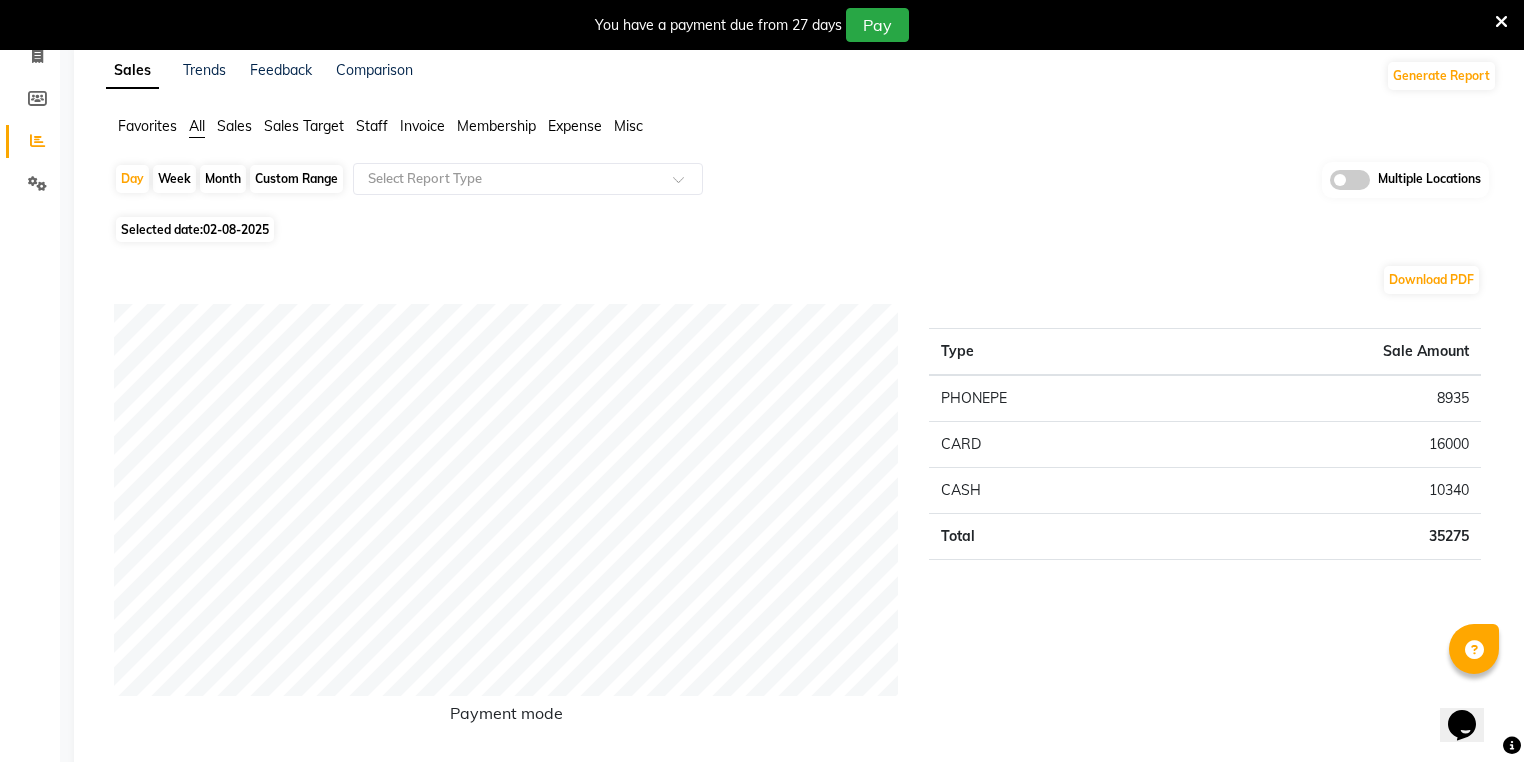 scroll, scrollTop: 0, scrollLeft: 0, axis: both 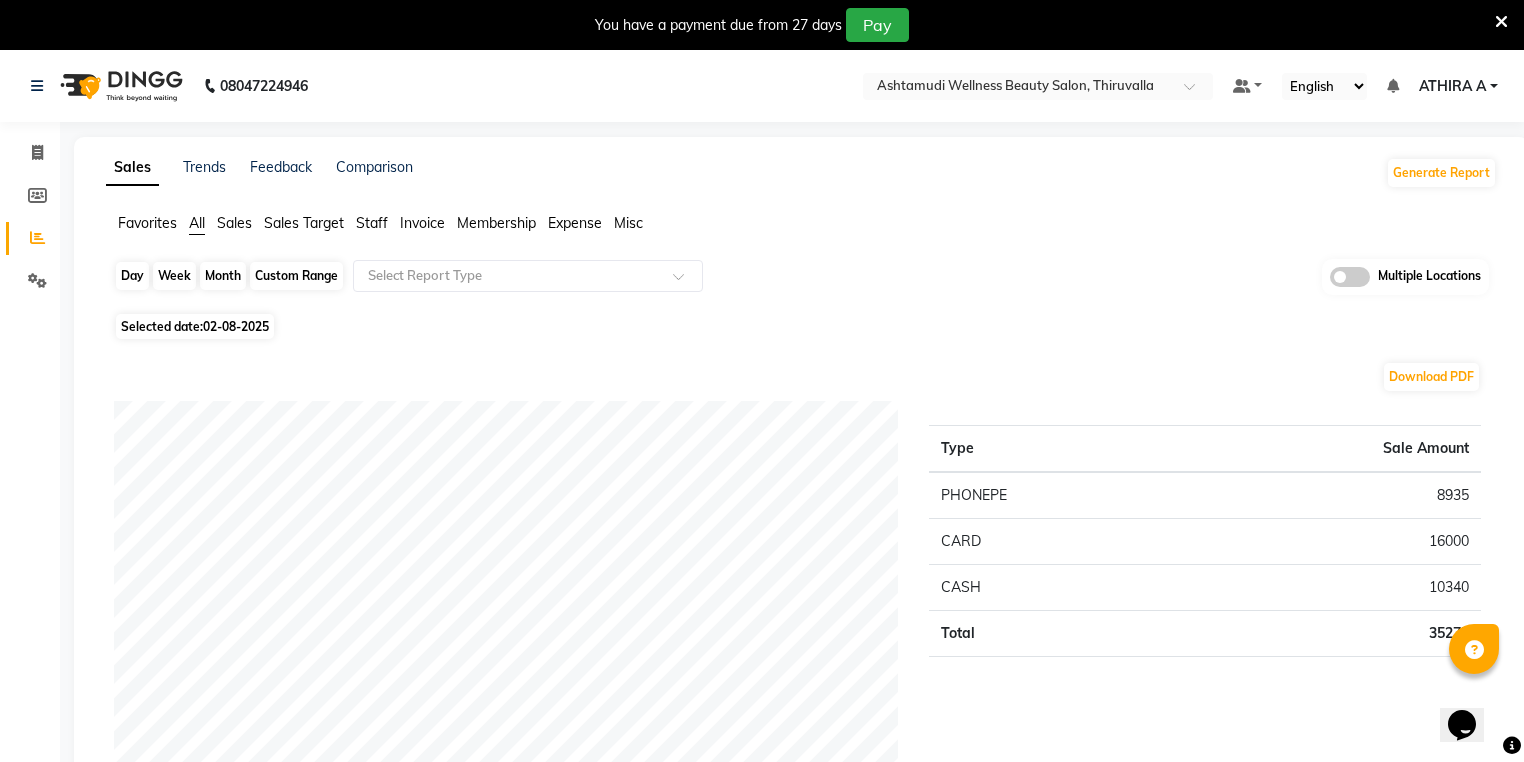 click on "Day" 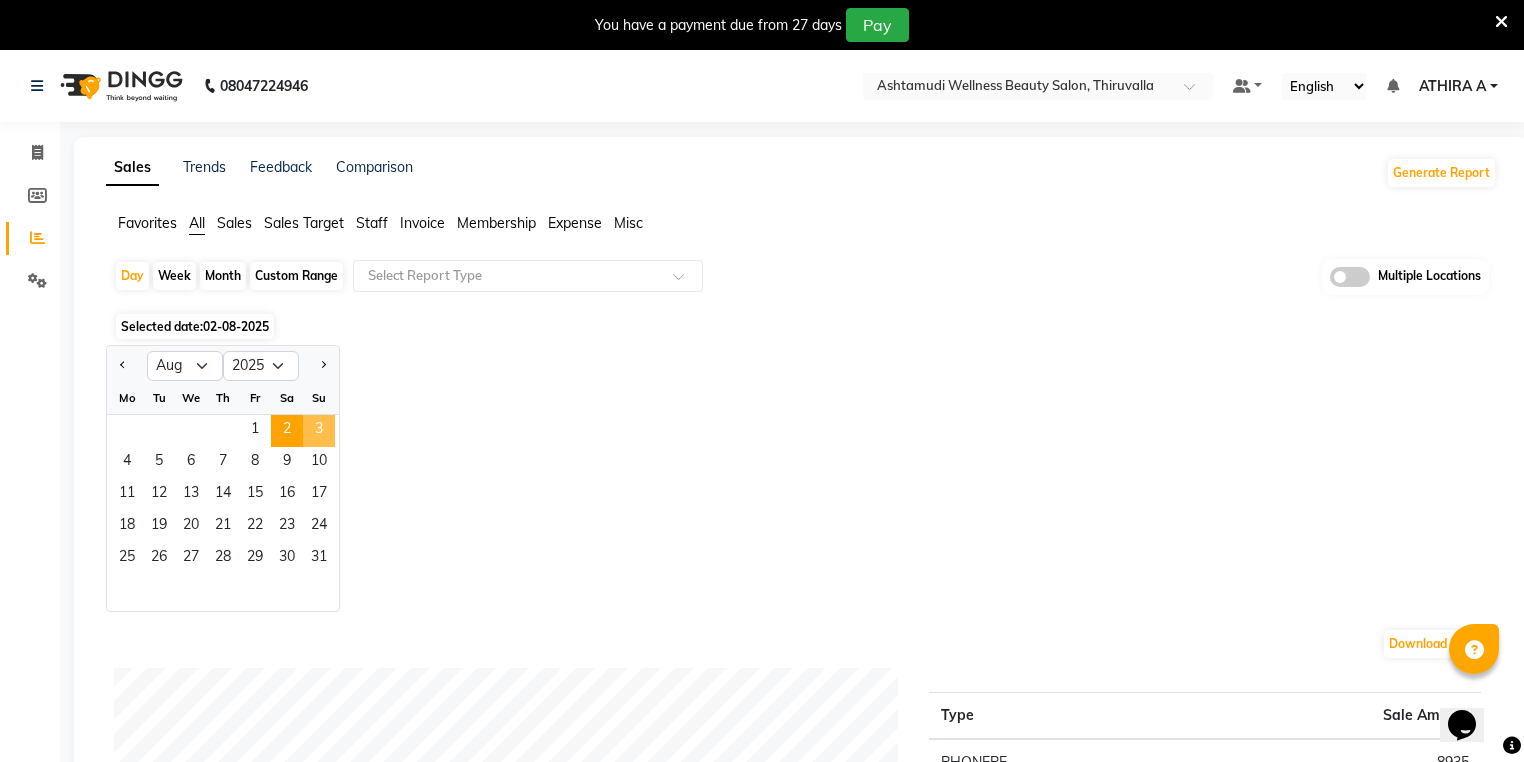 click on "3" 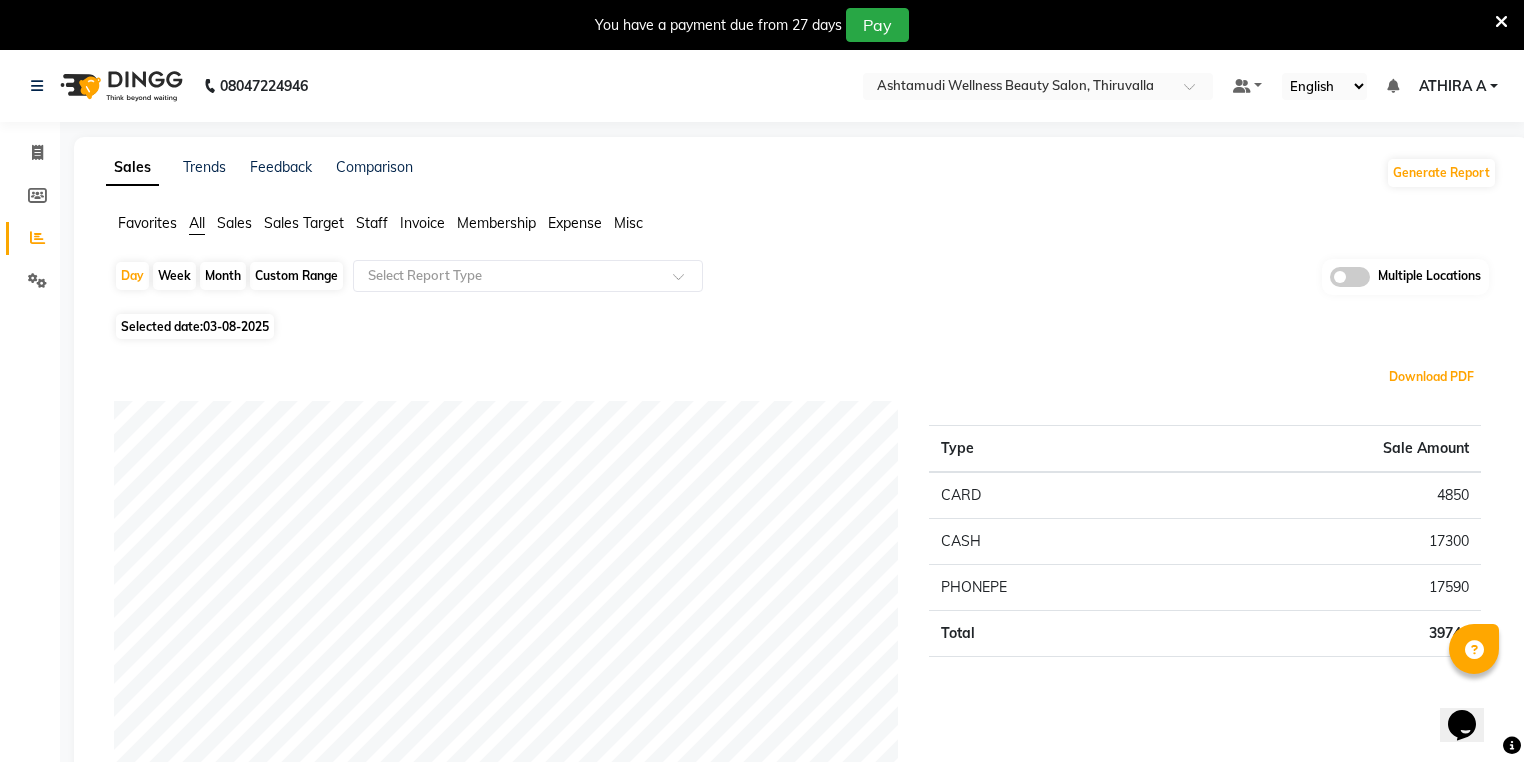type 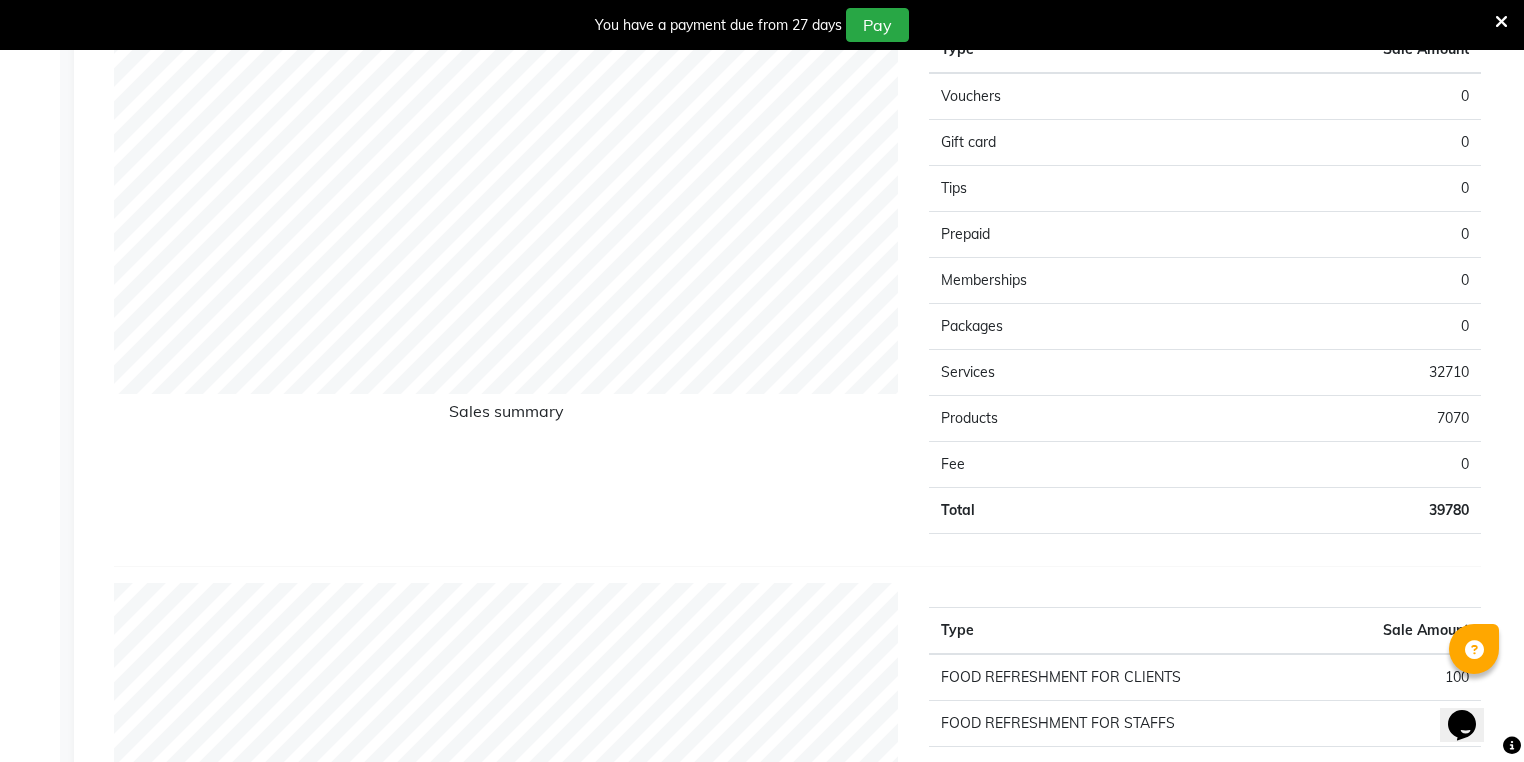 scroll, scrollTop: 1600, scrollLeft: 0, axis: vertical 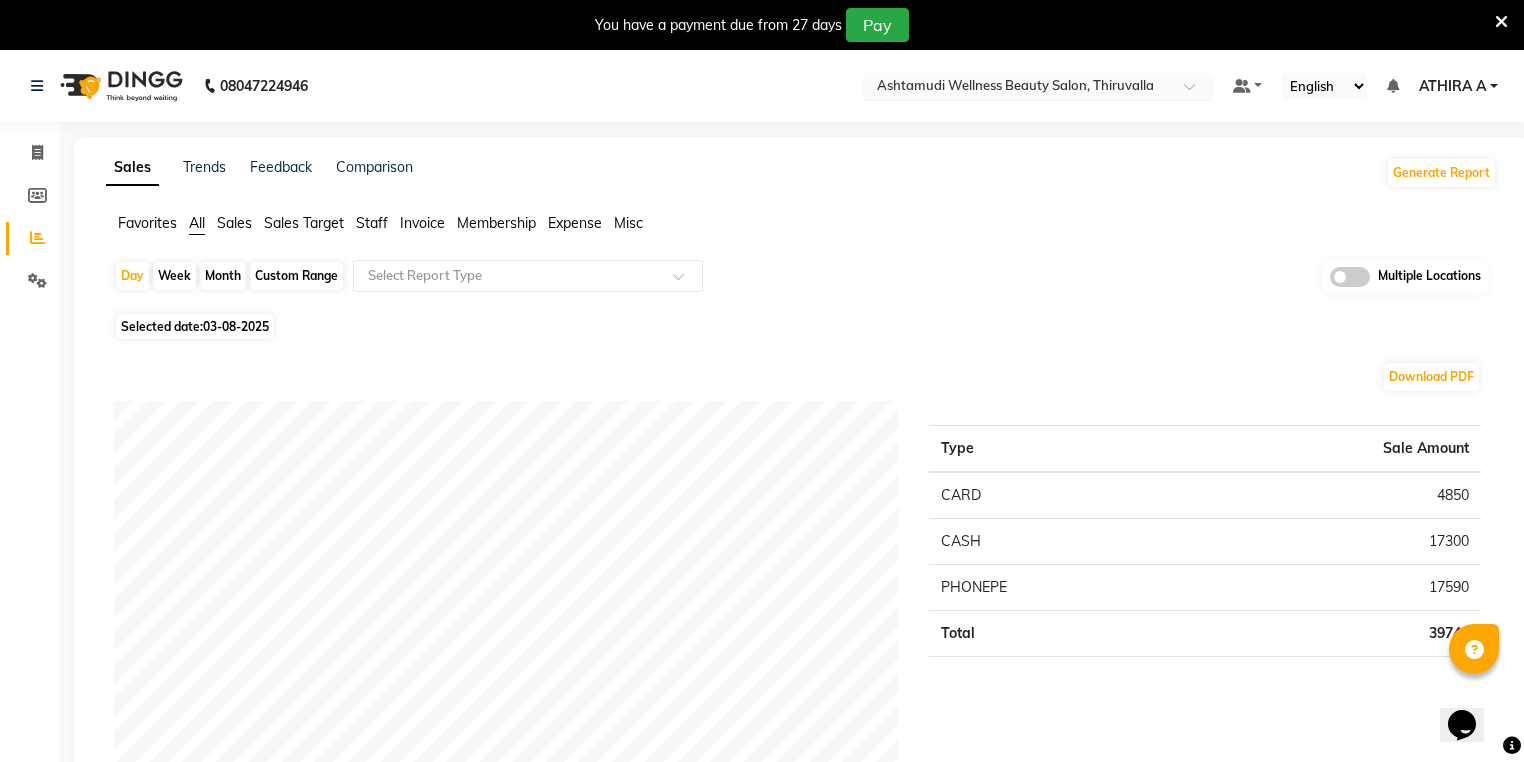 drag, startPoint x: 1134, startPoint y: 84, endPoint x: 1123, endPoint y: 96, distance: 16.27882 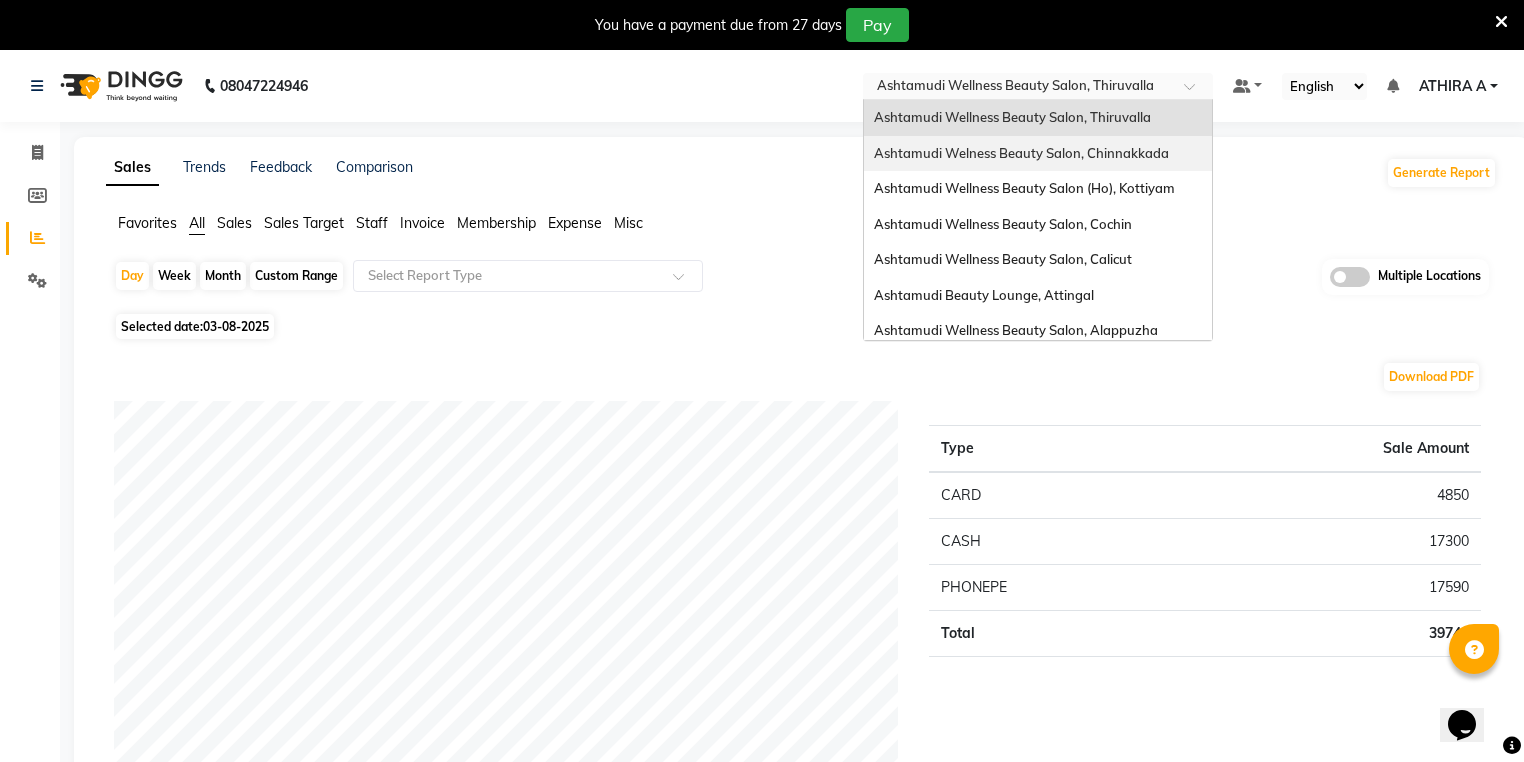 scroll, scrollTop: 168, scrollLeft: 0, axis: vertical 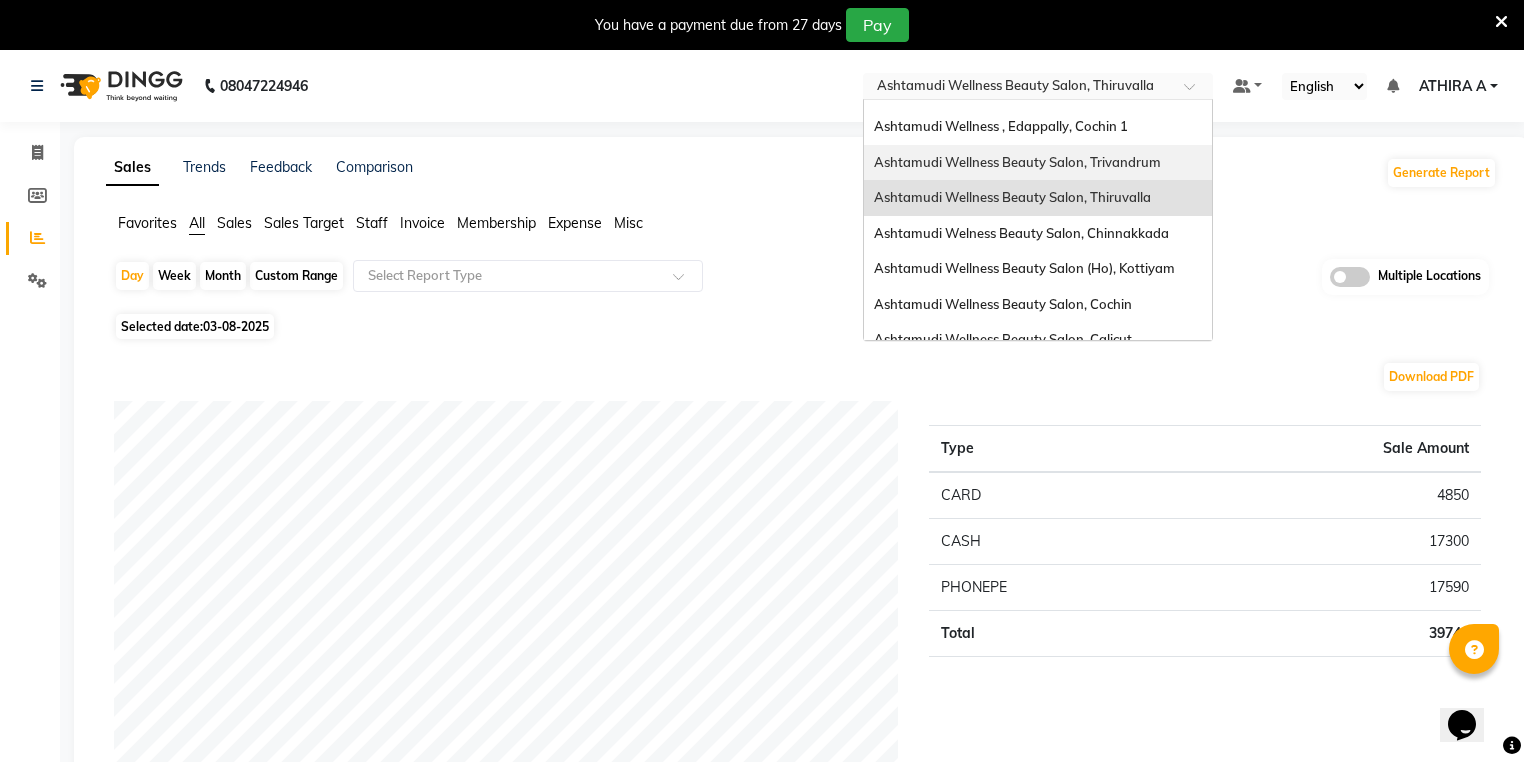 click on "Ashtamudi Wellness Beauty Salon, Trivandrum" at bounding box center [1017, 162] 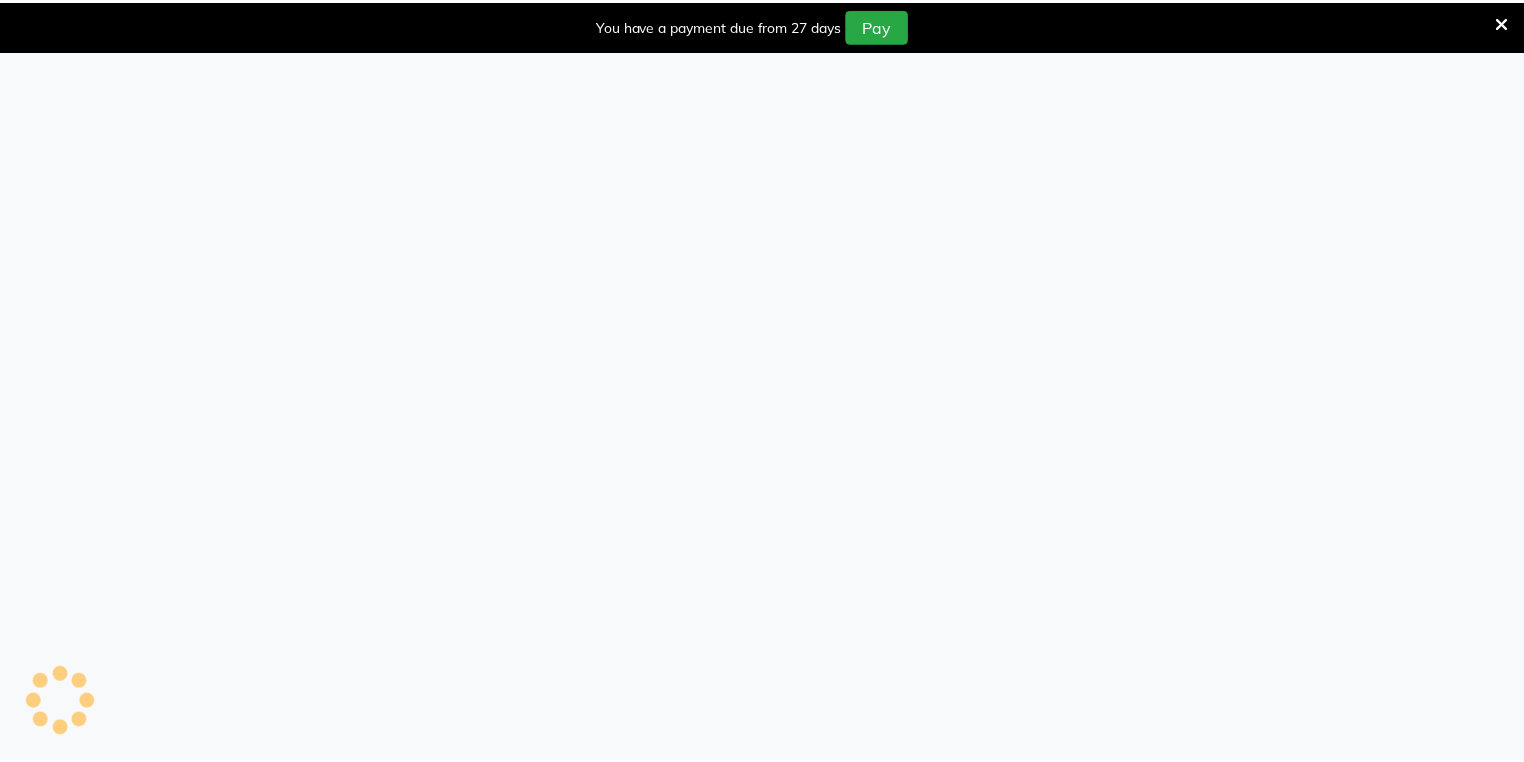 scroll, scrollTop: 0, scrollLeft: 0, axis: both 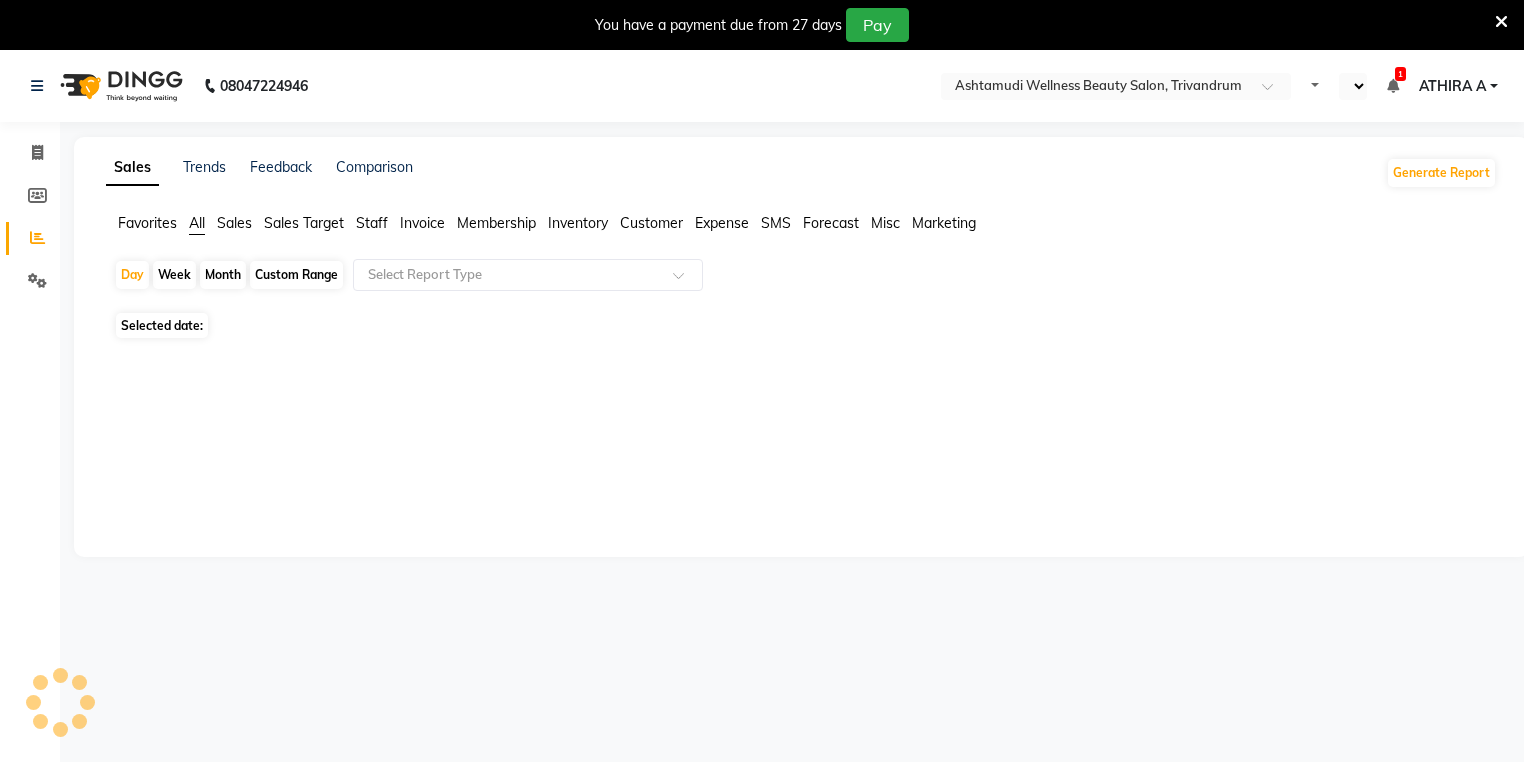 select on "en" 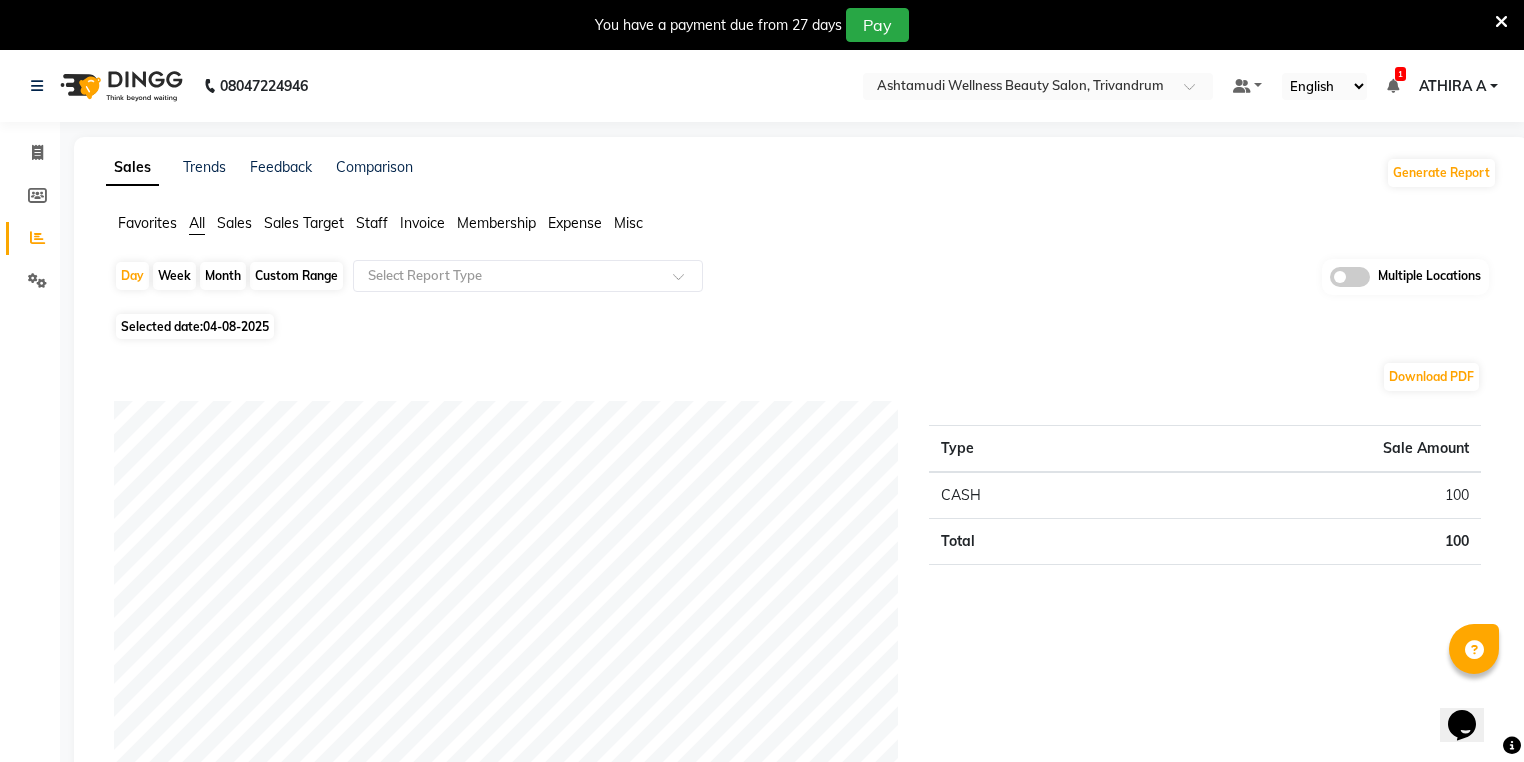 scroll, scrollTop: 0, scrollLeft: 0, axis: both 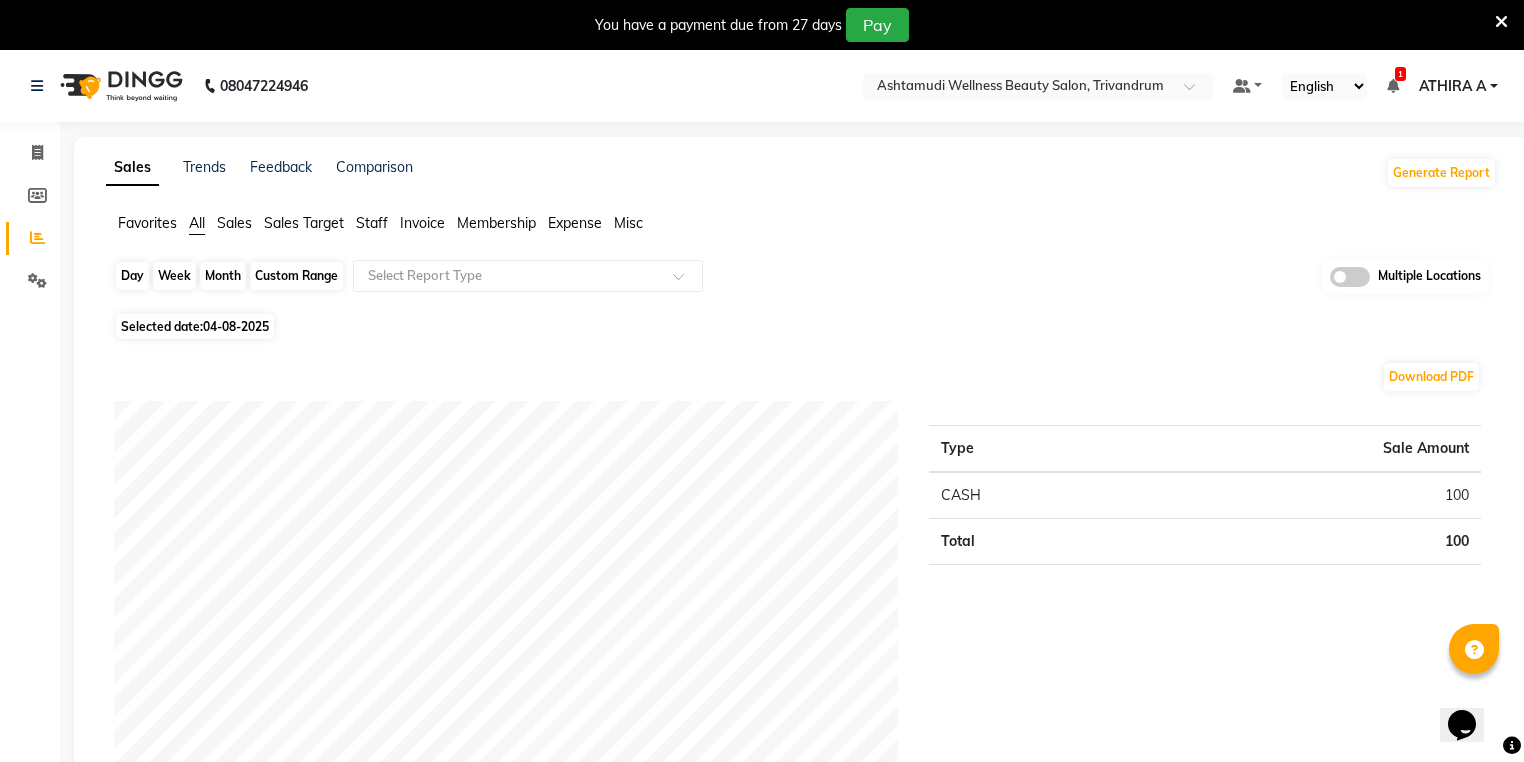 click on "Day" 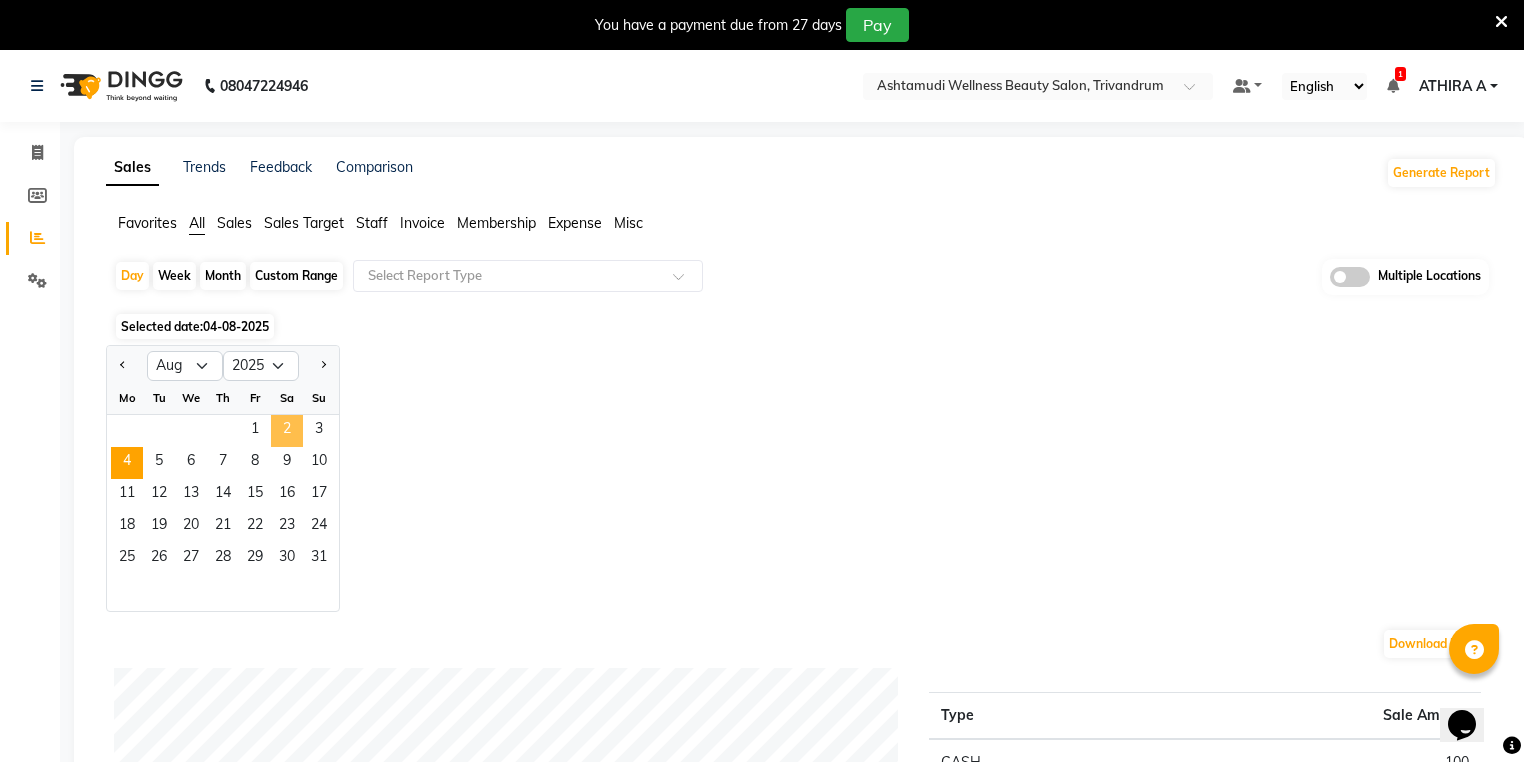 click on "2" 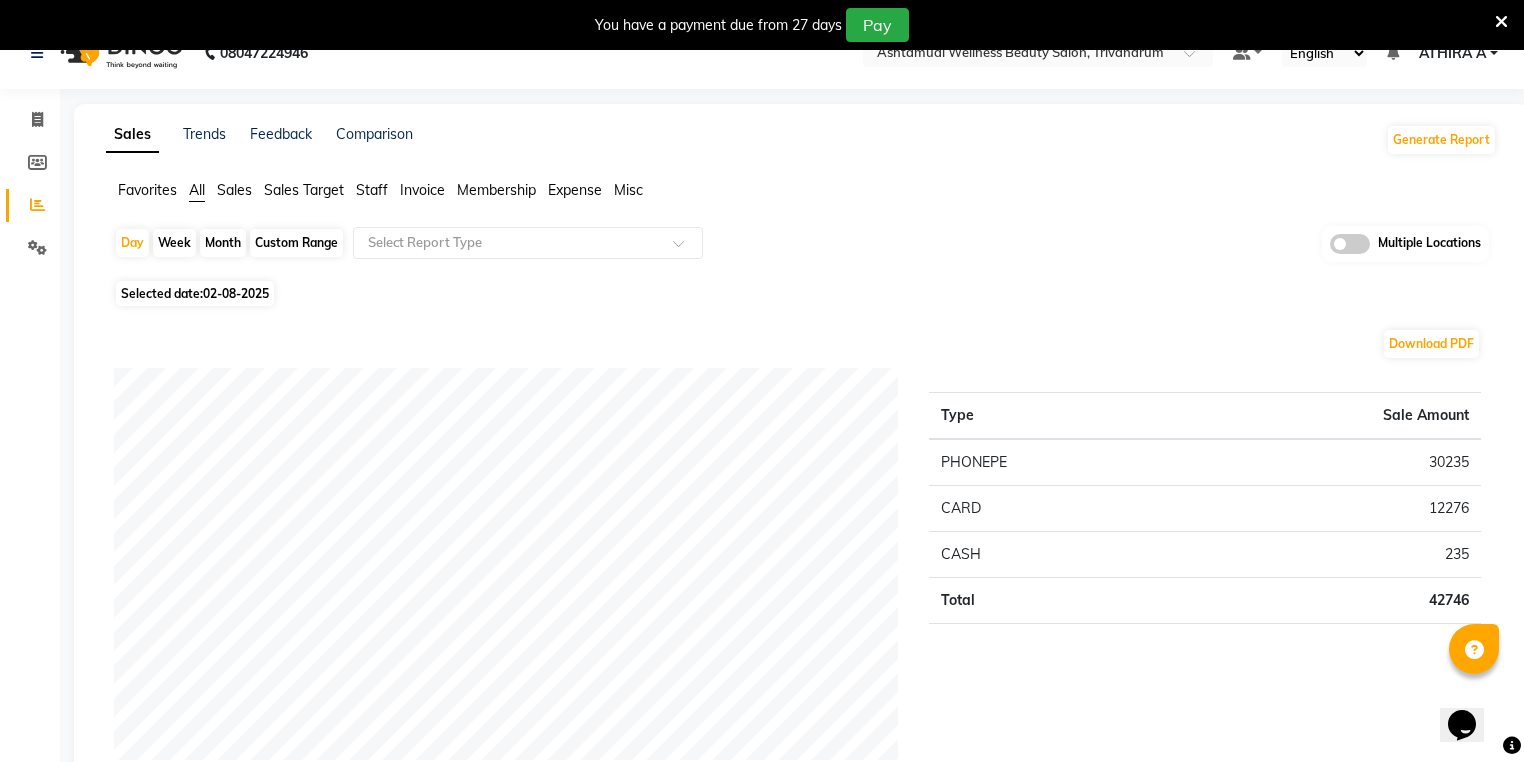 scroll, scrollTop: 0, scrollLeft: 0, axis: both 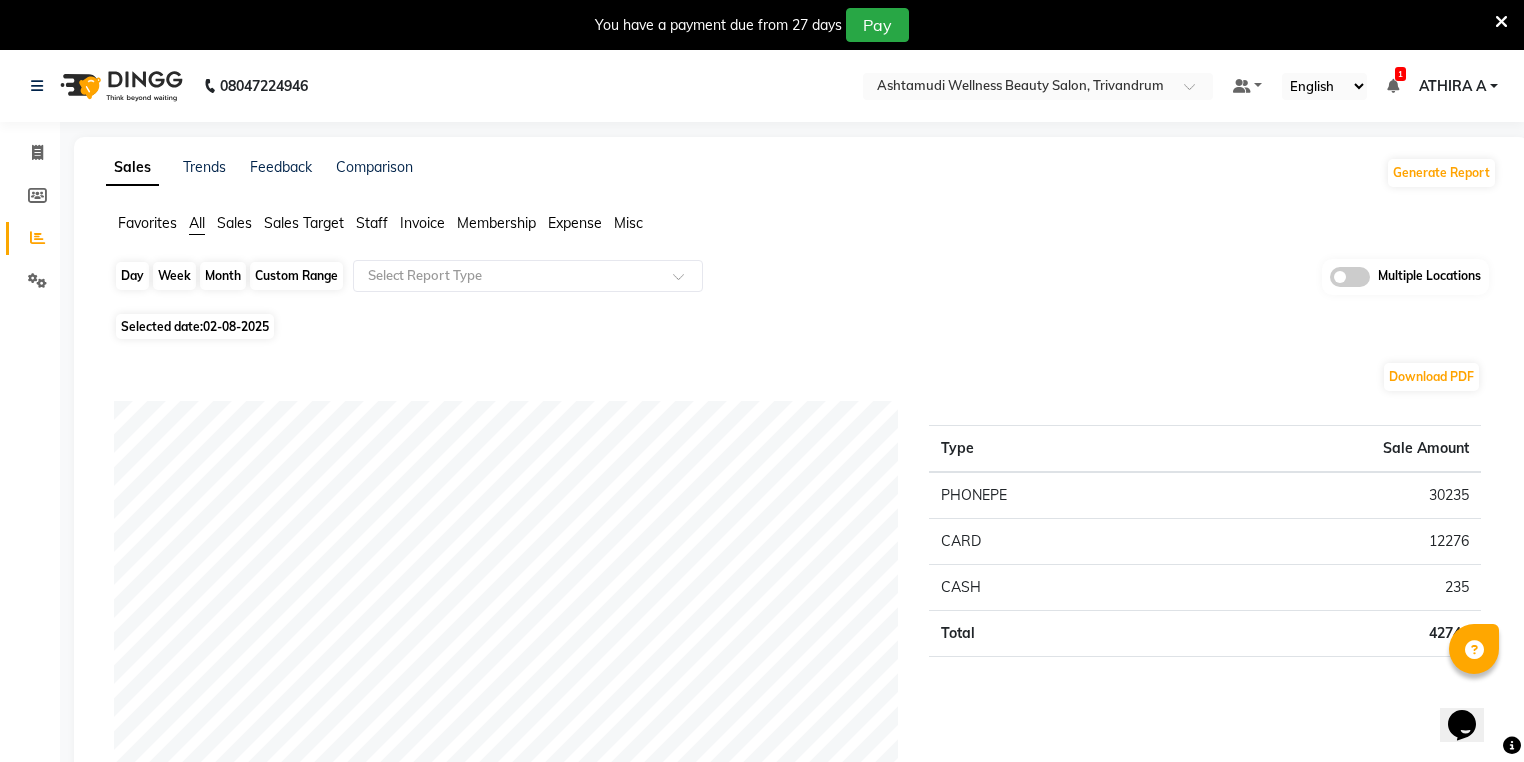 click on "Day" 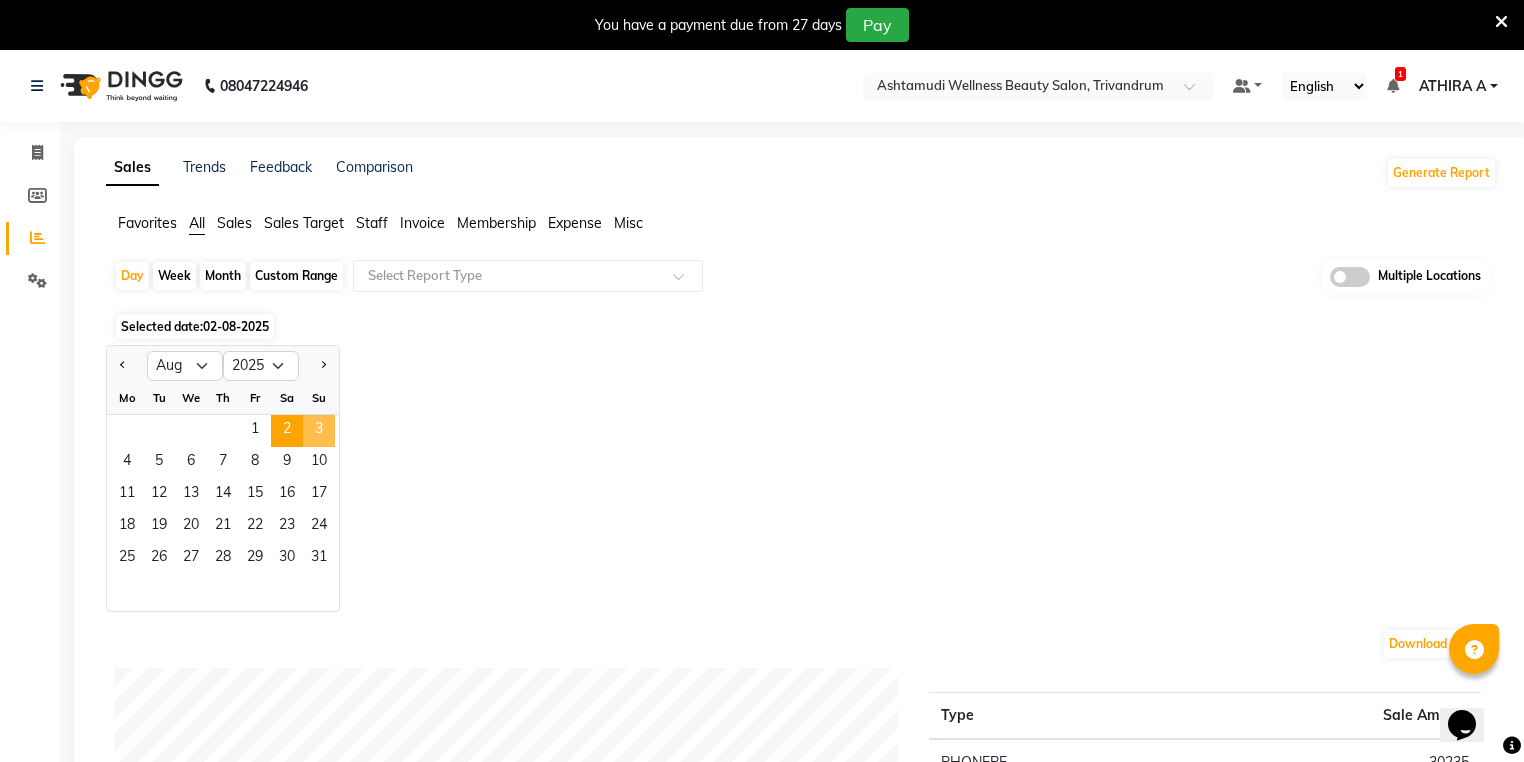 click on "3" 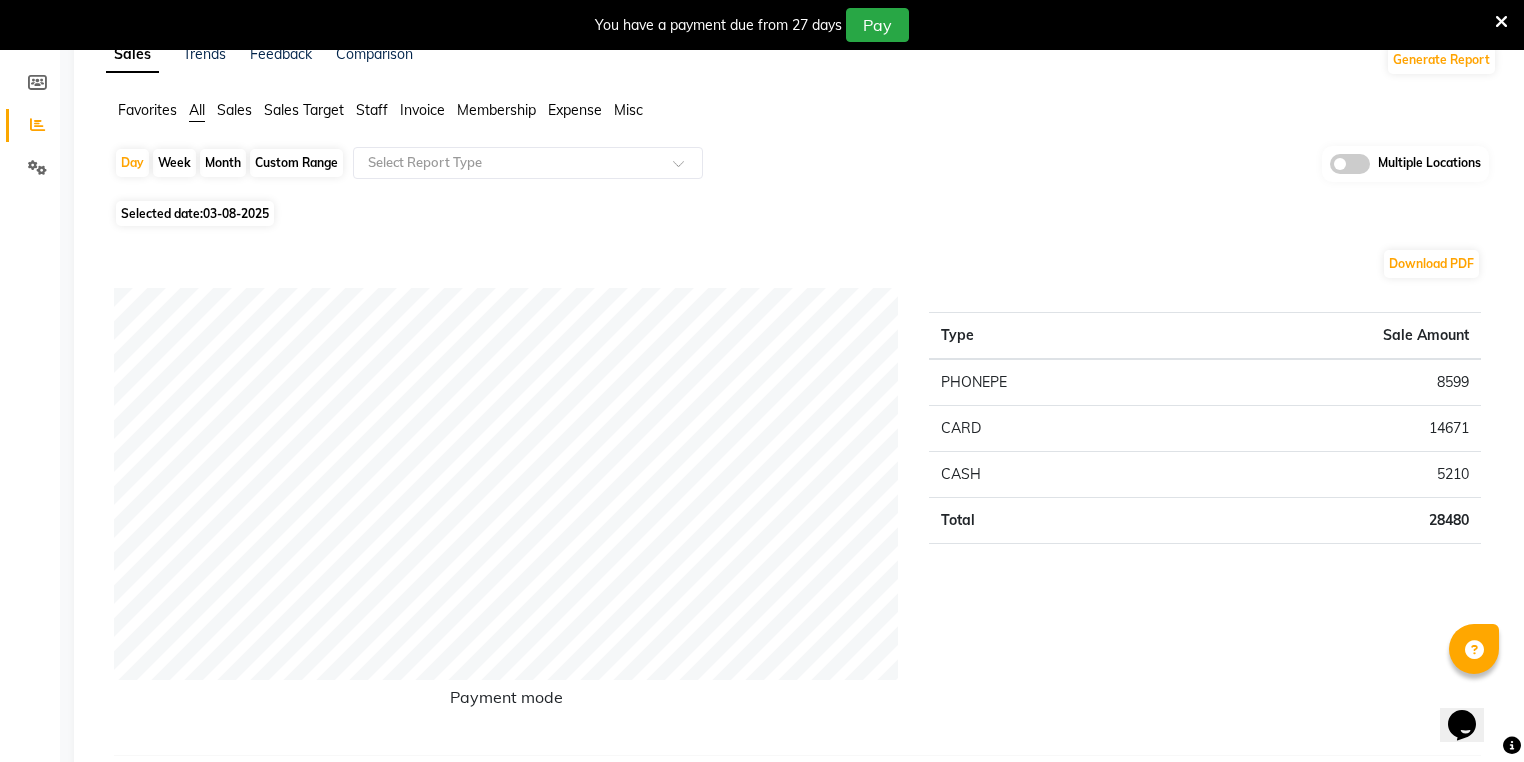 scroll, scrollTop: 0, scrollLeft: 0, axis: both 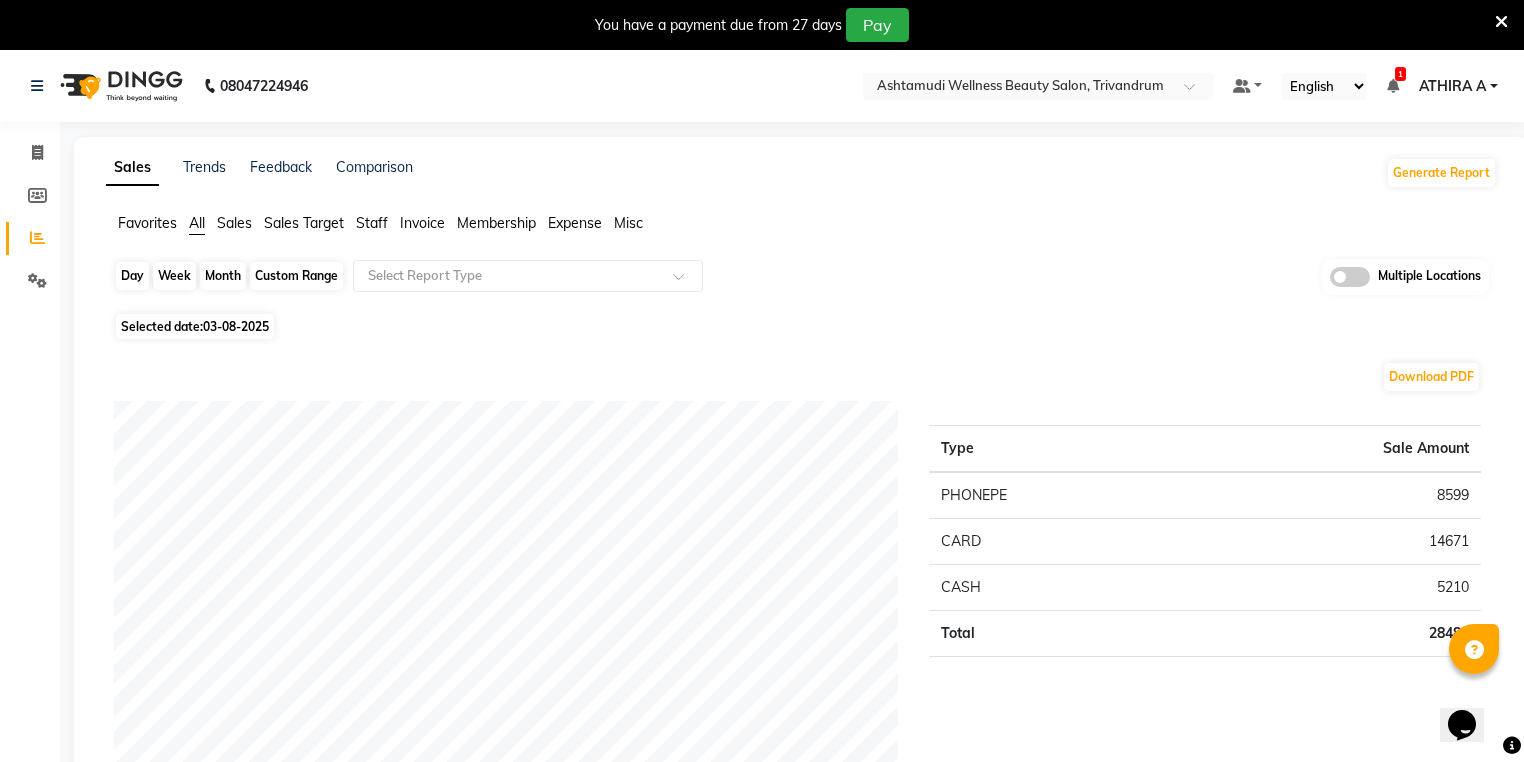 click on "Day" 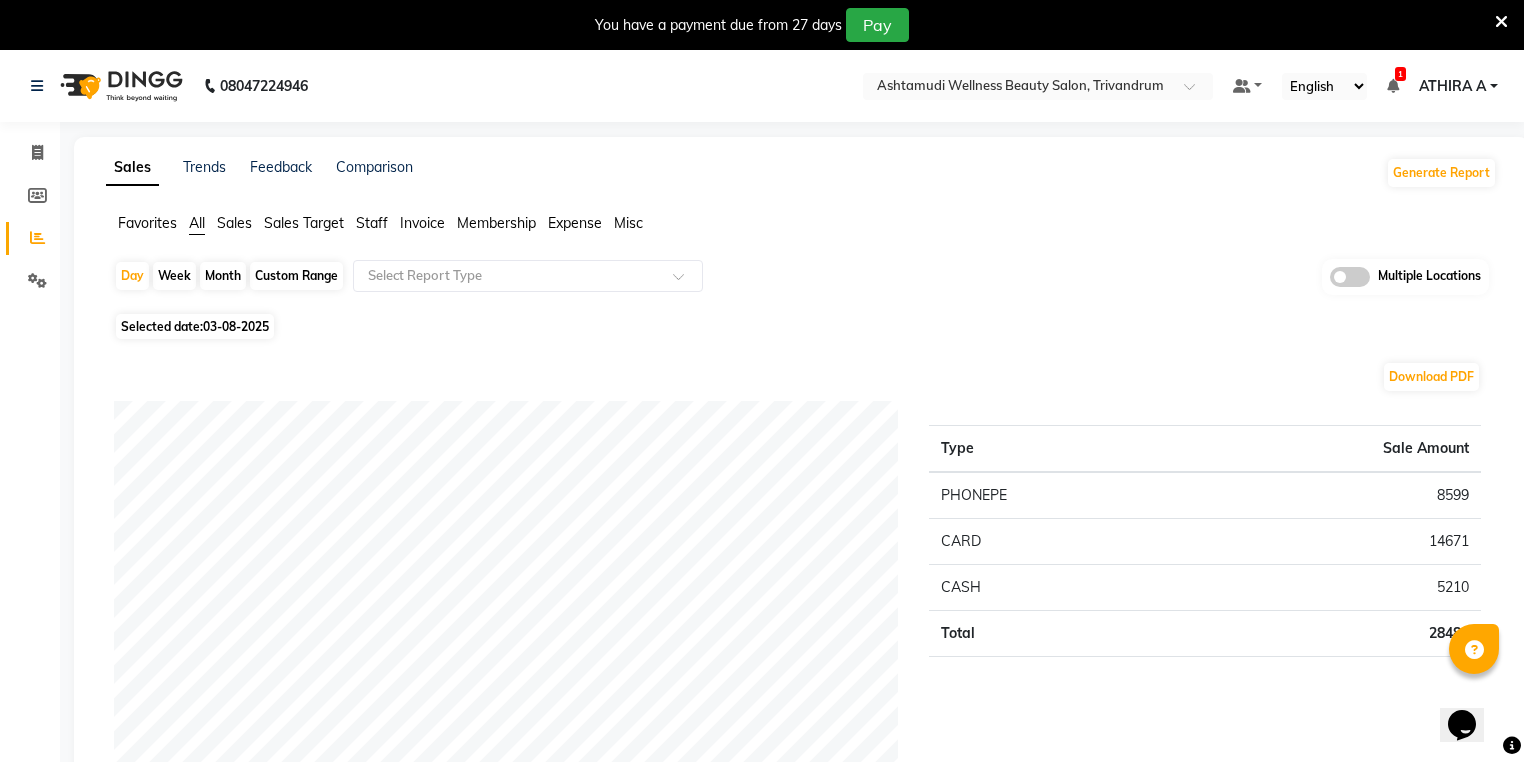 select on "8" 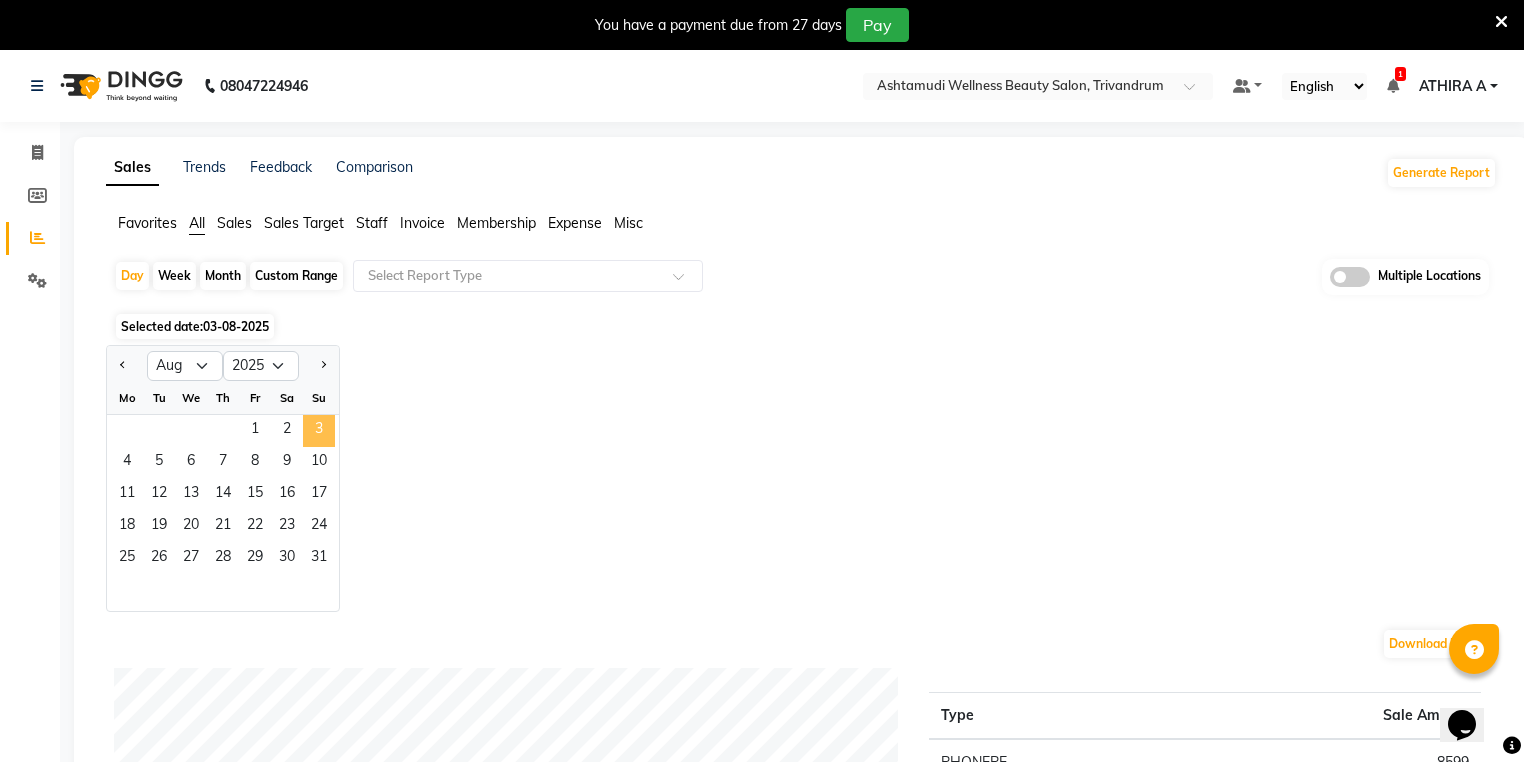 click on "3" 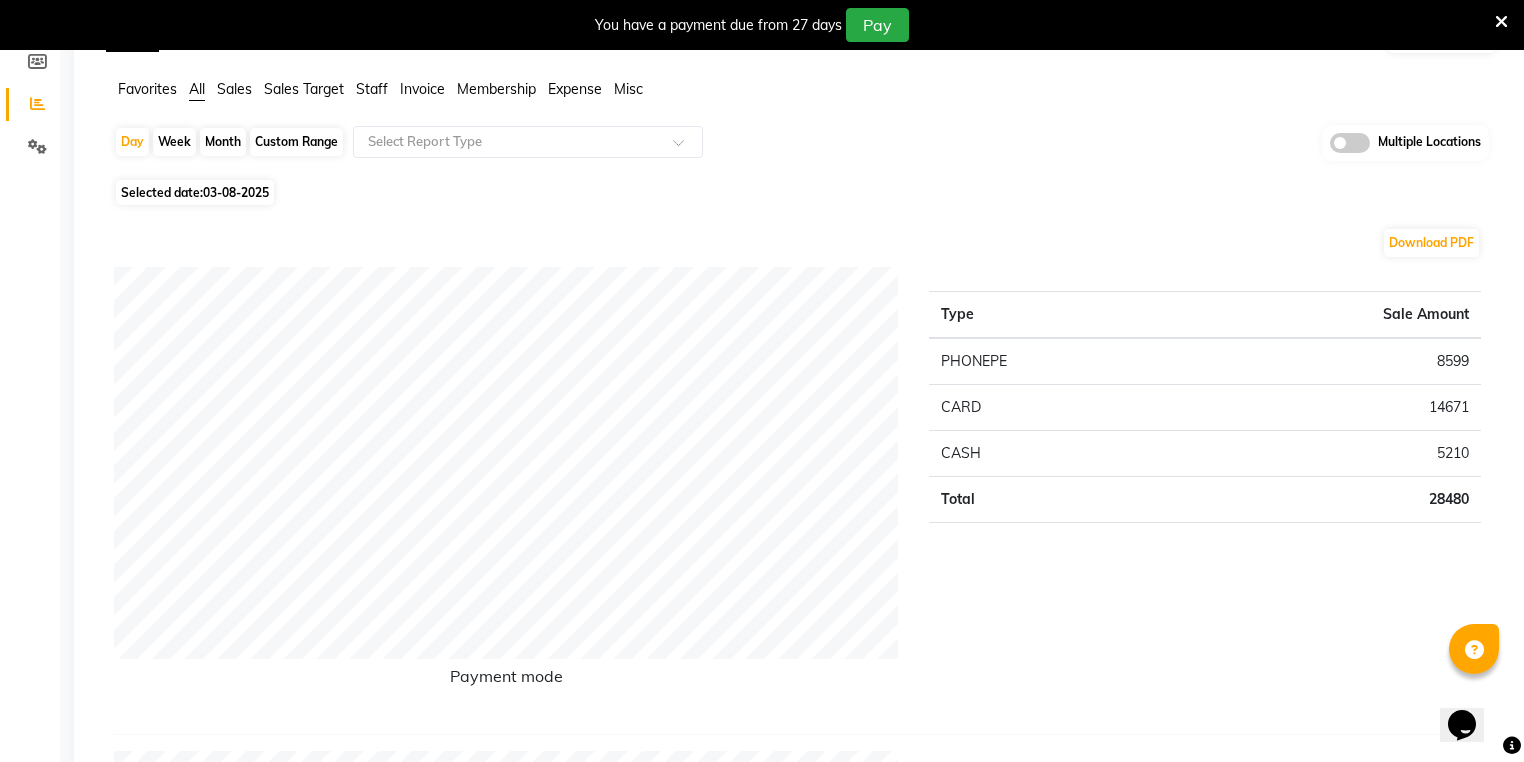 scroll, scrollTop: 0, scrollLeft: 0, axis: both 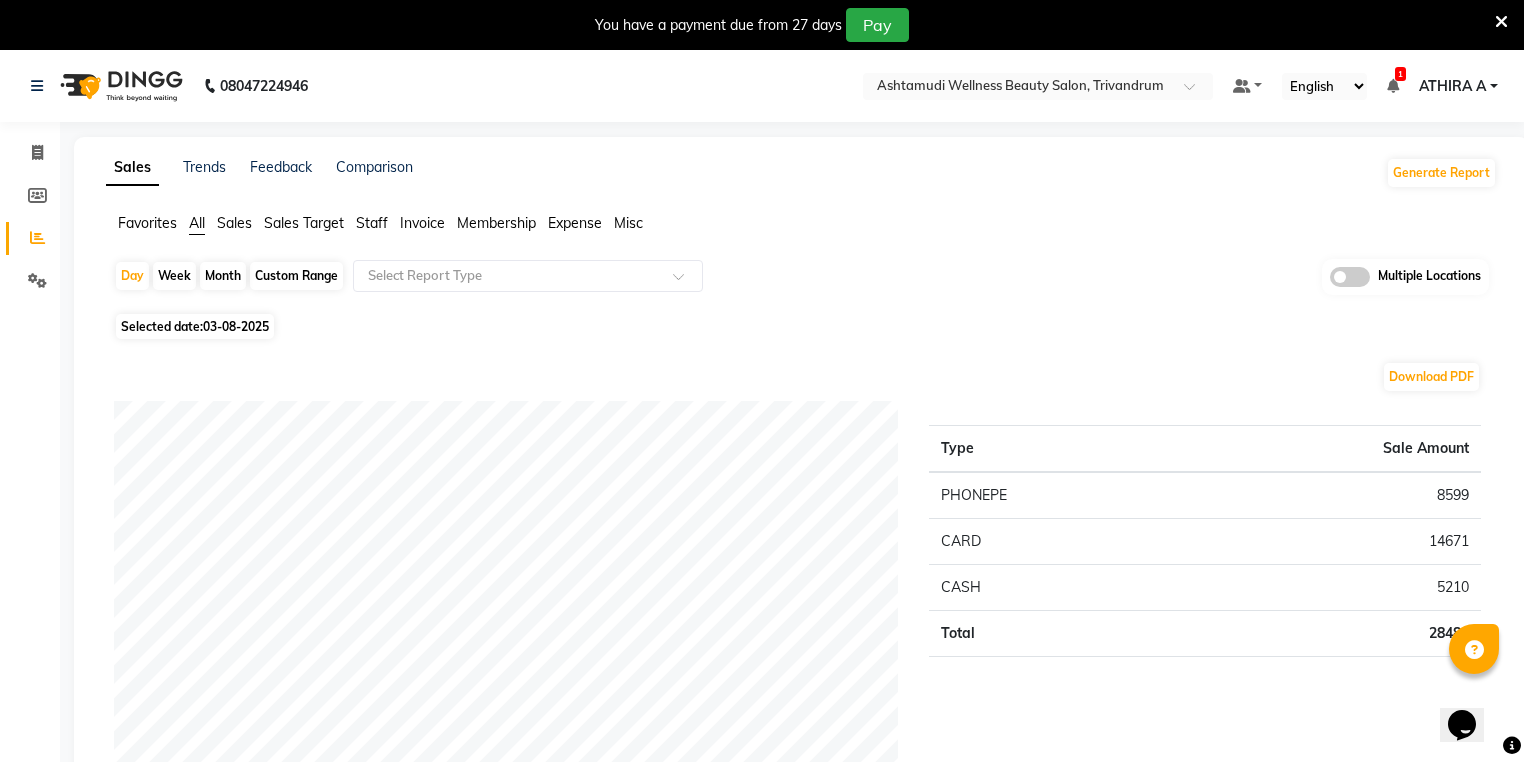 click at bounding box center [1501, 22] 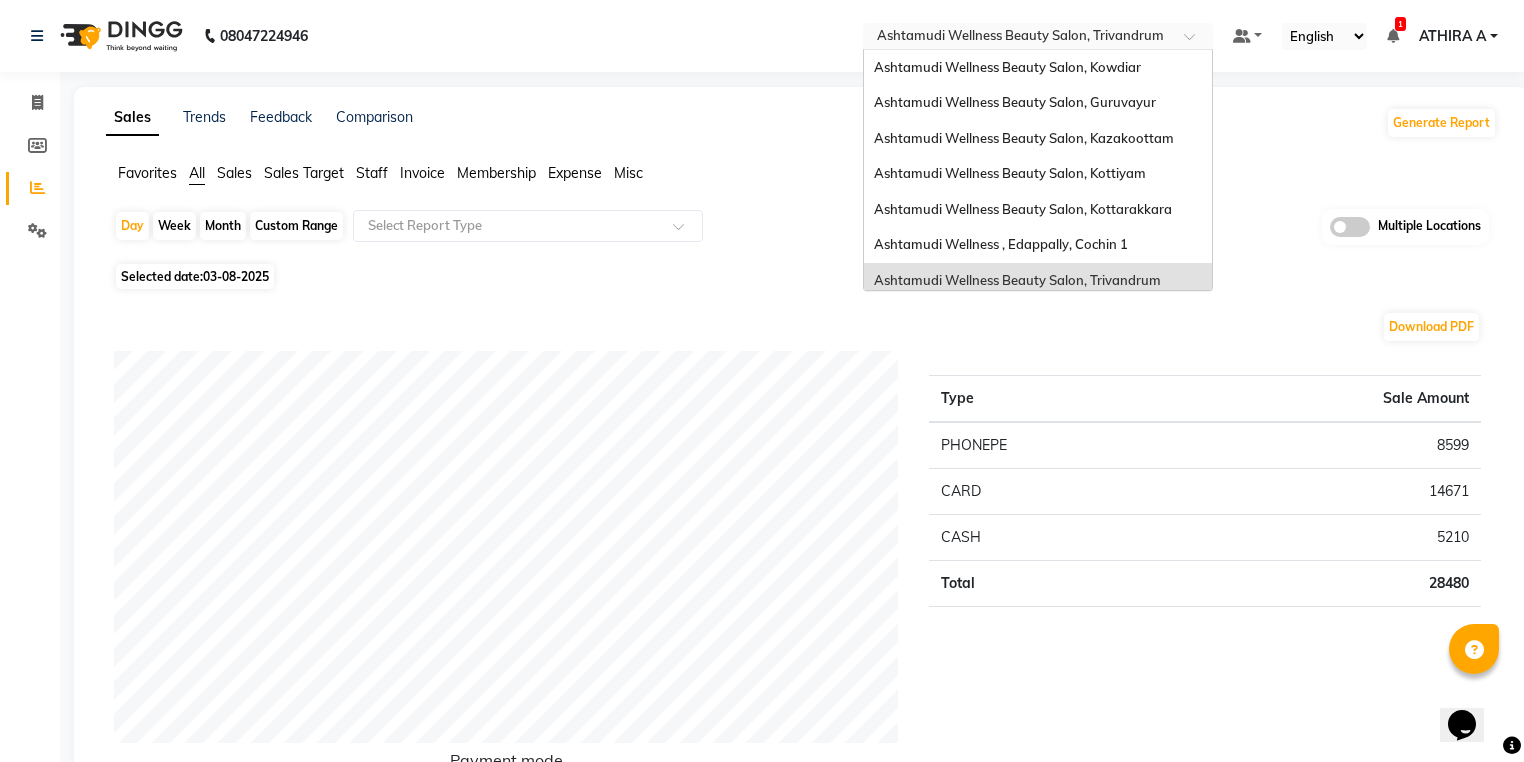 click on "Select Location × Ashtamudi Wellness Beauty Salon, Trivandrum Ashtamudi Wellness Beauty Salon, Kowdiar Ashtamudi Wellness Beauty Salon, Guruvayur Ashtamudi Wellness Beauty Salon, Kazakoottam Ashtamudi Wellness Beauty Salon, Kottiyam Ashtamudi Wellness Beauty Salon, Kottarakkara Ashtamudi Wellness , Edappally, Cochin 1 Ashtamudi Wellness Beauty Salon, Trivandrum Ashtamudi Wellness Beauty Salon, Thiruvalla Ashtamudi Welness Beauty Salon, Chinnakkada Ashtamudi Wellness Beauty Salon (Ho), Kottiyam Ashtamudi Wellness Beauty Salon, Cochin Ashtamudi Wellness Beauty Salon, Calicut Ashtamudi Beauty Lounge, Attingal Ashtamudi Wellness Beauty Salon, Alappuzha Ashtamudi Unisex Salon, Dreams Mall, Dreams Mall Kottiyam" at bounding box center [1038, 36] 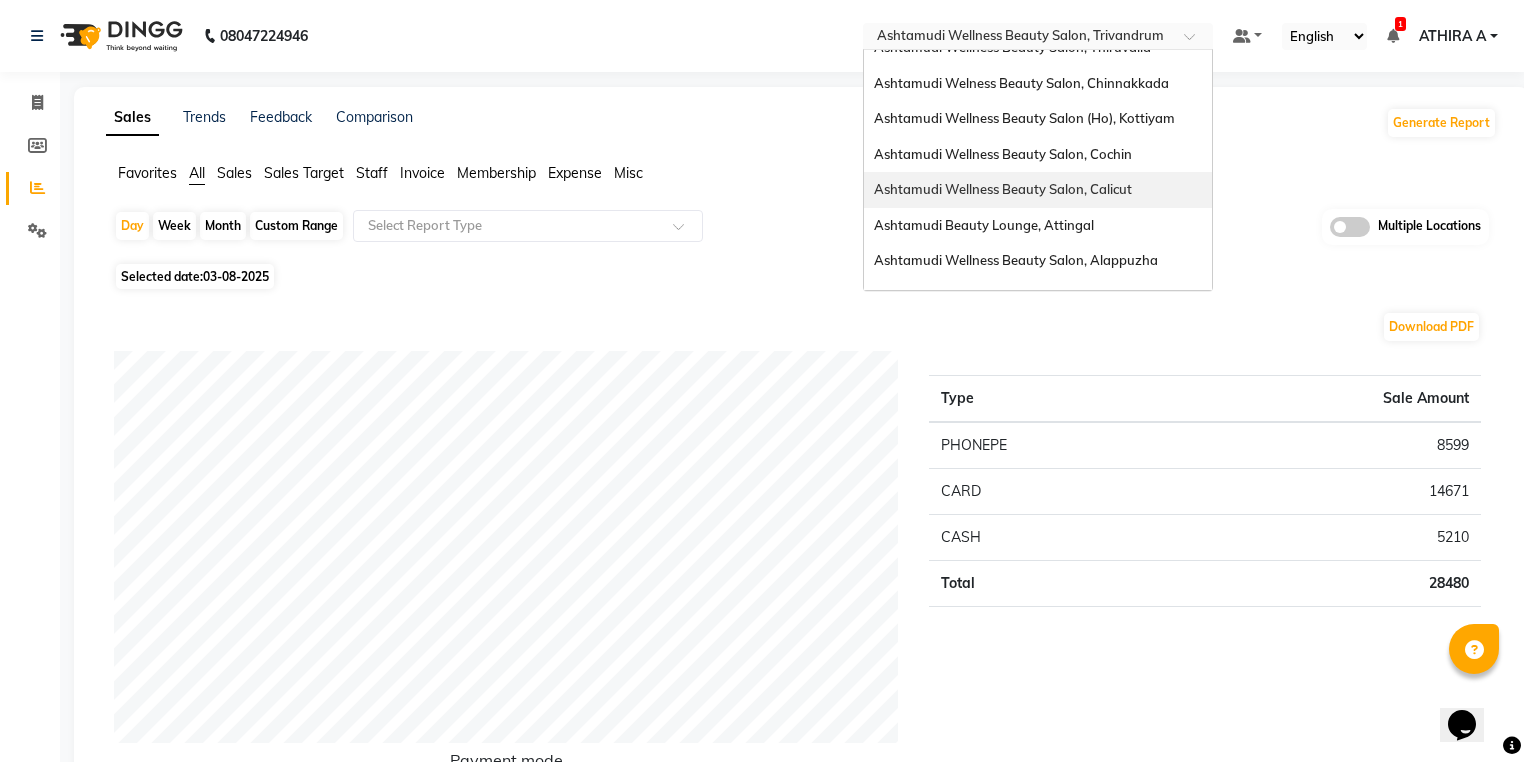 scroll, scrollTop: 312, scrollLeft: 0, axis: vertical 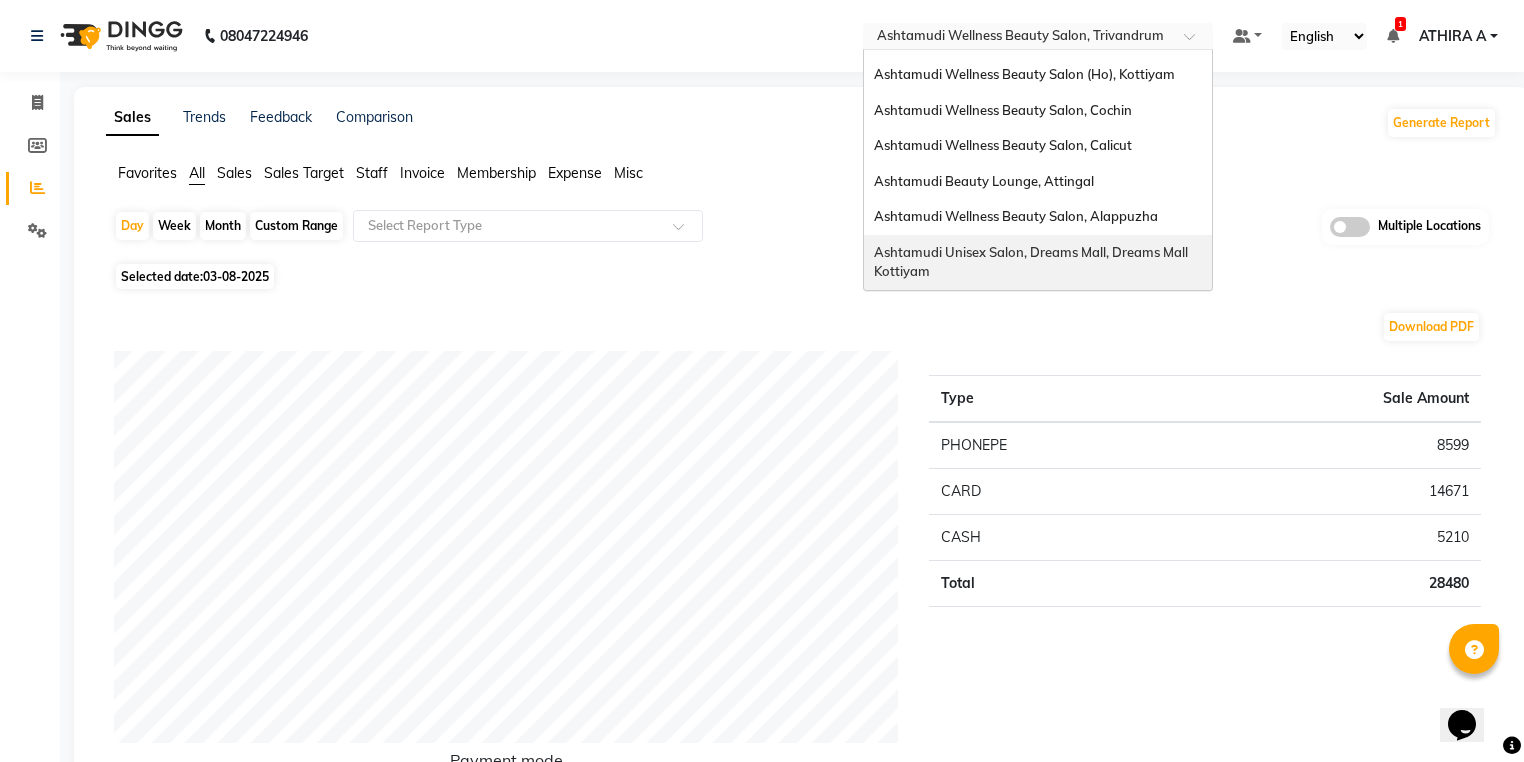 click on "Ashtamudi Unisex Salon, Dreams Mall, Dreams Mall Kottiyam" at bounding box center [1038, 262] 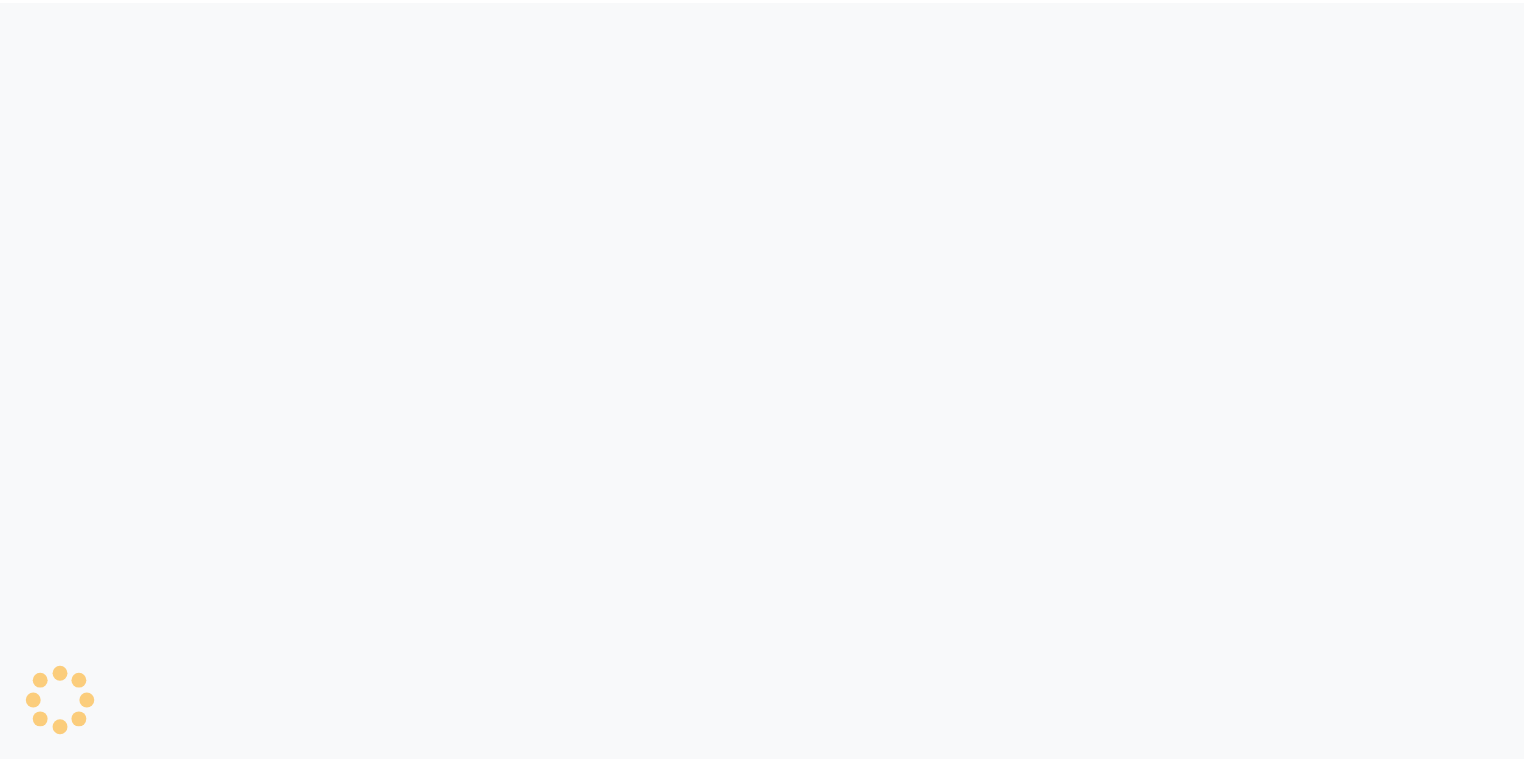 scroll, scrollTop: 0, scrollLeft: 0, axis: both 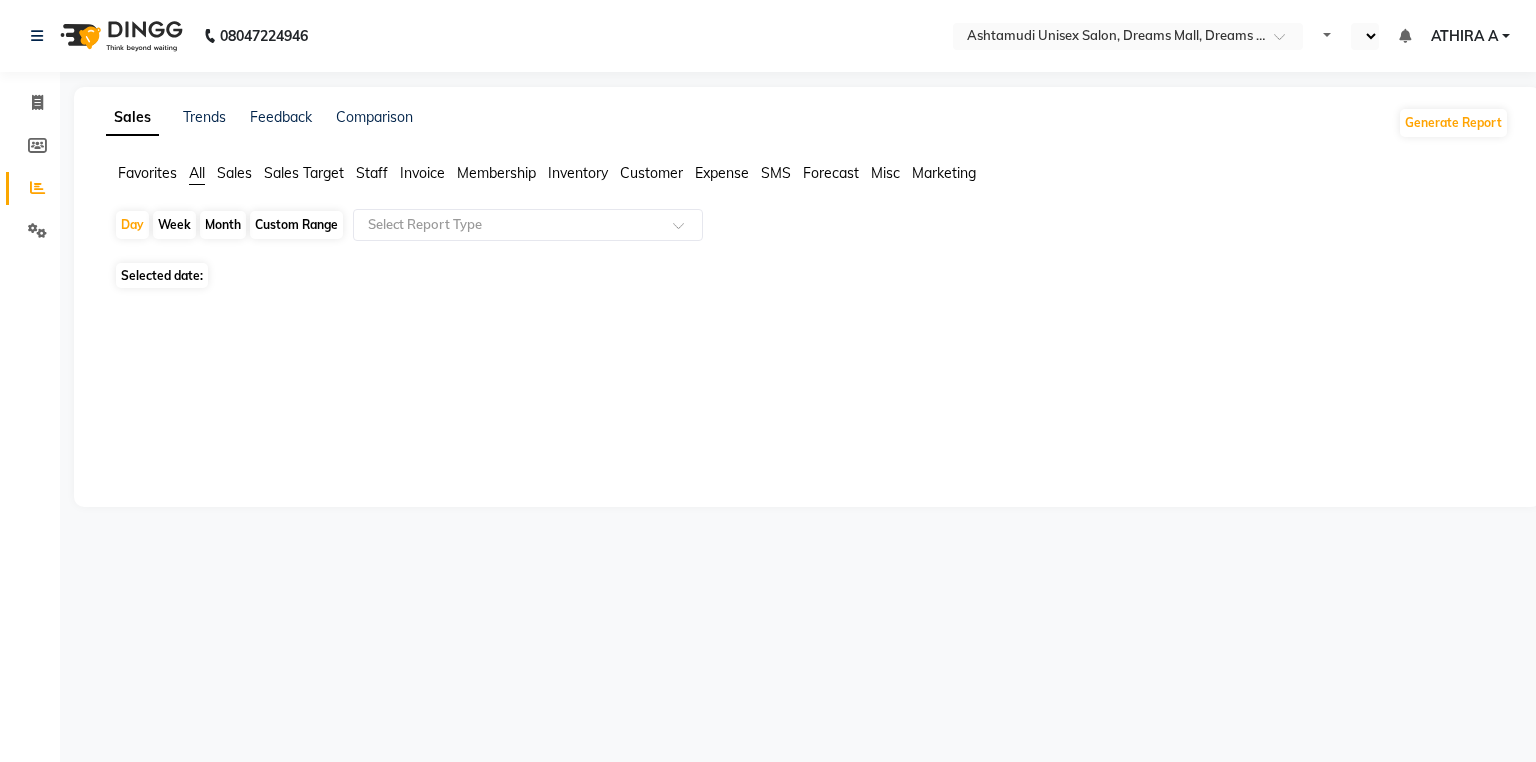 select on "en" 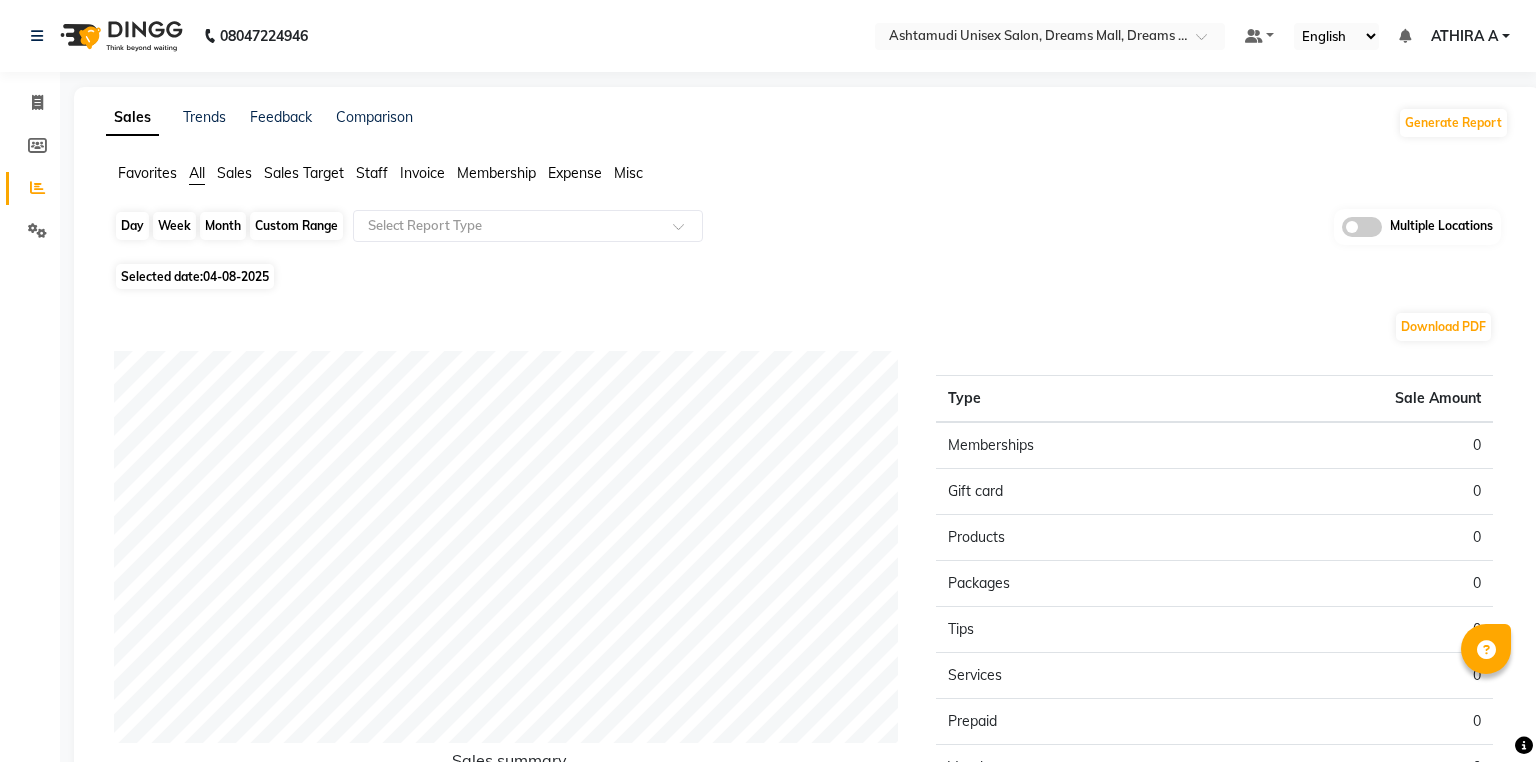 click on "Day" 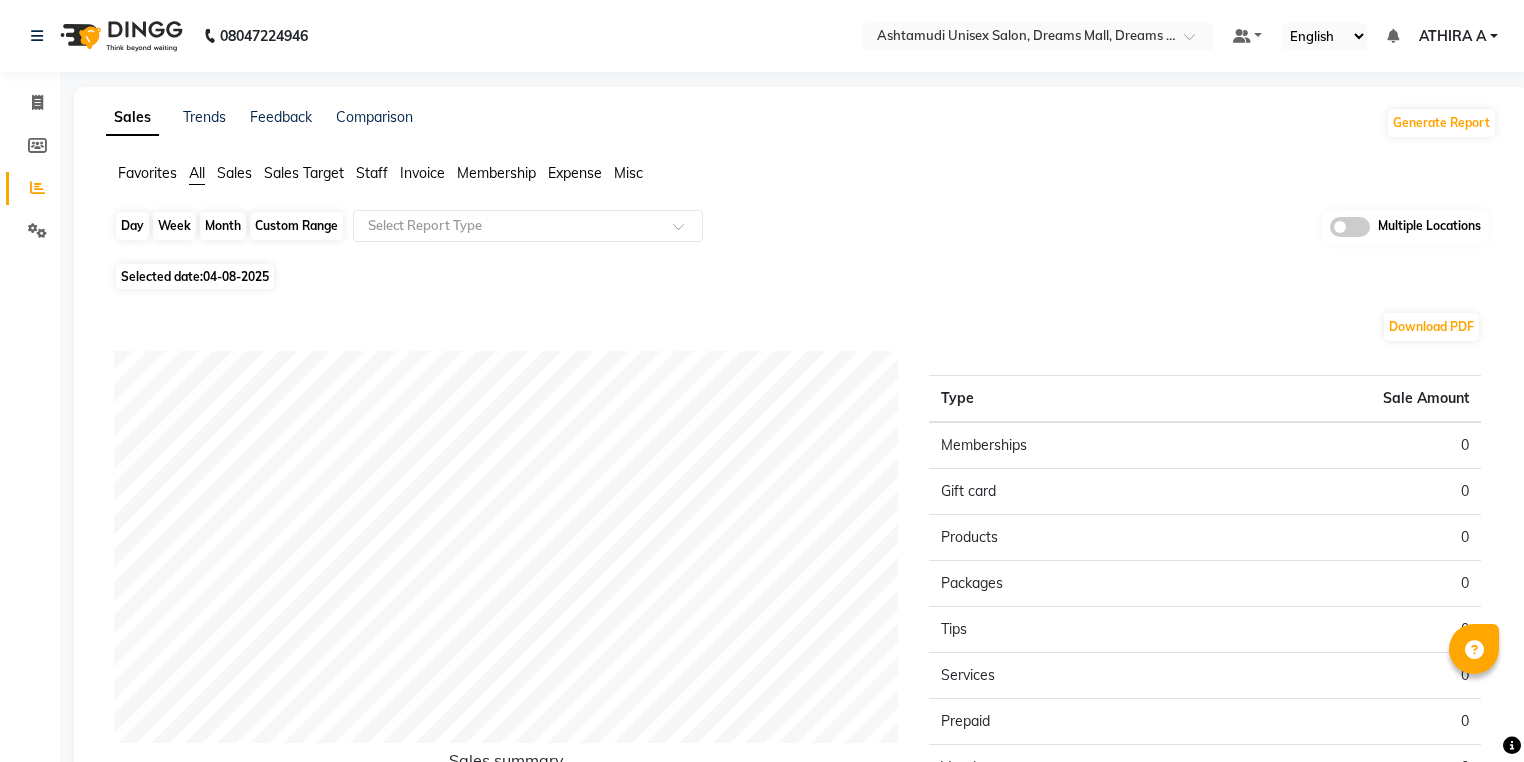select on "8" 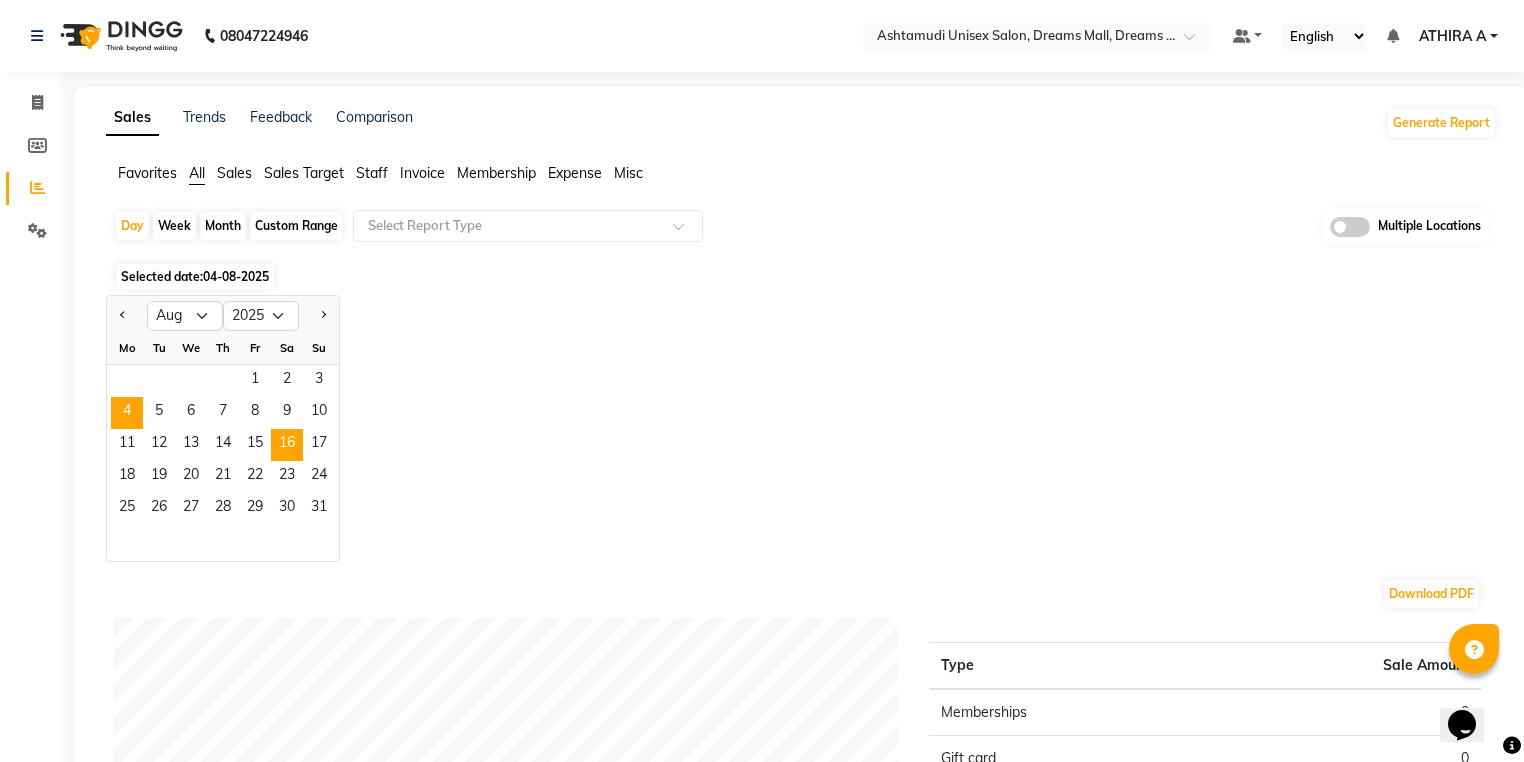 scroll, scrollTop: 0, scrollLeft: 0, axis: both 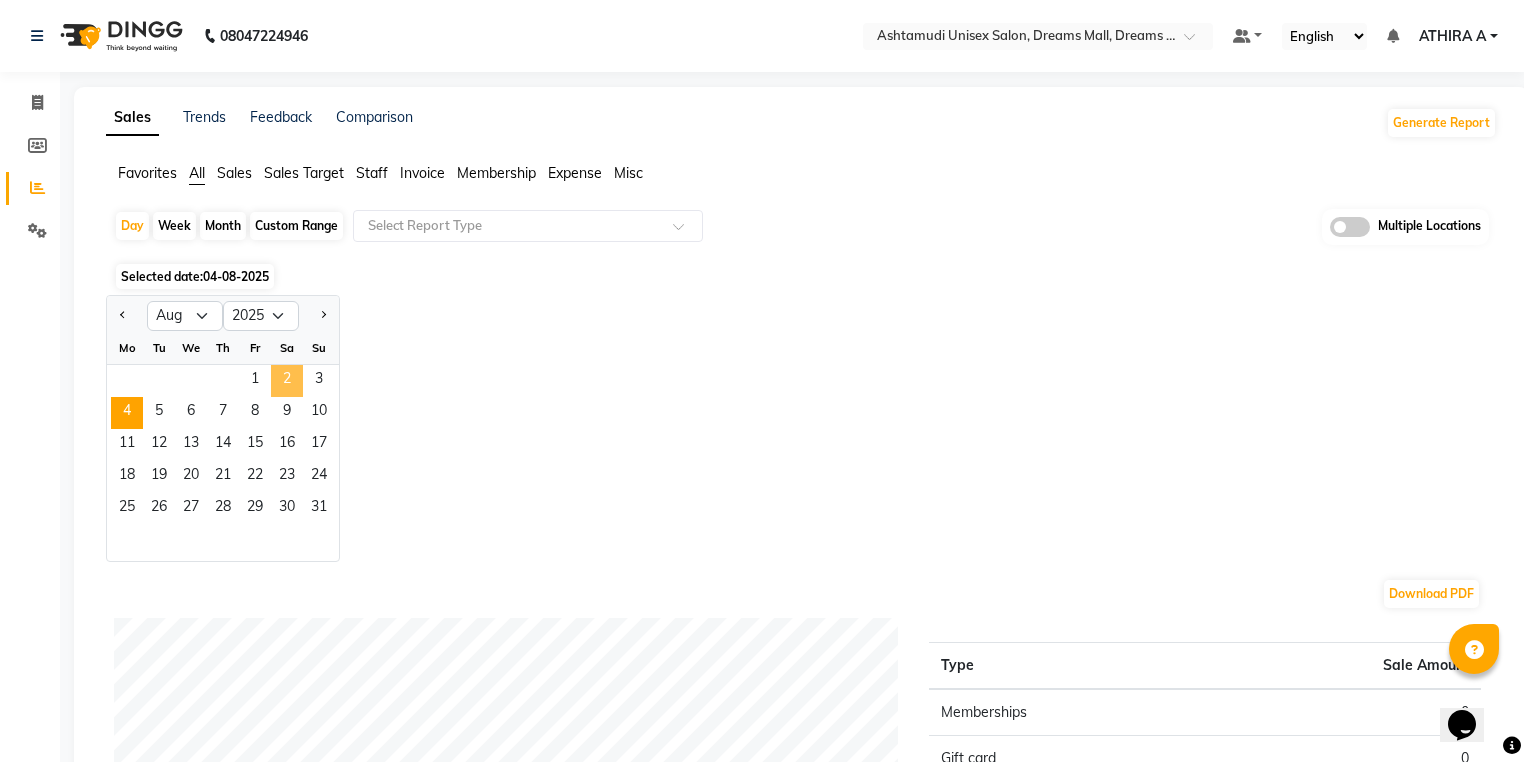 click on "2" 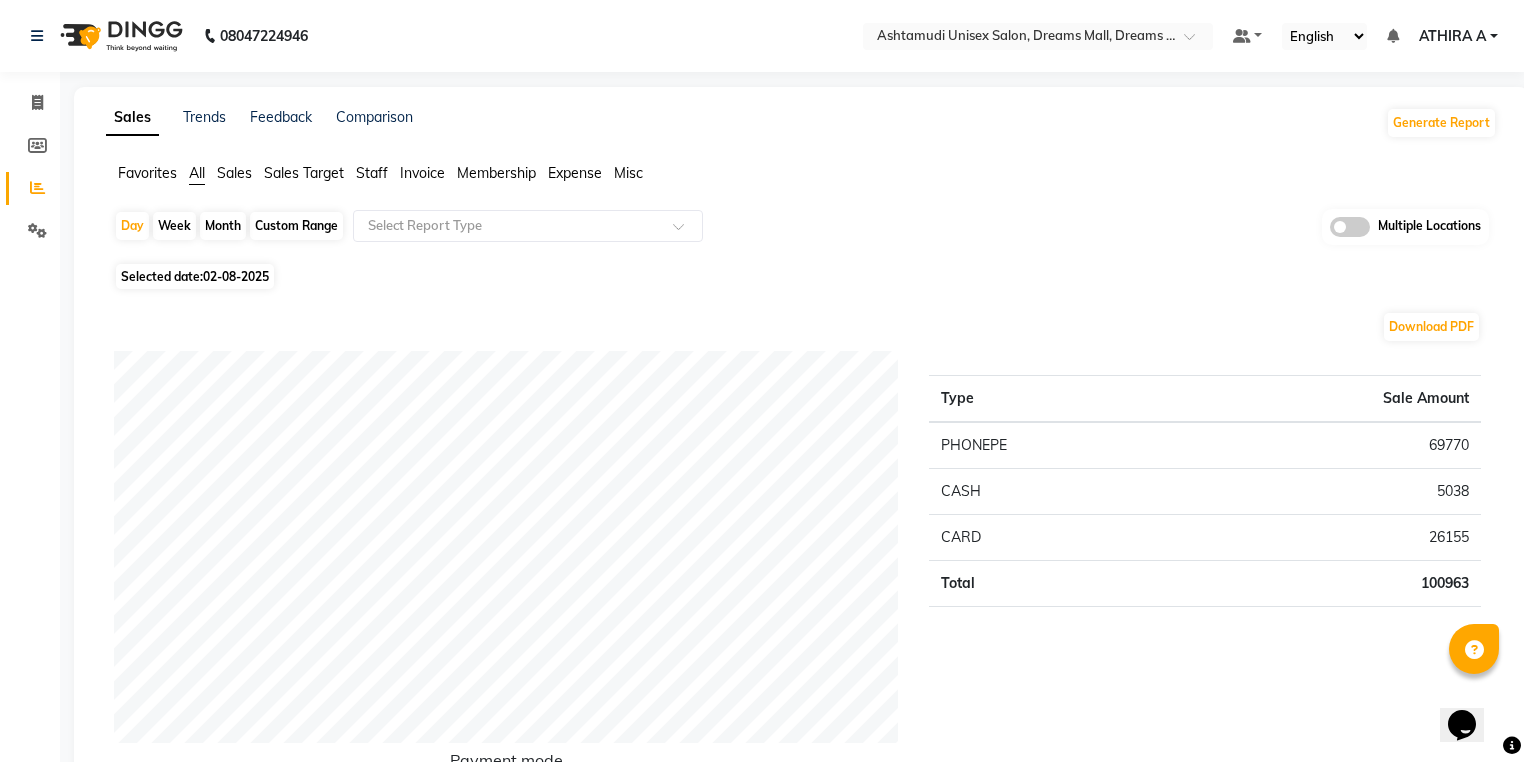 click on "100963" 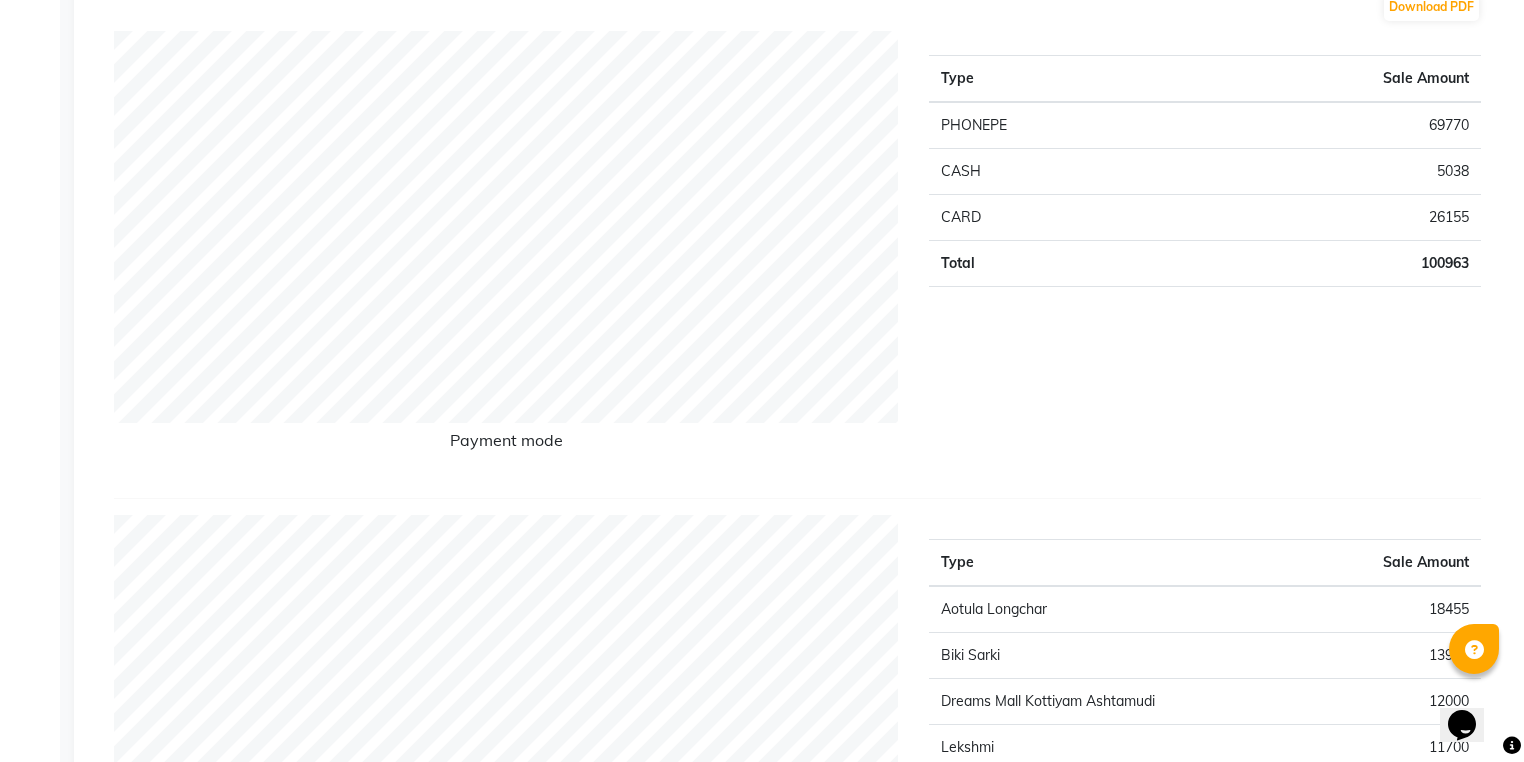 scroll, scrollTop: 0, scrollLeft: 0, axis: both 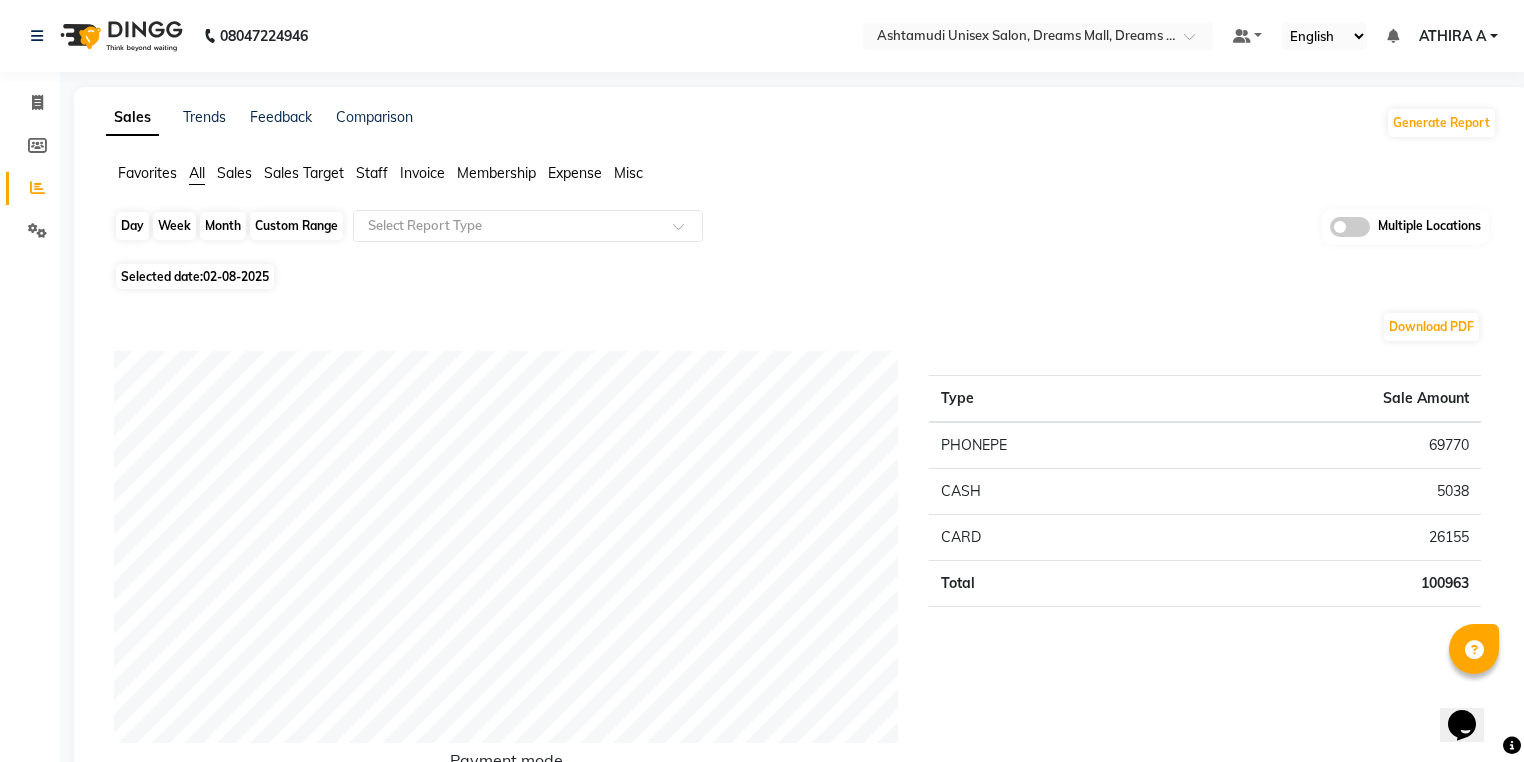 click on "Day" 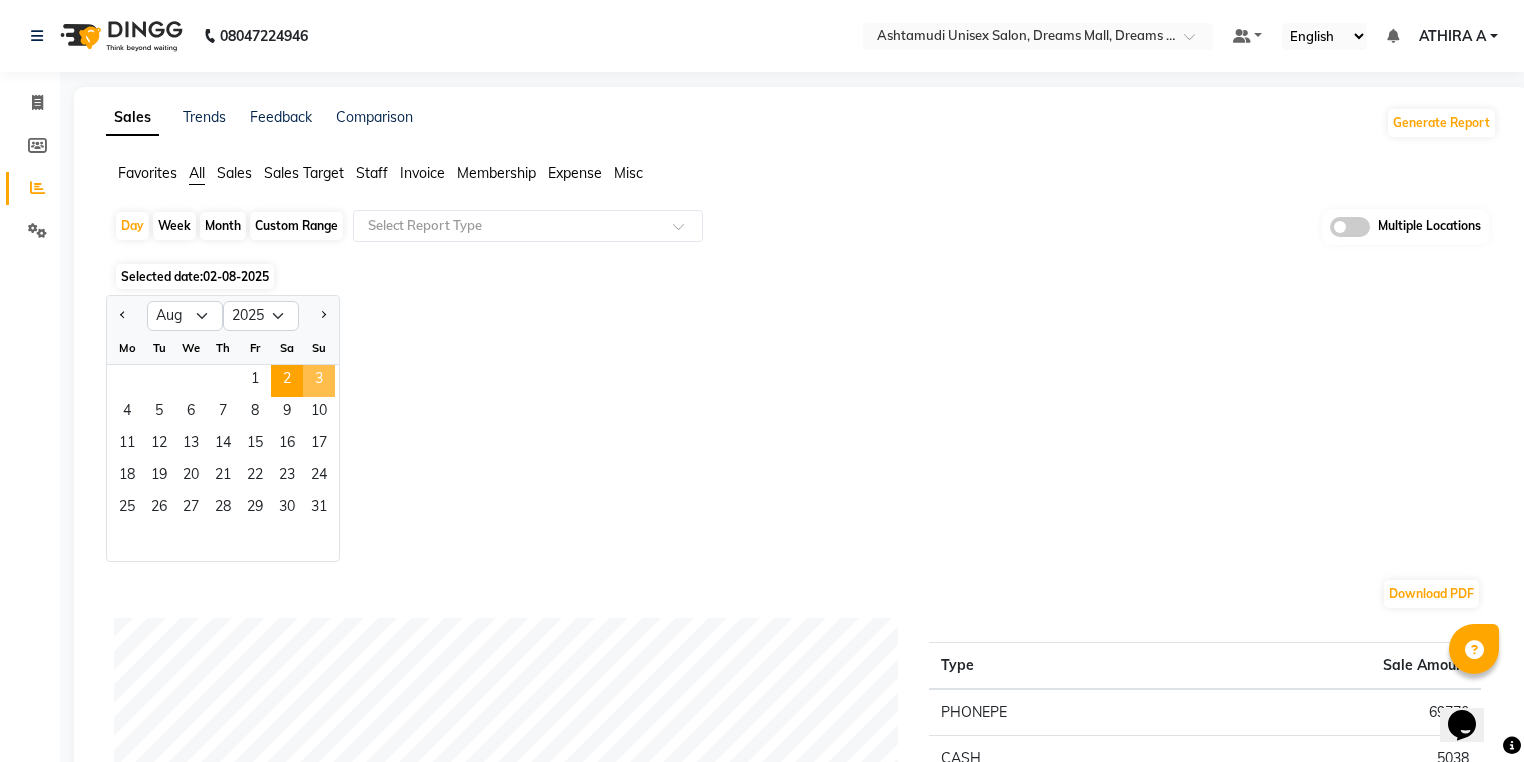 click on "3" 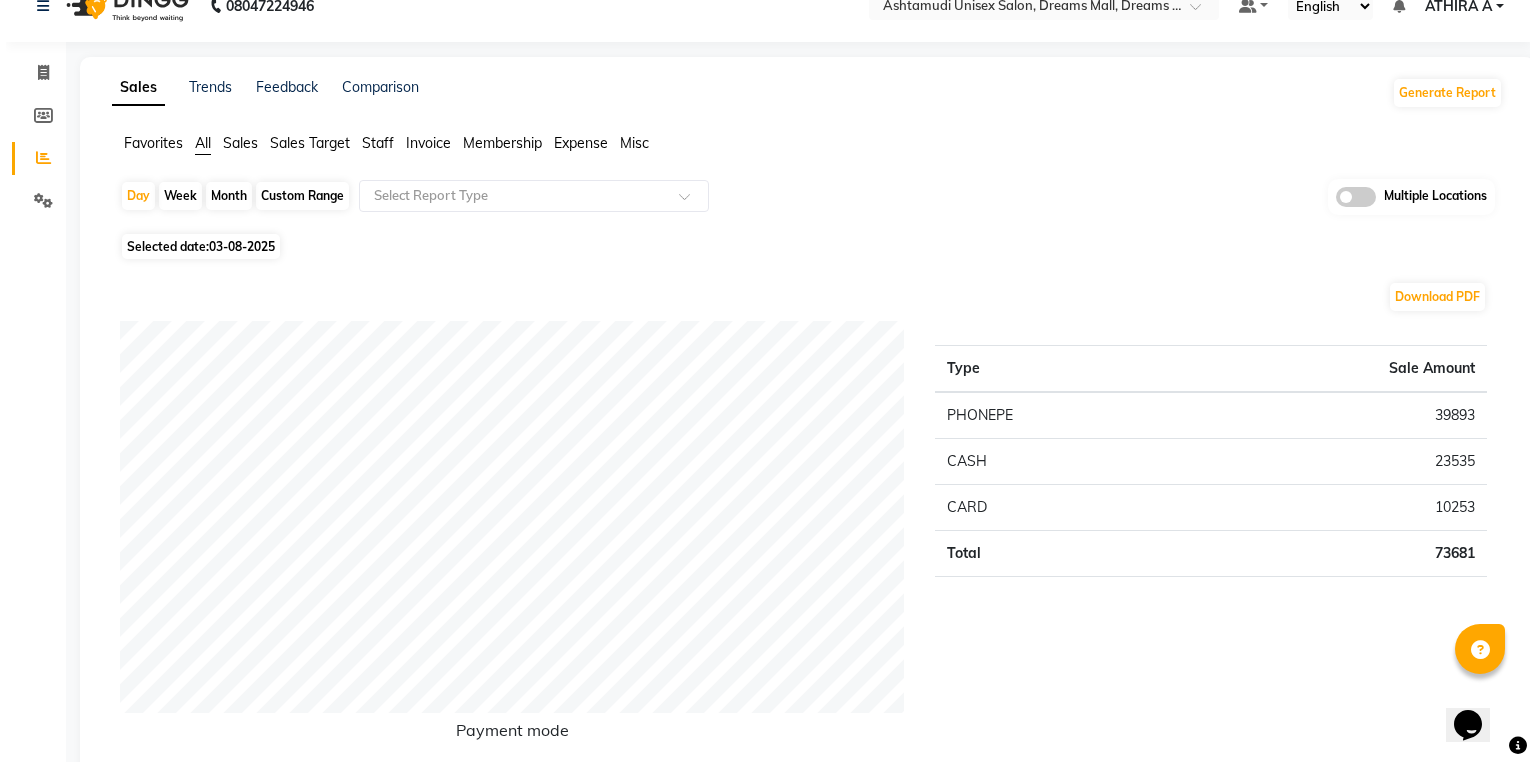 scroll, scrollTop: 0, scrollLeft: 0, axis: both 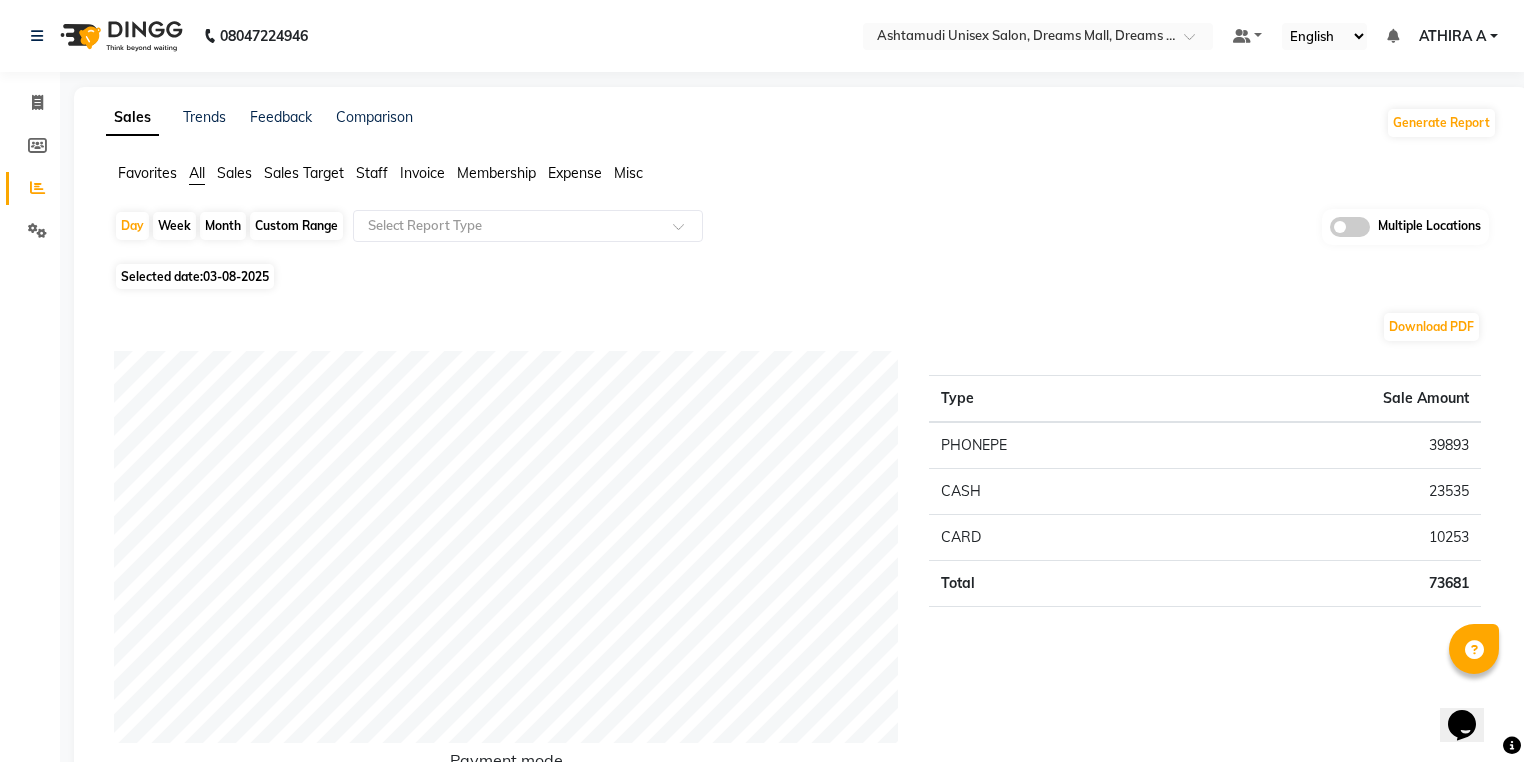 drag, startPoint x: 1494, startPoint y: 31, endPoint x: 1473, endPoint y: 57, distance: 33.42155 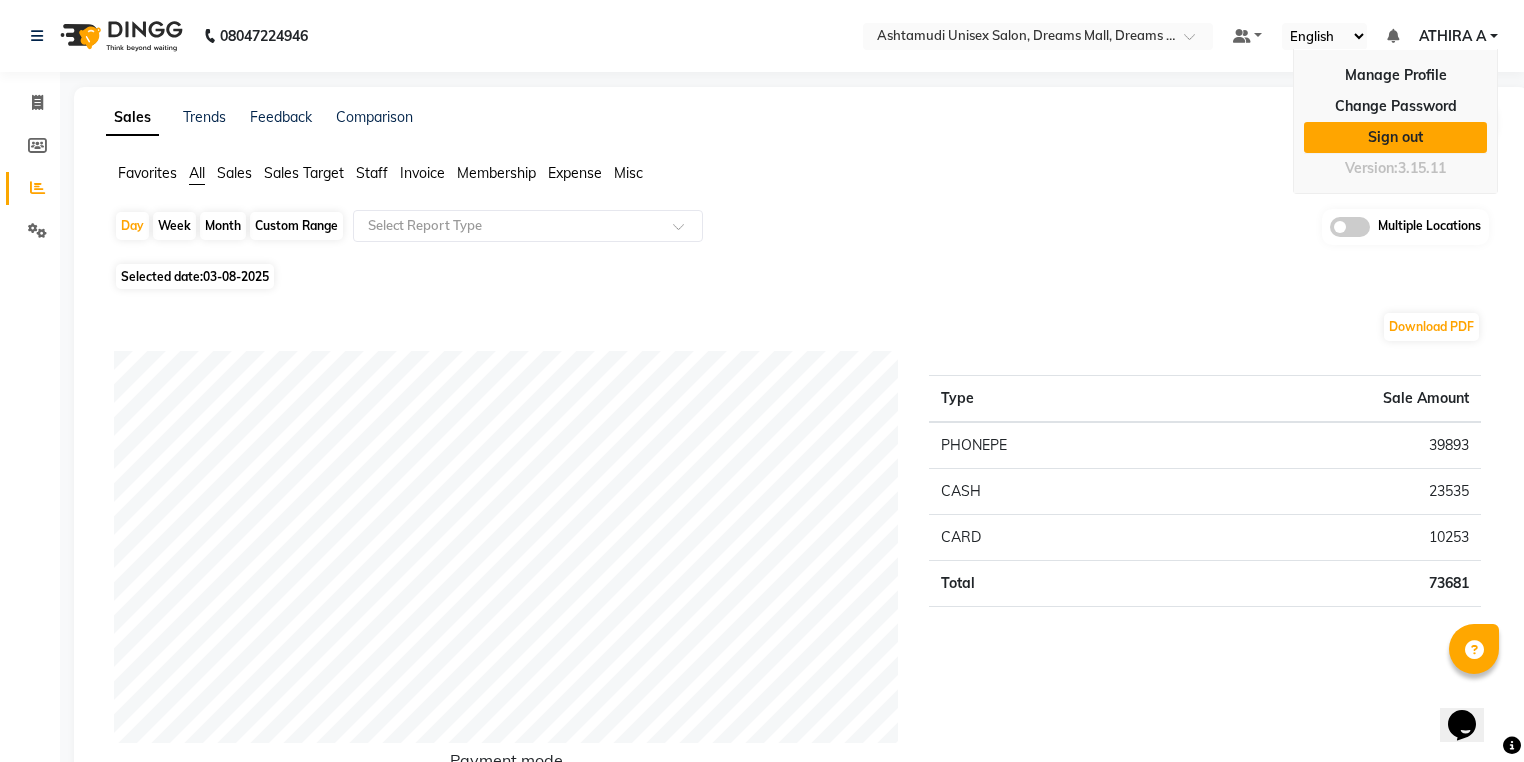 click on "Sign out" at bounding box center [1395, 137] 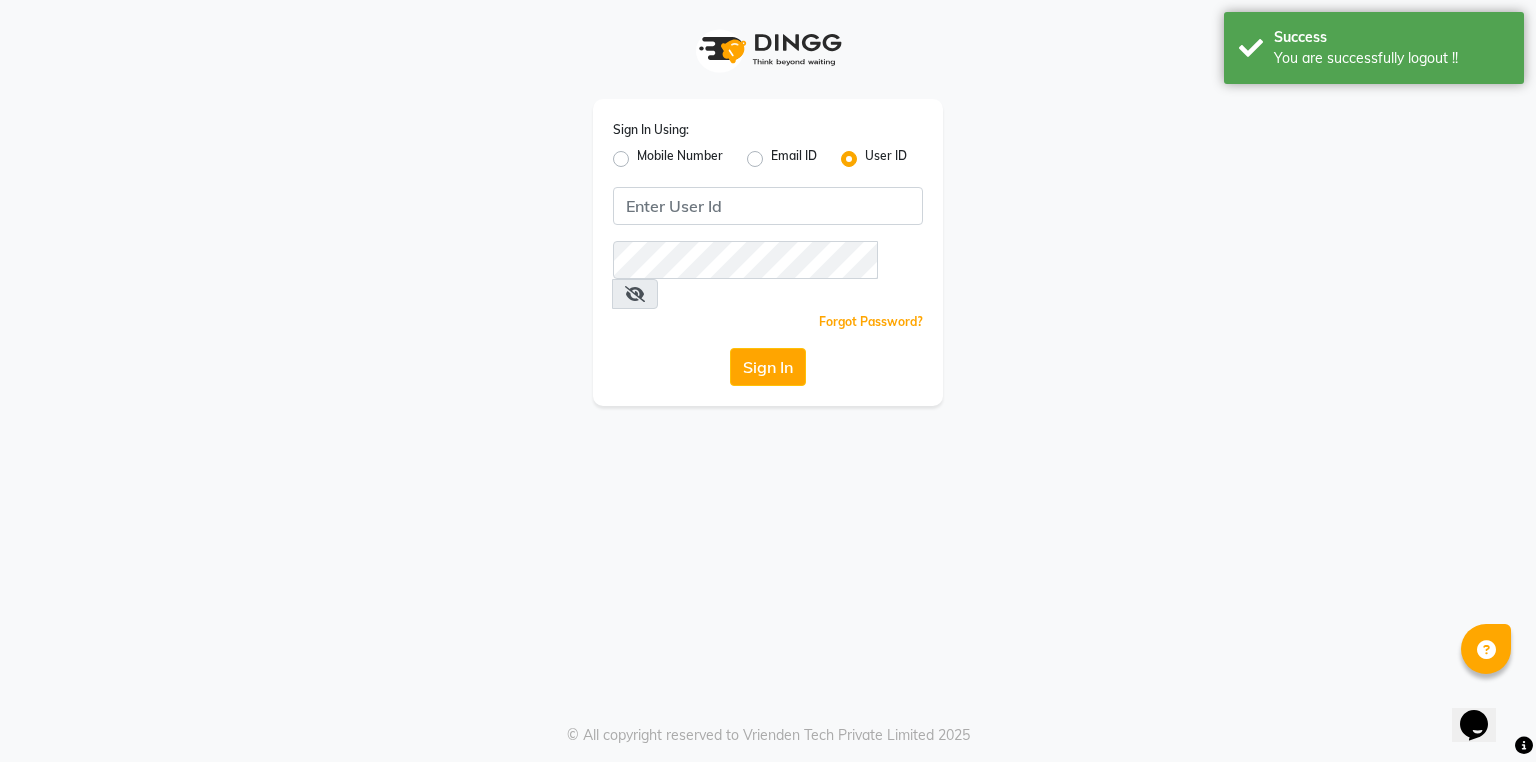 click on "Mobile Number" 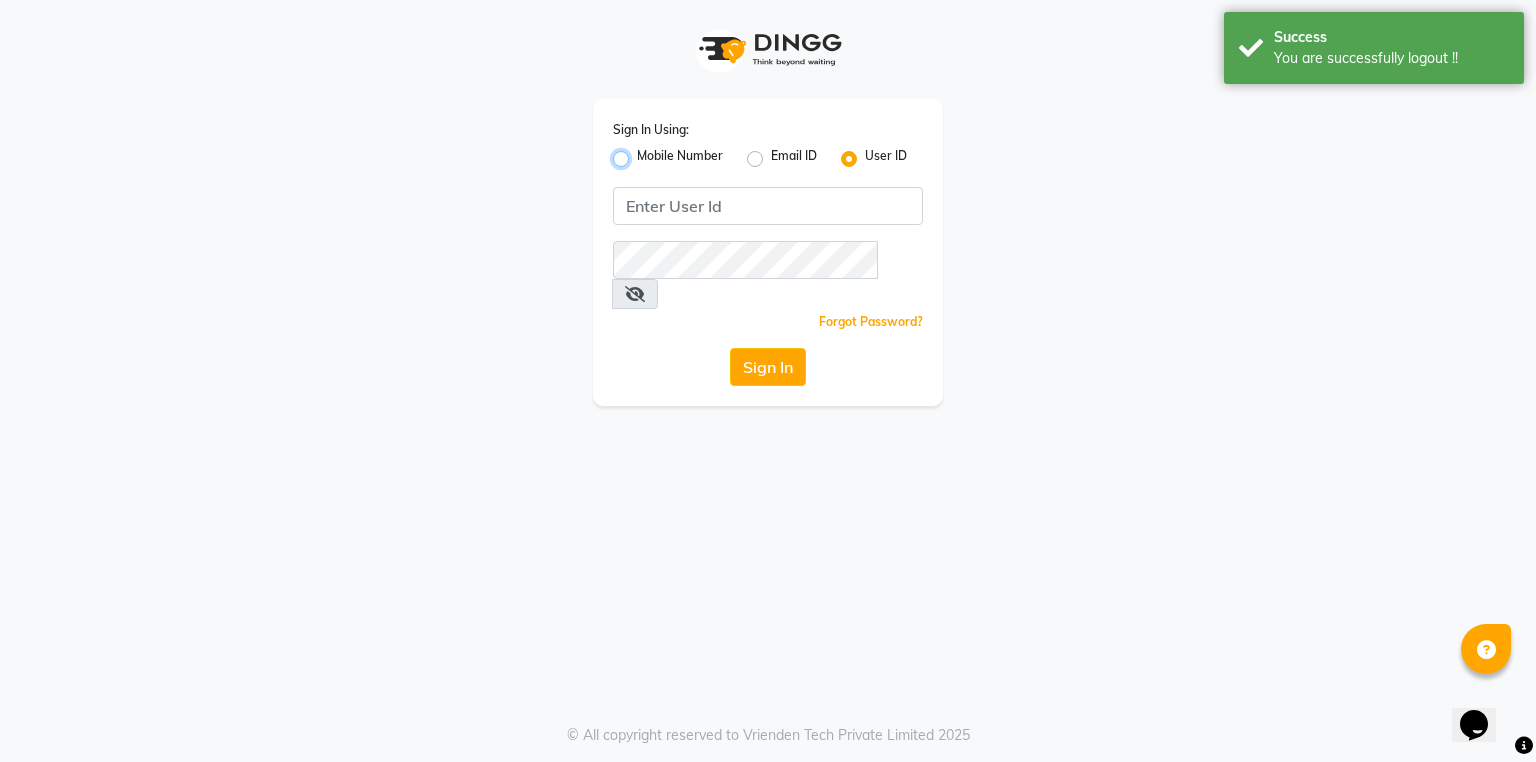 radio on "true" 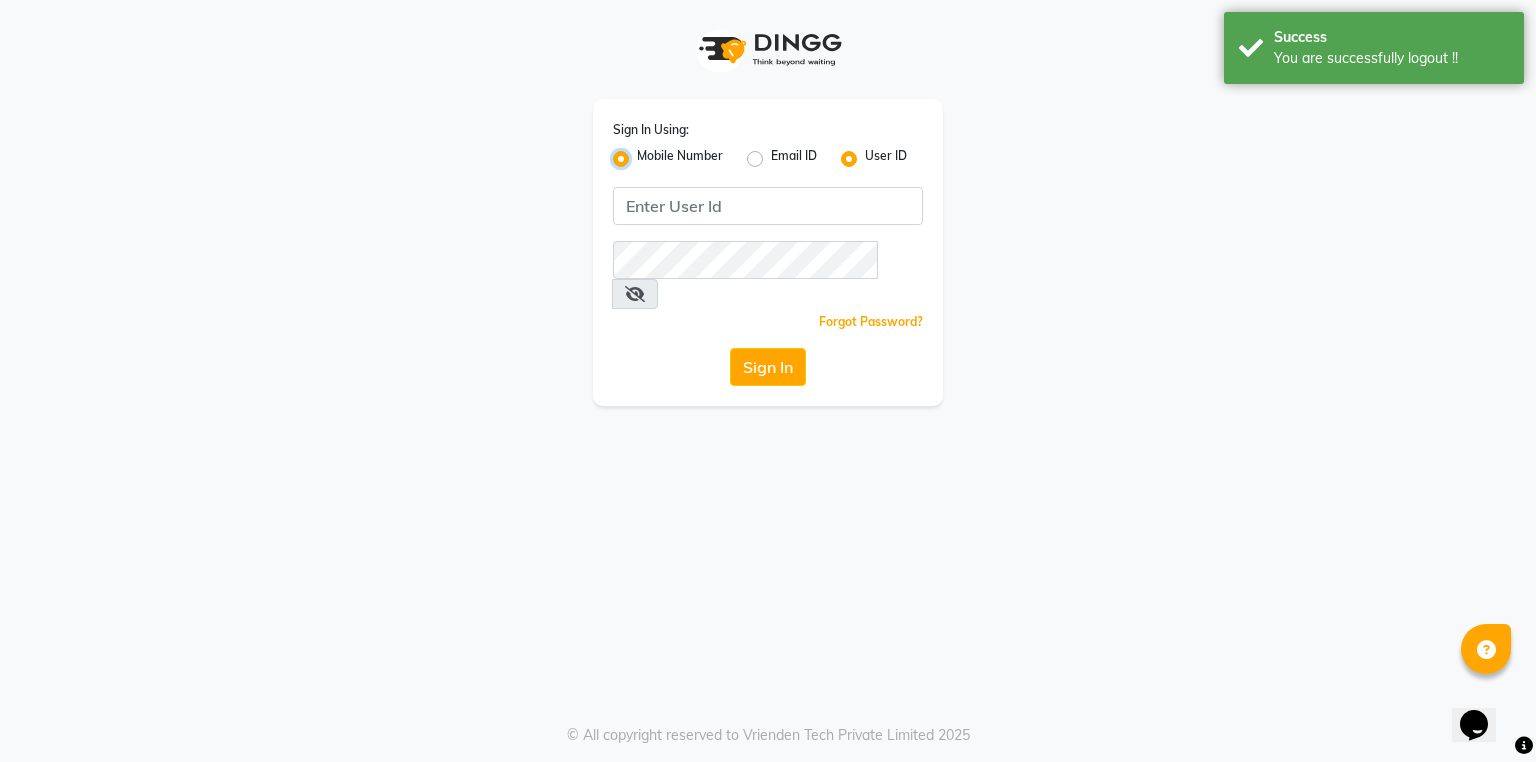 radio on "false" 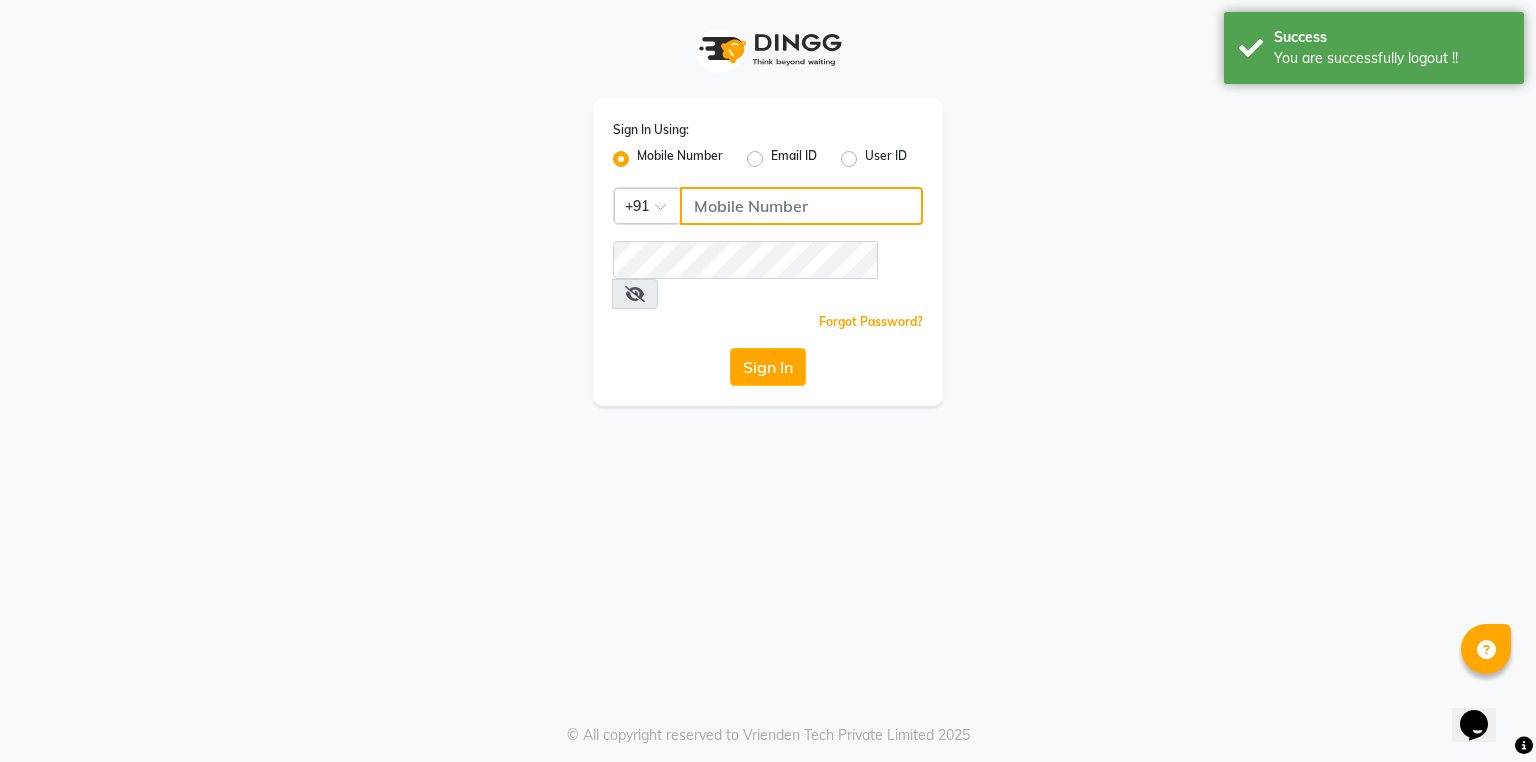 click 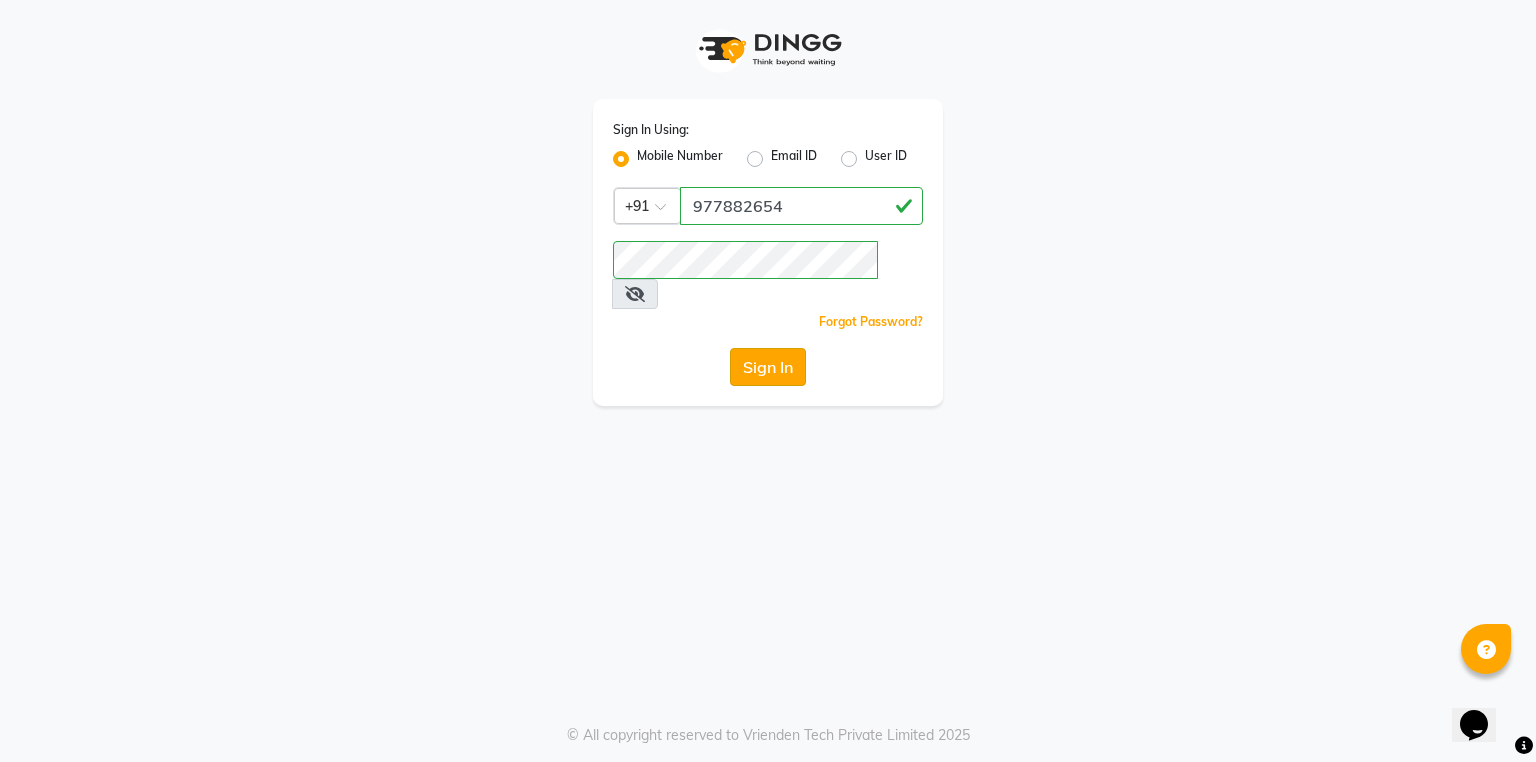 click on "Sign In" 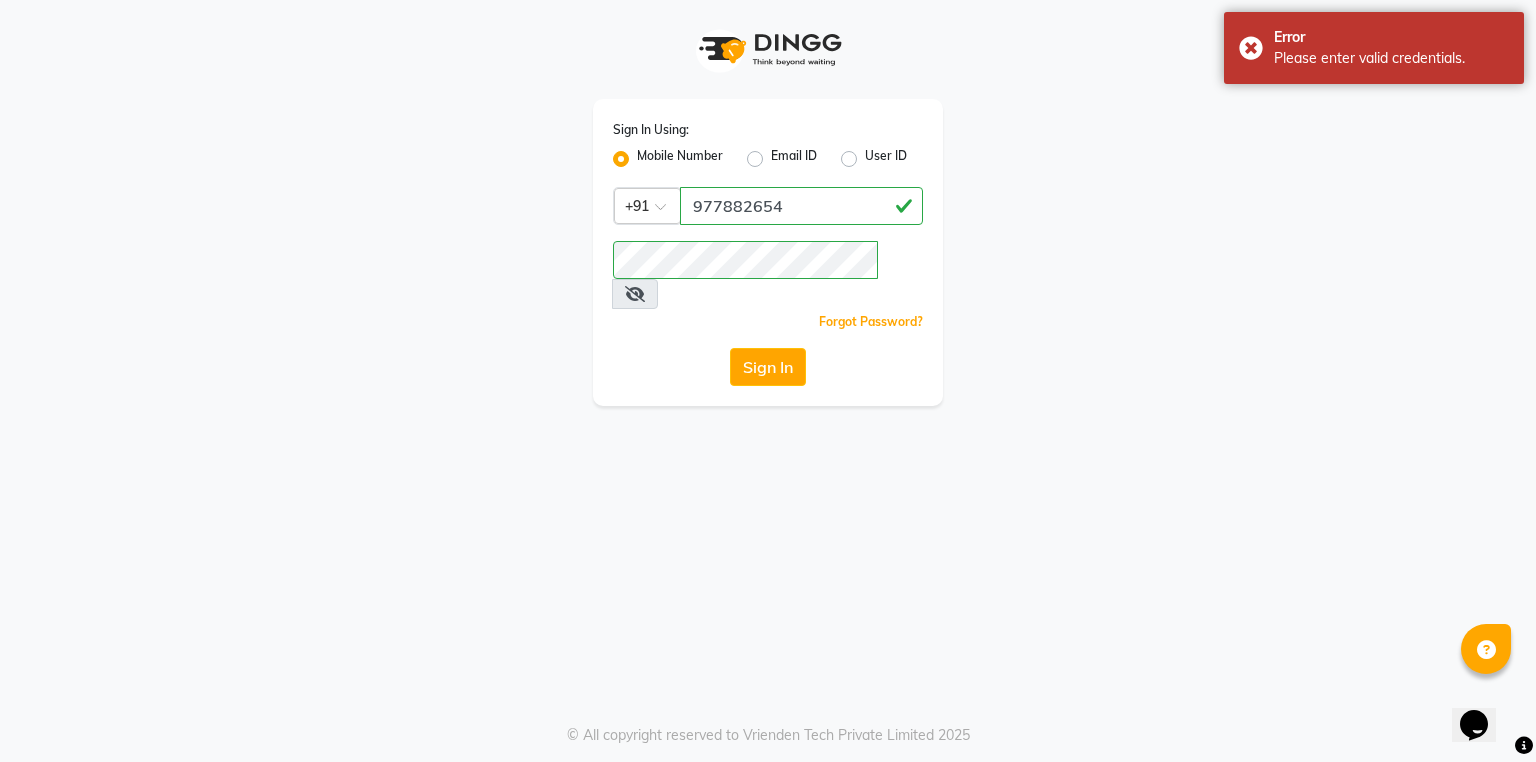 click at bounding box center [635, 294] 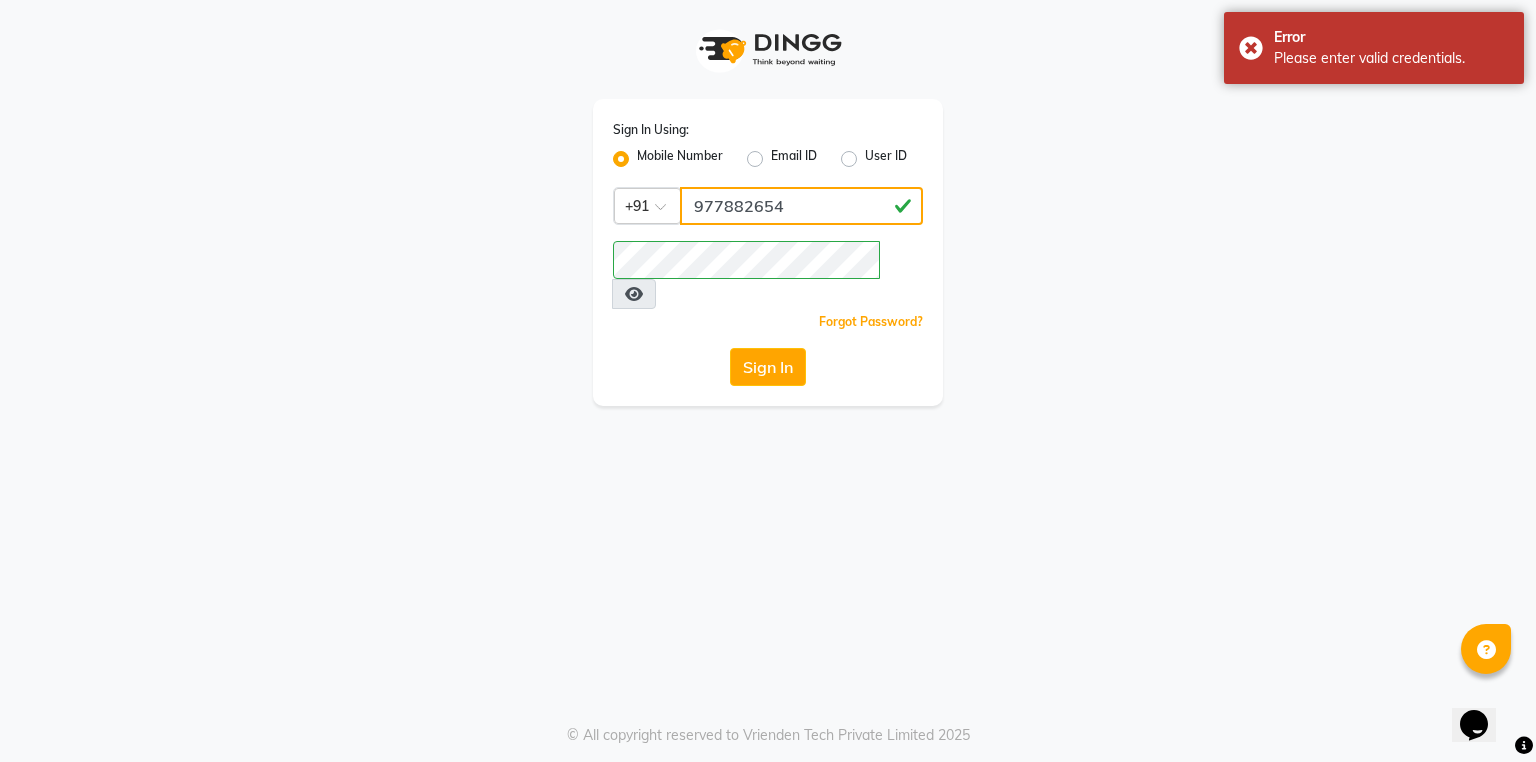 click on "977882654" 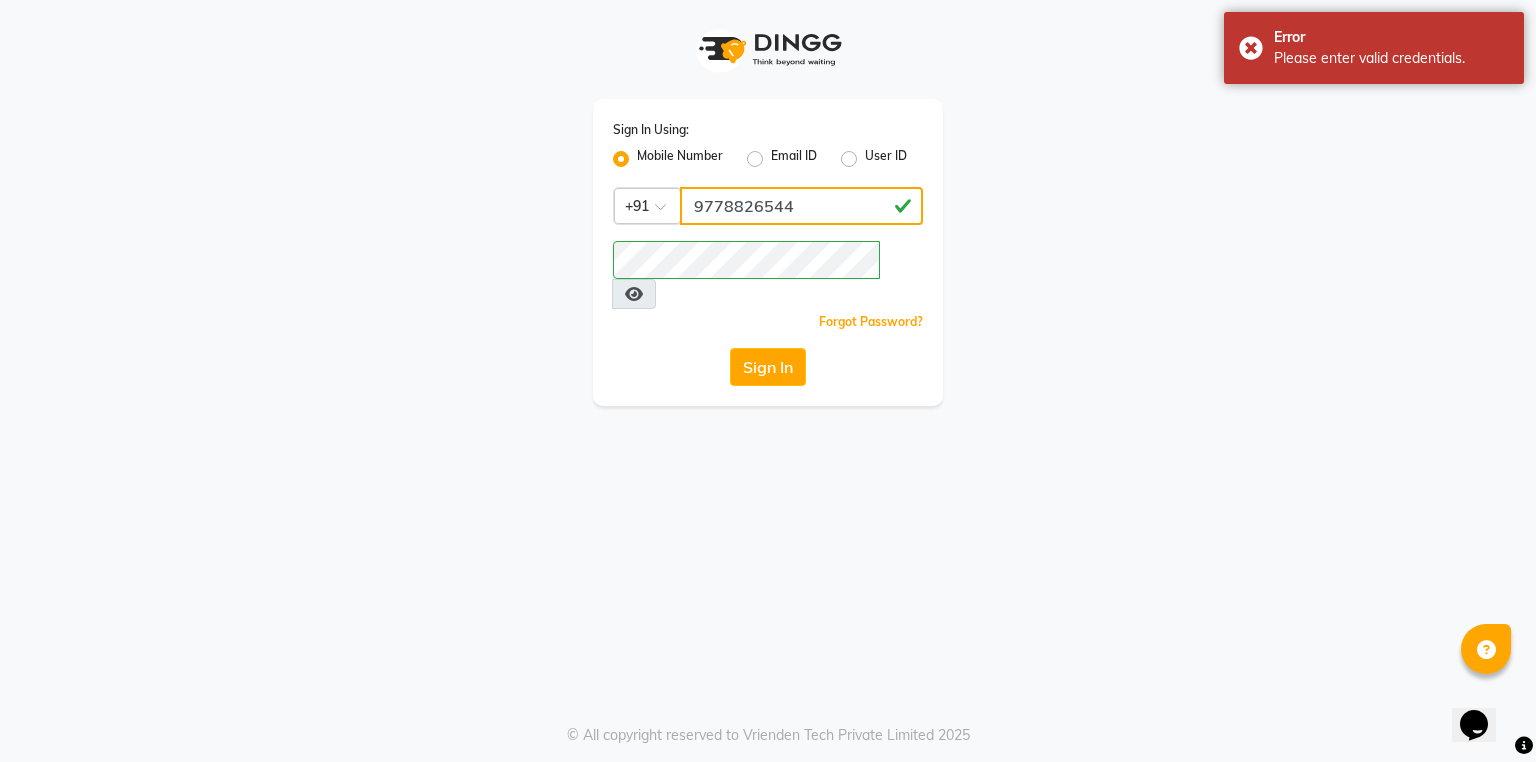 type on "9778826544" 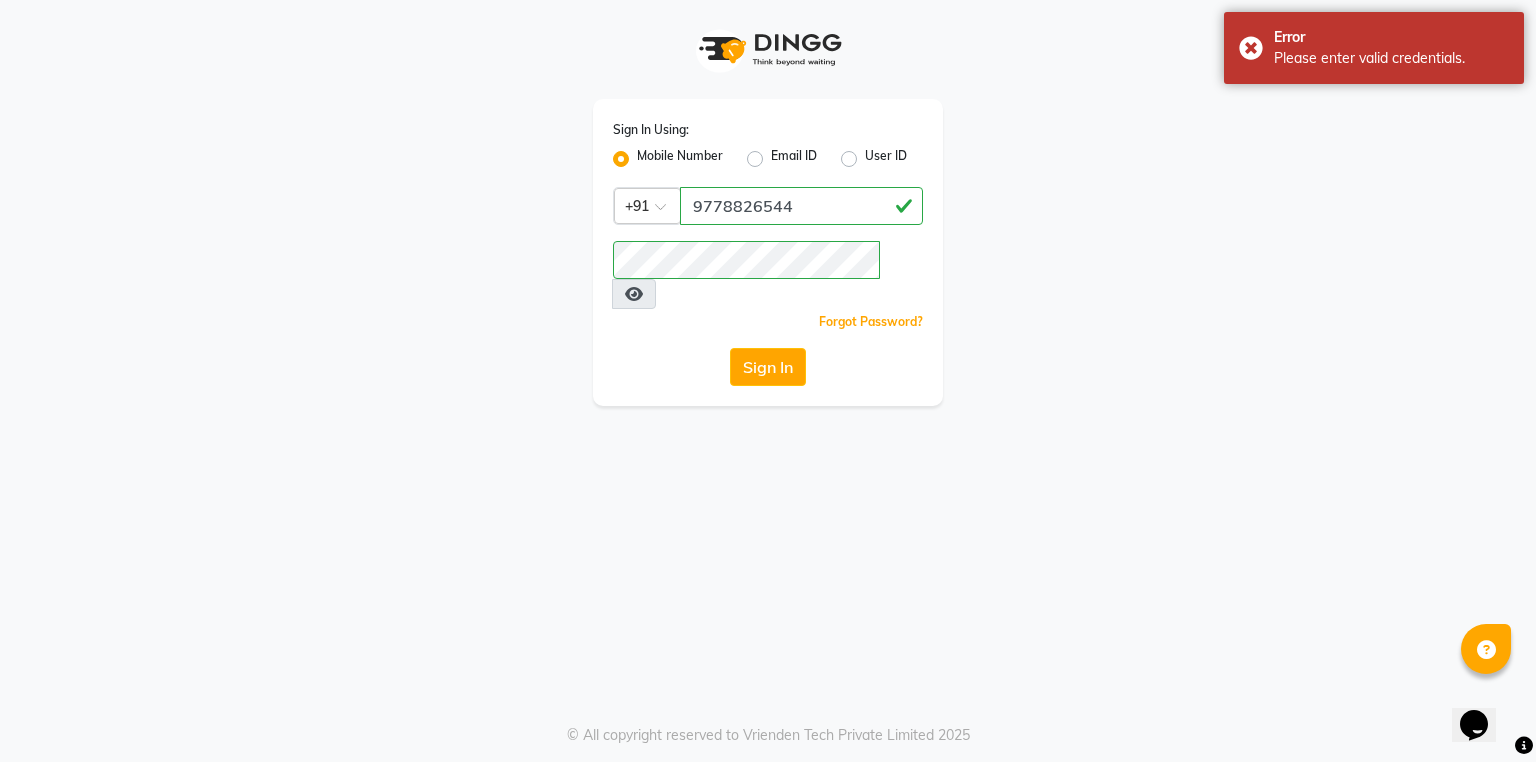 click on "Sign In Using: Mobile Number Email ID User ID Country Code × +91 [PHONE]  Remember me Forgot Password?  Sign In" 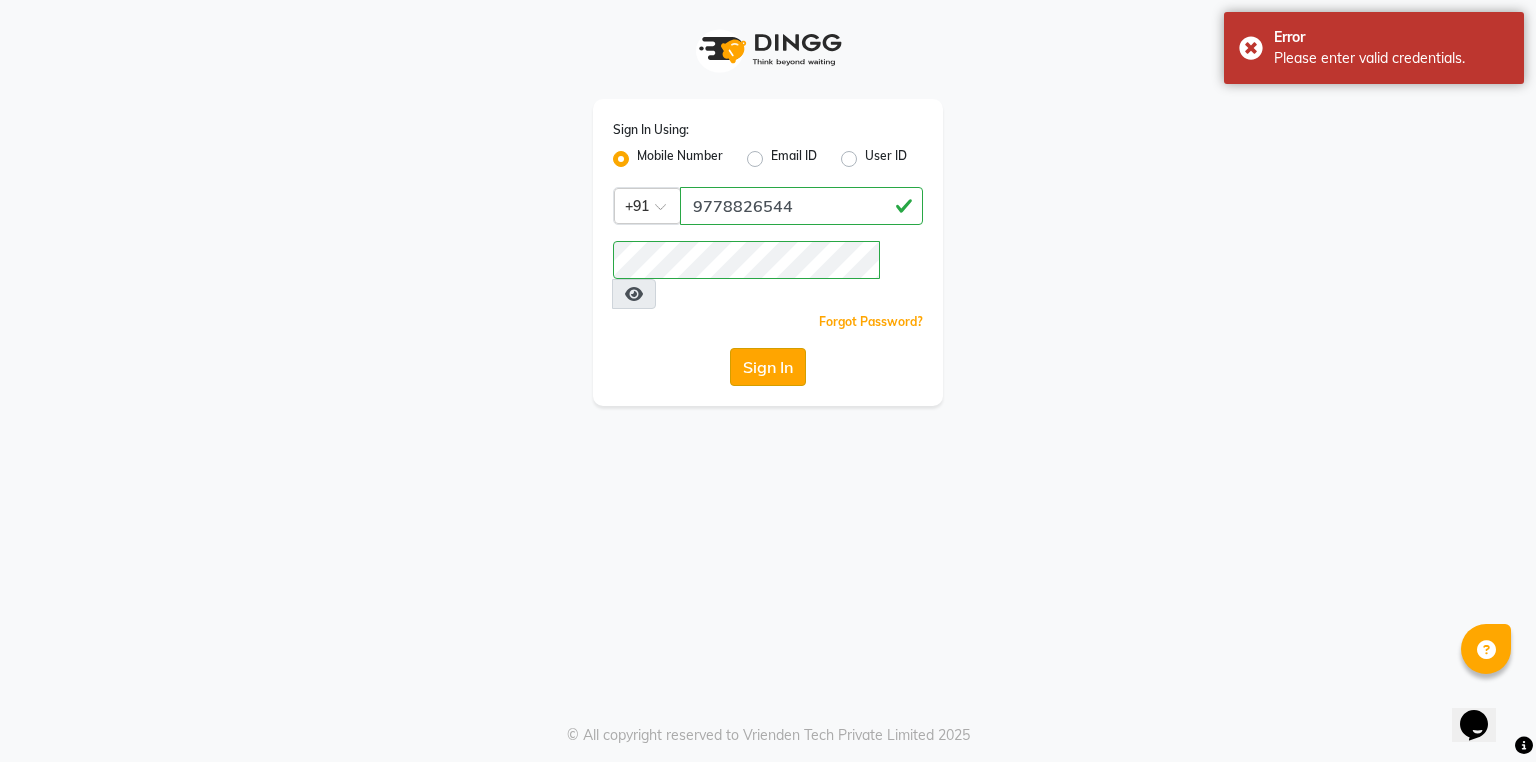 click on "Sign In" 